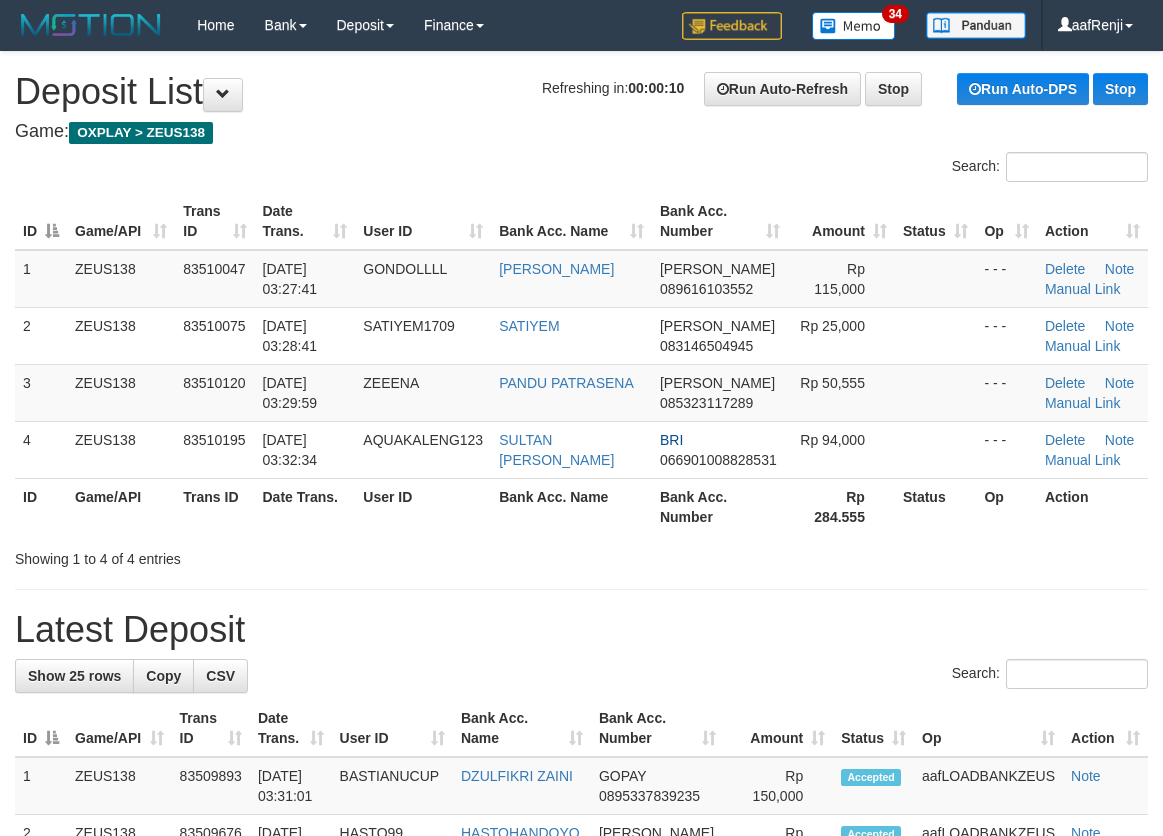 scroll, scrollTop: 0, scrollLeft: 0, axis: both 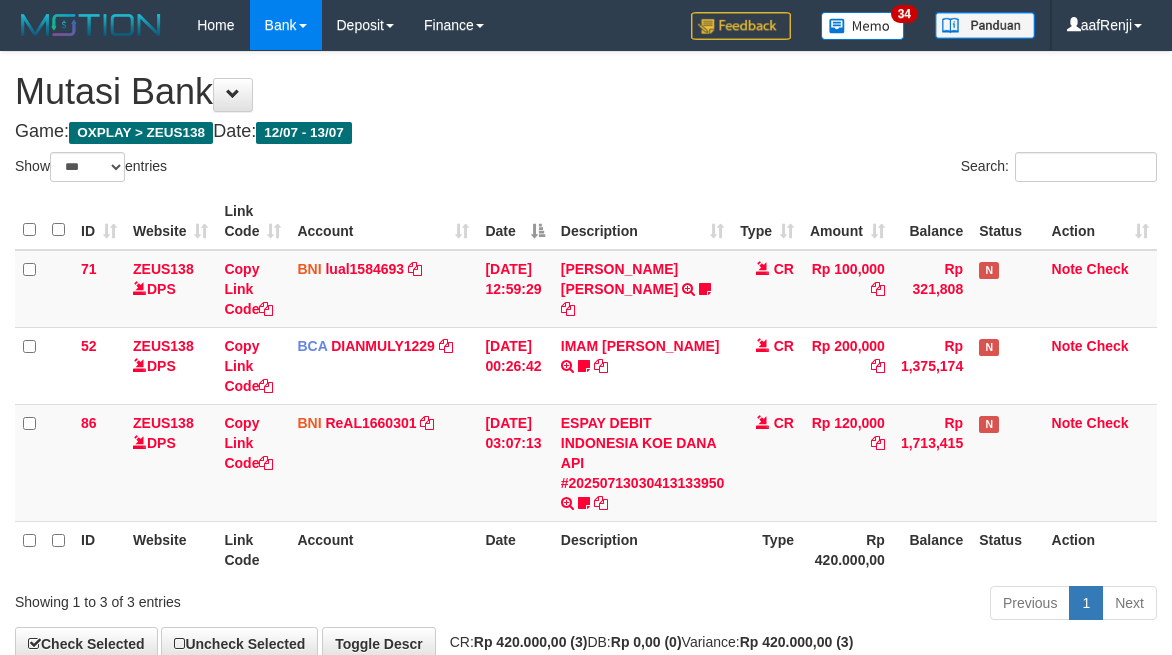 select on "***" 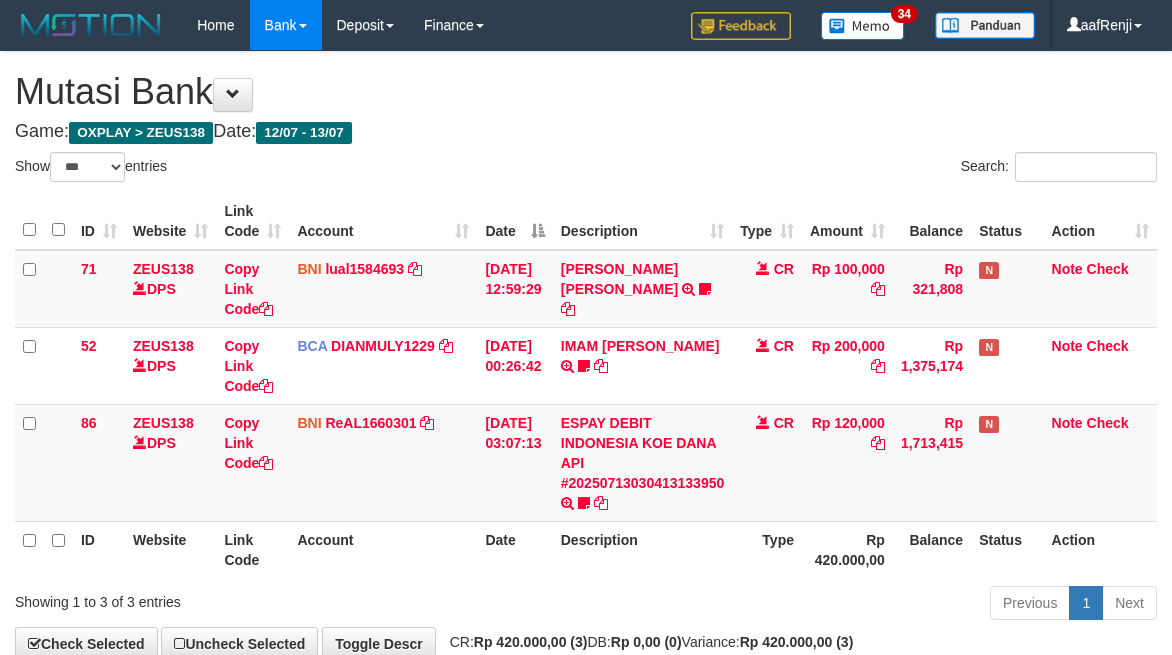 scroll, scrollTop: 117, scrollLeft: 0, axis: vertical 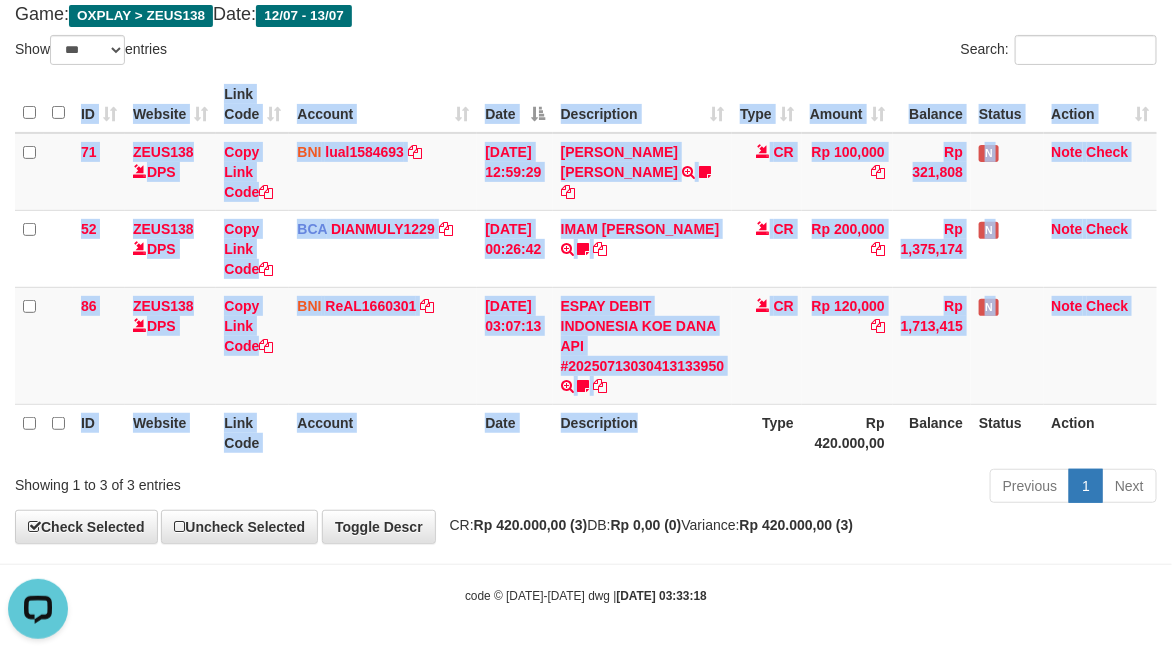 click on "ID Website Link Code Account Date Description Type Amount Balance Status Action
71
ZEUS138    DPS
Copy Link Code
BNI
lual1584693
DPS
LUCKY ALAMSYAH
mutasi_20250712_2414 | 71
mutasi_20250712_2414 | 71
12/07/2025 12:59:29
MUHAMMAD IQBAL FARHAN            TRF/PAY/TOP-UP ECHANNEL MUHAMMAD IQBAL FARHAN    BUBU1010EDC1X24JAM
CR
Rp 100,000
Rp 321,808
N
Note
Check
52
ZEUS138    DPS
Copy Link Code
BCA
DIANMULY1229
DPS" at bounding box center [586, 268] 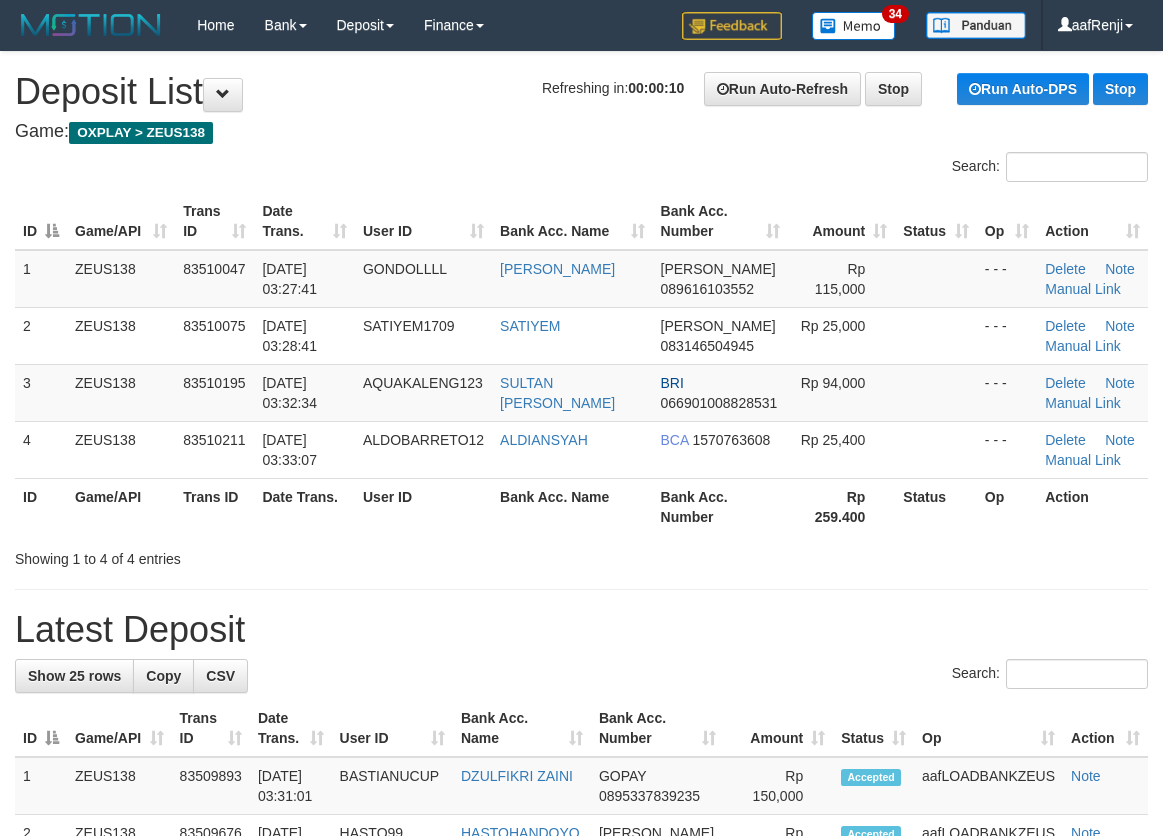 scroll, scrollTop: 0, scrollLeft: 0, axis: both 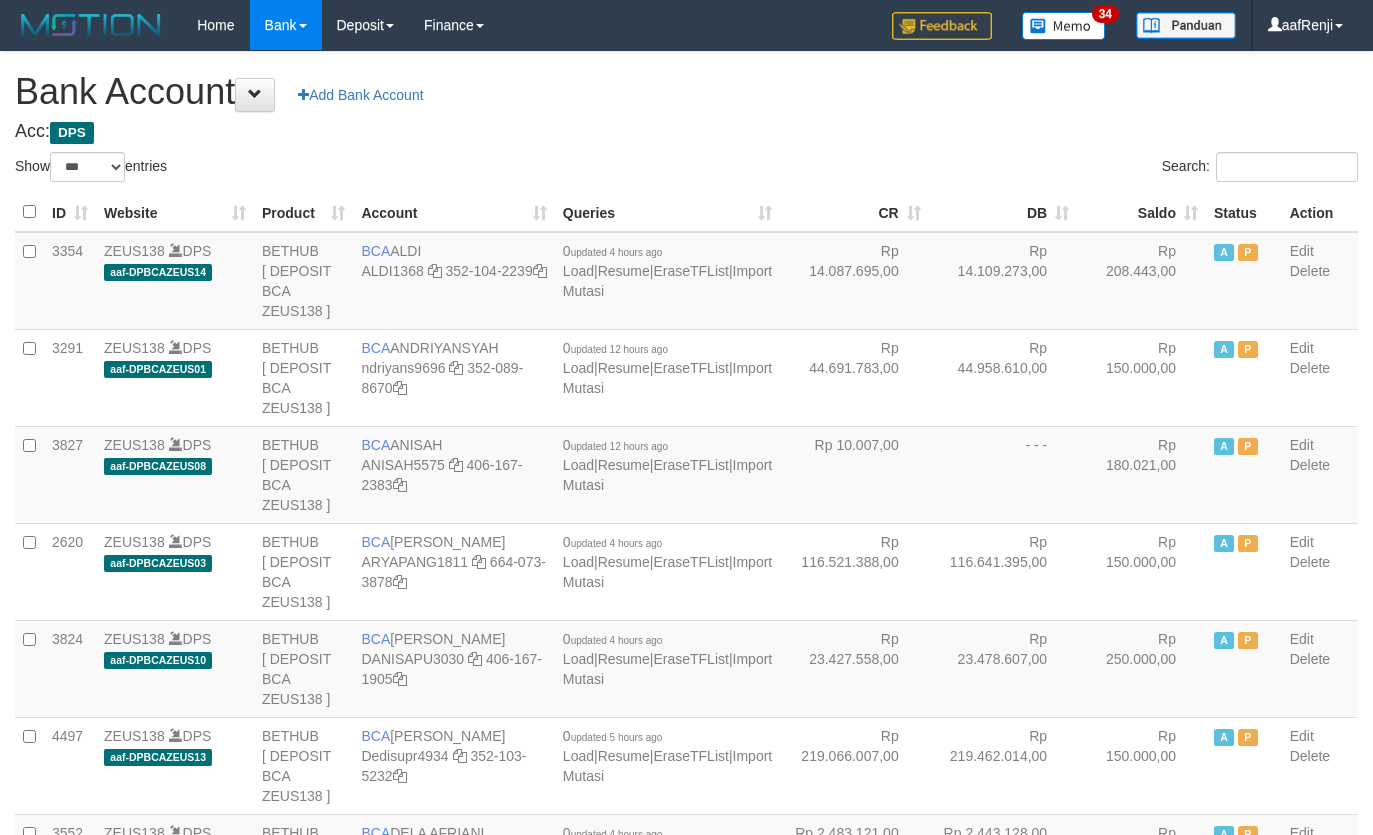 select on "***" 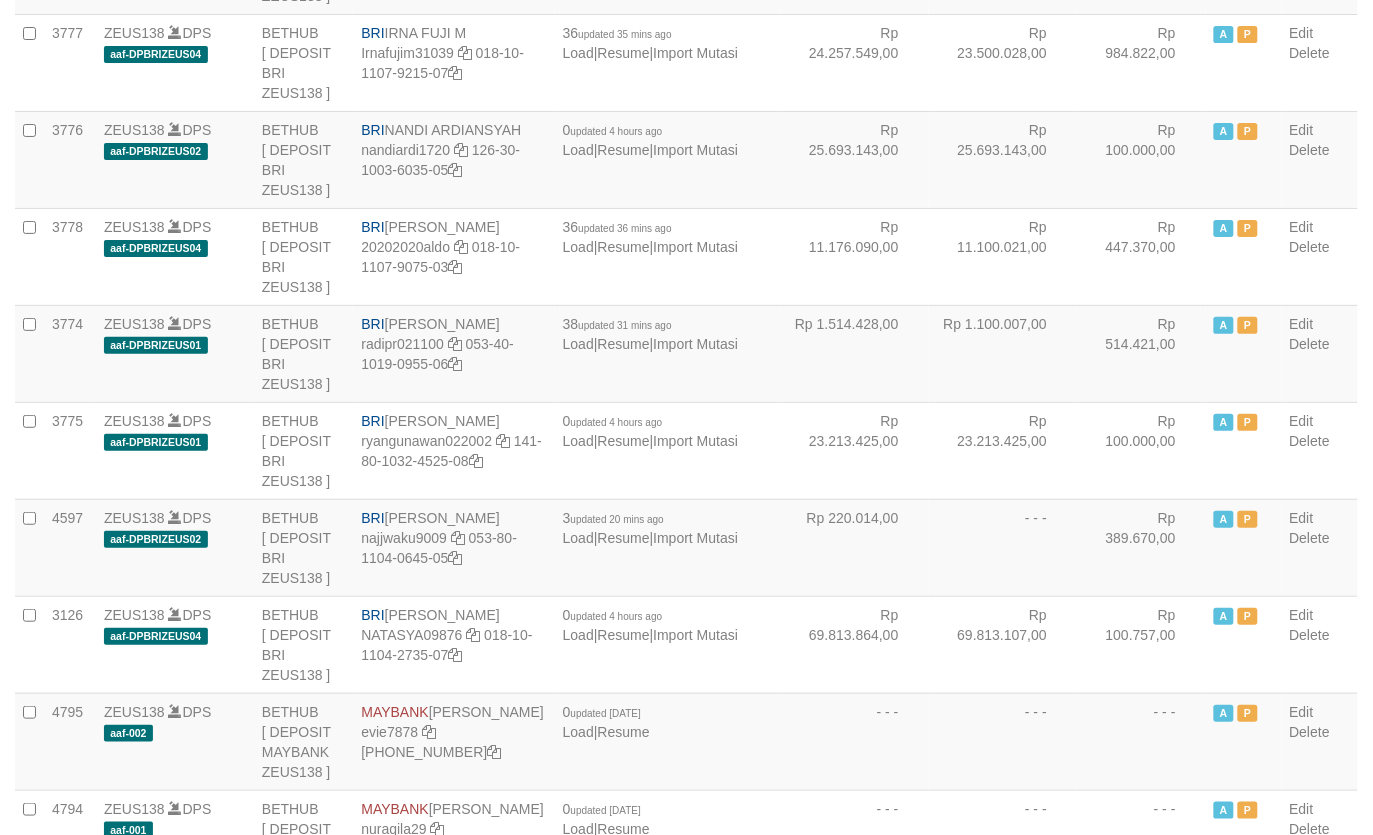 scroll, scrollTop: 3673, scrollLeft: 0, axis: vertical 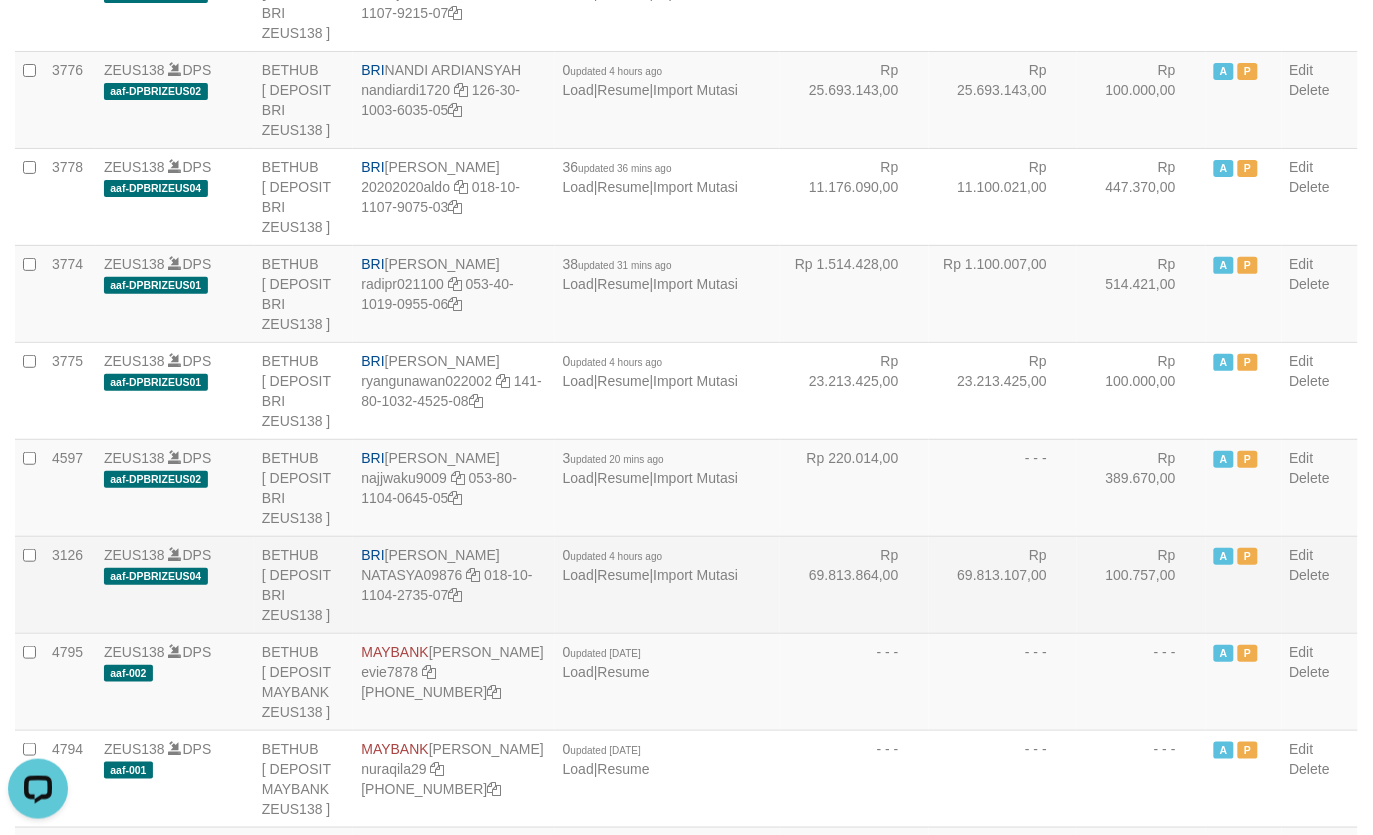 drag, startPoint x: 727, startPoint y: 382, endPoint x: 738, endPoint y: 387, distance: 12.083046 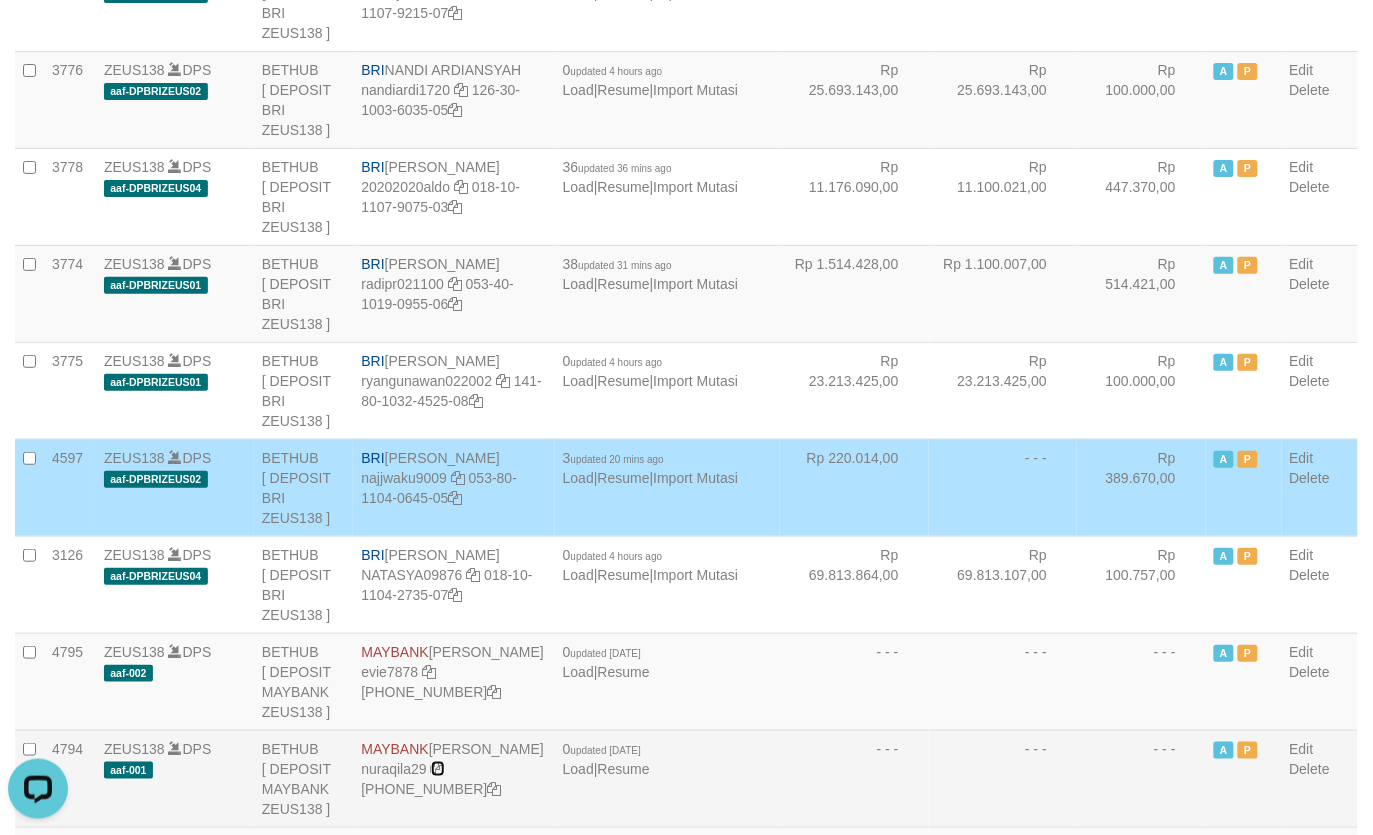 click at bounding box center [438, 769] 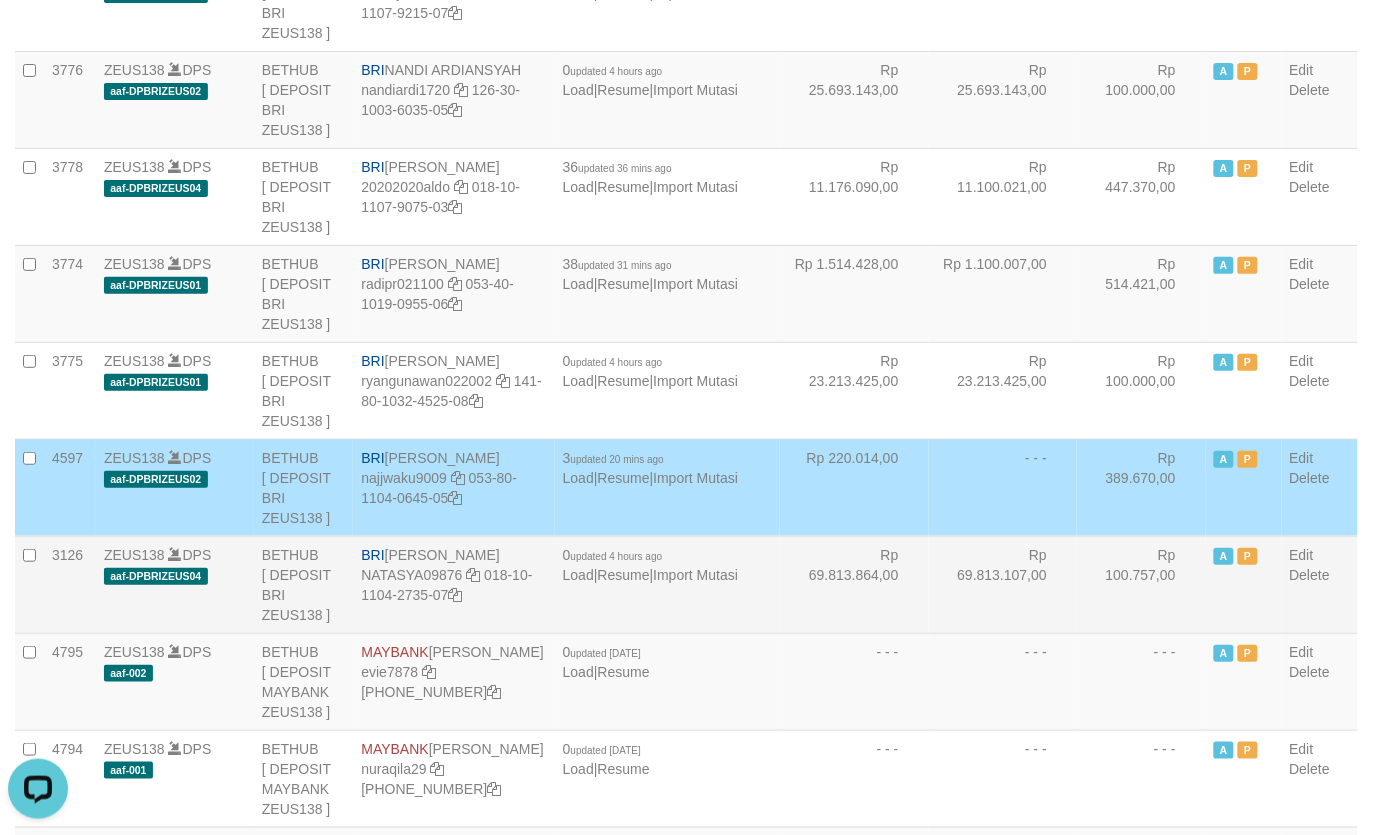 drag, startPoint x: 993, startPoint y: 426, endPoint x: 1003, endPoint y: 417, distance: 13.453624 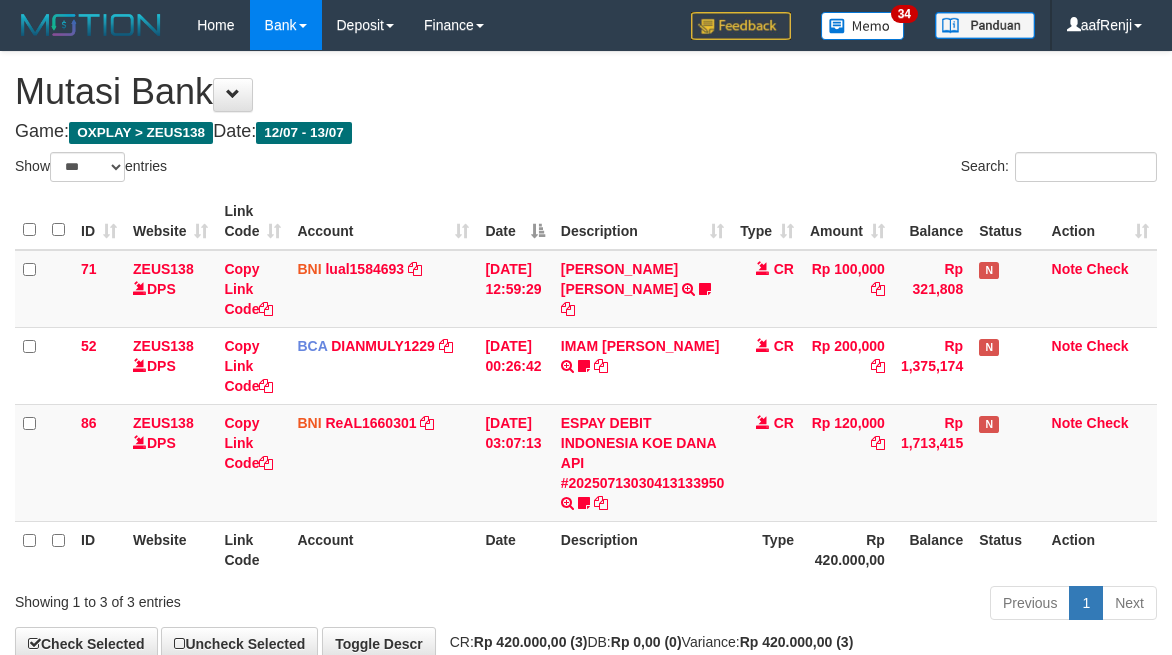 select on "***" 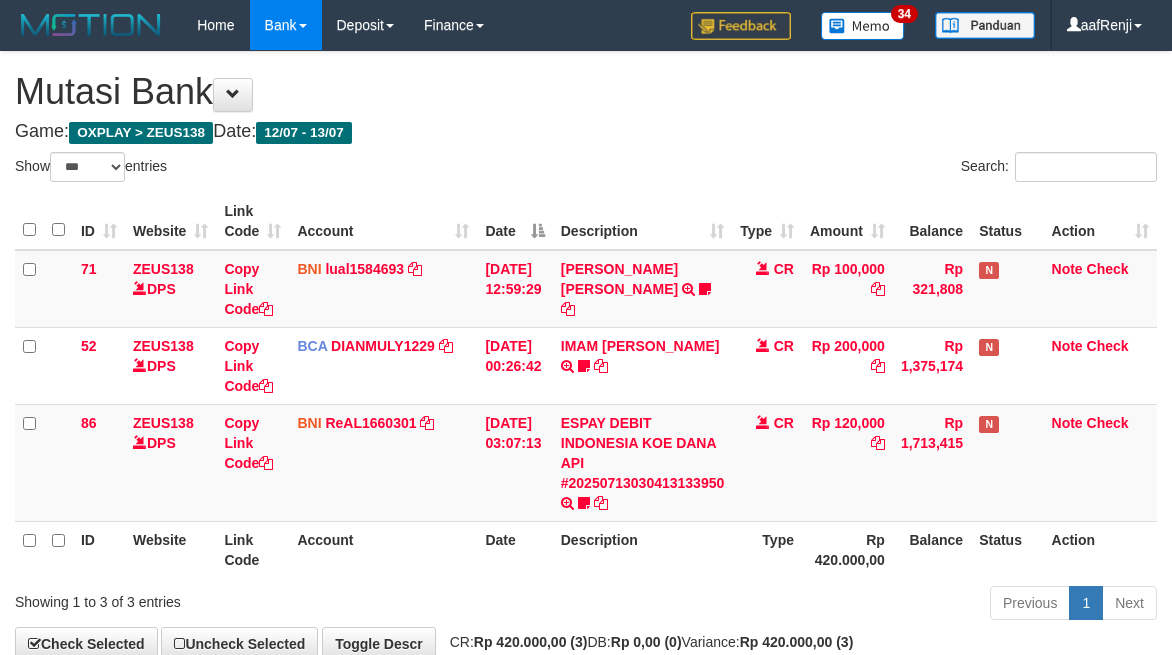 scroll, scrollTop: 117, scrollLeft: 0, axis: vertical 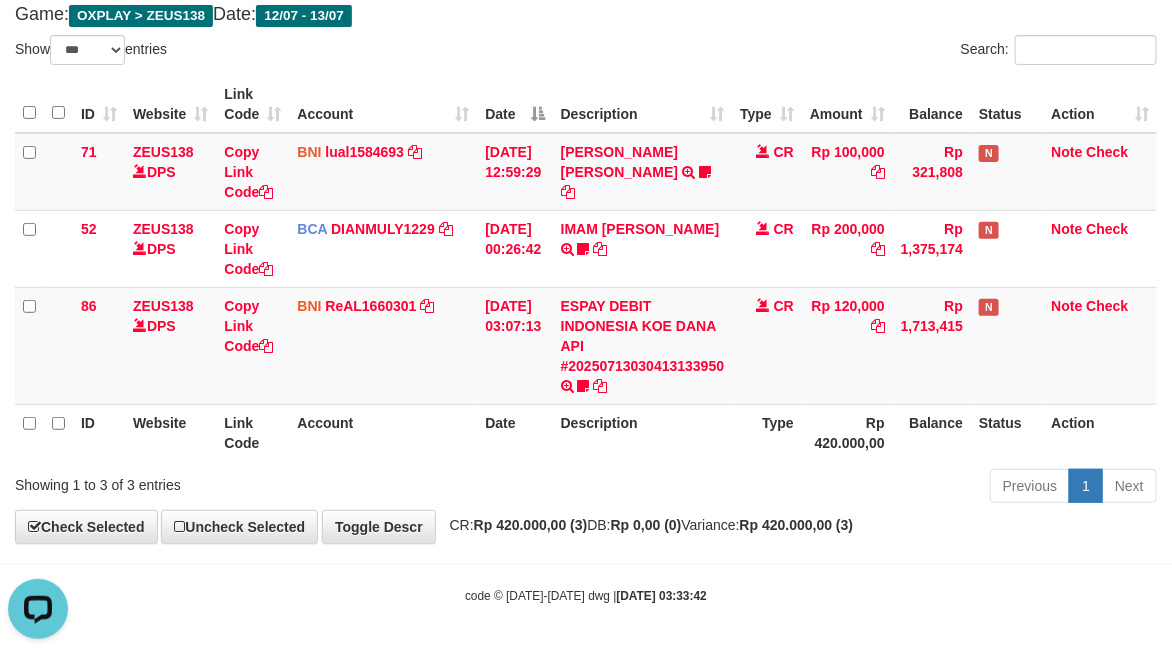 click on "Rp 420.000,00" at bounding box center (847, 432) 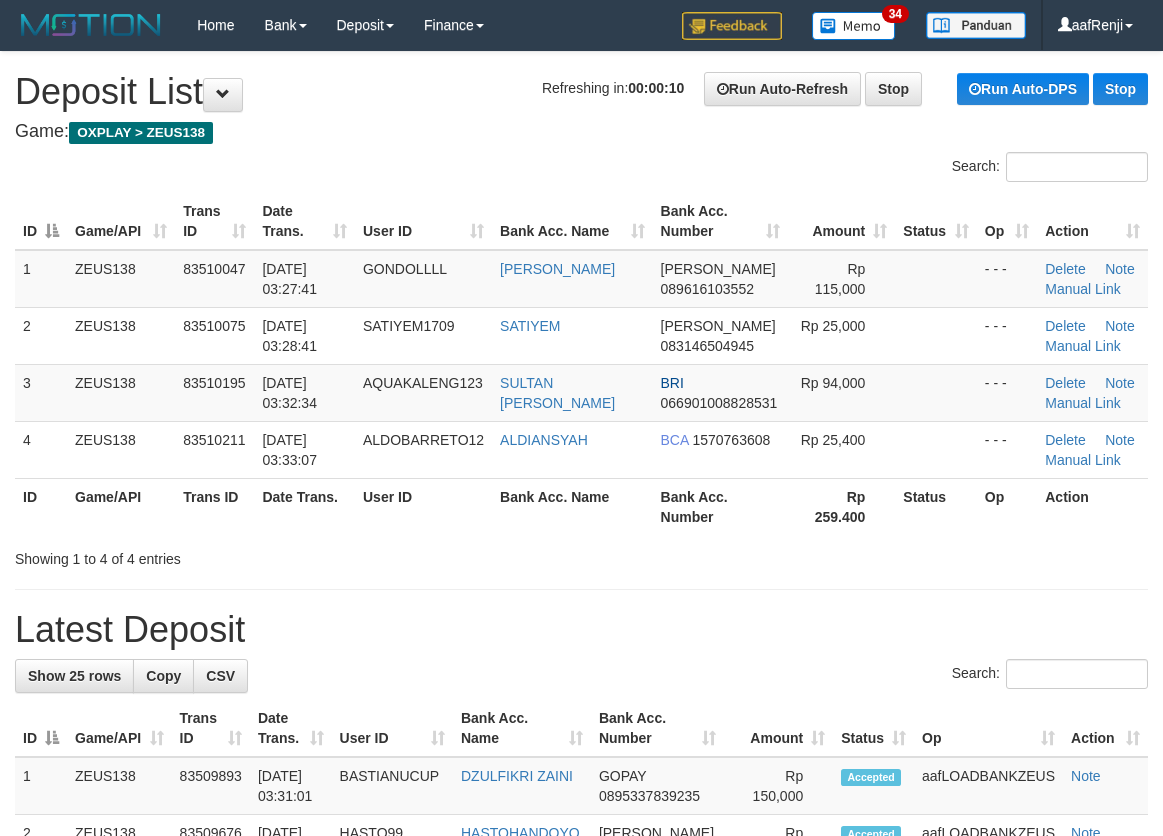 scroll, scrollTop: 0, scrollLeft: 0, axis: both 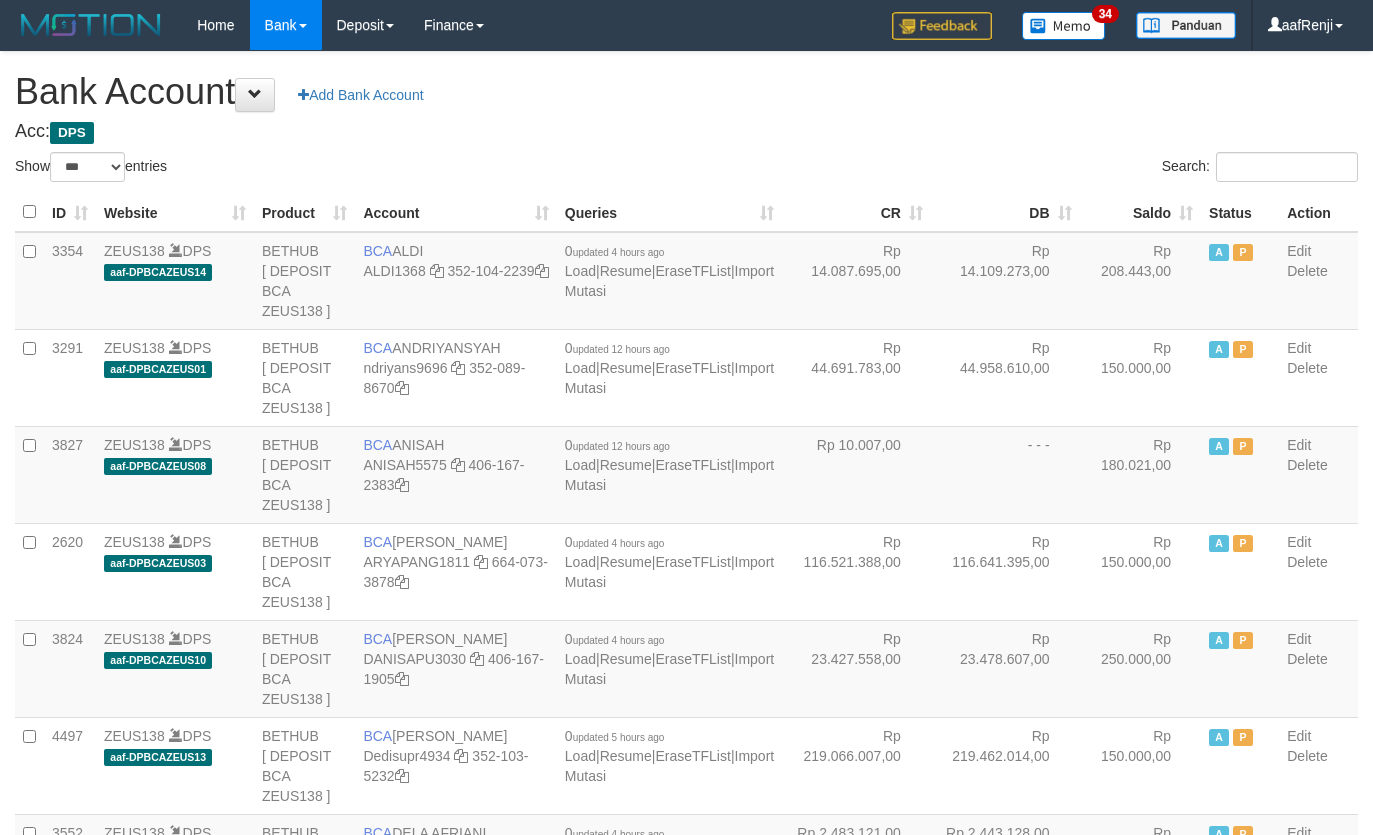 select on "***" 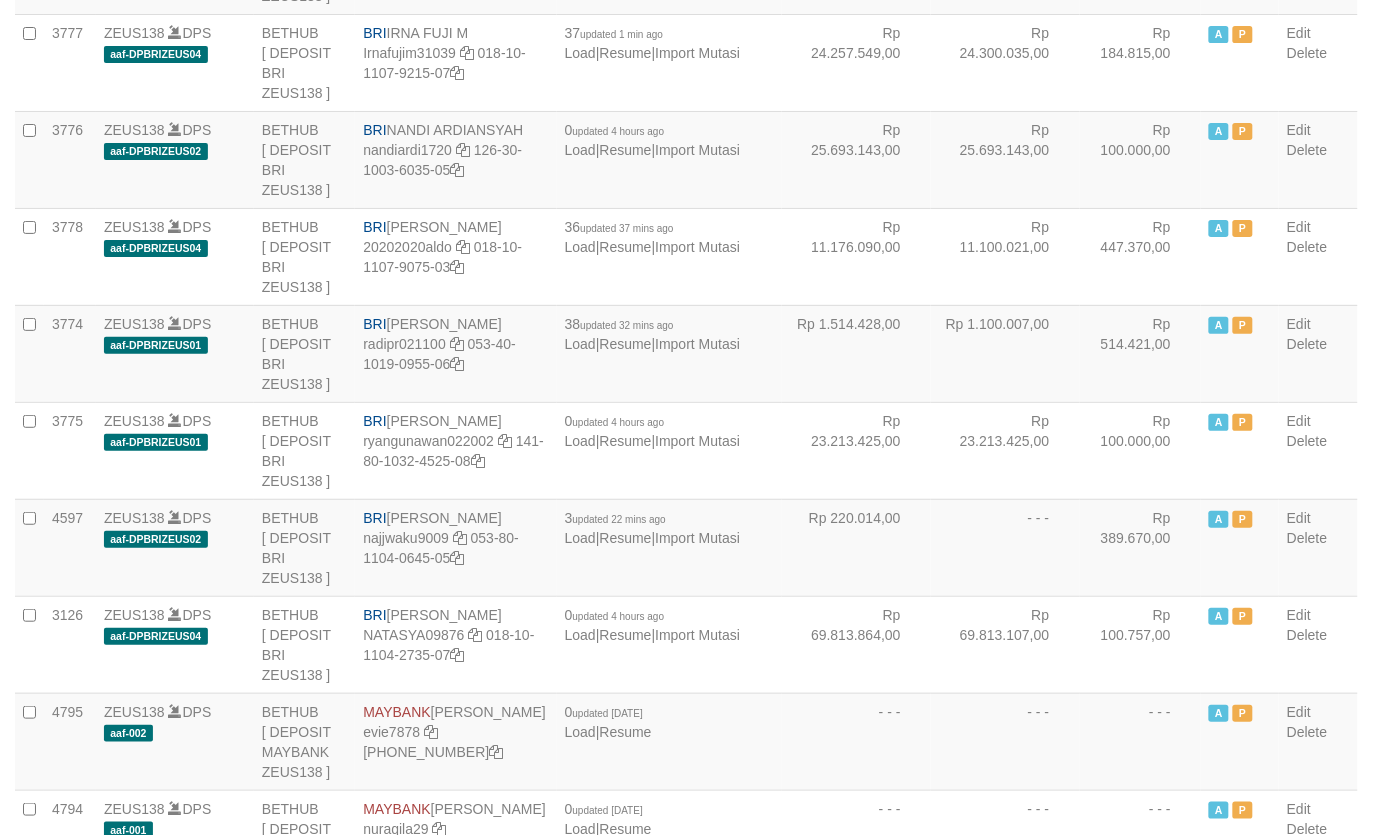 scroll, scrollTop: 3673, scrollLeft: 0, axis: vertical 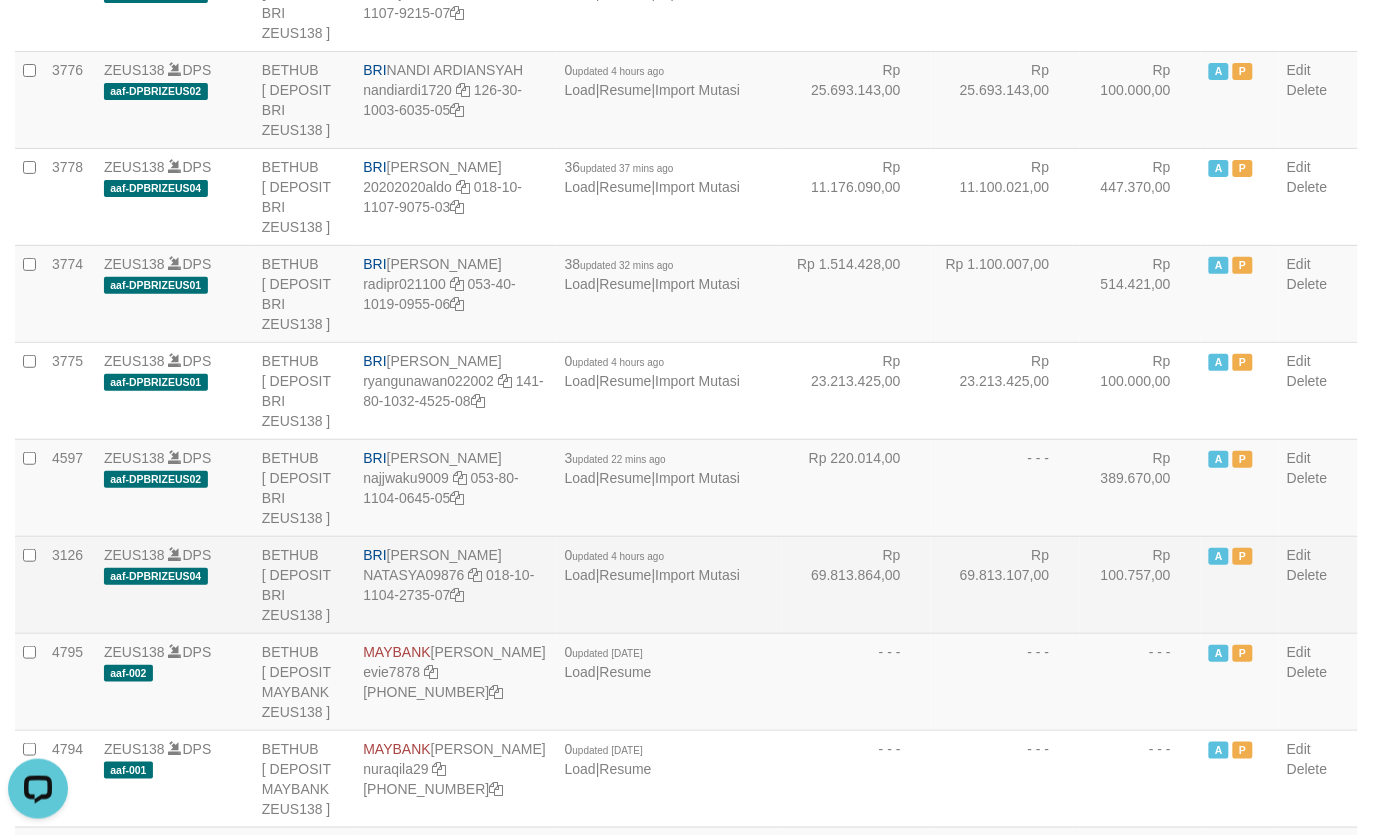 click on "Rp 69.813.107,00" at bounding box center (1005, 584) 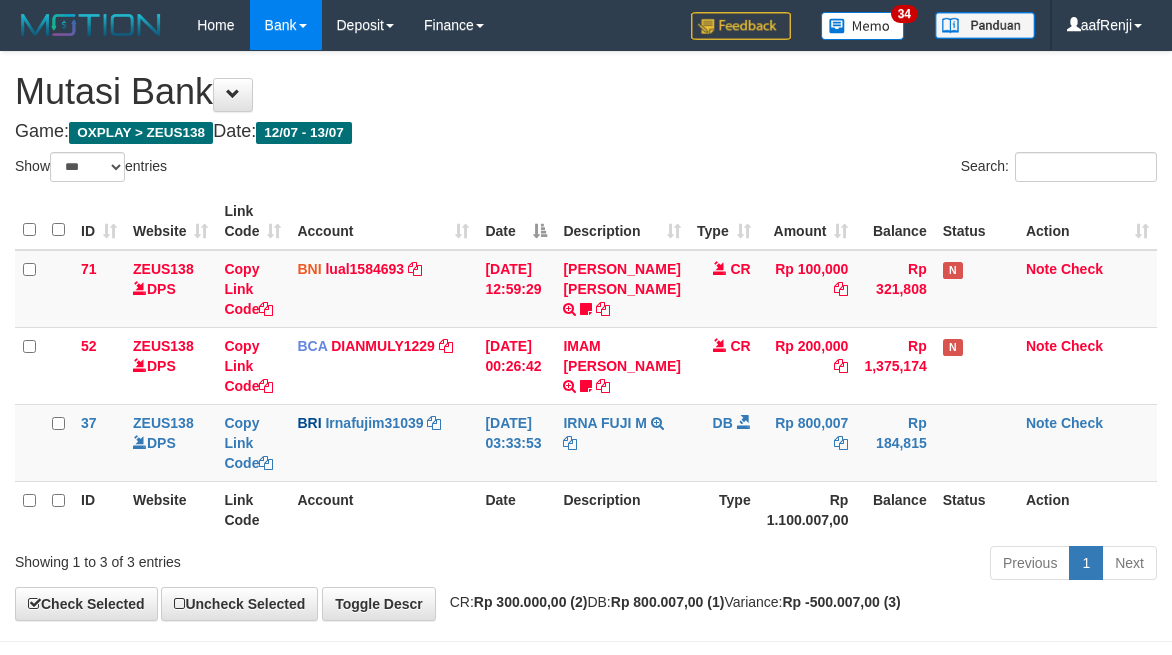 select on "***" 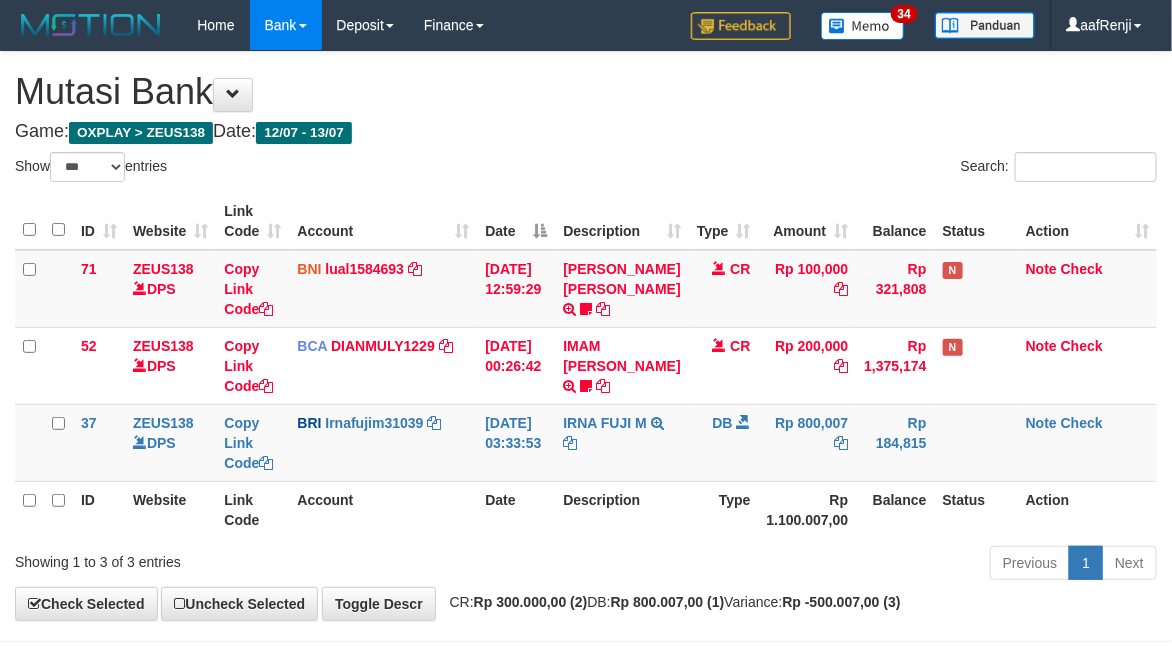 scroll, scrollTop: 97, scrollLeft: 0, axis: vertical 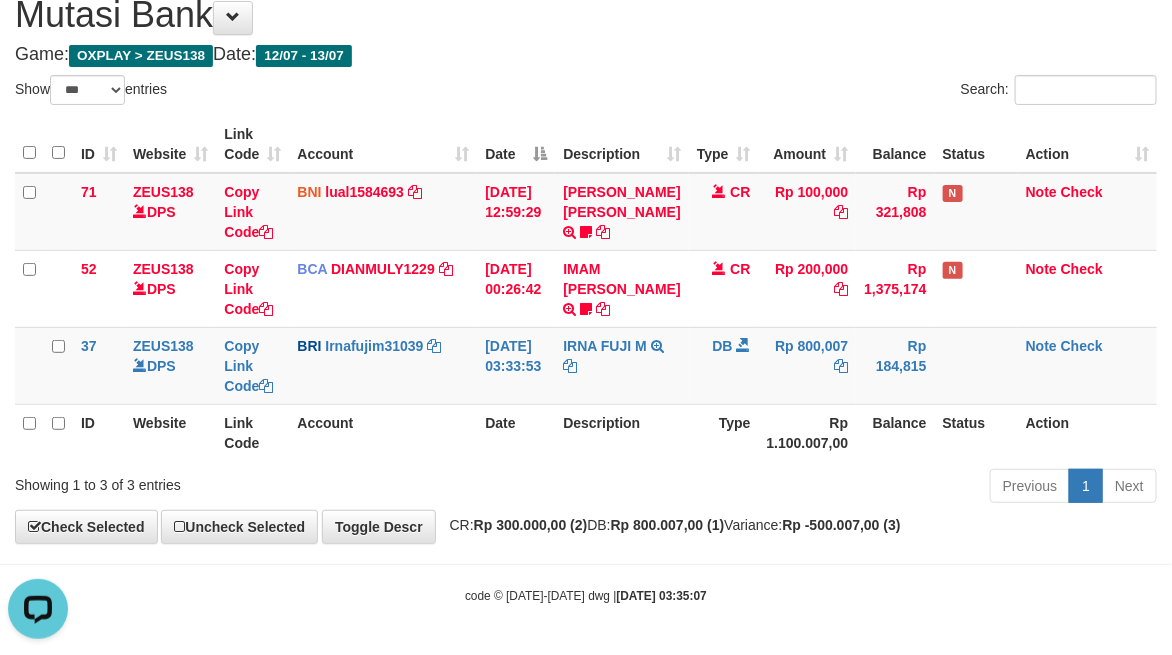 click on "Date" at bounding box center [516, 432] 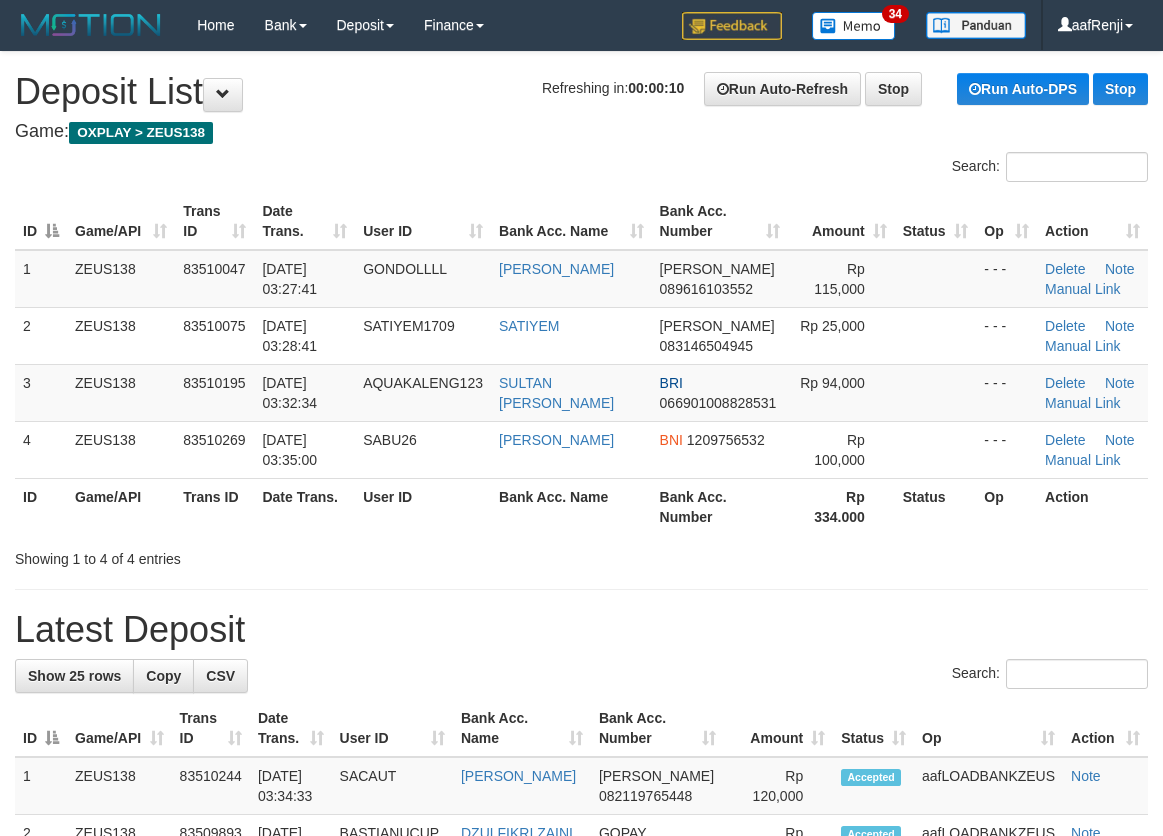 scroll, scrollTop: 0, scrollLeft: 0, axis: both 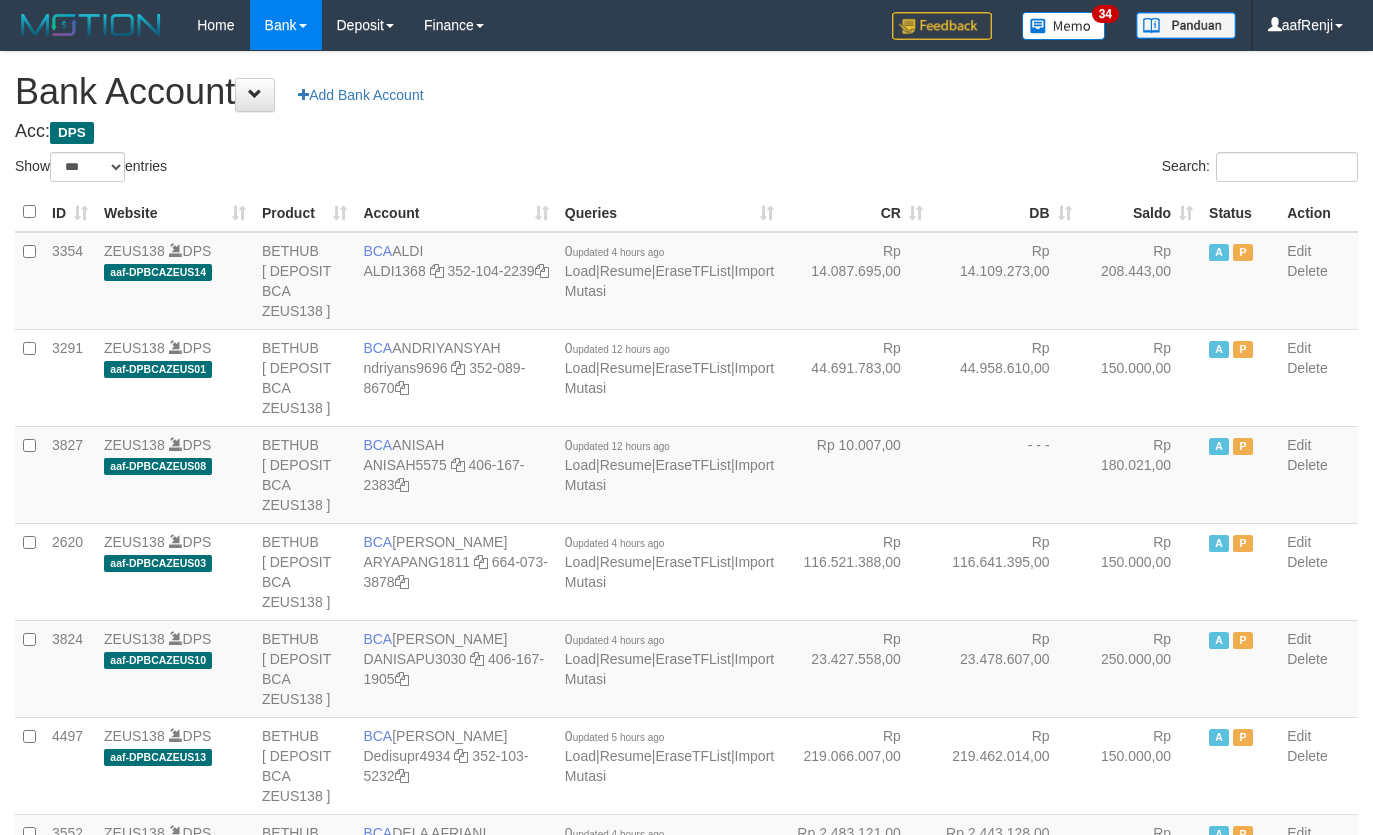 select on "***" 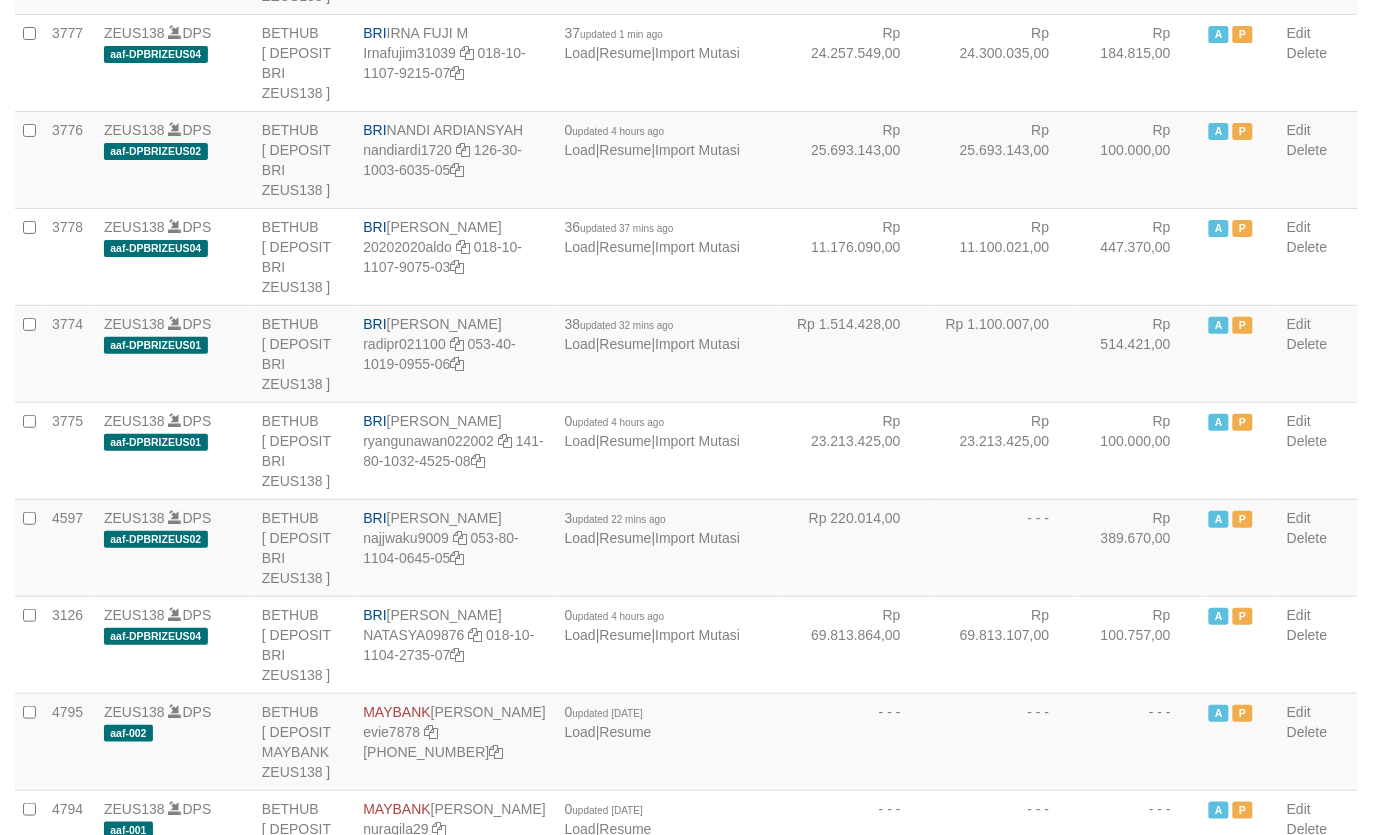 scroll, scrollTop: 3673, scrollLeft: 0, axis: vertical 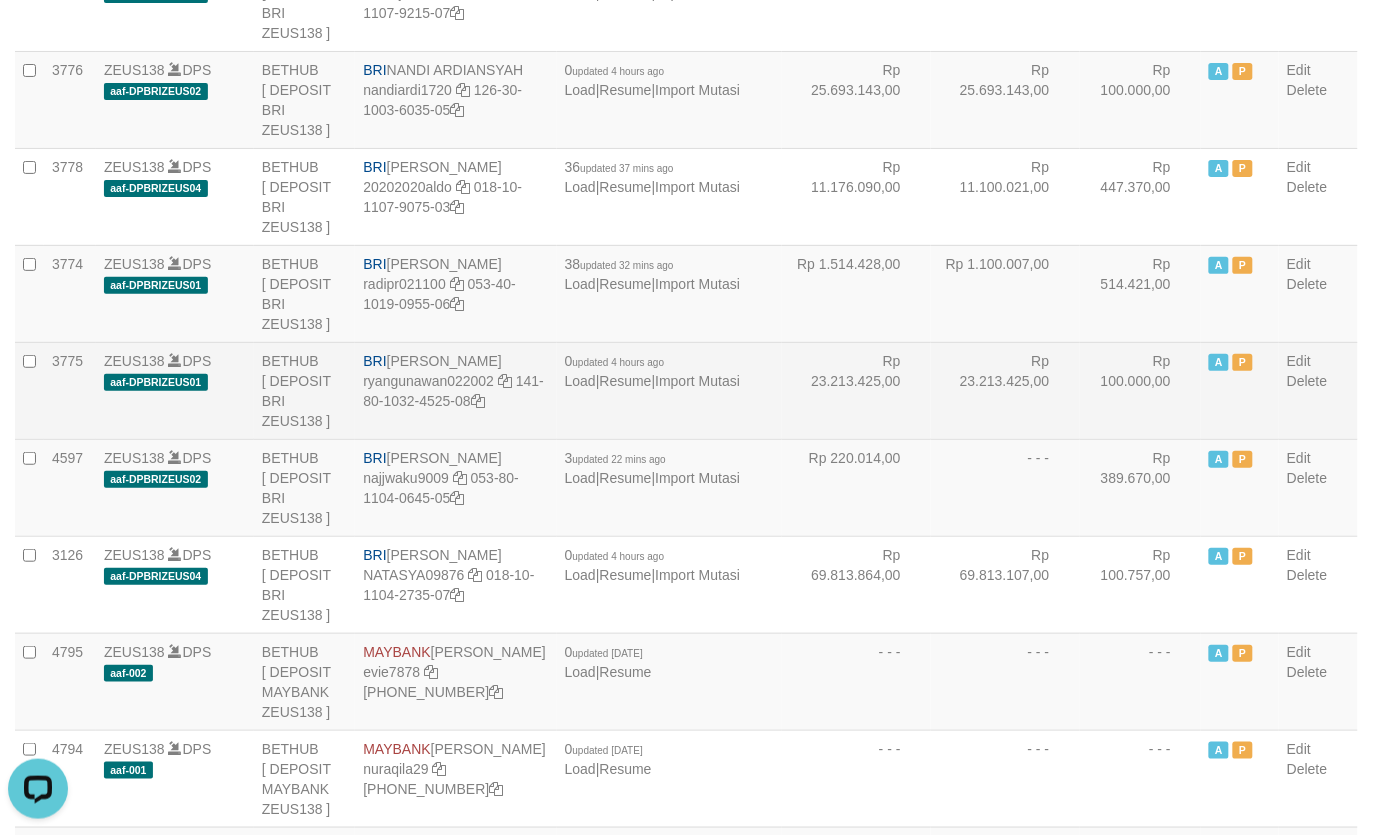 click on "Rp 23.213.425,00" at bounding box center (856, 390) 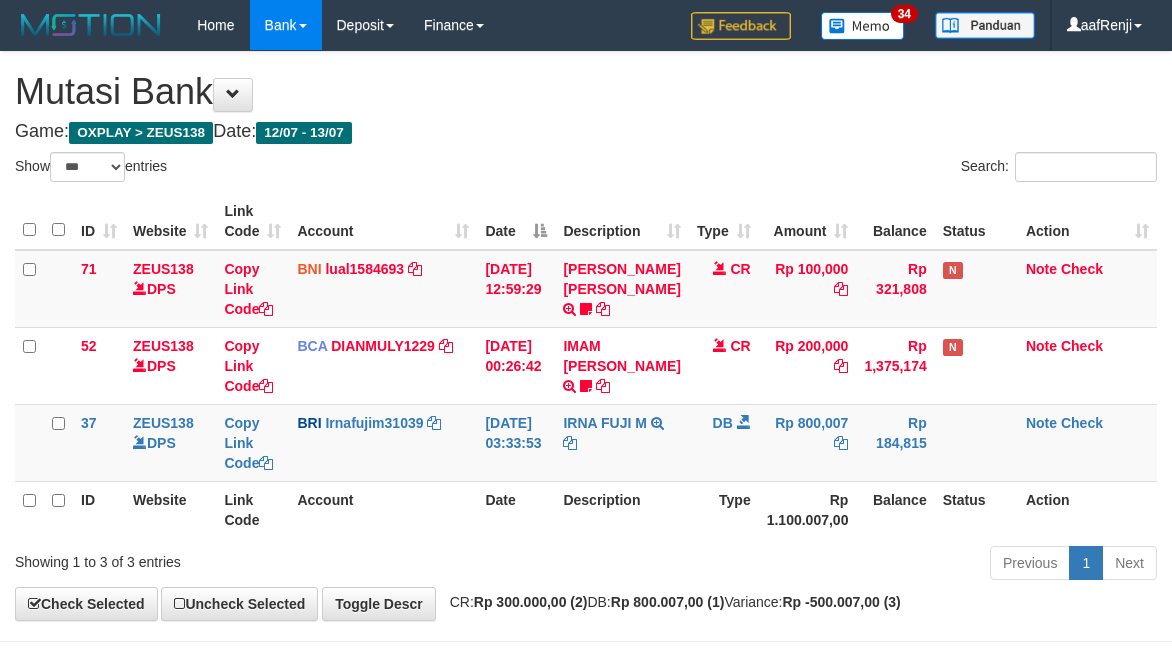select on "***" 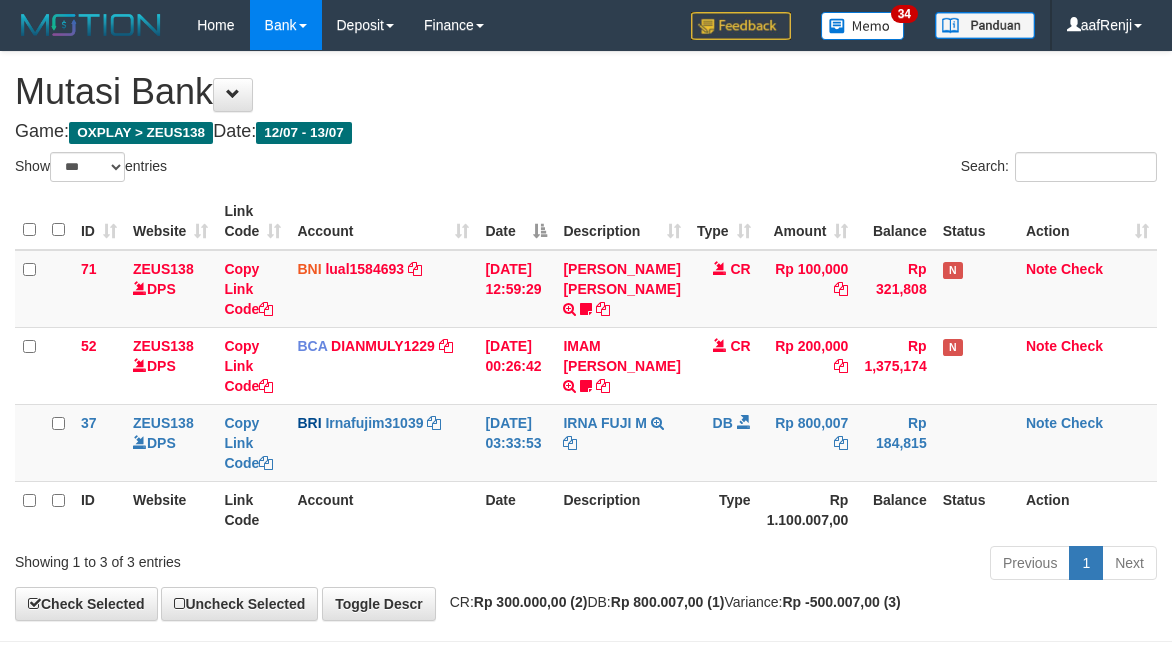 scroll, scrollTop: 97, scrollLeft: 0, axis: vertical 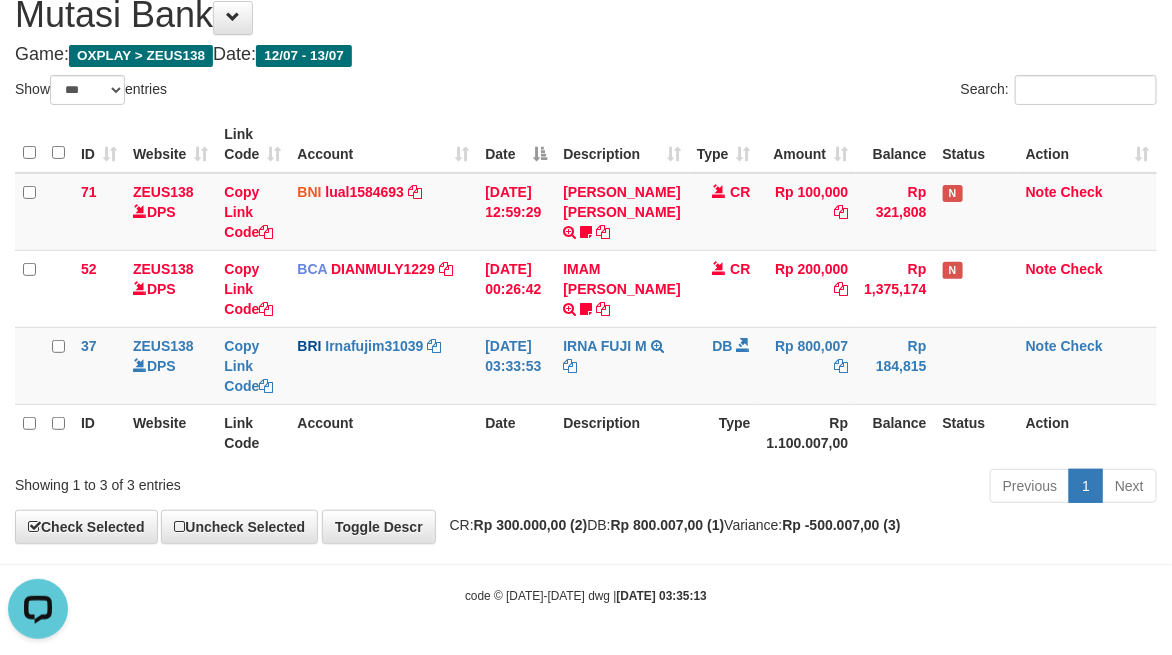 drag, startPoint x: 771, startPoint y: 511, endPoint x: 753, endPoint y: 507, distance: 18.439089 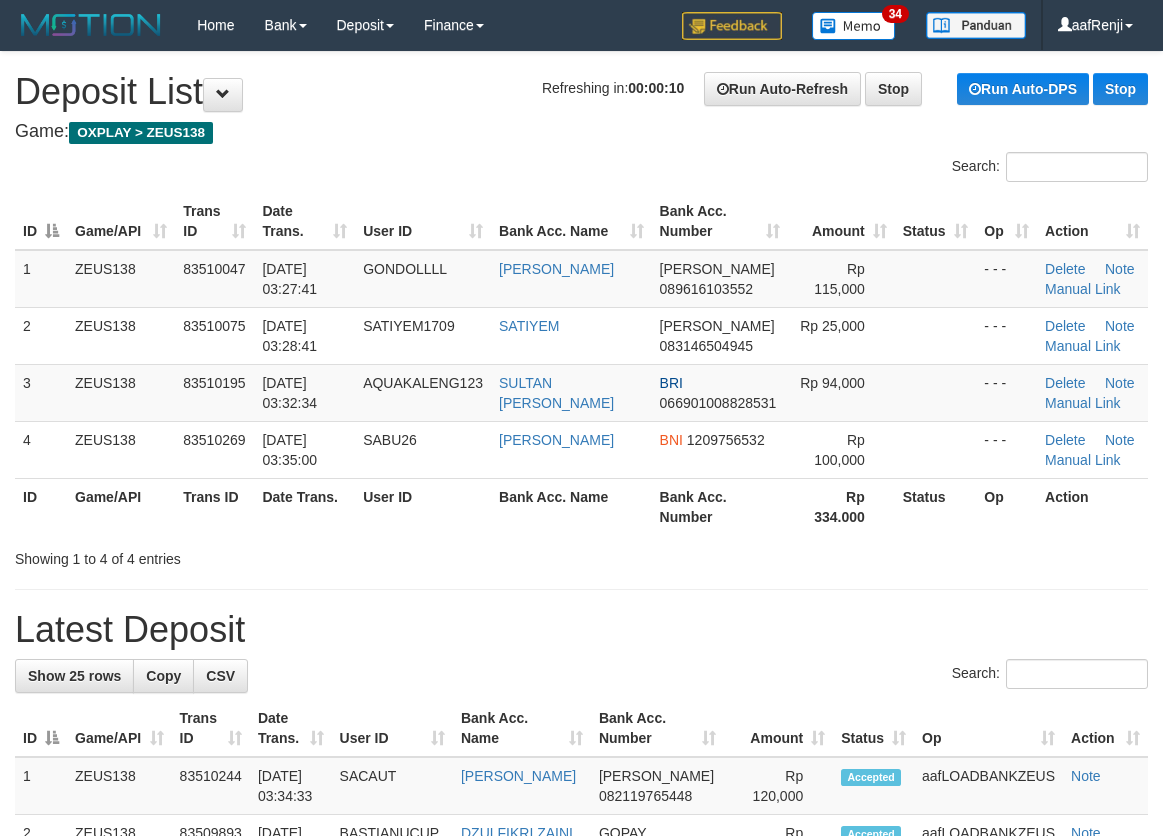 scroll, scrollTop: 0, scrollLeft: 0, axis: both 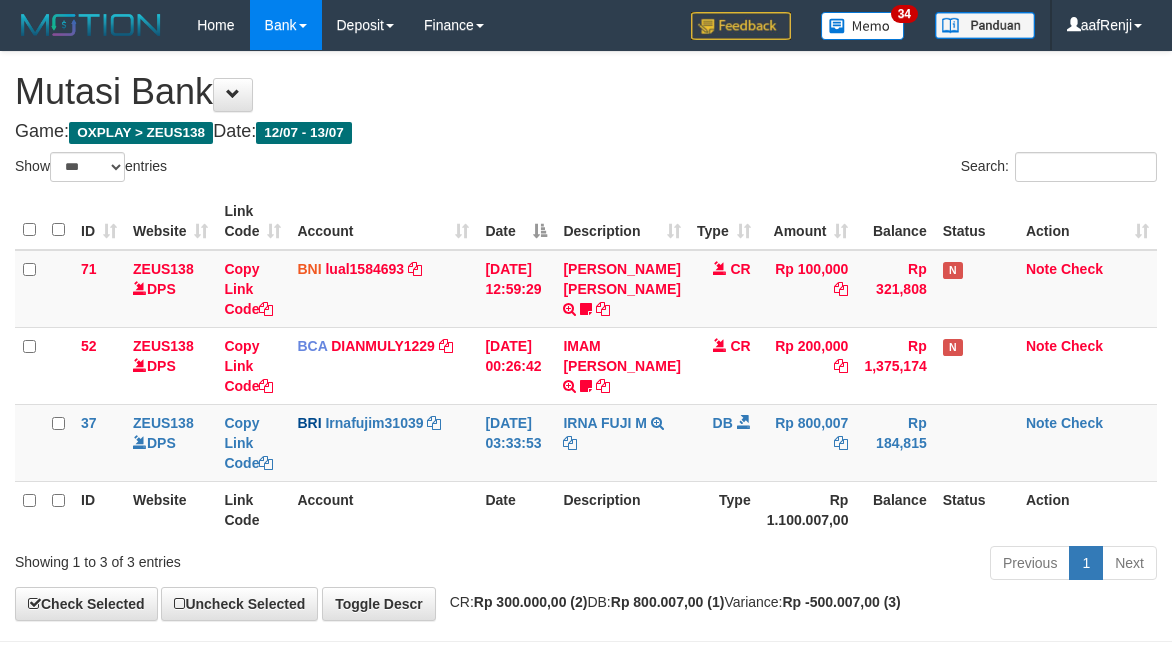 select on "***" 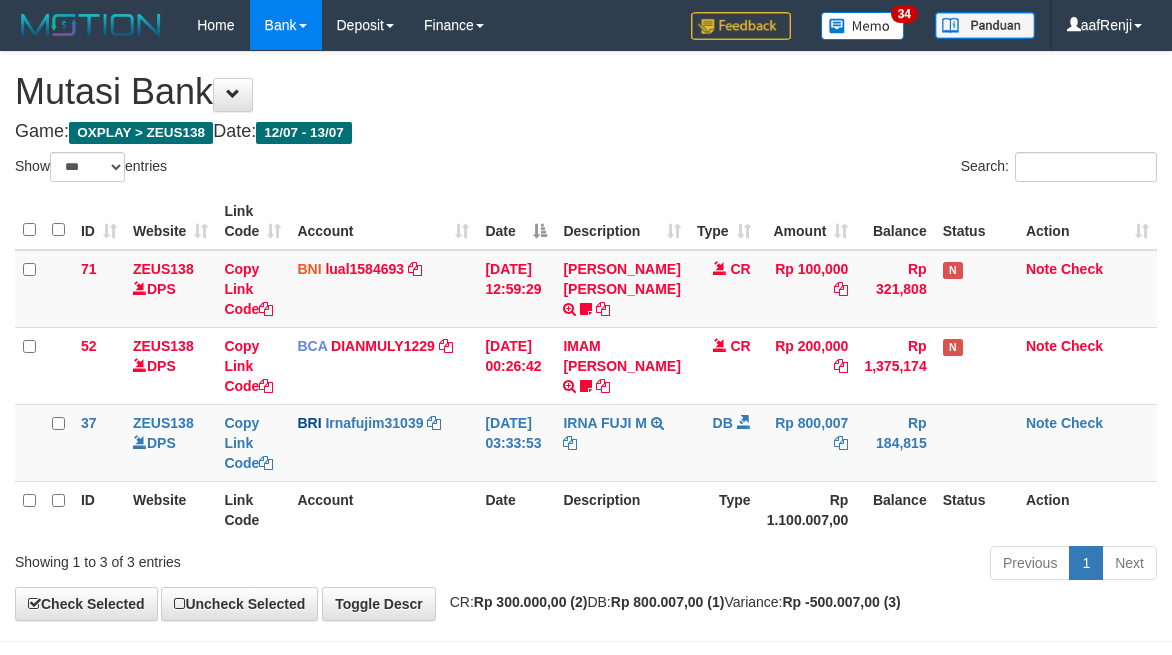 scroll, scrollTop: 97, scrollLeft: 0, axis: vertical 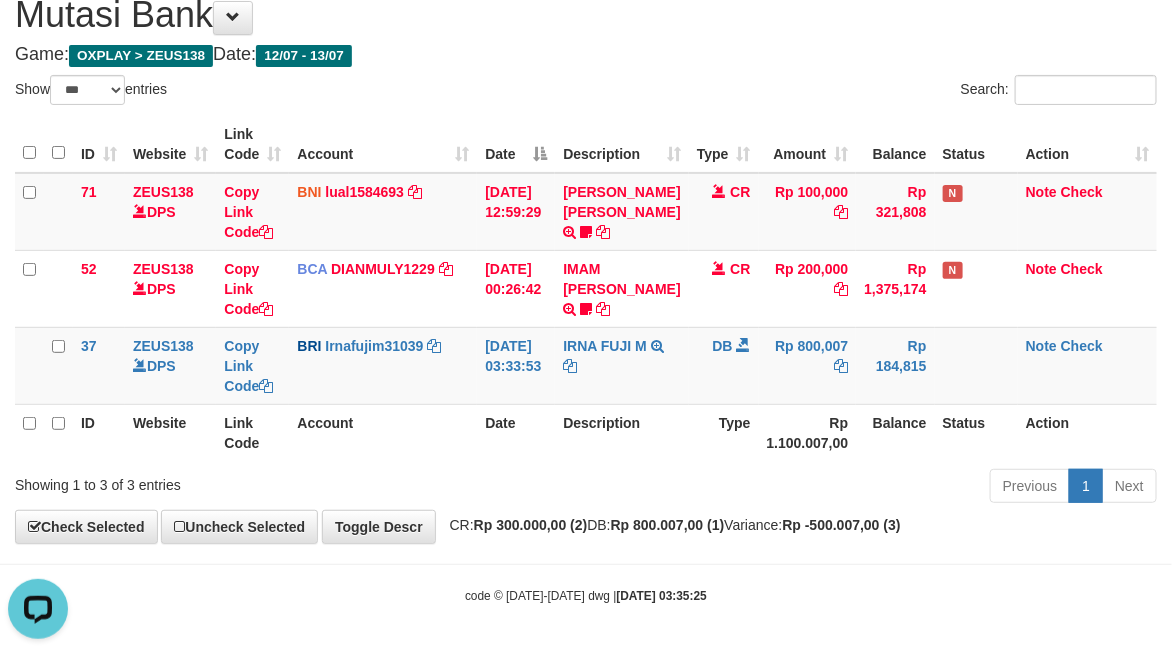 click on "Toggle navigation
Home
Bank
Account List
Load
By Website
Group
[OXPLAY]													ZEUS138
By Load Group (DPS)" at bounding box center (586, 289) 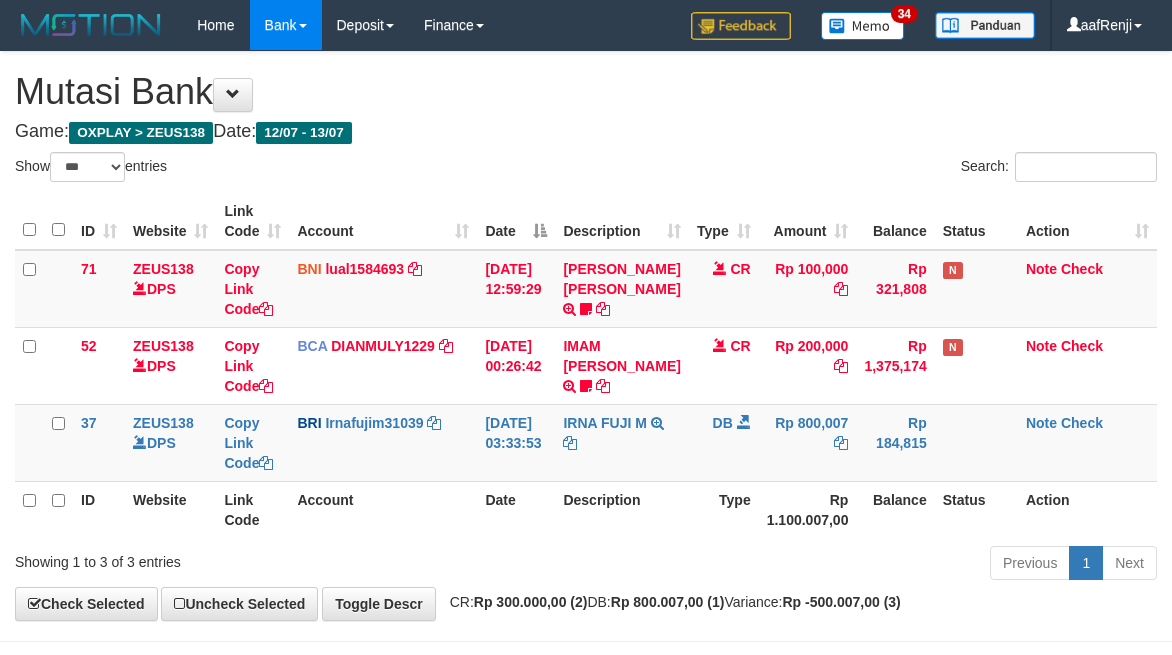 select on "***" 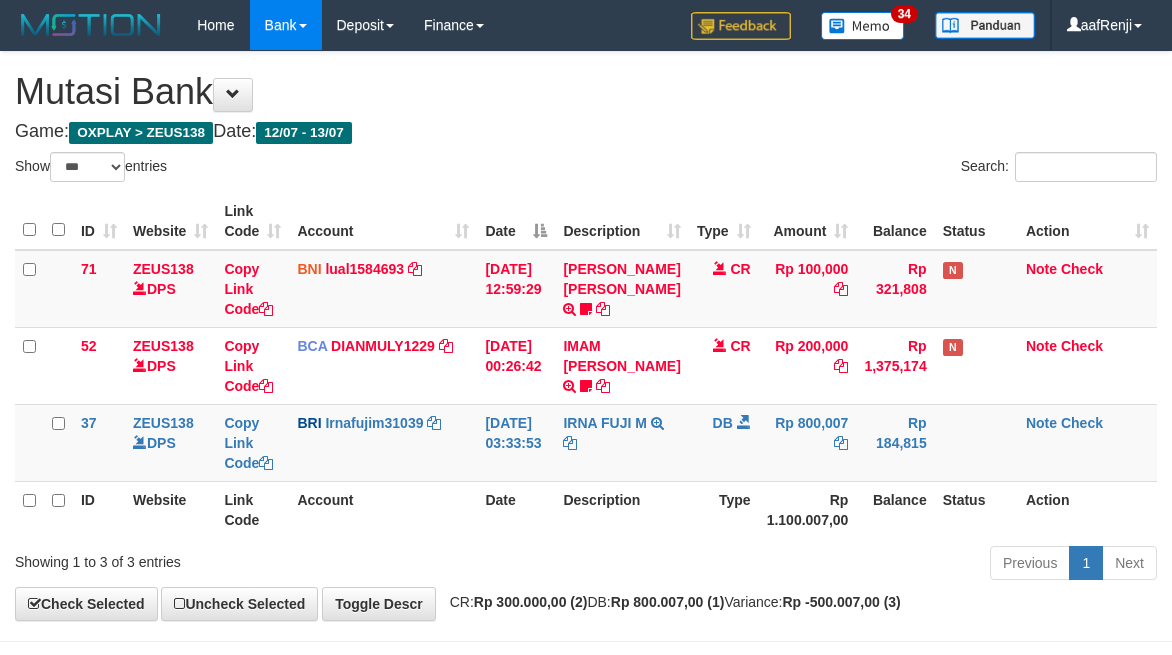 scroll, scrollTop: 97, scrollLeft: 0, axis: vertical 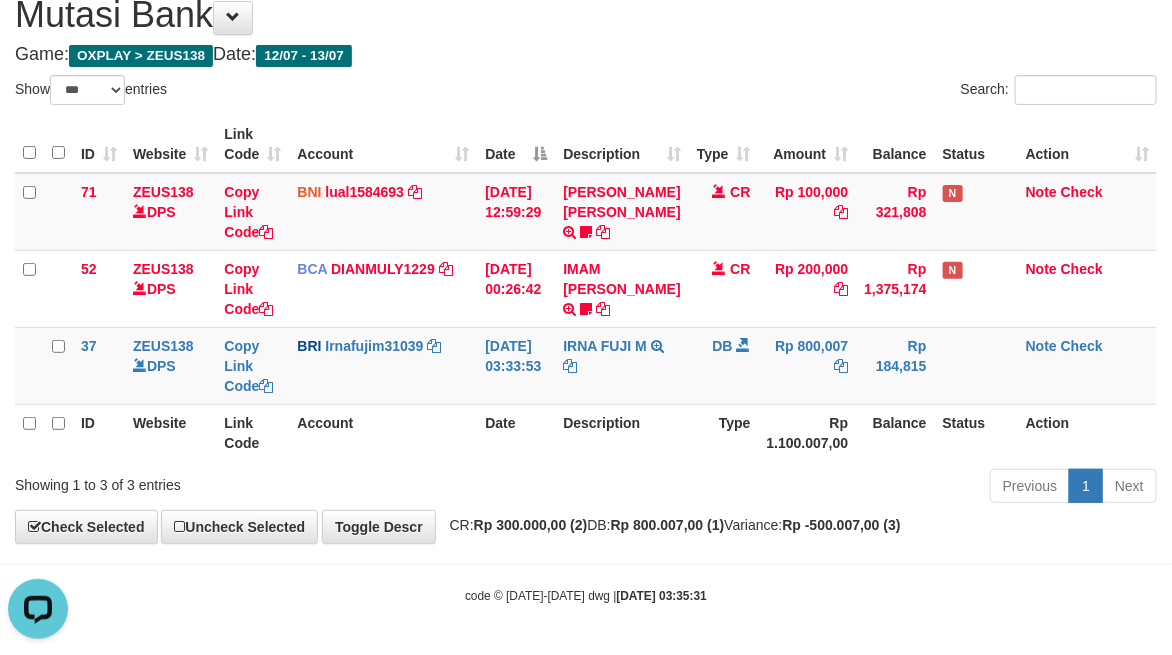 click on "Previous 1 Next" at bounding box center (830, 488) 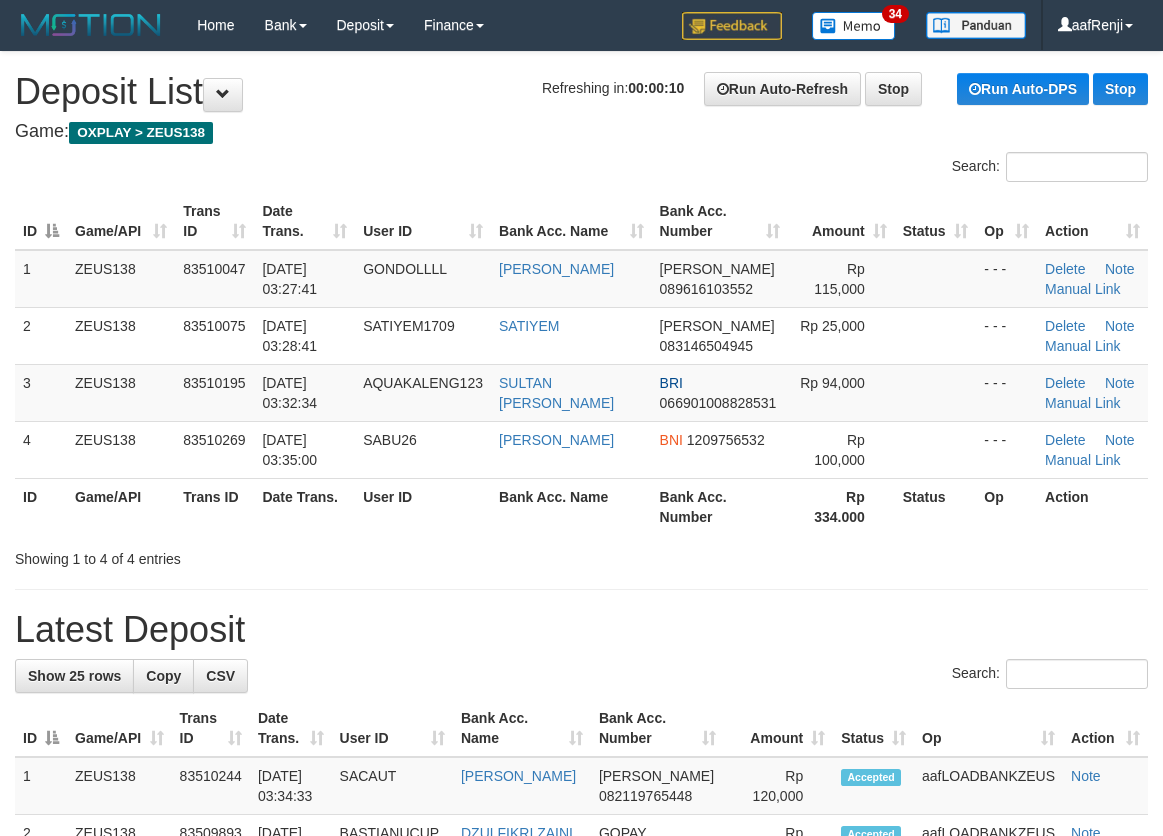 scroll, scrollTop: 0, scrollLeft: 0, axis: both 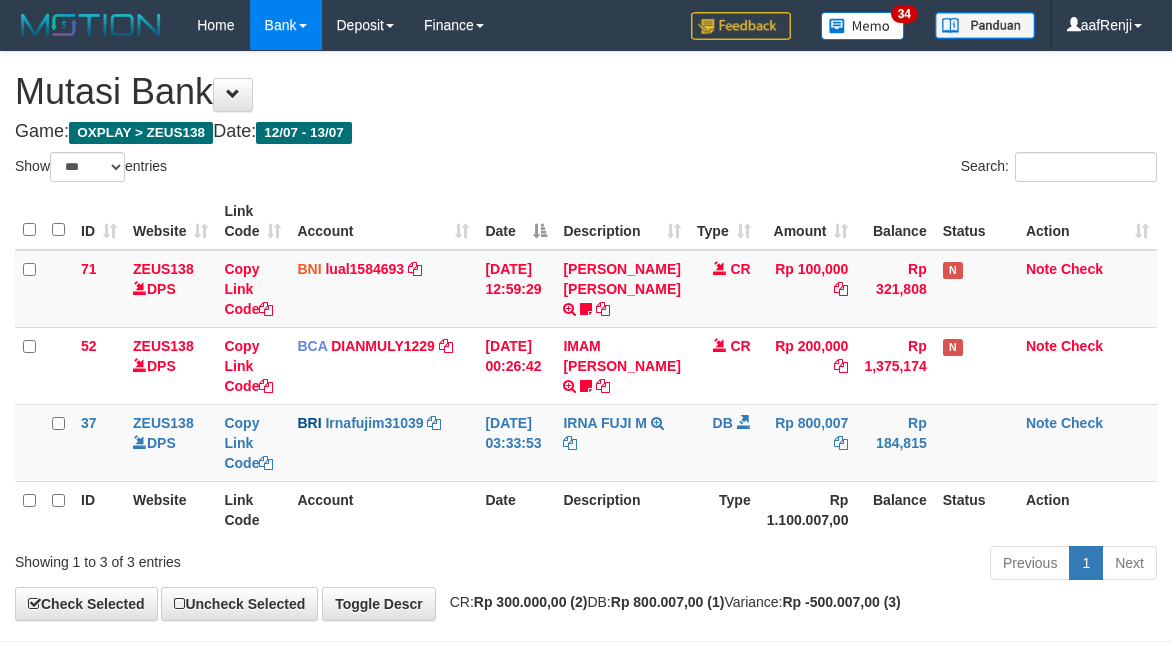 select on "***" 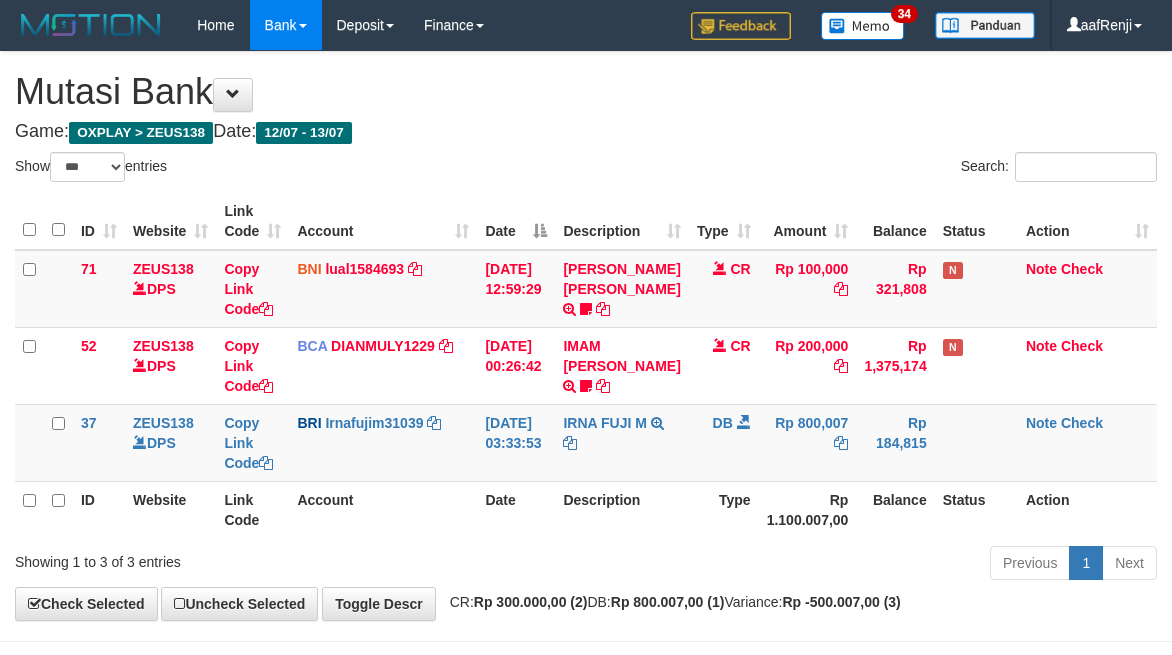 scroll, scrollTop: 97, scrollLeft: 0, axis: vertical 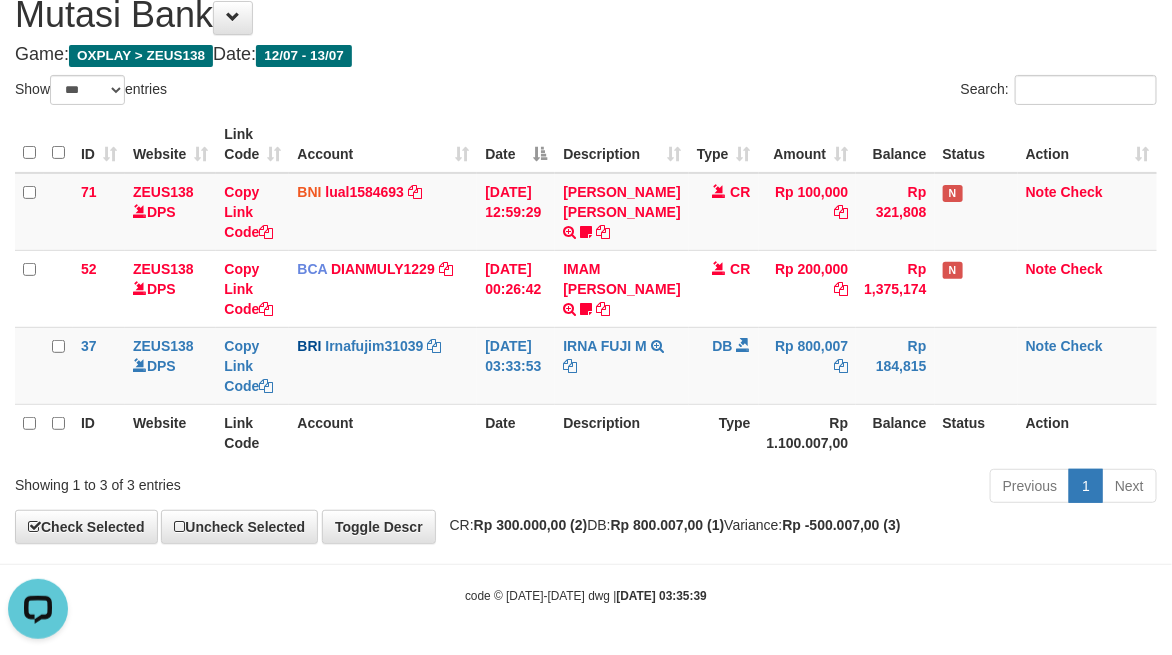 click on "Type" at bounding box center [724, 432] 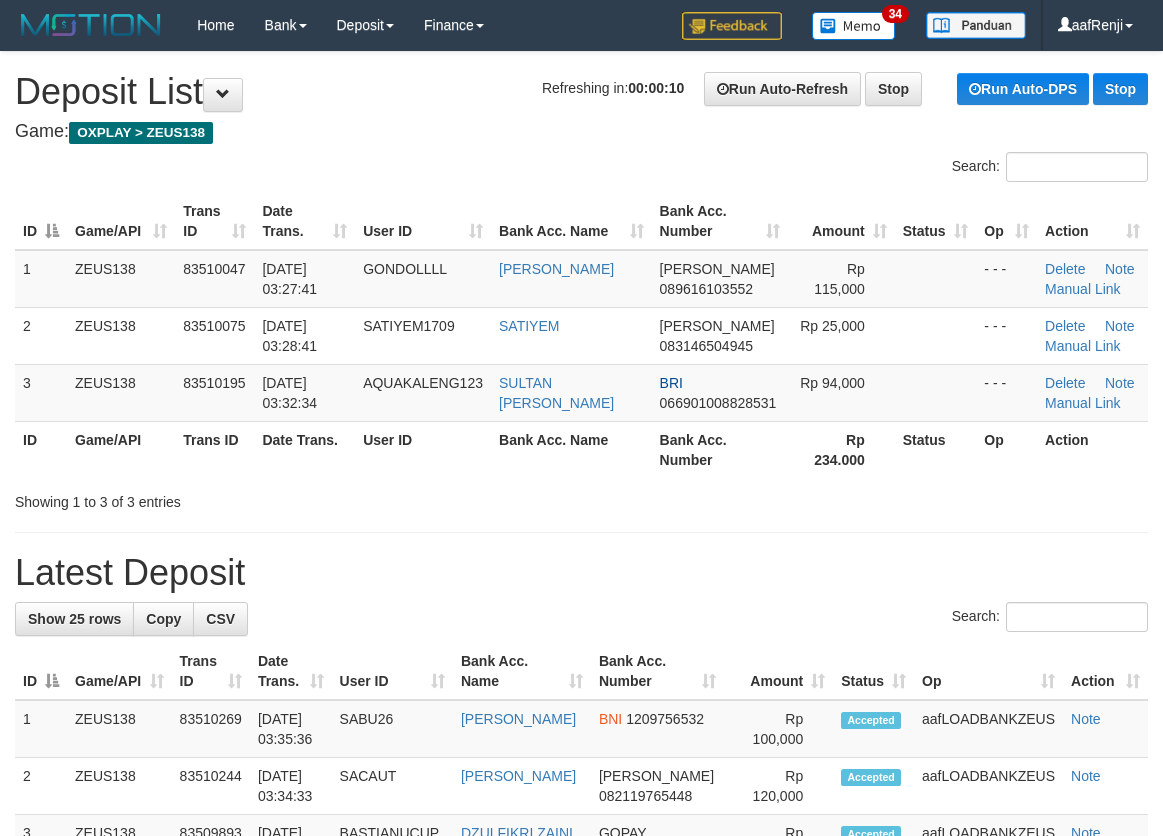 scroll, scrollTop: 0, scrollLeft: 0, axis: both 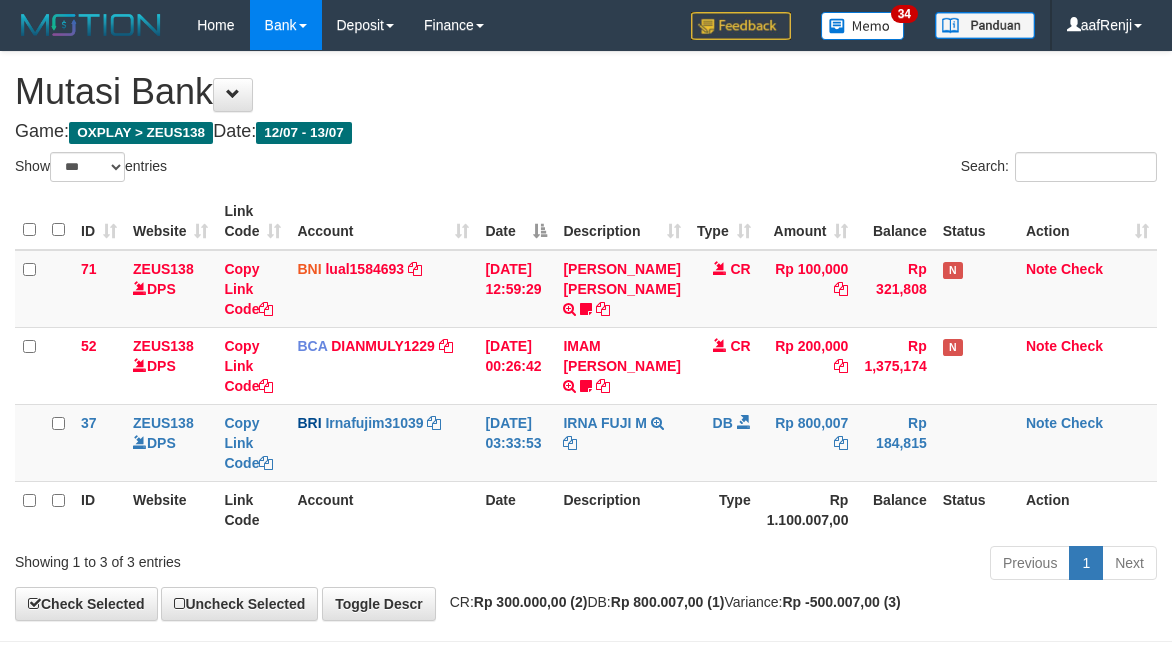 select on "***" 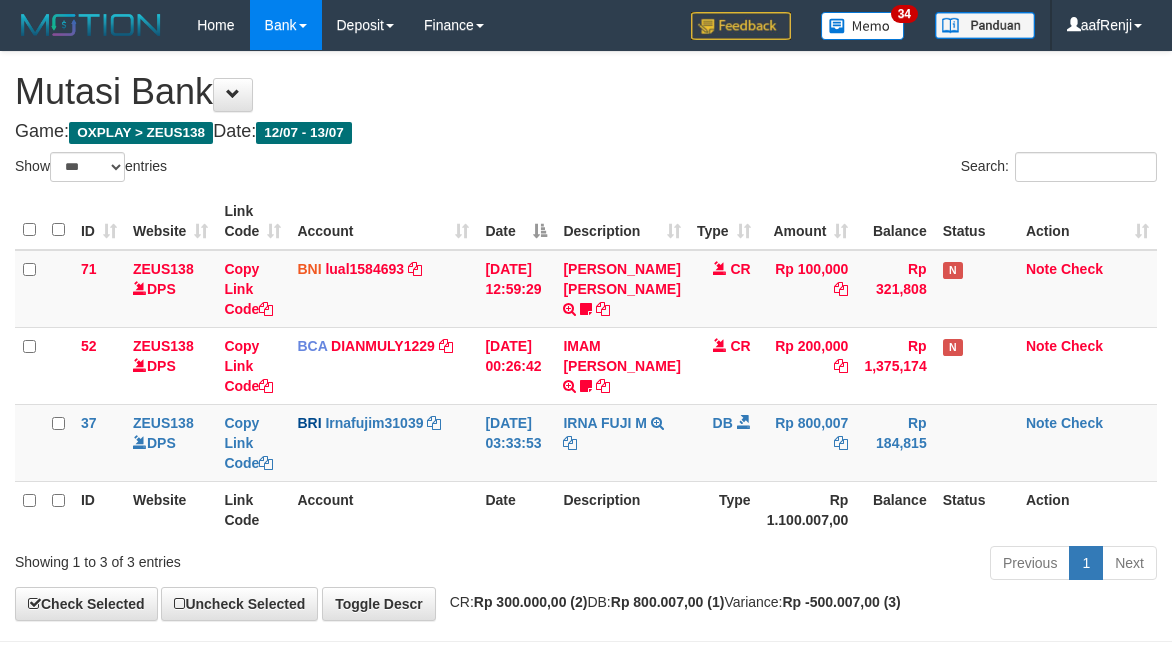 scroll, scrollTop: 97, scrollLeft: 0, axis: vertical 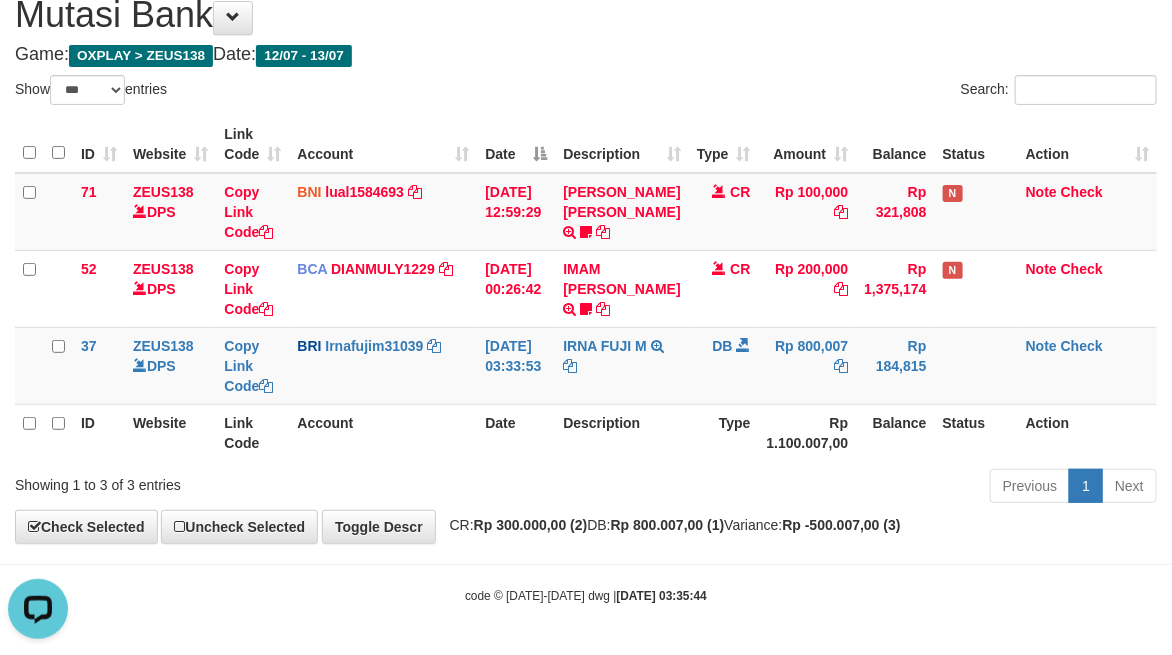 click on "Previous 1 Next" at bounding box center (830, 488) 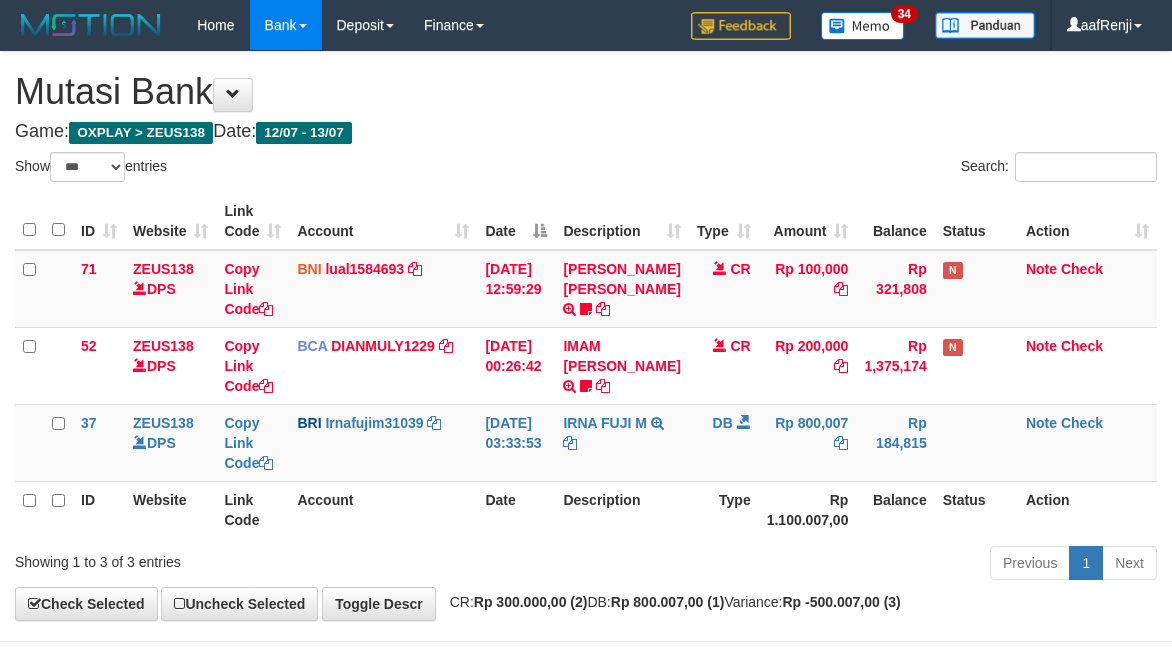 select on "***" 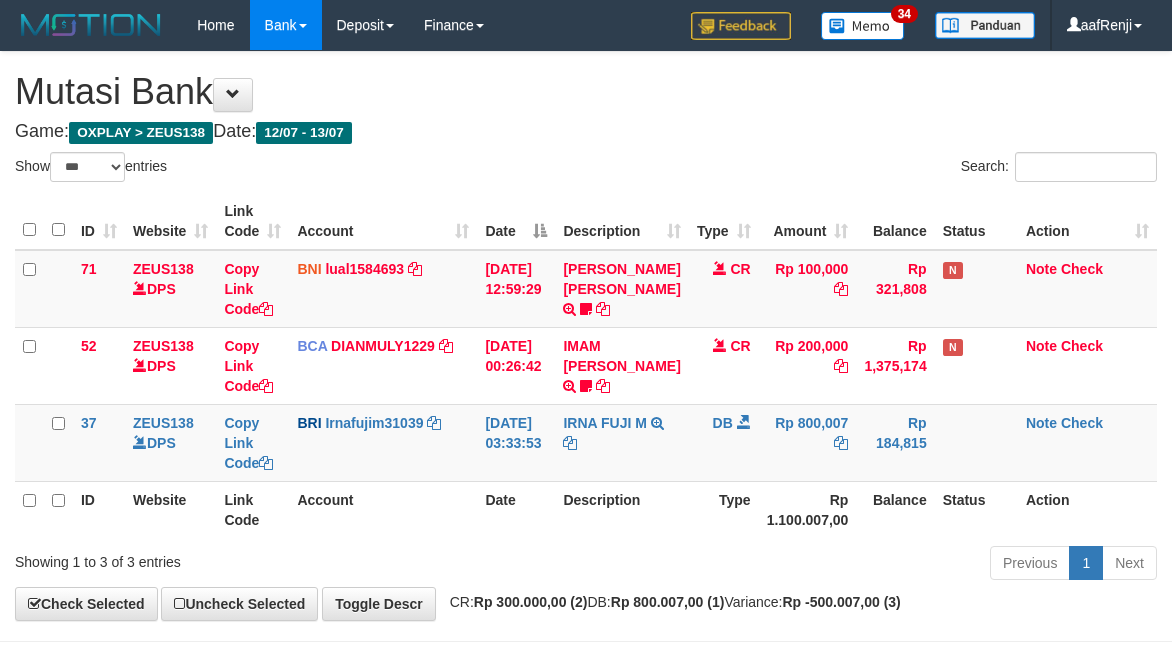 scroll, scrollTop: 97, scrollLeft: 0, axis: vertical 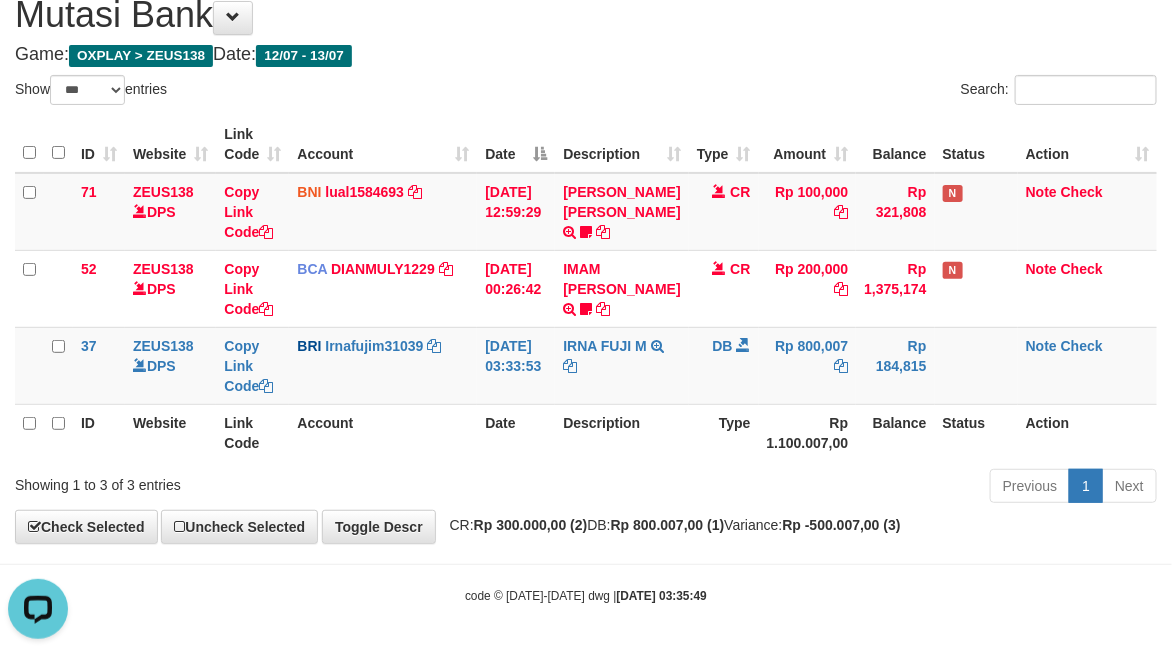 click on "Date" at bounding box center (516, 432) 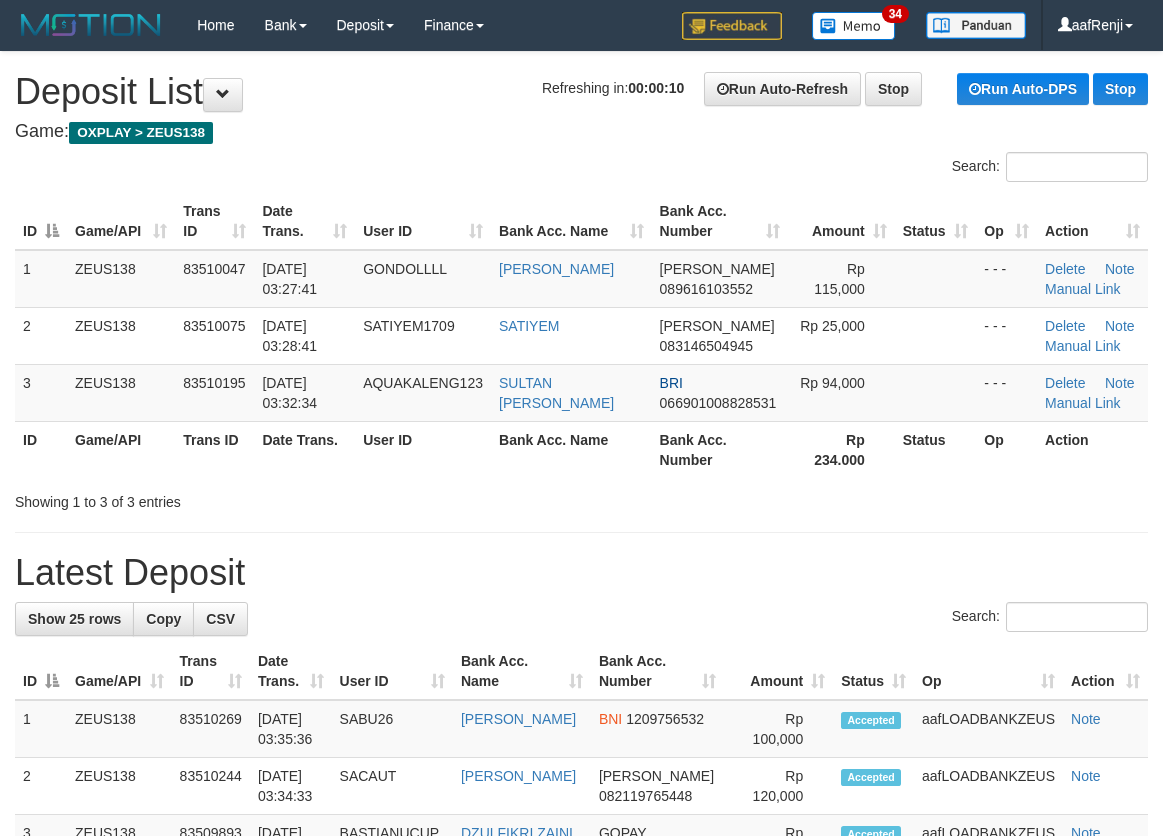 scroll, scrollTop: 0, scrollLeft: 0, axis: both 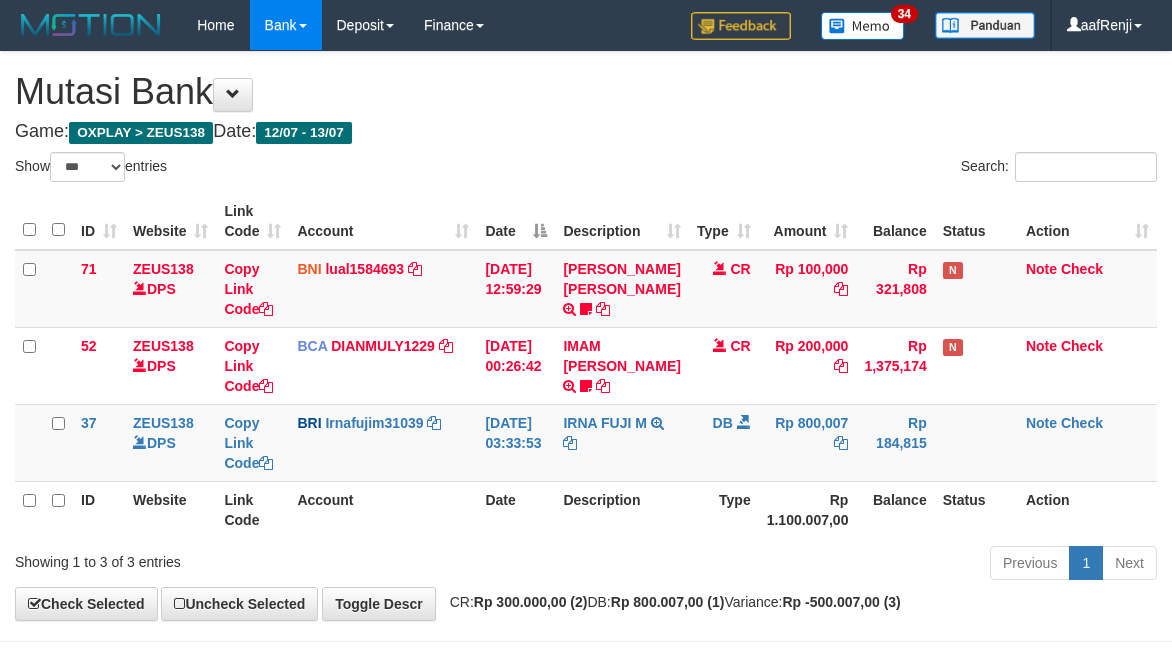 select on "***" 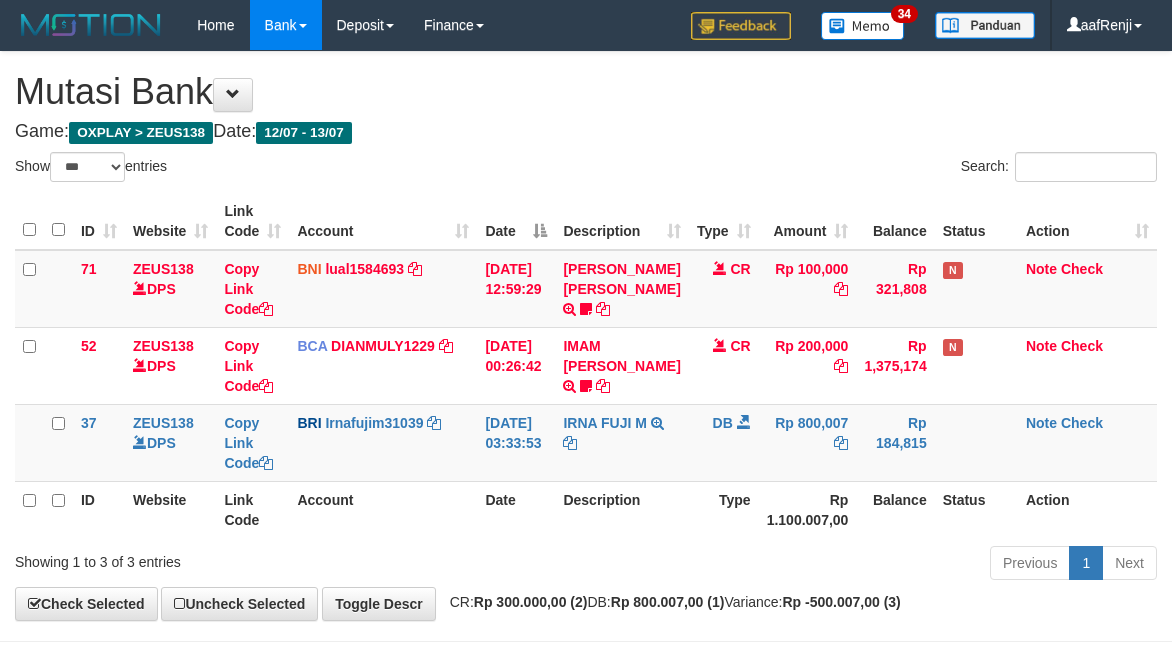 scroll, scrollTop: 97, scrollLeft: 0, axis: vertical 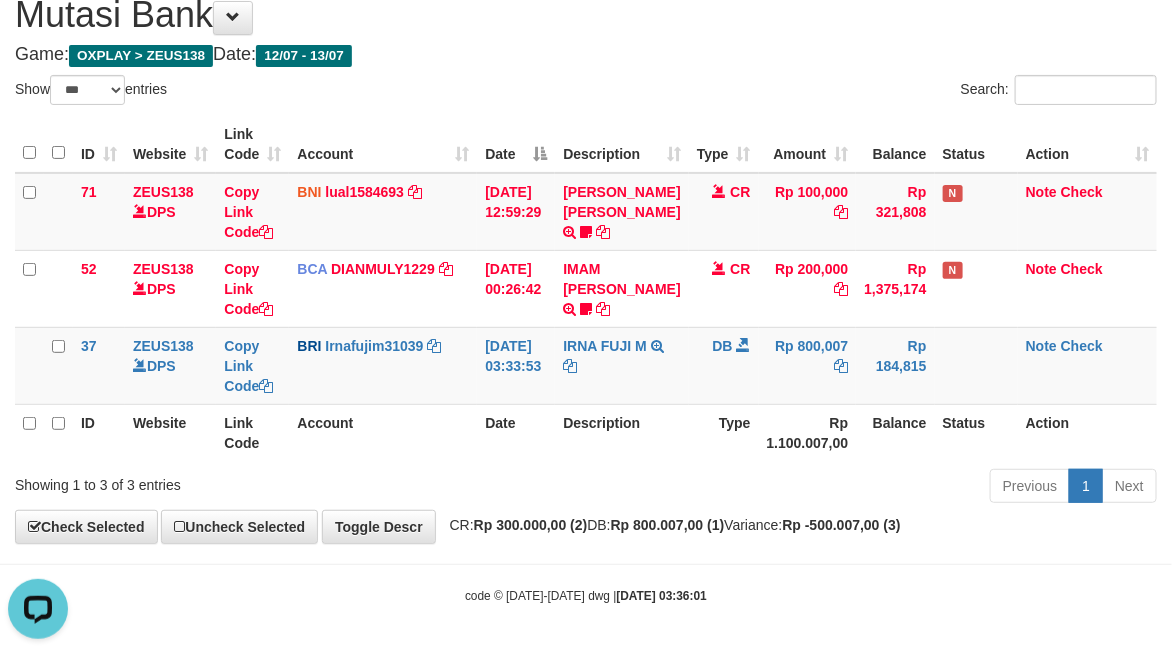 click on "ID Website Link Code Account Date Description Type Amount Balance Status Action
71
ZEUS138    DPS
Copy Link Code
BNI
lual1584693
DPS
LUCKY ALAMSYAH
mutasi_20250712_2414 | 71
mutasi_20250712_2414 | 71
[DATE] 12:59:29
[PERSON_NAME] [PERSON_NAME]            TRF/PAY/TOP-UP ECHANNEL [PERSON_NAME] [PERSON_NAME]    BUBU1010EDC1X24JAM
CR
Rp 100,000
Rp 321,808
N
Note
Check
52
ZEUS138    DPS
Copy Link Code
BCA
DIANMULY1229
DPS" at bounding box center [586, 288] 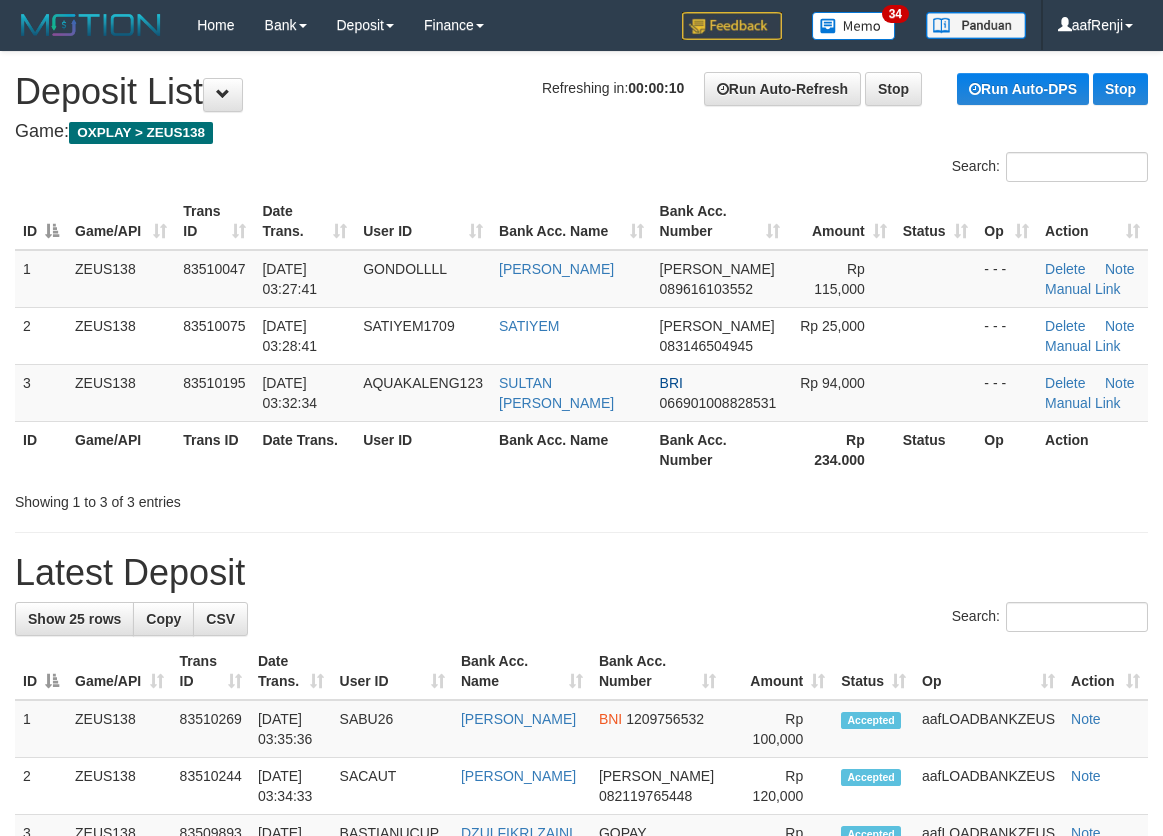 scroll, scrollTop: 0, scrollLeft: 0, axis: both 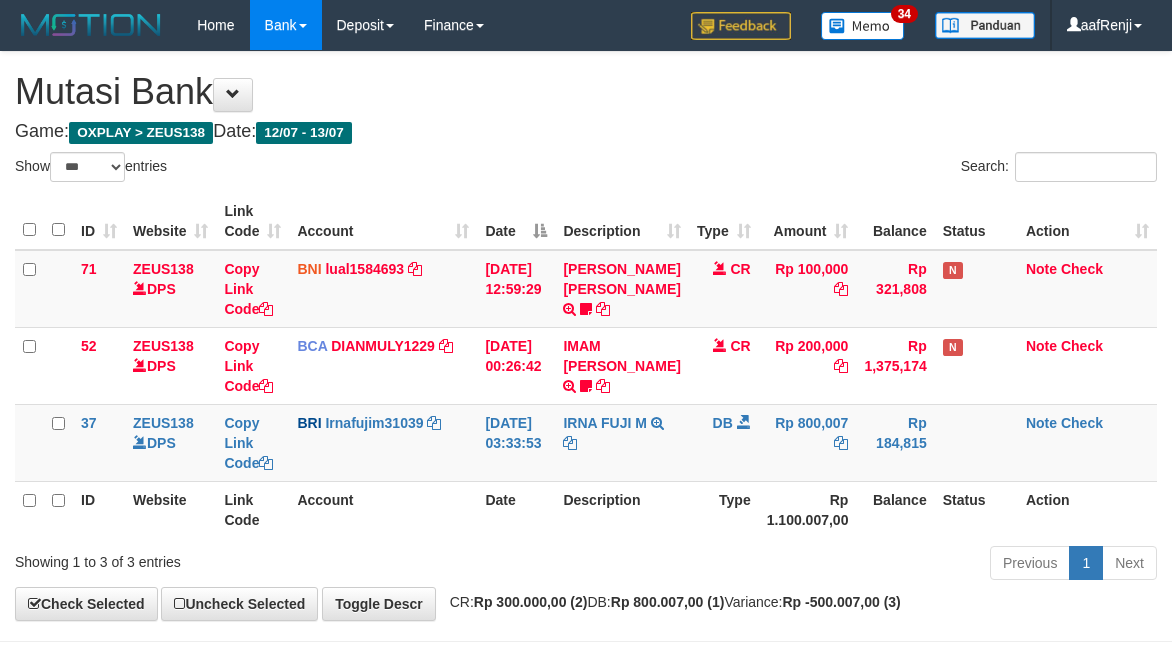 select on "***" 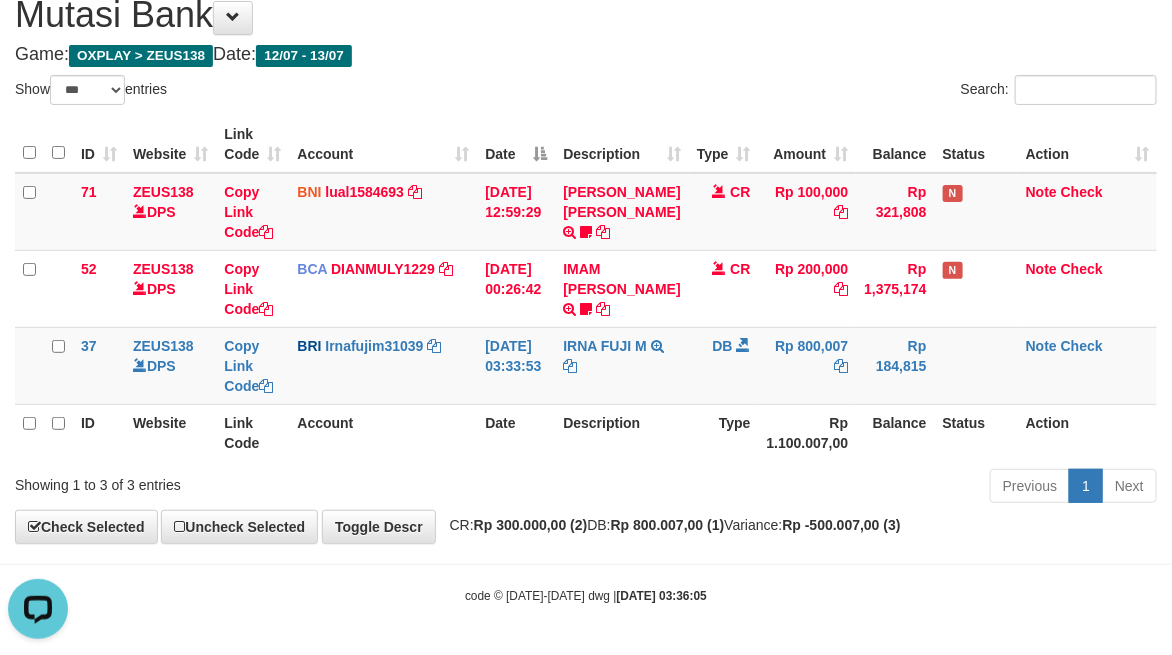 scroll, scrollTop: 0, scrollLeft: 0, axis: both 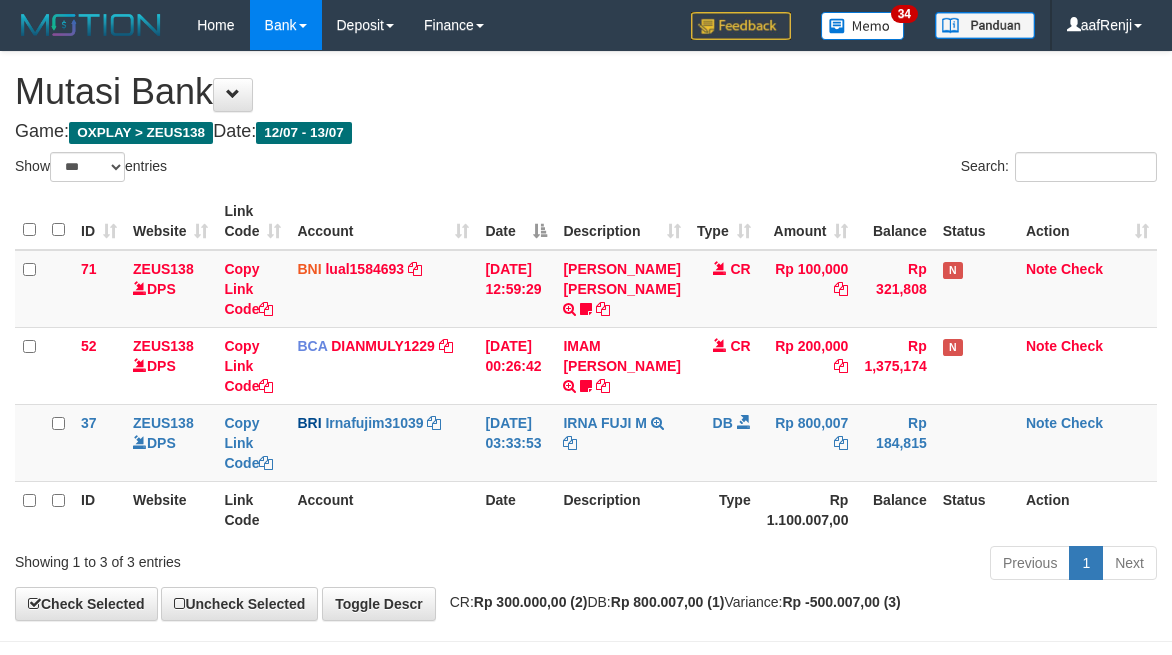 select on "***" 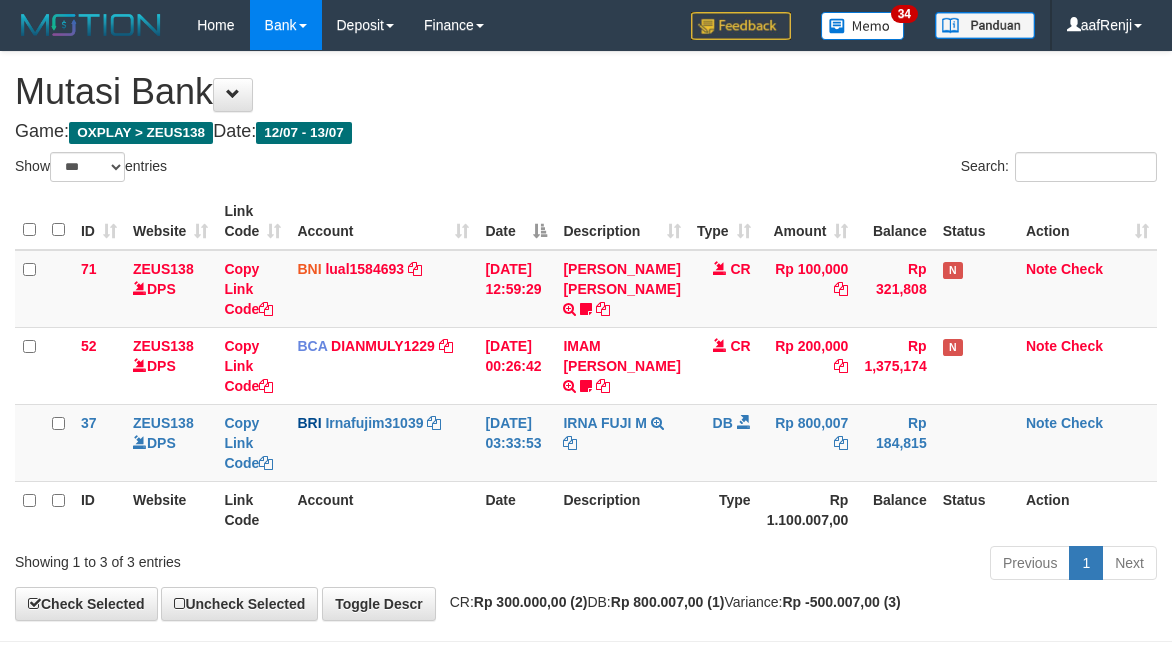 scroll, scrollTop: 97, scrollLeft: 0, axis: vertical 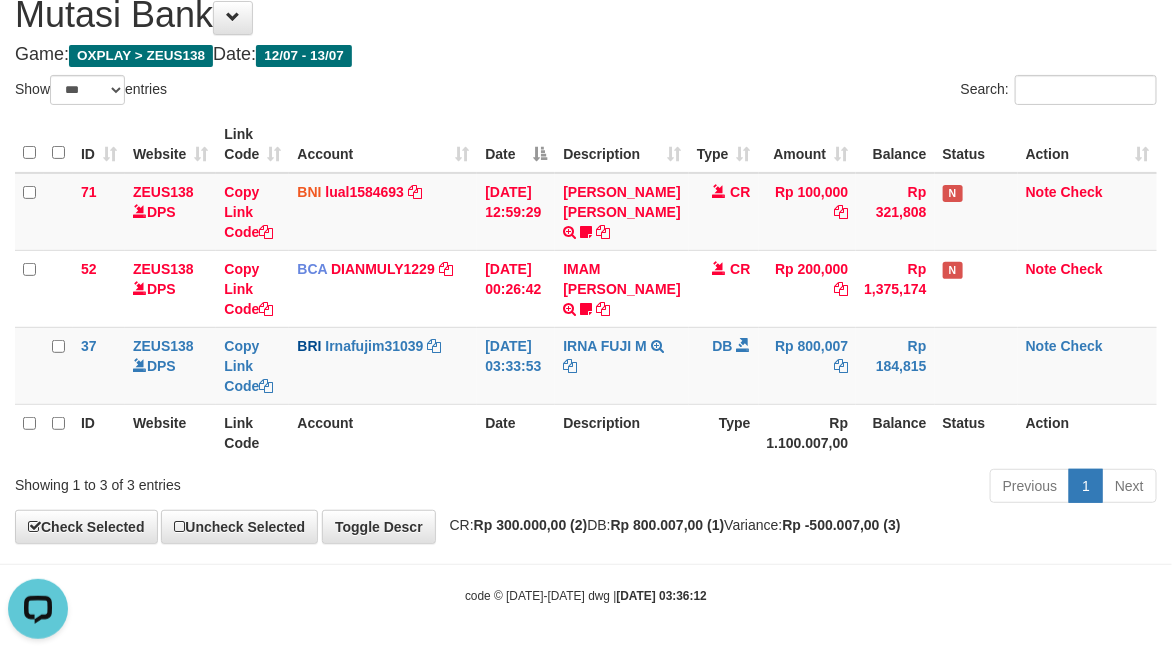 click on "Previous 1 Next" at bounding box center [830, 488] 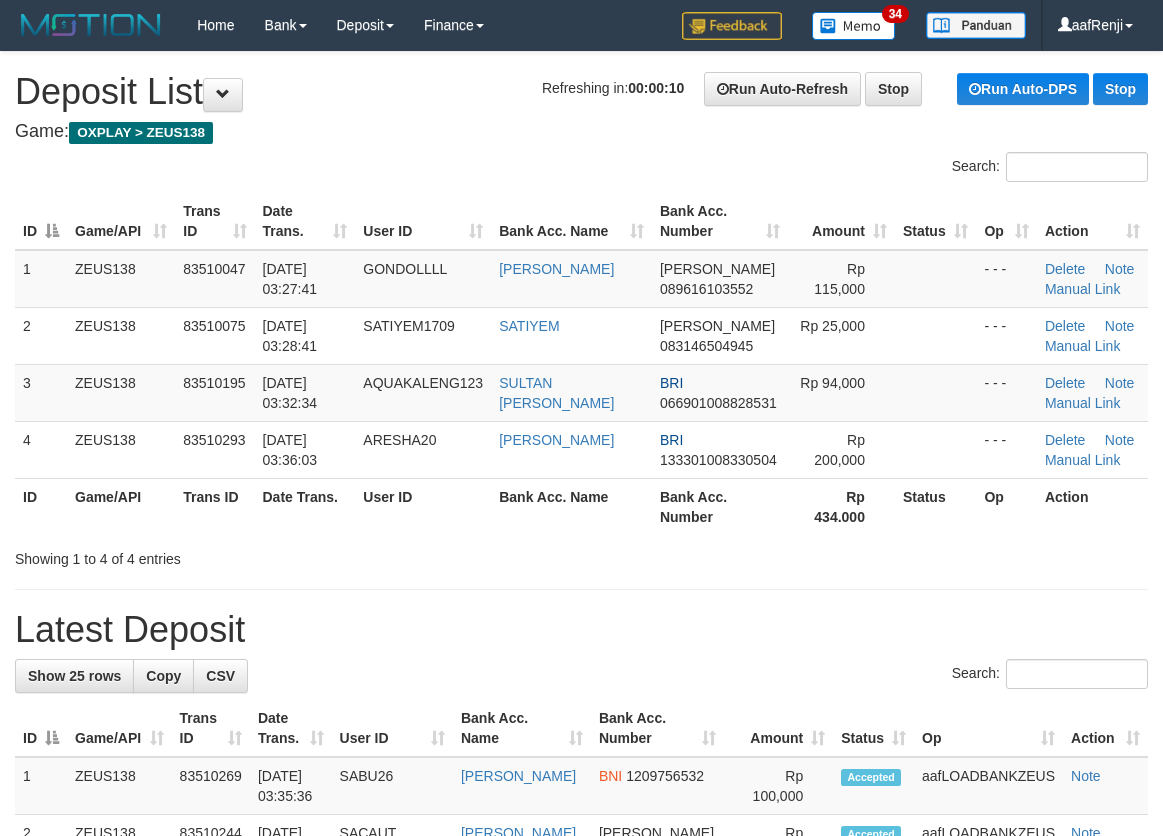 scroll, scrollTop: 0, scrollLeft: 0, axis: both 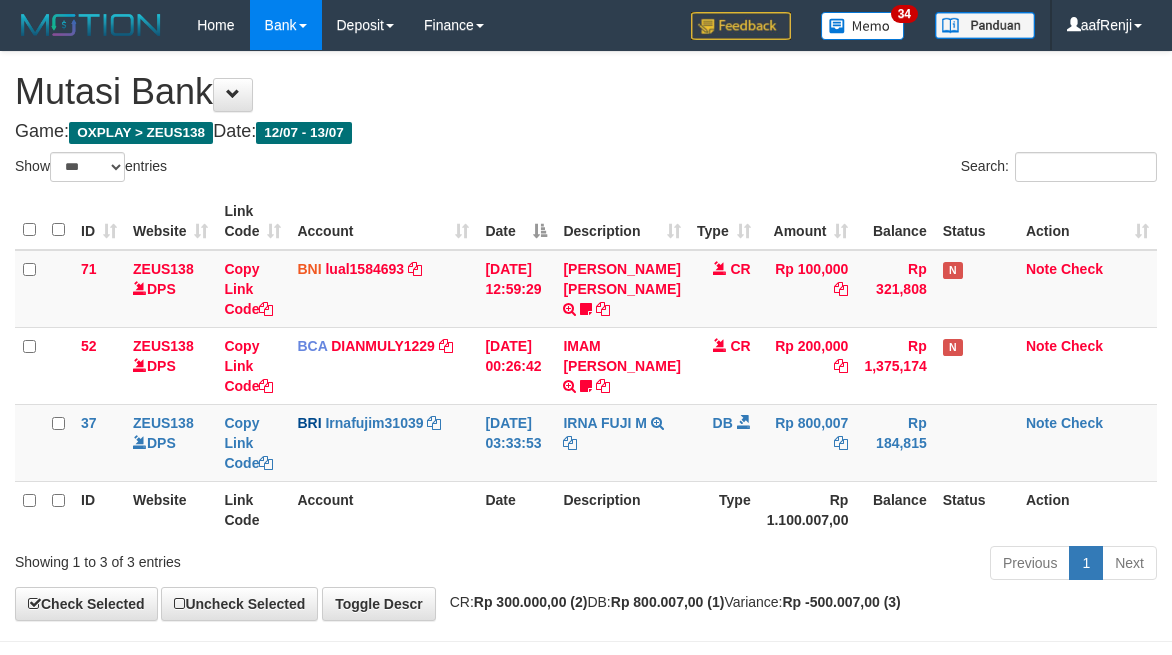 select on "***" 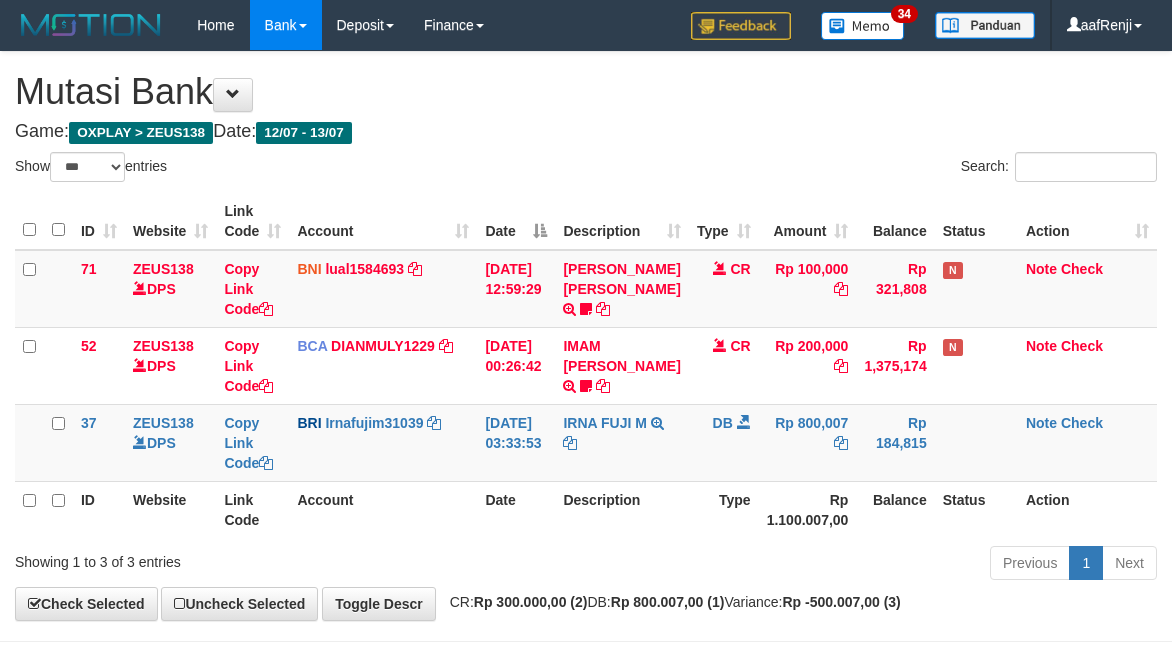 scroll, scrollTop: 97, scrollLeft: 0, axis: vertical 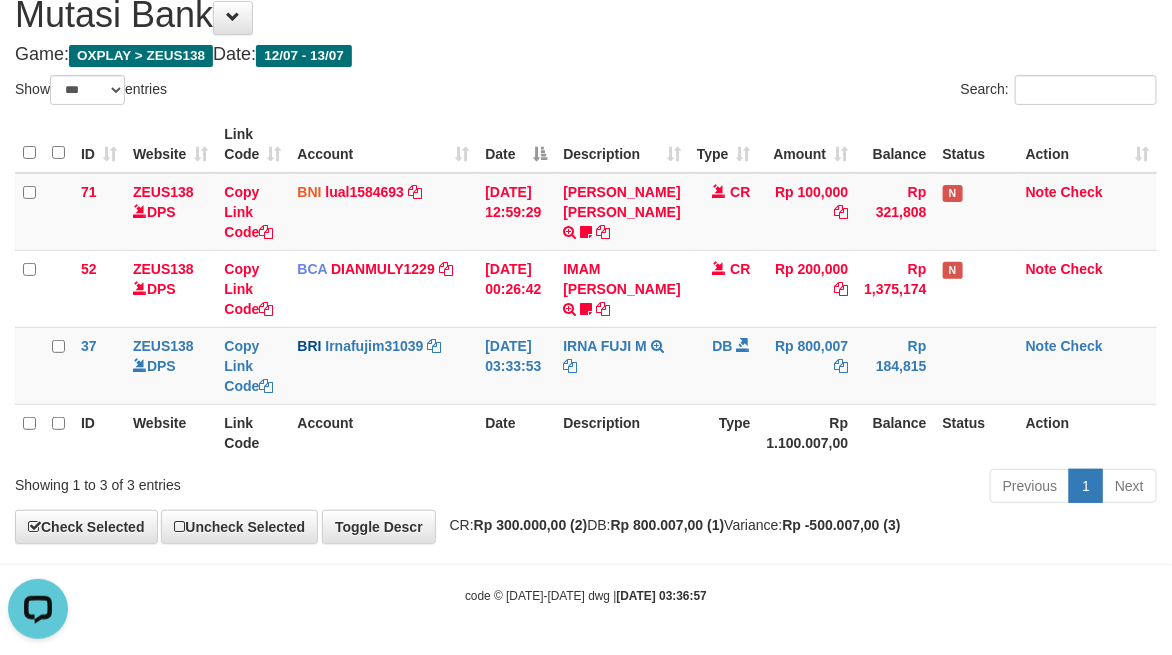 click on "Previous 1 Next" at bounding box center [830, 488] 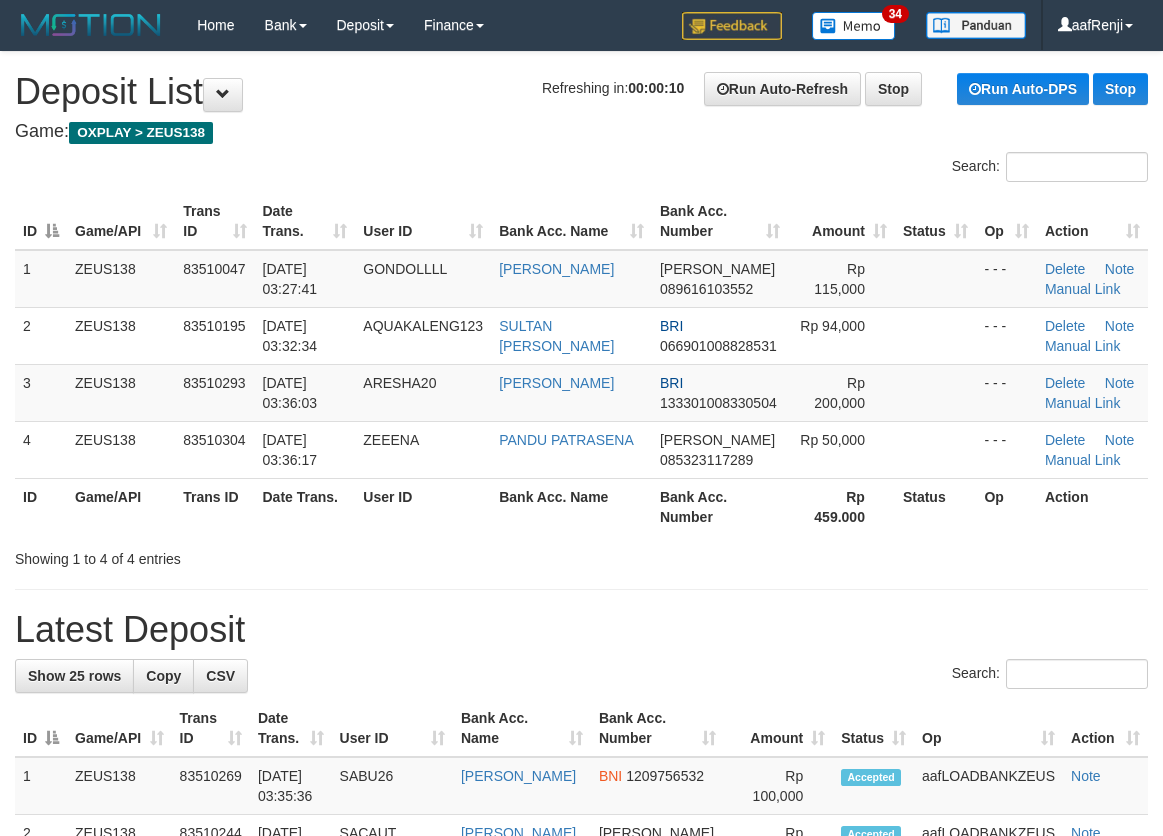 scroll, scrollTop: 0, scrollLeft: 0, axis: both 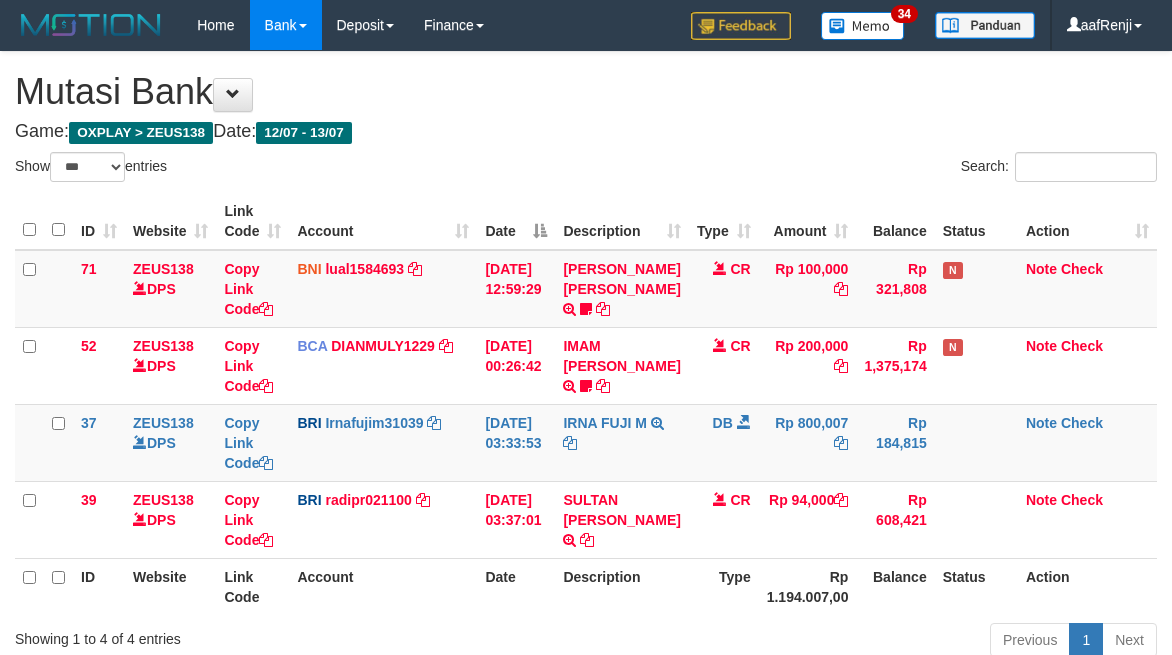 select on "***" 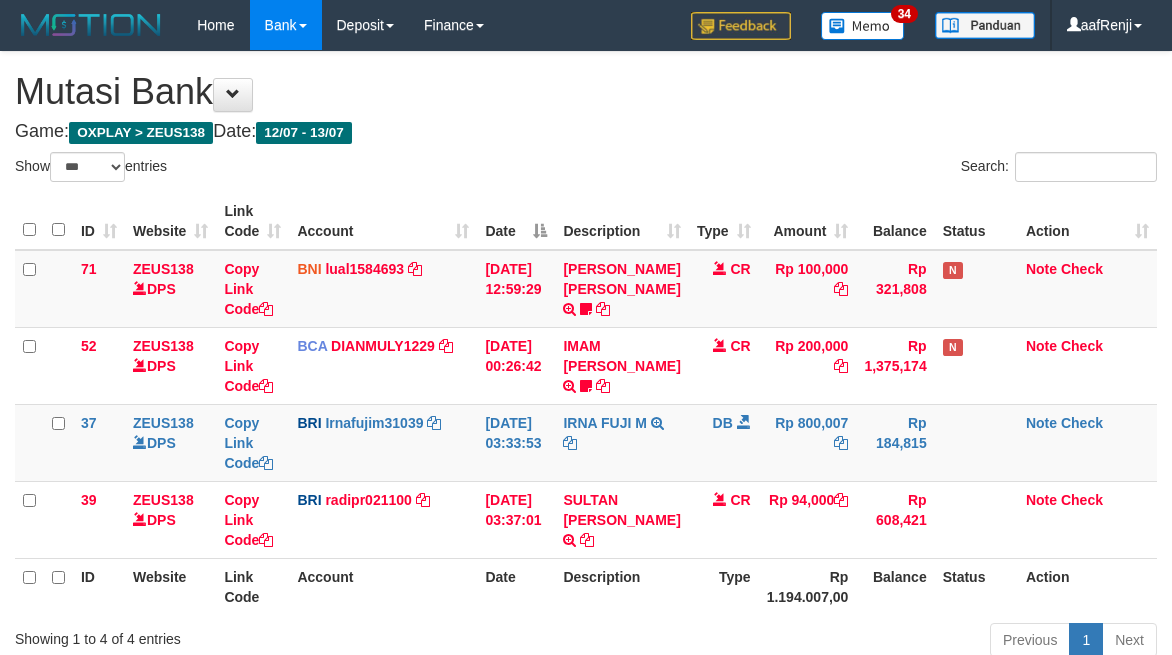 scroll, scrollTop: 140, scrollLeft: 0, axis: vertical 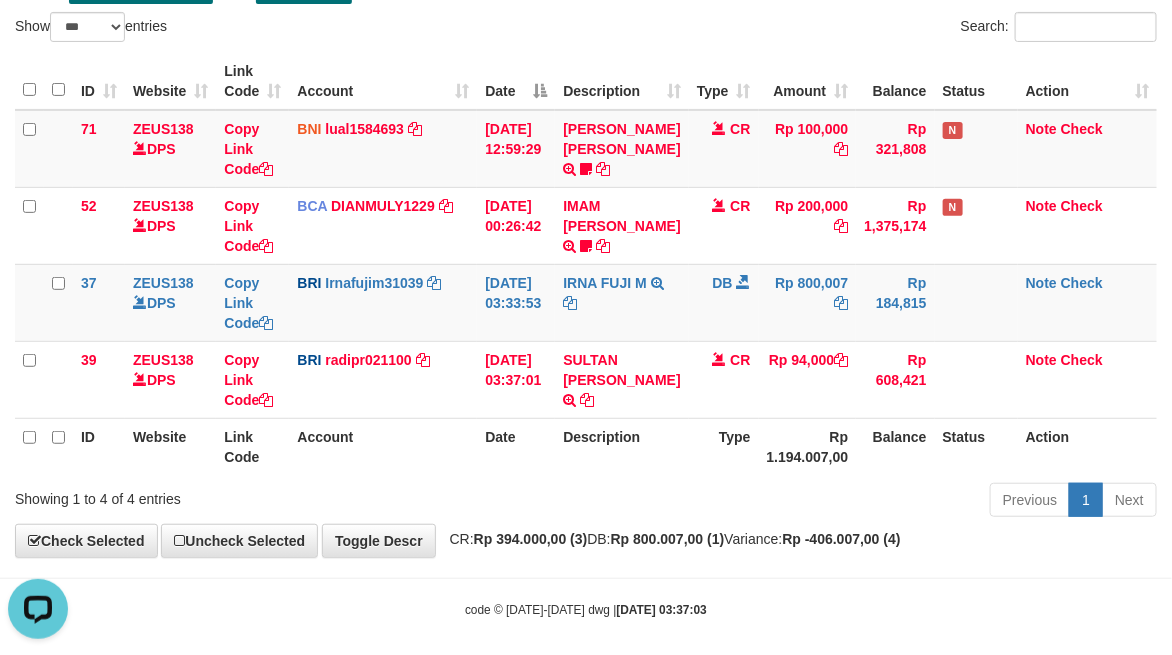 click on "Rp 1.194.007,00" at bounding box center (808, 446) 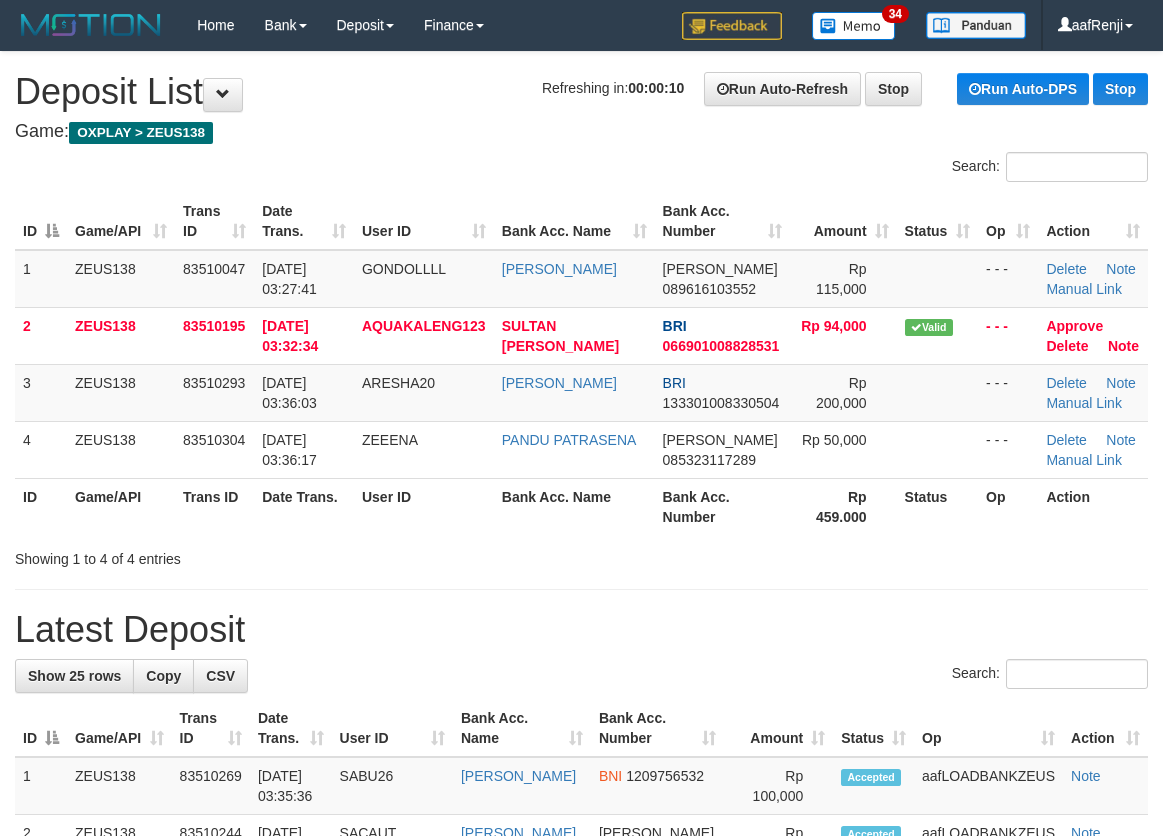 scroll, scrollTop: 0, scrollLeft: 0, axis: both 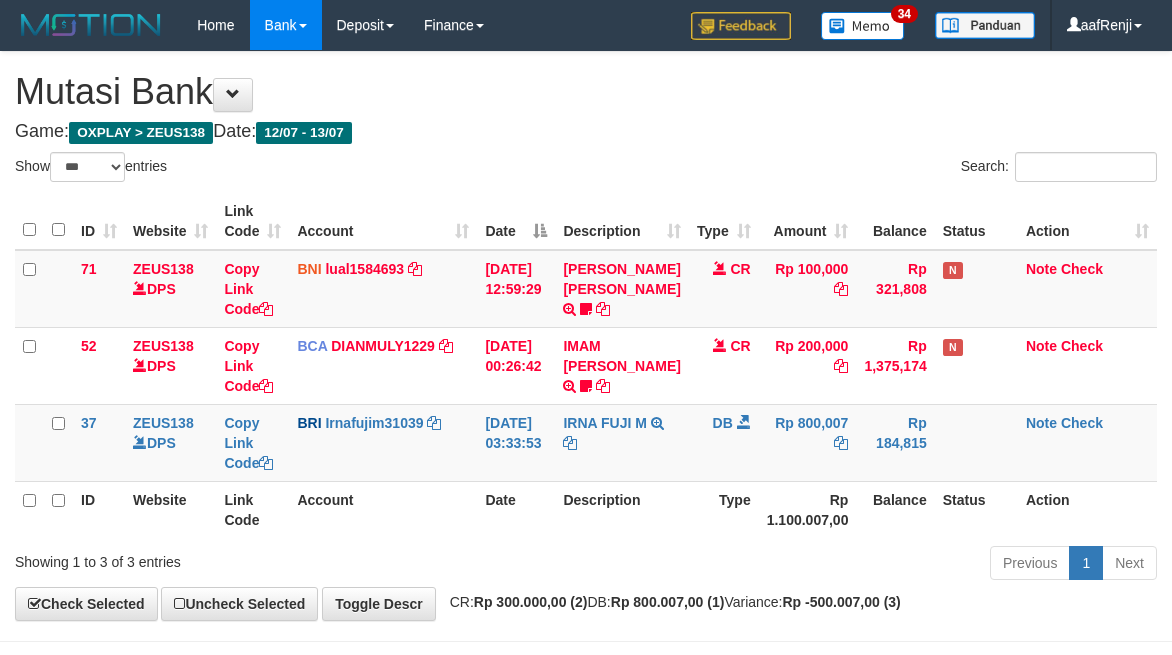 select on "***" 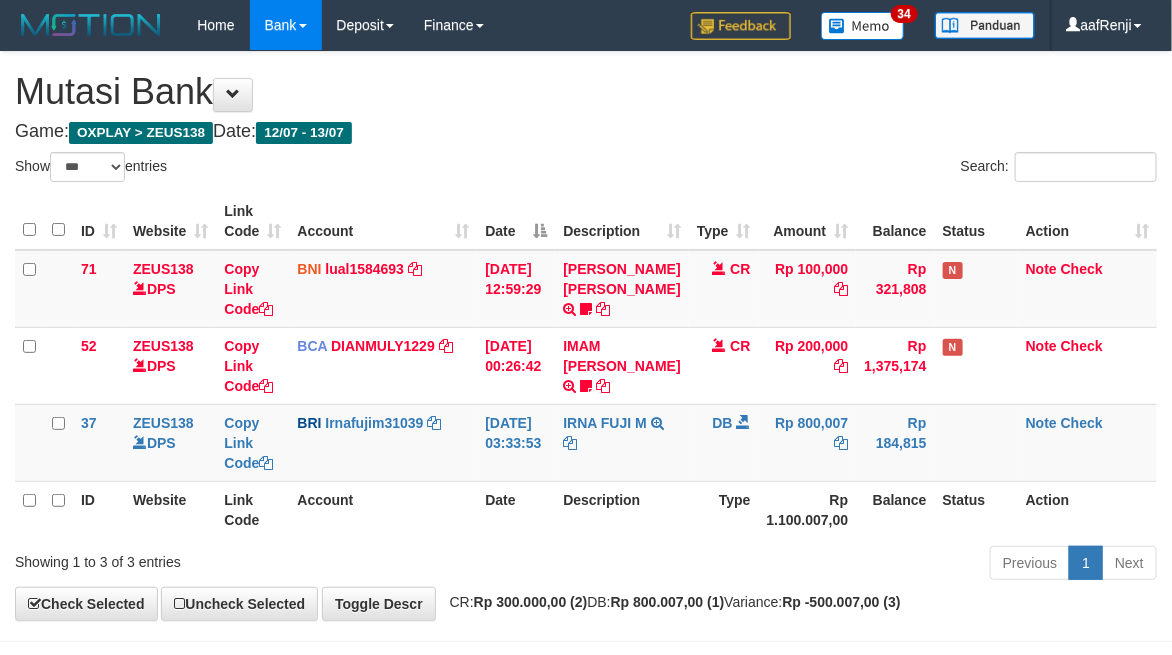scroll, scrollTop: 97, scrollLeft: 0, axis: vertical 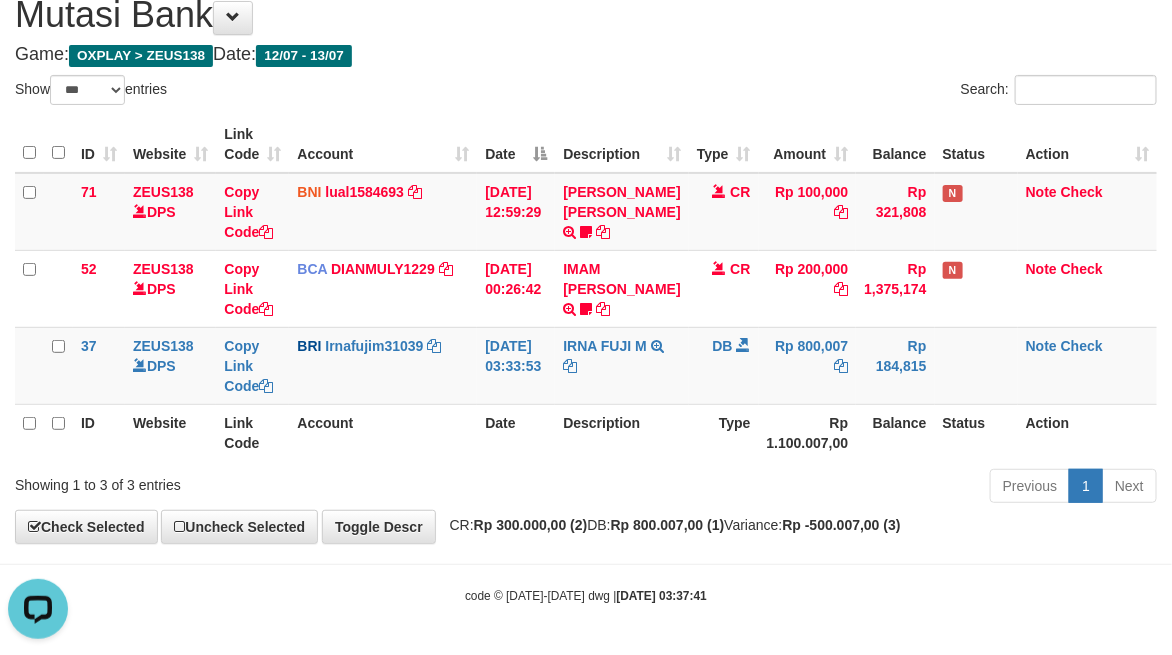 drag, startPoint x: 597, startPoint y: 462, endPoint x: 580, endPoint y: 472, distance: 19.723083 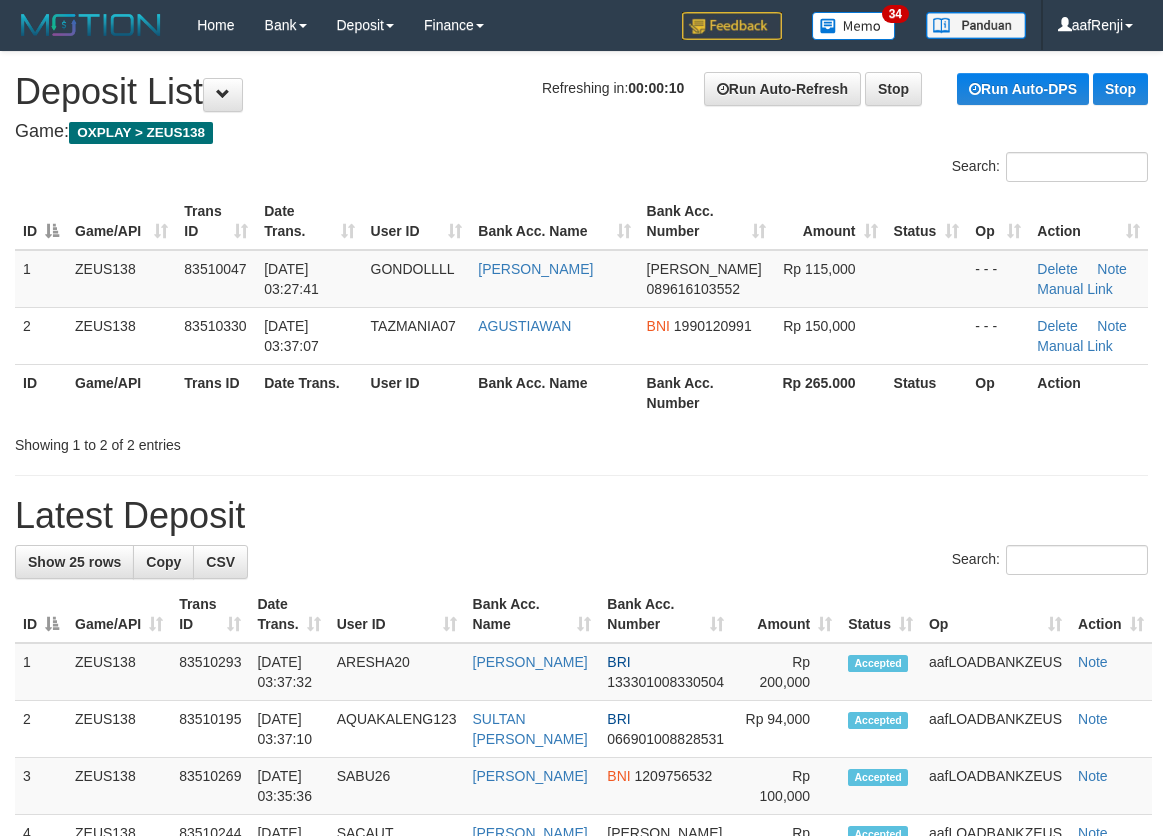 scroll, scrollTop: 0, scrollLeft: 0, axis: both 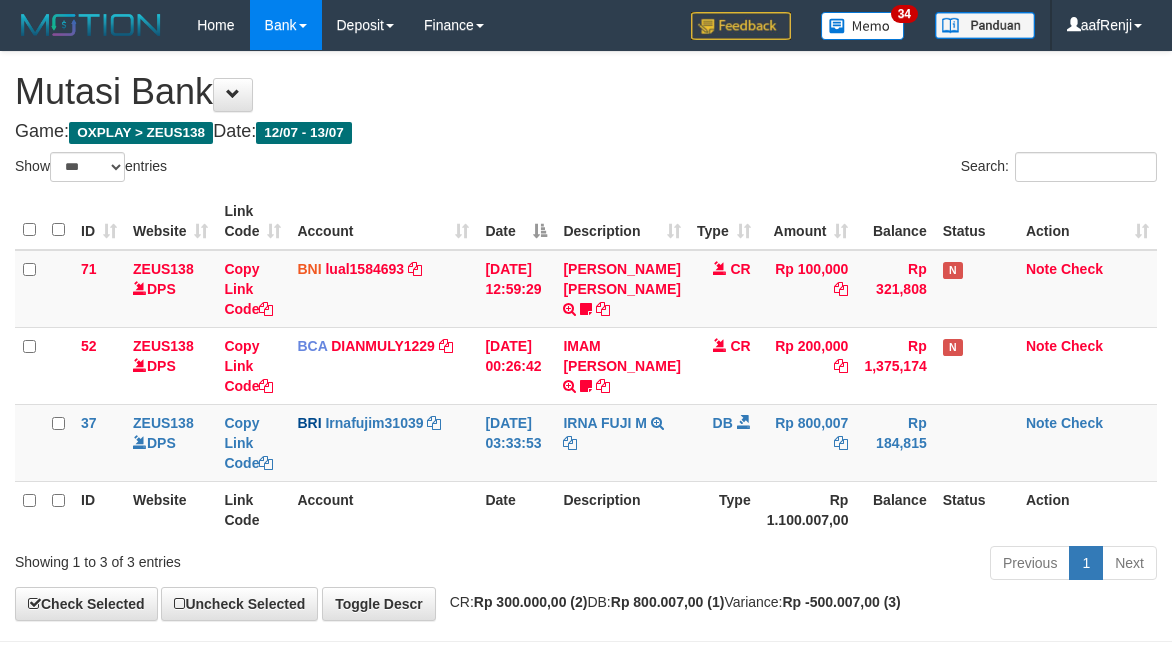 select on "***" 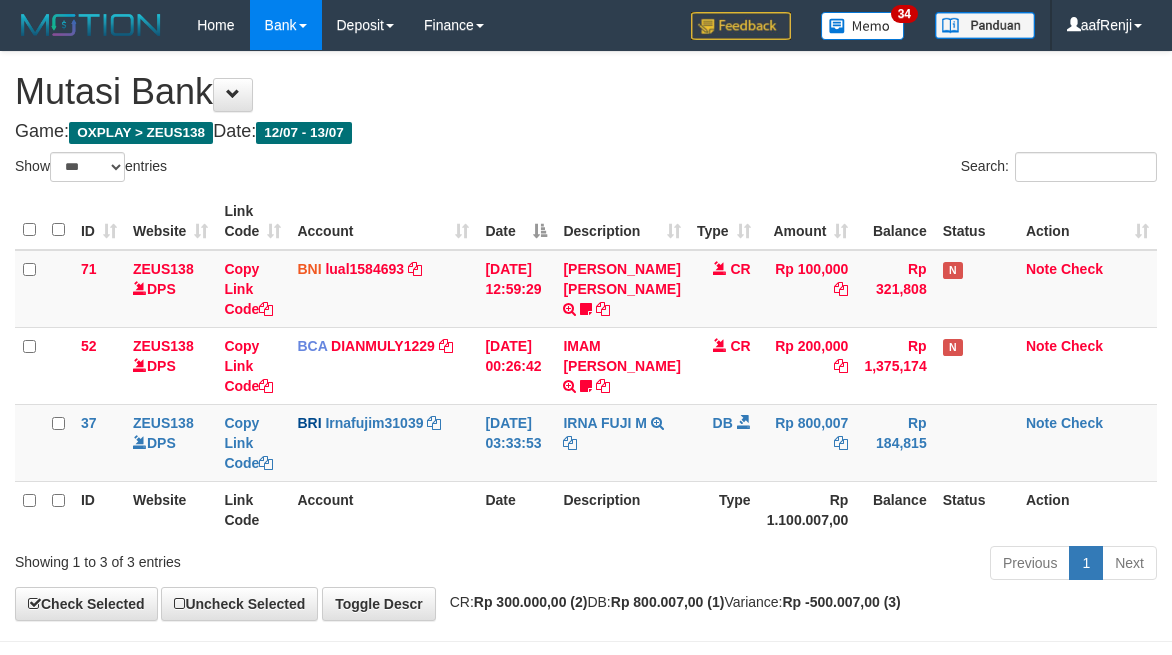 scroll, scrollTop: 97, scrollLeft: 0, axis: vertical 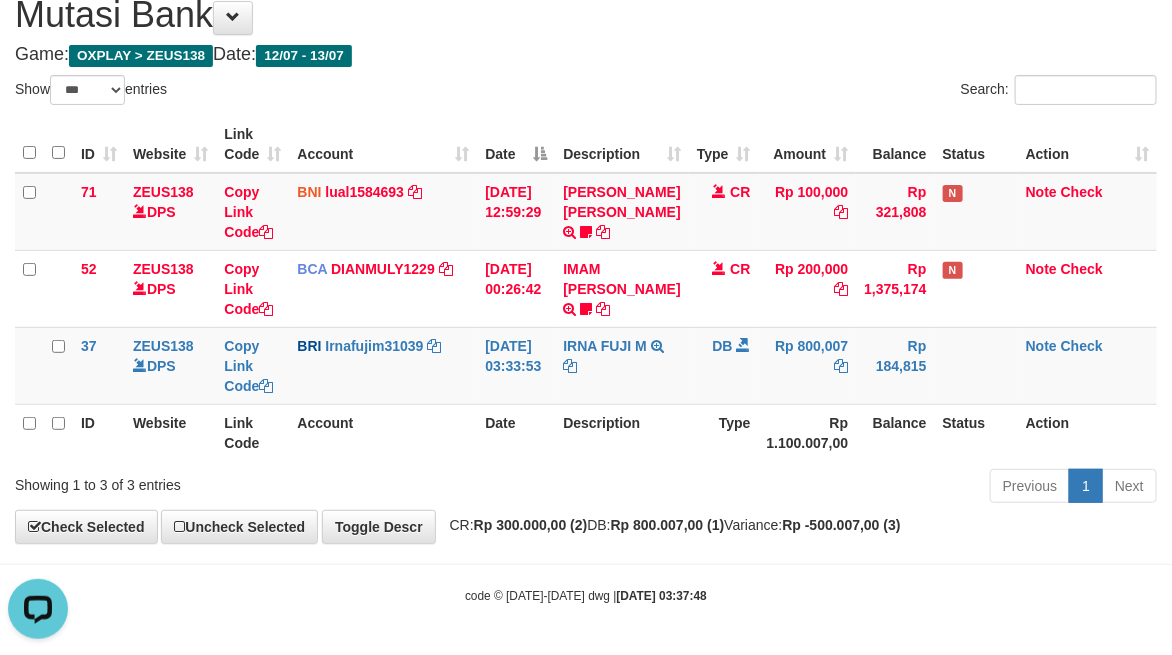 click on "Previous 1 Next" at bounding box center [830, 488] 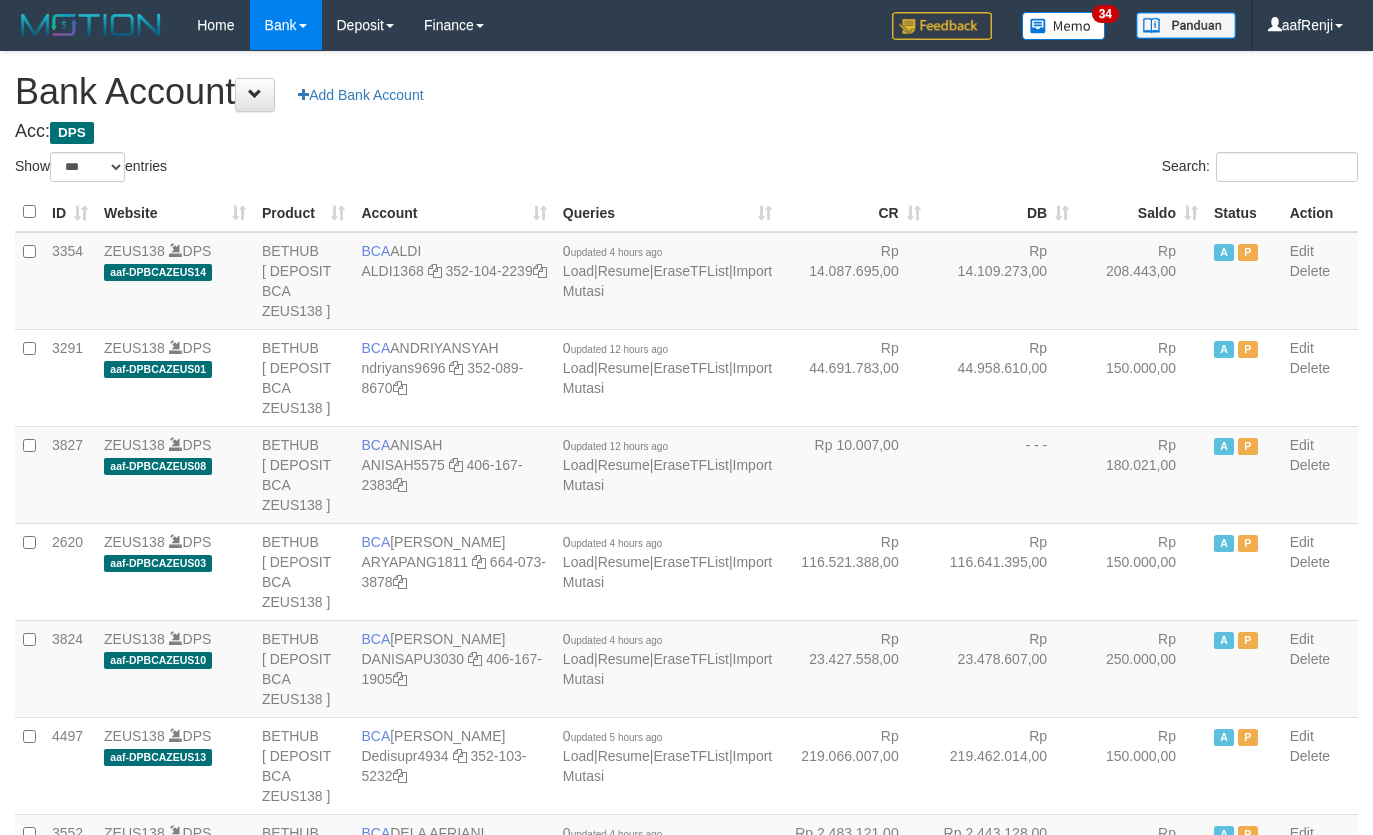select on "***" 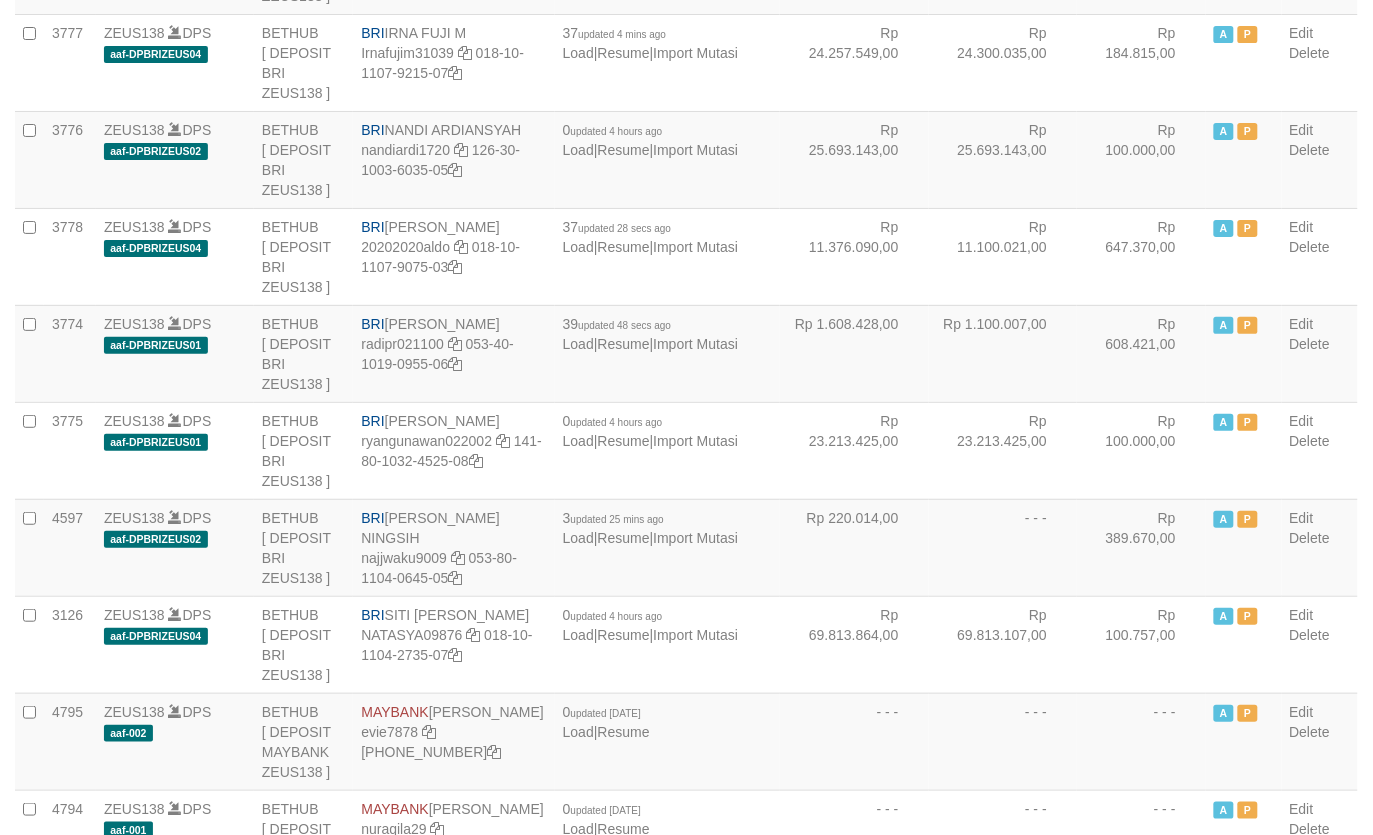 scroll, scrollTop: 3673, scrollLeft: 0, axis: vertical 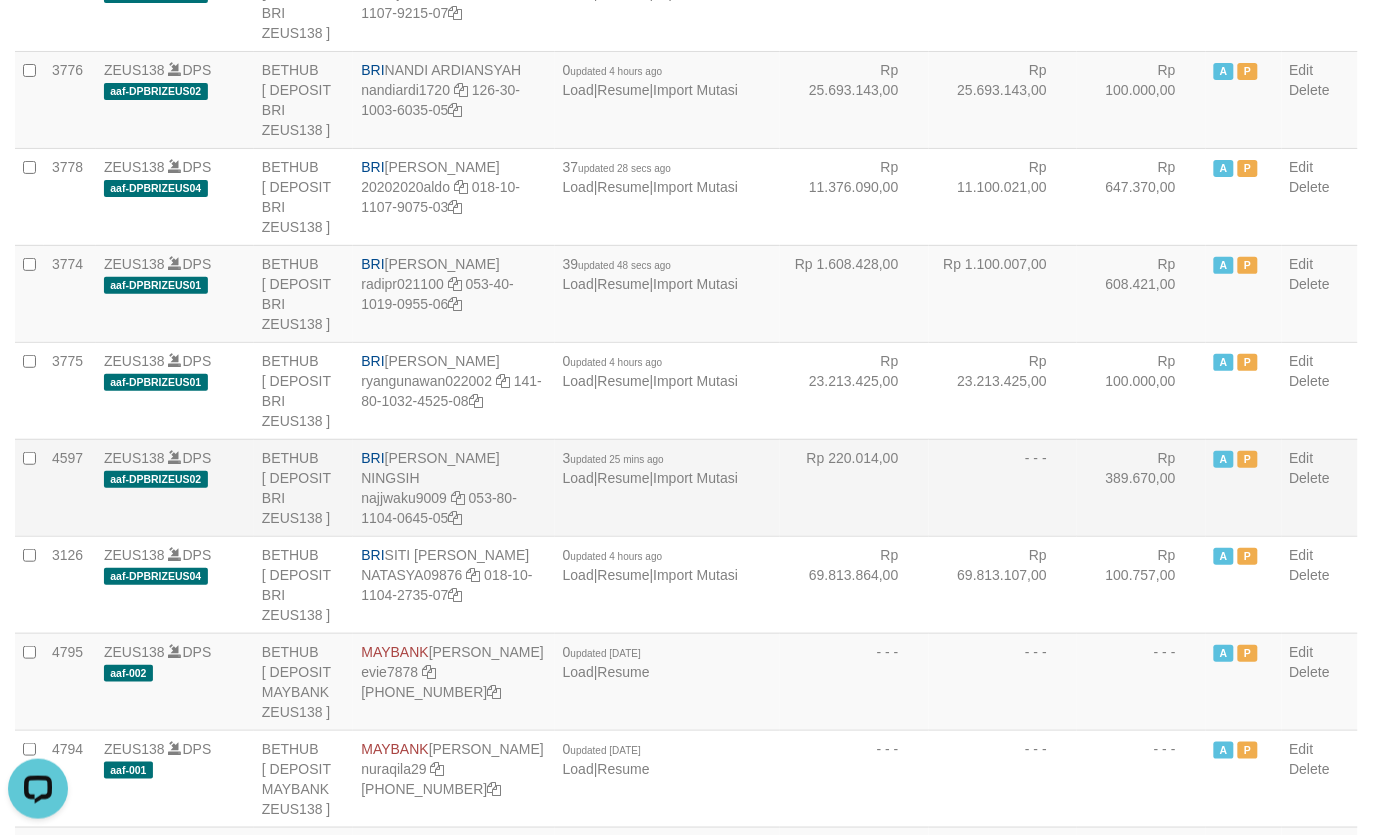 drag, startPoint x: 905, startPoint y: 300, endPoint x: 875, endPoint y: 307, distance: 30.805843 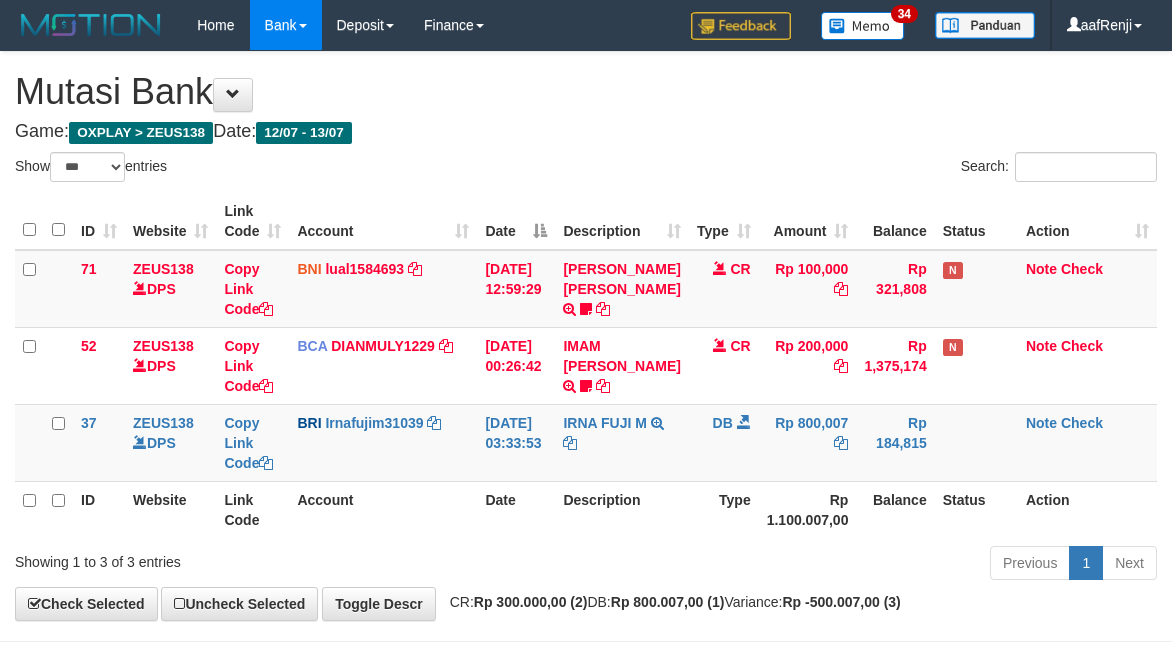 select on "***" 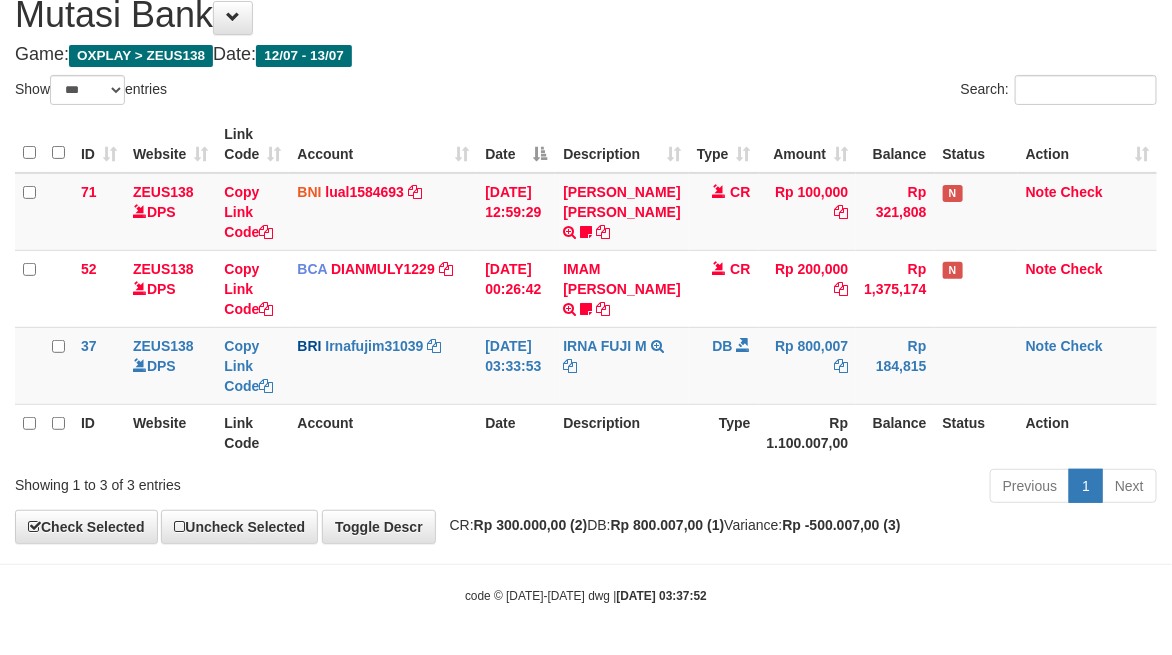 scroll, scrollTop: 97, scrollLeft: 0, axis: vertical 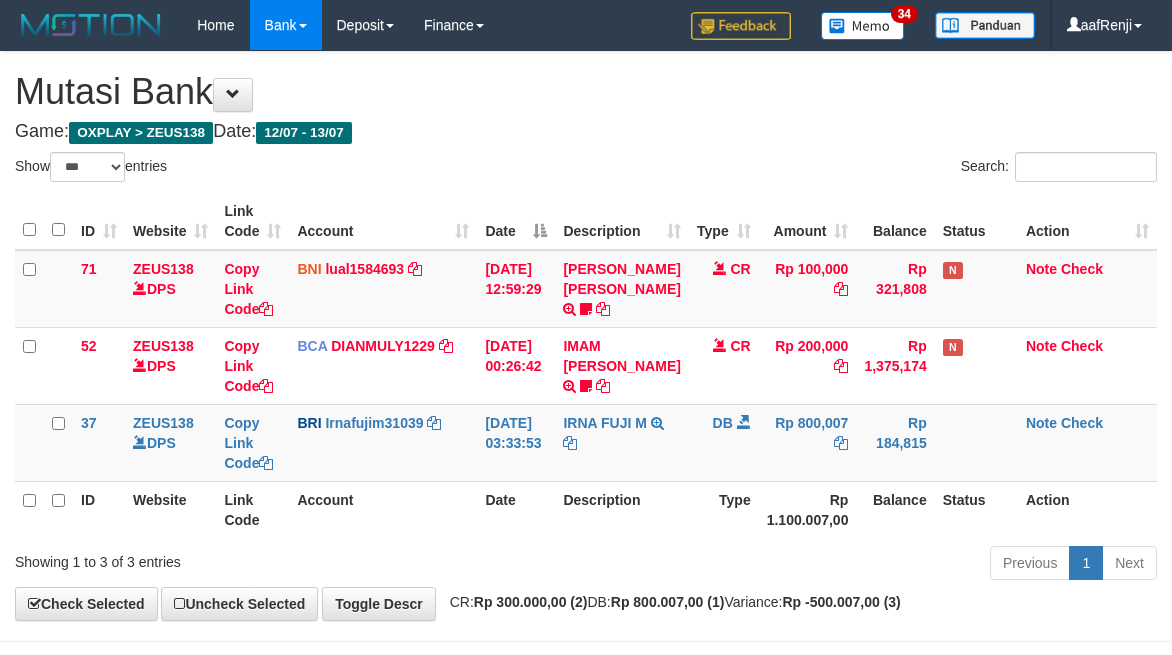 select on "***" 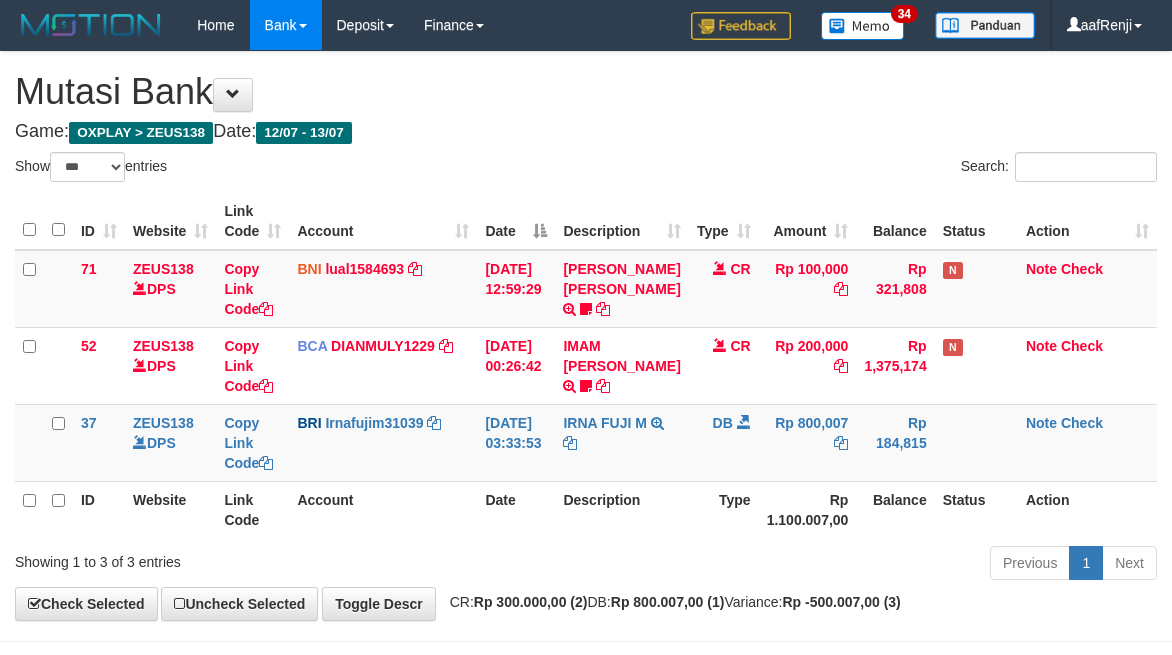 scroll, scrollTop: 97, scrollLeft: 0, axis: vertical 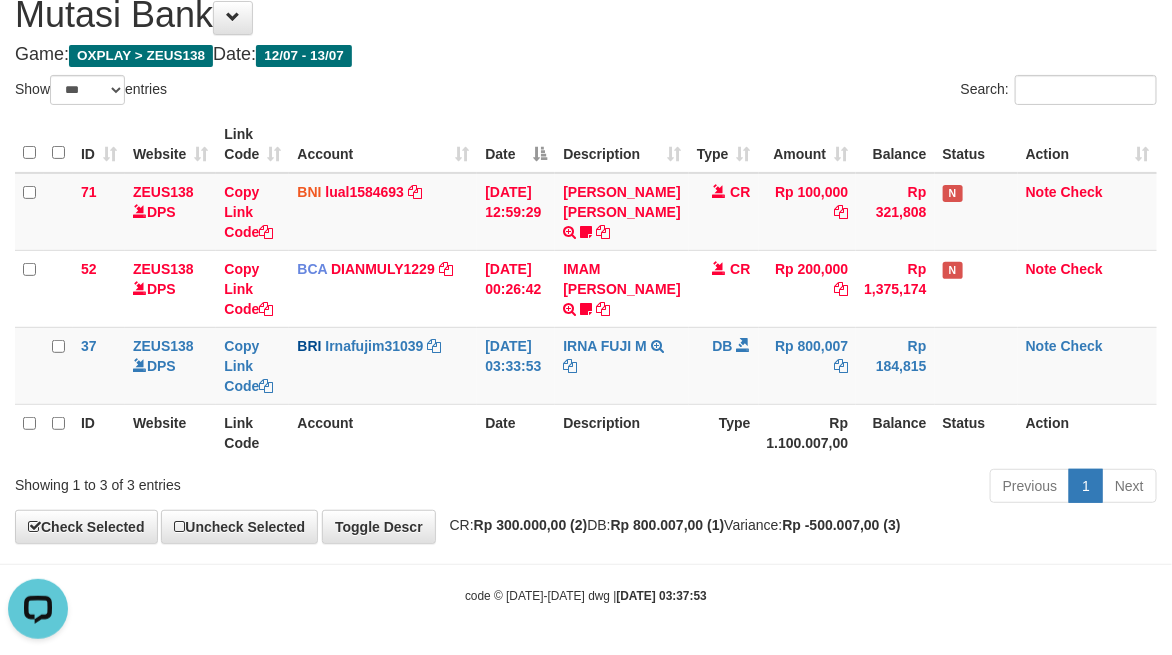 click on "Description" at bounding box center (621, 432) 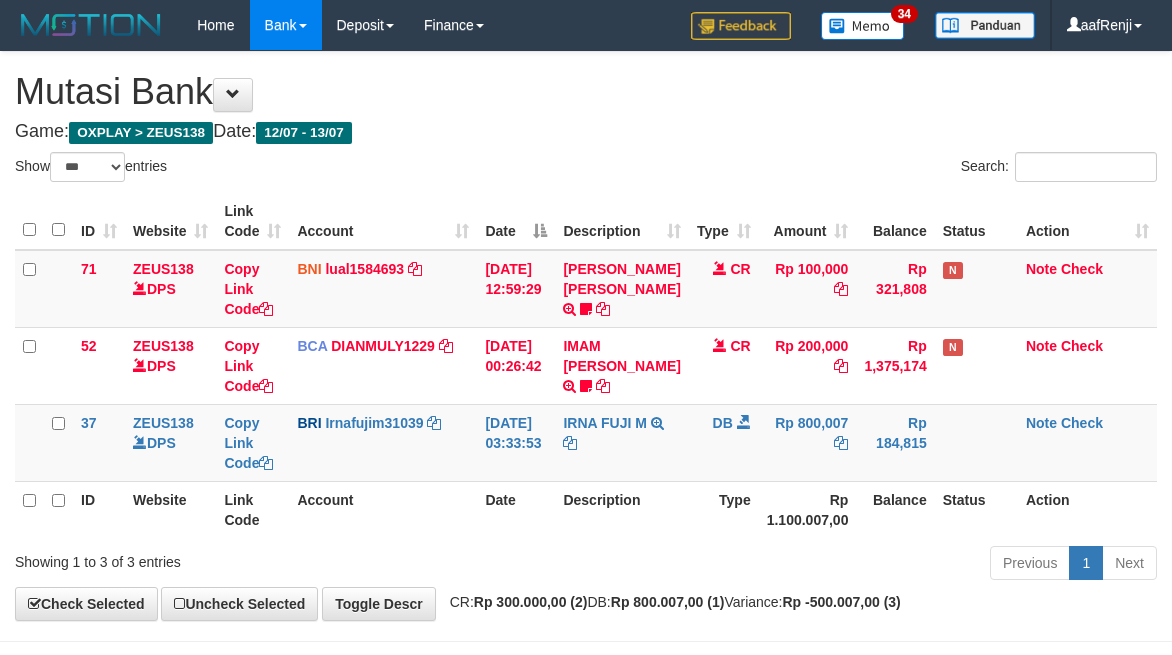select on "***" 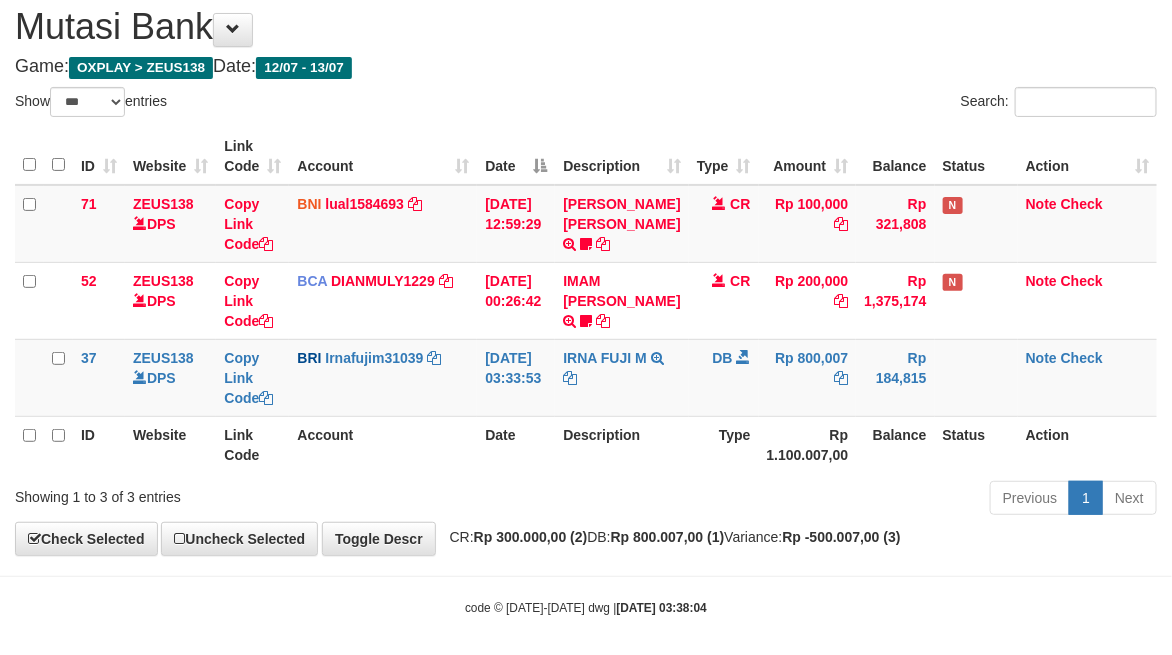 scroll, scrollTop: 97, scrollLeft: 0, axis: vertical 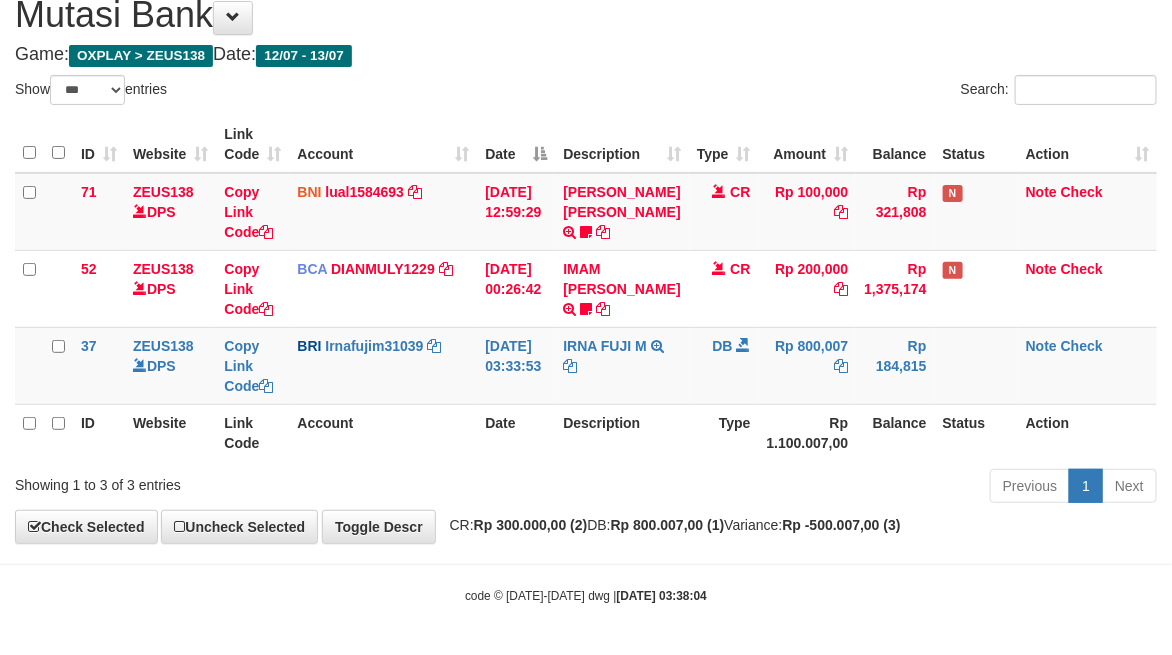 click on "Description" at bounding box center (621, 432) 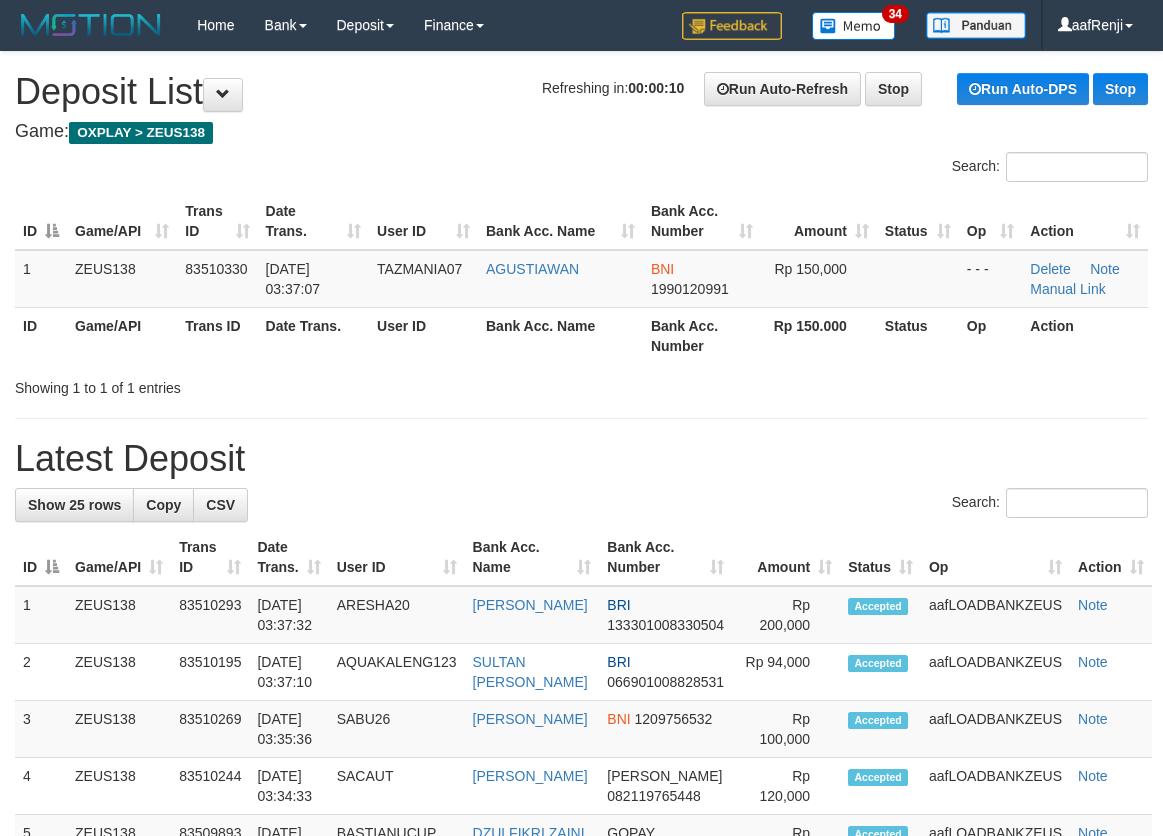 scroll, scrollTop: 0, scrollLeft: 0, axis: both 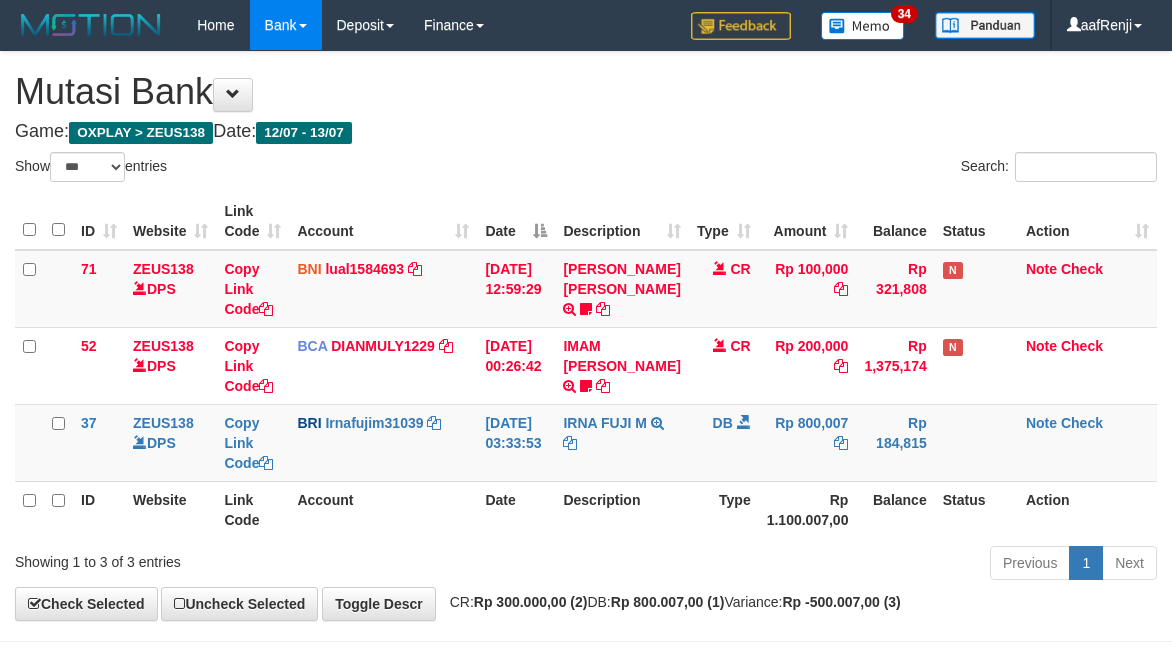 select on "***" 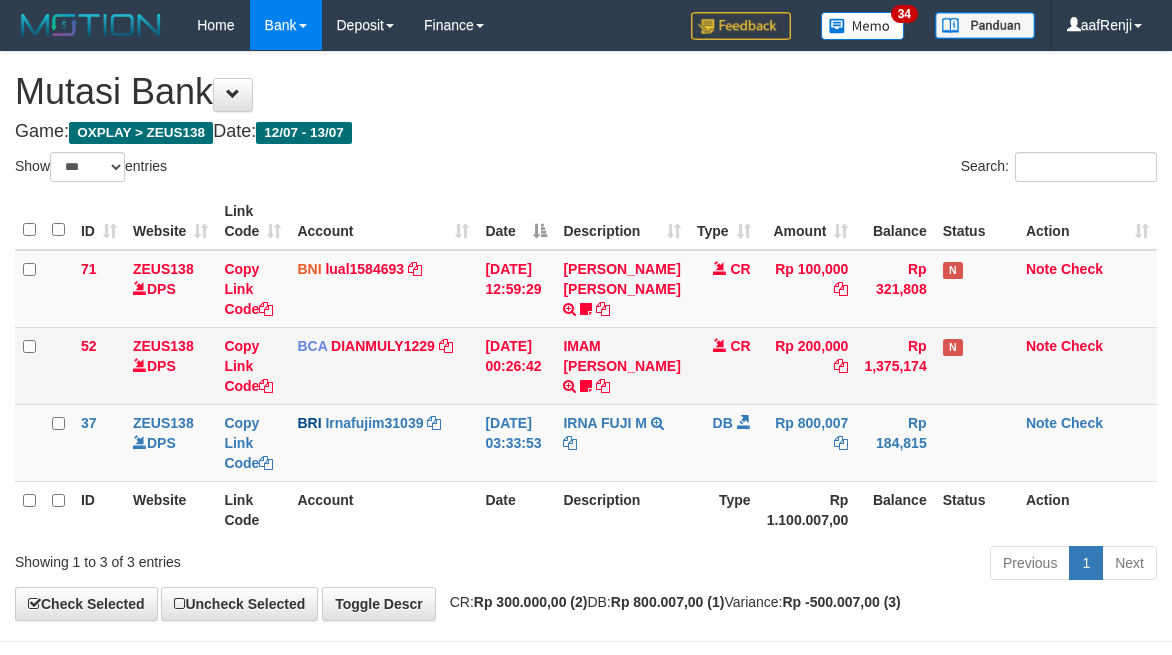 scroll, scrollTop: 97, scrollLeft: 0, axis: vertical 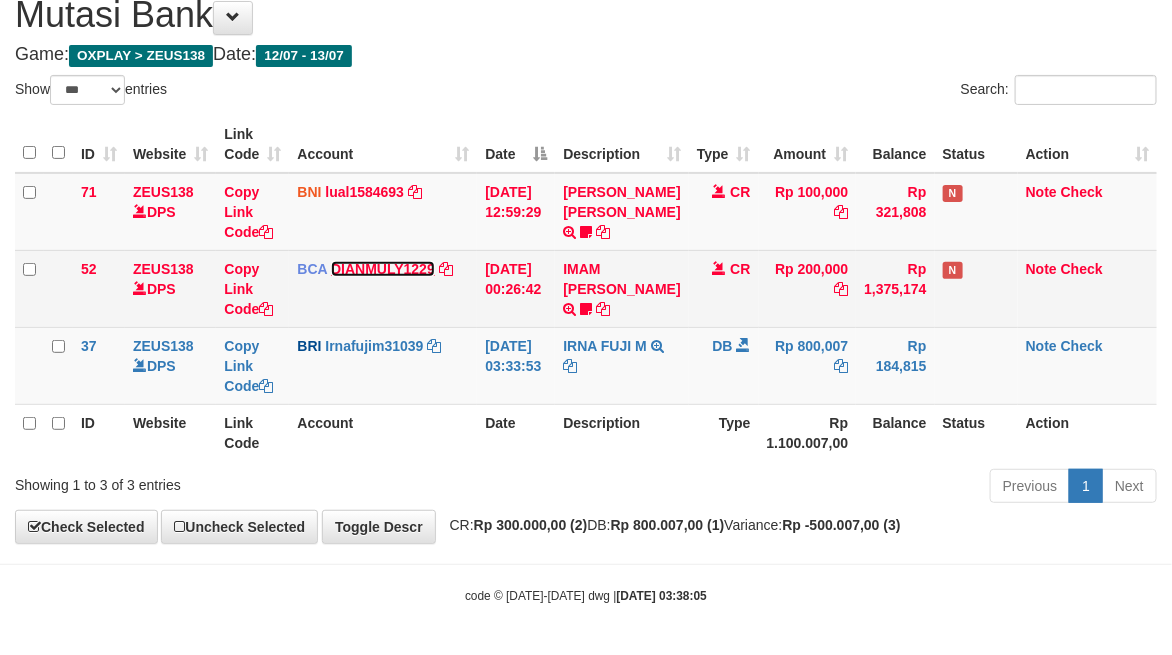 click on "DIANMULY1229" at bounding box center [383, 269] 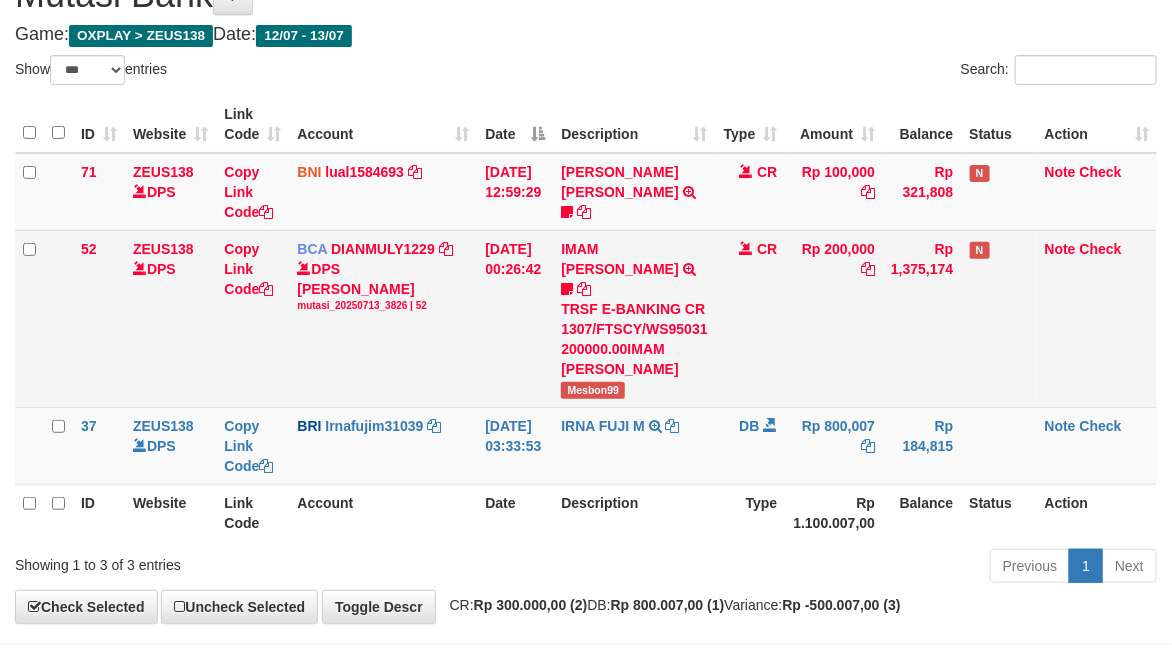 click on "Mesbon99" at bounding box center [593, 390] 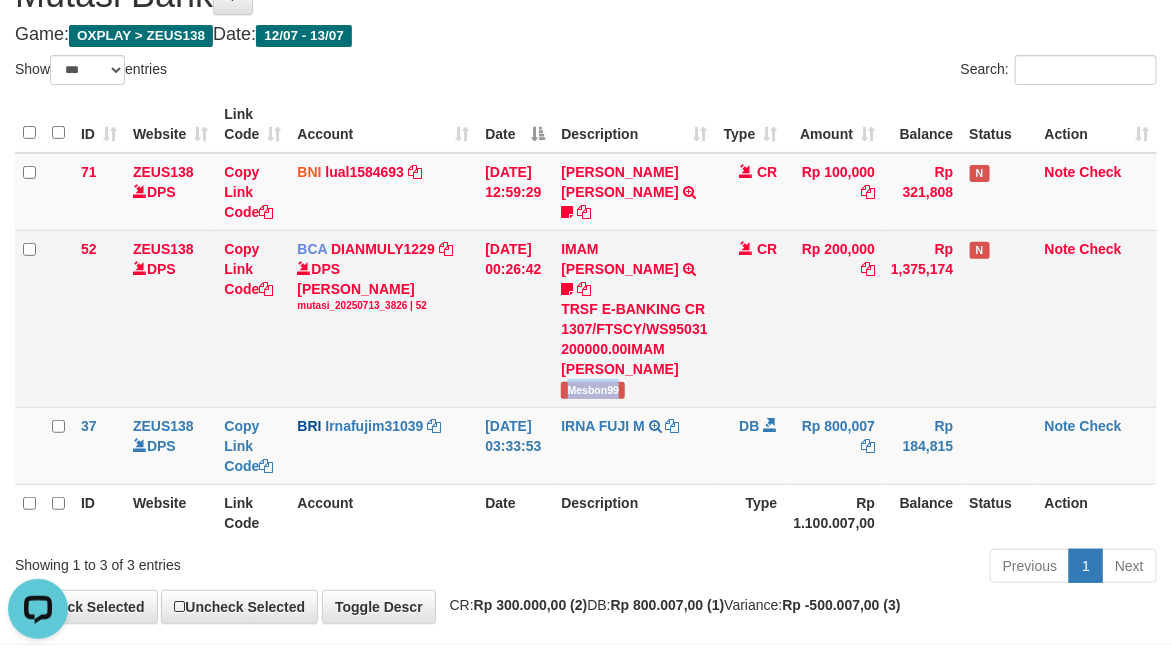 scroll, scrollTop: 0, scrollLeft: 0, axis: both 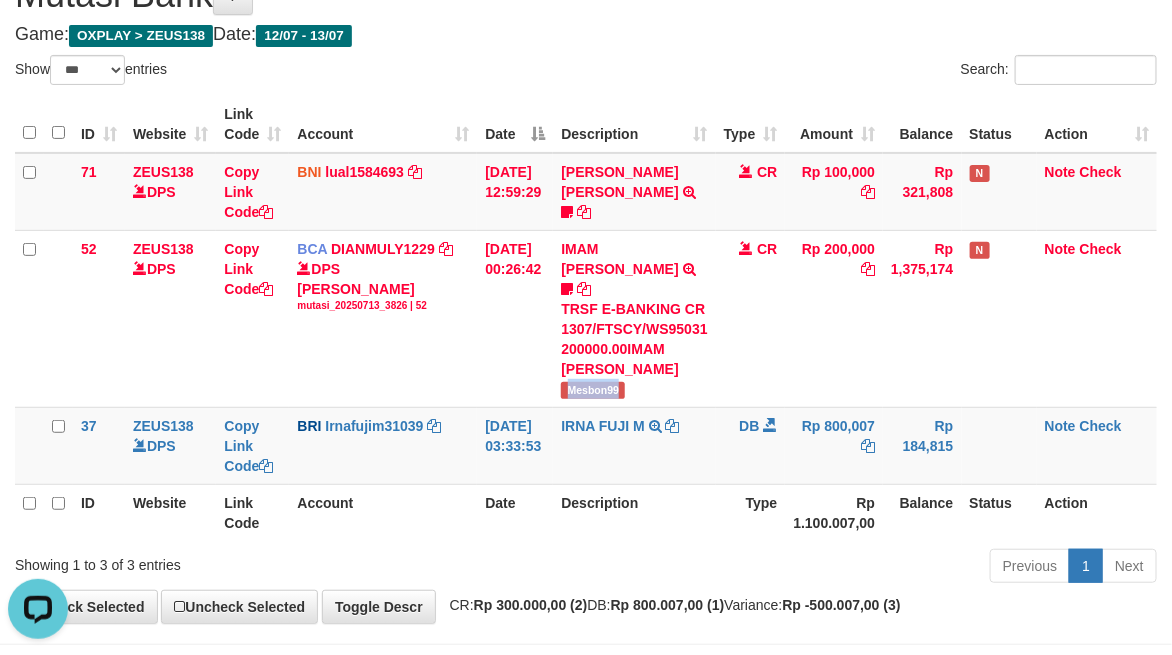 copy on "Mesbon99" 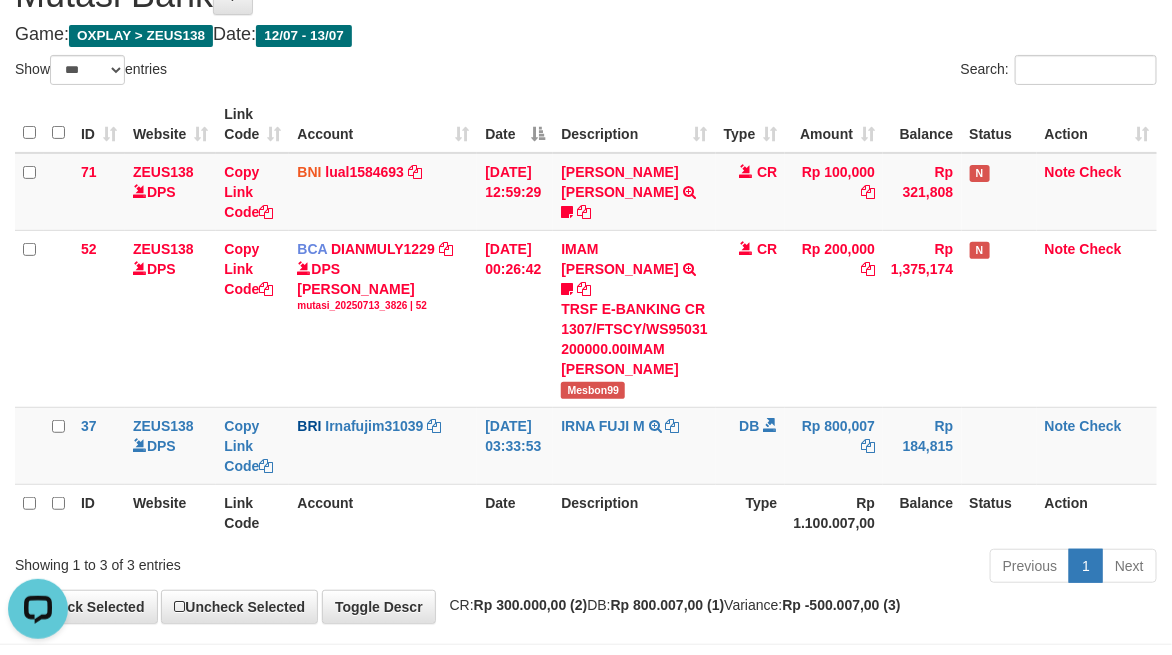 click on "Previous 1 Next" at bounding box center [830, 568] 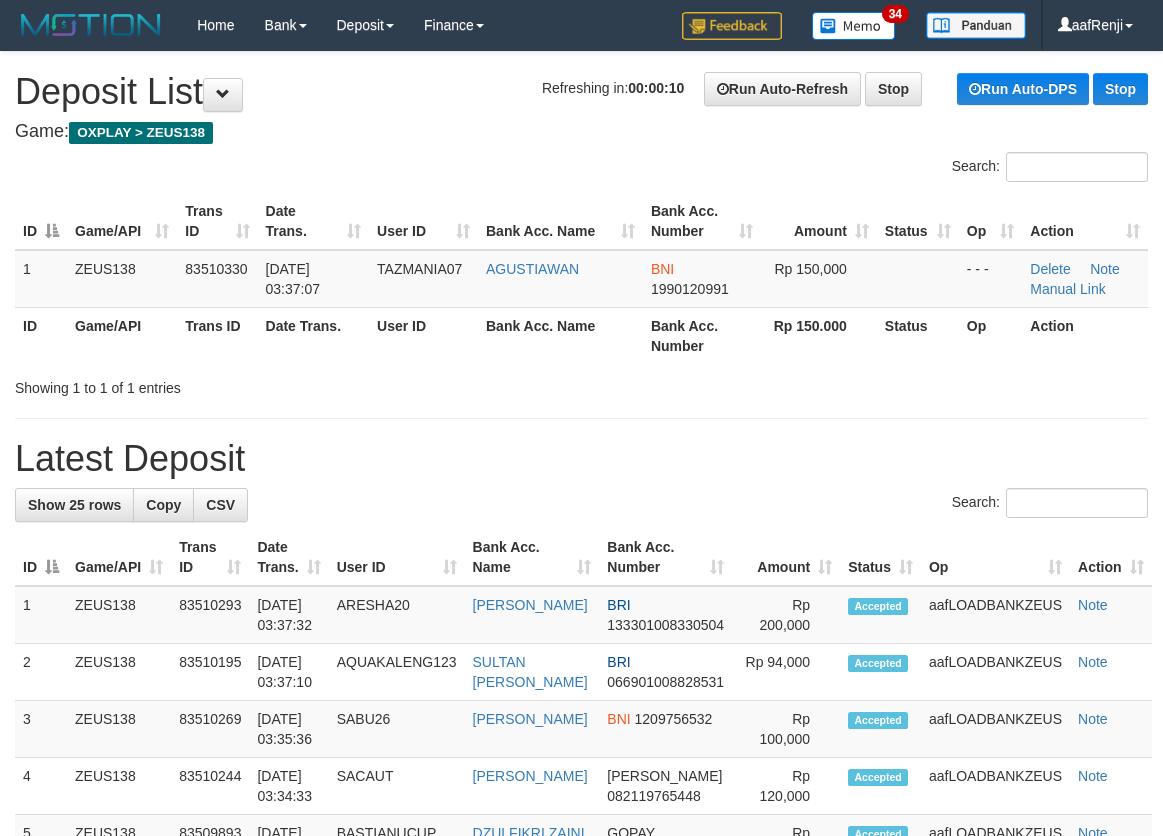 scroll, scrollTop: 0, scrollLeft: 0, axis: both 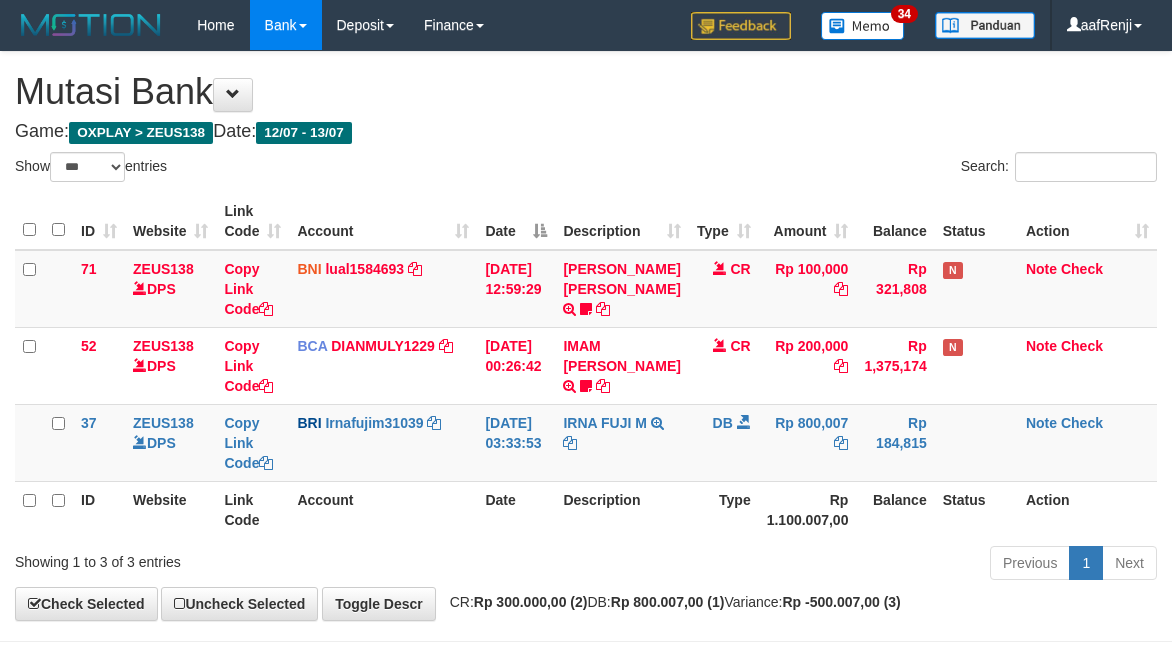 select on "***" 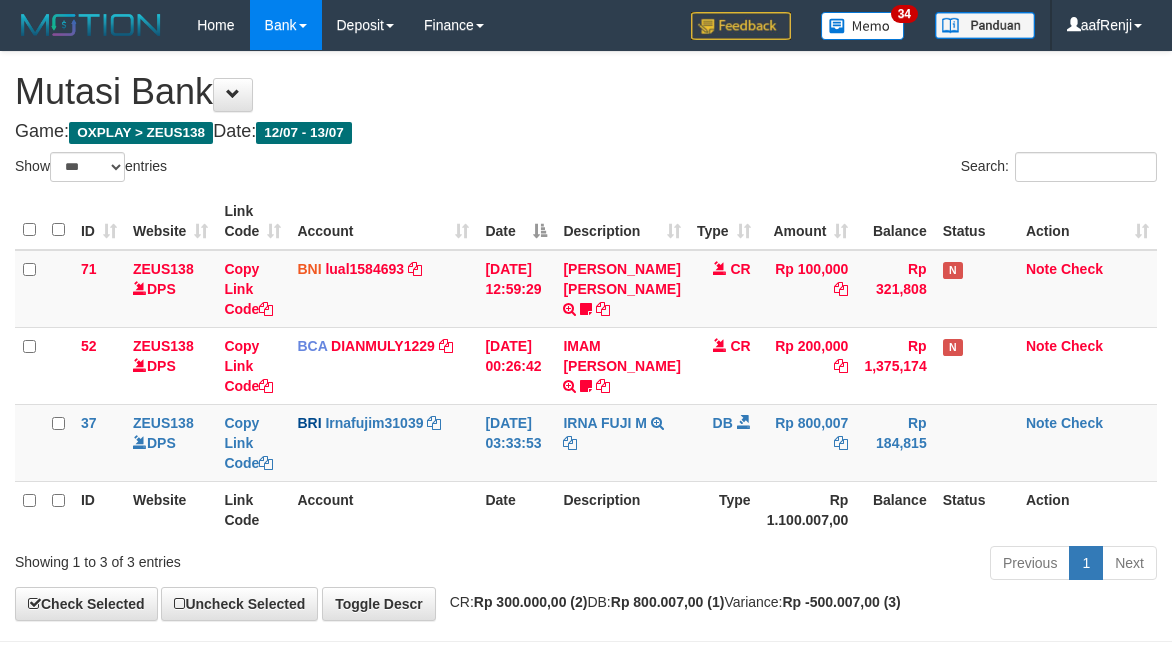 scroll, scrollTop: 97, scrollLeft: 0, axis: vertical 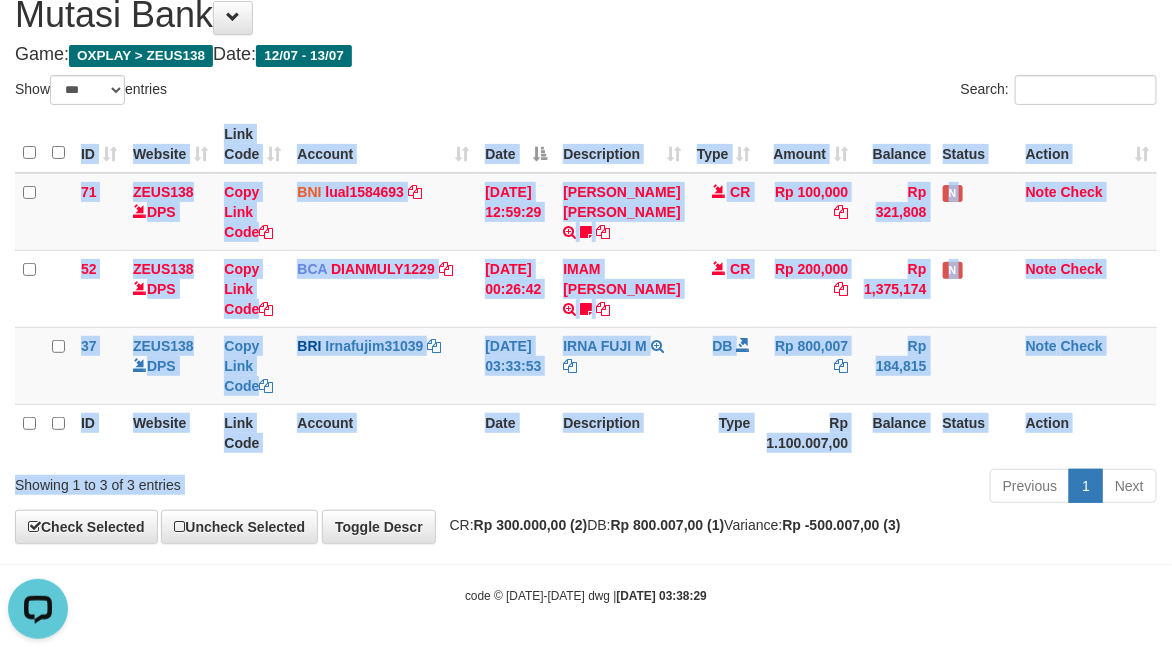 click on "Show  ** ** ** ***  entries Search:
ID Website Link Code Account Date Description Type Amount Balance Status Action
71
ZEUS138    DPS
Copy Link Code
BNI
lual1584693
DPS
LUCKY ALAMSYAH
mutasi_20250712_2414 | 71
mutasi_20250712_2414 | 71
12/07/2025 12:59:29
MUHAMMAD IQBAL FARHAN            TRF/PAY/TOP-UP ECHANNEL MUHAMMAD IQBAL FARHAN    BUBU1010EDC1X24JAM
CR
Rp 100,000
Rp 321,808
N
Note
Check
52
ZEUS138    DPS
Copy Link Code
BCA
DIANMULY1229" at bounding box center [586, 292] 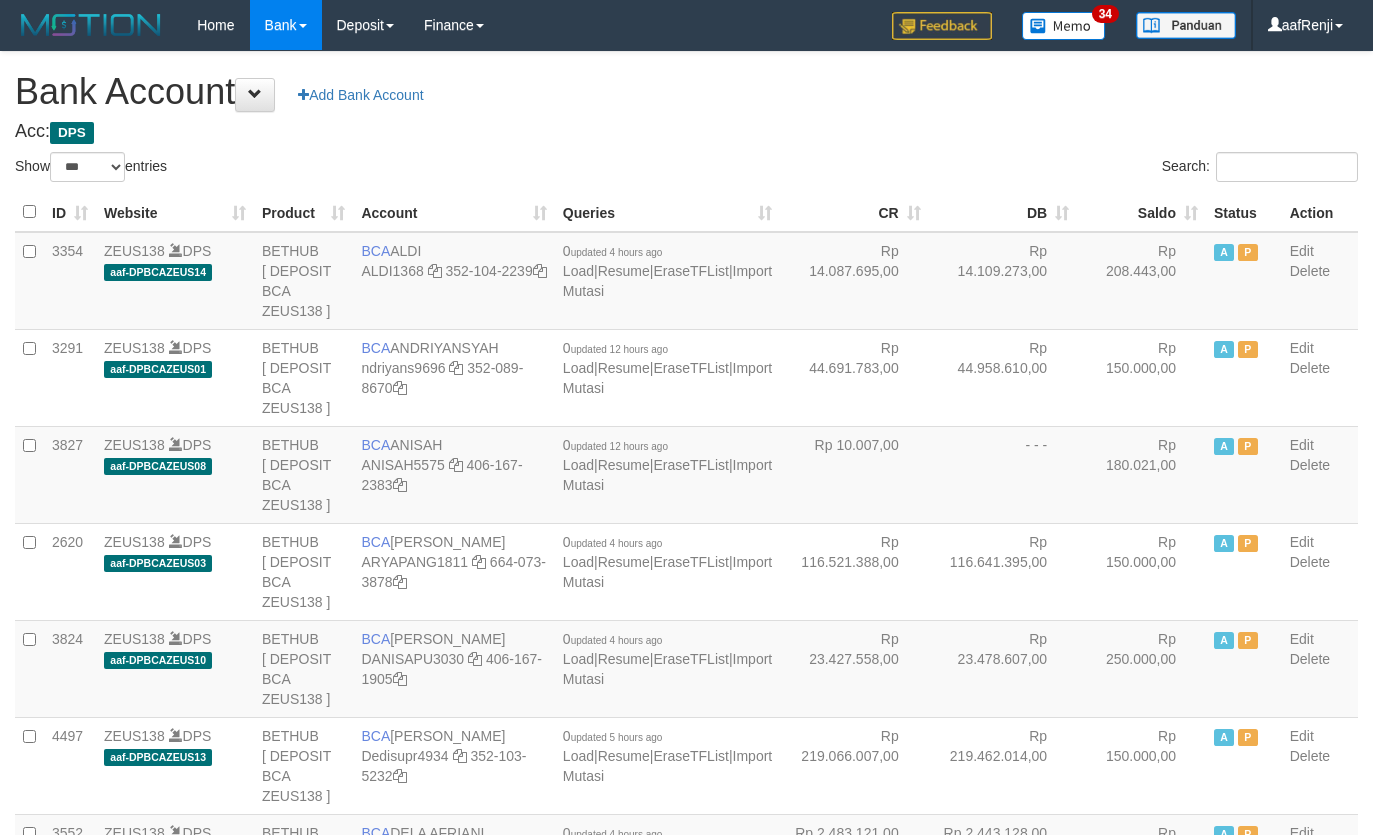 select on "***" 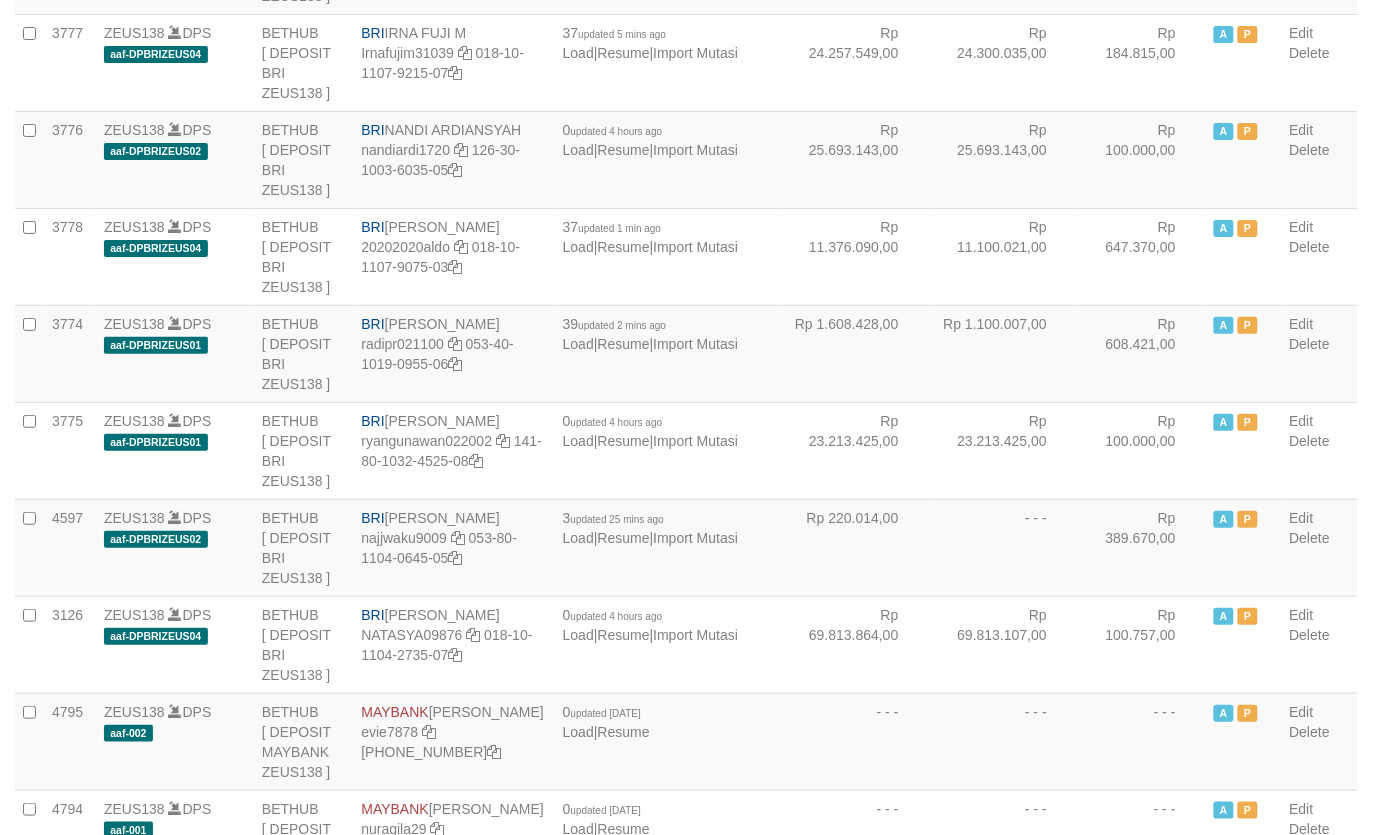 scroll, scrollTop: 3673, scrollLeft: 0, axis: vertical 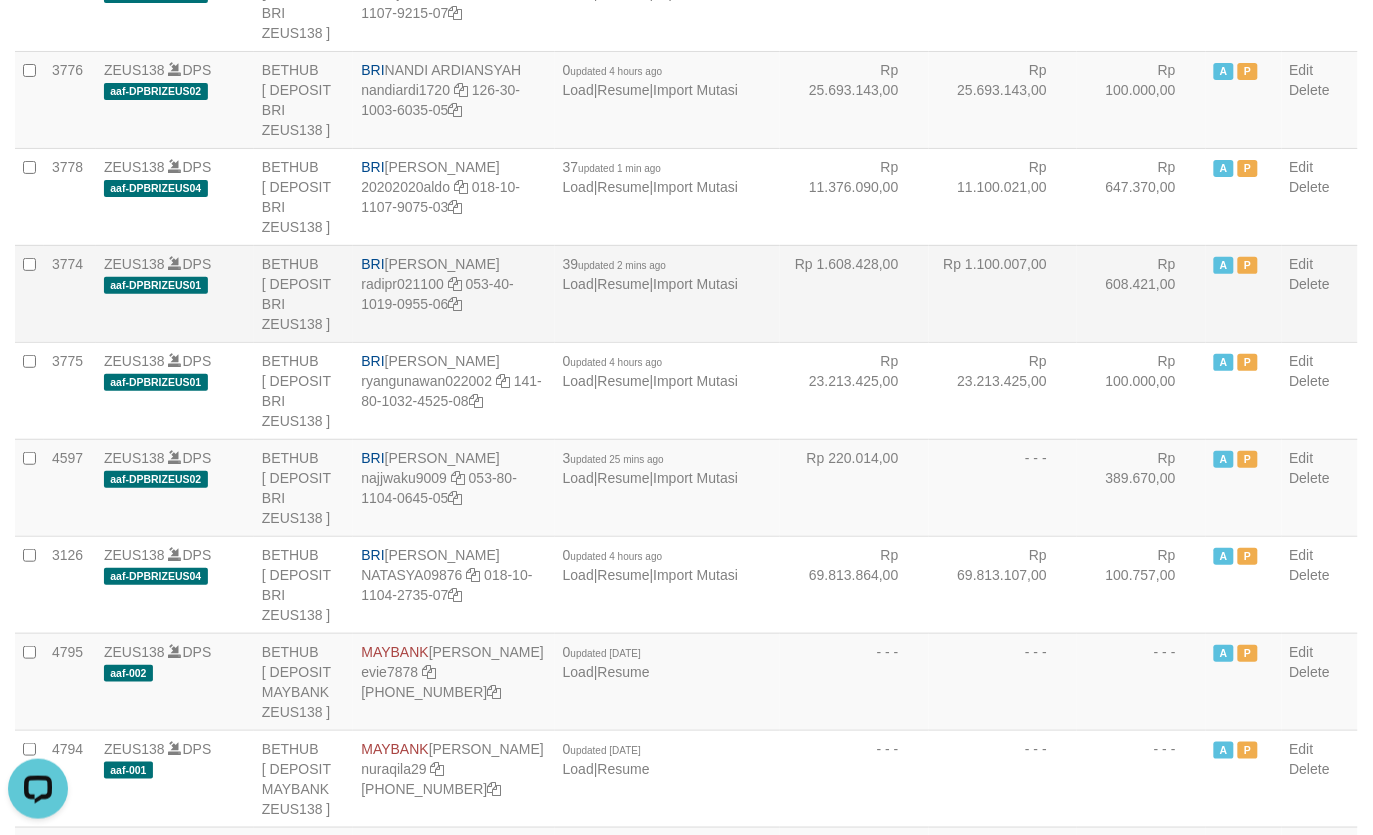 click on "Rp 1.100.007,00" at bounding box center [1003, 293] 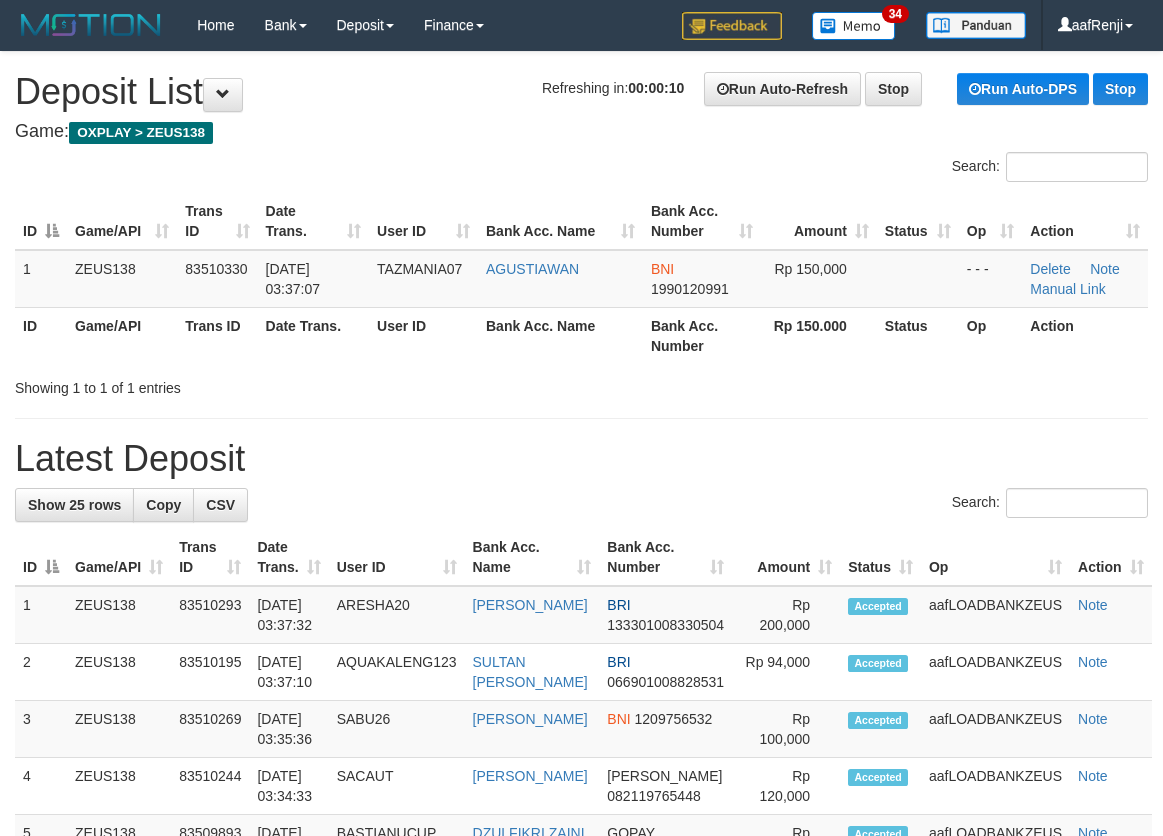 scroll, scrollTop: 0, scrollLeft: 0, axis: both 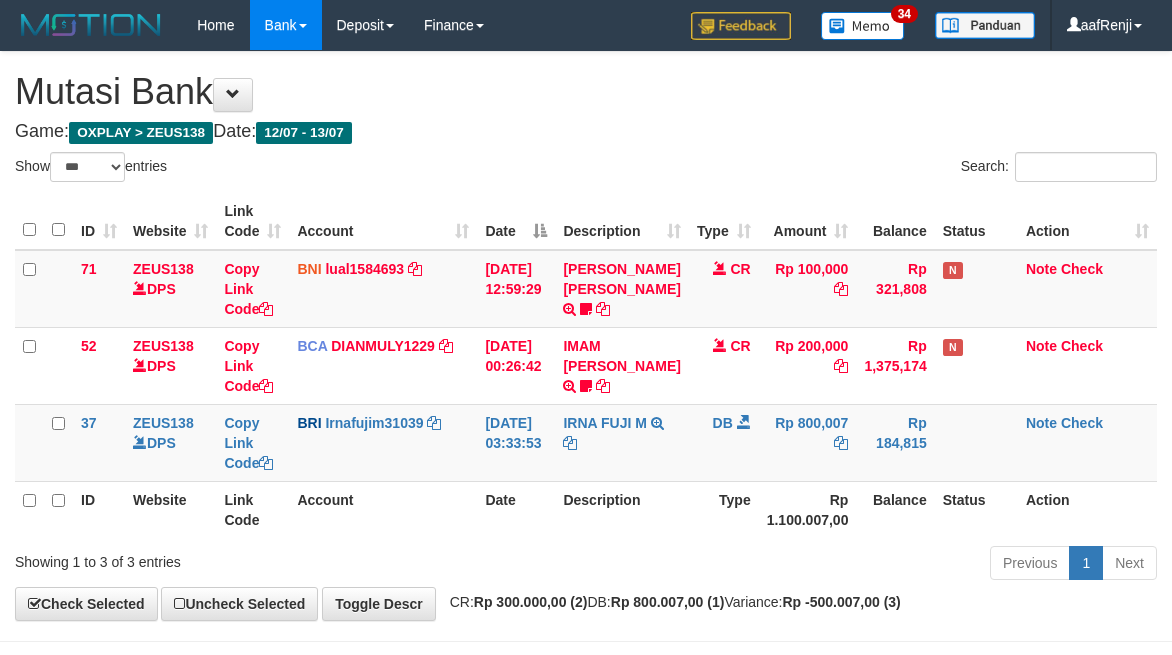 select on "***" 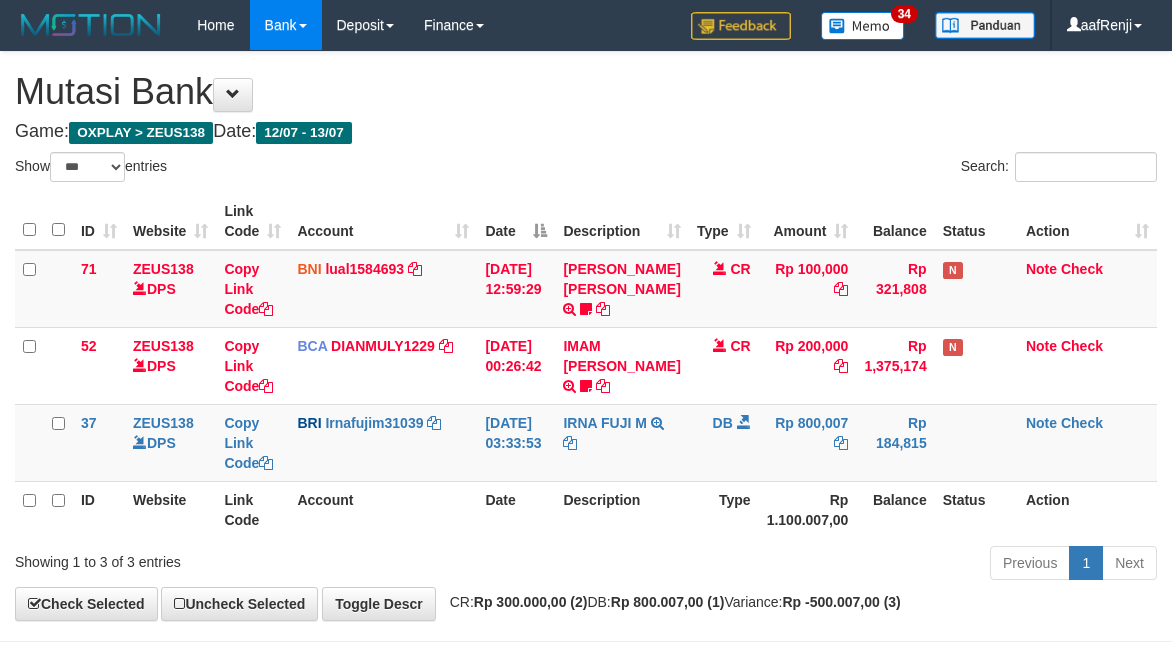 scroll, scrollTop: 97, scrollLeft: 0, axis: vertical 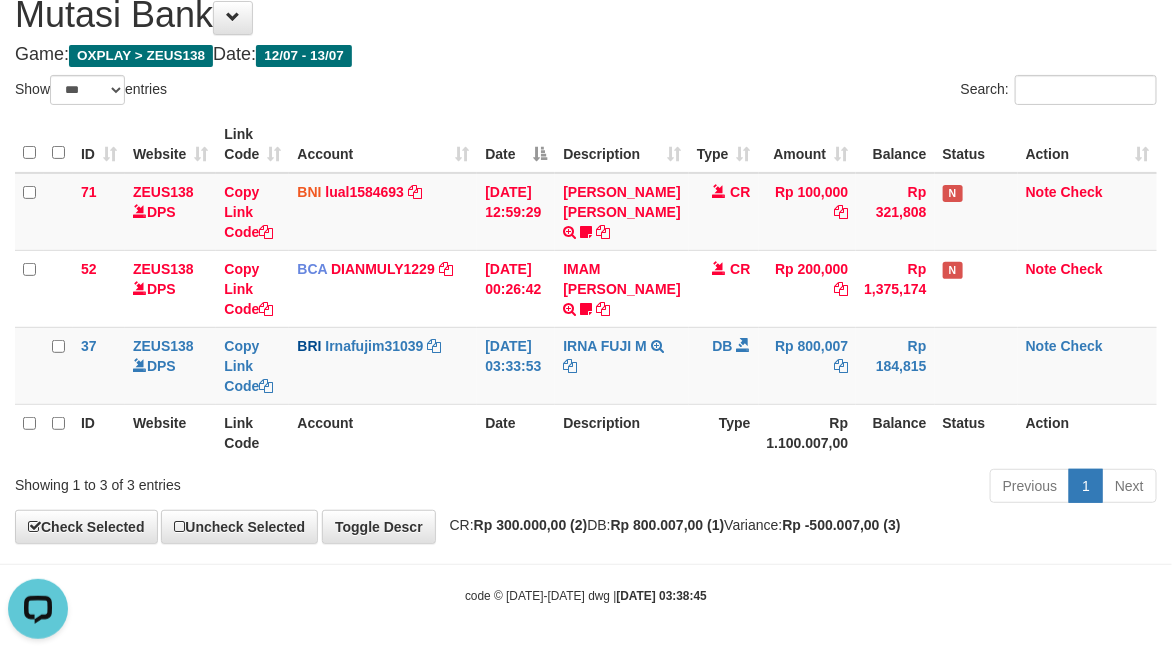 click on "Previous 1 Next" at bounding box center [830, 488] 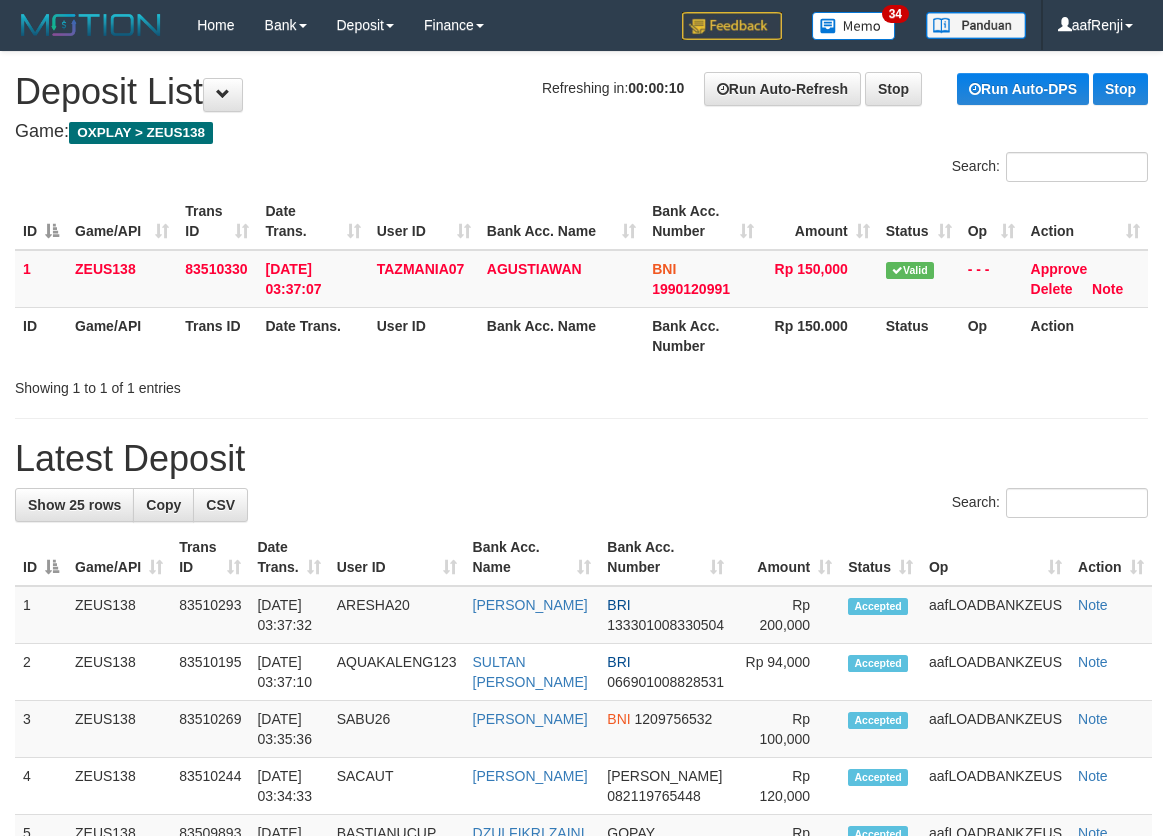 scroll, scrollTop: 0, scrollLeft: 0, axis: both 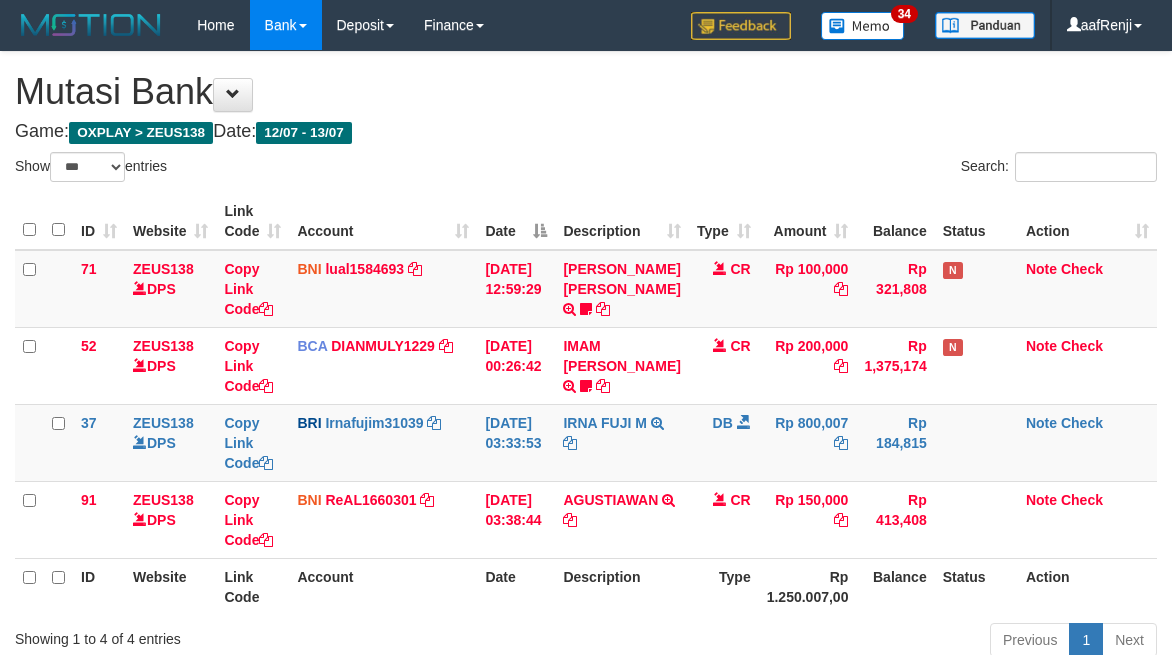 select on "***" 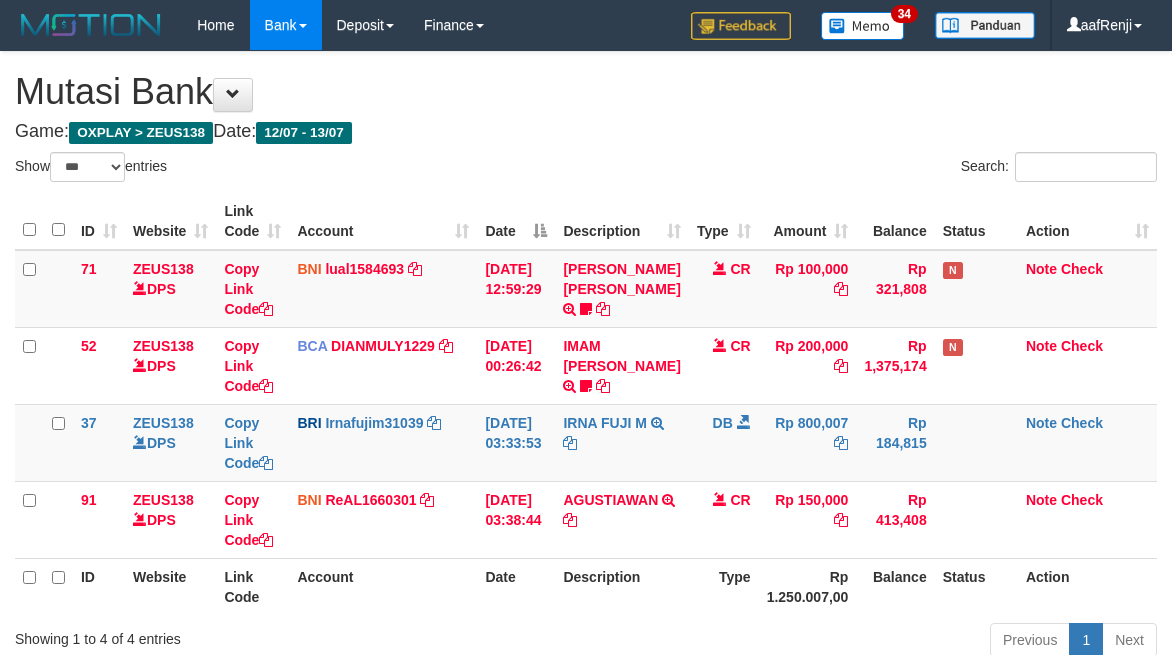 scroll, scrollTop: 98, scrollLeft: 0, axis: vertical 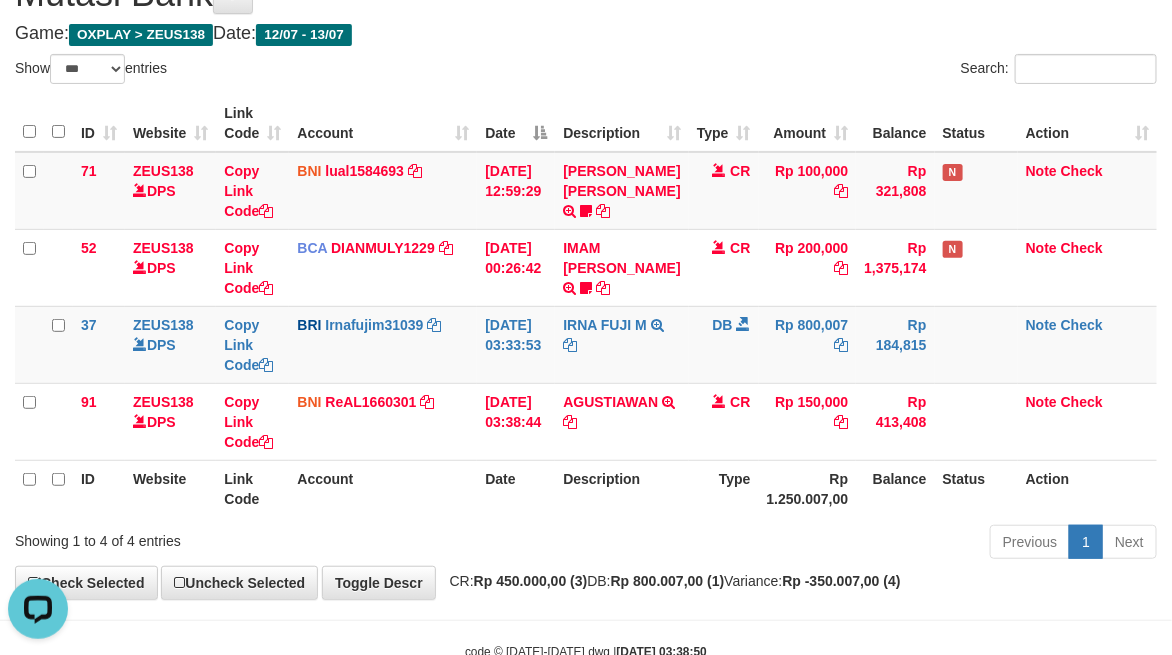 click on "Rp 1.250.007,00" at bounding box center [808, 488] 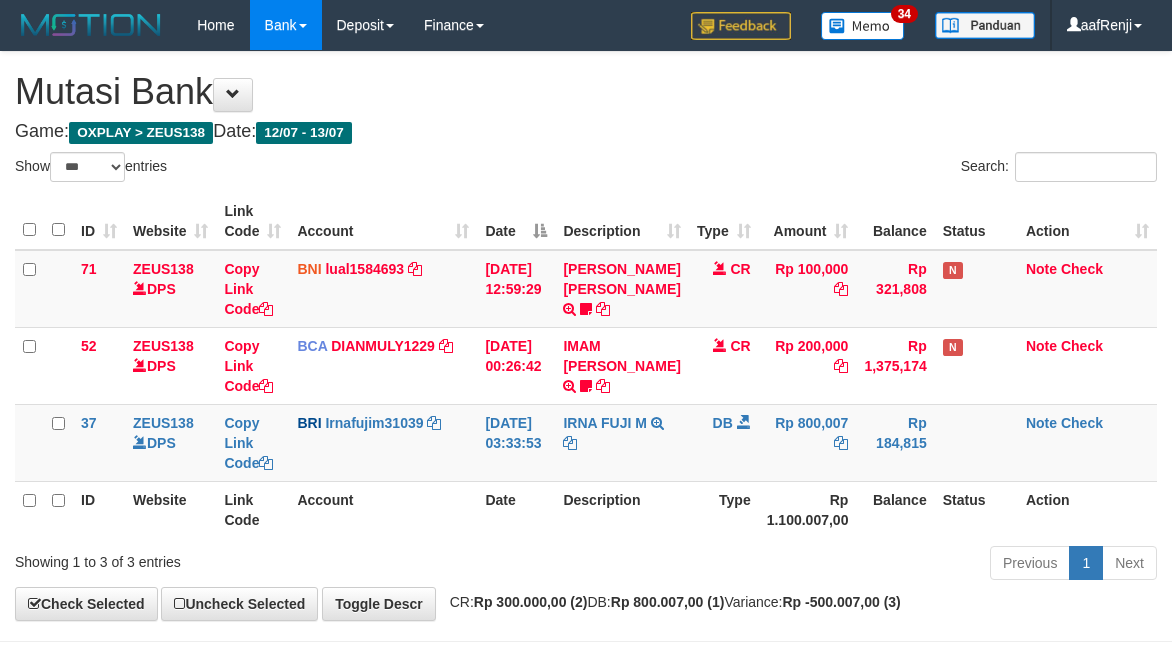 select on "***" 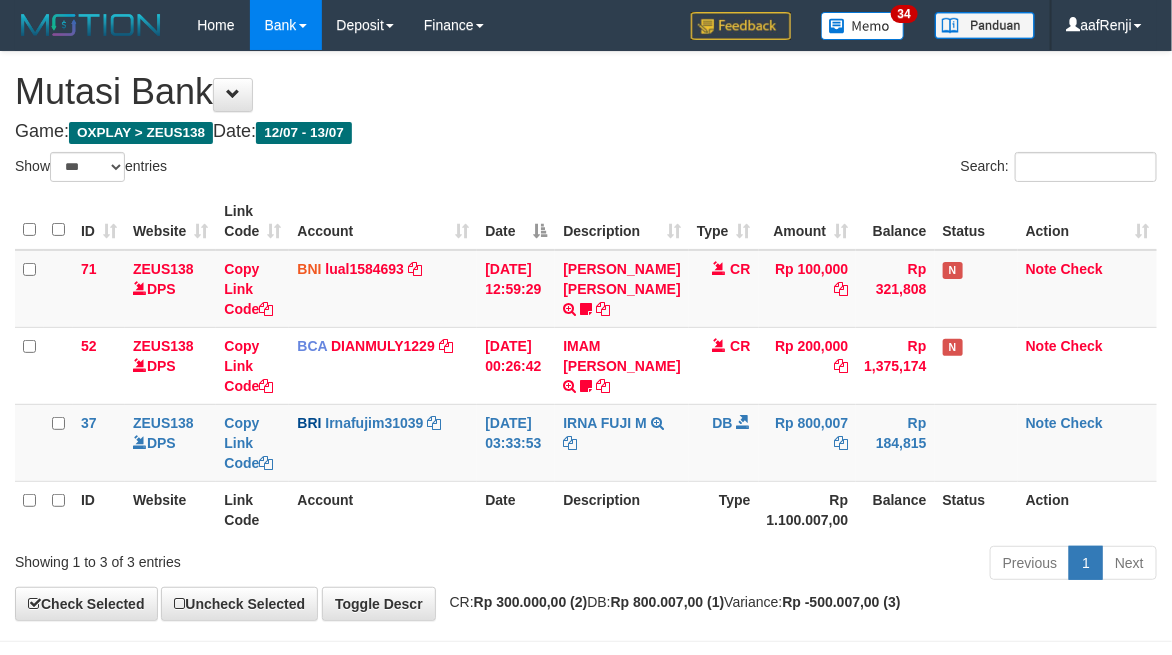 scroll, scrollTop: 97, scrollLeft: 0, axis: vertical 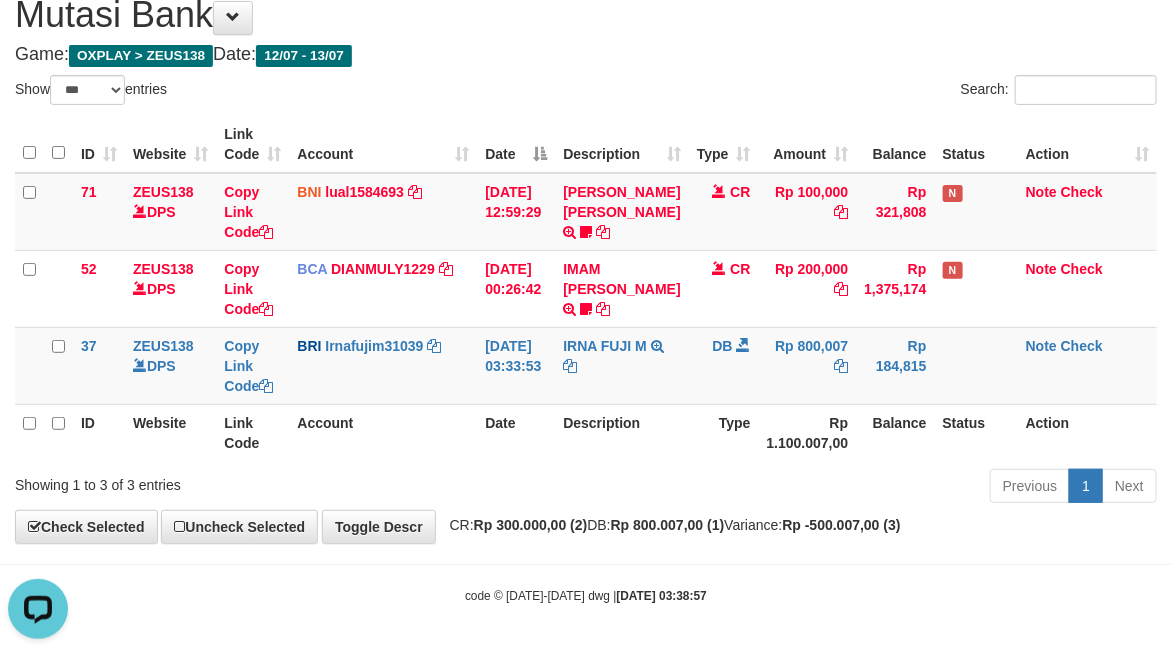 click on "Previous 1 Next" at bounding box center [830, 488] 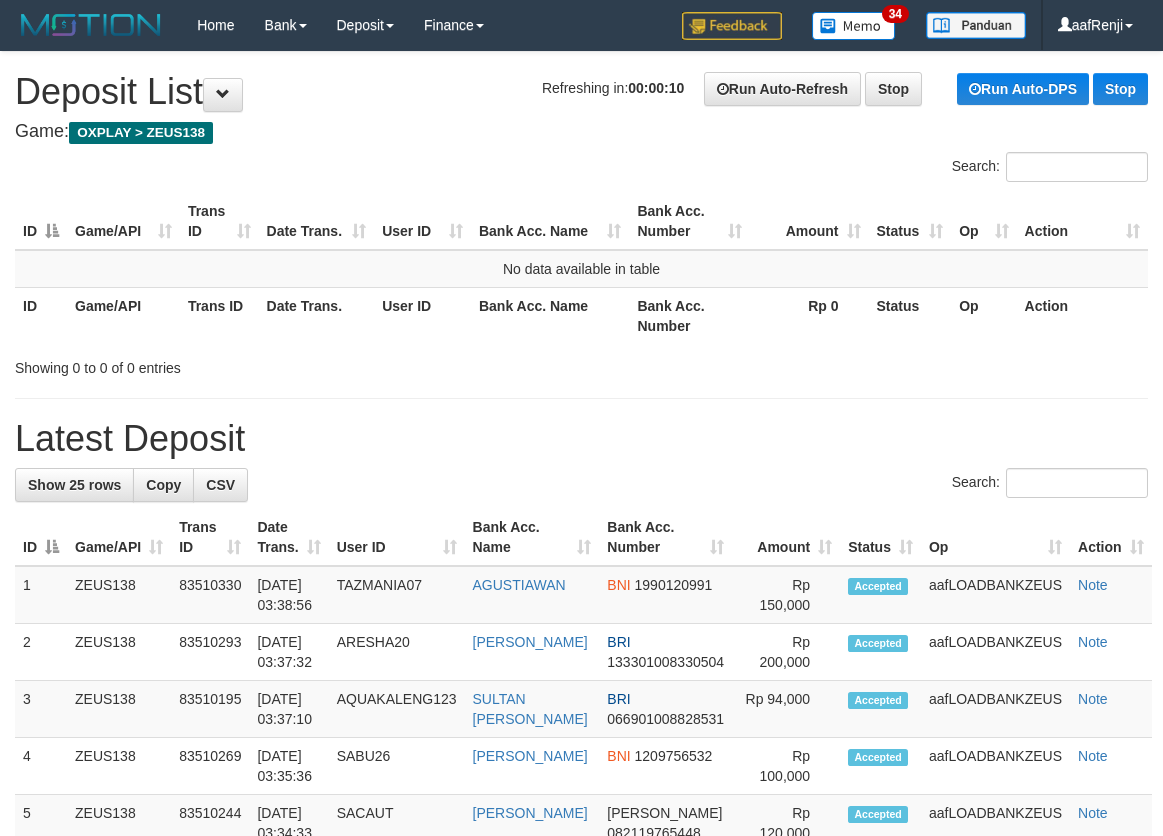 scroll, scrollTop: 0, scrollLeft: 0, axis: both 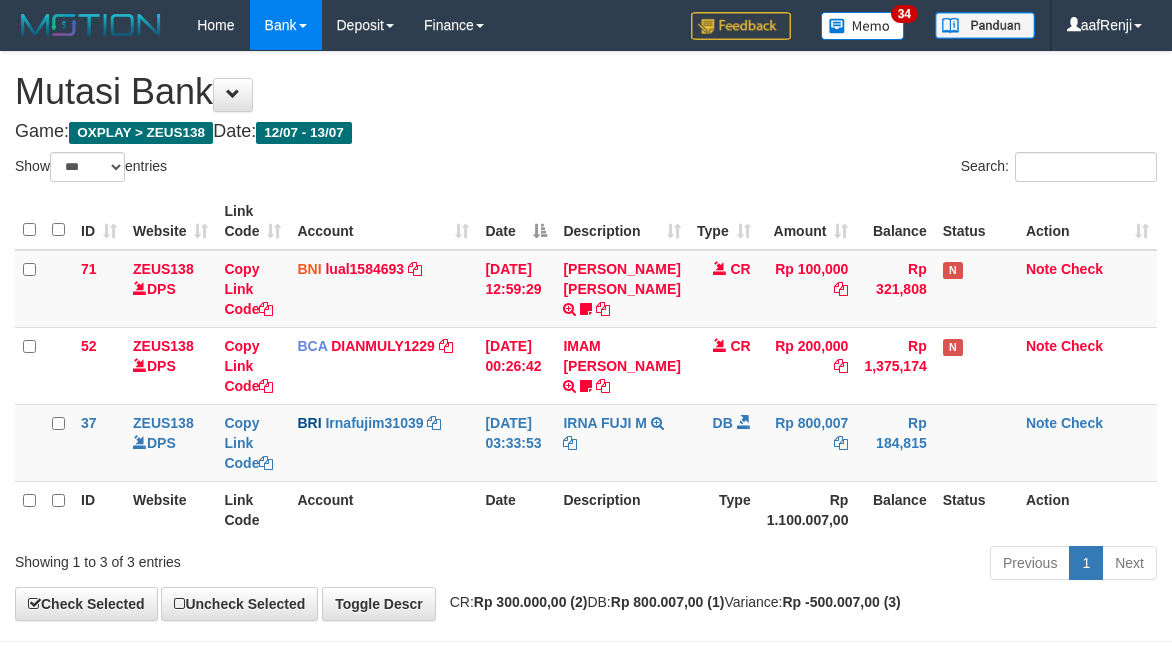 select on "***" 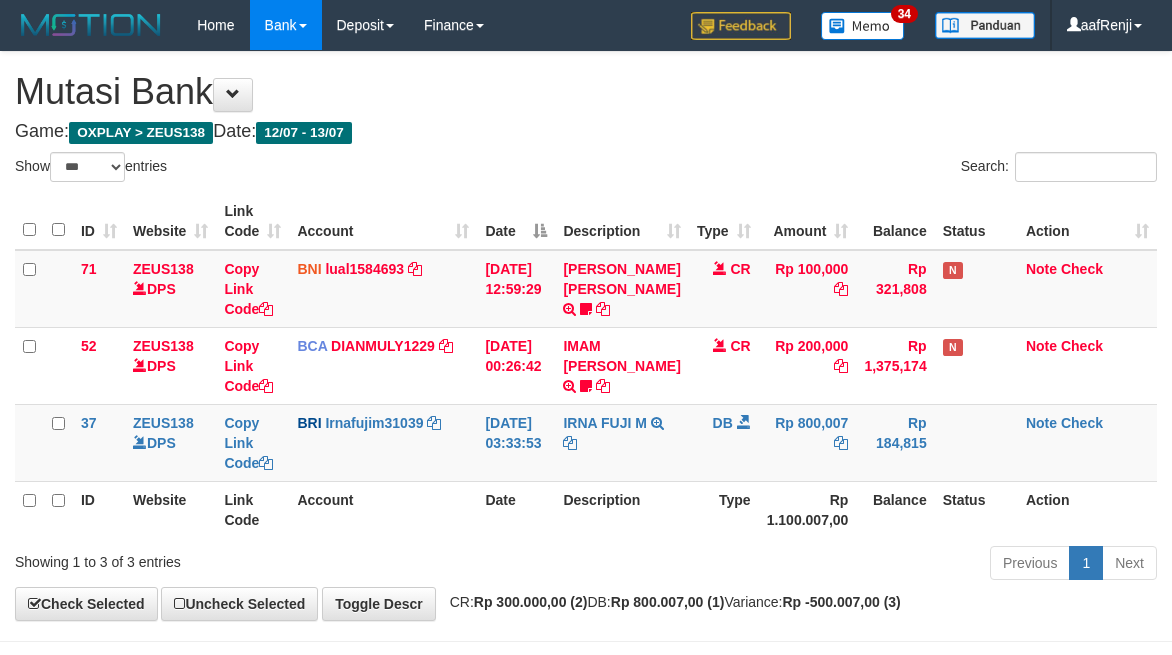 scroll, scrollTop: 97, scrollLeft: 0, axis: vertical 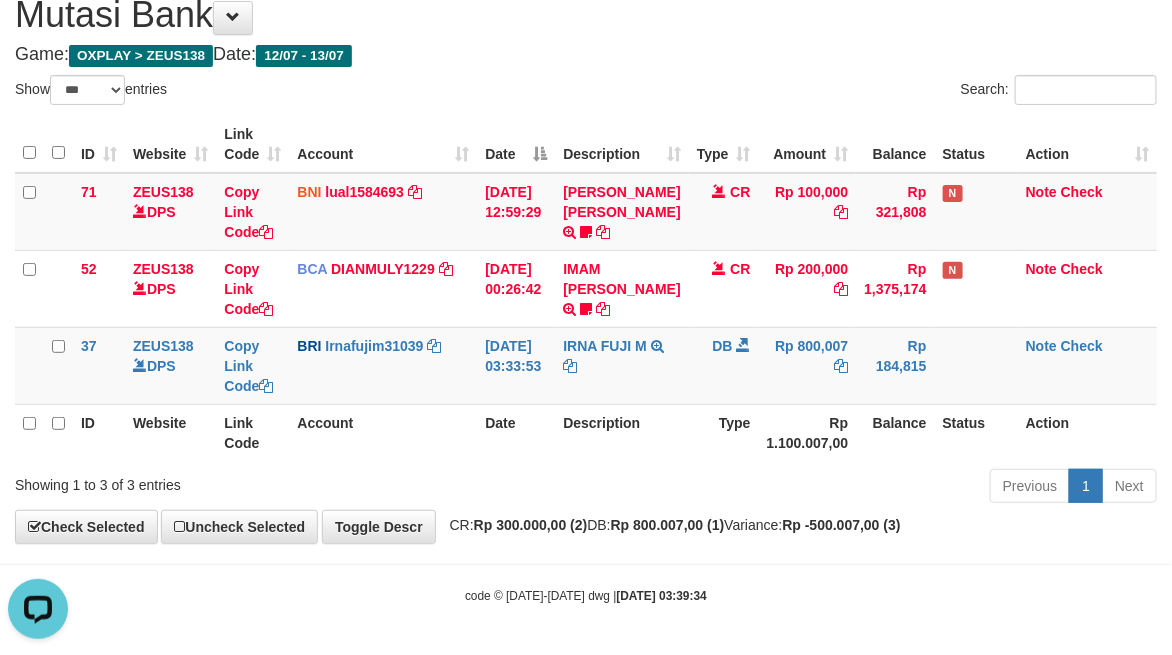click on "Date" at bounding box center (516, 432) 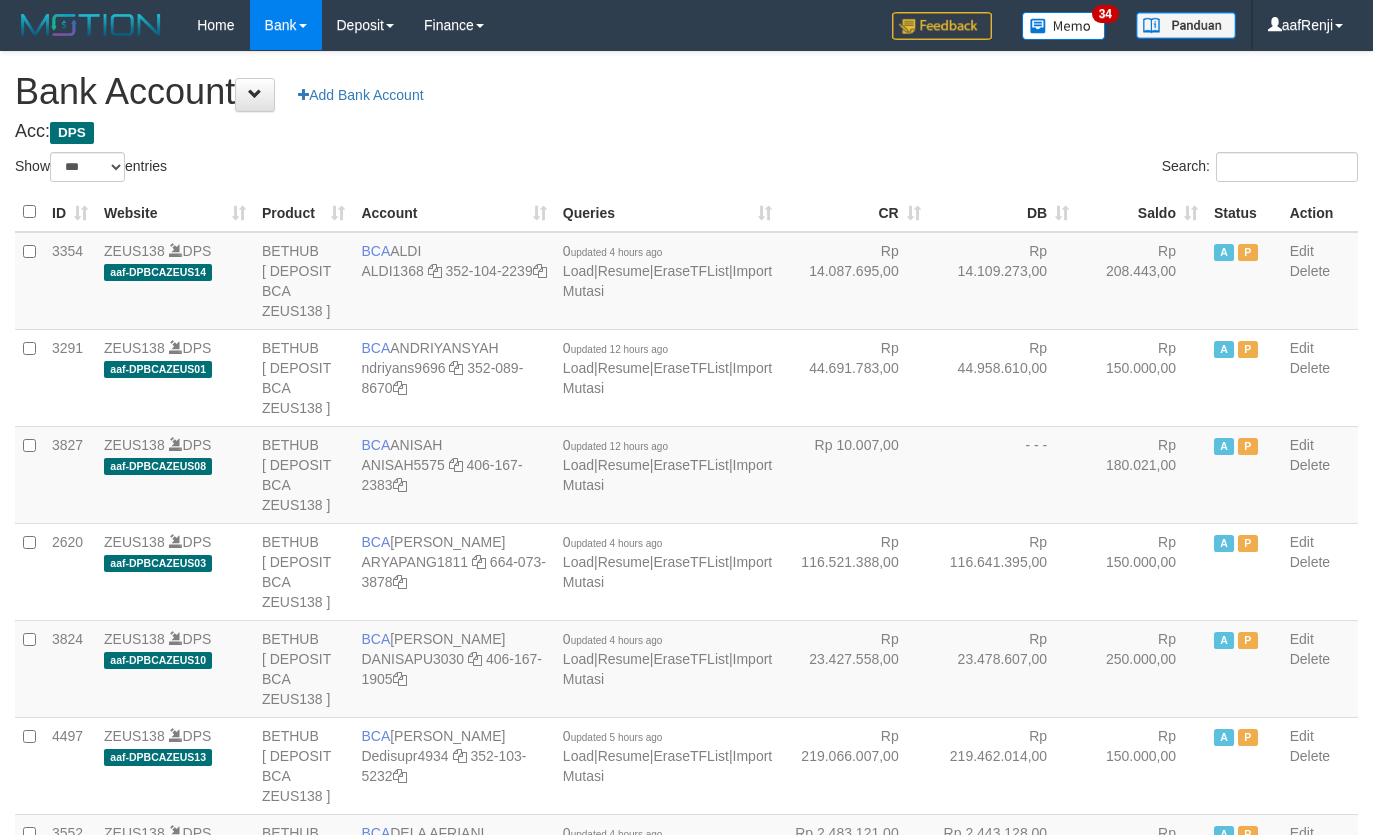 select on "***" 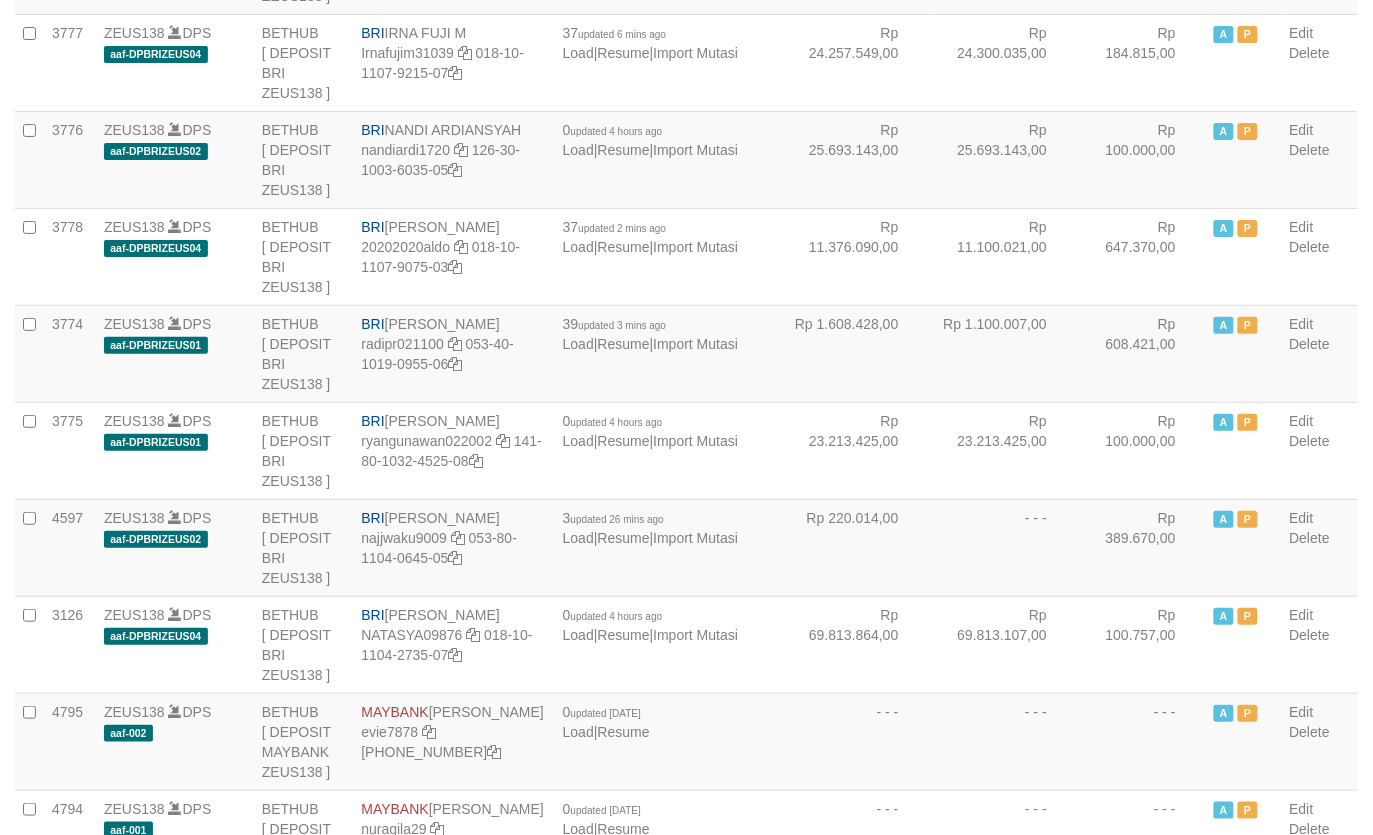 scroll, scrollTop: 3673, scrollLeft: 0, axis: vertical 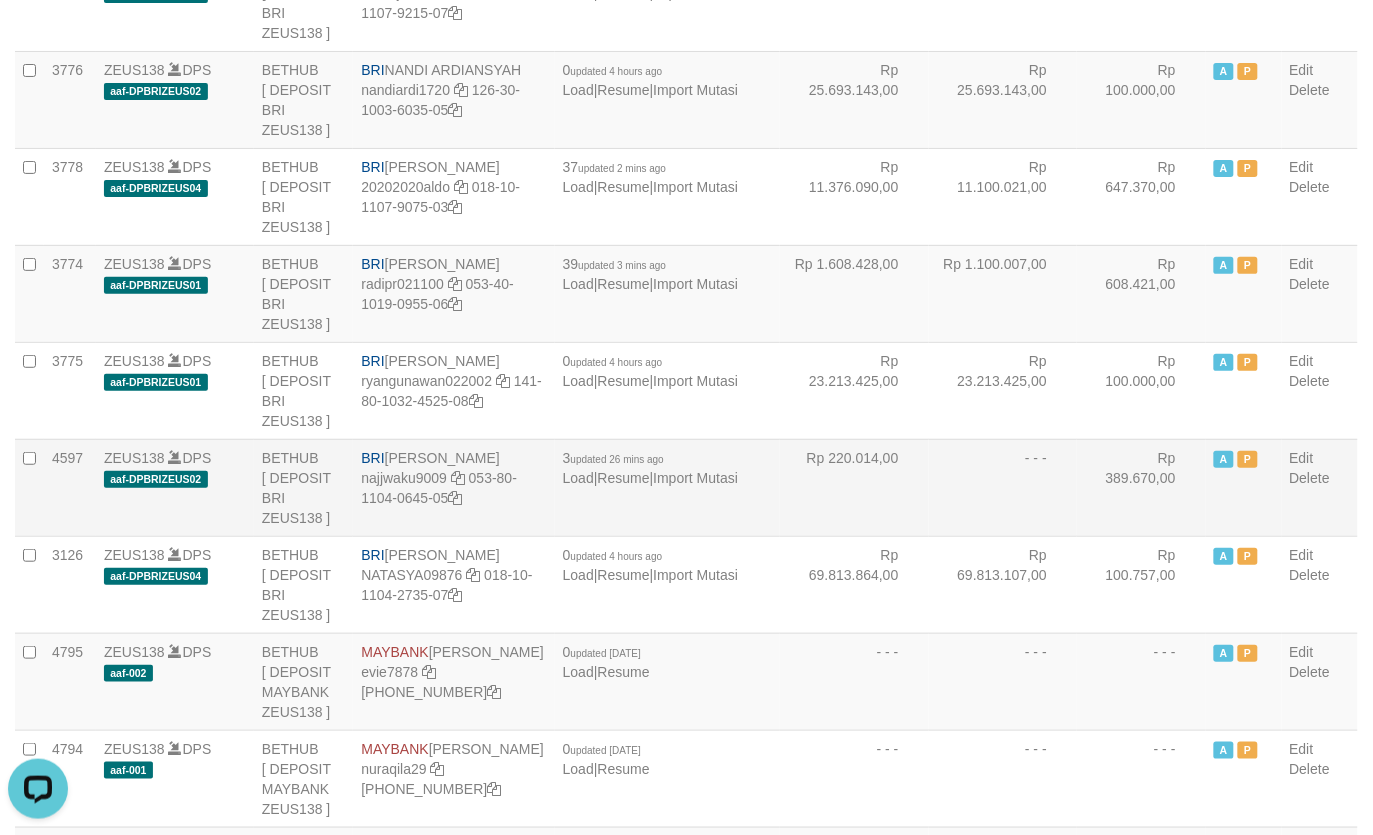 click on "Rp 220.014,00" at bounding box center [854, 487] 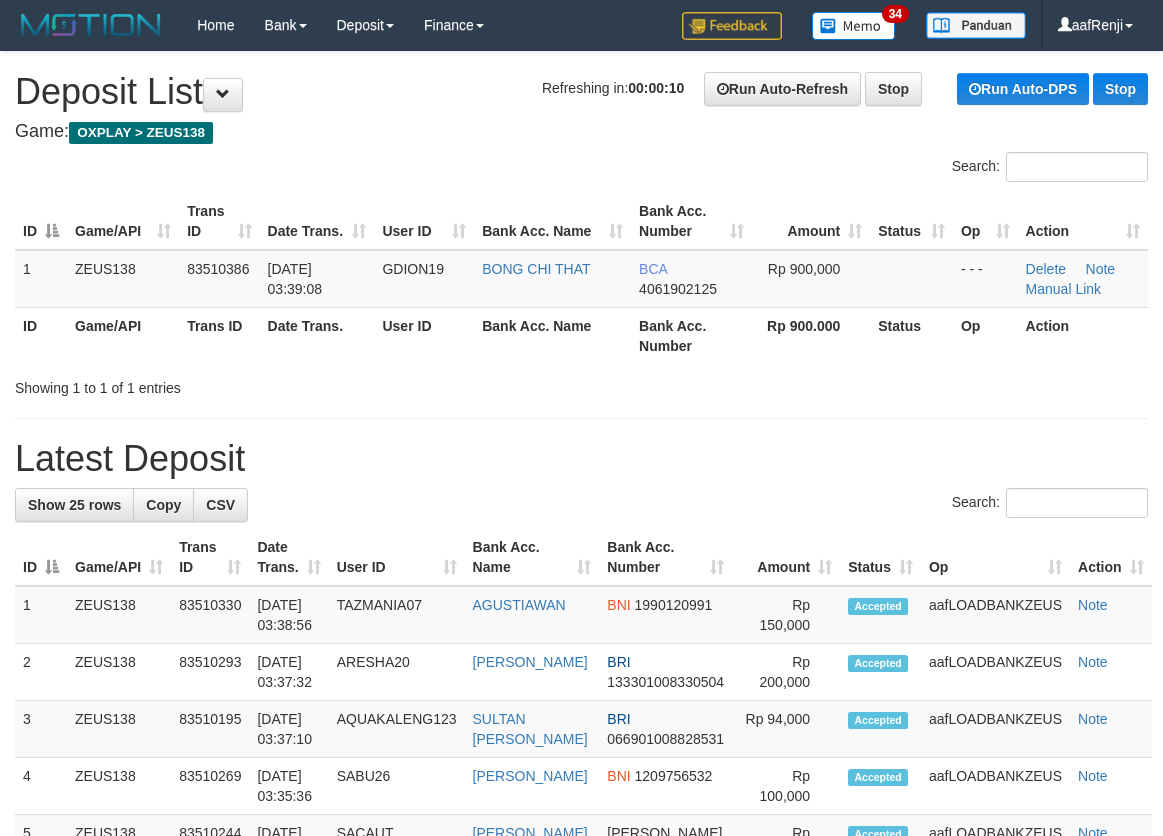 scroll, scrollTop: 0, scrollLeft: 0, axis: both 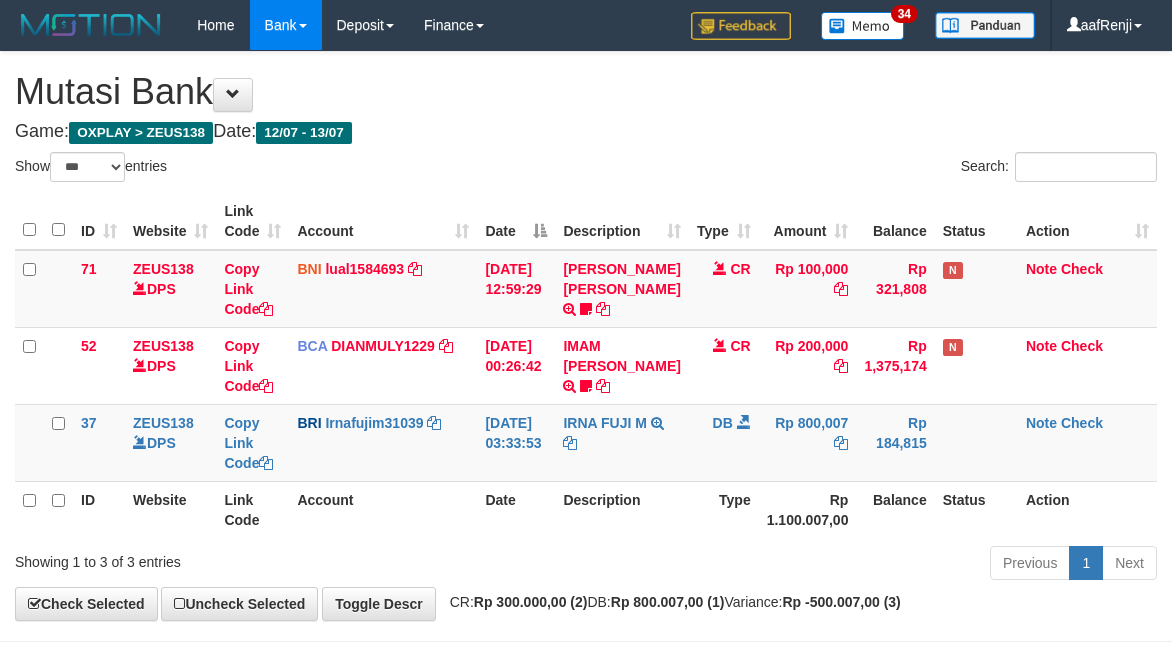 select on "***" 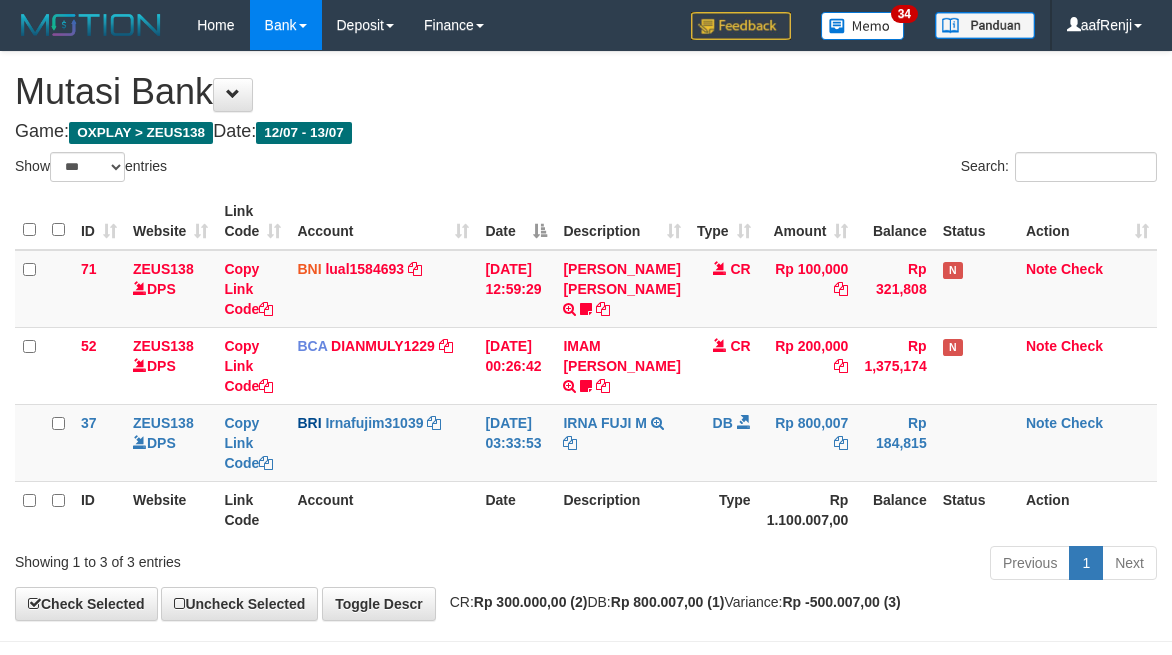 scroll, scrollTop: 97, scrollLeft: 0, axis: vertical 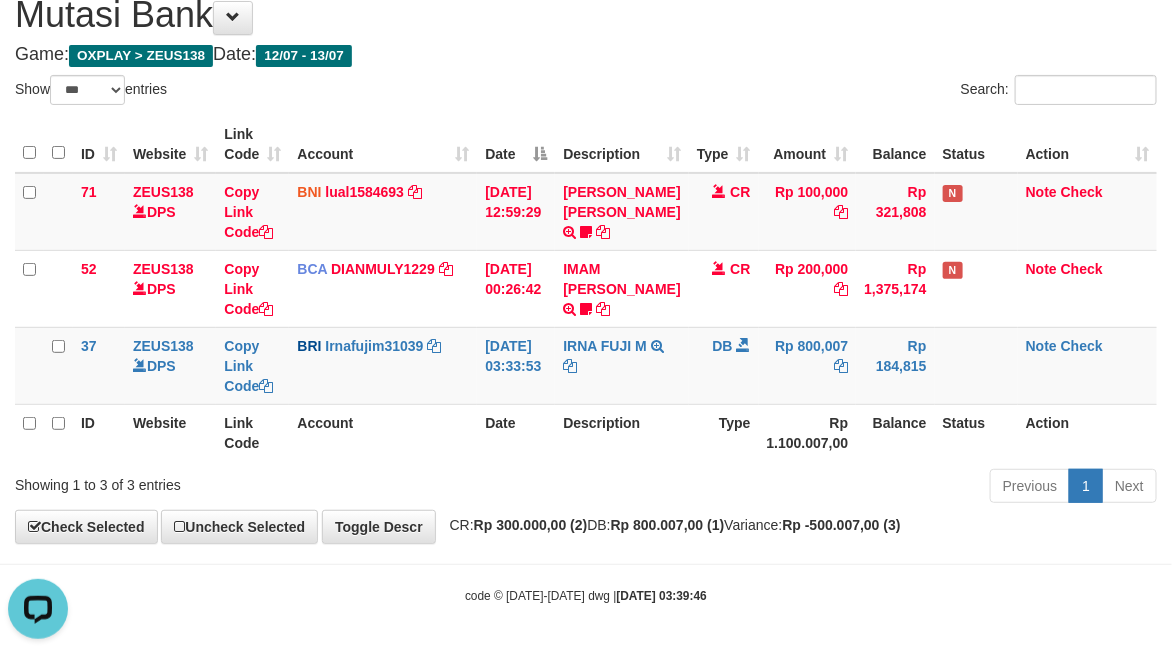 drag, startPoint x: 537, startPoint y: 436, endPoint x: 428, endPoint y: 472, distance: 114.791115 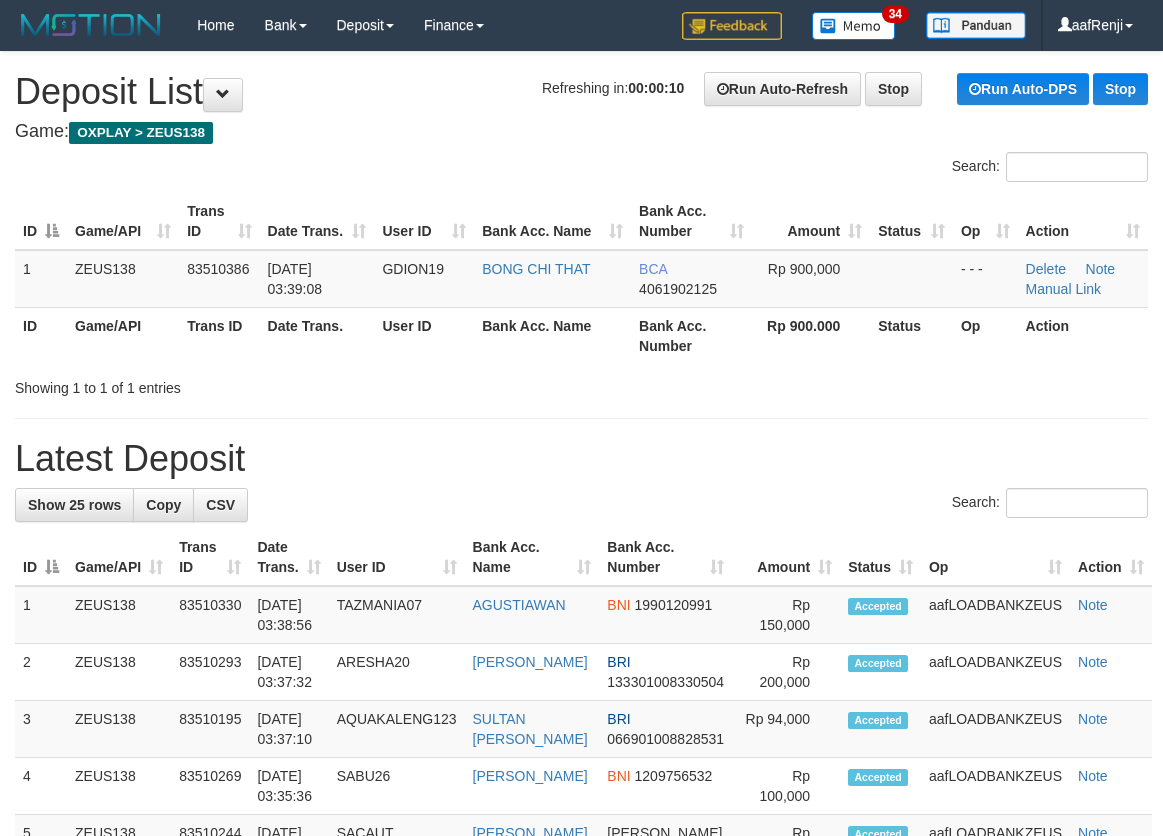 scroll, scrollTop: 0, scrollLeft: 0, axis: both 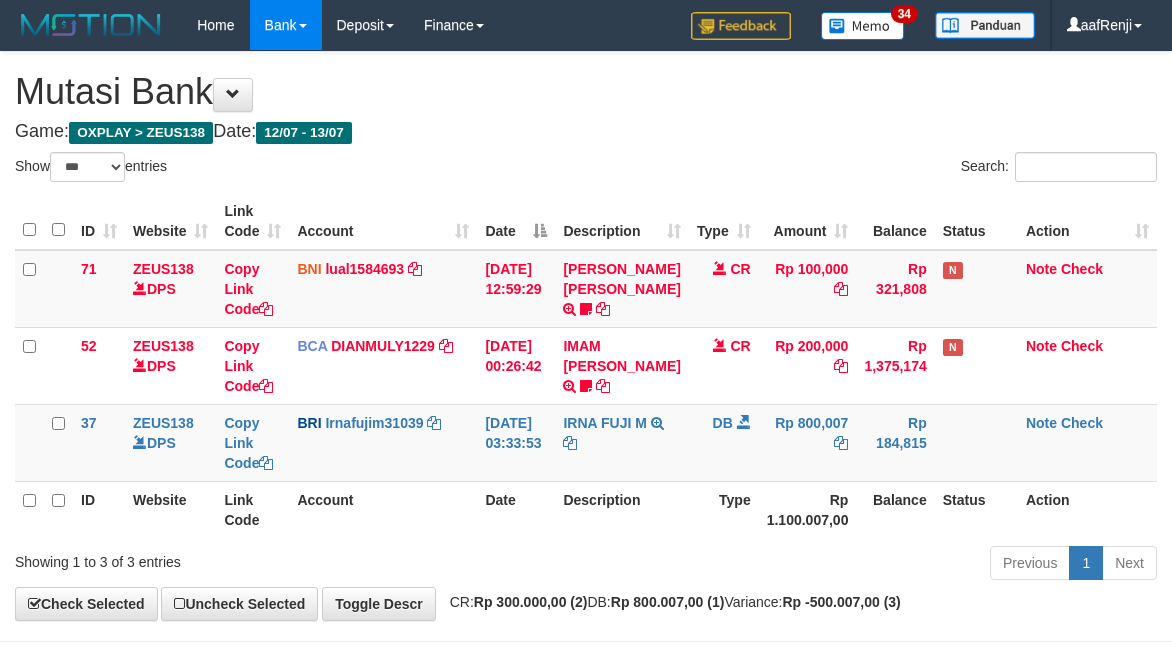 select on "***" 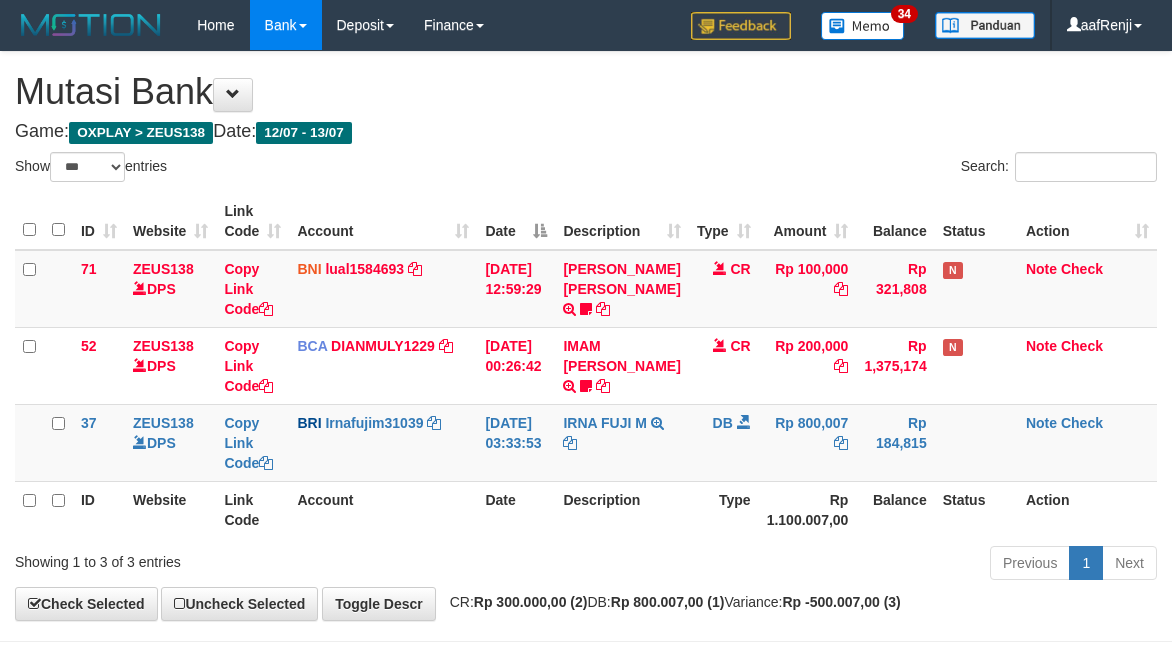 scroll, scrollTop: 97, scrollLeft: 0, axis: vertical 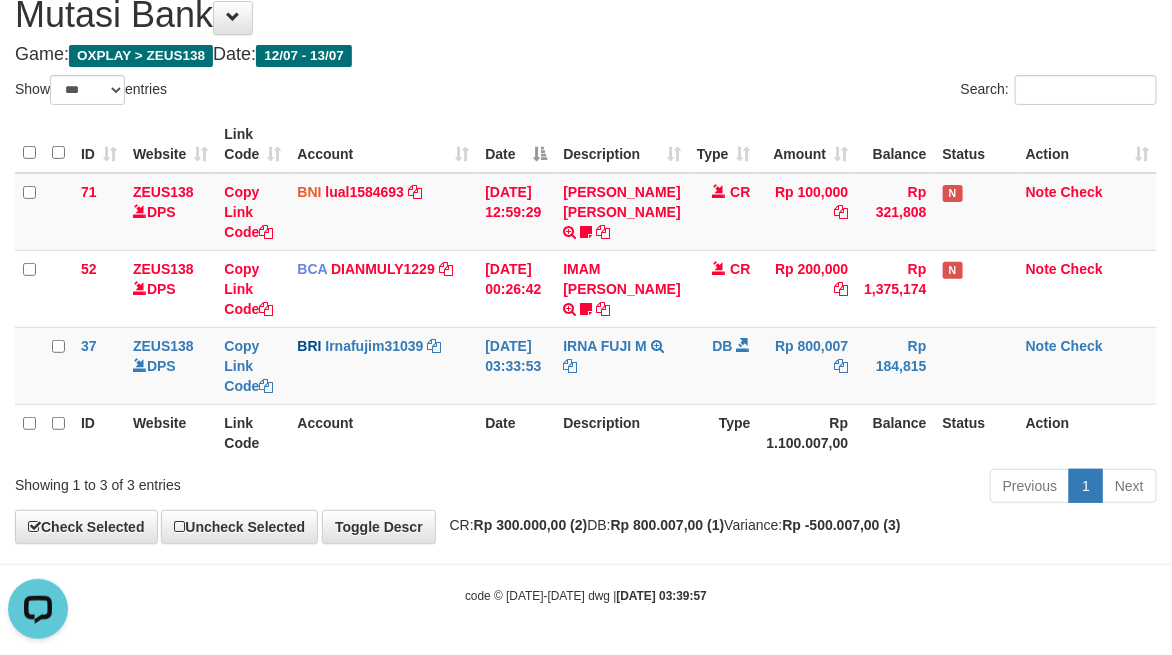 click on "Rp 1.100.007,00" at bounding box center [808, 432] 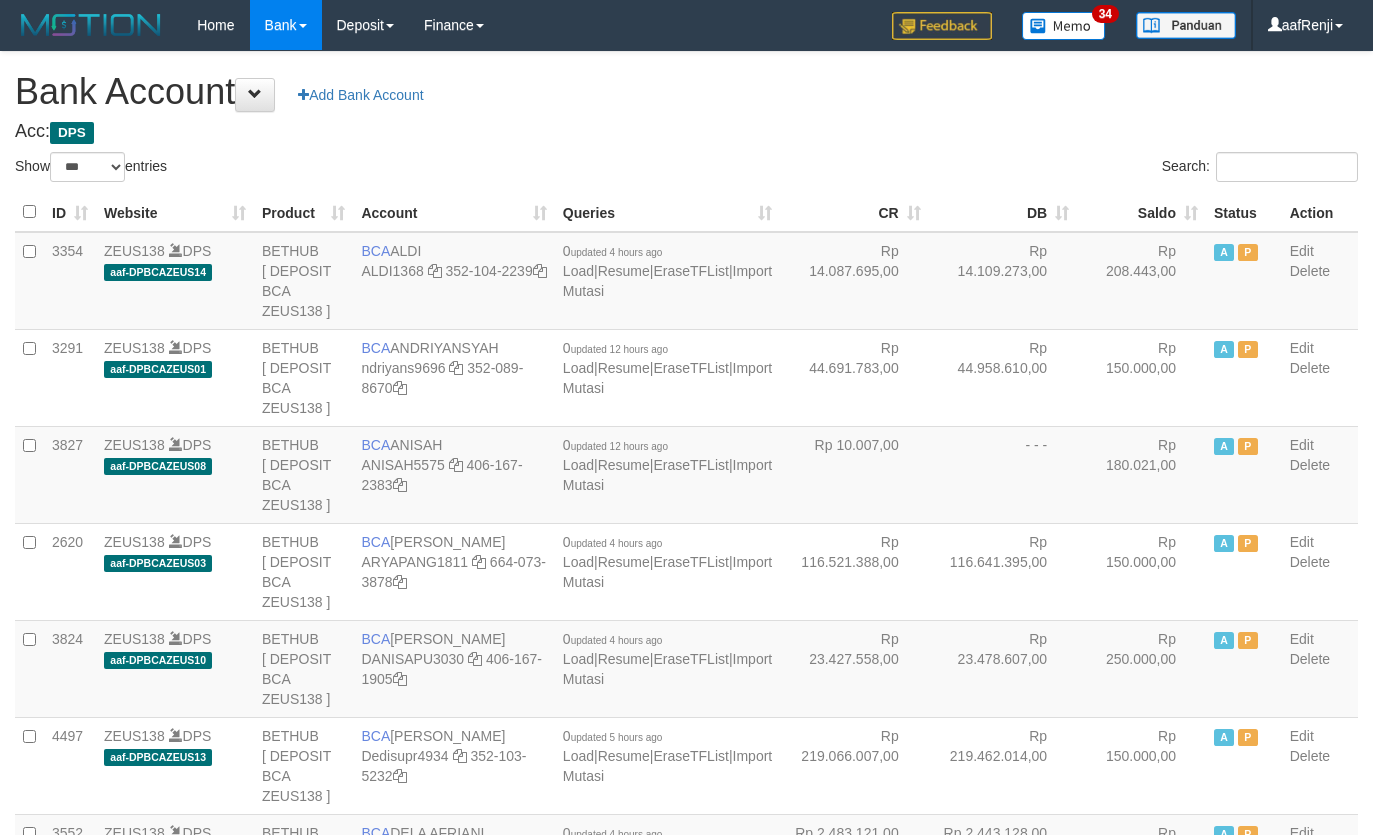 select on "***" 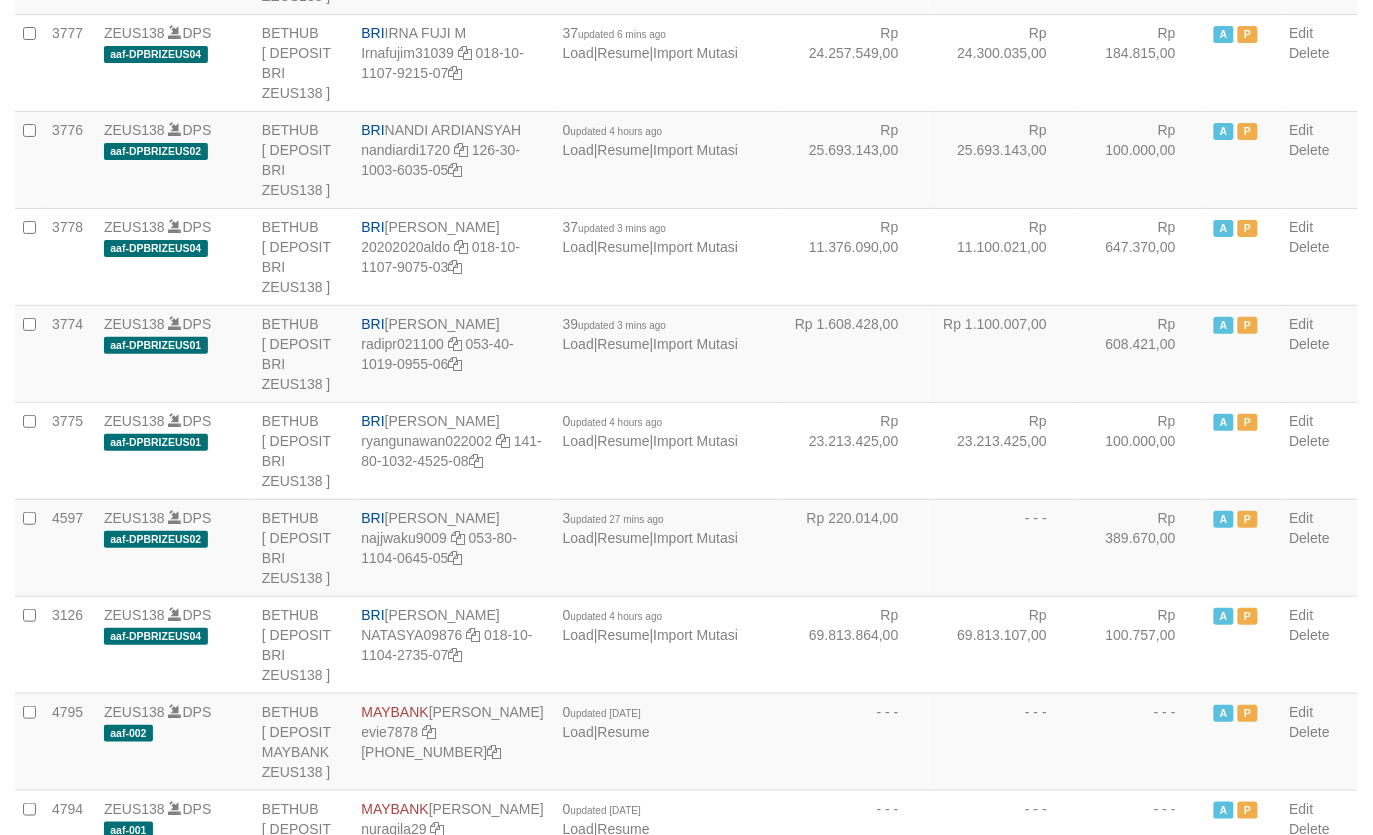 scroll, scrollTop: 3673, scrollLeft: 0, axis: vertical 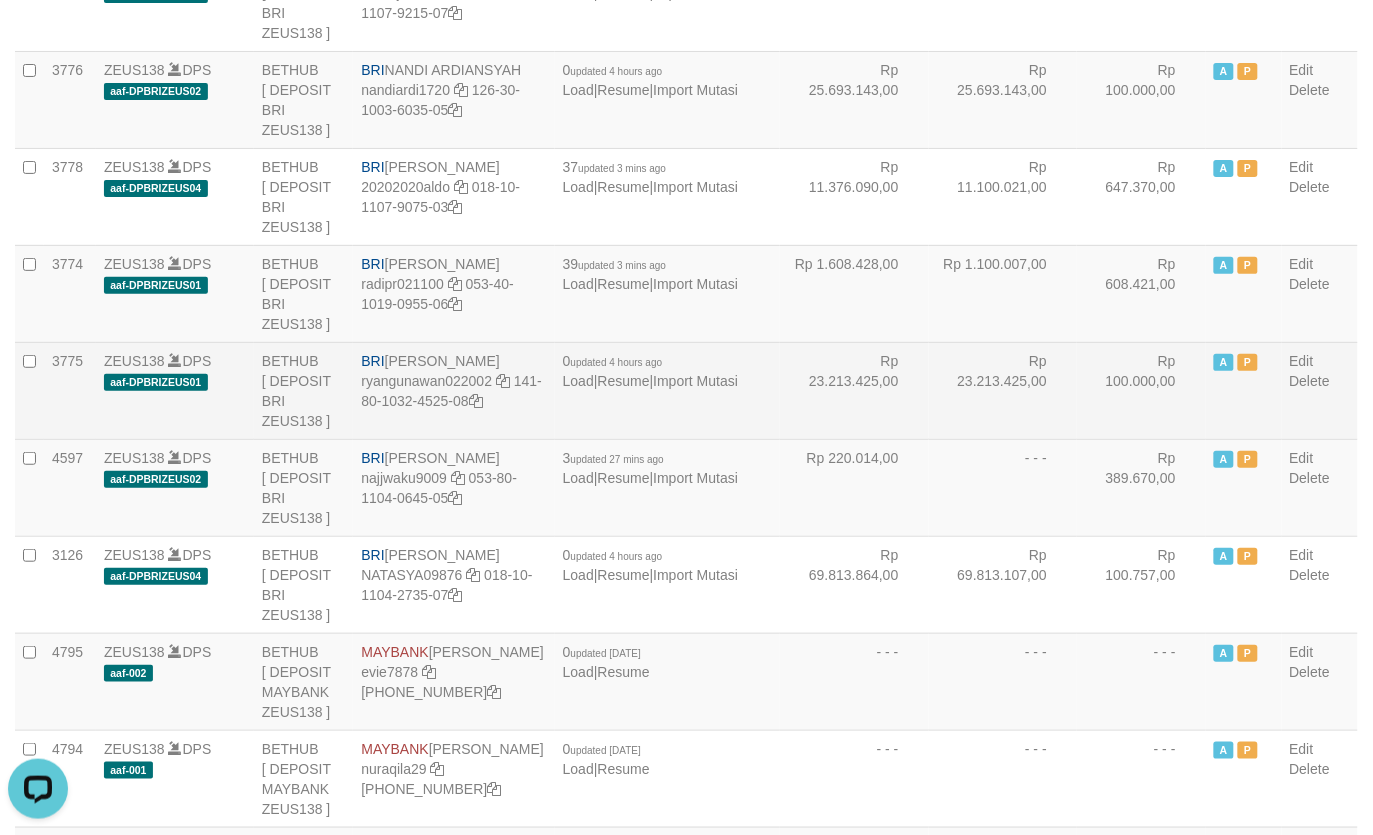 click on "Rp 23.213.425,00" at bounding box center [1003, 390] 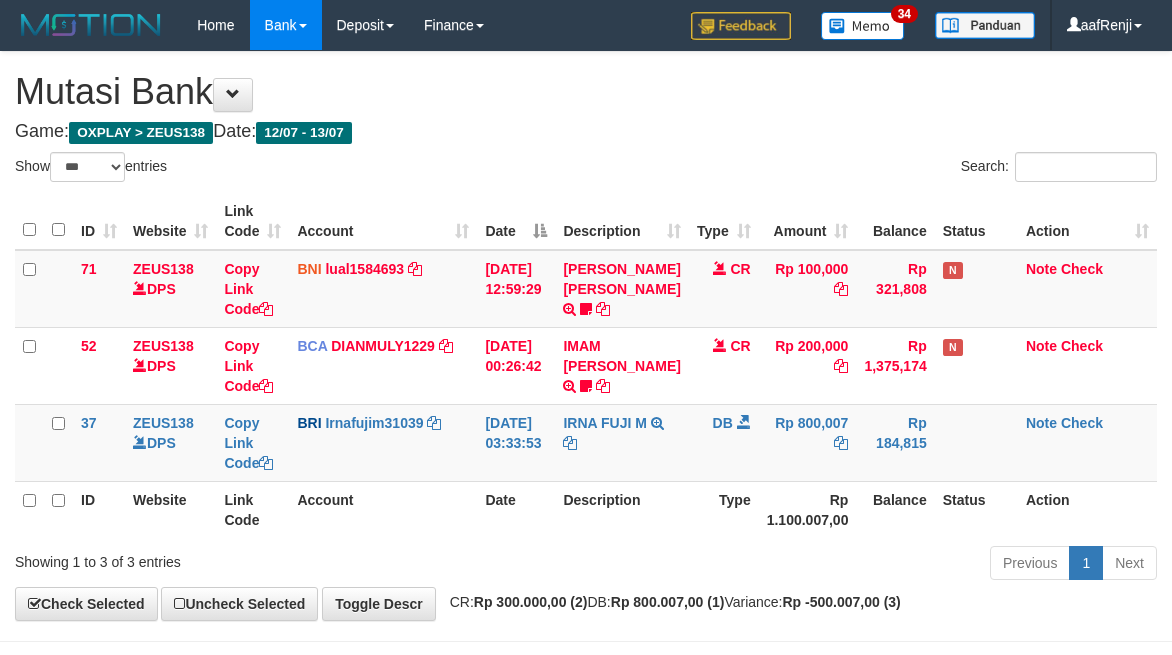 select on "***" 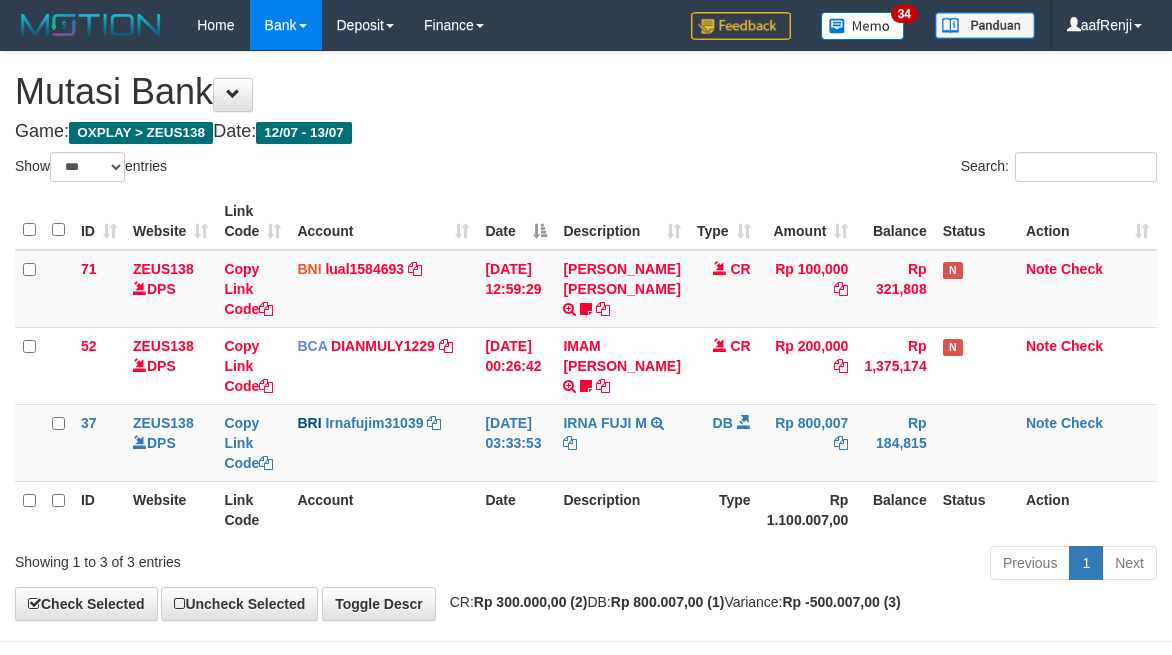 scroll, scrollTop: 97, scrollLeft: 0, axis: vertical 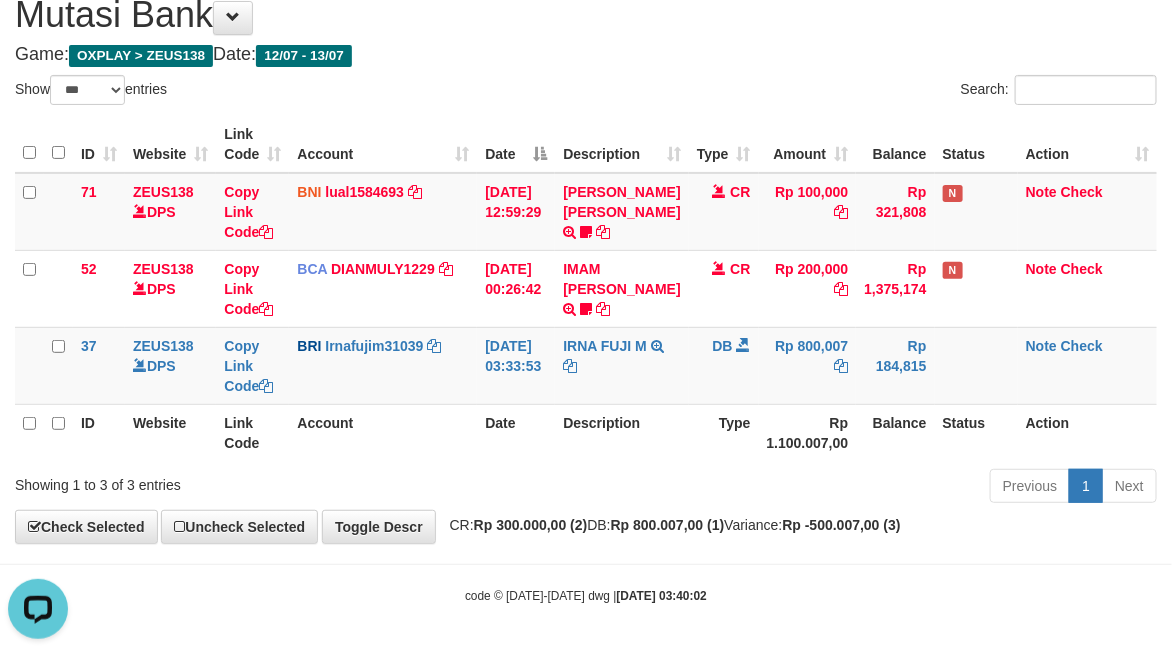 click on "Description" at bounding box center (621, 432) 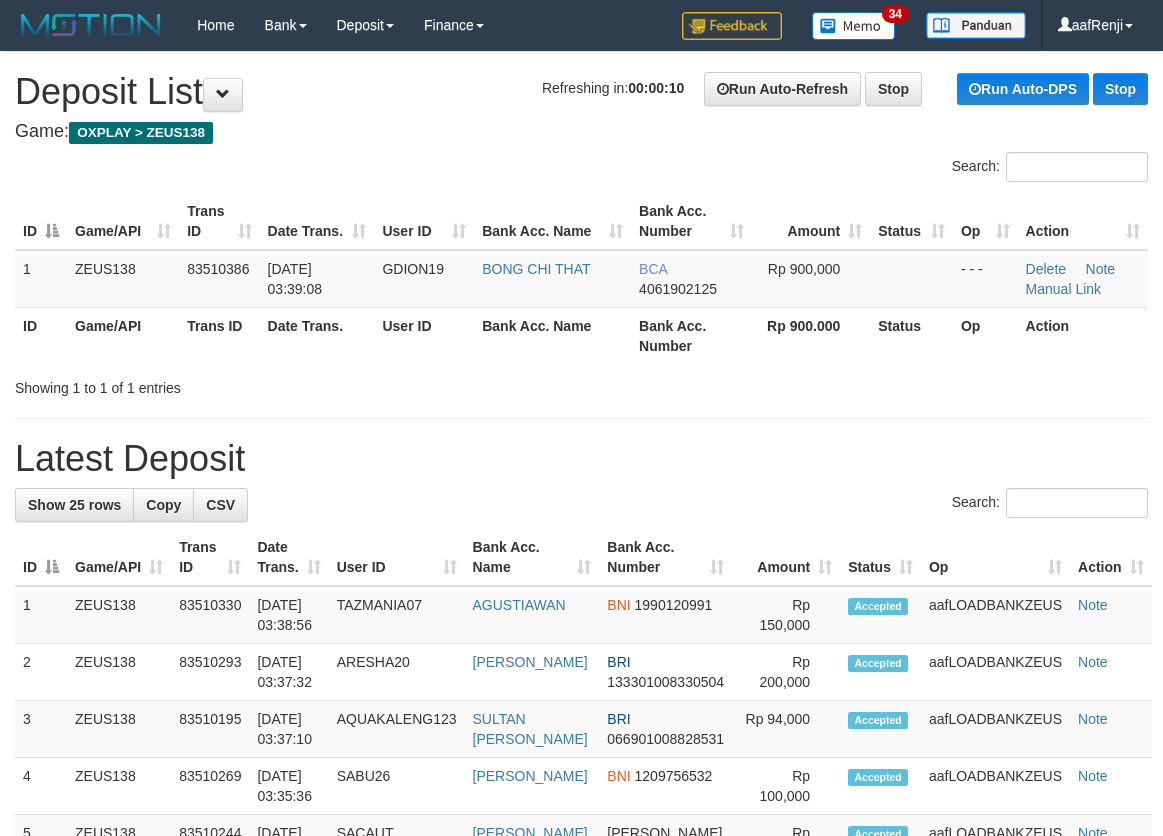scroll, scrollTop: 0, scrollLeft: 0, axis: both 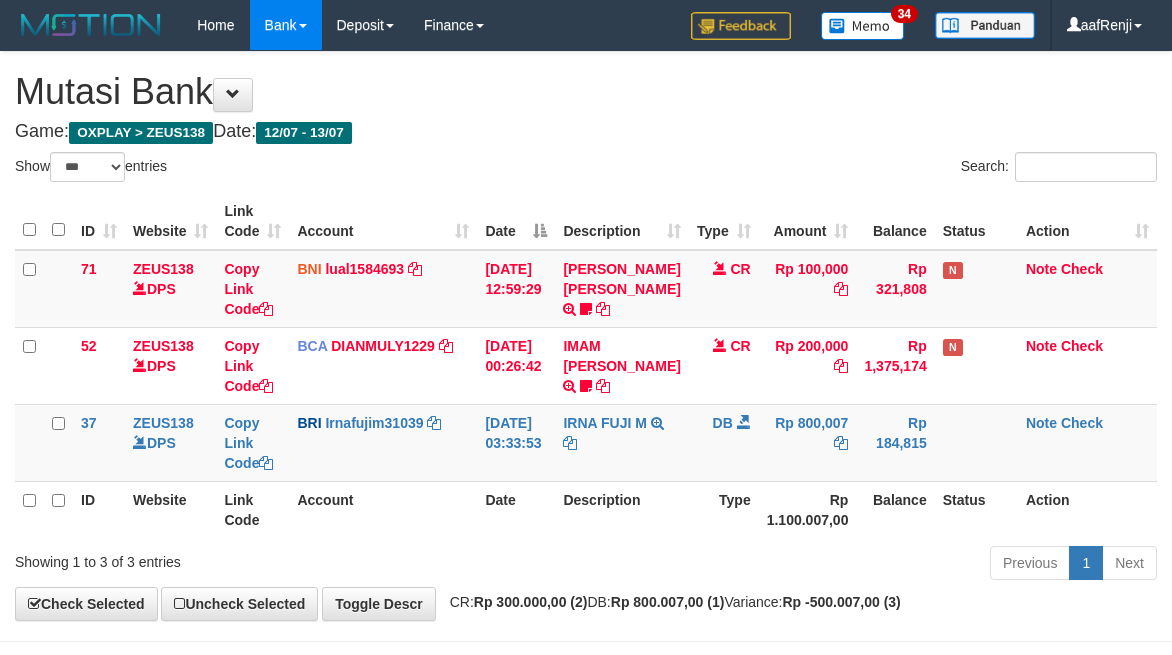 select on "***" 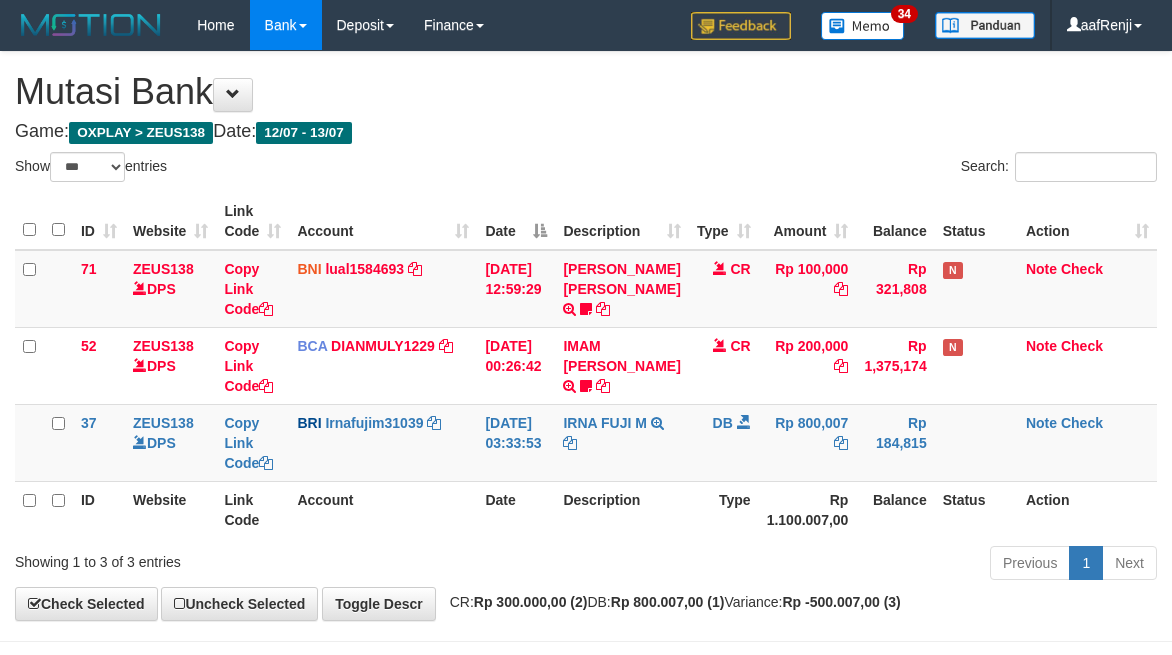scroll, scrollTop: 97, scrollLeft: 0, axis: vertical 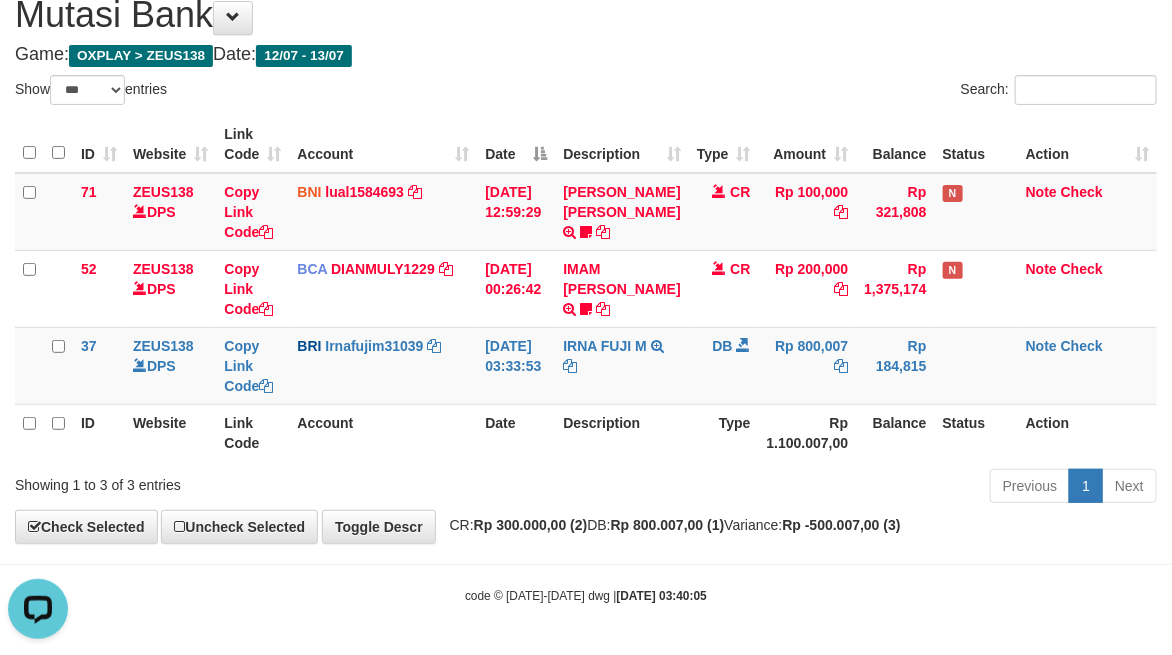 click on "Rp 1.100.007,00" at bounding box center [808, 432] 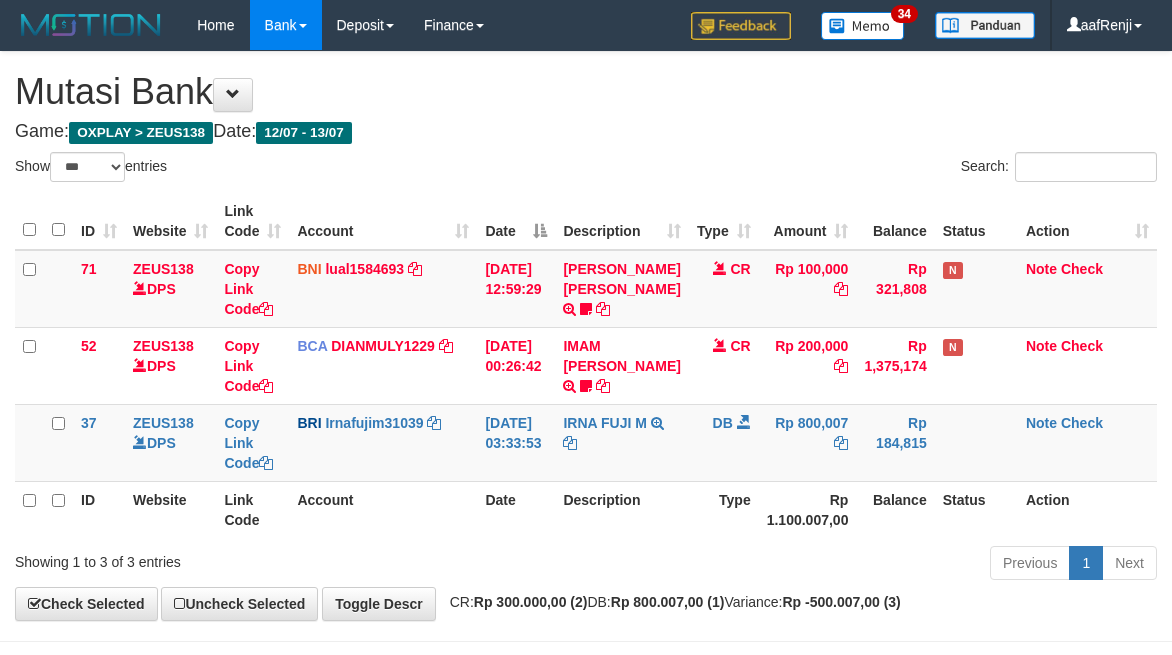 select on "***" 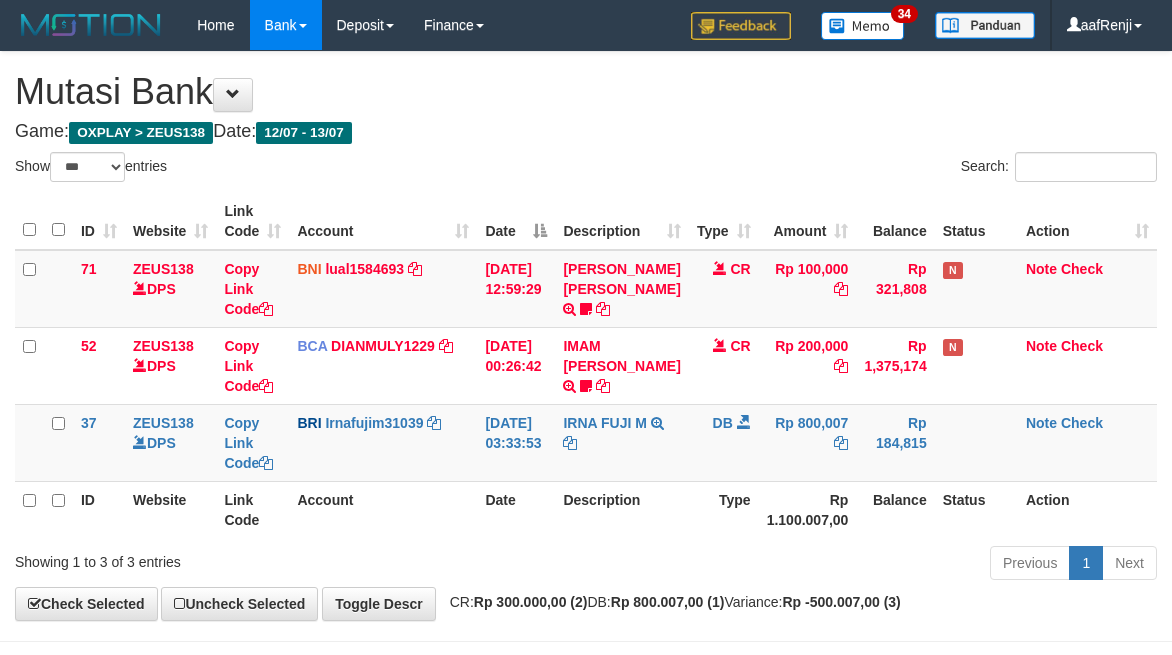 scroll, scrollTop: 97, scrollLeft: 0, axis: vertical 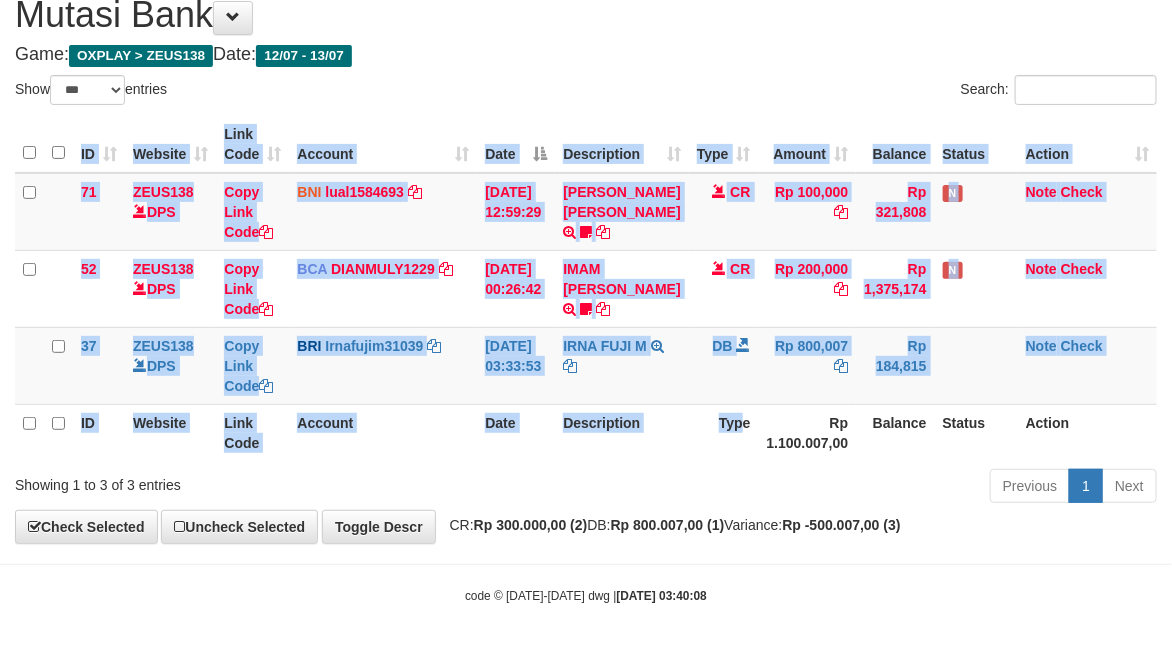 click on "ID Website Link Code Account Date Description Type Amount Balance Status Action
71
ZEUS138    DPS
Copy Link Code
BNI
lual1584693
DPS
LUCKY ALAMSYAH
mutasi_20250712_2414 | 71
mutasi_20250712_2414 | 71
12/07/2025 12:59:29
MUHAMMAD IQBAL FARHAN            TRF/PAY/TOP-UP ECHANNEL MUHAMMAD IQBAL FARHAN    BUBU1010EDC1X24JAM
CR
Rp 100,000
Rp 321,808
N
Note
Check
52
ZEUS138    DPS
Copy Link Code
BCA
DIANMULY1229
DPS" at bounding box center (586, 288) 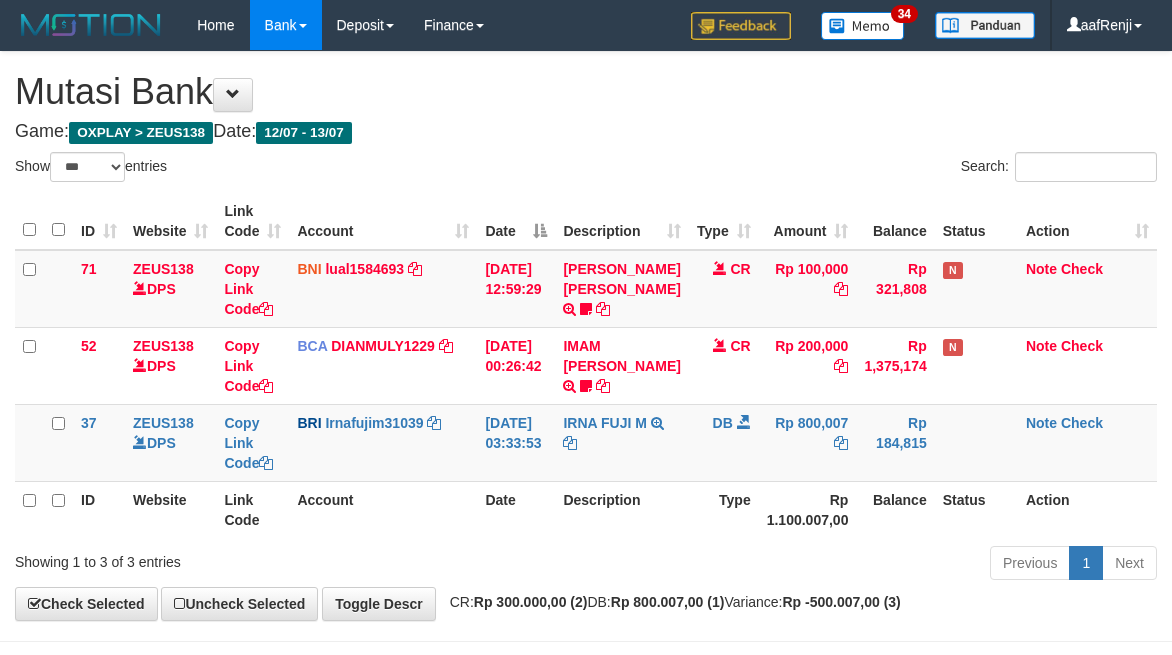 select on "***" 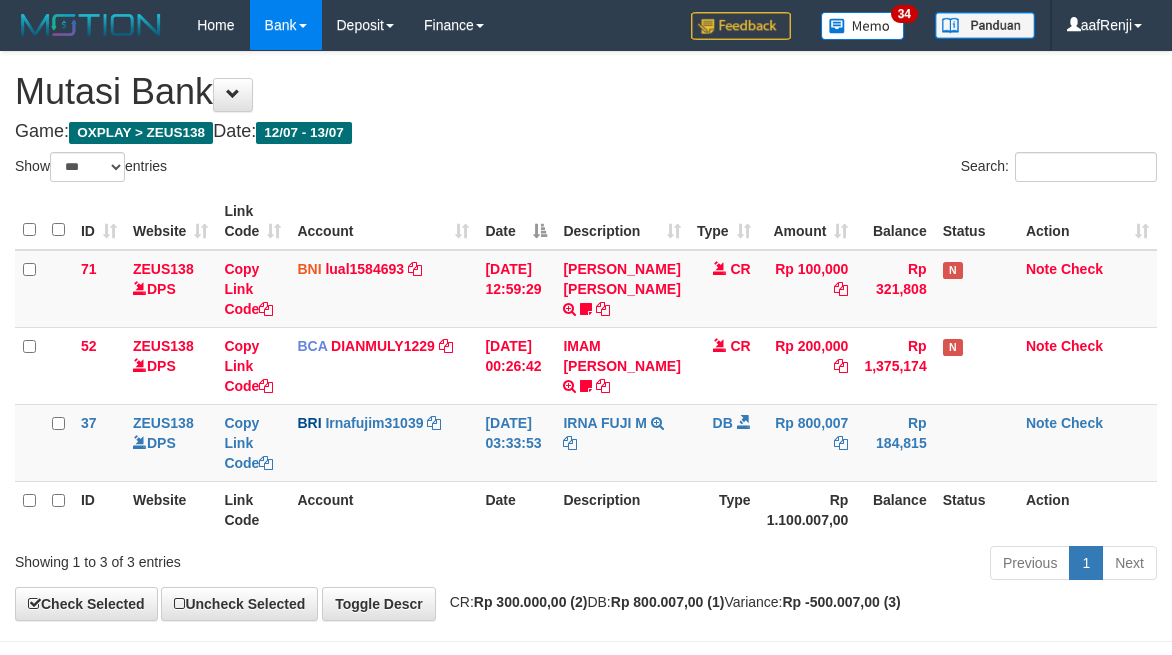 scroll, scrollTop: 97, scrollLeft: 0, axis: vertical 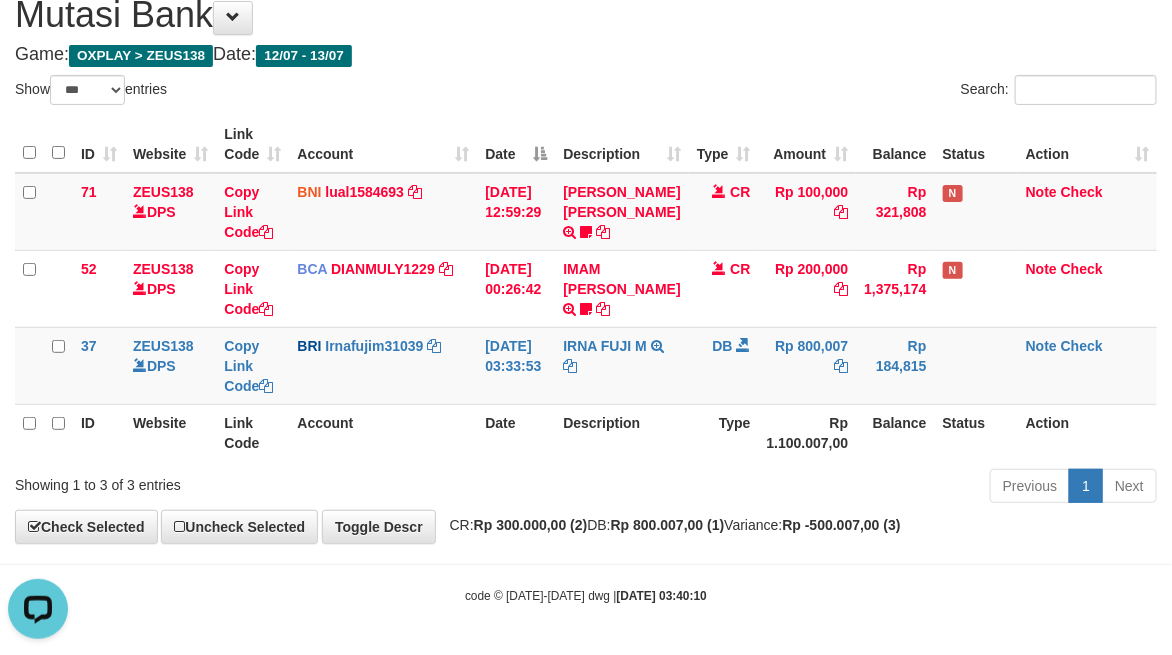 click on "Type" at bounding box center (724, 432) 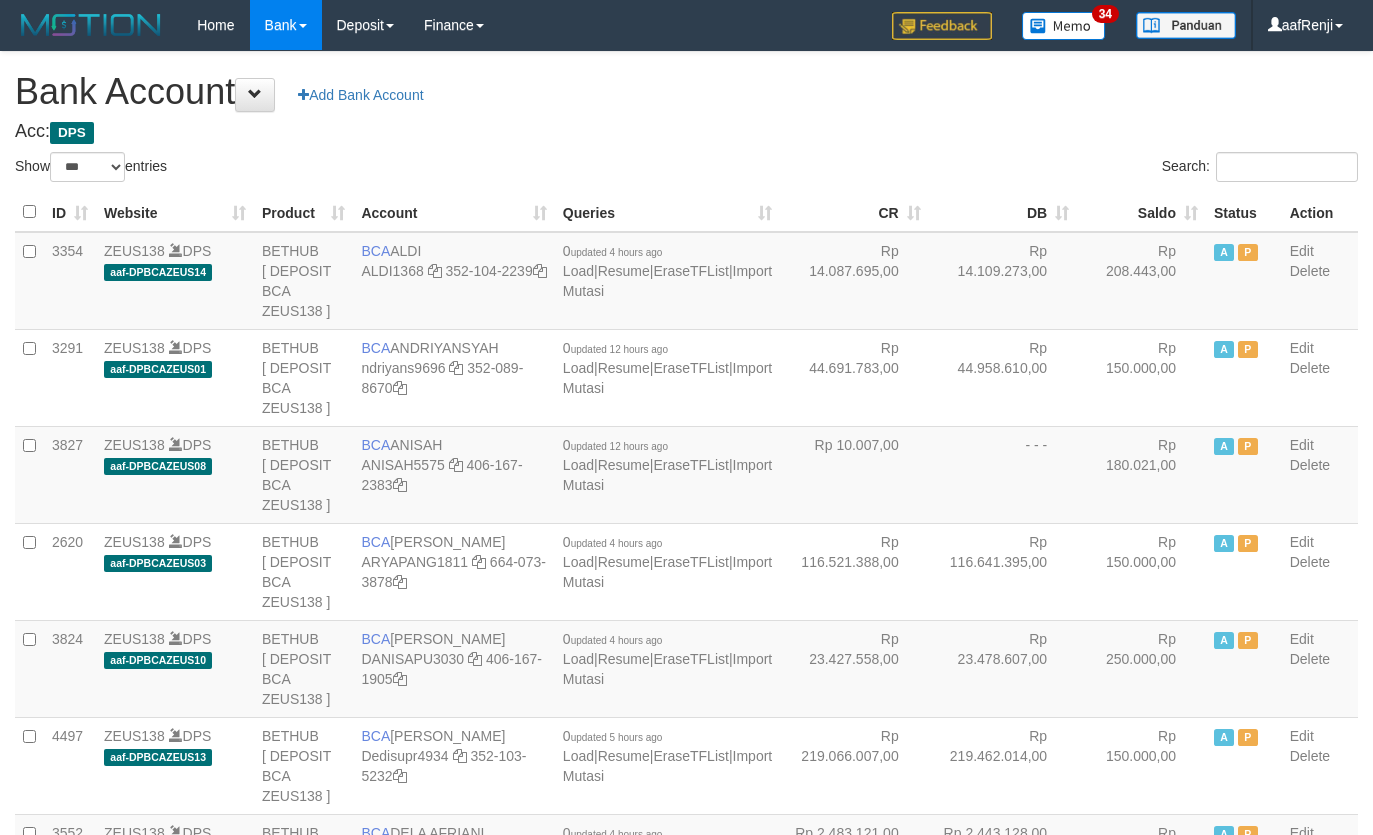select on "***" 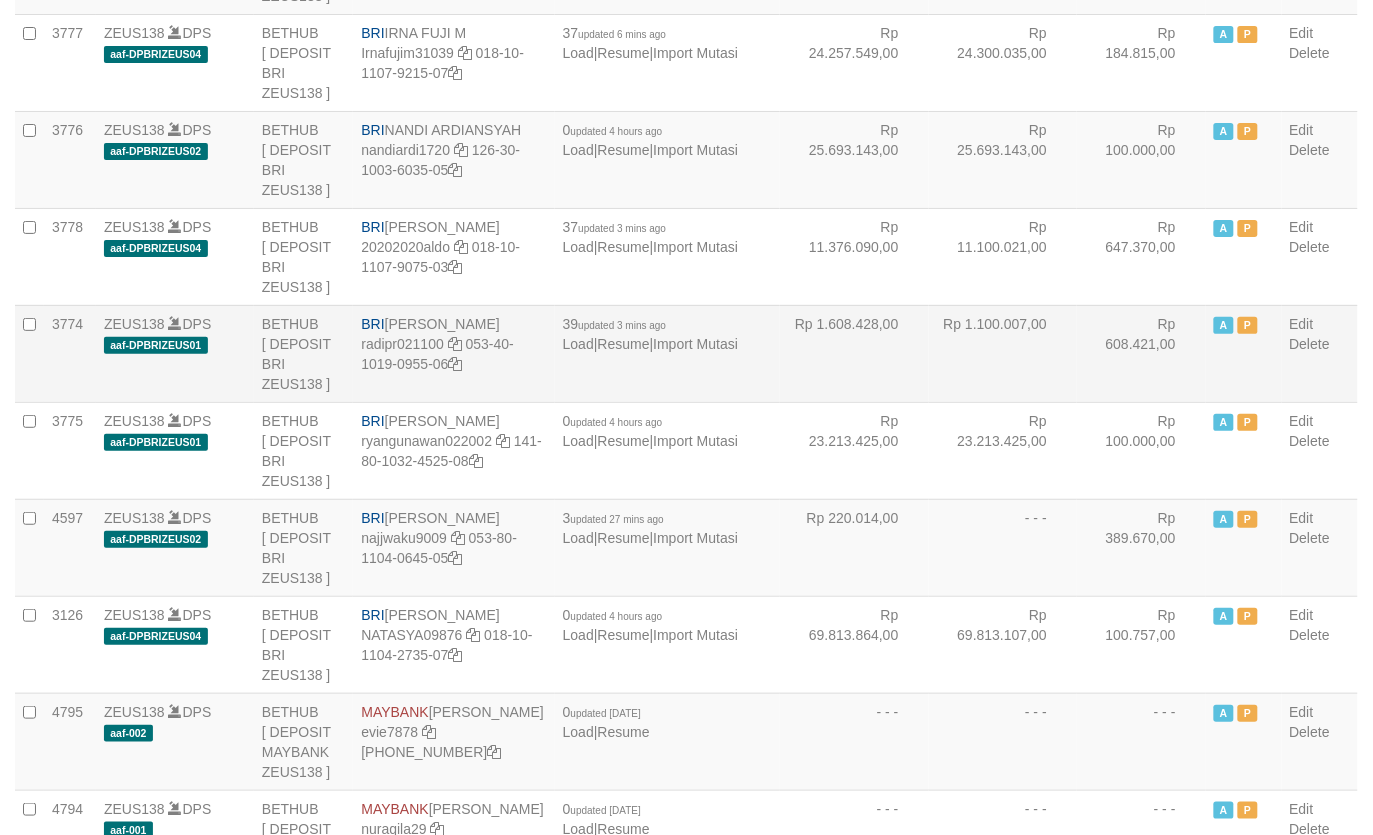 scroll, scrollTop: 3673, scrollLeft: 0, axis: vertical 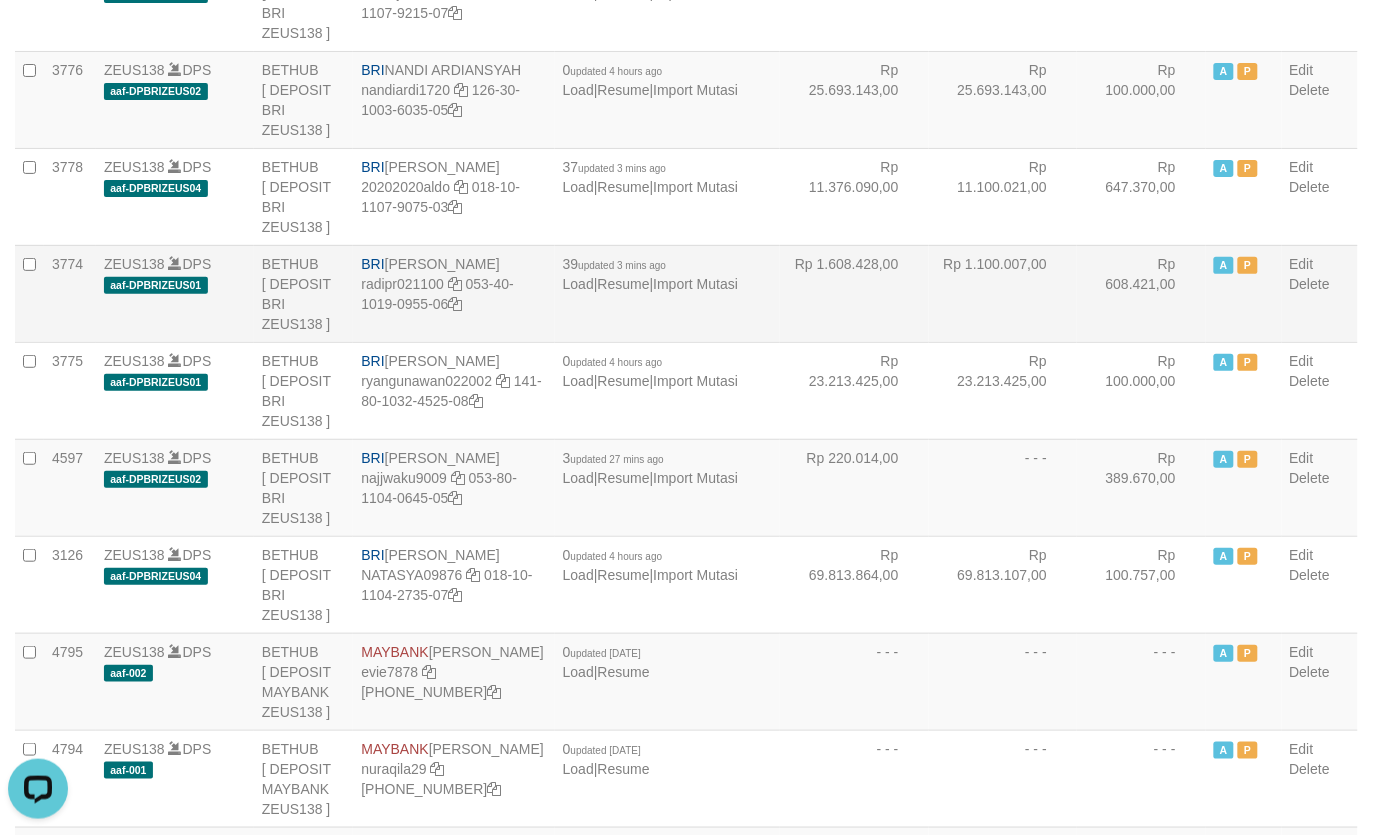 click on "Rp 1.100.007,00" at bounding box center [1003, 293] 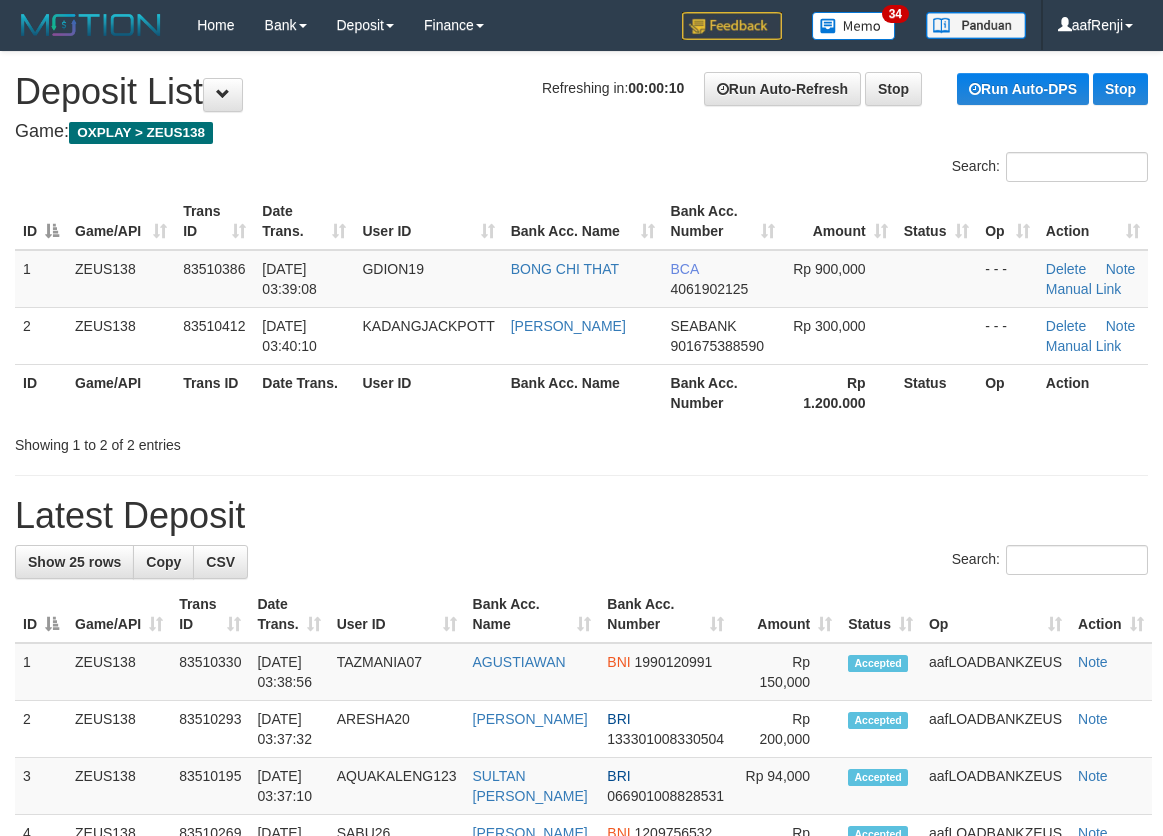 scroll, scrollTop: 0, scrollLeft: 0, axis: both 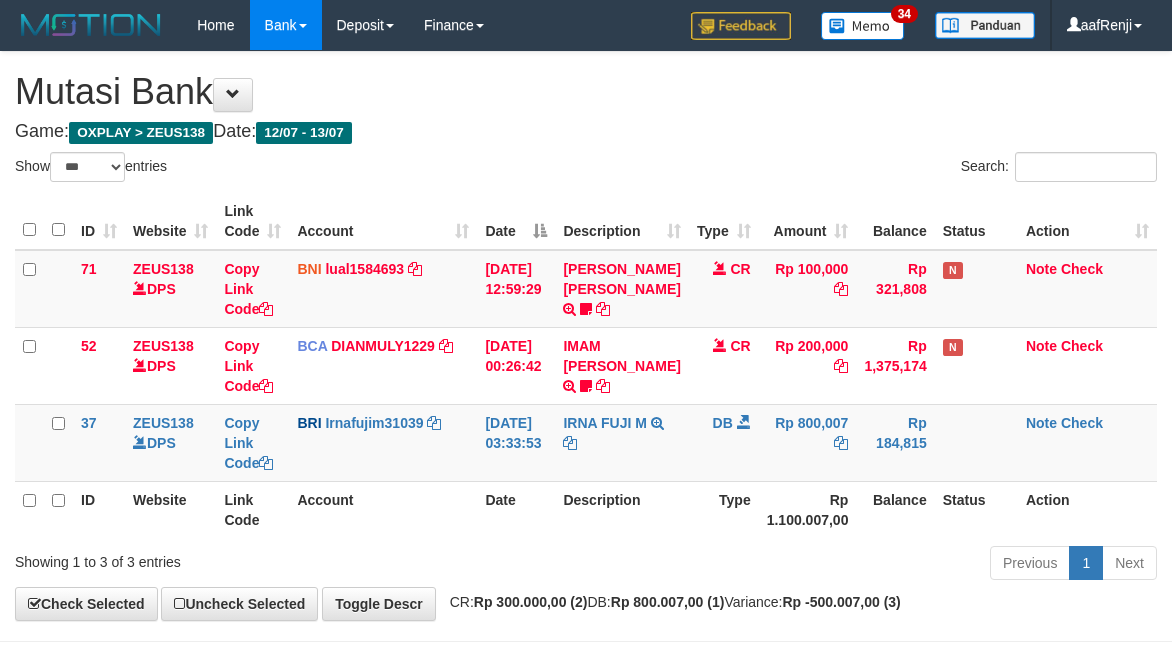 select on "***" 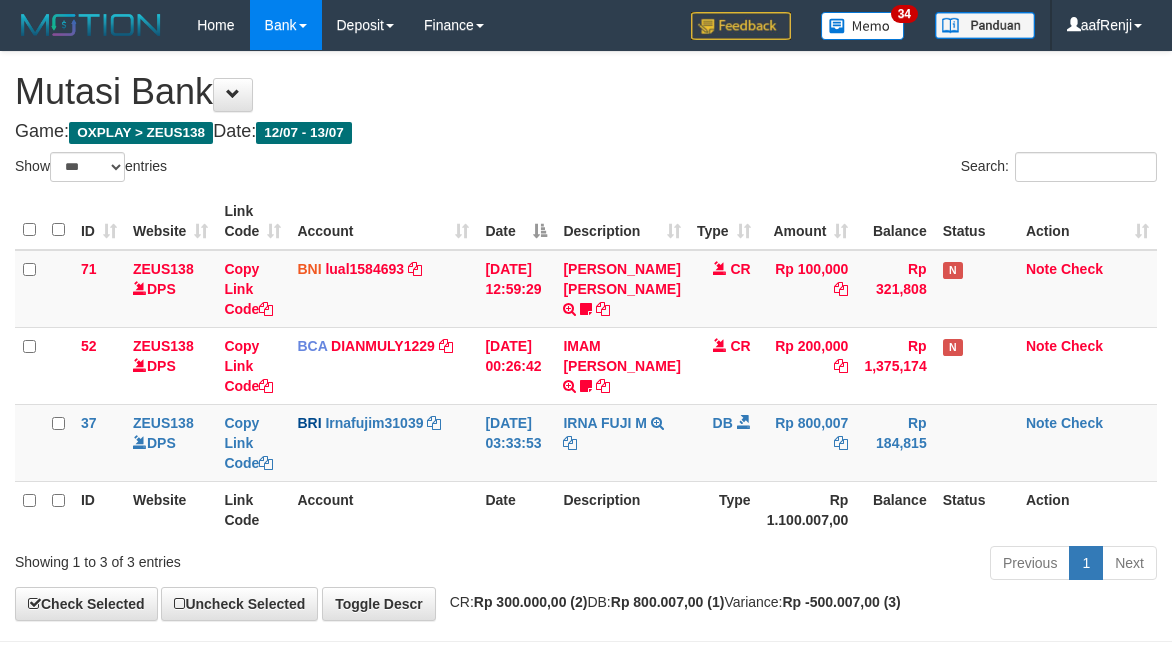 scroll, scrollTop: 97, scrollLeft: 0, axis: vertical 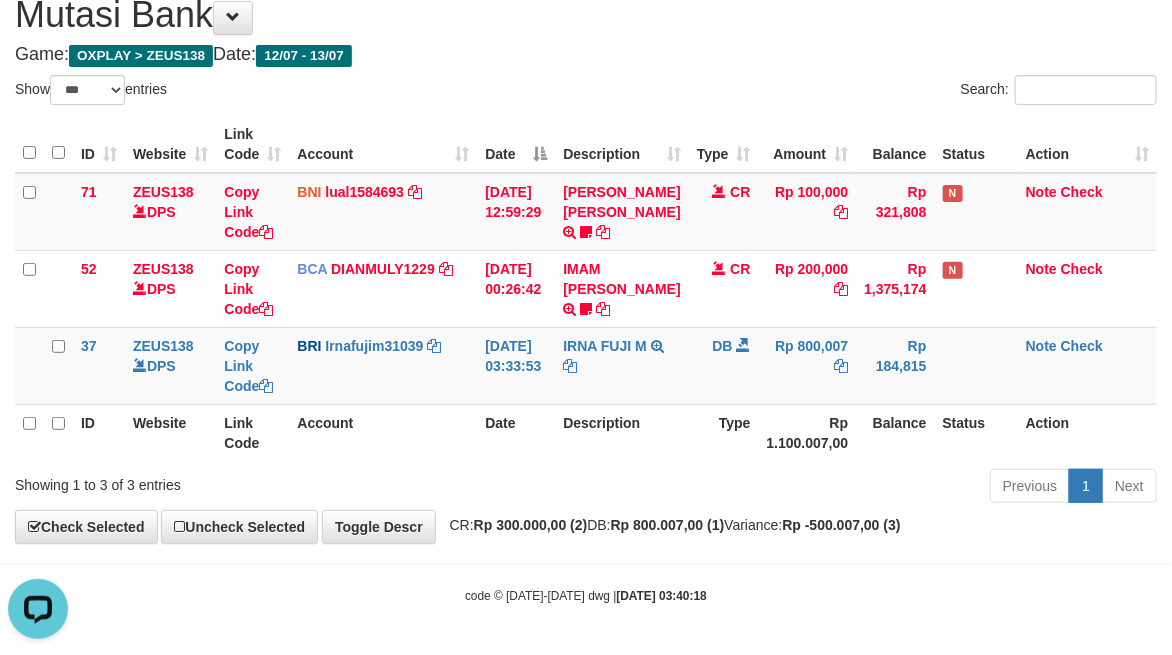 click on "Previous 1 Next" at bounding box center [830, 488] 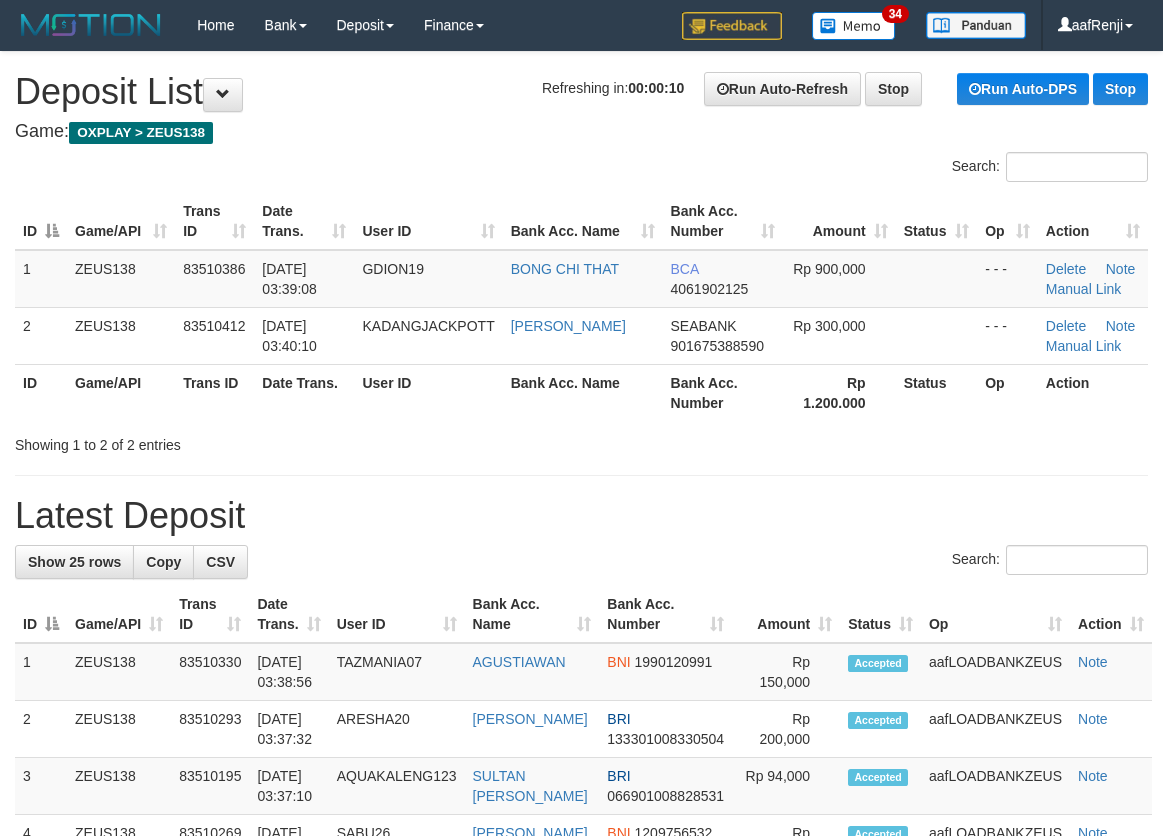 scroll, scrollTop: 0, scrollLeft: 0, axis: both 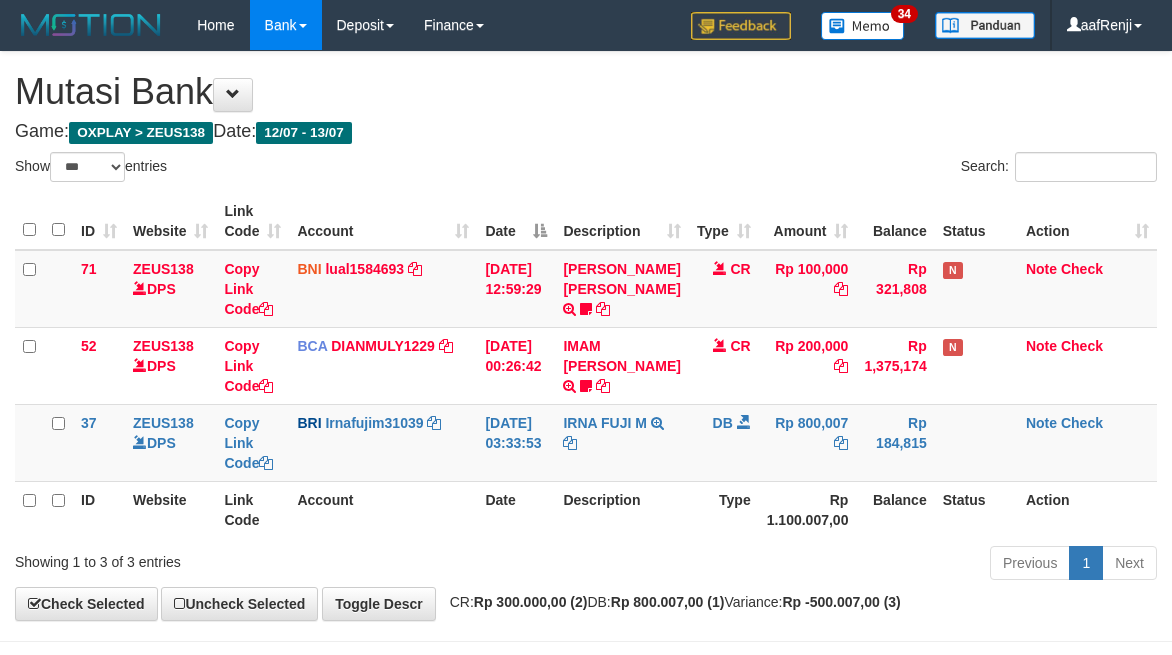 select on "***" 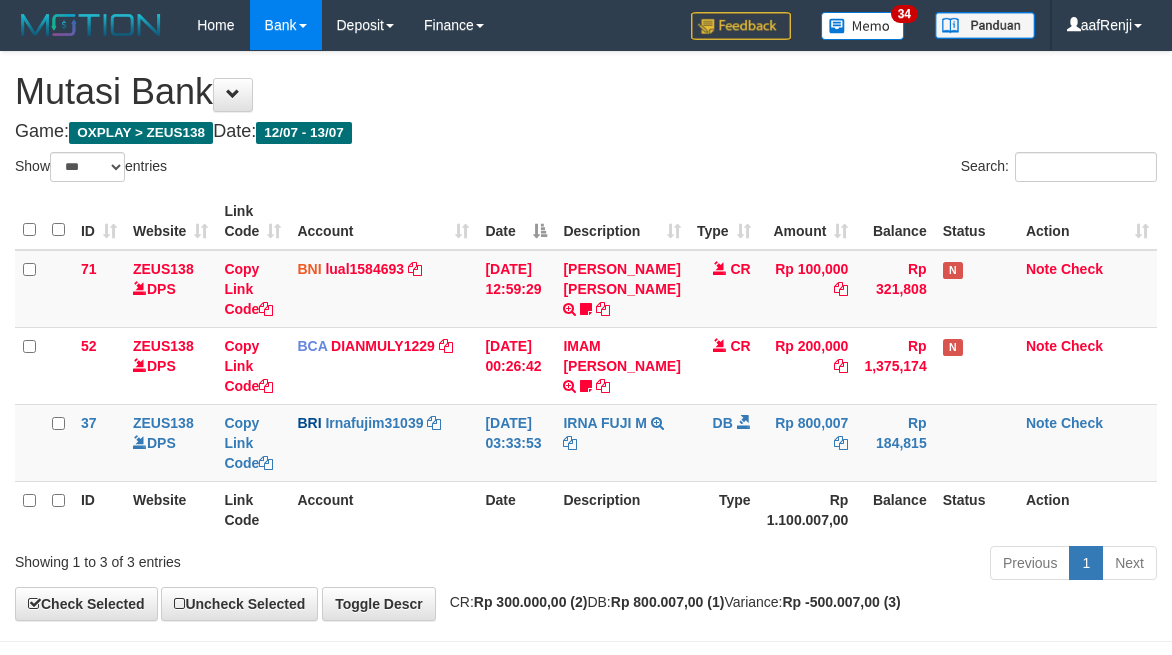scroll, scrollTop: 97, scrollLeft: 0, axis: vertical 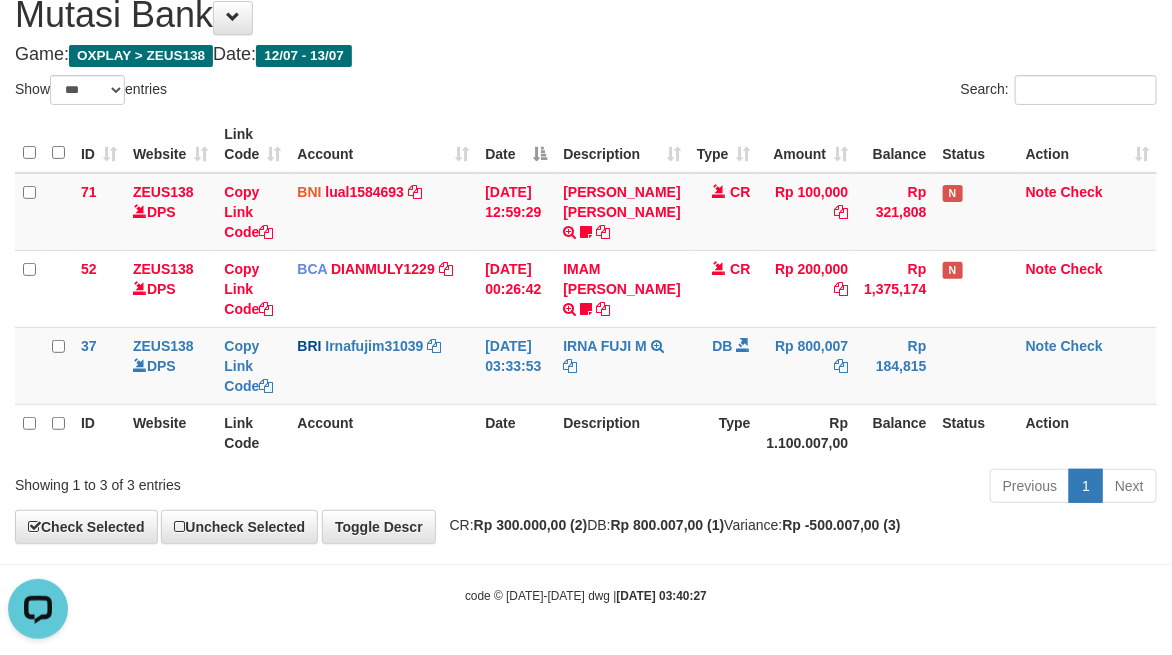 click on "Description" at bounding box center [621, 432] 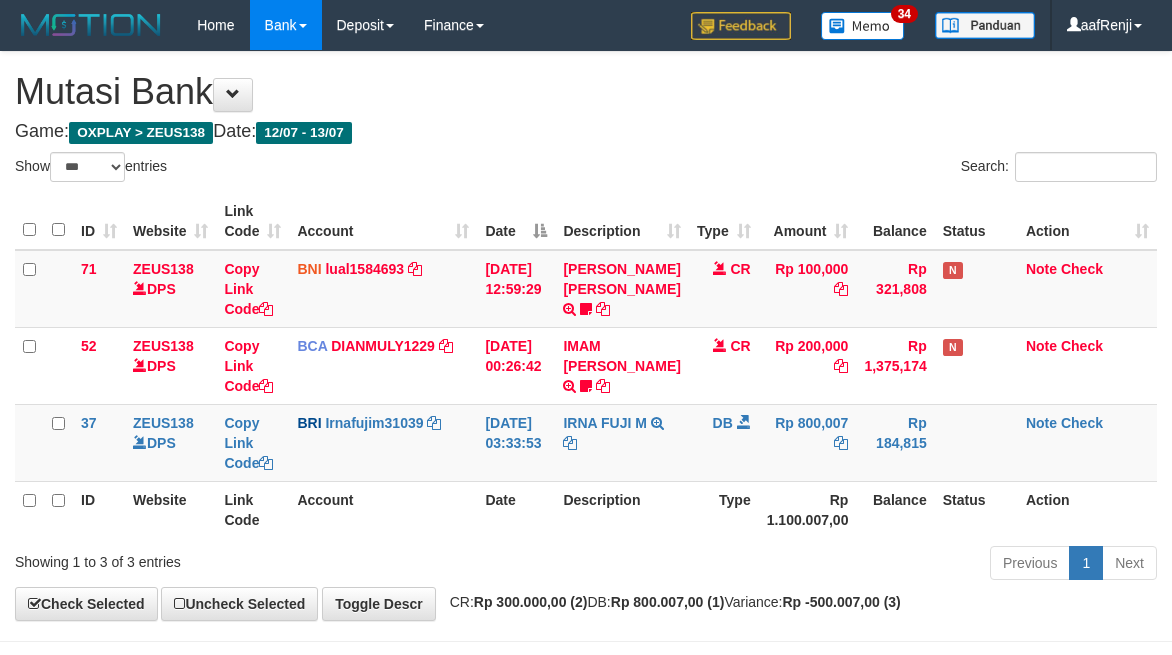 select on "***" 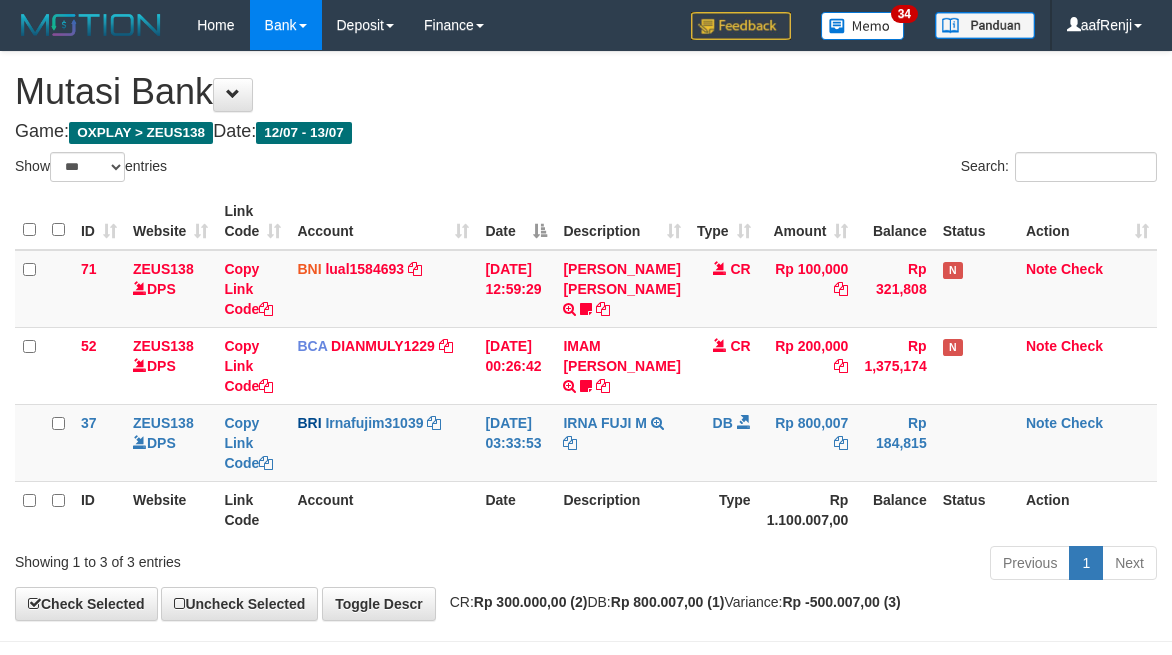 scroll, scrollTop: 97, scrollLeft: 0, axis: vertical 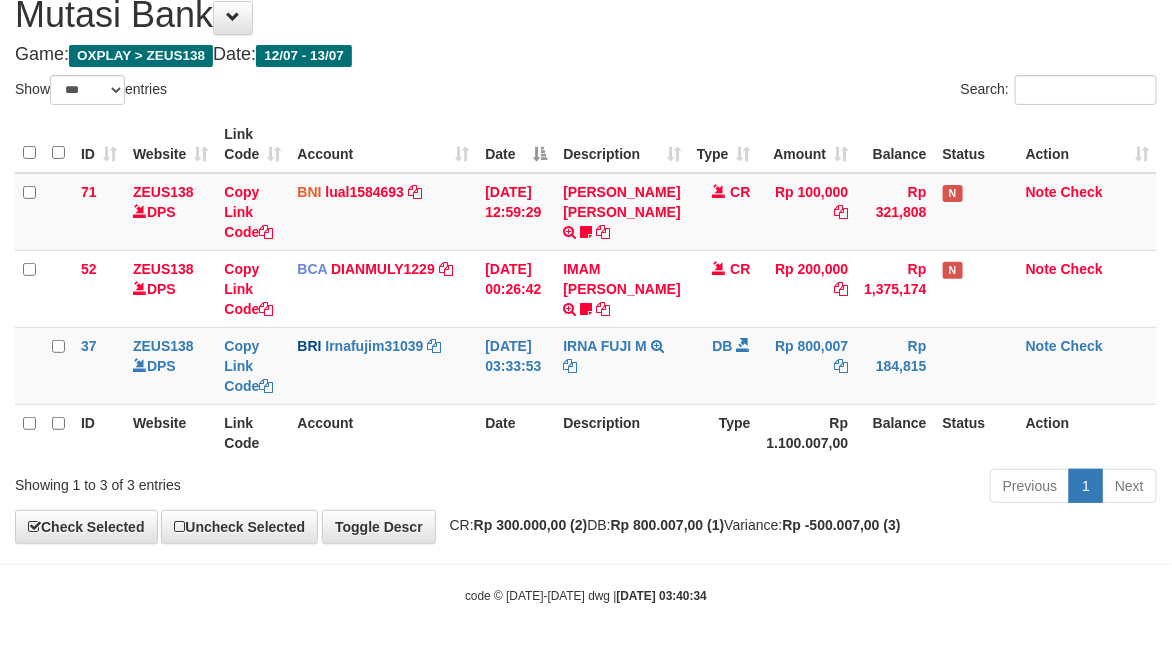 click on "Description" at bounding box center [621, 432] 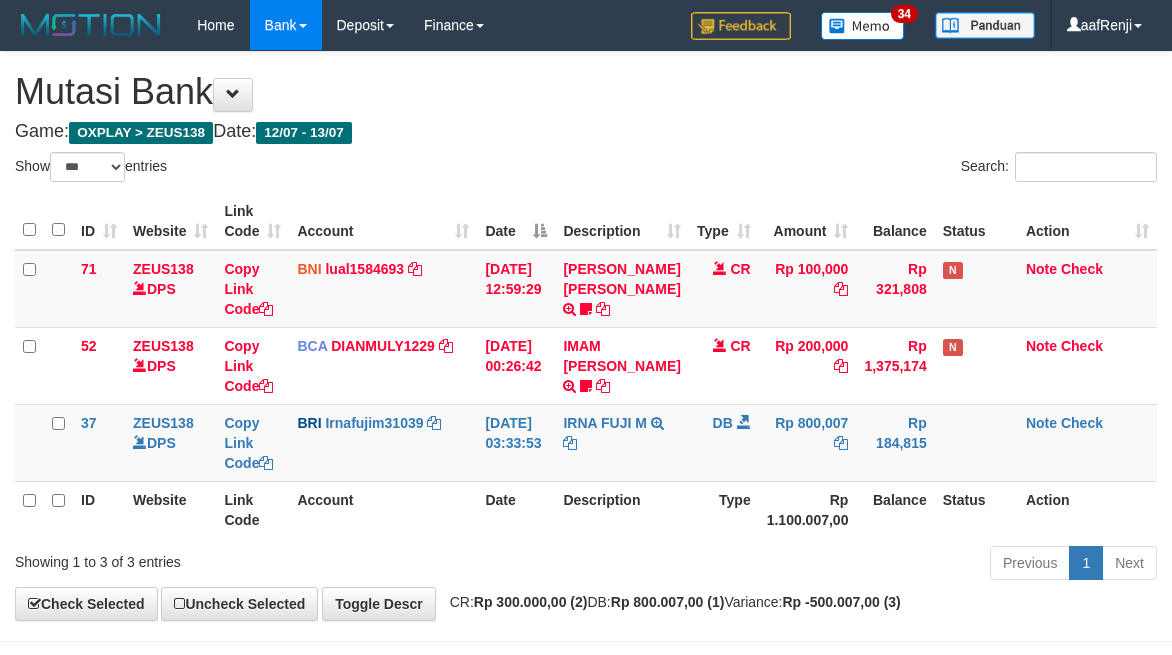 select on "***" 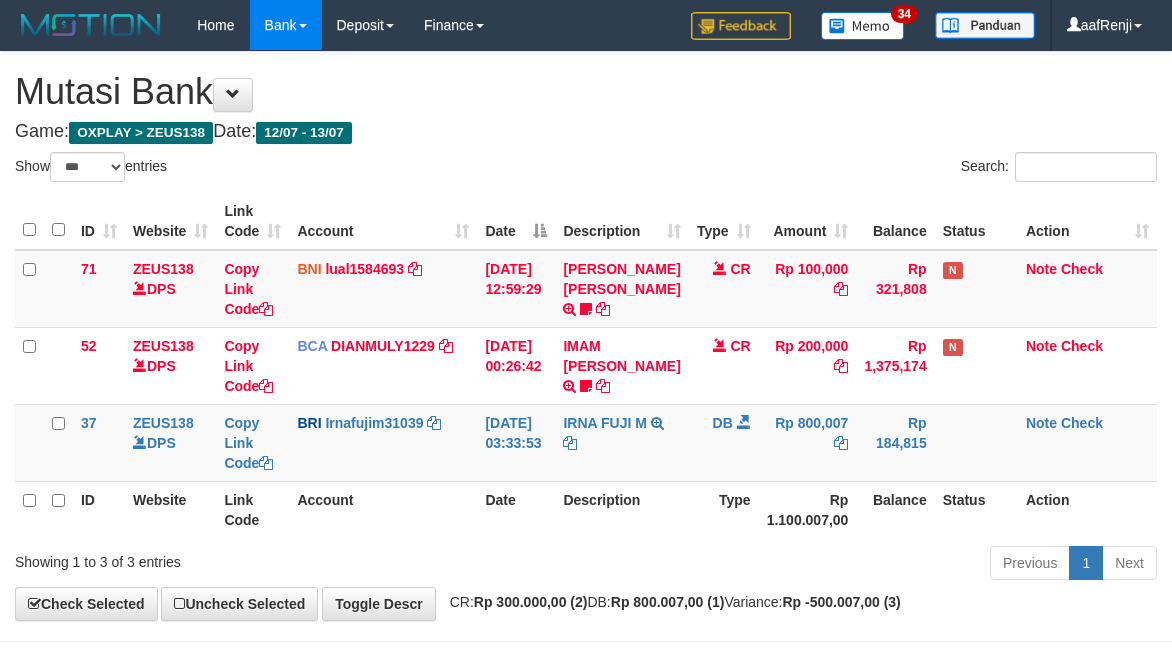 scroll, scrollTop: 97, scrollLeft: 0, axis: vertical 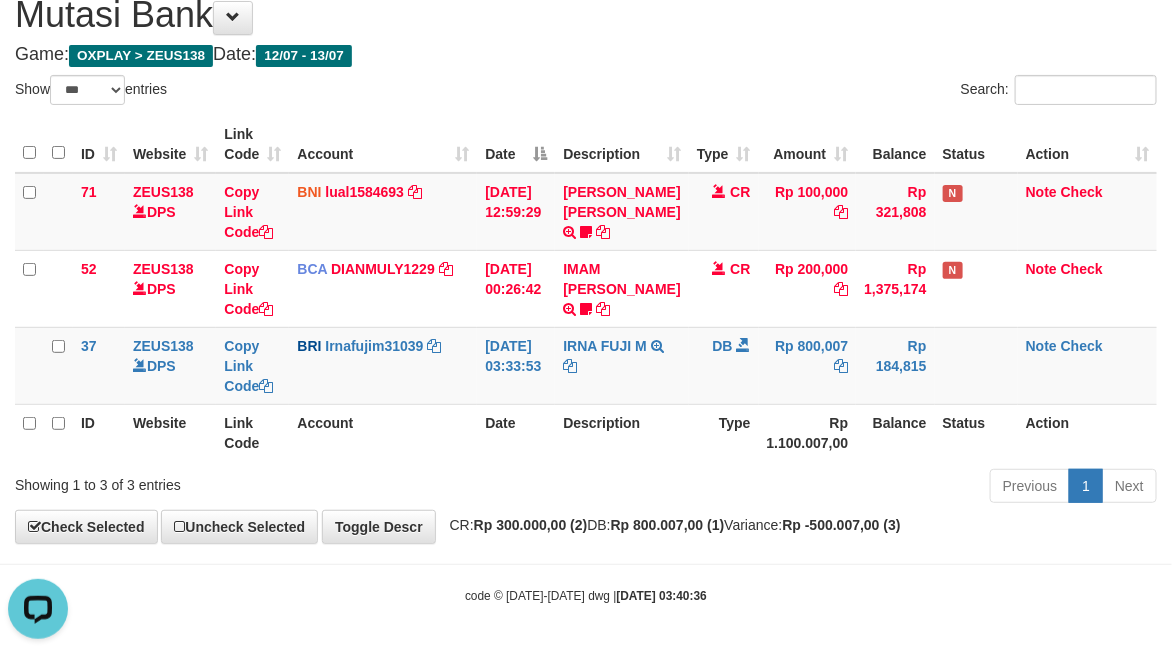 click on "Description" at bounding box center [621, 432] 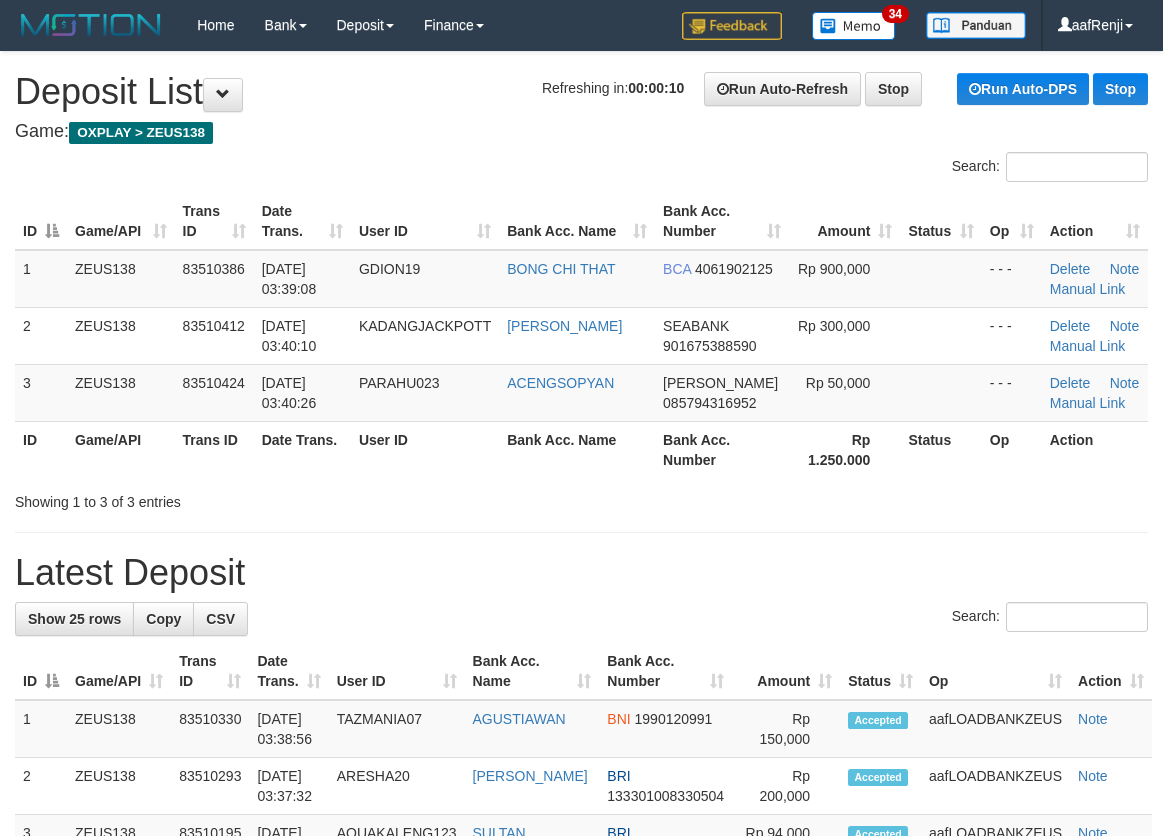 scroll, scrollTop: 0, scrollLeft: 0, axis: both 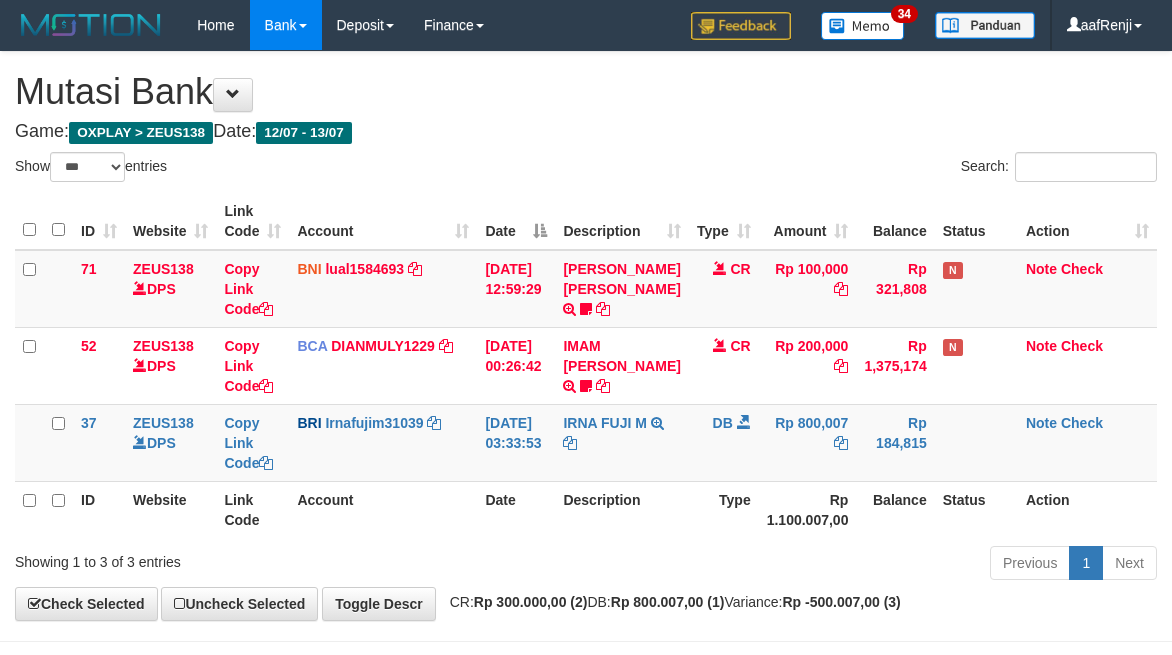 select on "***" 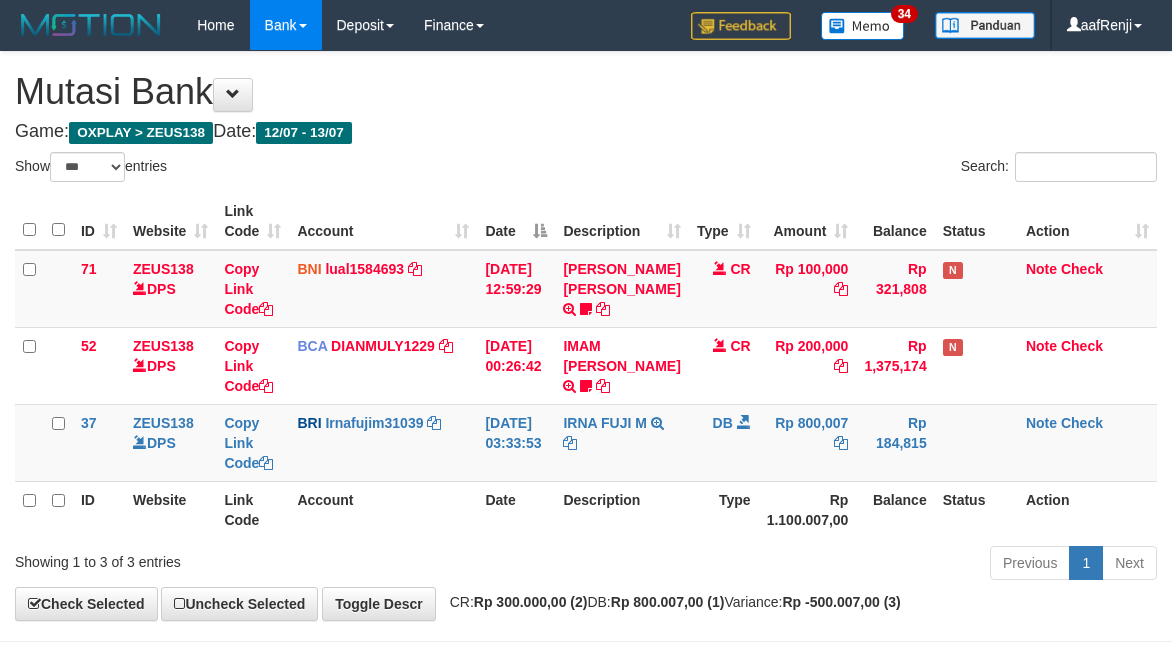 scroll, scrollTop: 97, scrollLeft: 0, axis: vertical 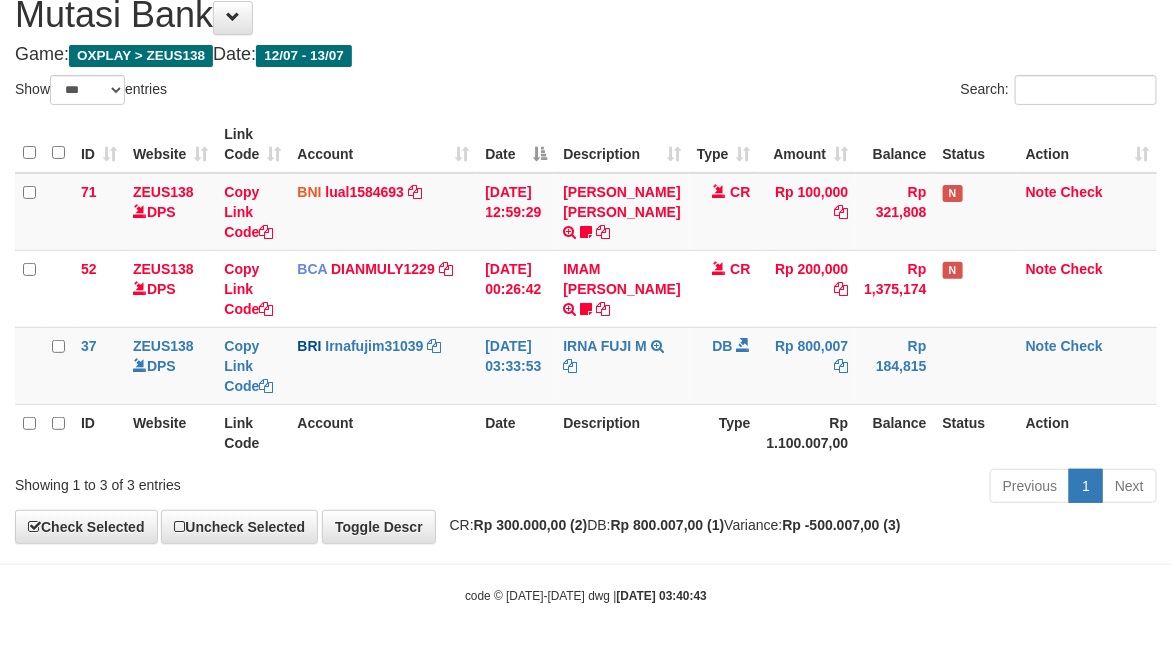 drag, startPoint x: 631, startPoint y: 441, endPoint x: 582, endPoint y: 458, distance: 51.86521 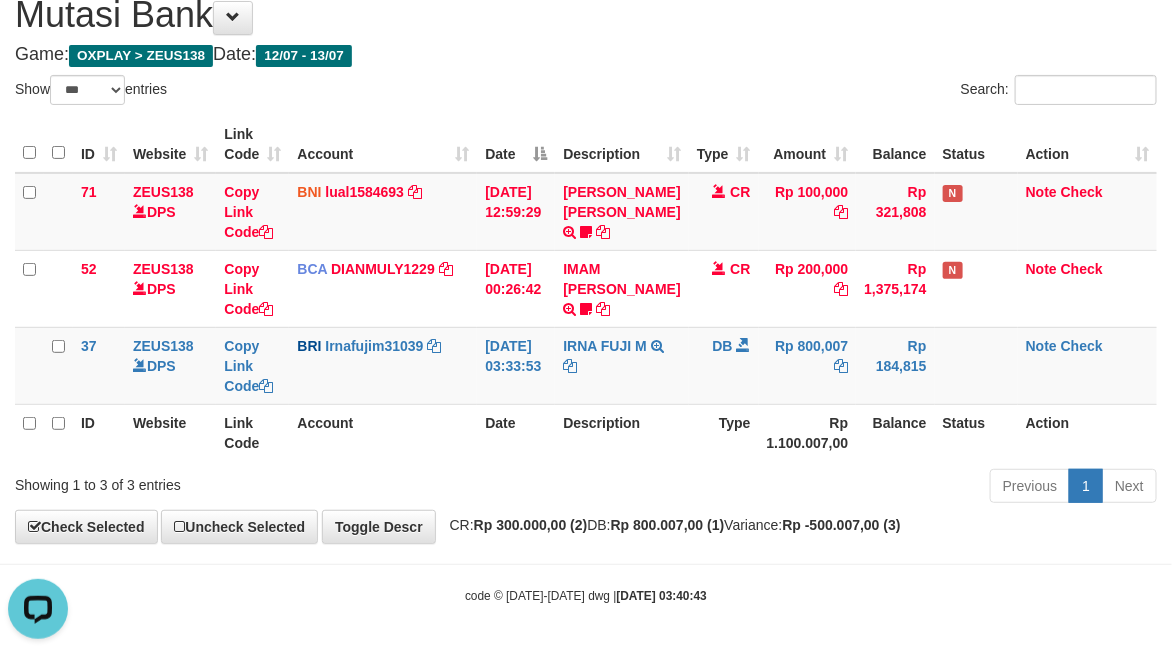 scroll, scrollTop: 0, scrollLeft: 0, axis: both 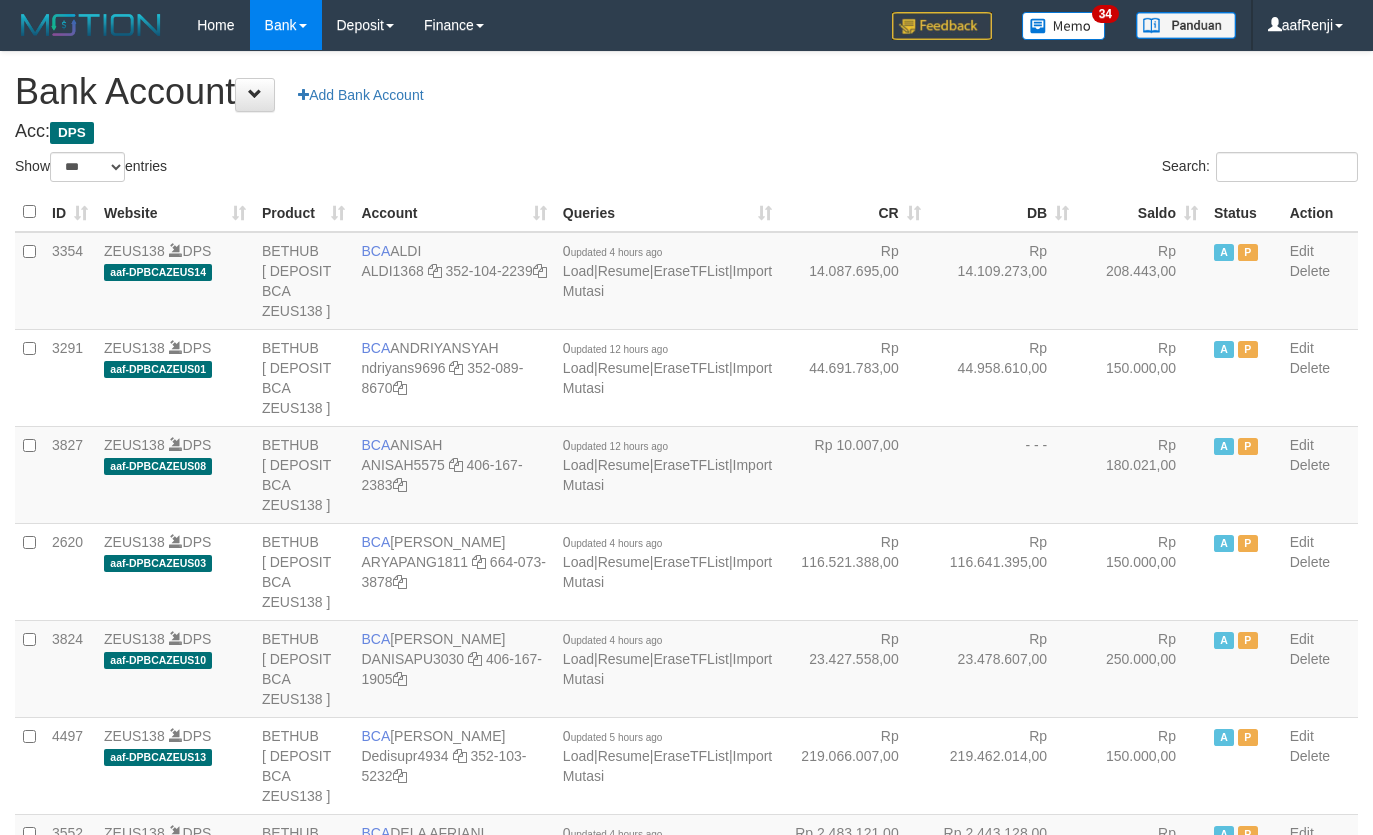 select on "***" 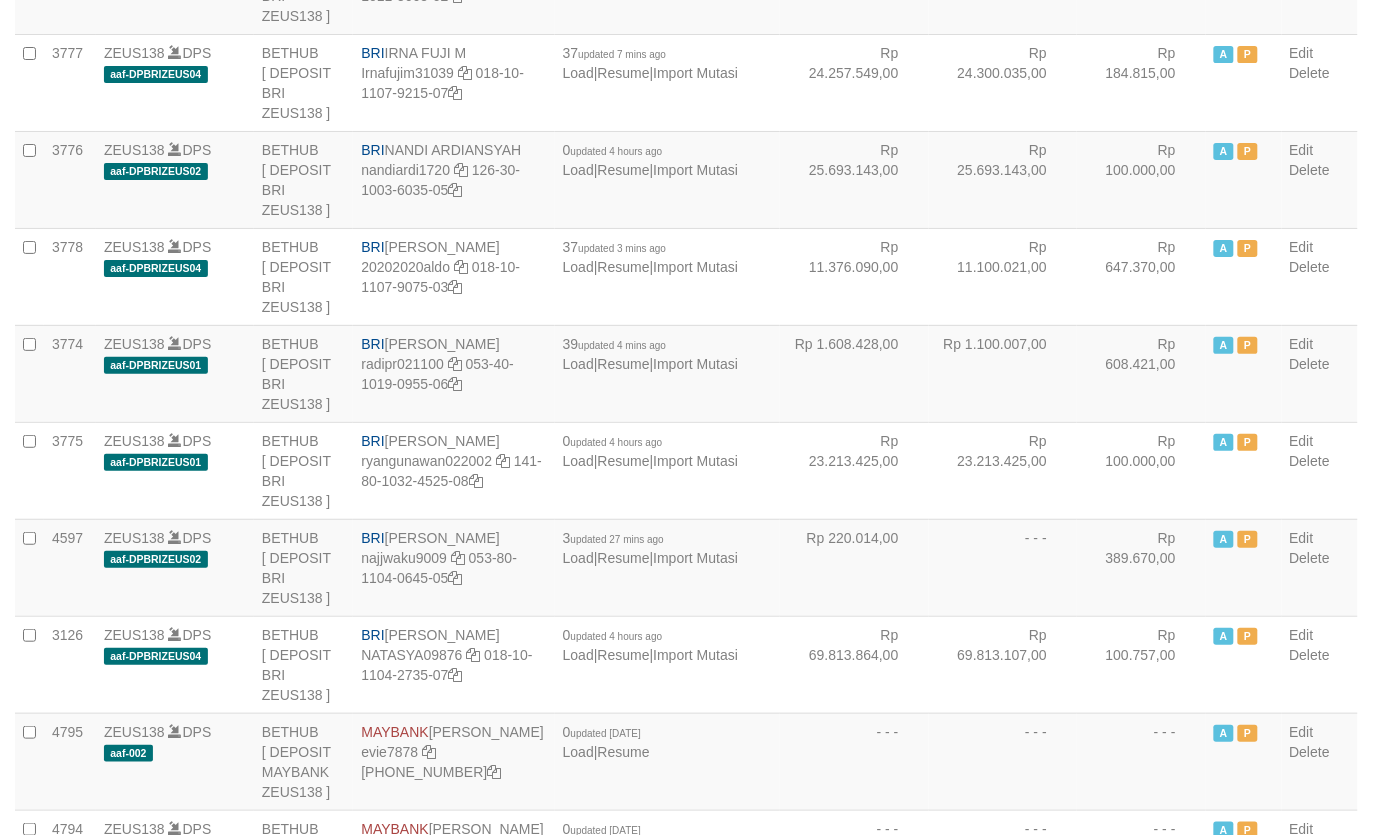 scroll, scrollTop: 3673, scrollLeft: 0, axis: vertical 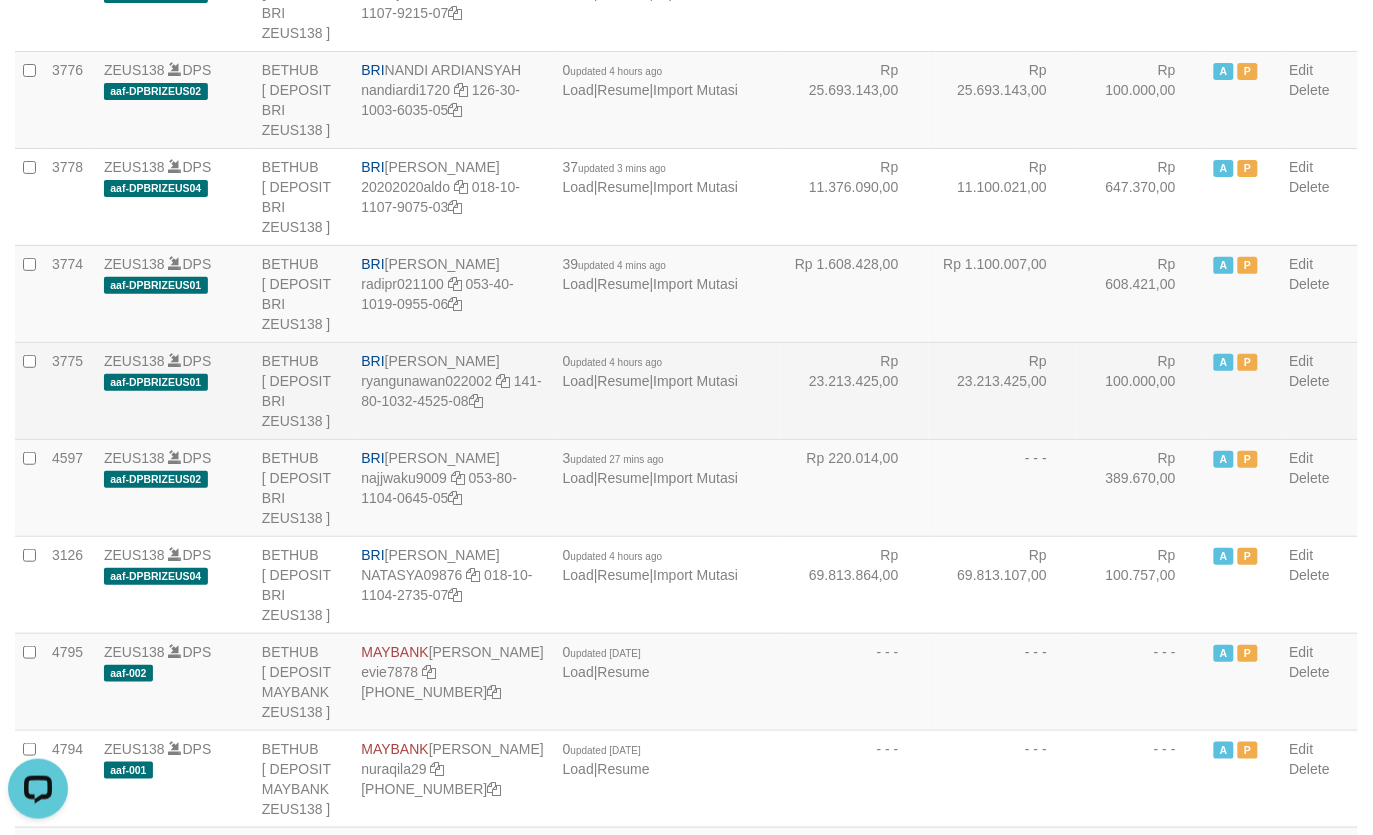 click on "Rp 23.213.425,00" at bounding box center [854, 390] 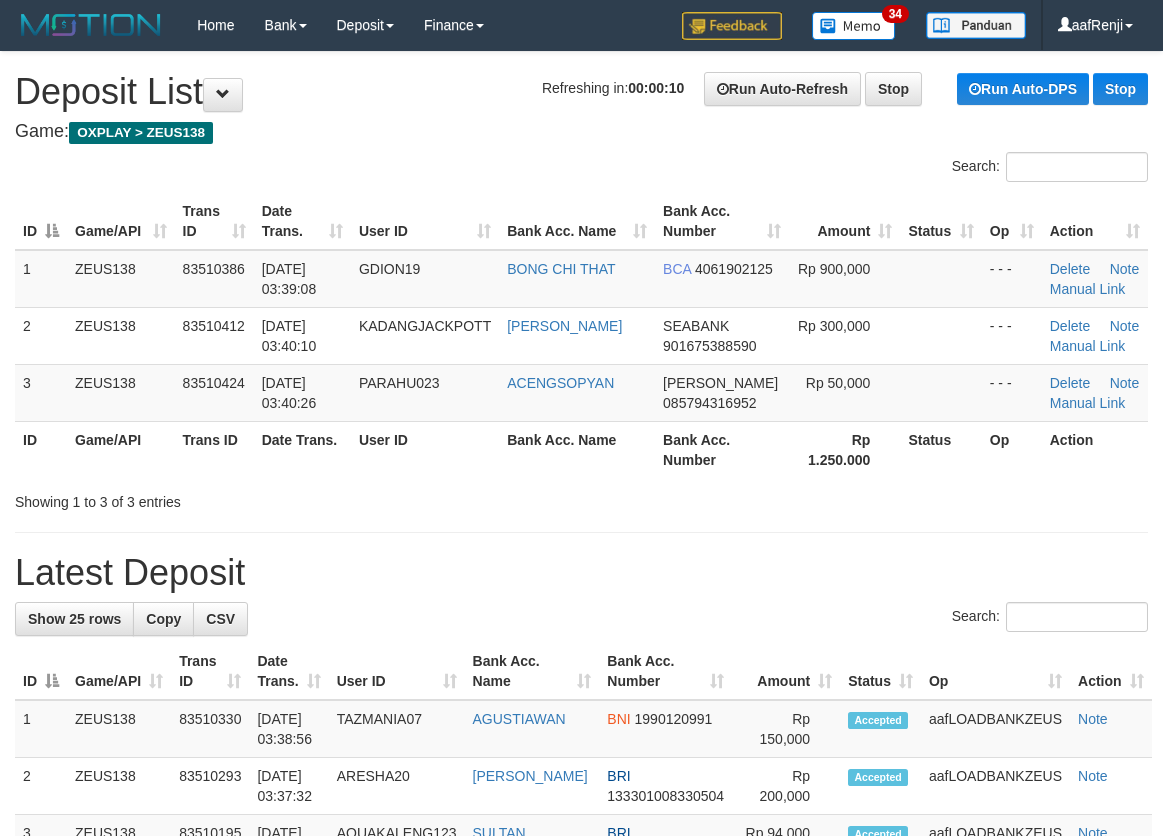scroll, scrollTop: 0, scrollLeft: 0, axis: both 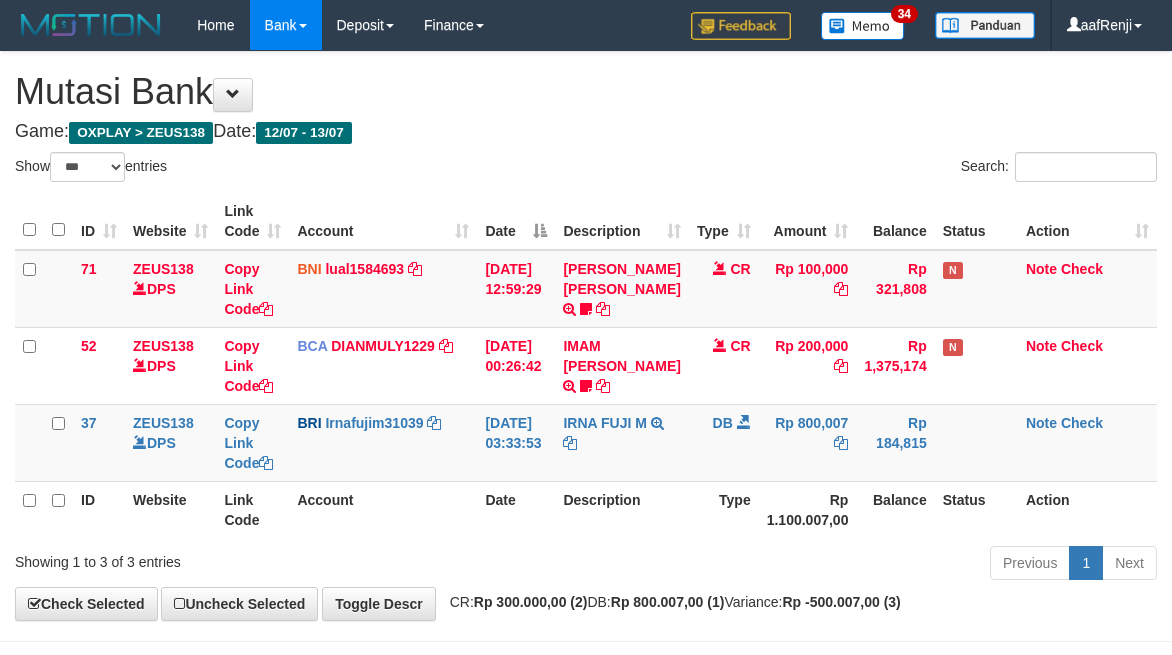 select on "***" 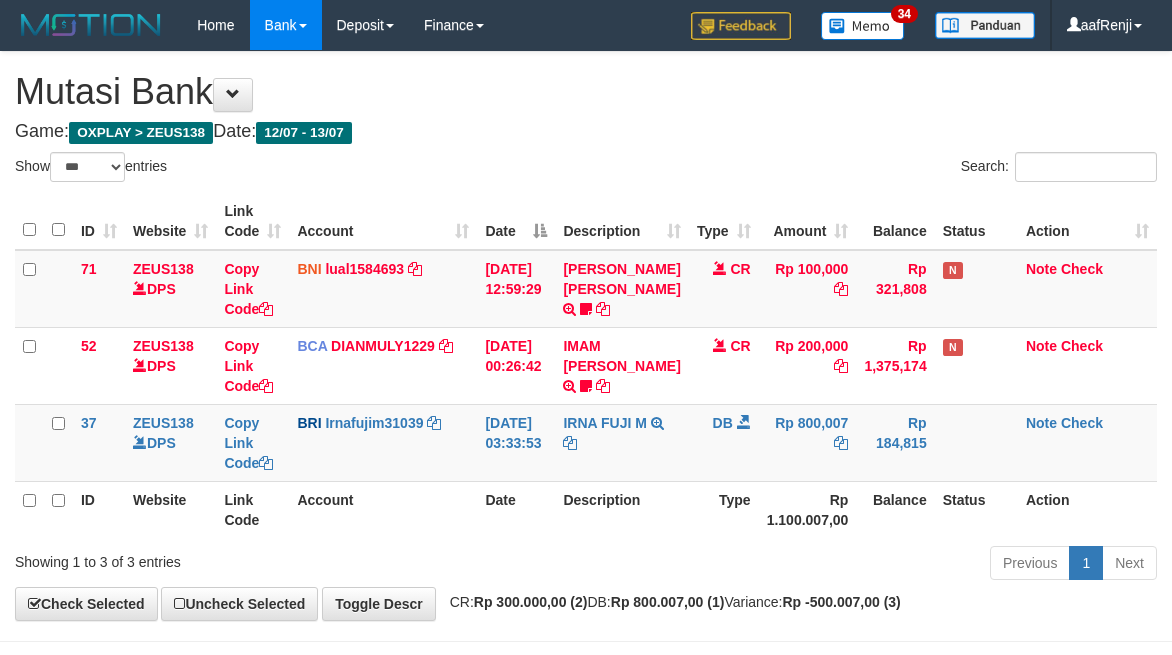scroll, scrollTop: 97, scrollLeft: 0, axis: vertical 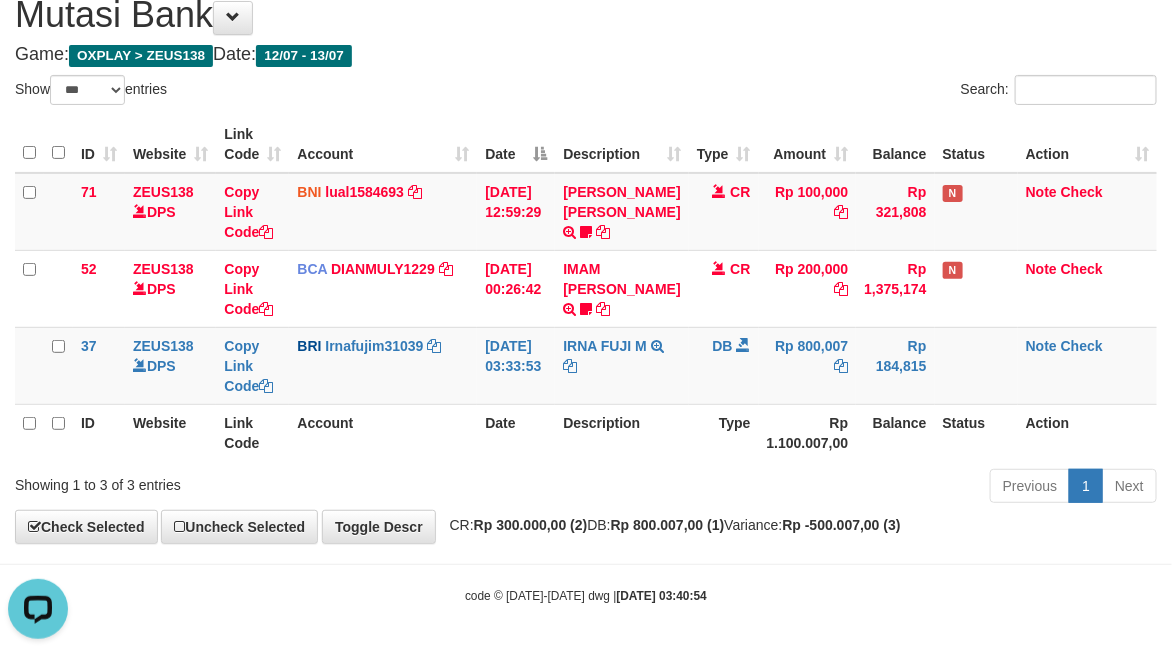 click on "Previous 1 Next" at bounding box center [830, 488] 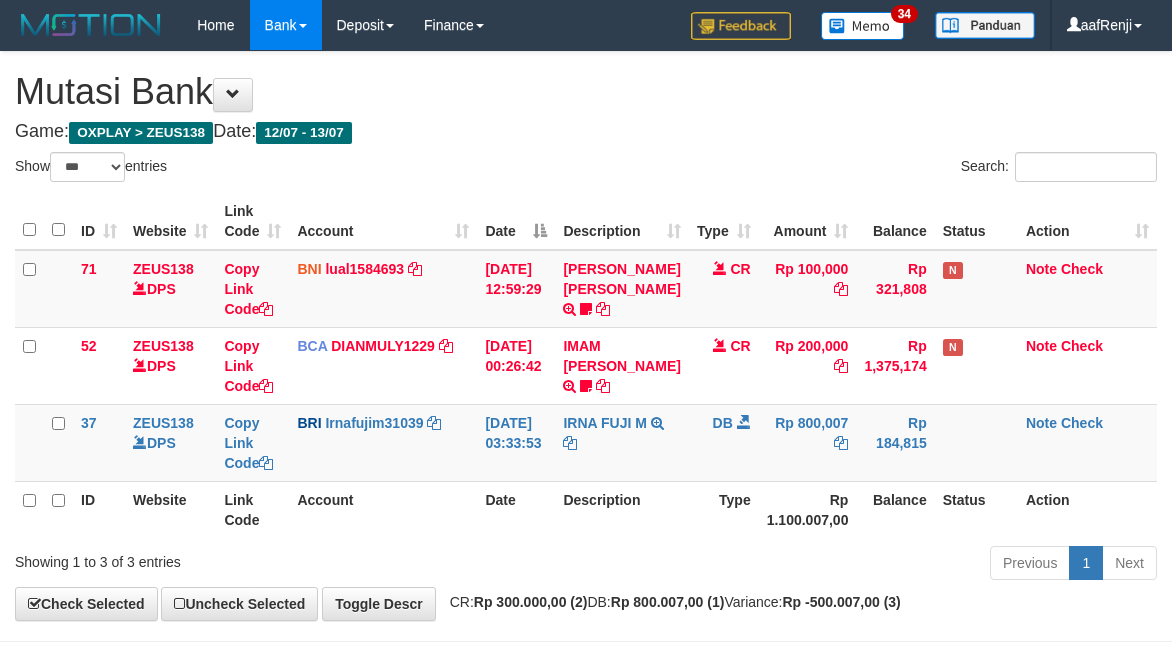 select on "***" 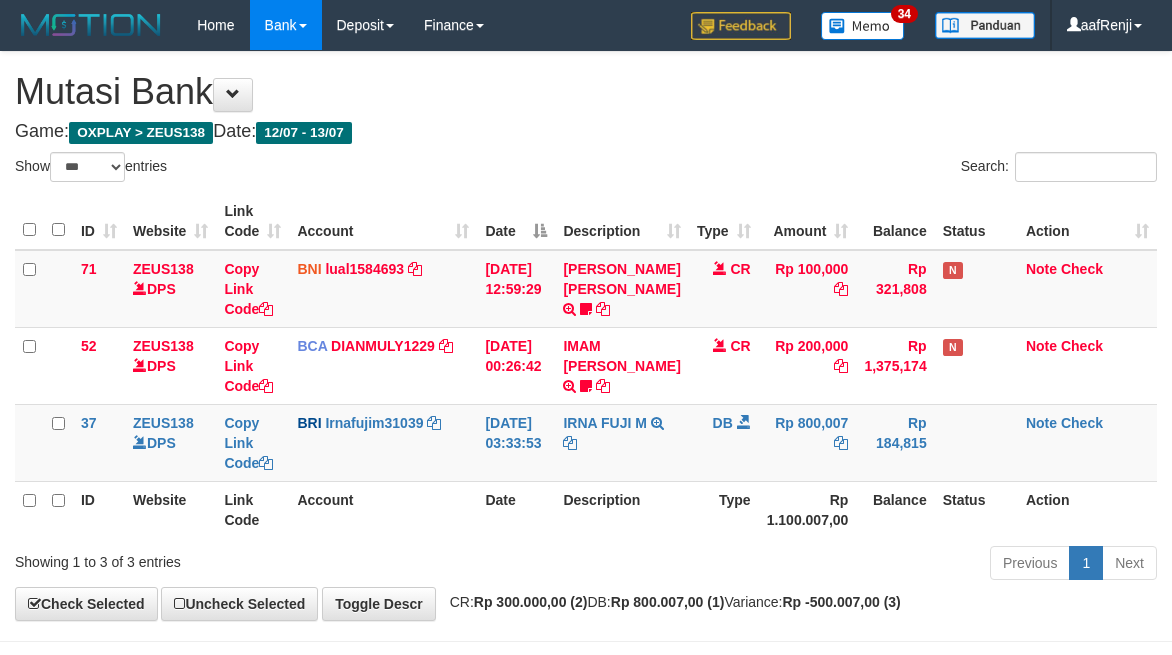scroll, scrollTop: 97, scrollLeft: 0, axis: vertical 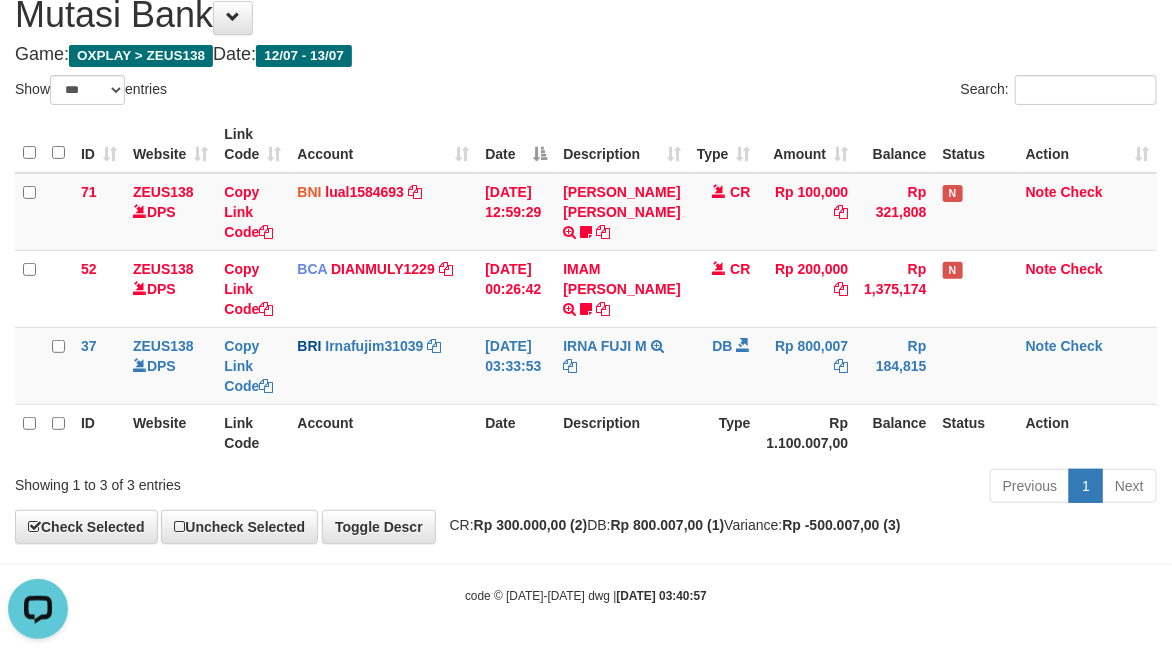 click on "Rp 1.100.007,00" at bounding box center (808, 432) 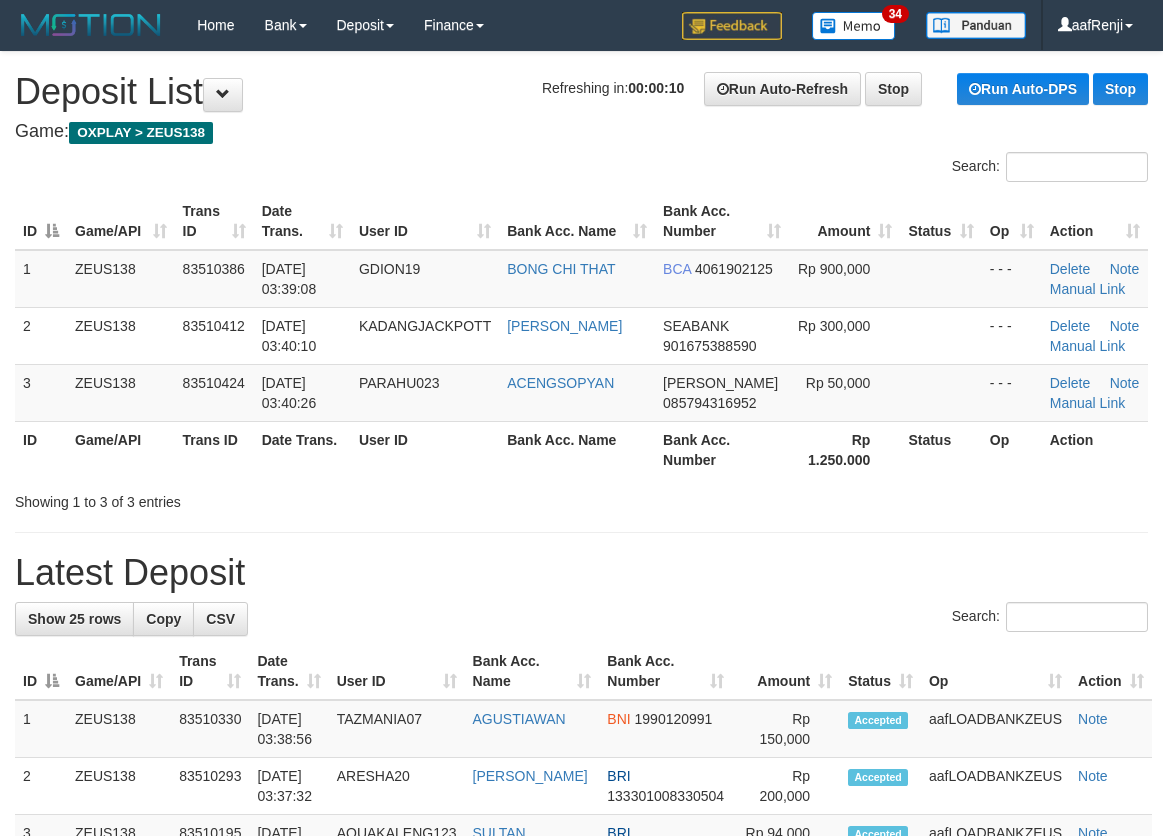 scroll, scrollTop: 0, scrollLeft: 0, axis: both 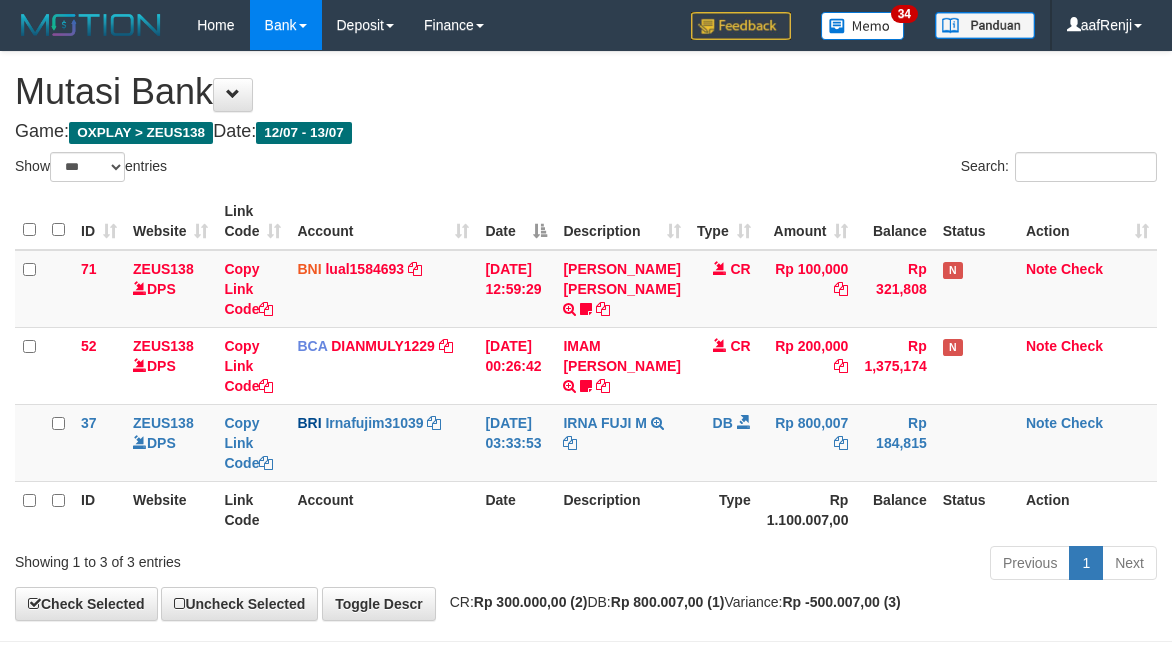 select on "***" 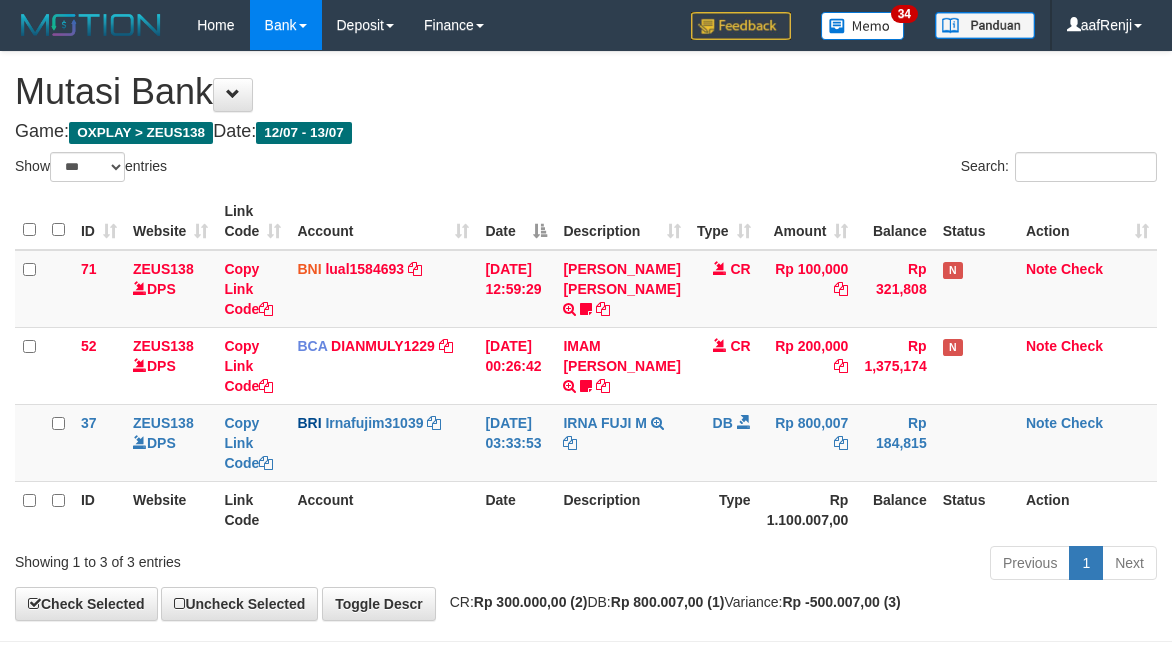 scroll, scrollTop: 97, scrollLeft: 0, axis: vertical 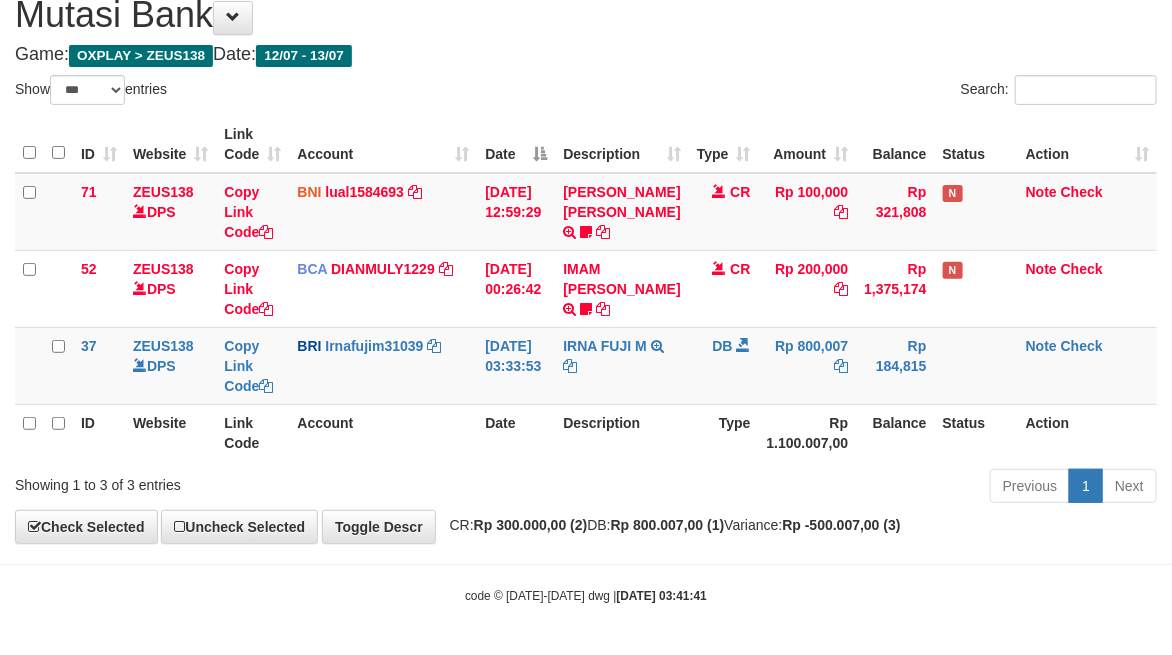 click on "Previous 1 Next" at bounding box center (830, 488) 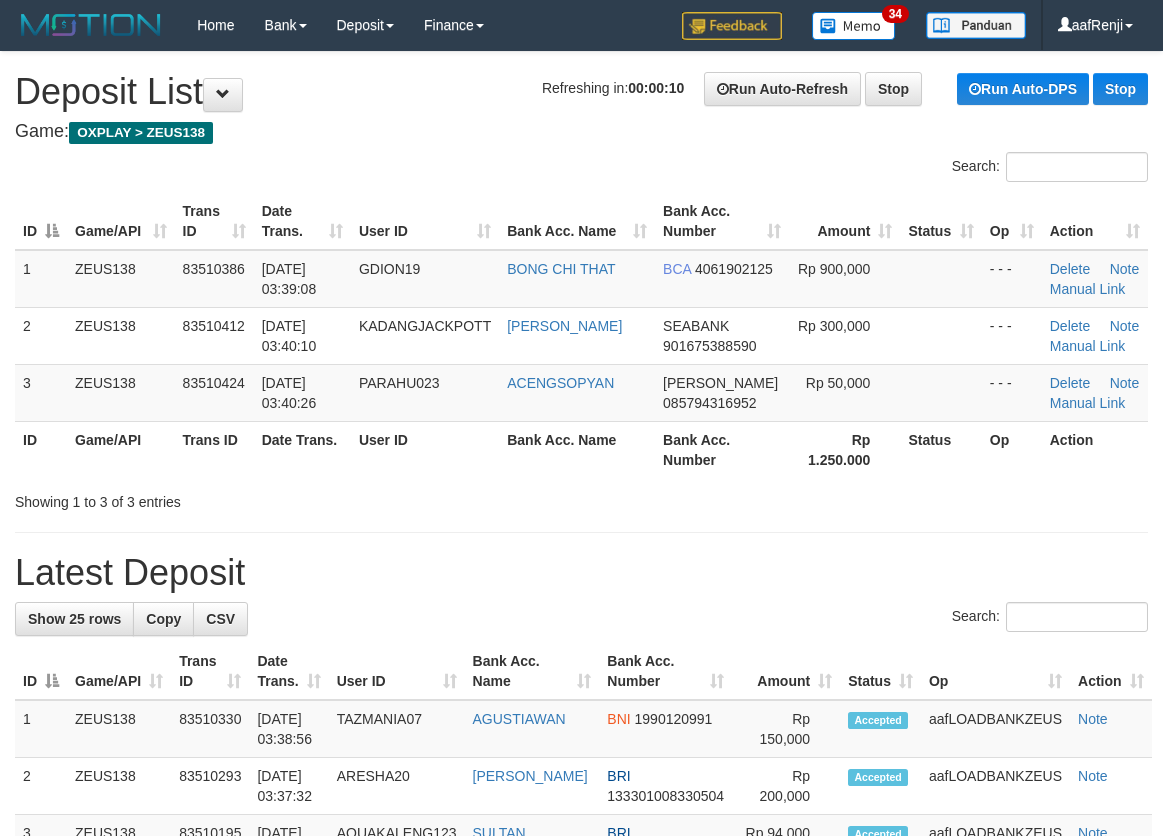 scroll, scrollTop: 0, scrollLeft: 0, axis: both 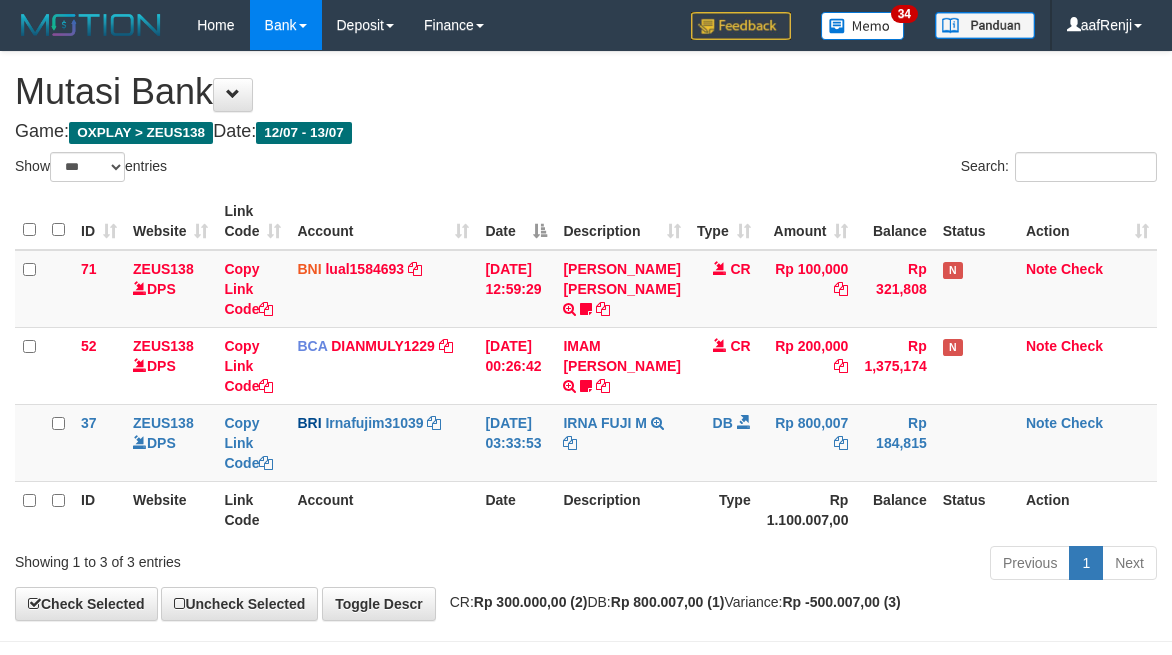 select on "***" 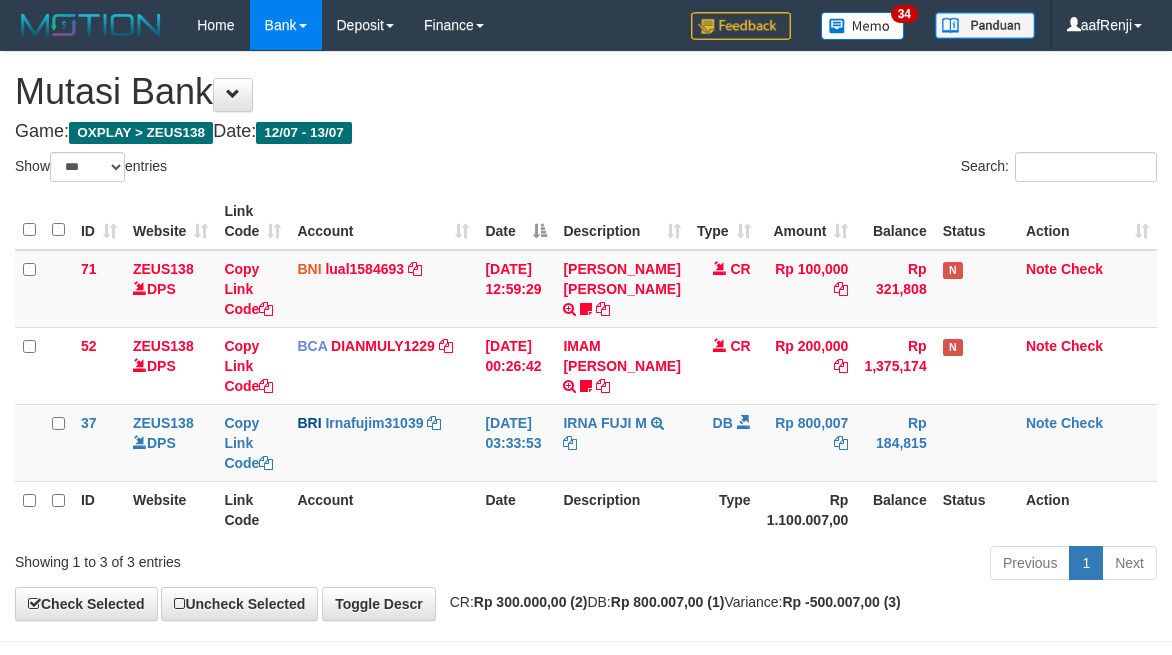 scroll, scrollTop: 97, scrollLeft: 0, axis: vertical 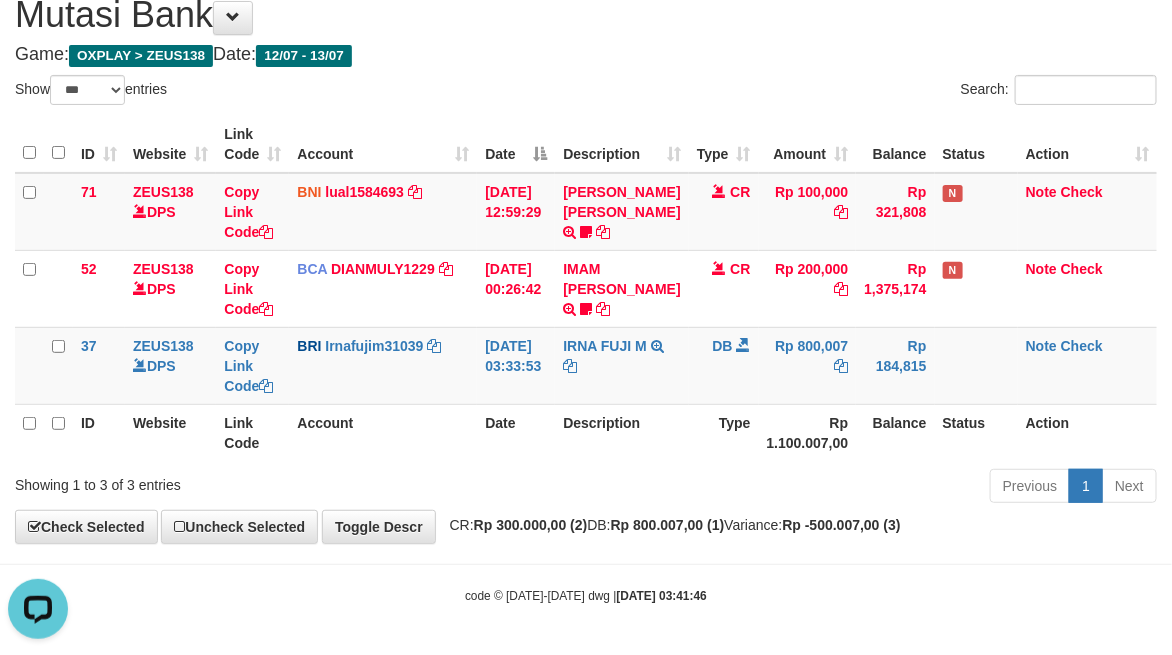 click on "Previous 1 Next" at bounding box center [830, 488] 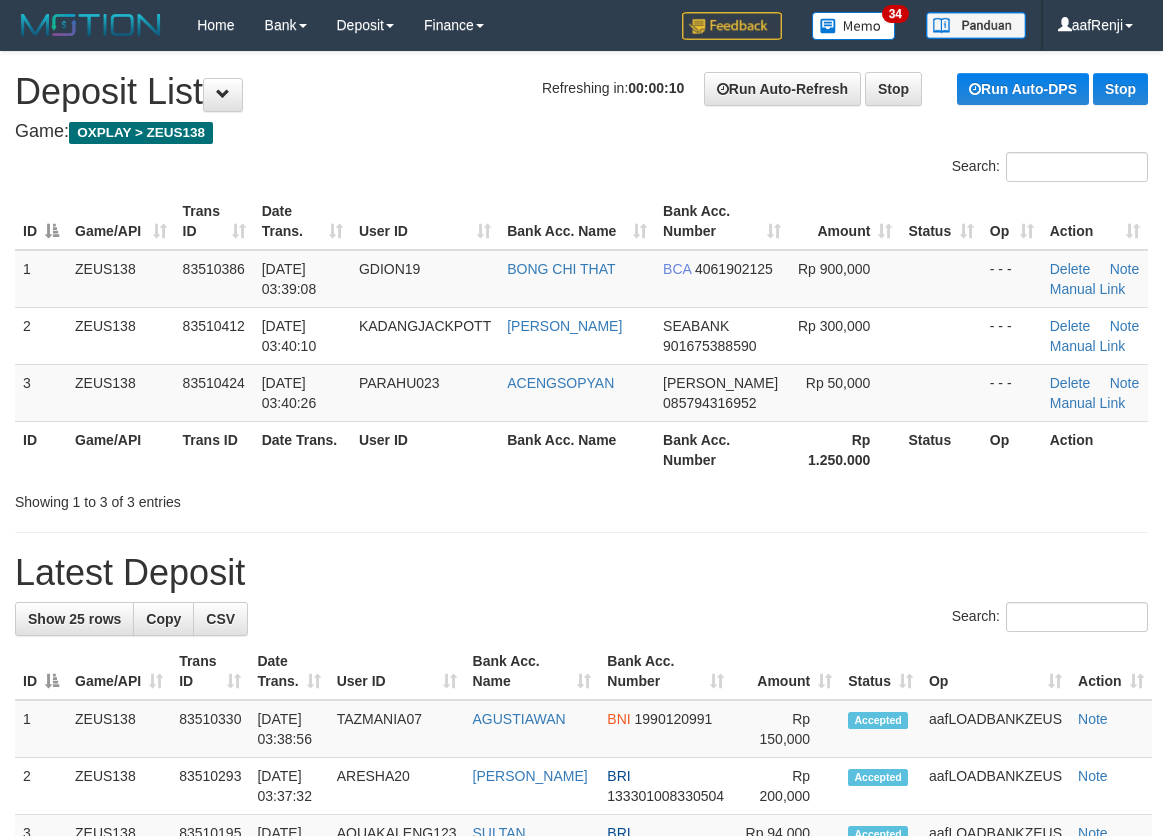 scroll, scrollTop: 0, scrollLeft: 0, axis: both 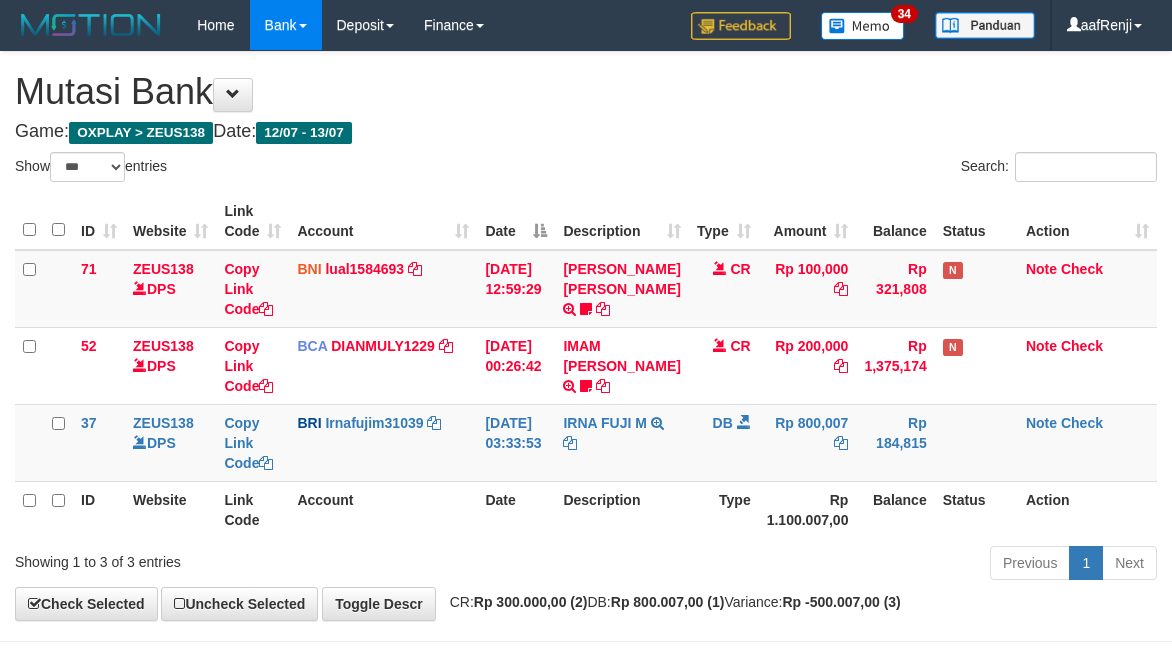 select on "***" 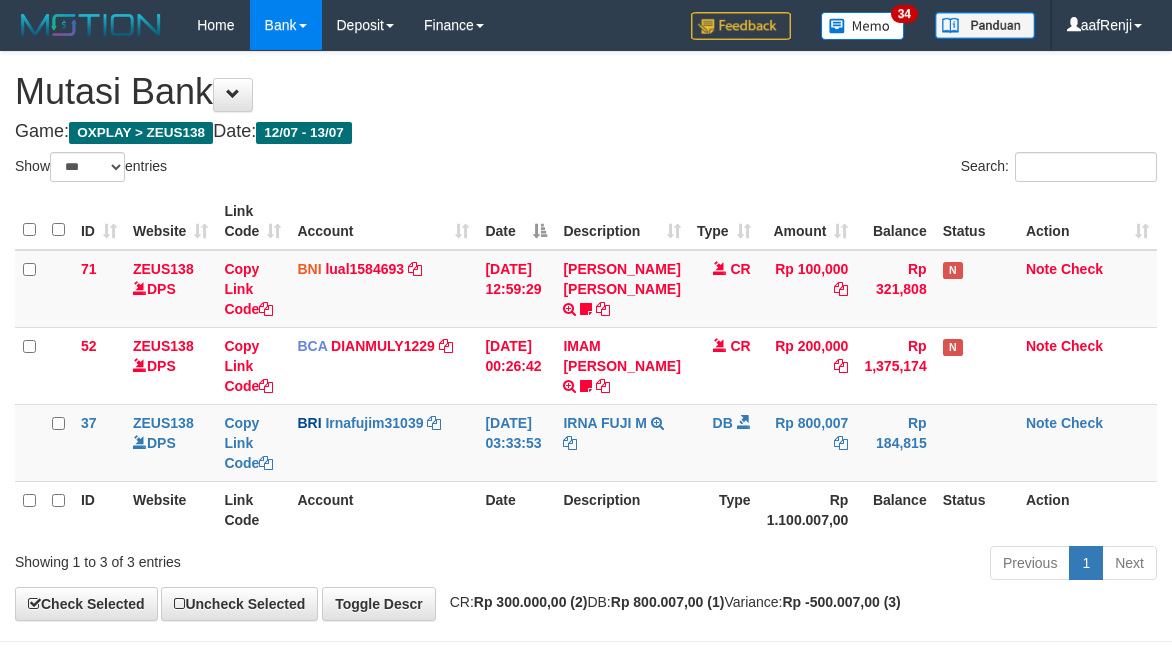 scroll, scrollTop: 97, scrollLeft: 0, axis: vertical 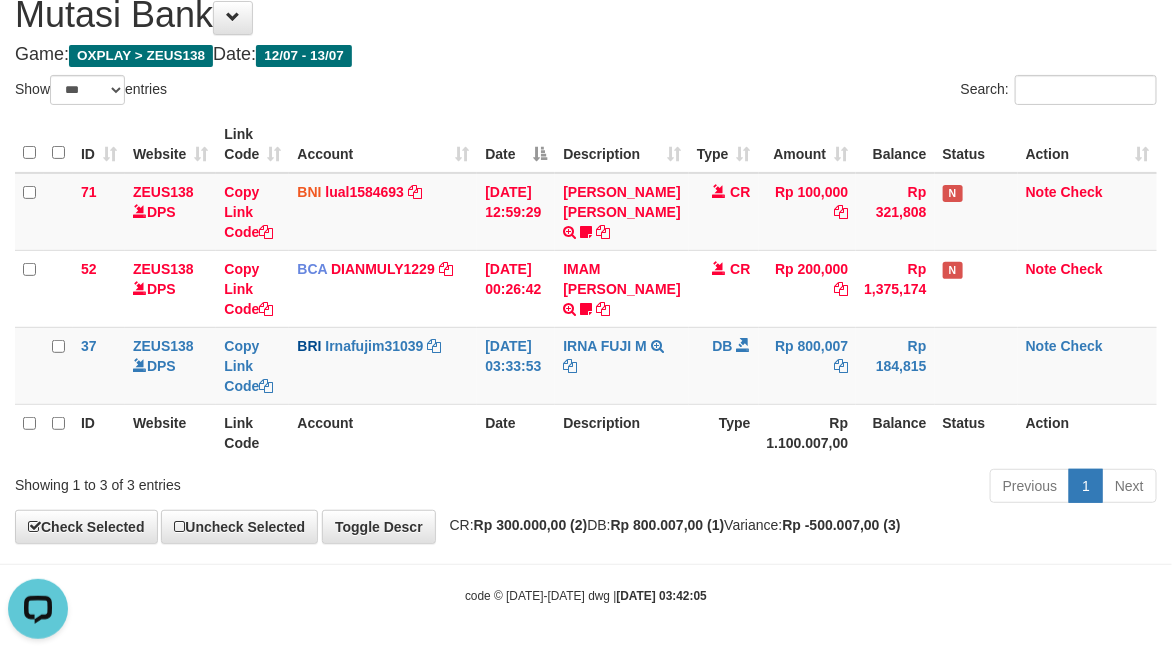 click on "Previous 1 Next" at bounding box center [830, 488] 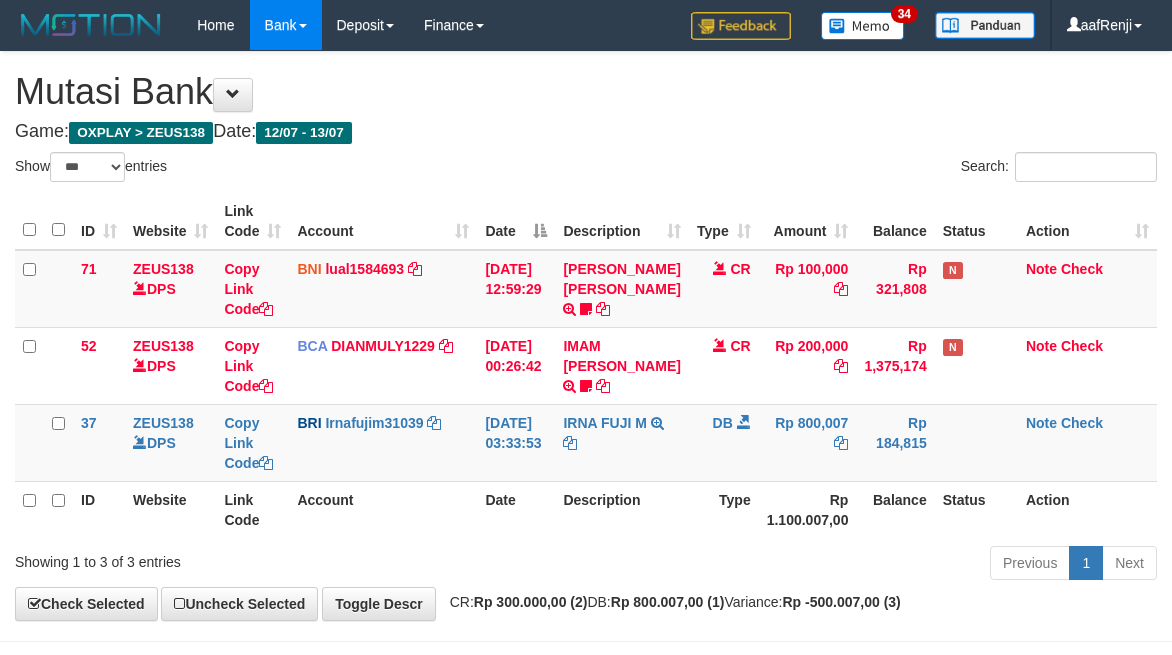 select on "***" 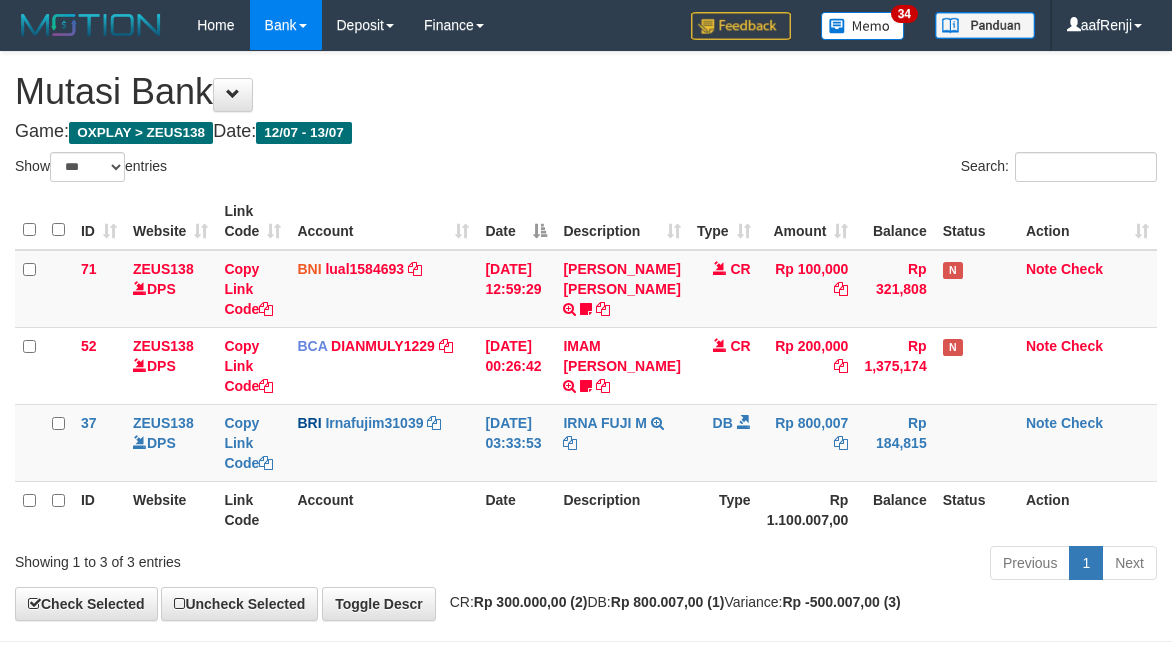 scroll, scrollTop: 97, scrollLeft: 0, axis: vertical 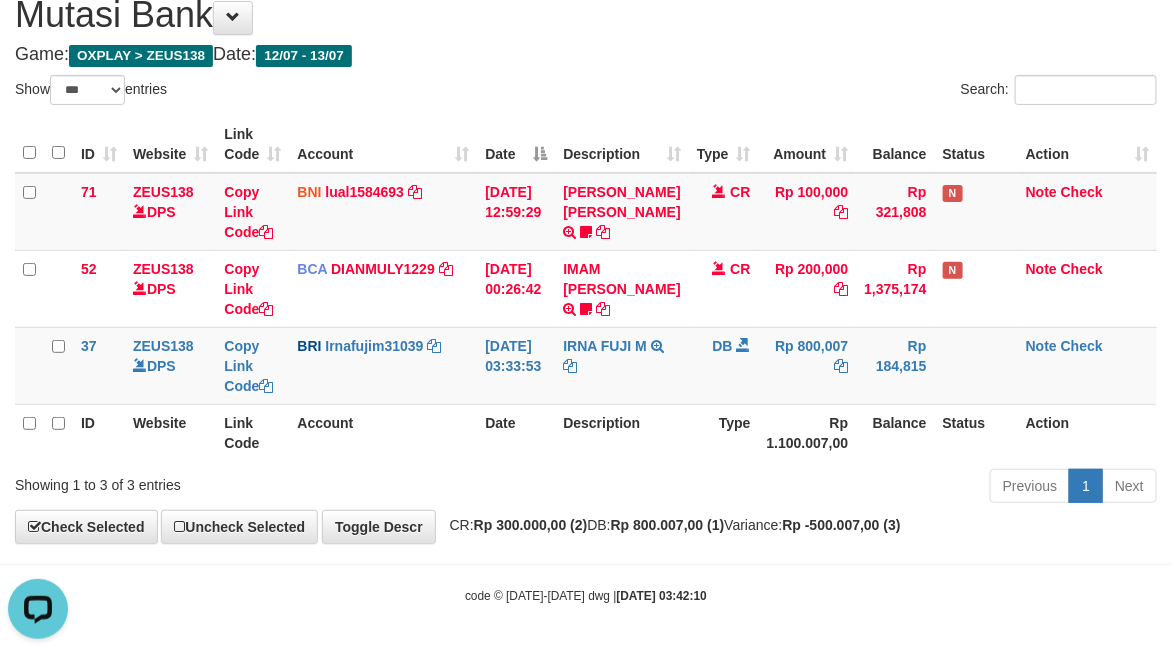 click on "Date" at bounding box center [516, 432] 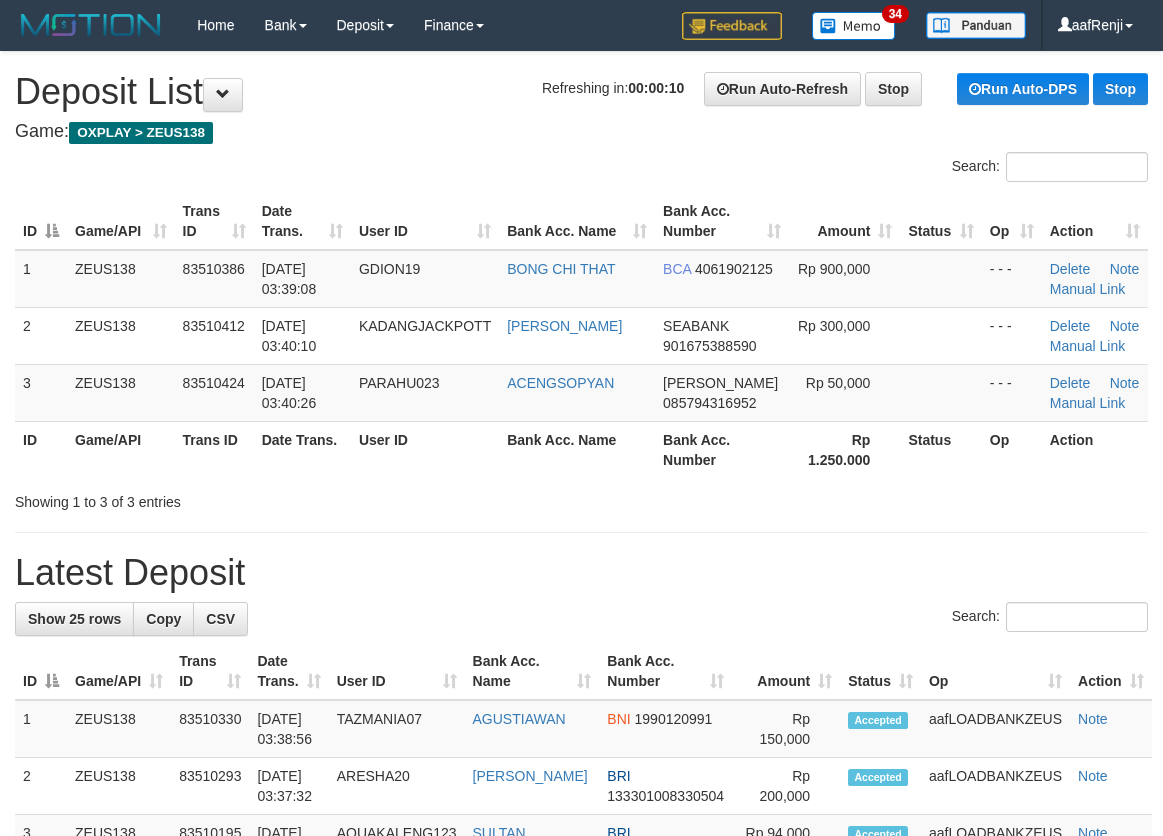 scroll, scrollTop: 0, scrollLeft: 0, axis: both 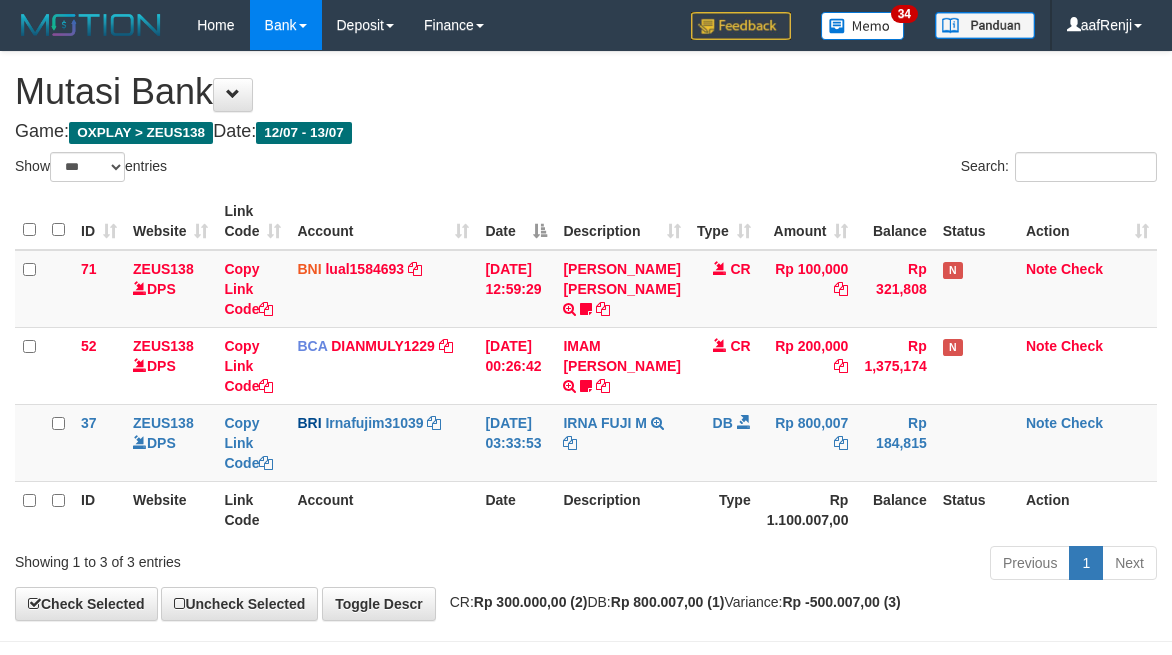 select on "***" 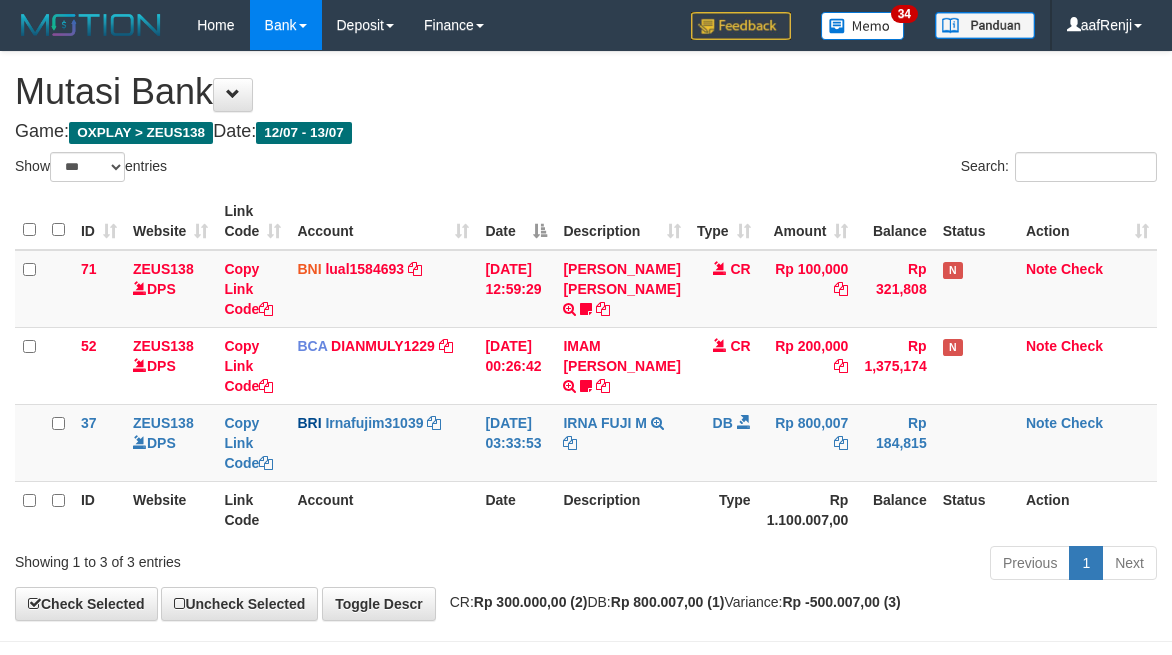 scroll, scrollTop: 97, scrollLeft: 0, axis: vertical 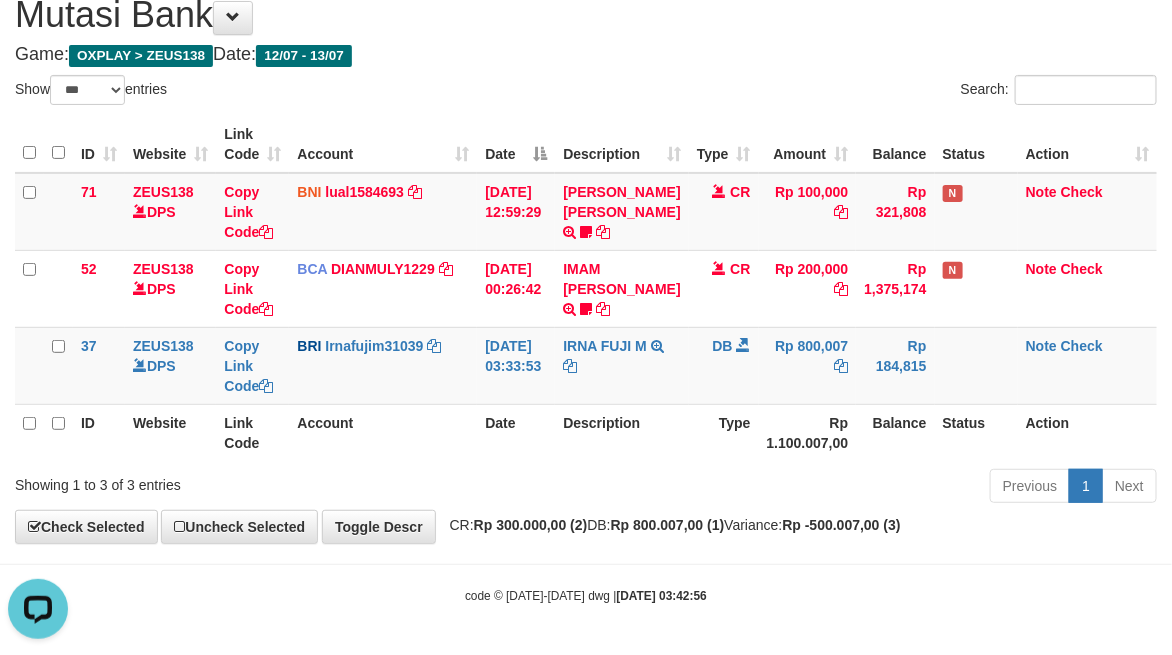 drag, startPoint x: 811, startPoint y: 448, endPoint x: 822, endPoint y: 443, distance: 12.083046 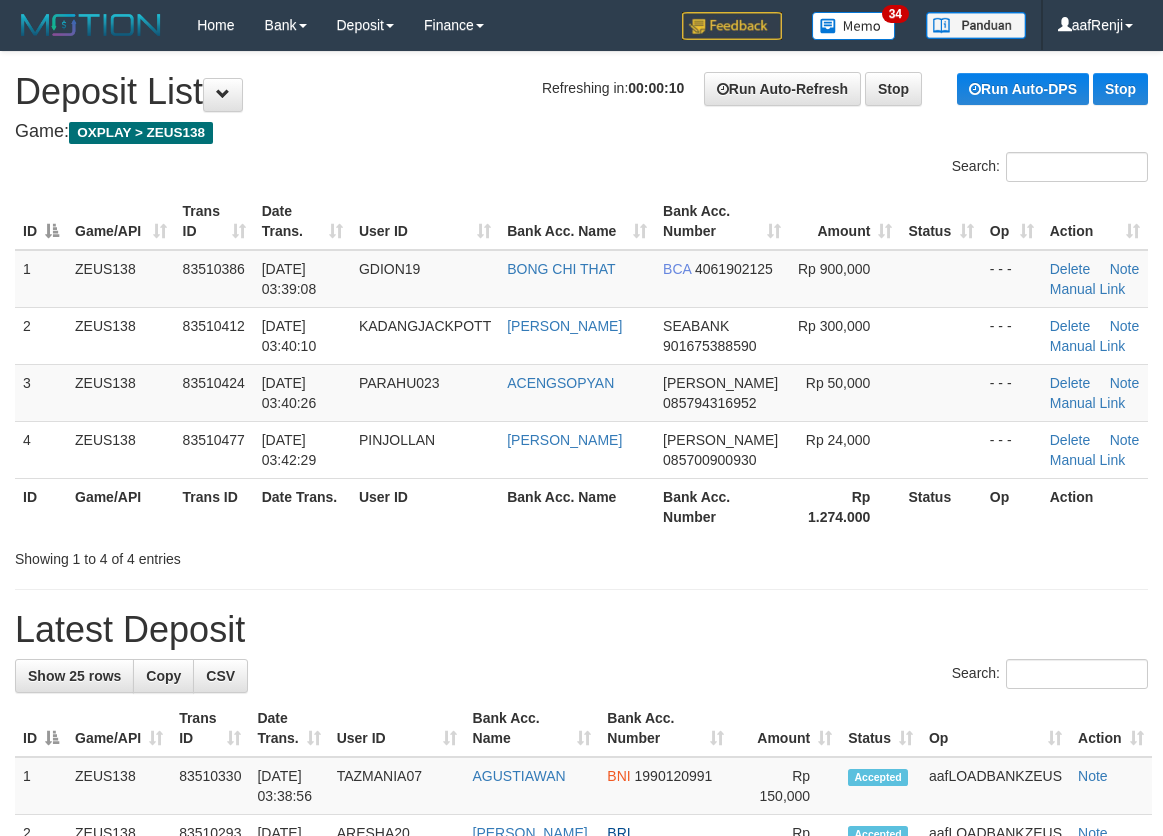 scroll, scrollTop: 0, scrollLeft: 0, axis: both 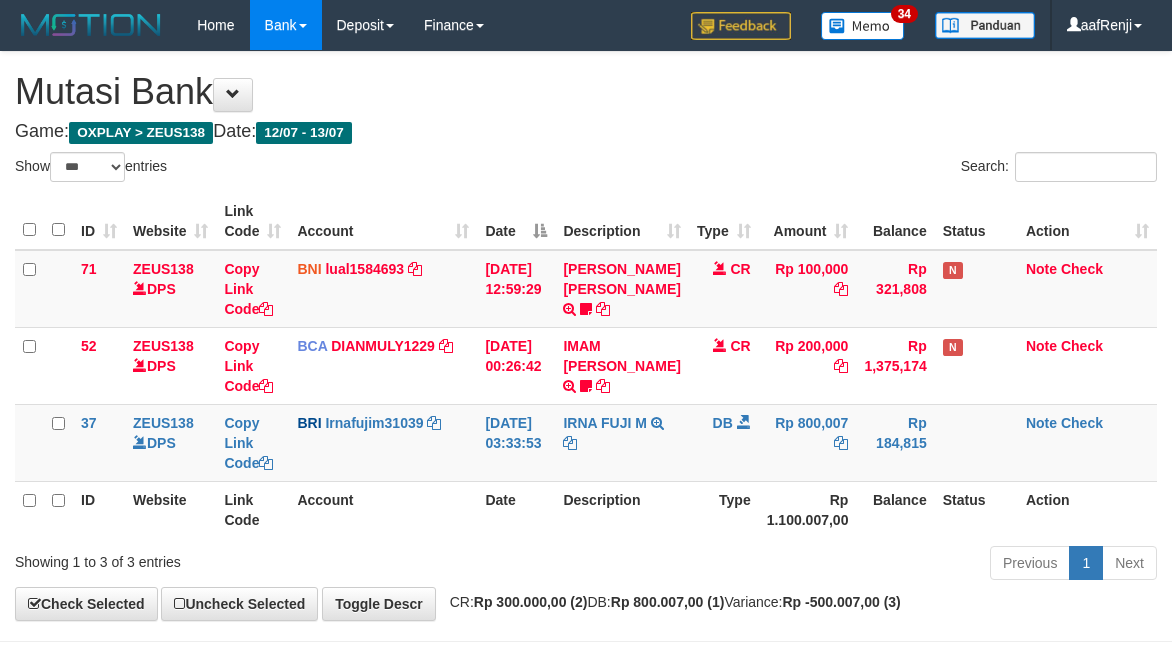 select on "***" 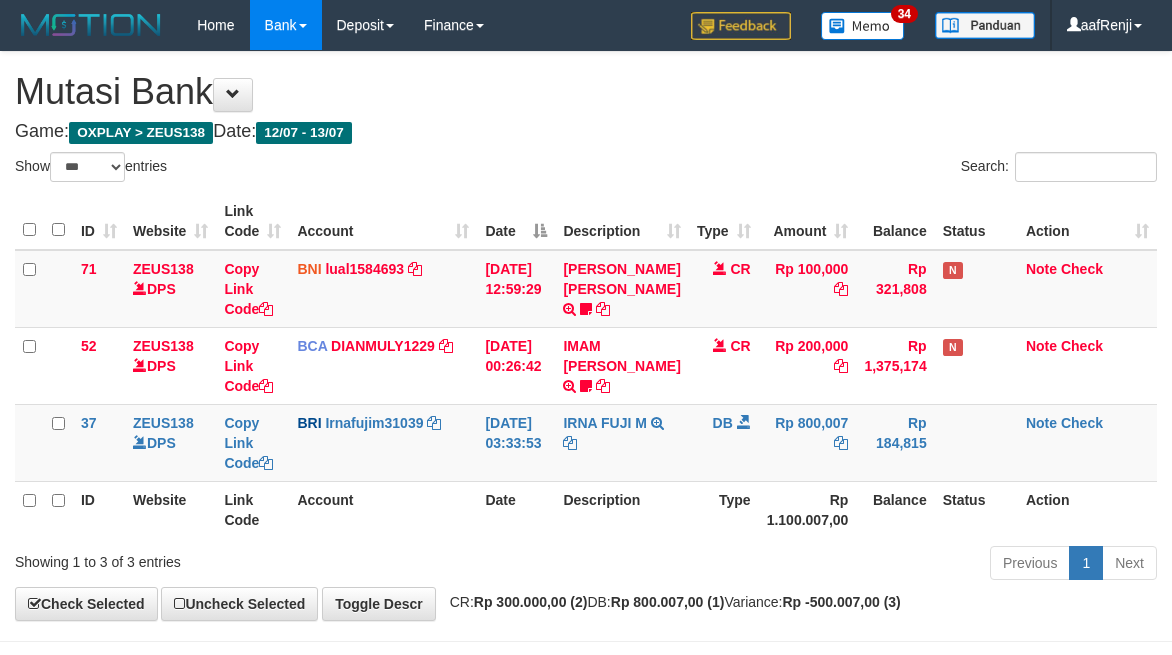 scroll, scrollTop: 97, scrollLeft: 0, axis: vertical 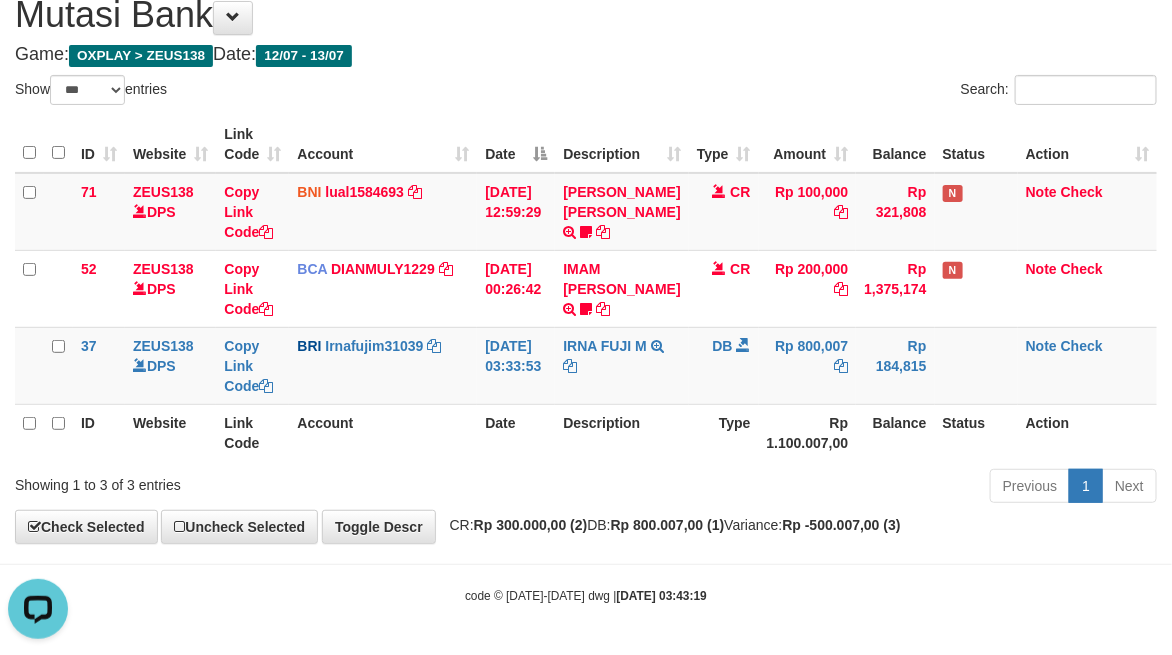 click on "Type" at bounding box center [724, 432] 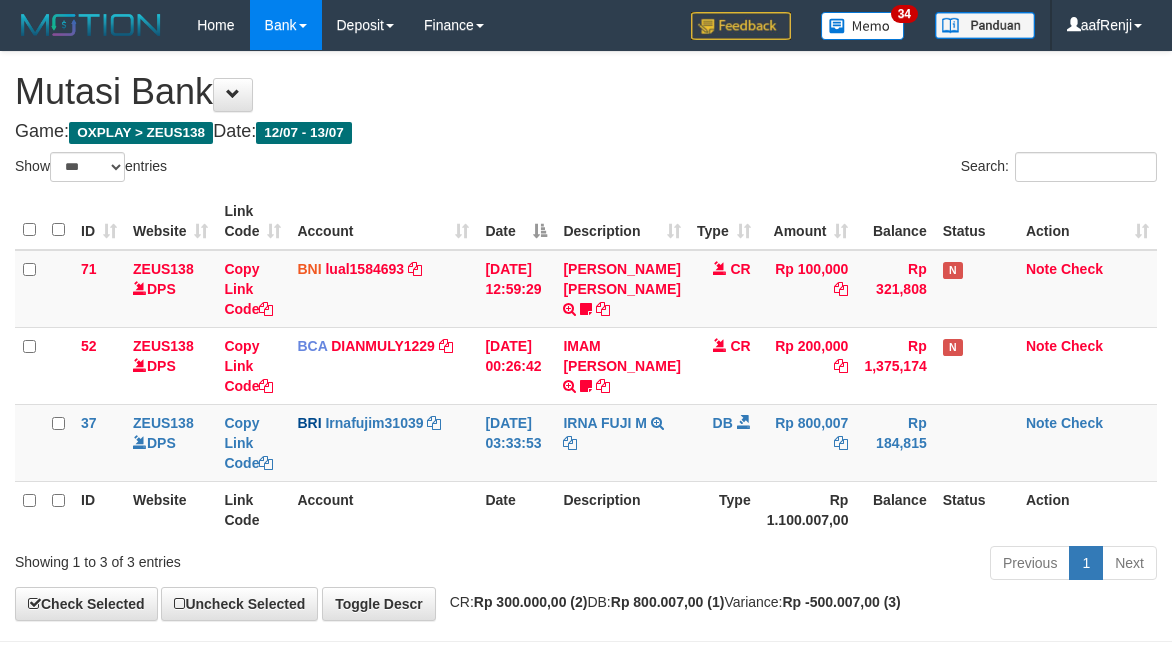 select on "***" 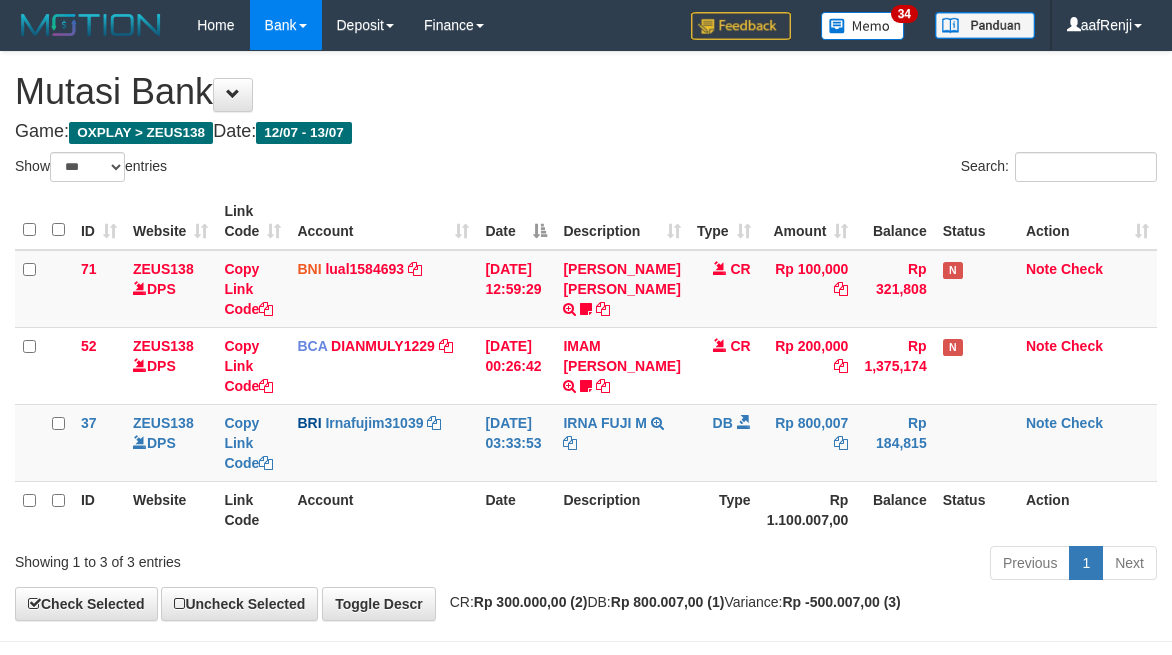 scroll, scrollTop: 97, scrollLeft: 0, axis: vertical 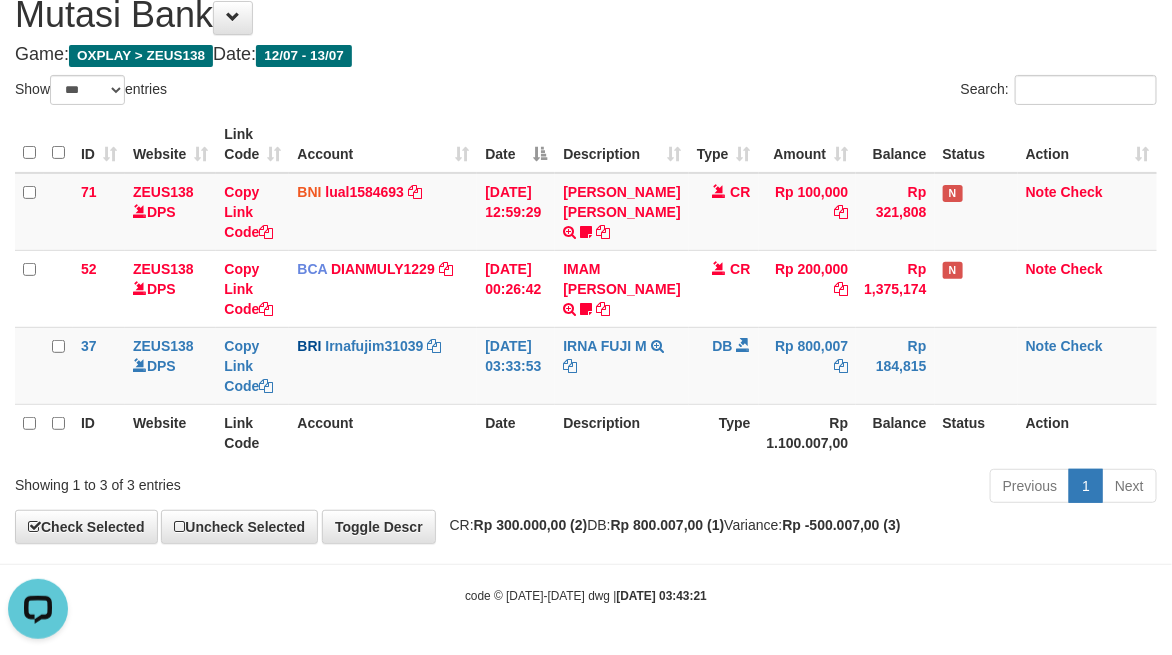 click on "ID Website Link Code Account Date Description Type Amount Balance Status Action
71
ZEUS138    DPS
Copy Link Code
BNI
lual1584693
DPS
LUCKY ALAMSYAH
mutasi_20250712_2414 | 71
mutasi_20250712_2414 | 71
12/07/2025 12:59:29
MUHAMMAD IQBAL FARHAN            TRF/PAY/TOP-UP ECHANNEL MUHAMMAD IQBAL FARHAN    BUBU1010EDC1X24JAM
CR
Rp 100,000
Rp 321,808
N
Note
Check
52
ZEUS138    DPS
Copy Link Code
BCA
DIANMULY1229
DPS" at bounding box center [586, 288] 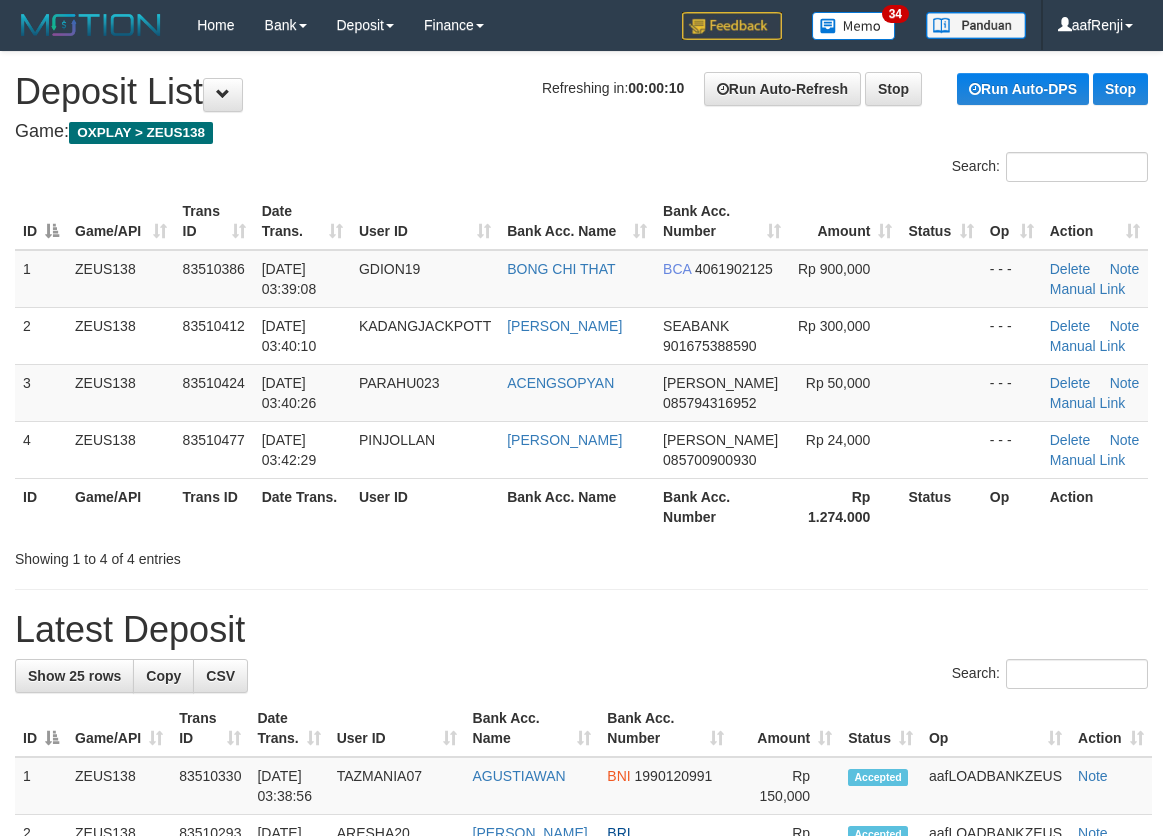 scroll, scrollTop: 0, scrollLeft: 0, axis: both 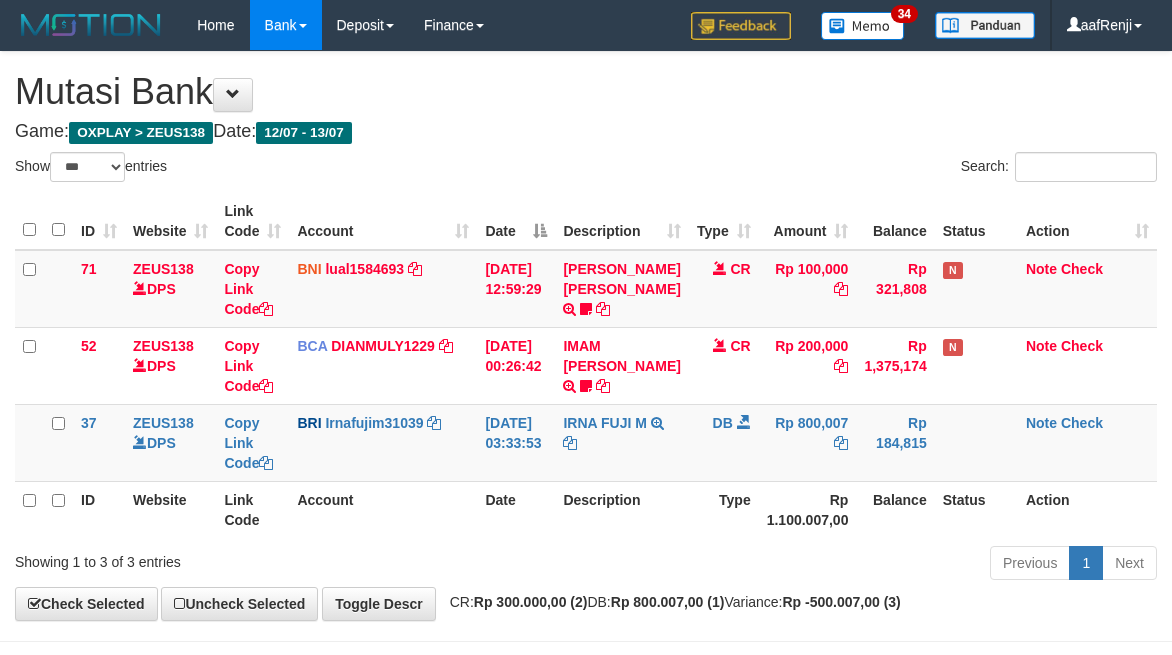 select on "***" 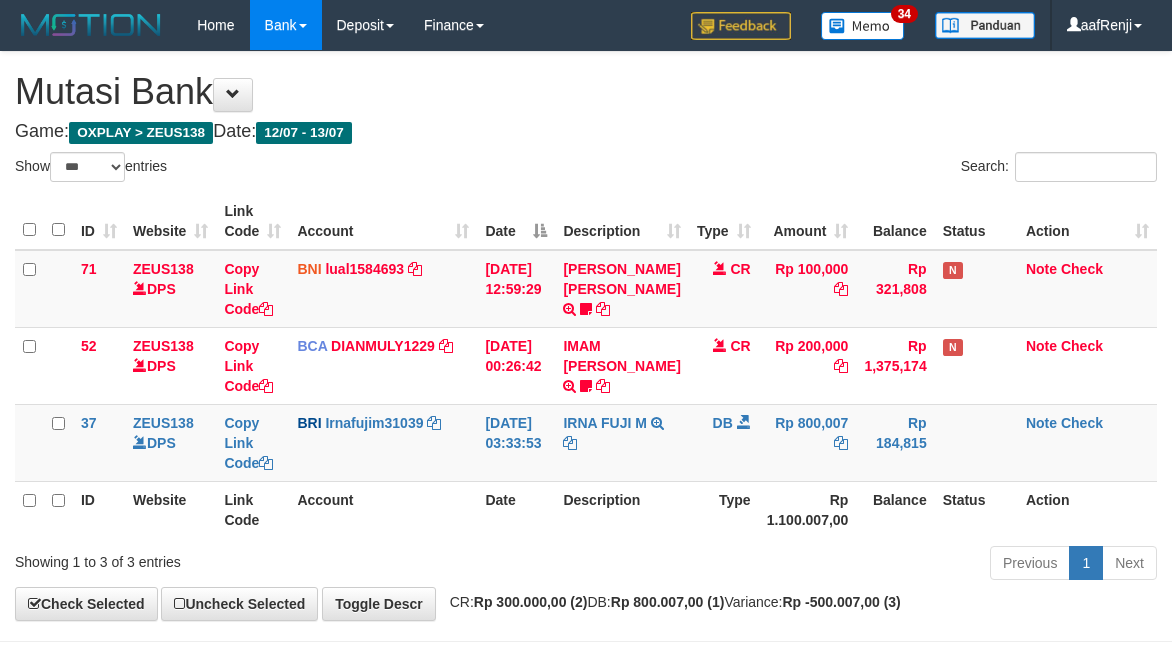 scroll, scrollTop: 97, scrollLeft: 0, axis: vertical 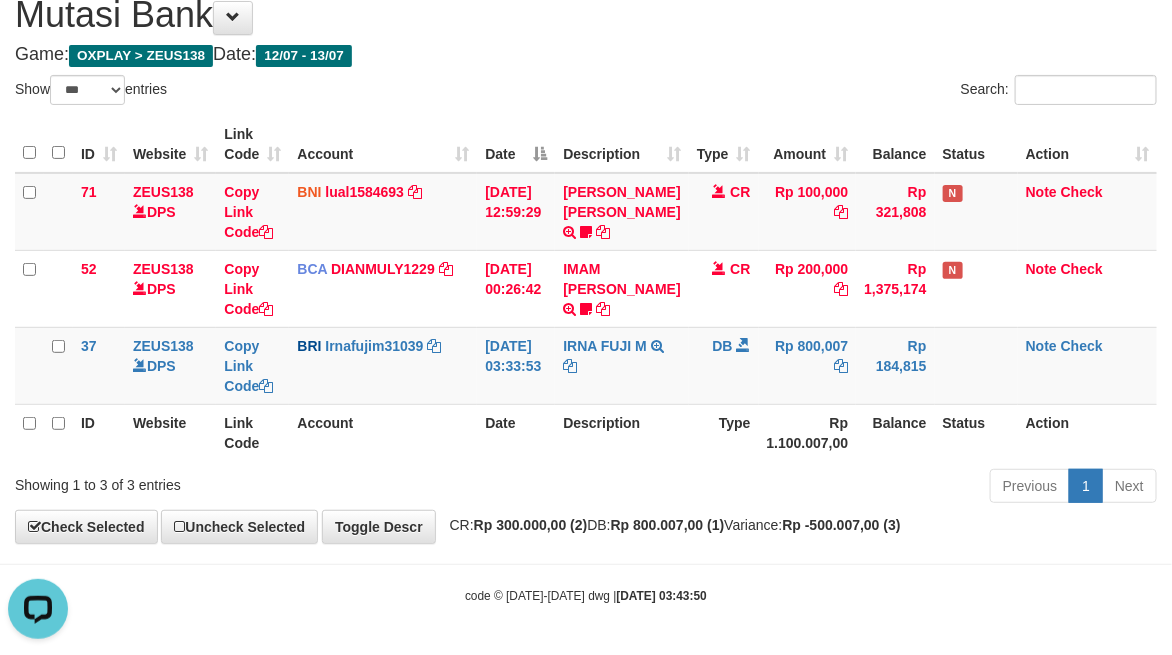 click on "Previous 1 Next" at bounding box center [830, 488] 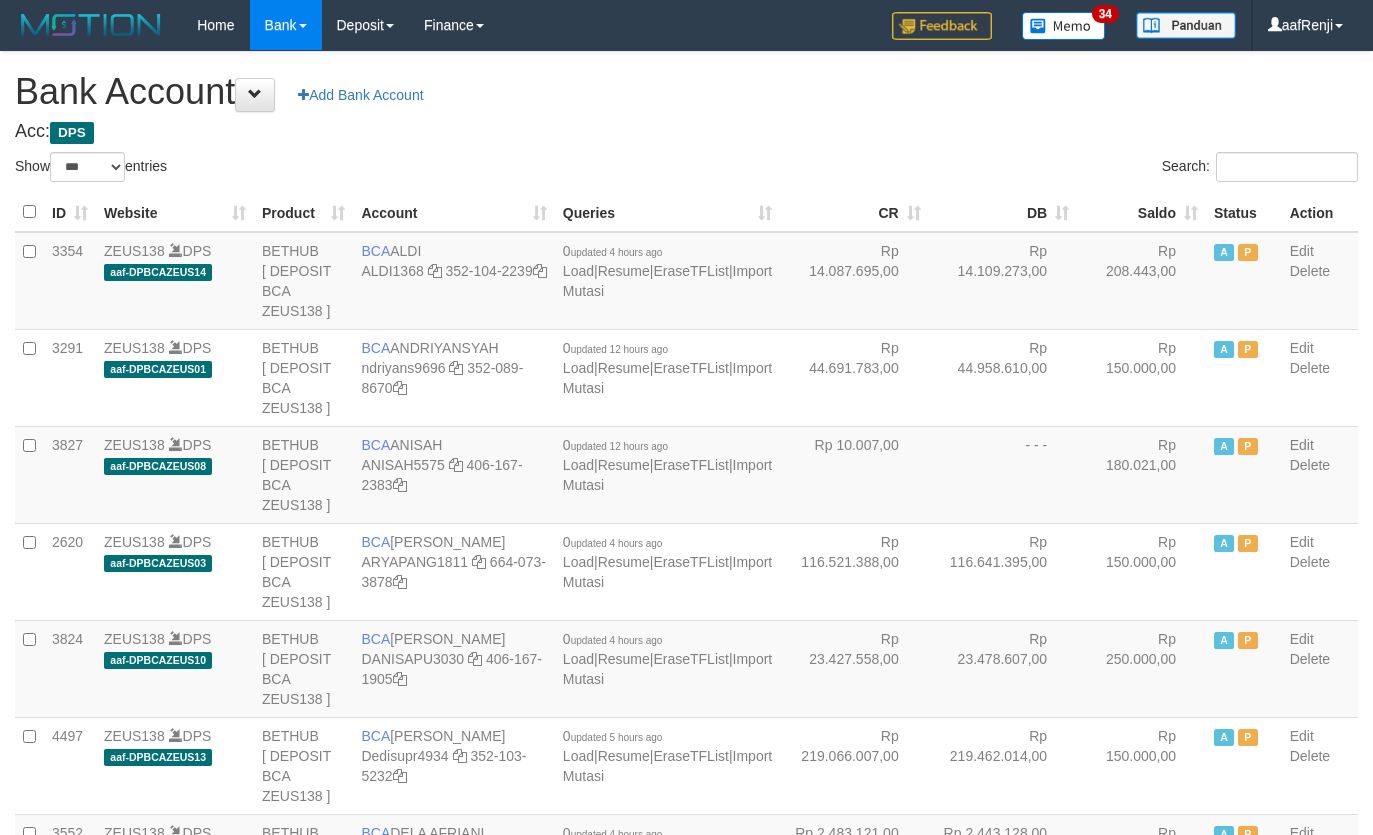 select on "***" 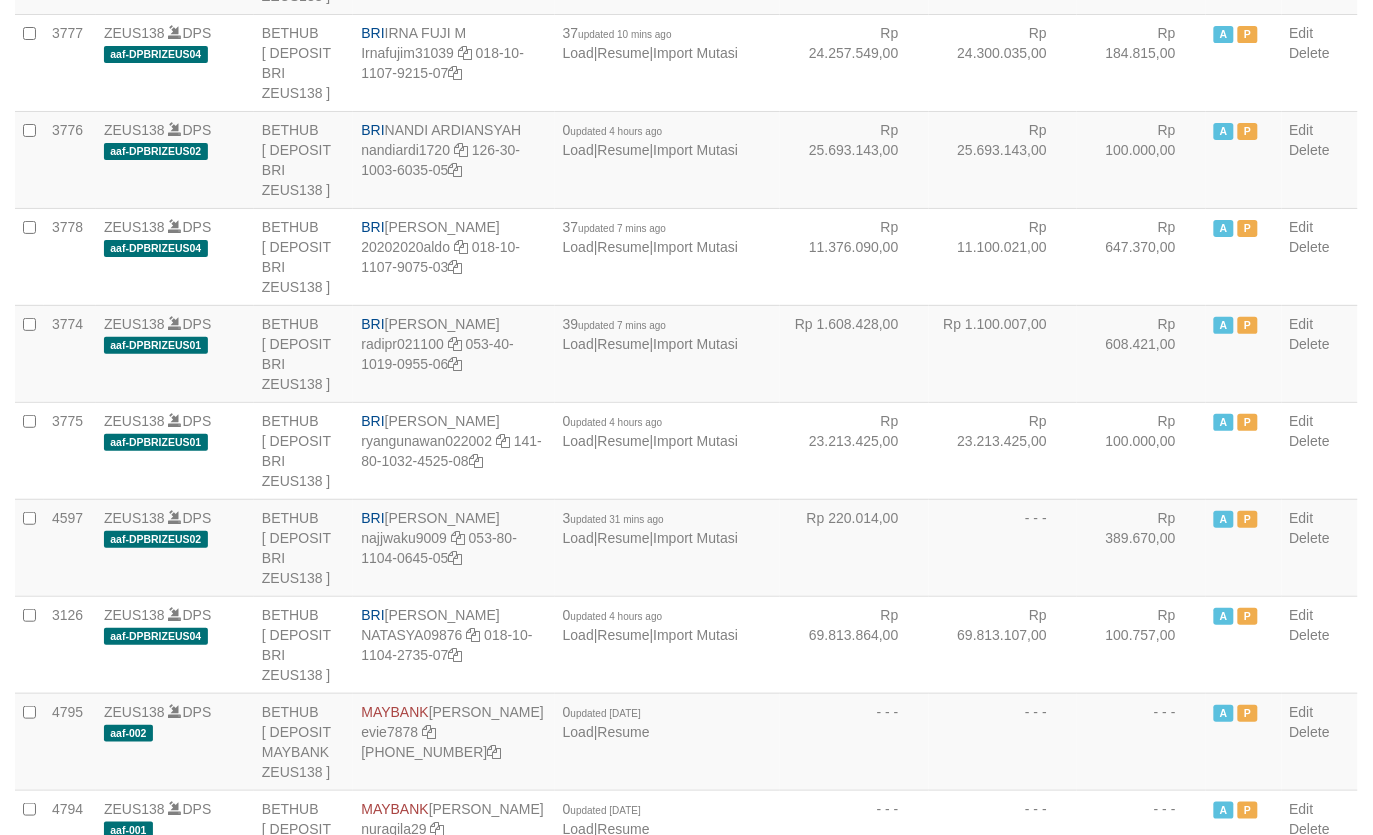 scroll, scrollTop: 3673, scrollLeft: 0, axis: vertical 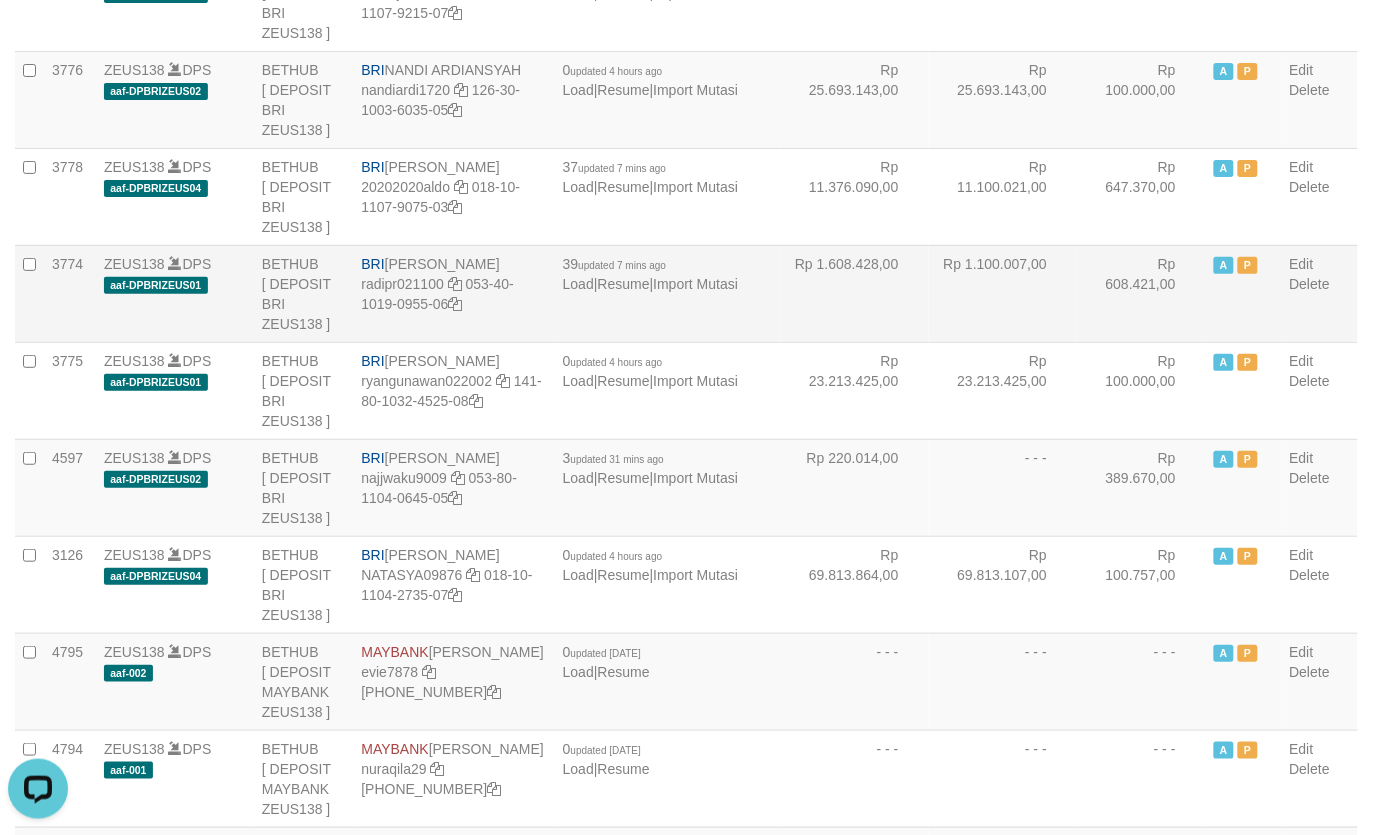 click on "Rp 1.608.428,00" at bounding box center (854, 293) 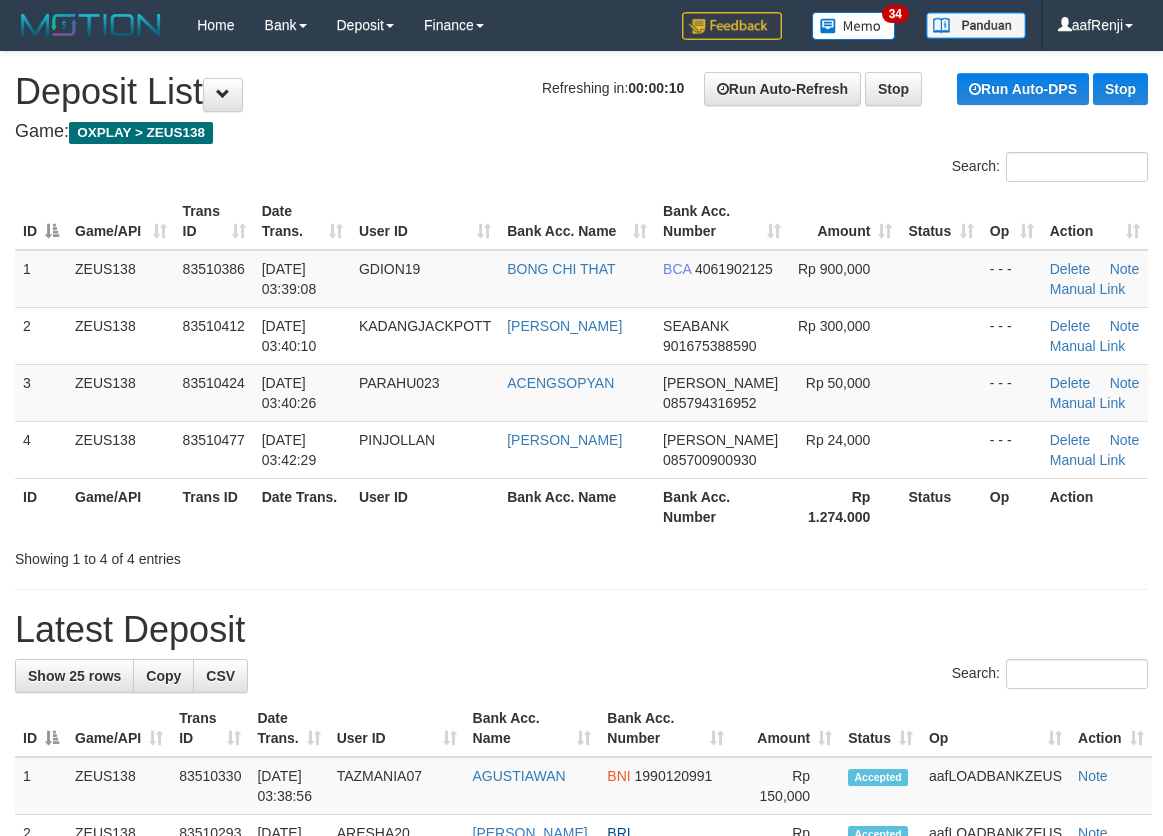 scroll, scrollTop: 0, scrollLeft: 0, axis: both 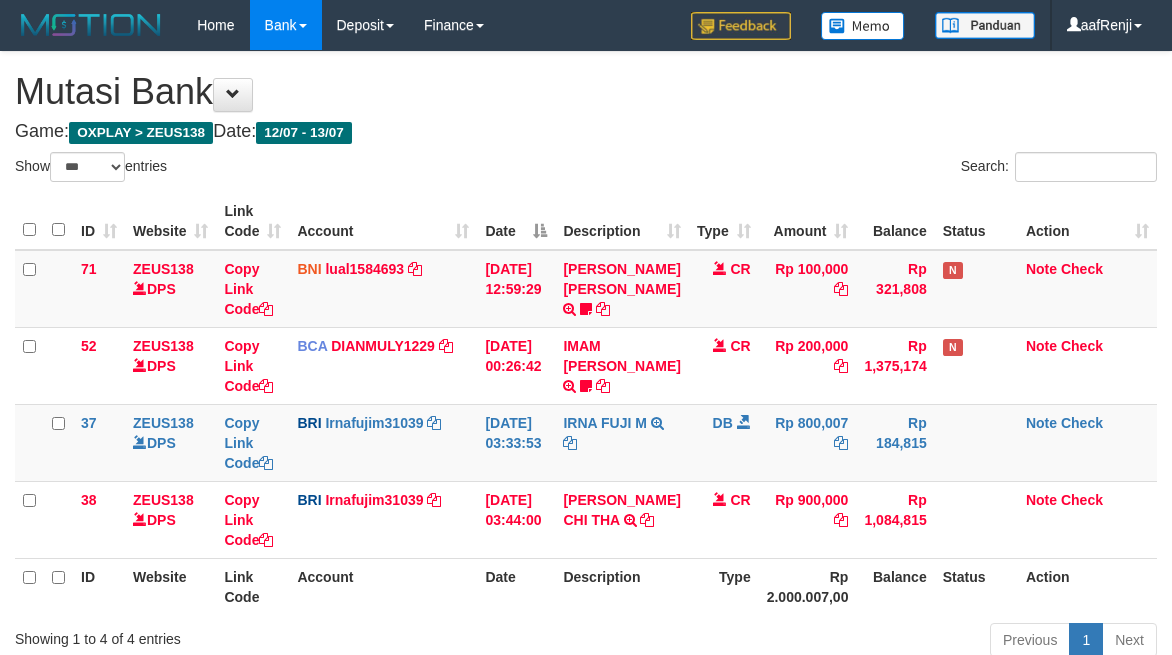 select on "***" 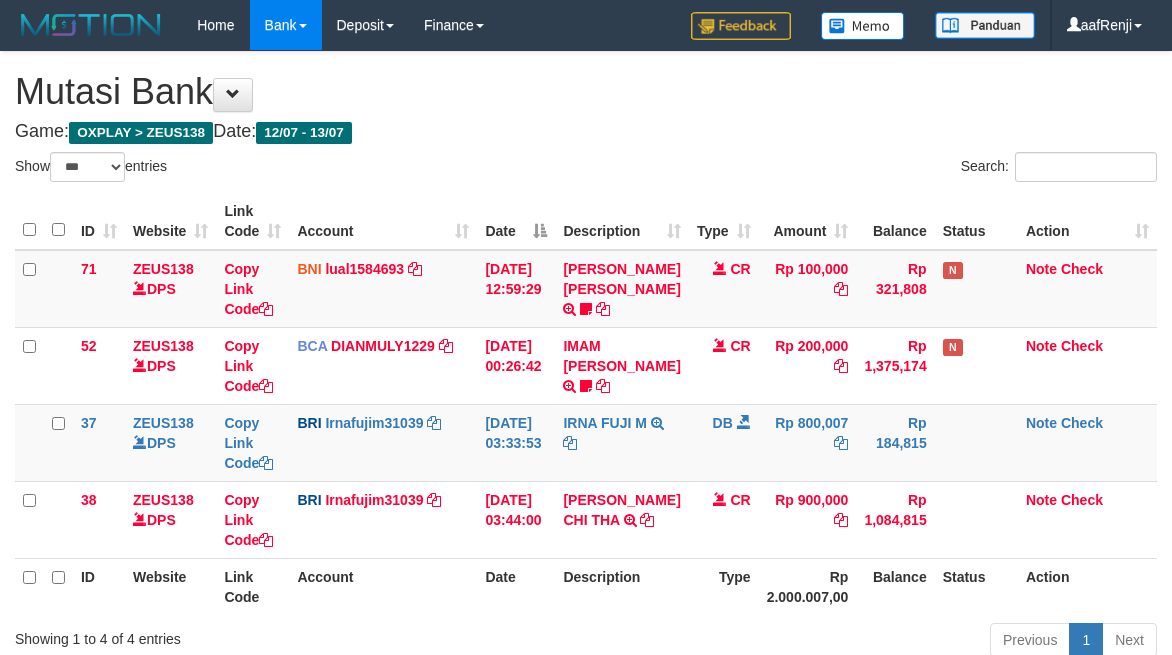 scroll, scrollTop: 98, scrollLeft: 0, axis: vertical 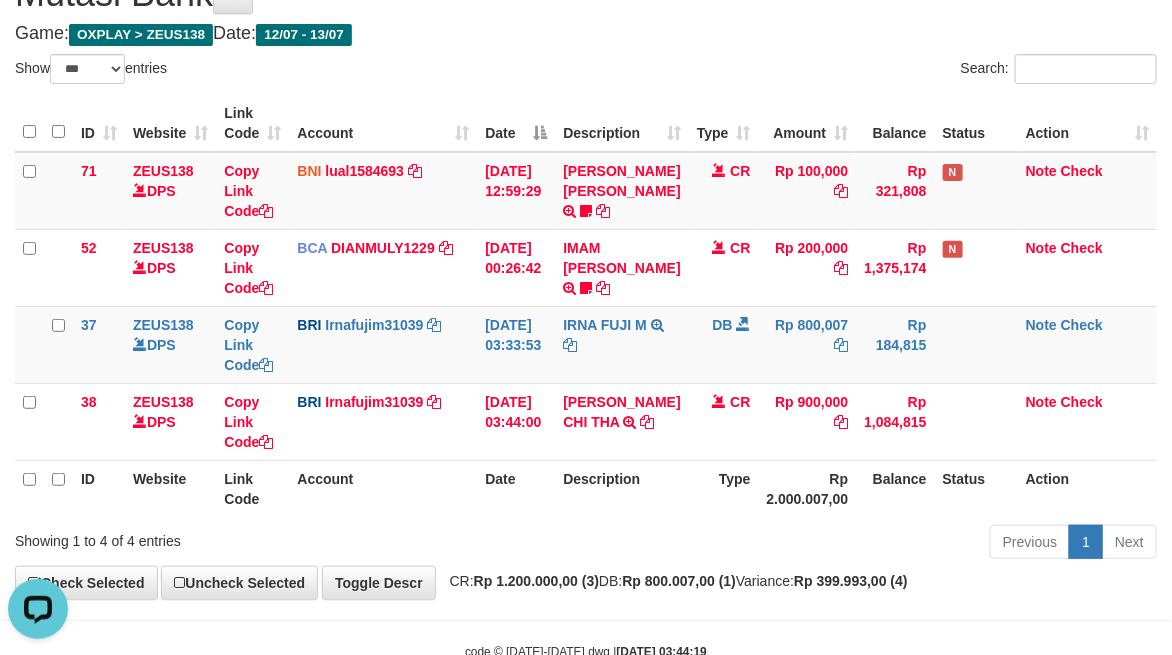 click on "Description" at bounding box center [621, 488] 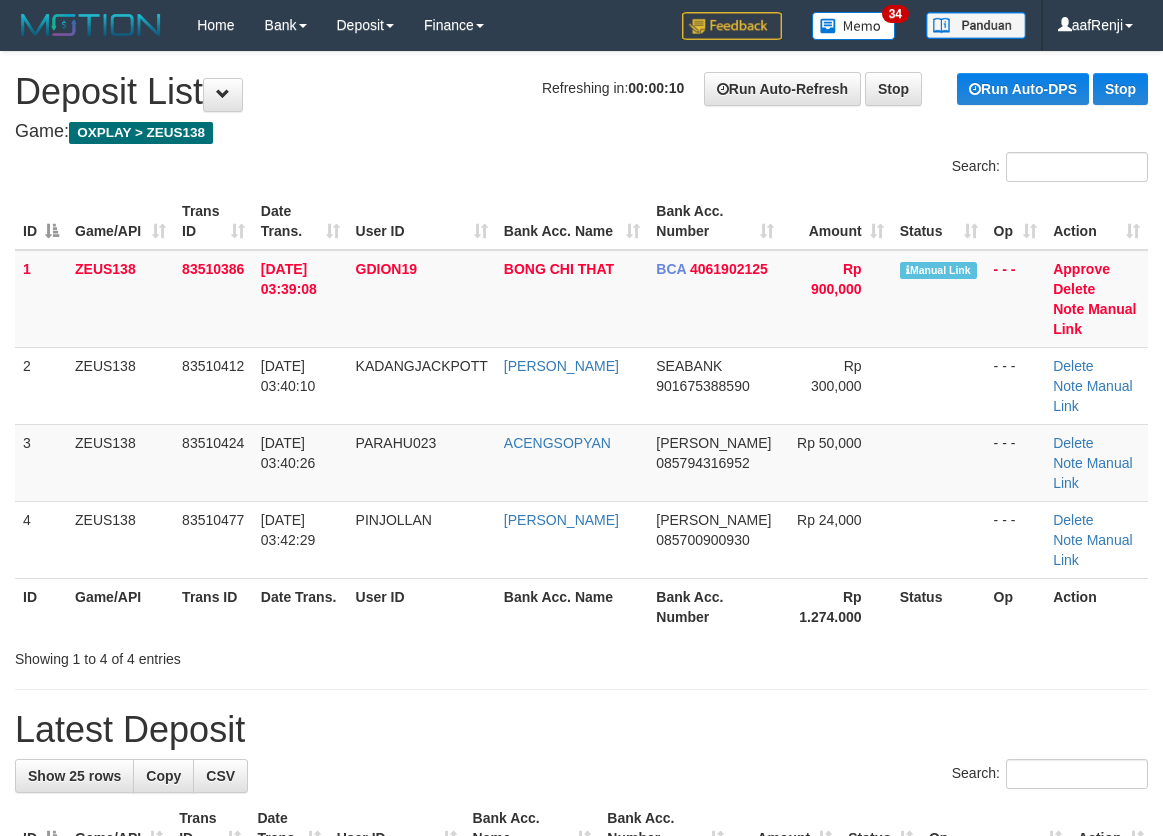 scroll, scrollTop: 0, scrollLeft: 0, axis: both 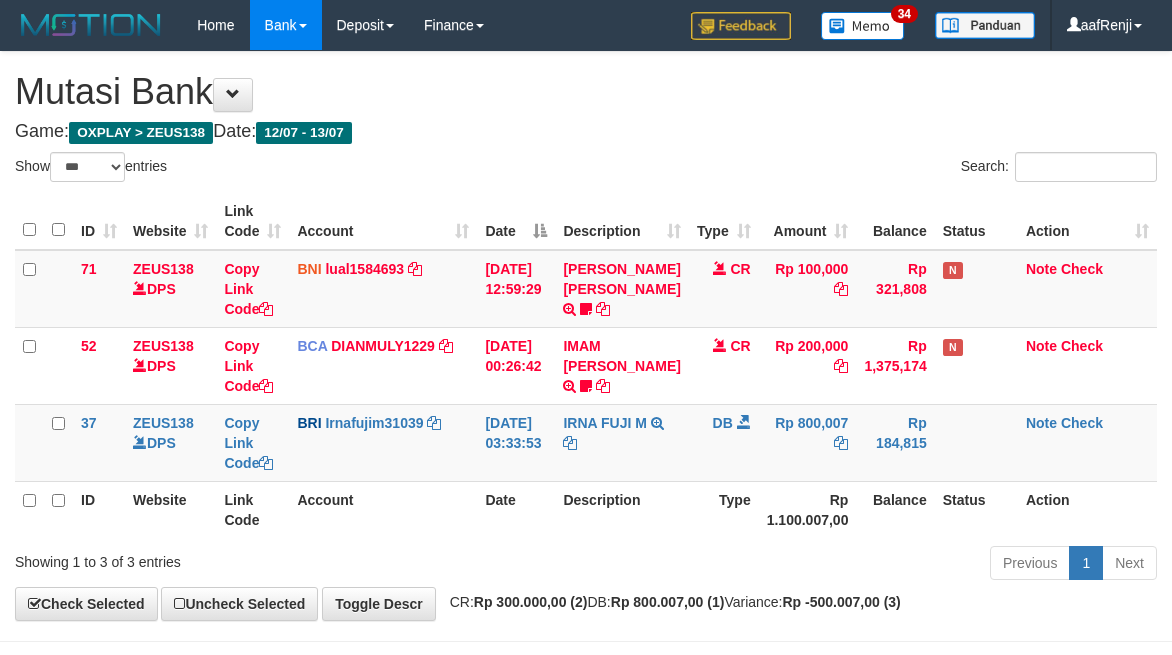 select on "***" 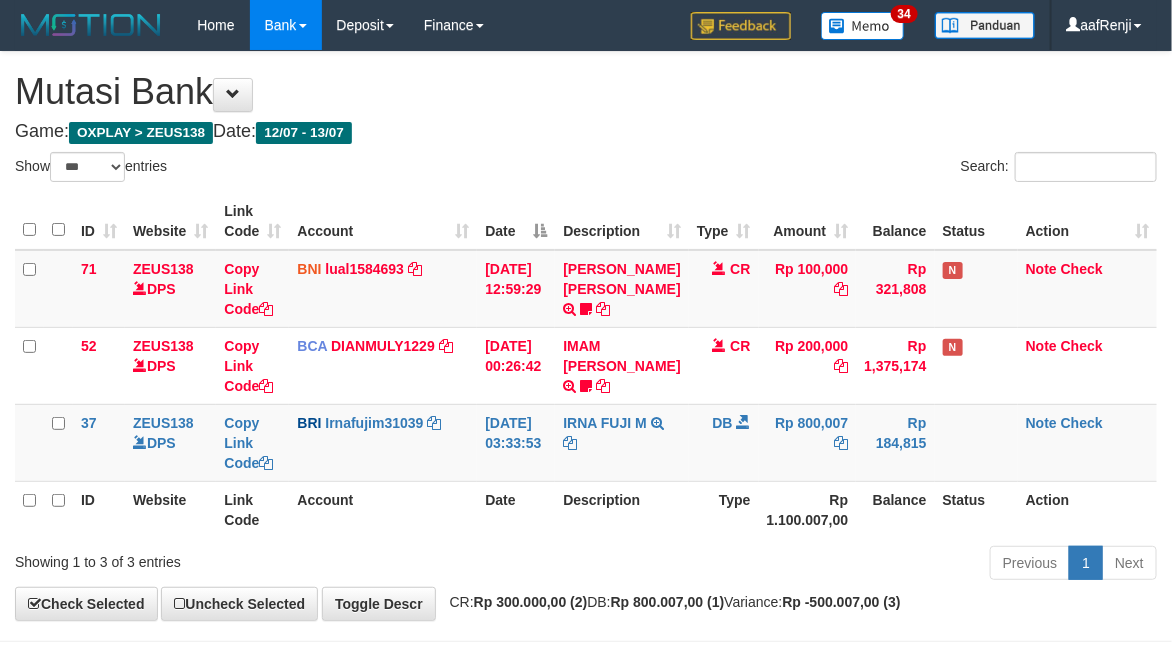 scroll, scrollTop: 97, scrollLeft: 0, axis: vertical 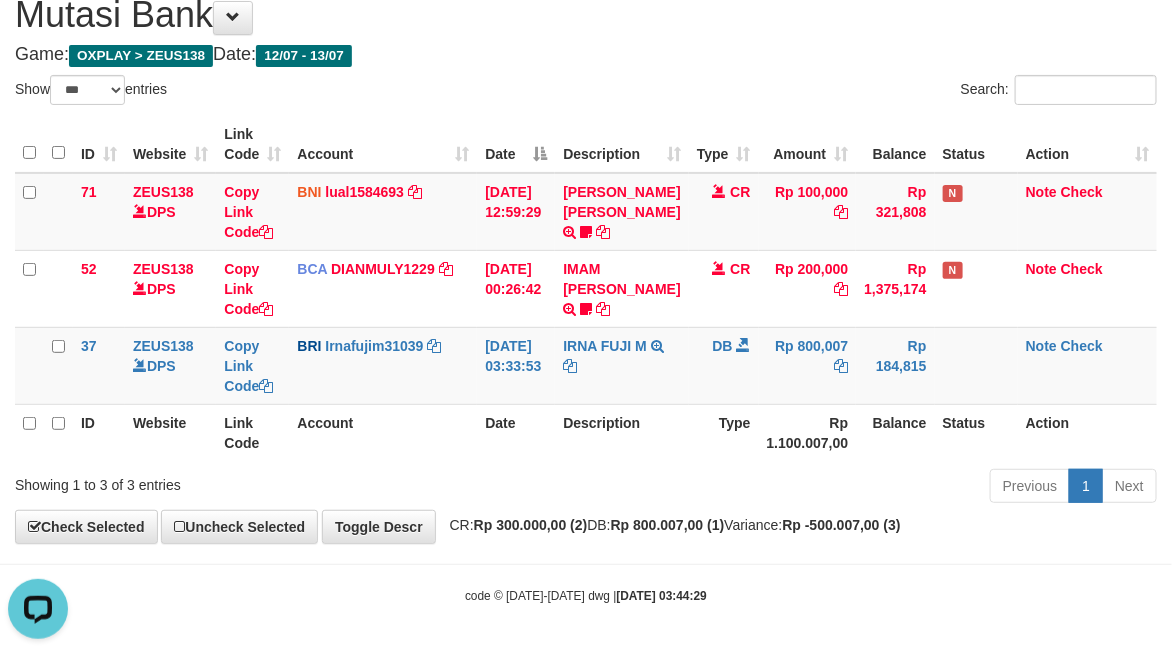 click on "ID Website Link Code Account Date Description Type Amount Balance Status Action
71
ZEUS138    DPS
Copy Link Code
BNI
lual1584693
DPS
LUCKY ALAMSYAH
mutasi_20250712_2414 | 71
mutasi_20250712_2414 | 71
12/07/2025 12:59:29
MUHAMMAD IQBAL FARHAN            TRF/PAY/TOP-UP ECHANNEL MUHAMMAD IQBAL FARHAN    BUBU1010EDC1X24JAM
CR
Rp 100,000
Rp 321,808
N
Note
Check
52
ZEUS138    DPS
Copy Link Code
BCA
DIANMULY1229
DPS" at bounding box center [586, 288] 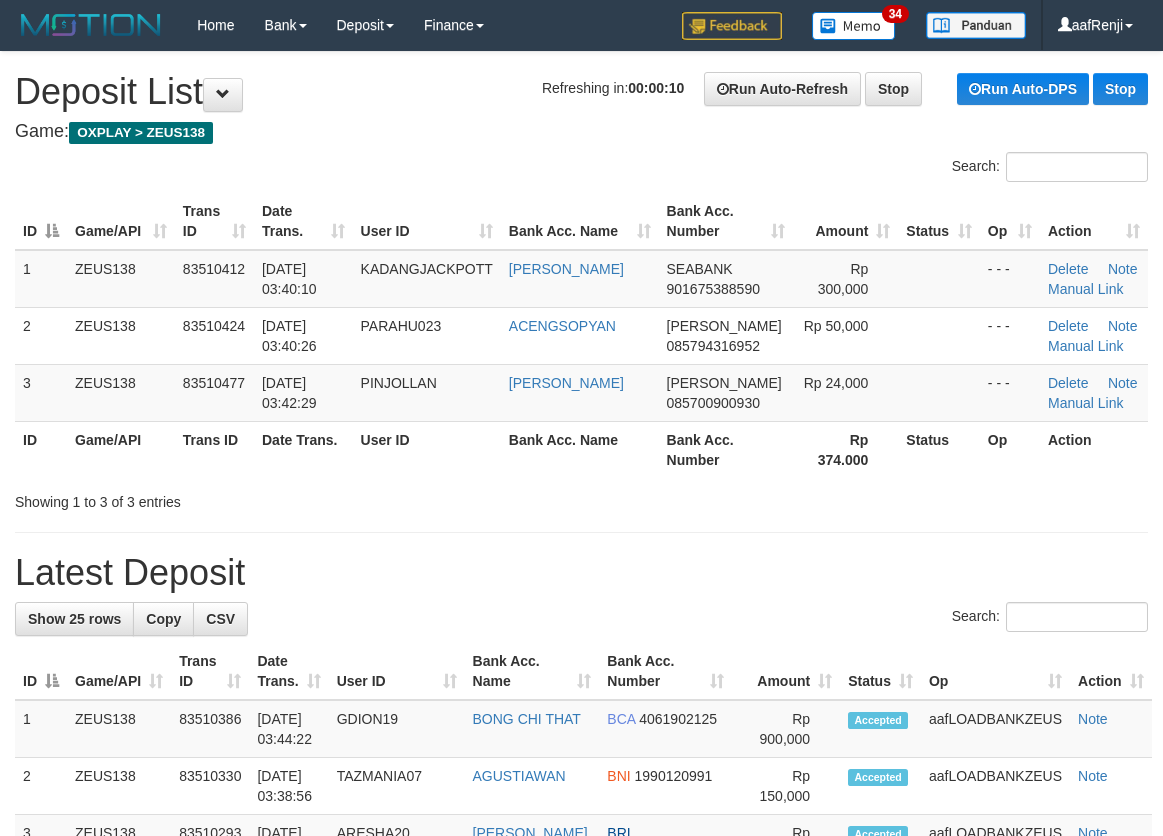 scroll, scrollTop: 0, scrollLeft: 0, axis: both 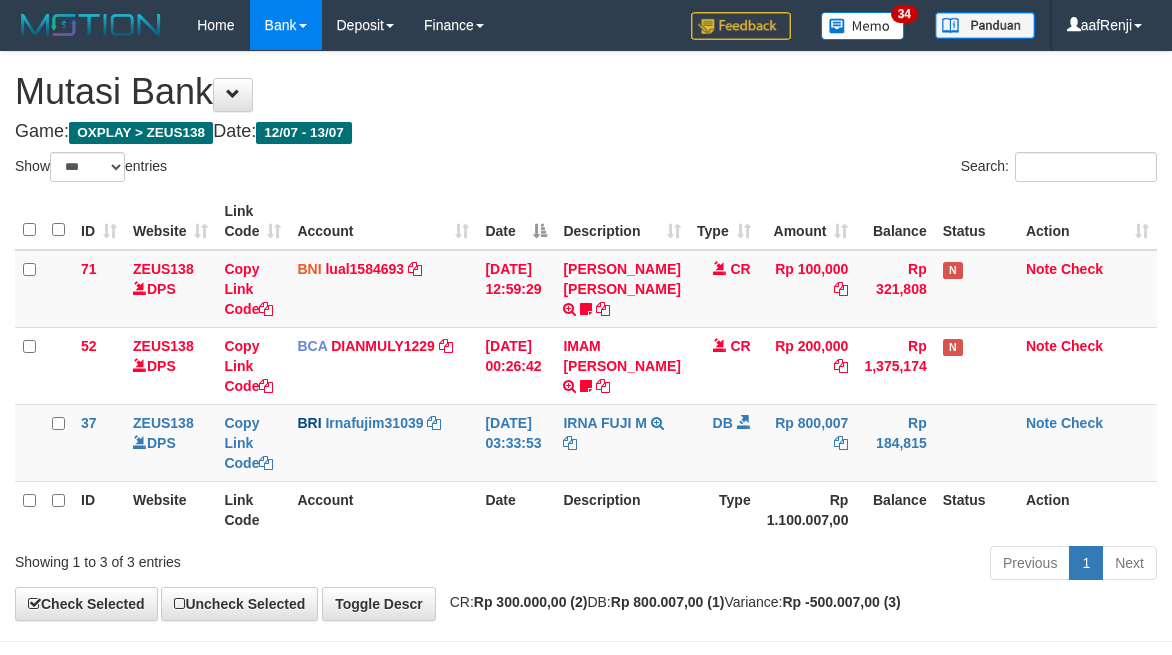 select on "***" 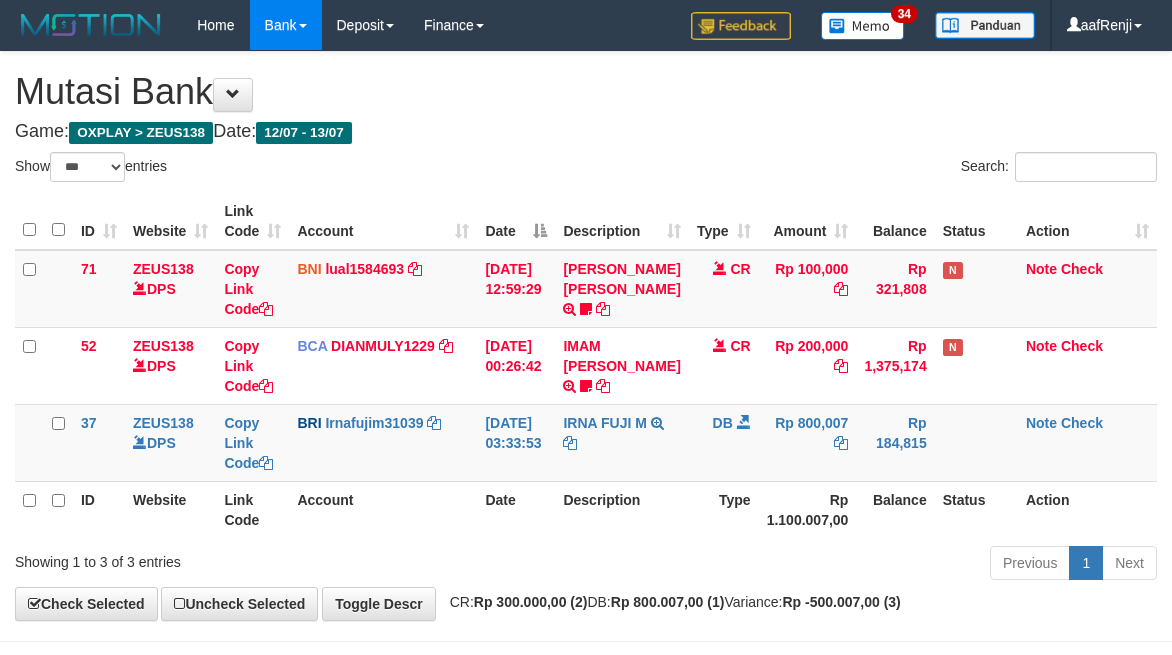 scroll, scrollTop: 97, scrollLeft: 0, axis: vertical 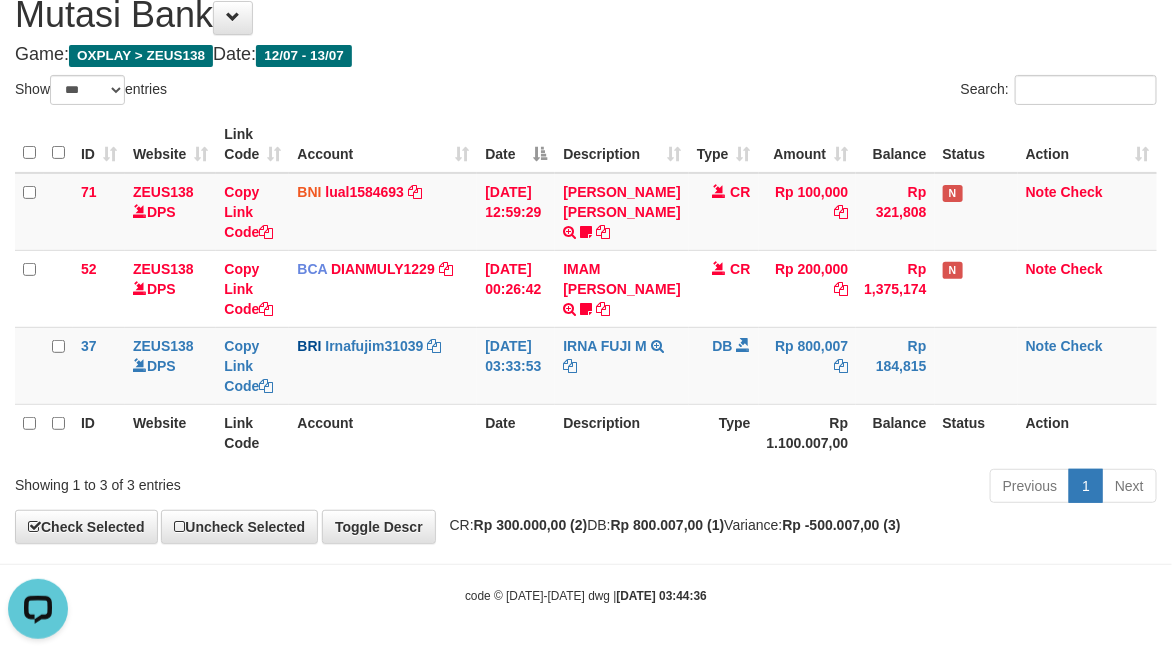 click on "Showing 1 to 3 of 3 entries" at bounding box center (244, 481) 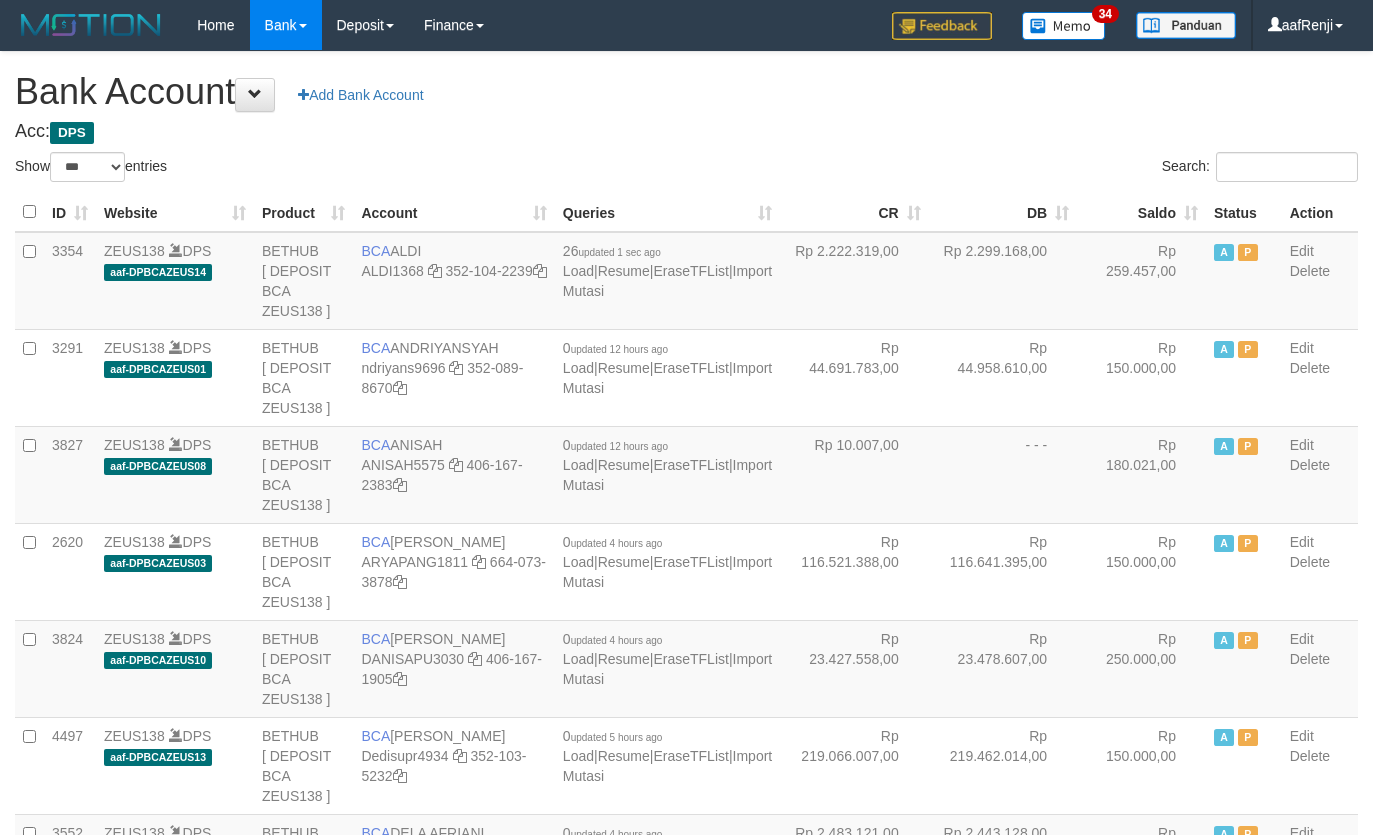 select on "***" 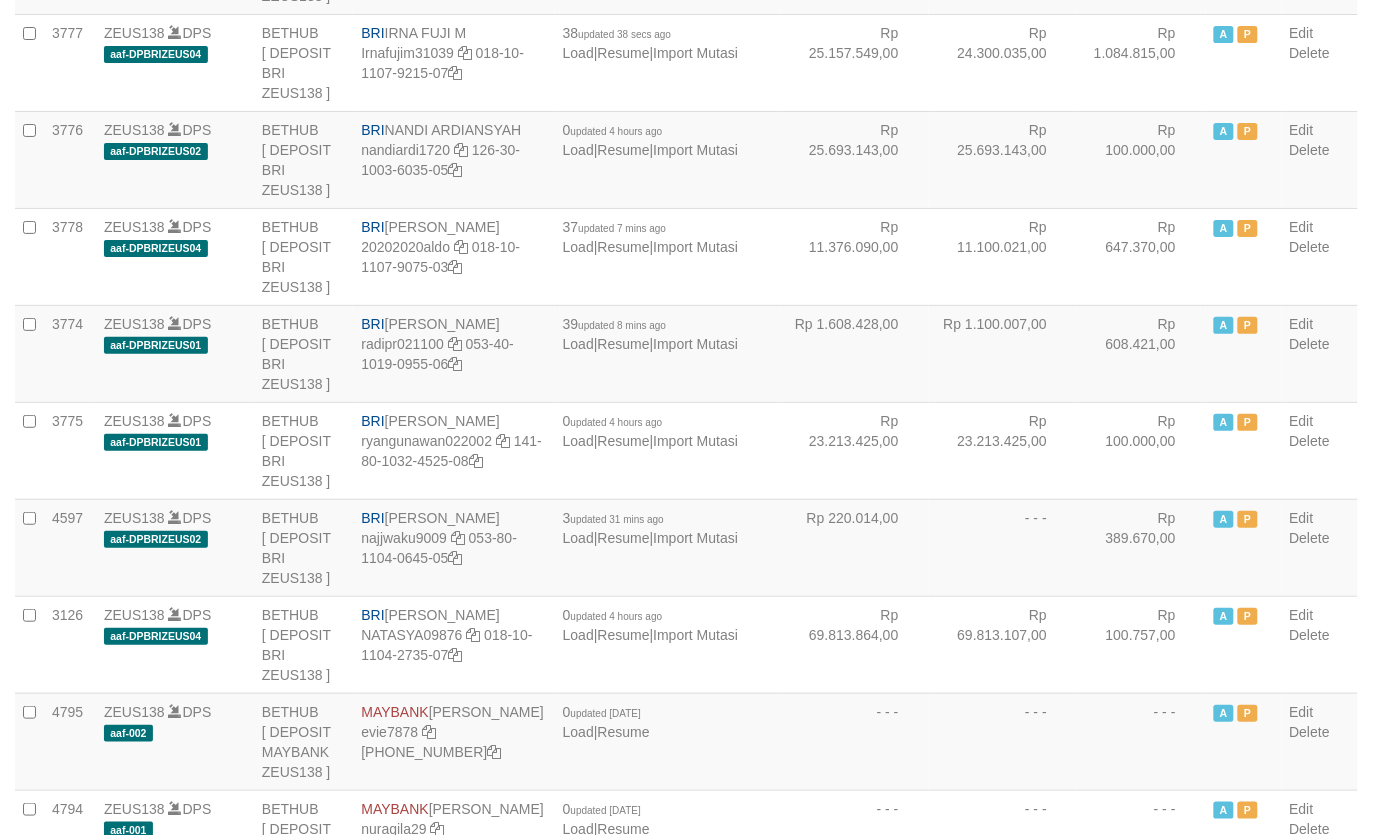 scroll, scrollTop: 3673, scrollLeft: 0, axis: vertical 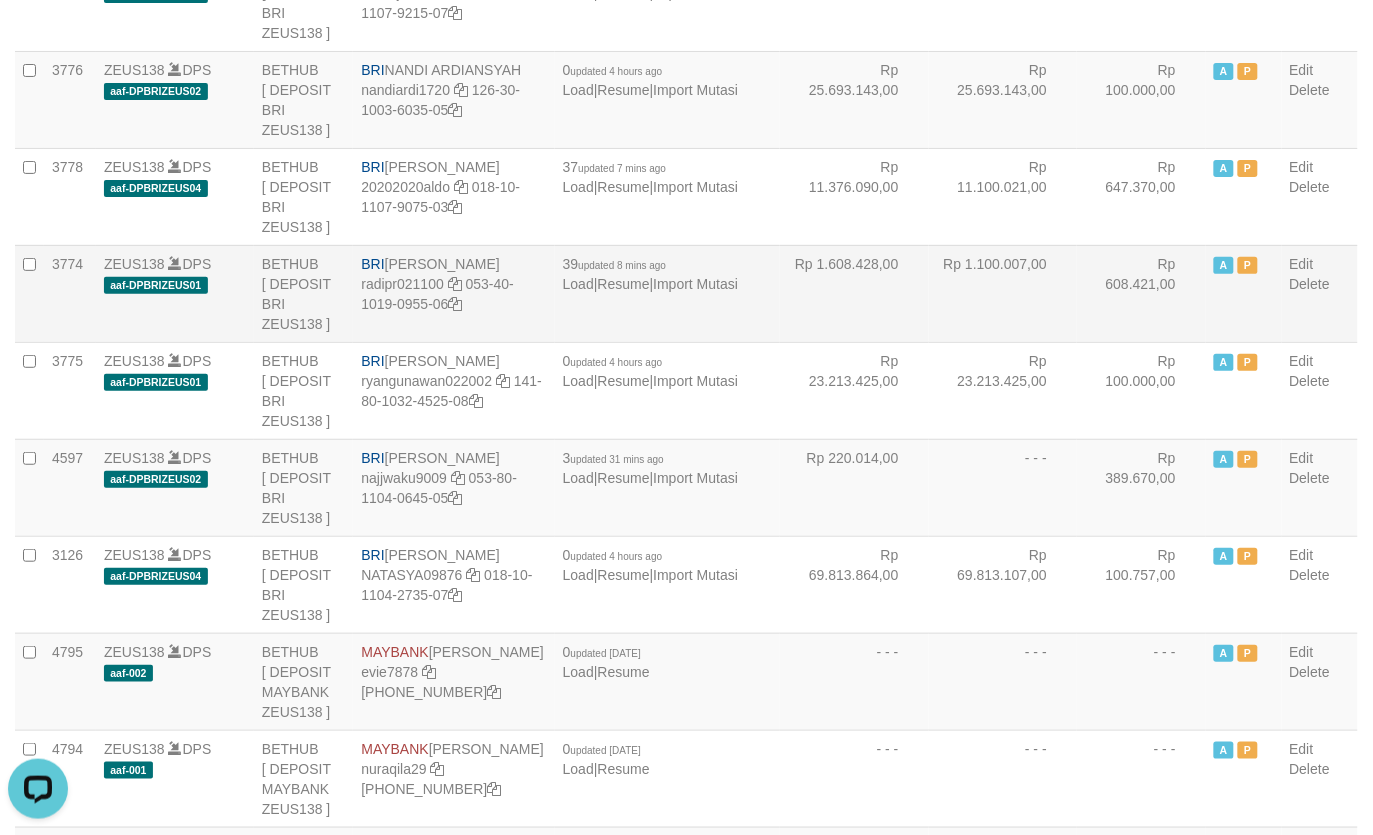 click on "Rp 1.608.428,00" at bounding box center [854, 293] 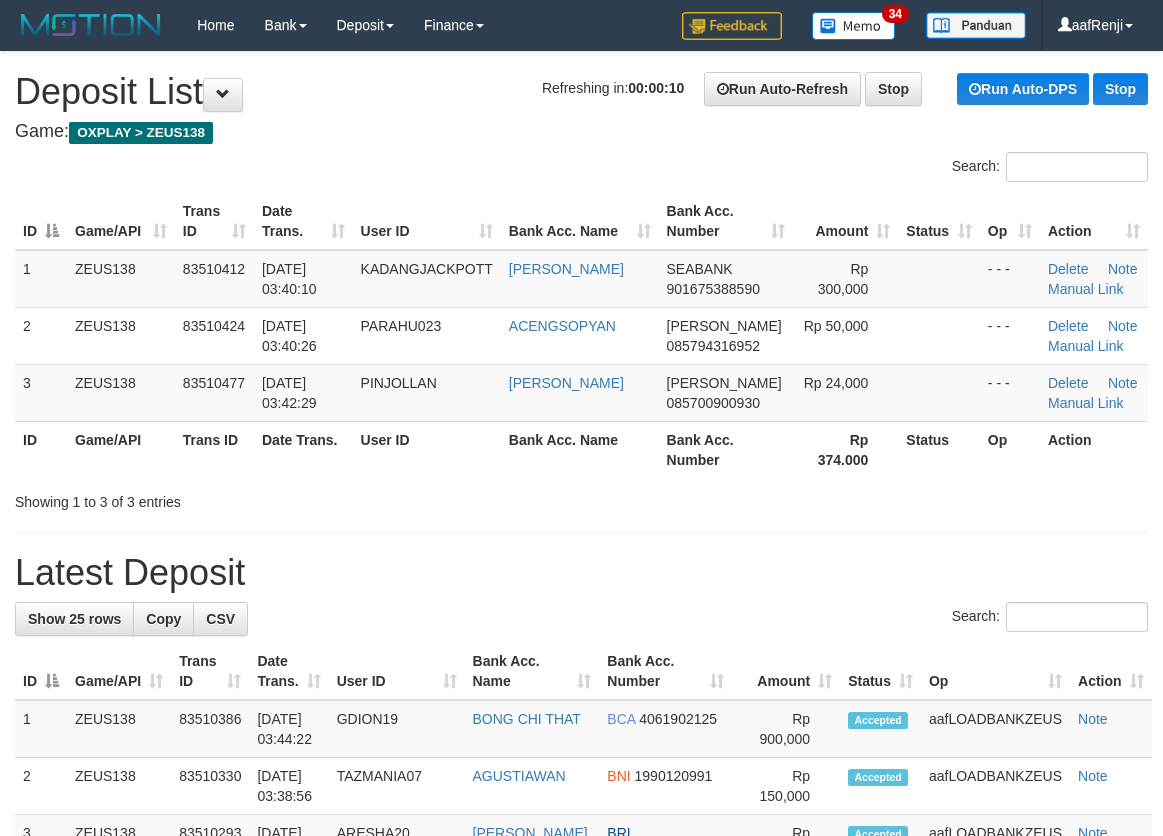 scroll, scrollTop: 0, scrollLeft: 0, axis: both 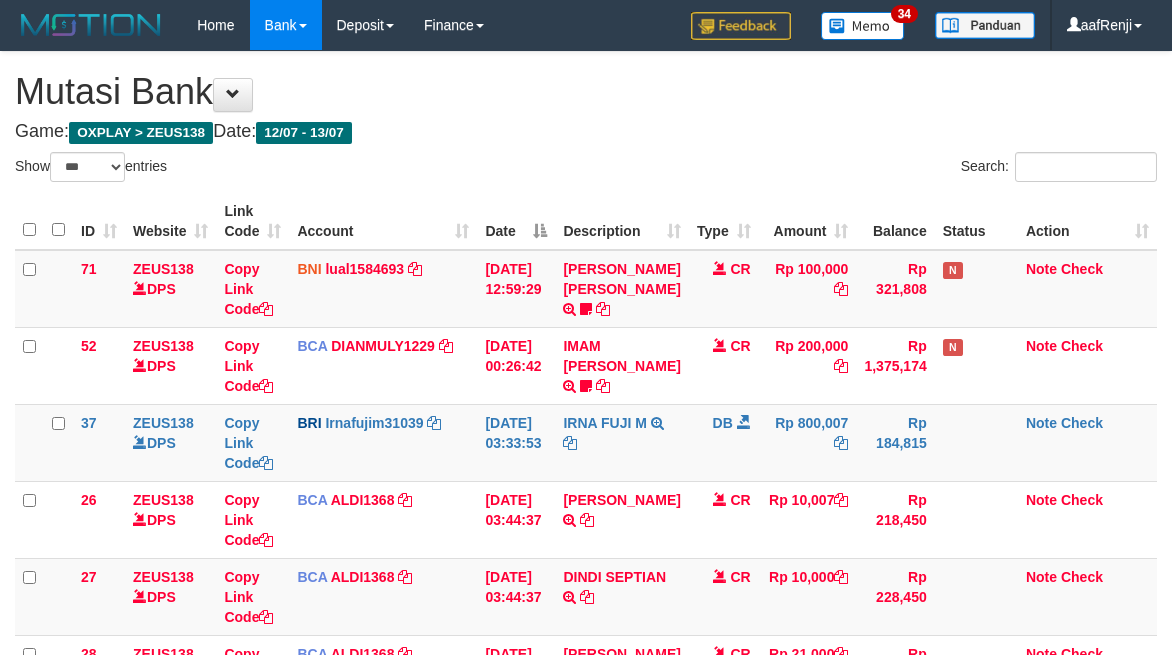 select on "***" 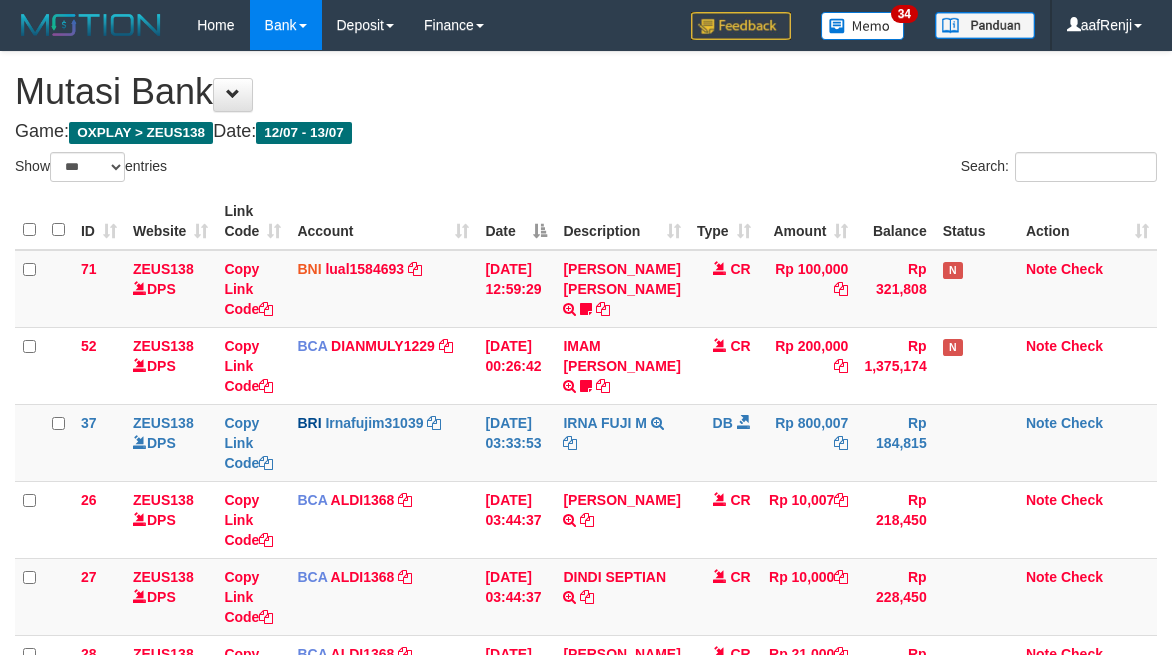 scroll, scrollTop: 98, scrollLeft: 0, axis: vertical 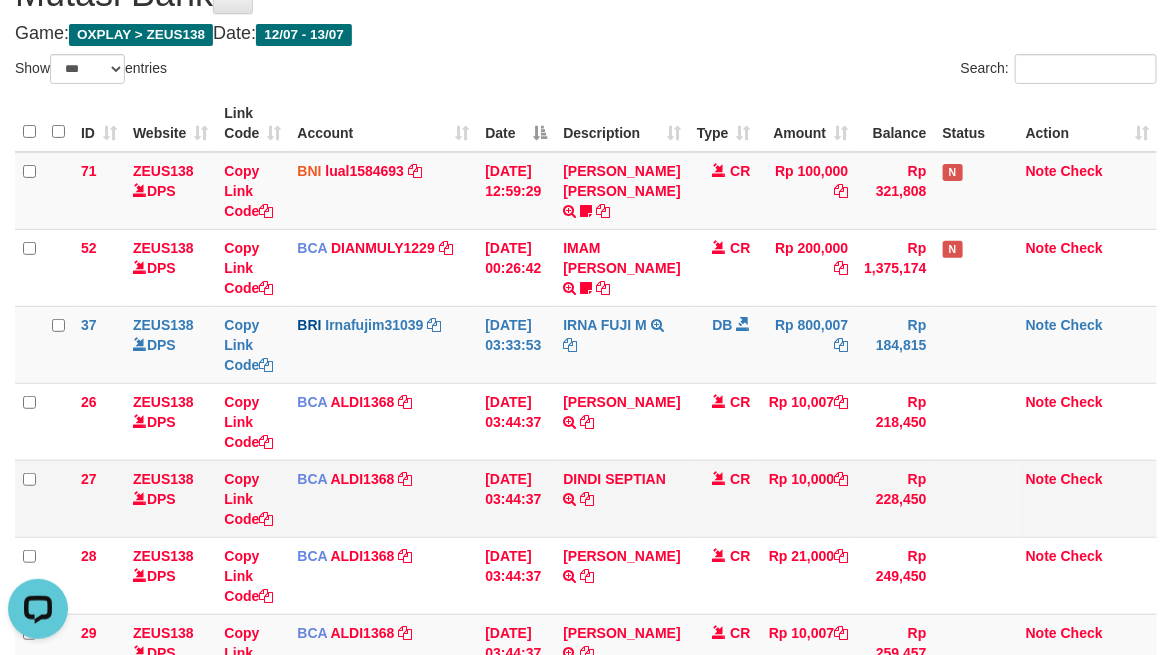 click on "CR" at bounding box center [724, 498] 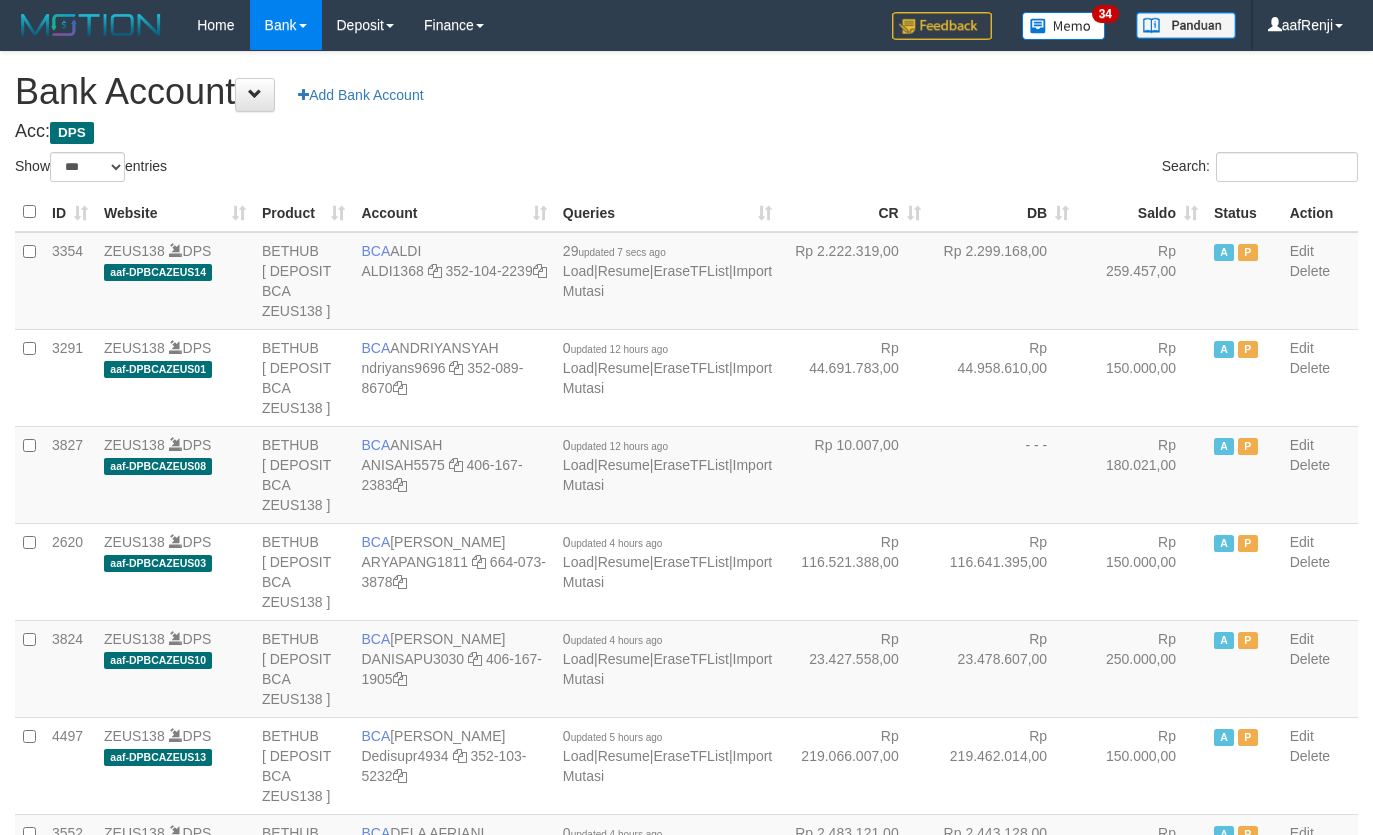 select on "***" 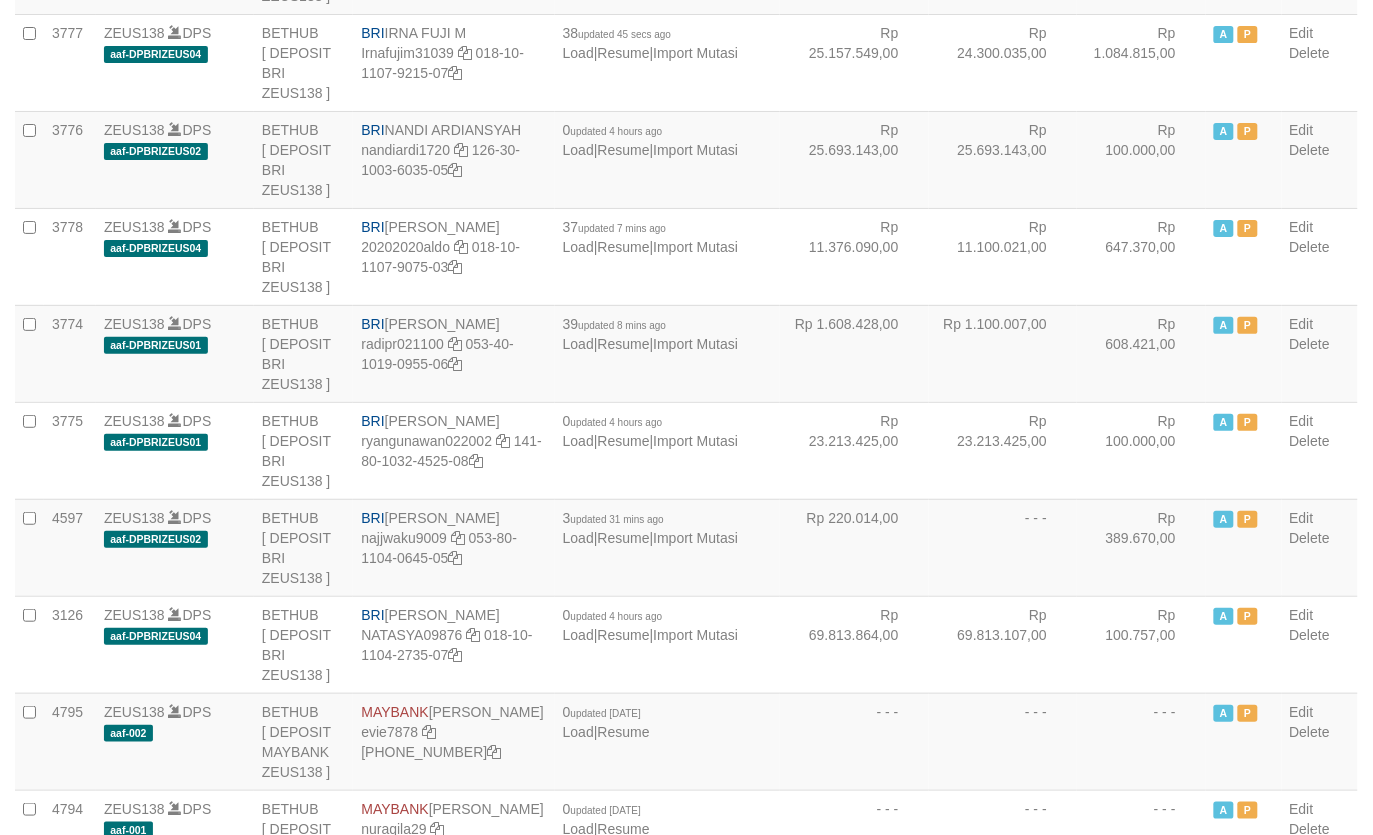 scroll, scrollTop: 3673, scrollLeft: 0, axis: vertical 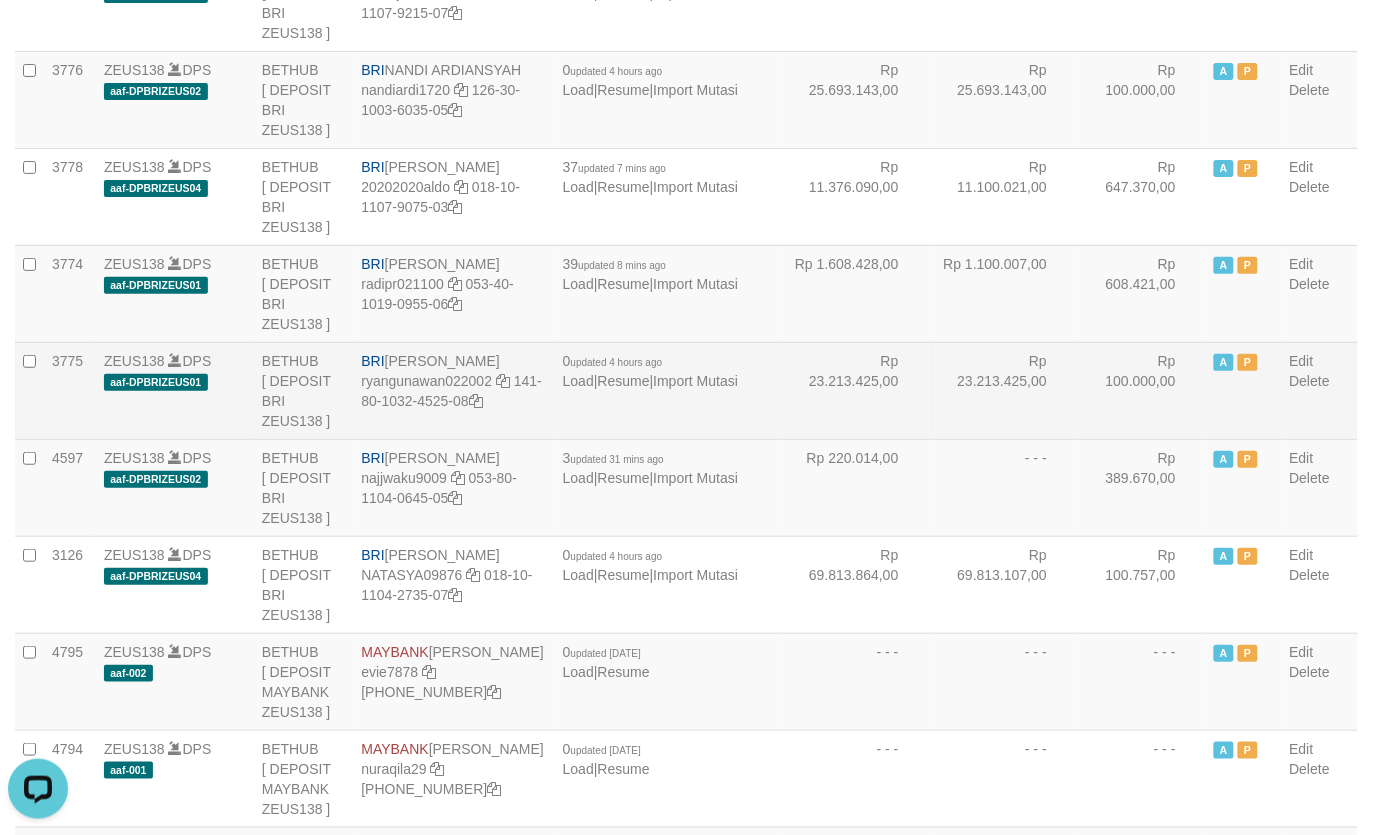 click on "Rp 23.213.425,00" at bounding box center (854, 390) 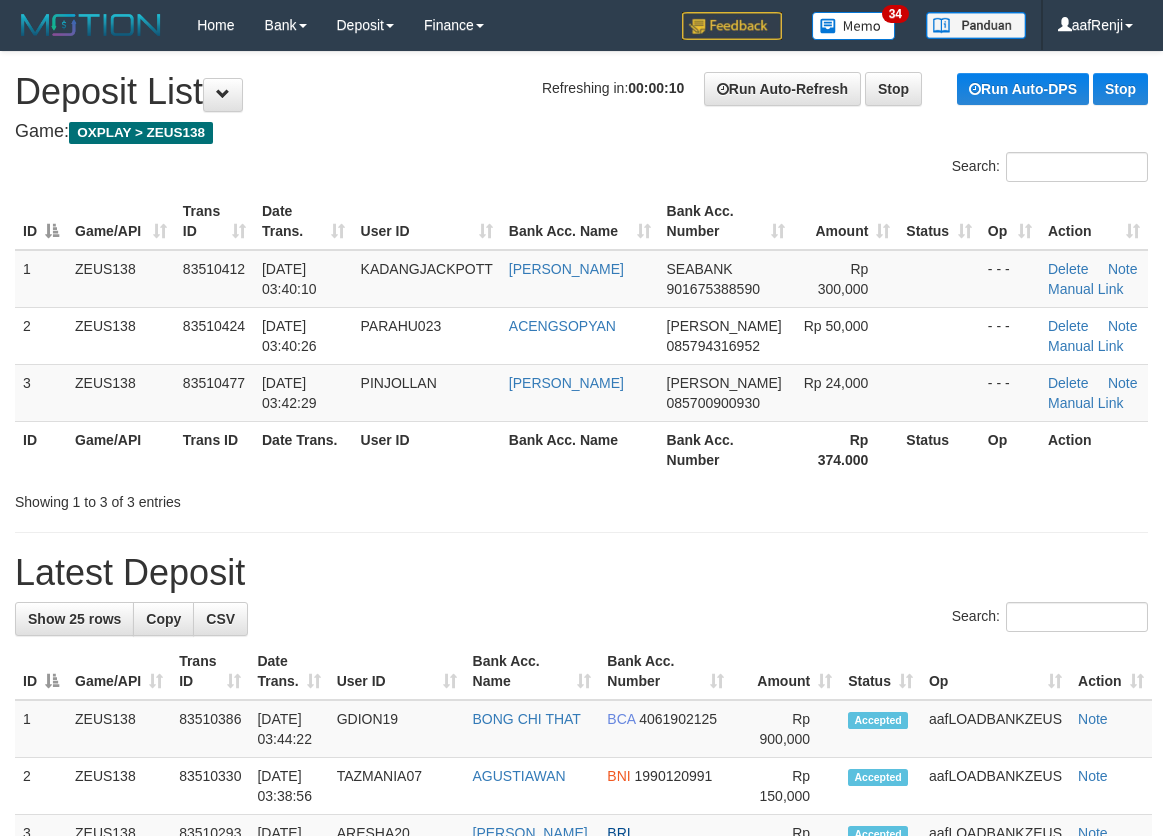 scroll, scrollTop: 0, scrollLeft: 0, axis: both 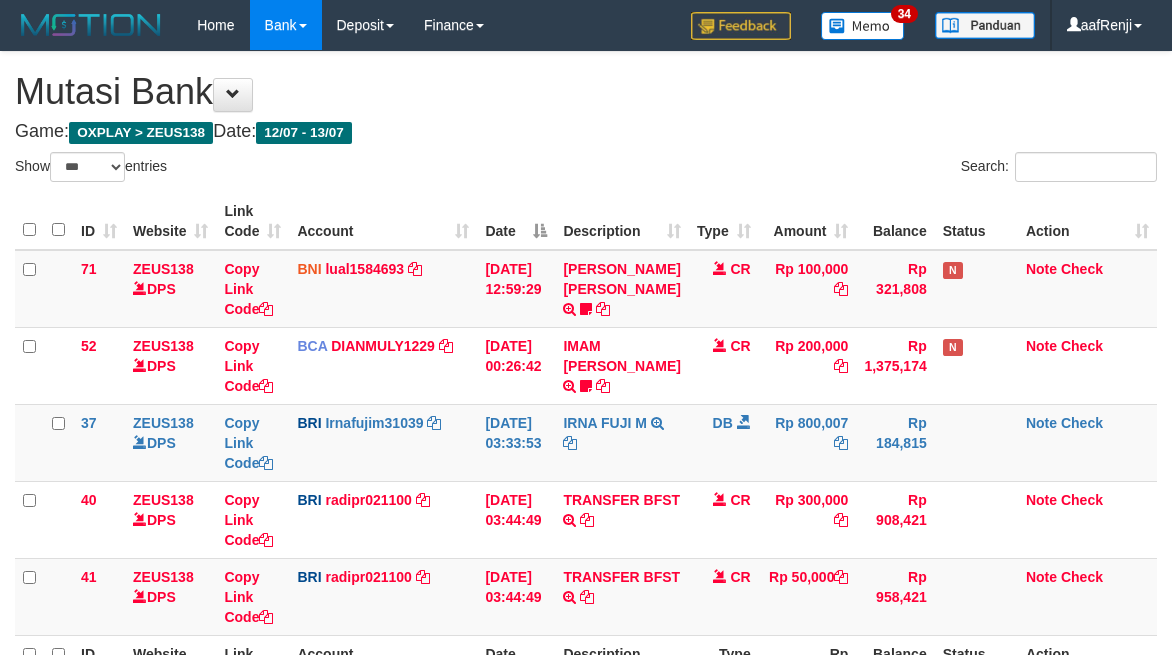 select on "***" 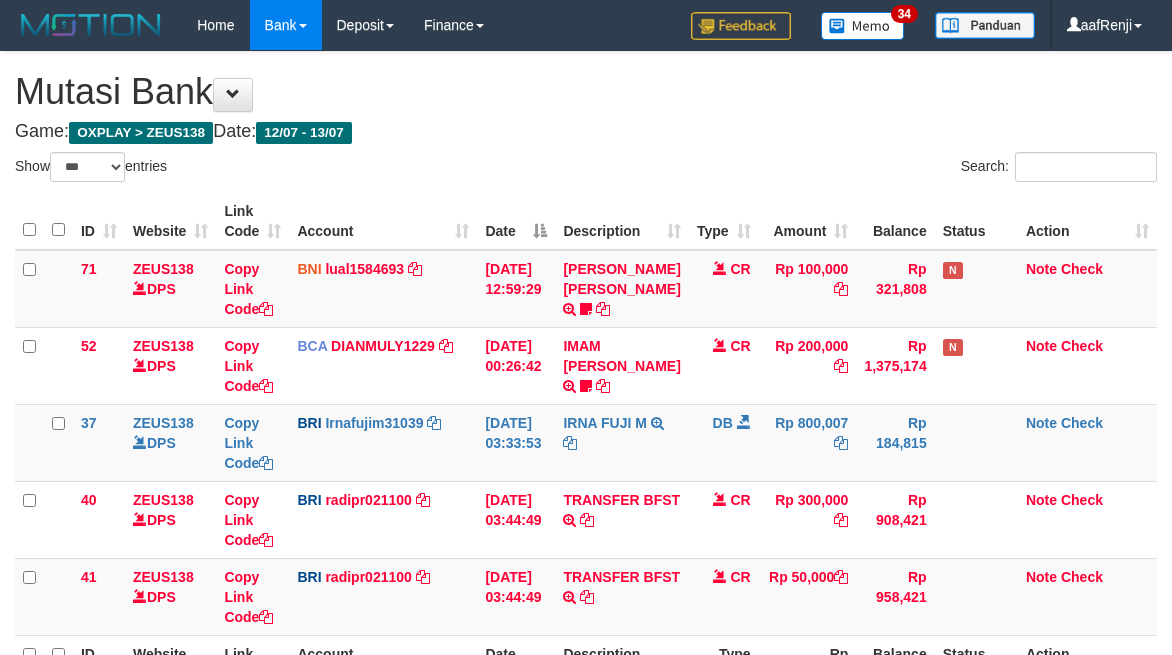 scroll, scrollTop: 100, scrollLeft: 0, axis: vertical 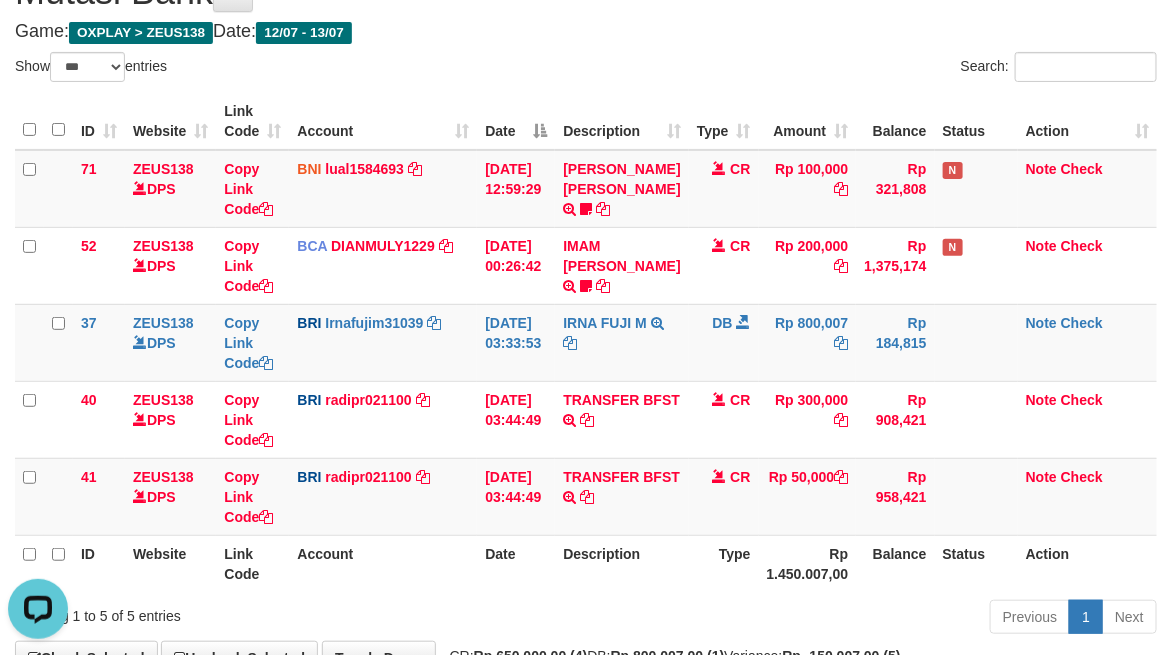 click on "ID Website Link Code Account Date Description Type Amount Balance Status Action
71
ZEUS138    DPS
Copy Link Code
BNI
lual1584693
DPS
LUCKY ALAMSYAH
mutasi_20250712_2414 | 71
mutasi_20250712_2414 | 71
[DATE] 12:59:29
[PERSON_NAME] [PERSON_NAME]            TRF/PAY/TOP-UP ECHANNEL [PERSON_NAME] [PERSON_NAME]    BUBU1010EDC1X24JAM
CR
Rp 100,000
Rp 321,808
N
Note
Check
52
ZEUS138    DPS
Copy Link Code
BCA
DIANMULY1229
DPS" at bounding box center [586, 342] 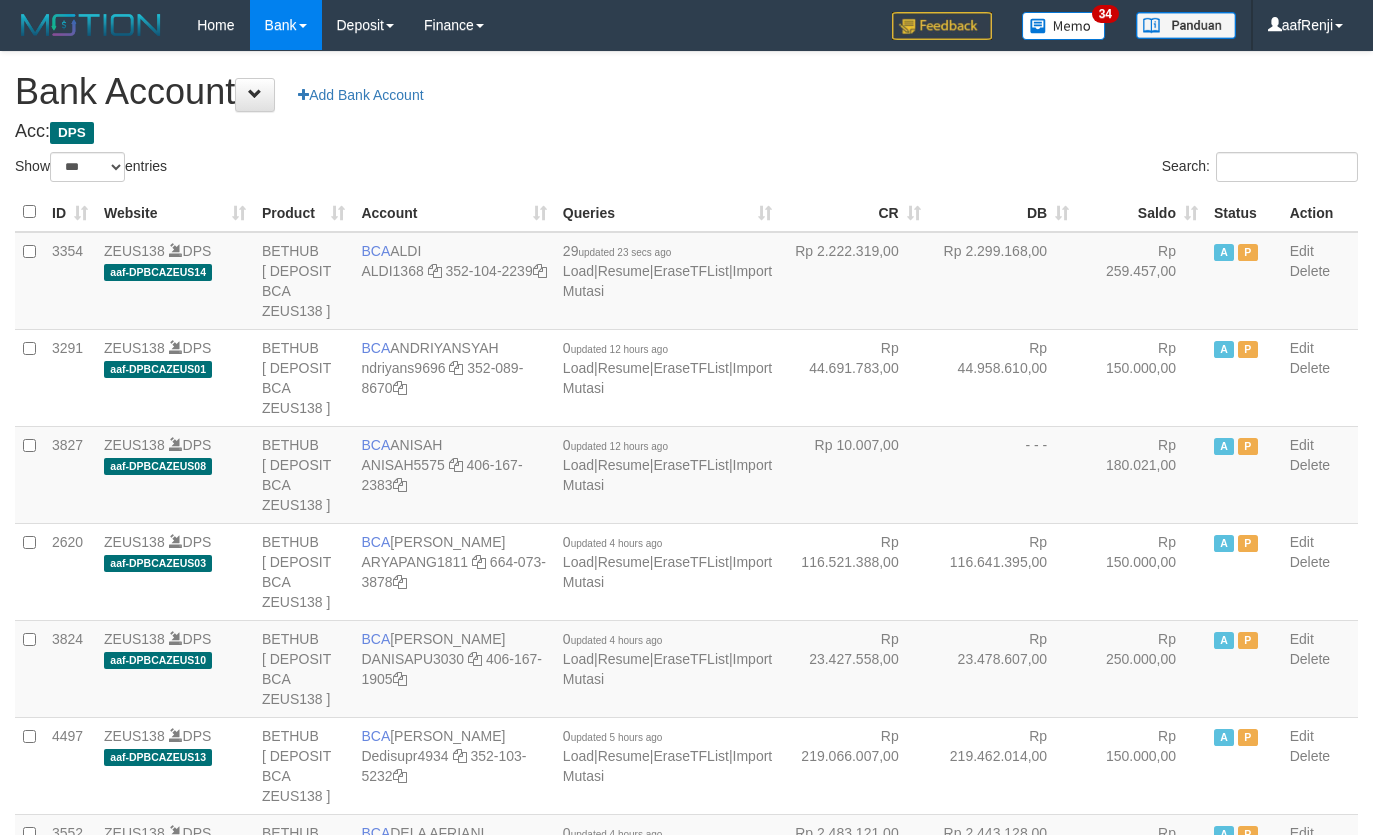 select on "***" 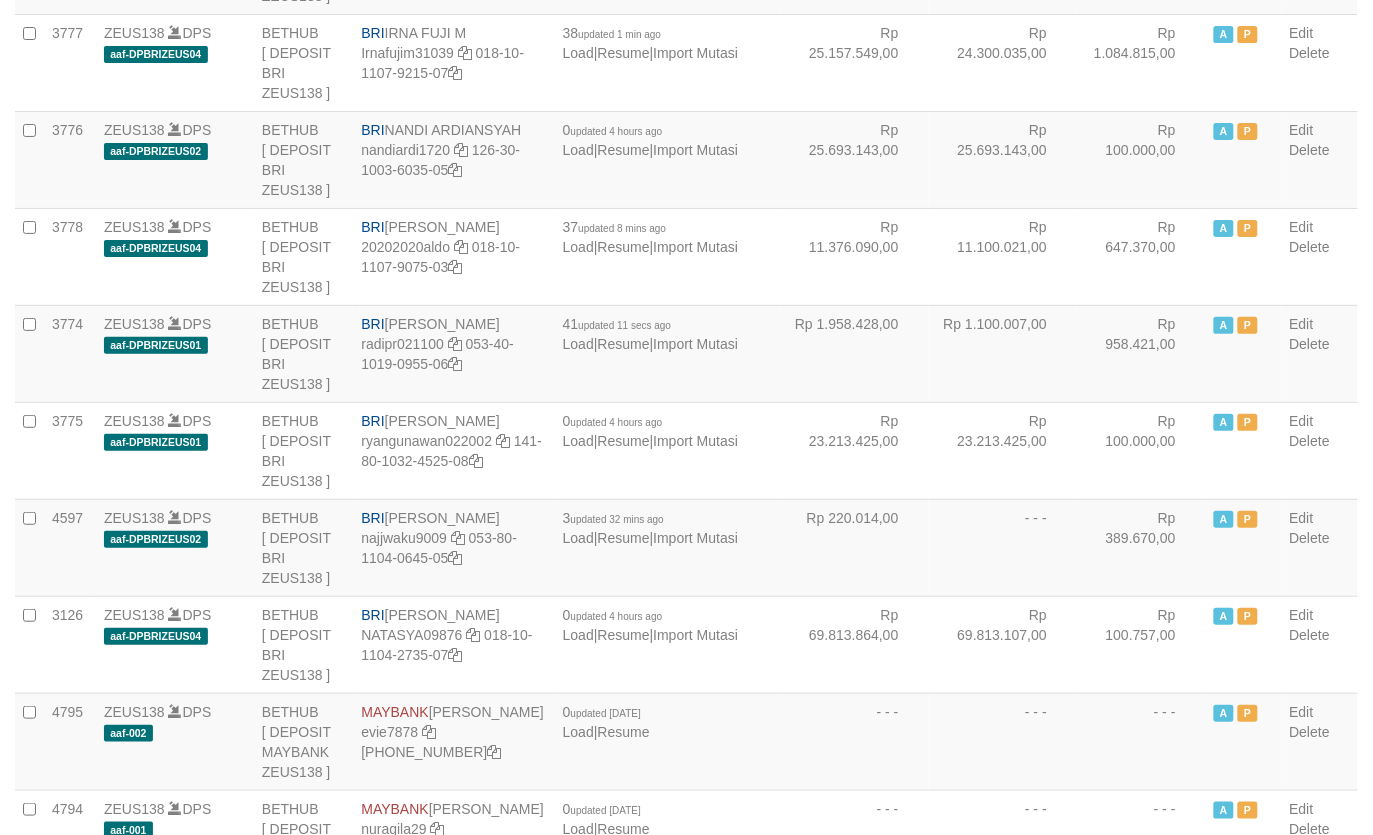 scroll, scrollTop: 3673, scrollLeft: 0, axis: vertical 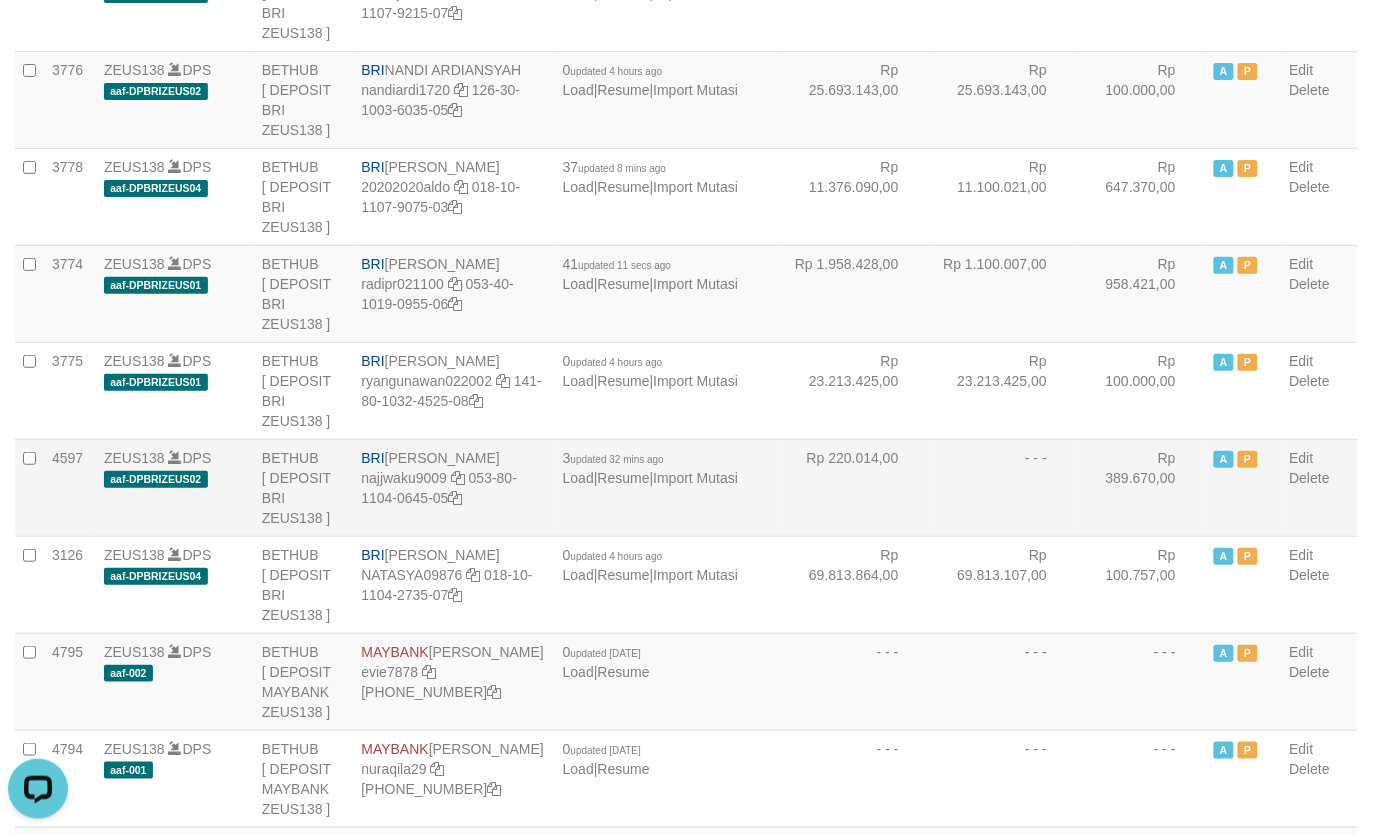 drag, startPoint x: 945, startPoint y: 281, endPoint x: 905, endPoint y: 292, distance: 41.484936 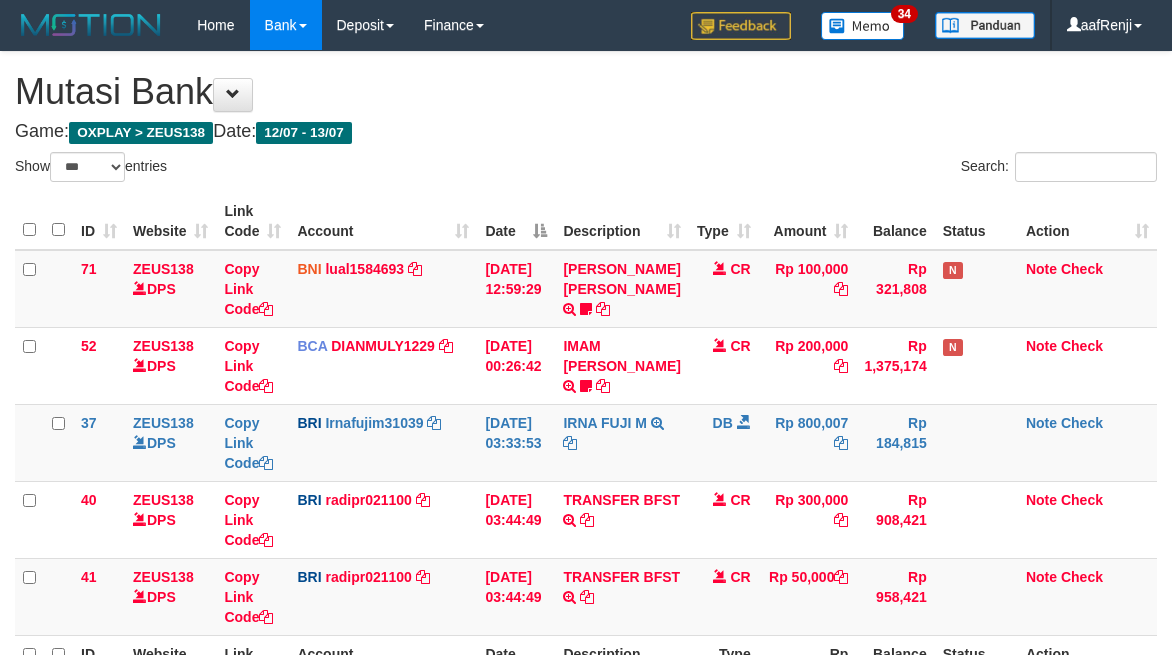 select on "***" 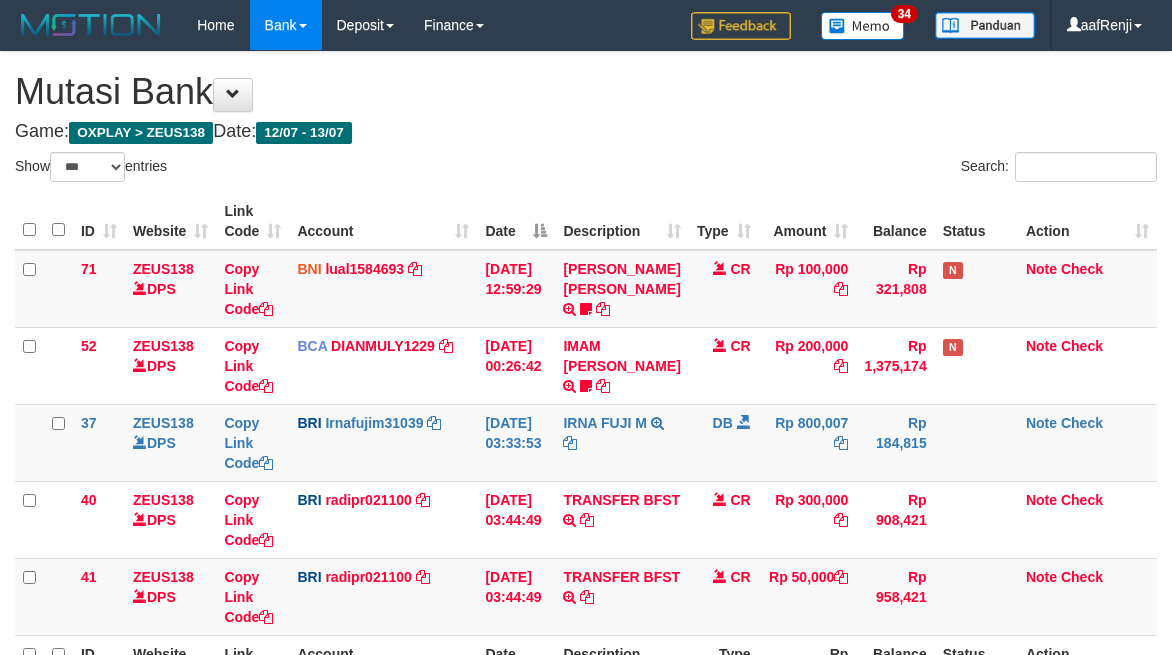 scroll, scrollTop: 101, scrollLeft: 0, axis: vertical 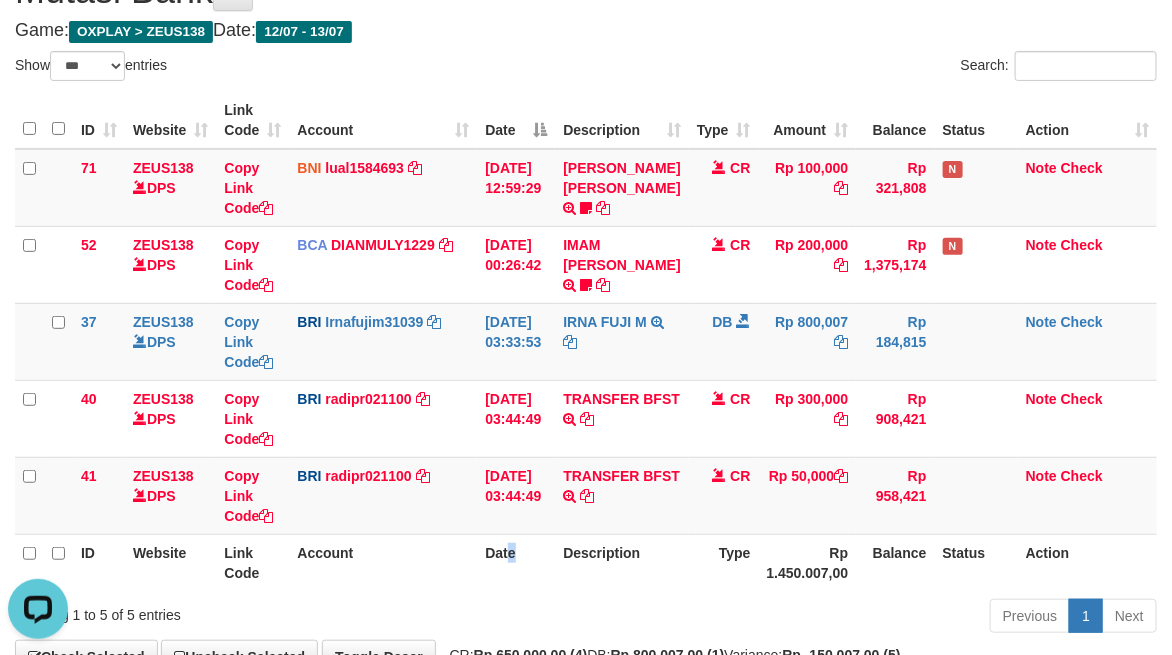 click on "Date" at bounding box center [516, 562] 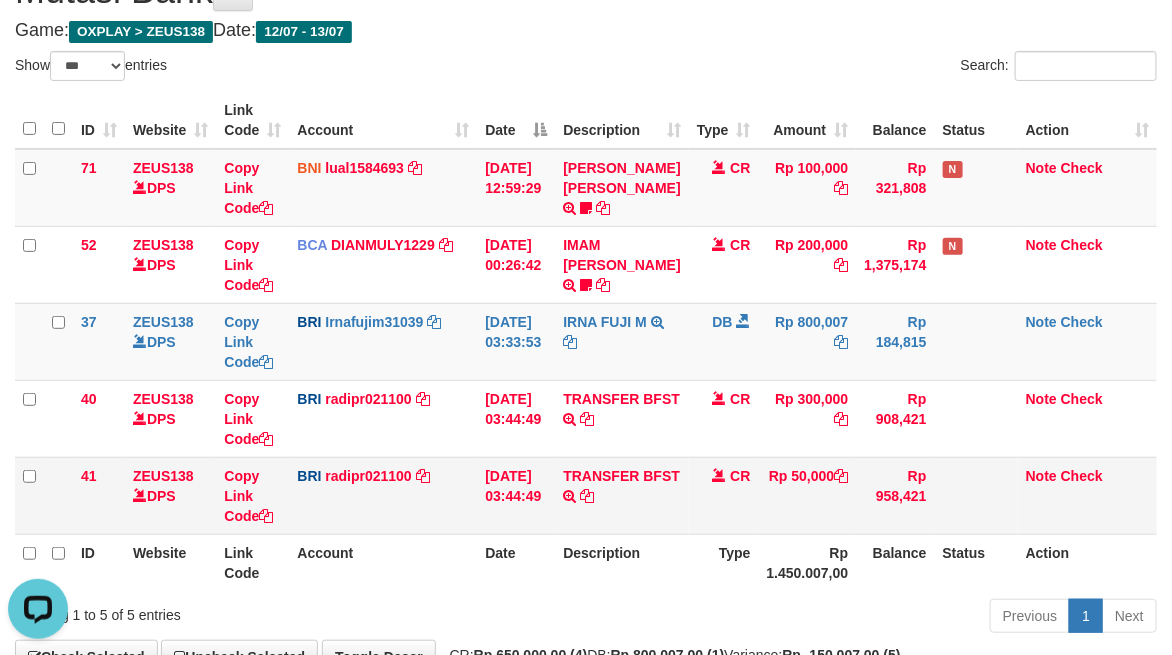 click on "Rp 50,000" at bounding box center (808, 495) 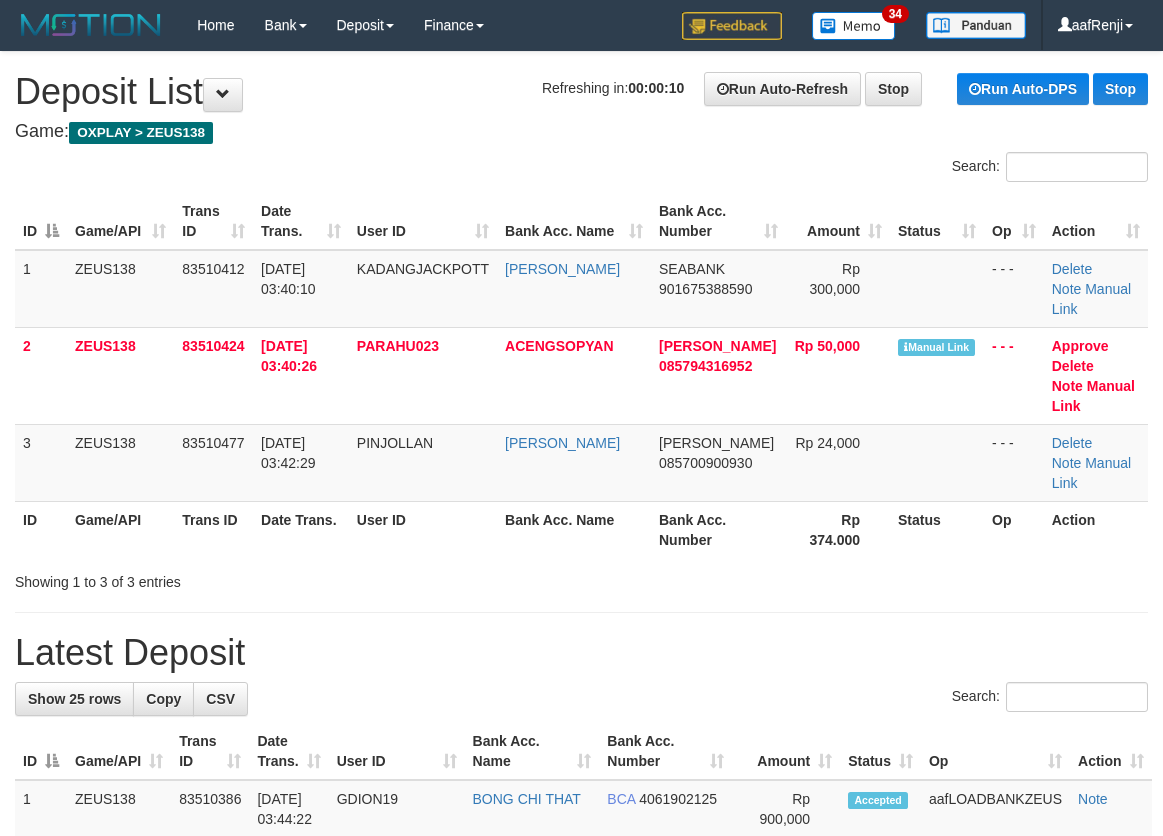 scroll, scrollTop: 0, scrollLeft: 0, axis: both 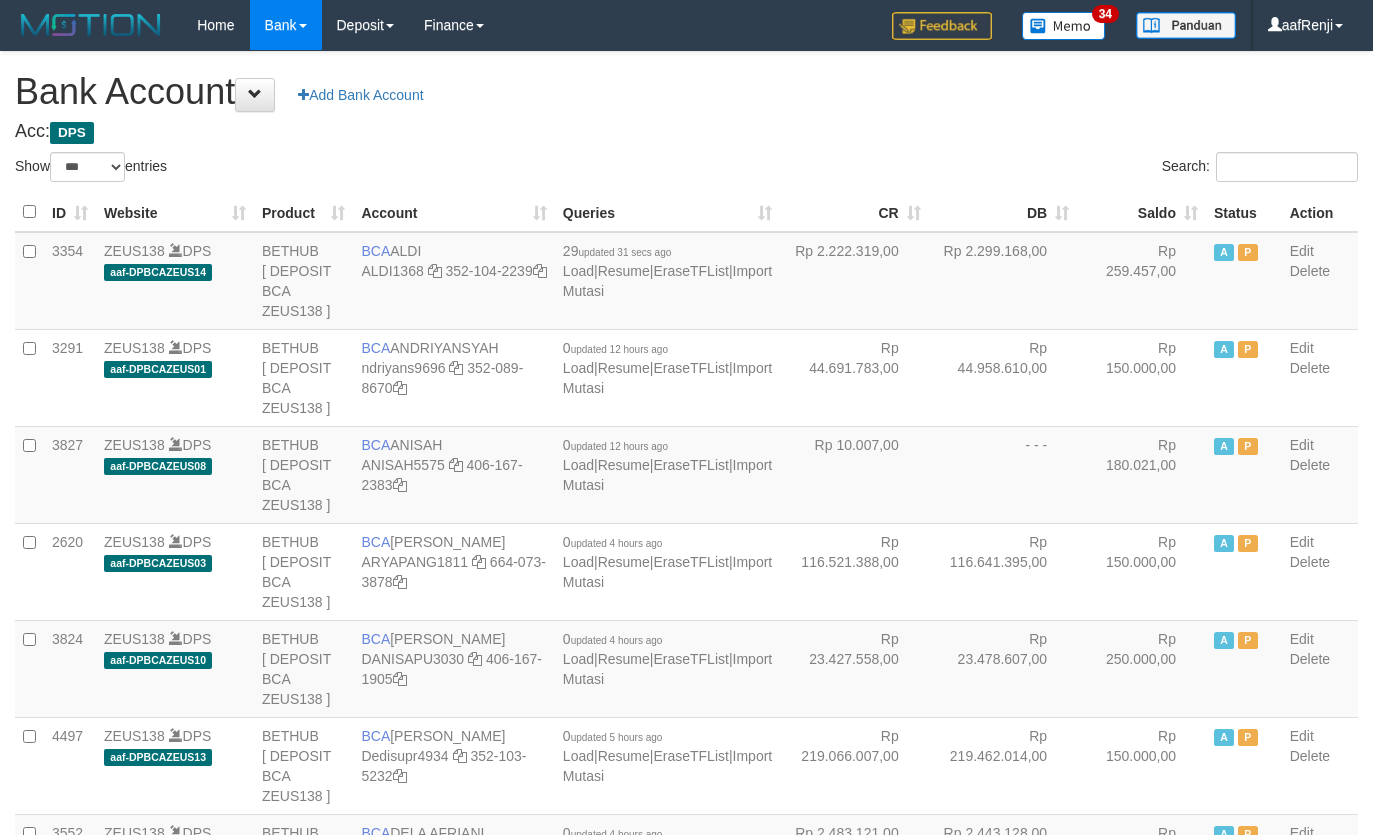 select on "***" 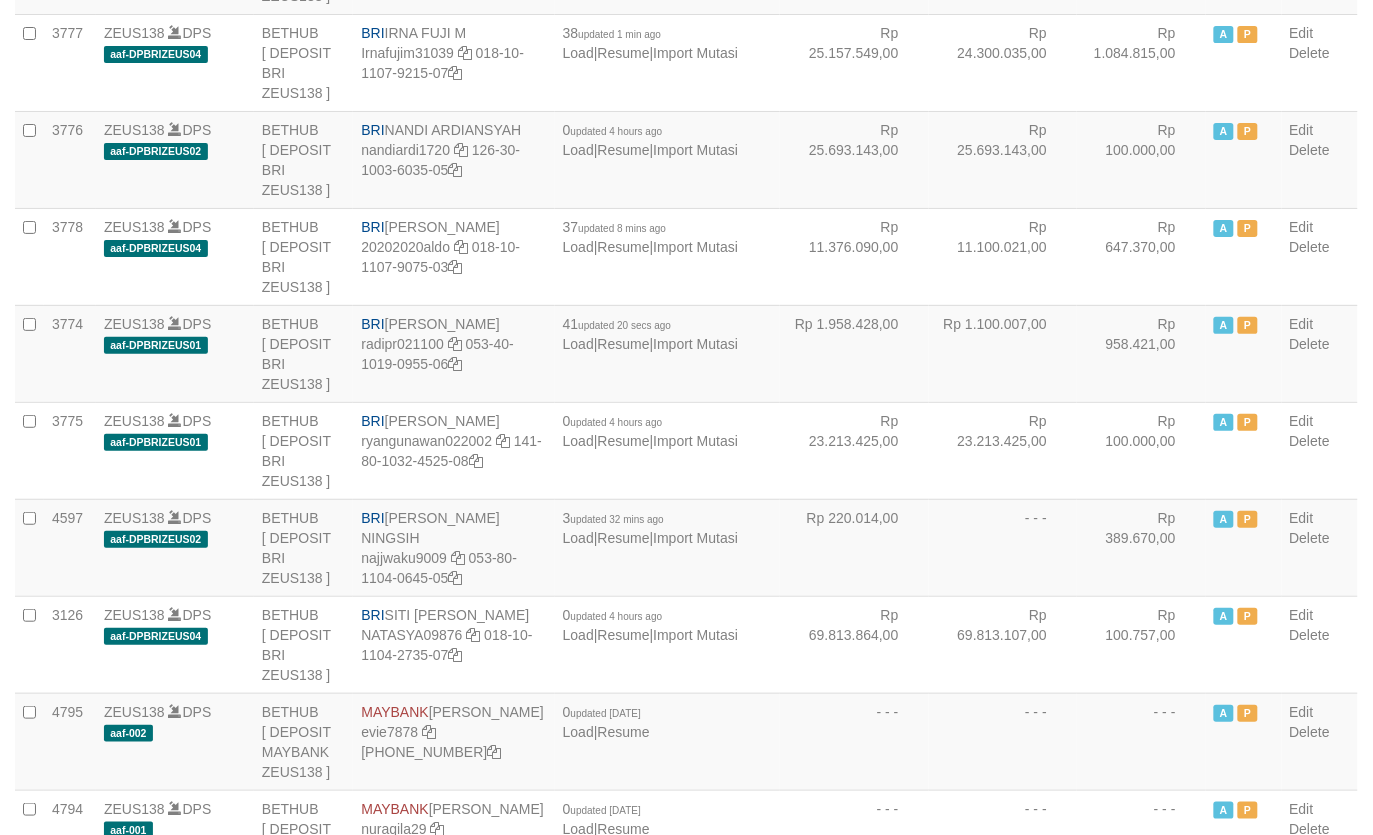 scroll, scrollTop: 3673, scrollLeft: 0, axis: vertical 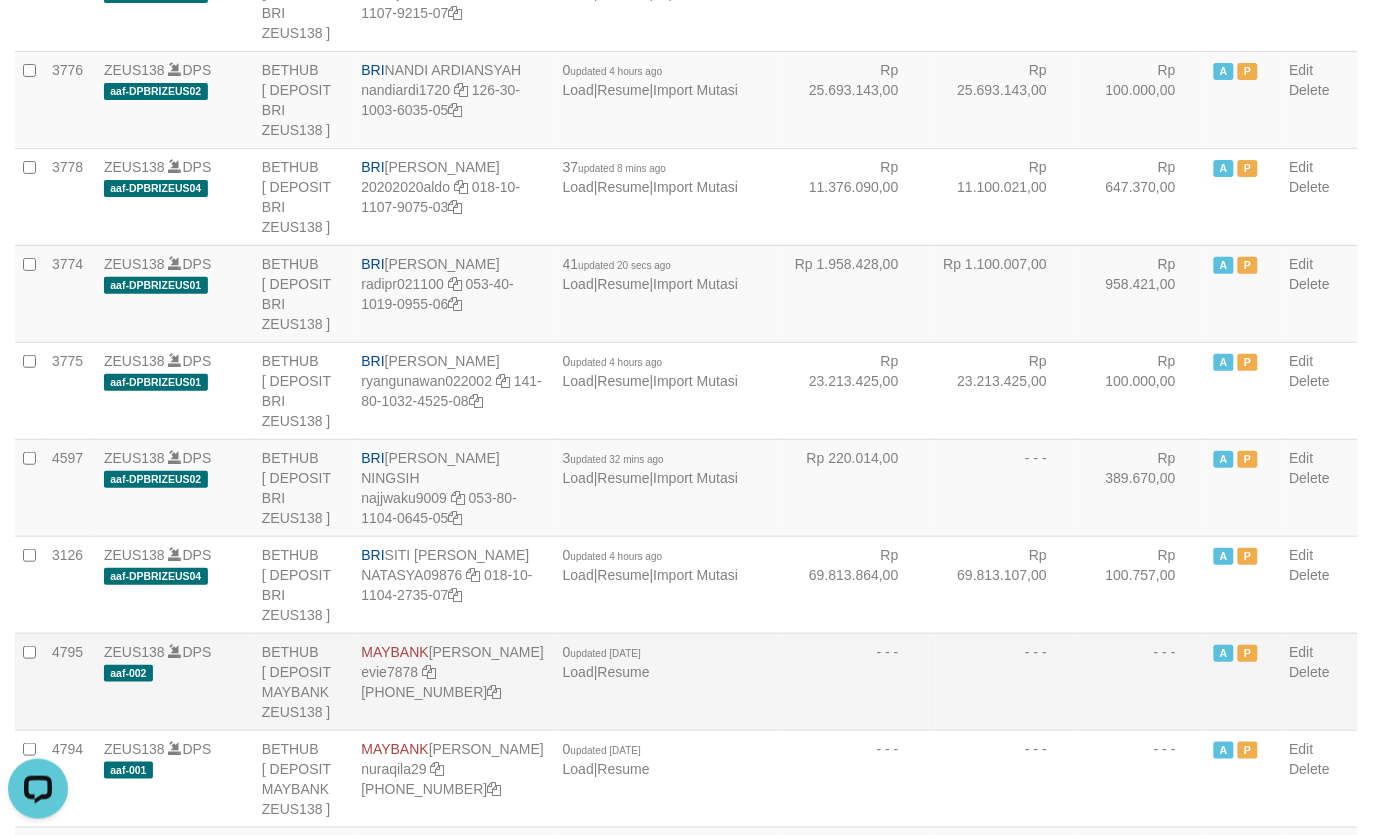 drag, startPoint x: 783, startPoint y: 558, endPoint x: 685, endPoint y: 560, distance: 98.02041 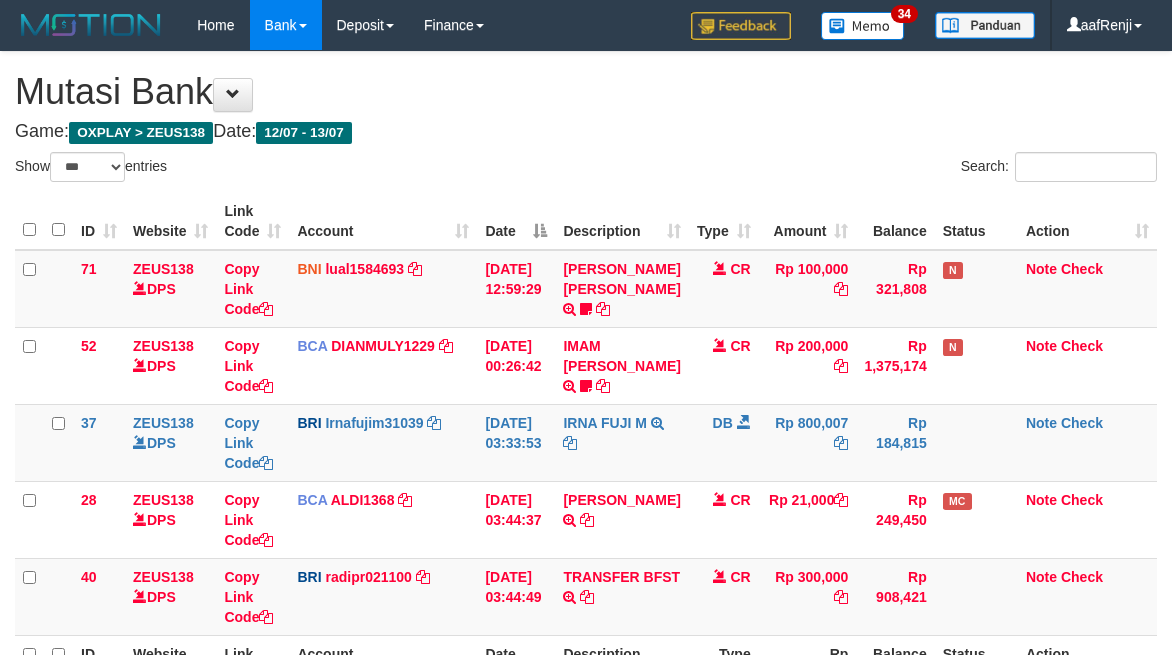 select on "***" 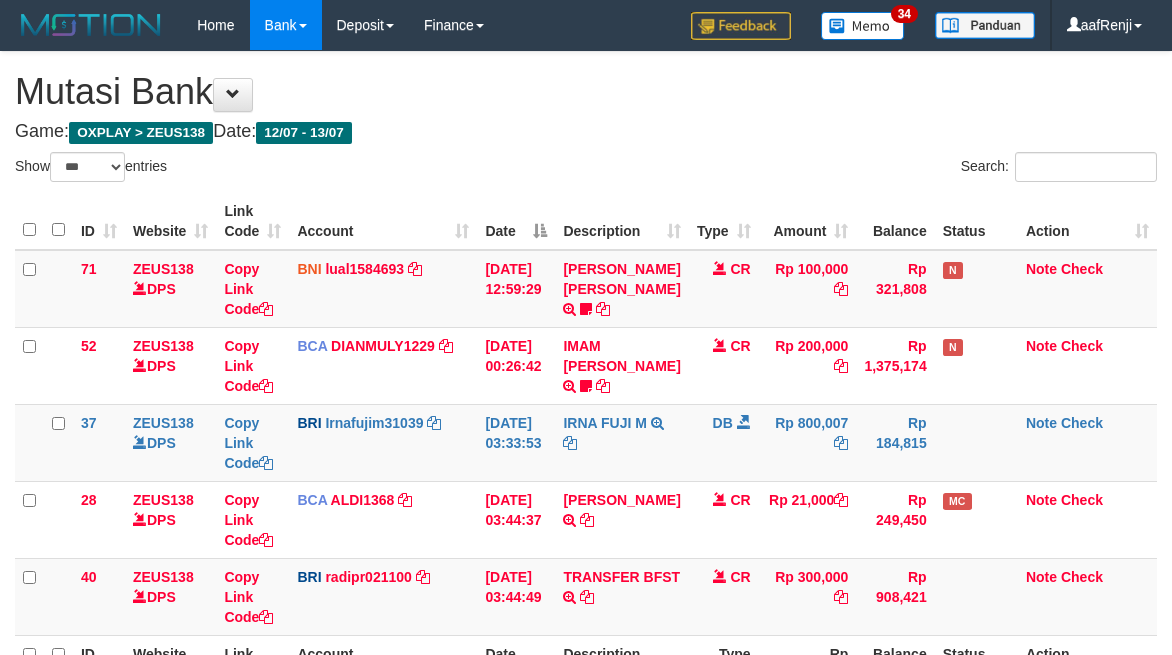 scroll, scrollTop: 102, scrollLeft: 0, axis: vertical 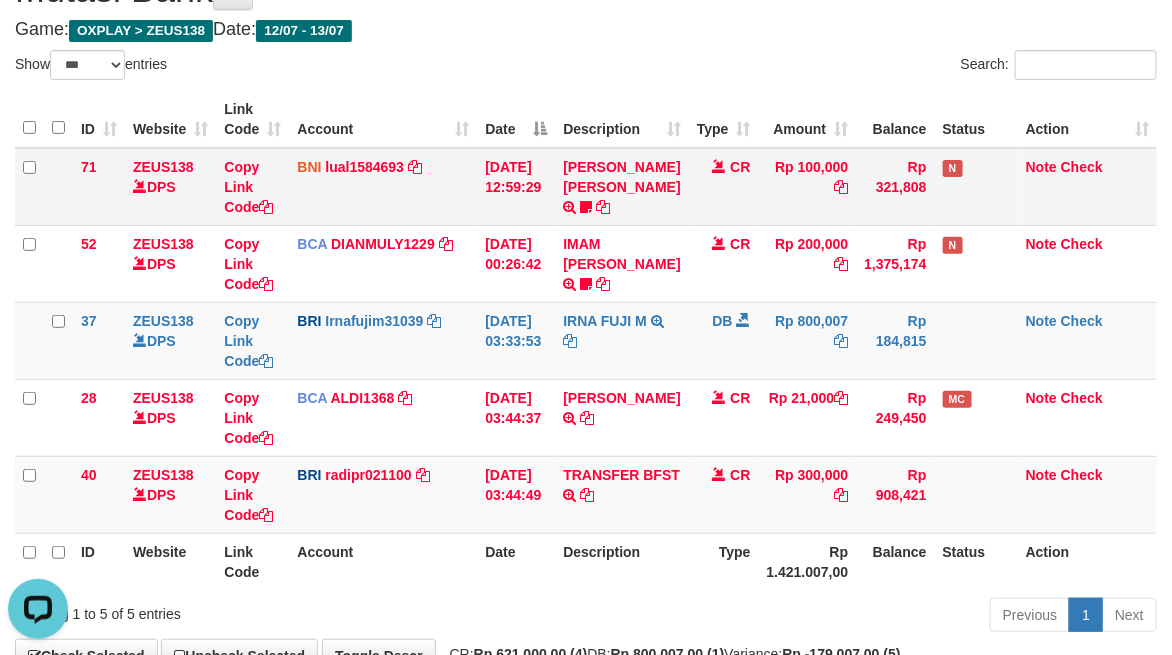 click on "CR" at bounding box center (724, 187) 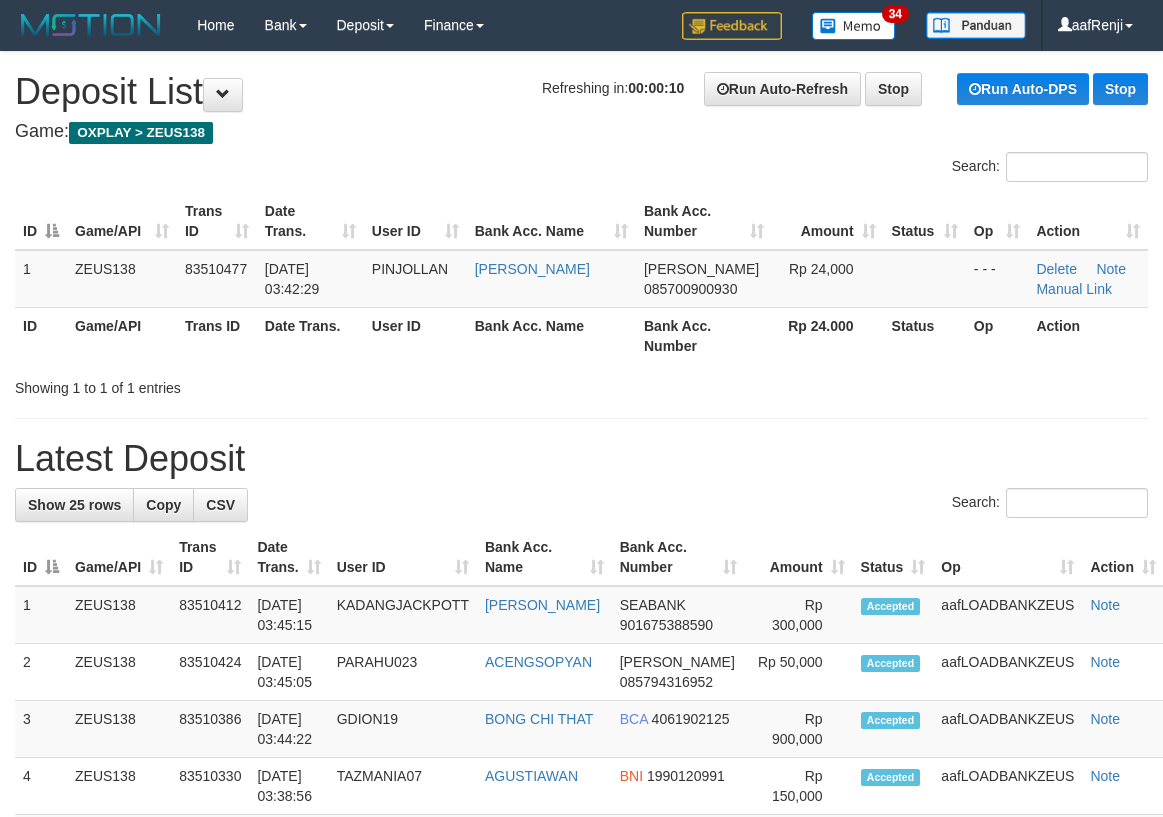 scroll, scrollTop: 0, scrollLeft: 0, axis: both 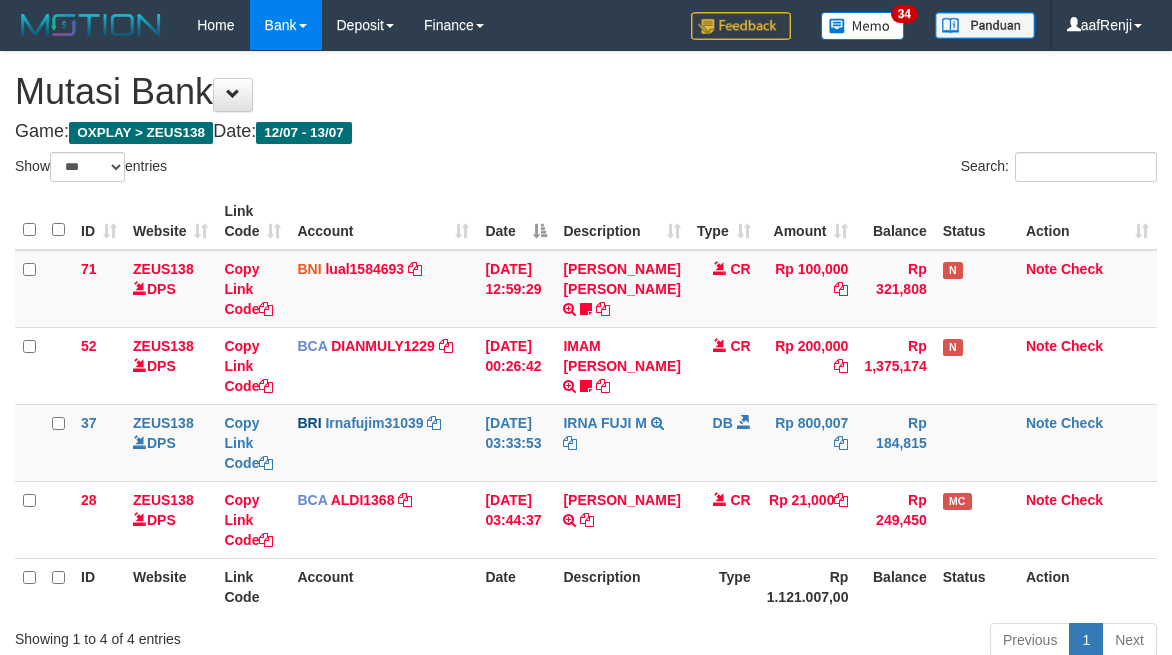 select on "***" 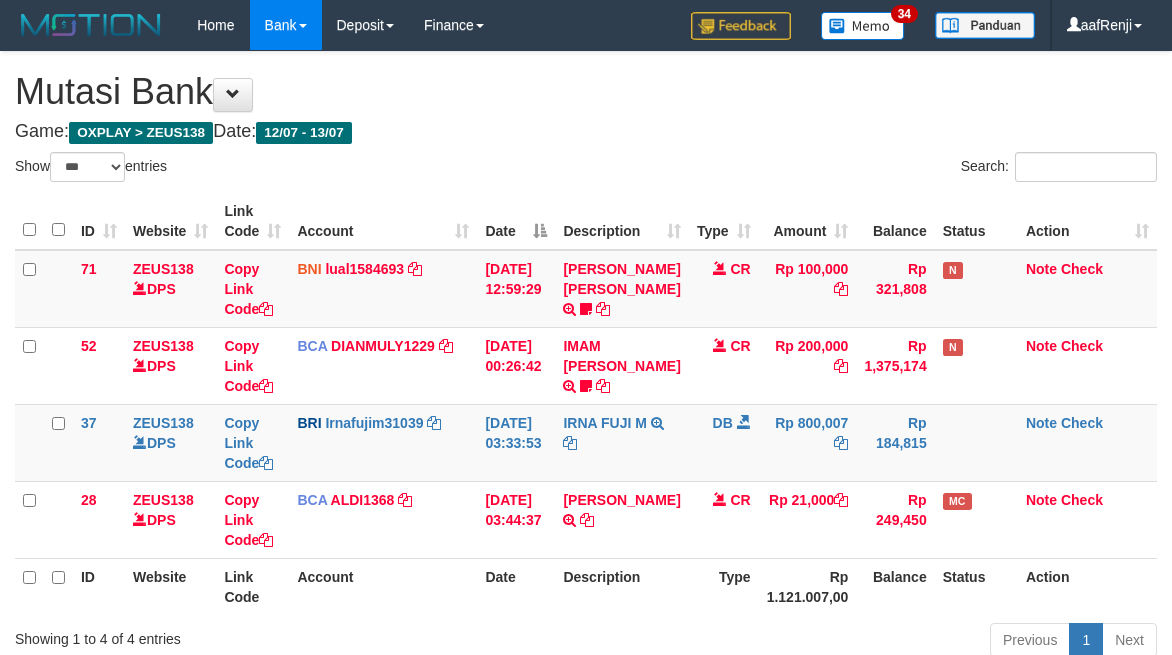 scroll, scrollTop: 103, scrollLeft: 0, axis: vertical 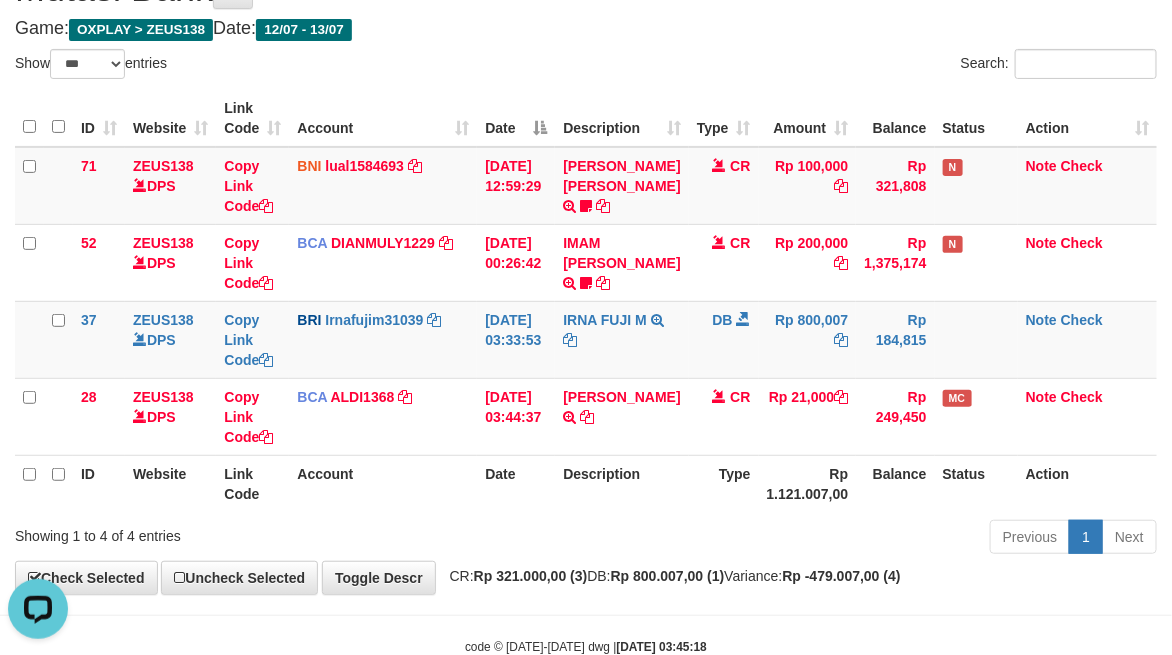 click on "Account" at bounding box center [383, 483] 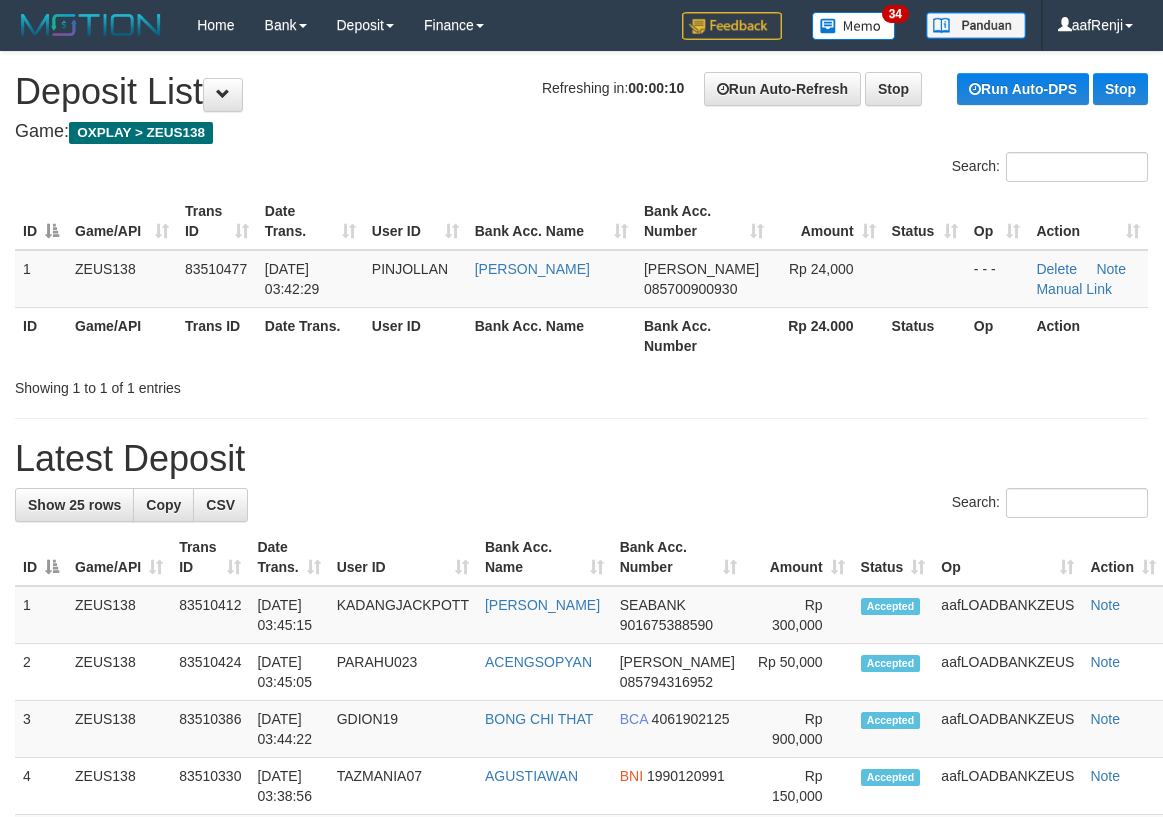scroll, scrollTop: 0, scrollLeft: 0, axis: both 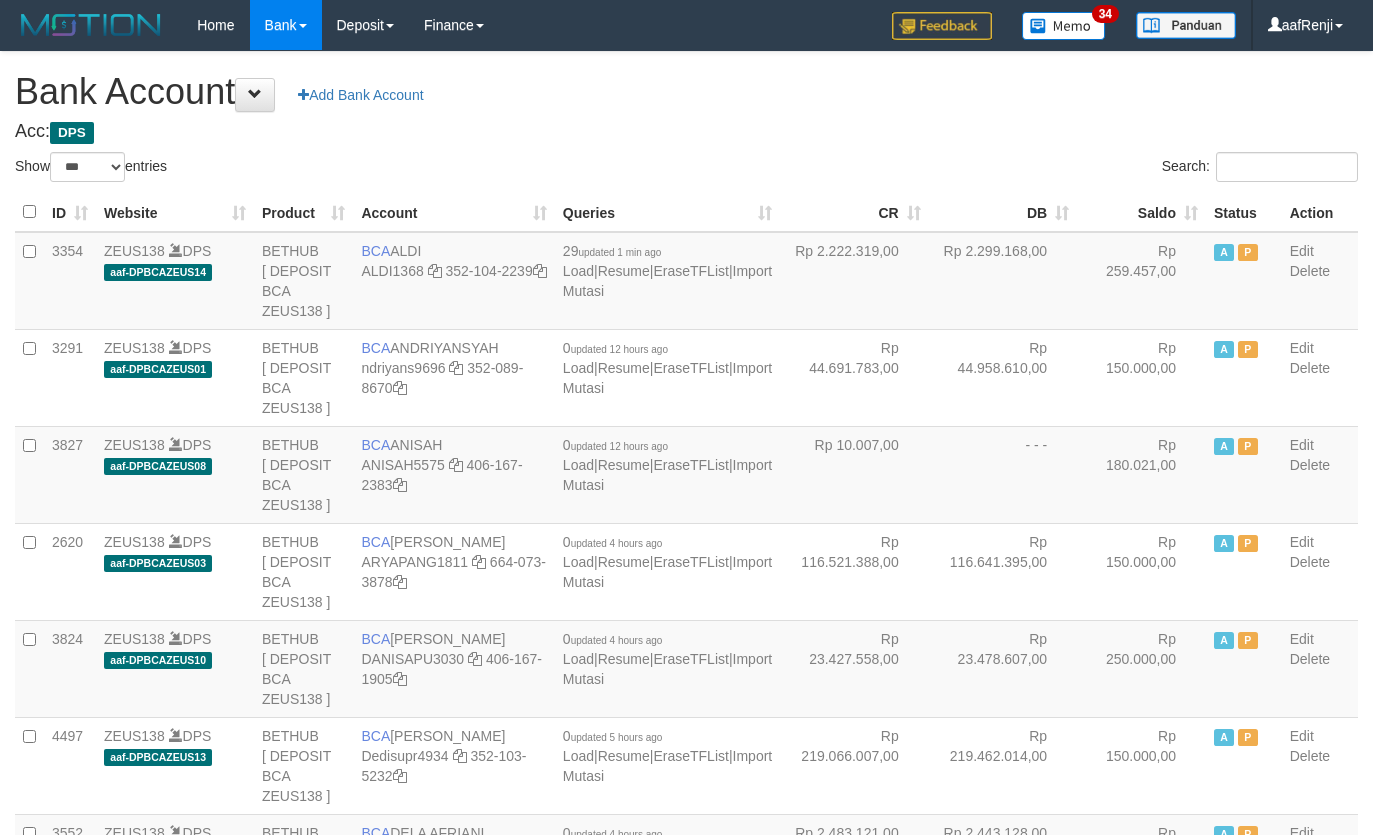 select on "***" 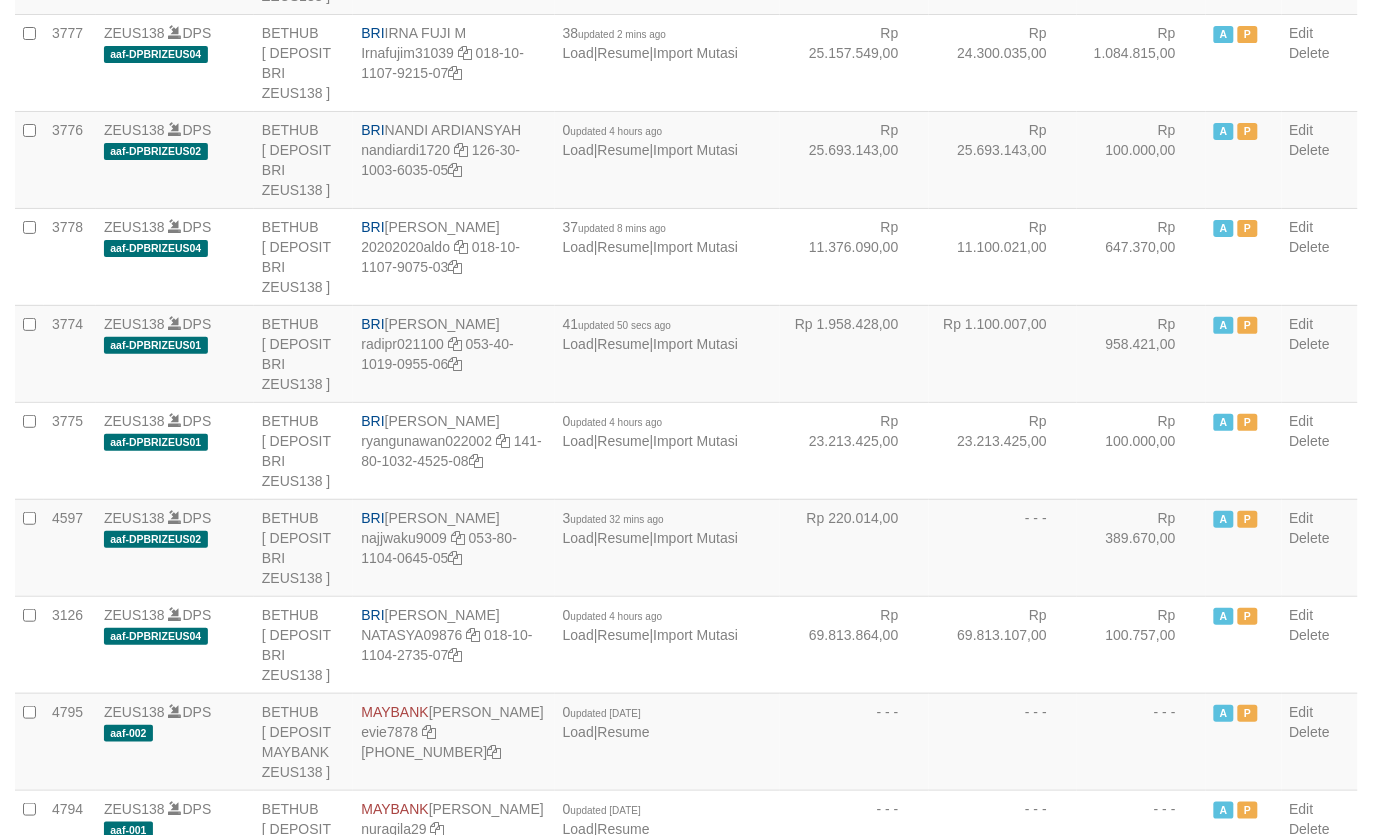 scroll, scrollTop: 3673, scrollLeft: 0, axis: vertical 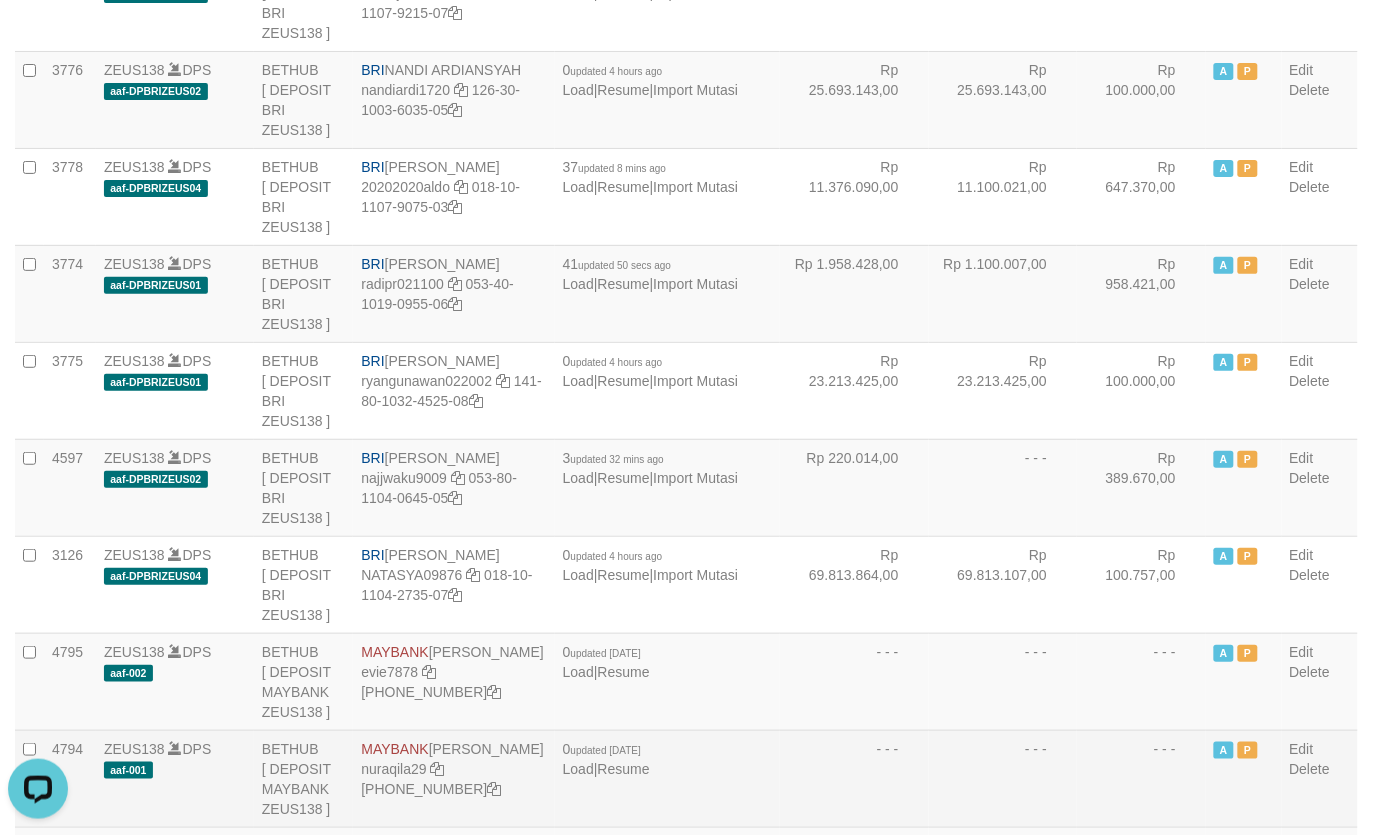 click on "- - -" at bounding box center (1003, 778) 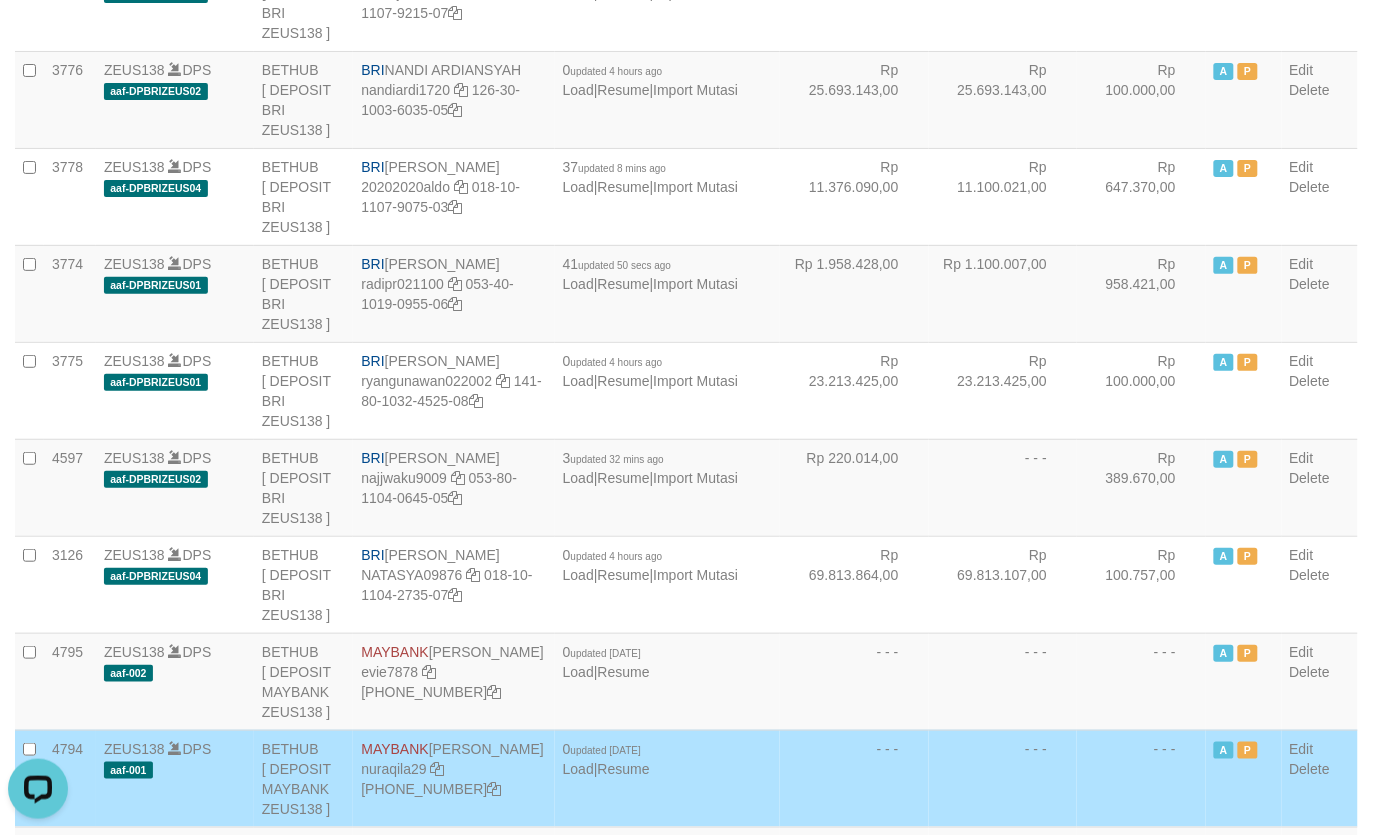 scroll, scrollTop: 1875, scrollLeft: 0, axis: vertical 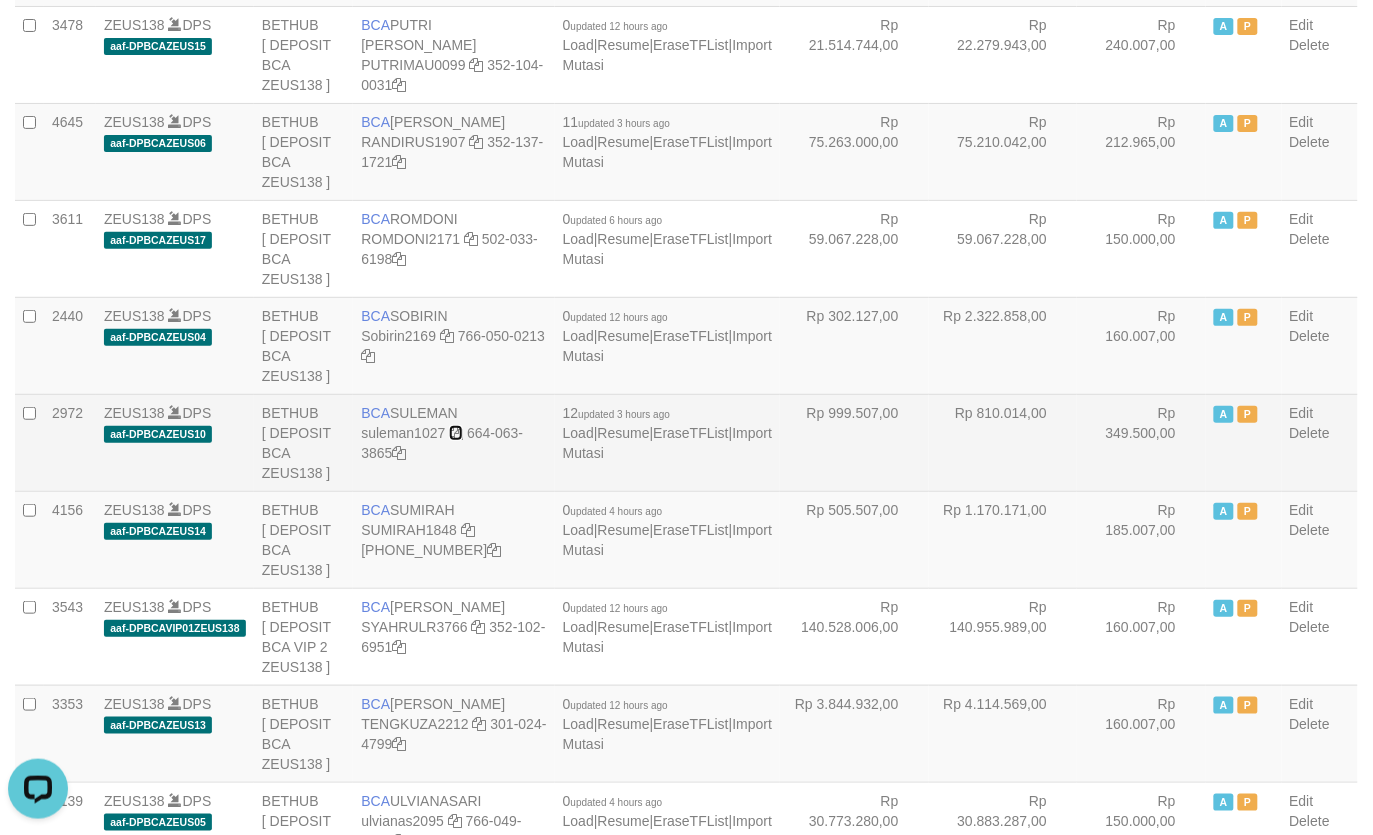 click at bounding box center (456, 433) 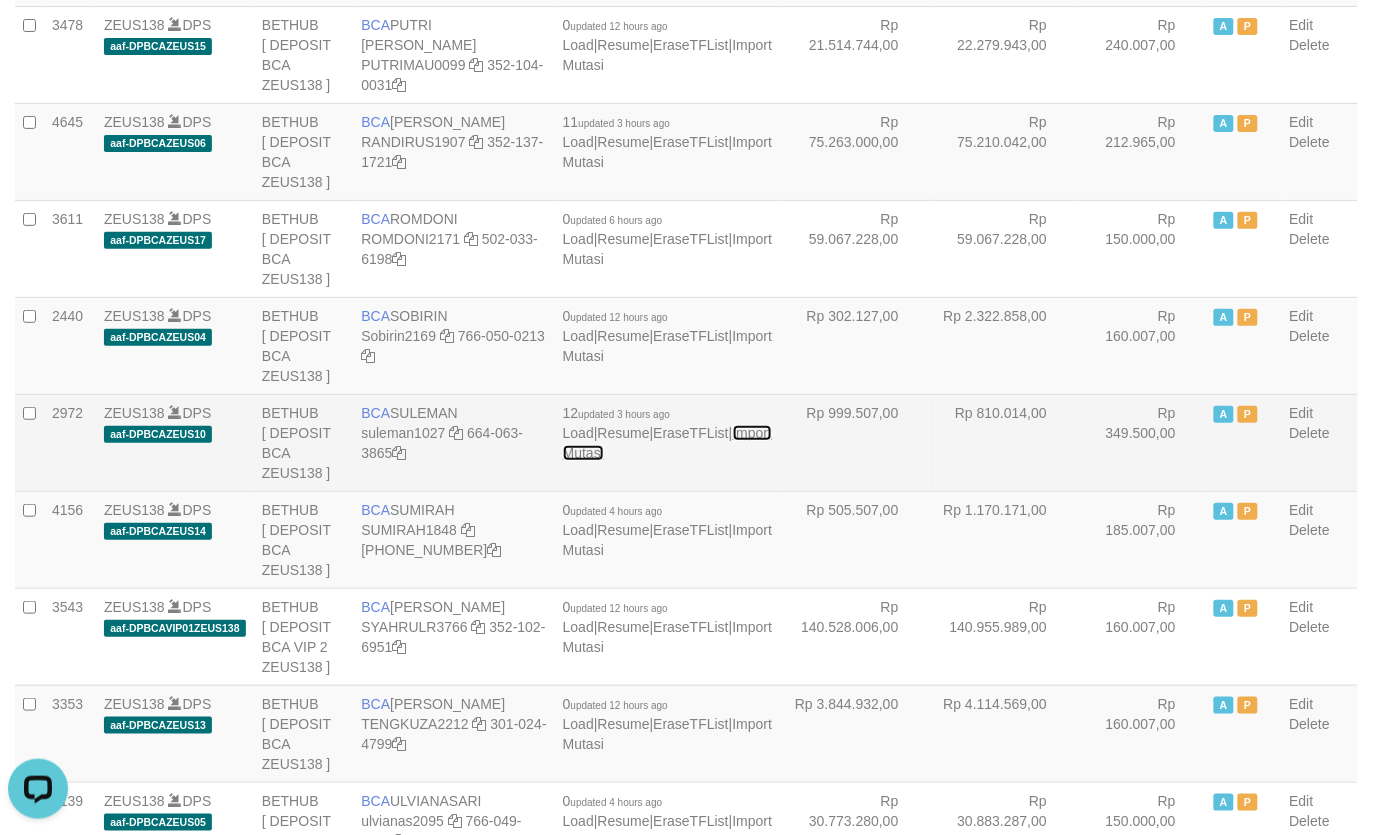 click on "Import Mutasi" at bounding box center [667, 443] 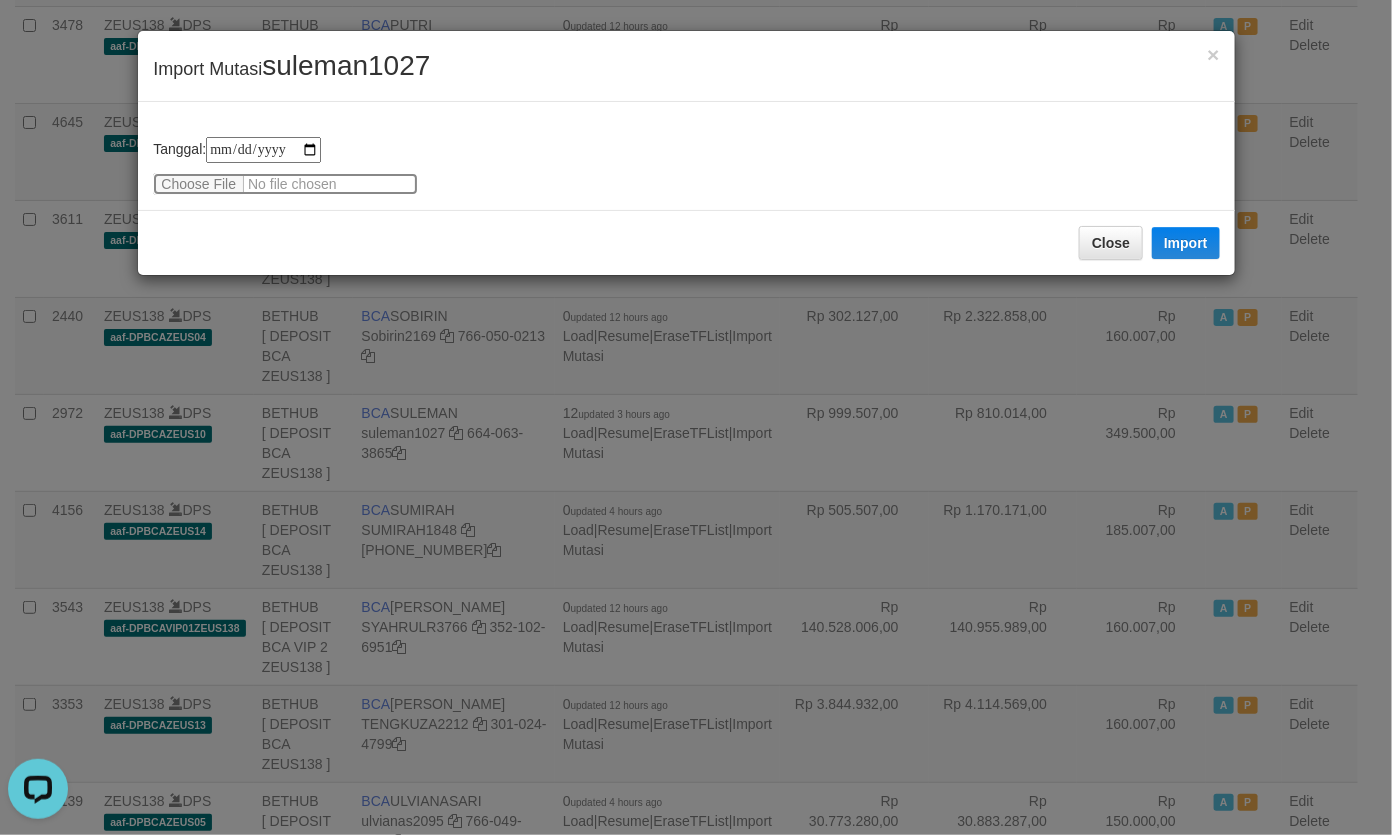 click at bounding box center (285, 184) 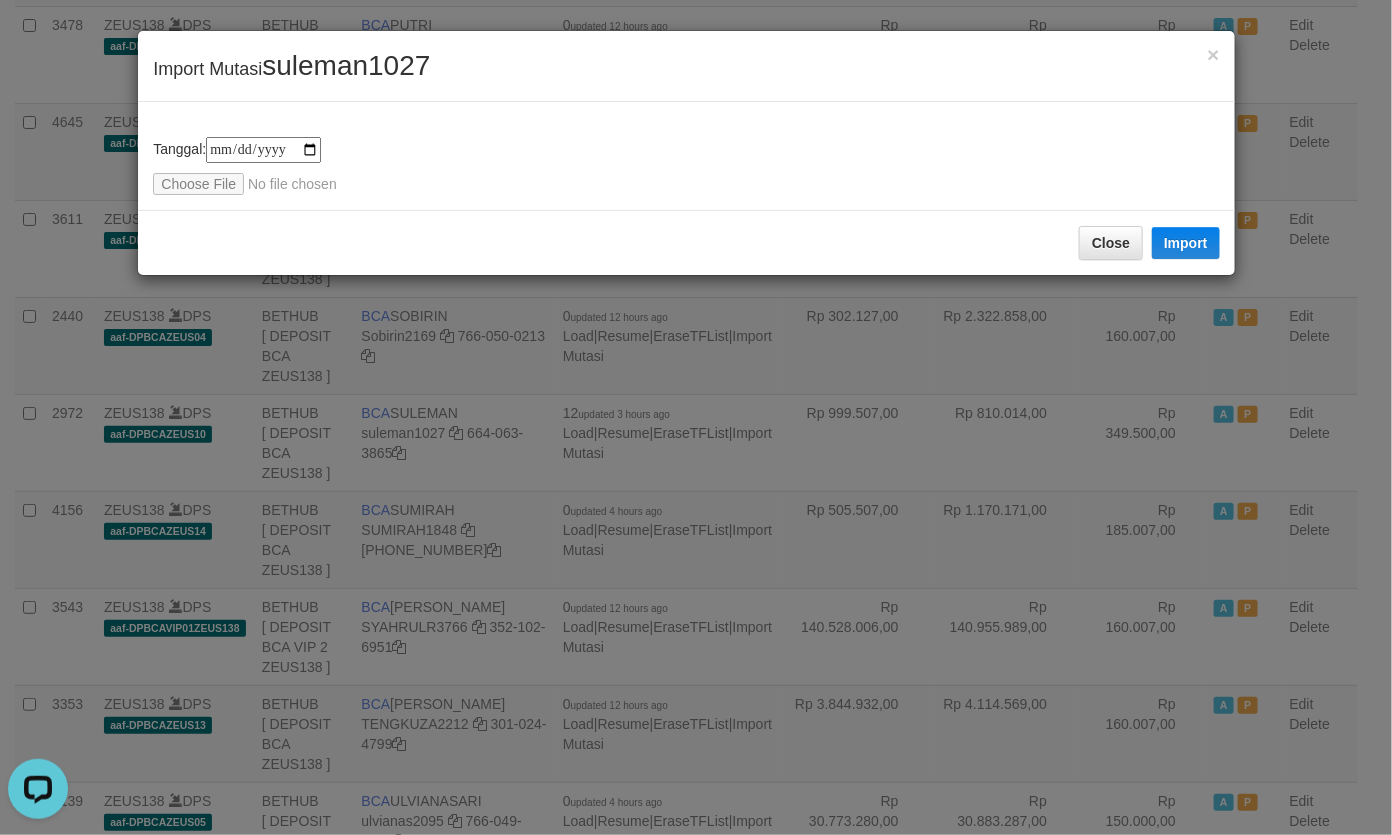 click on "×
Import Mutasi  suleman1027" at bounding box center (686, 66) 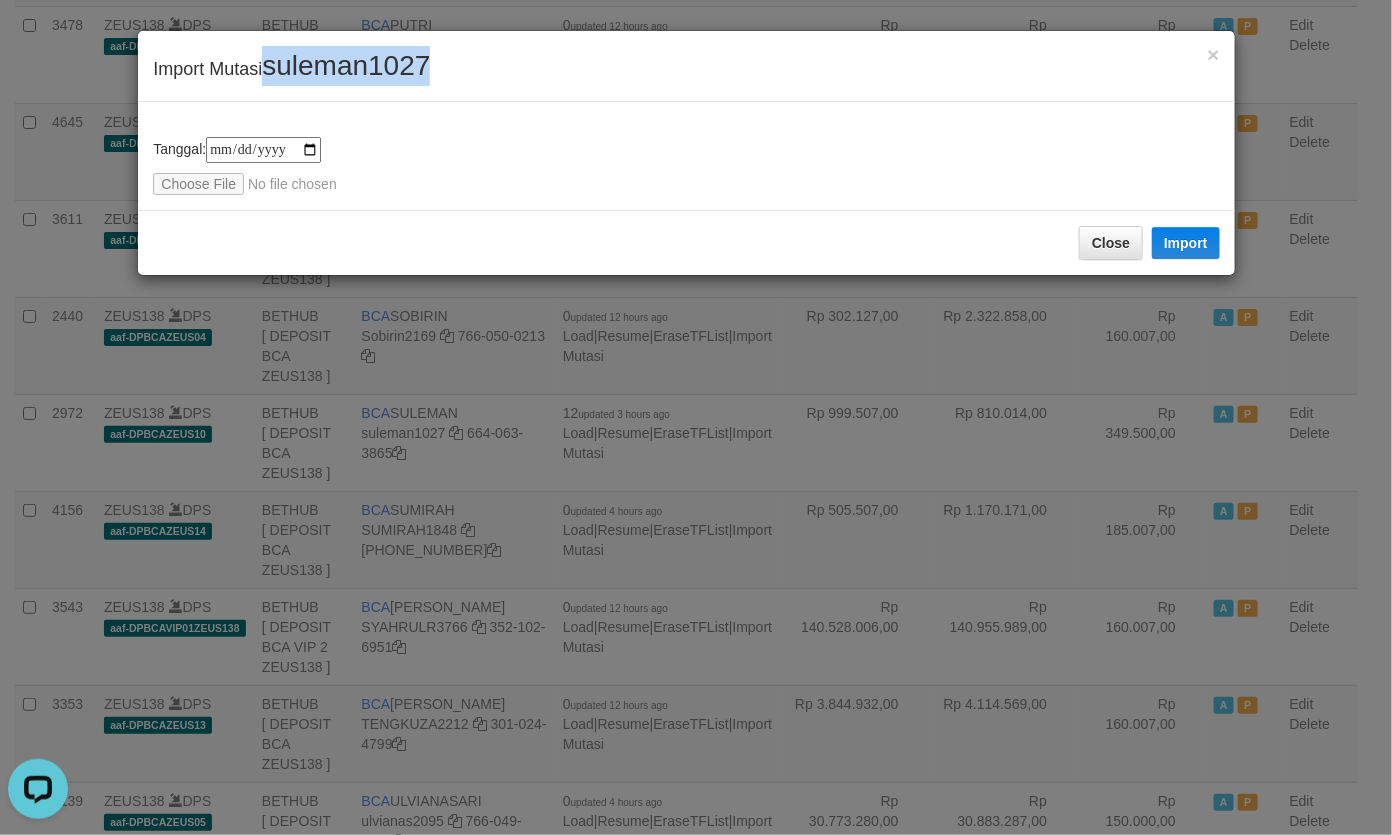 copy on "suleman1027" 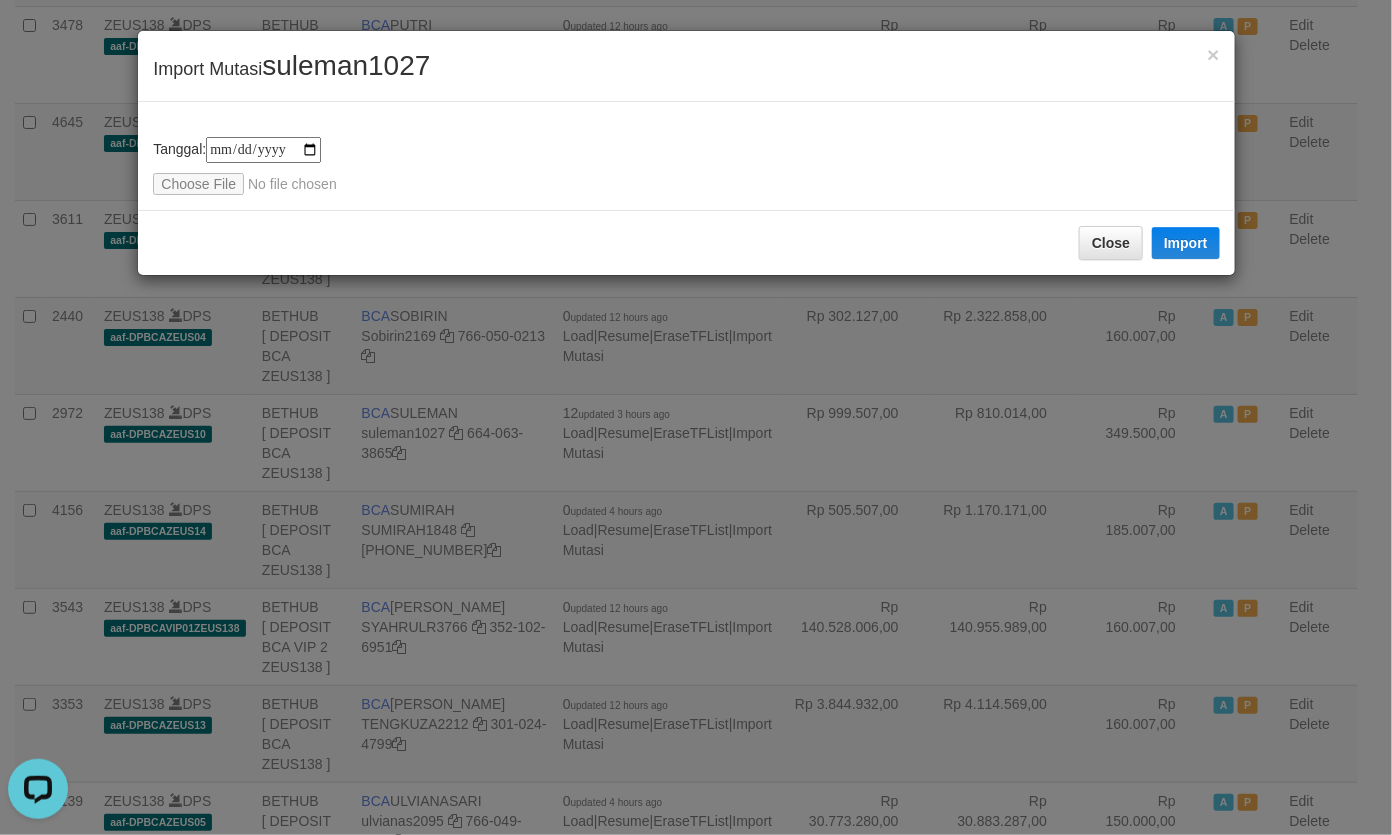 click on "**********" at bounding box center (686, 156) 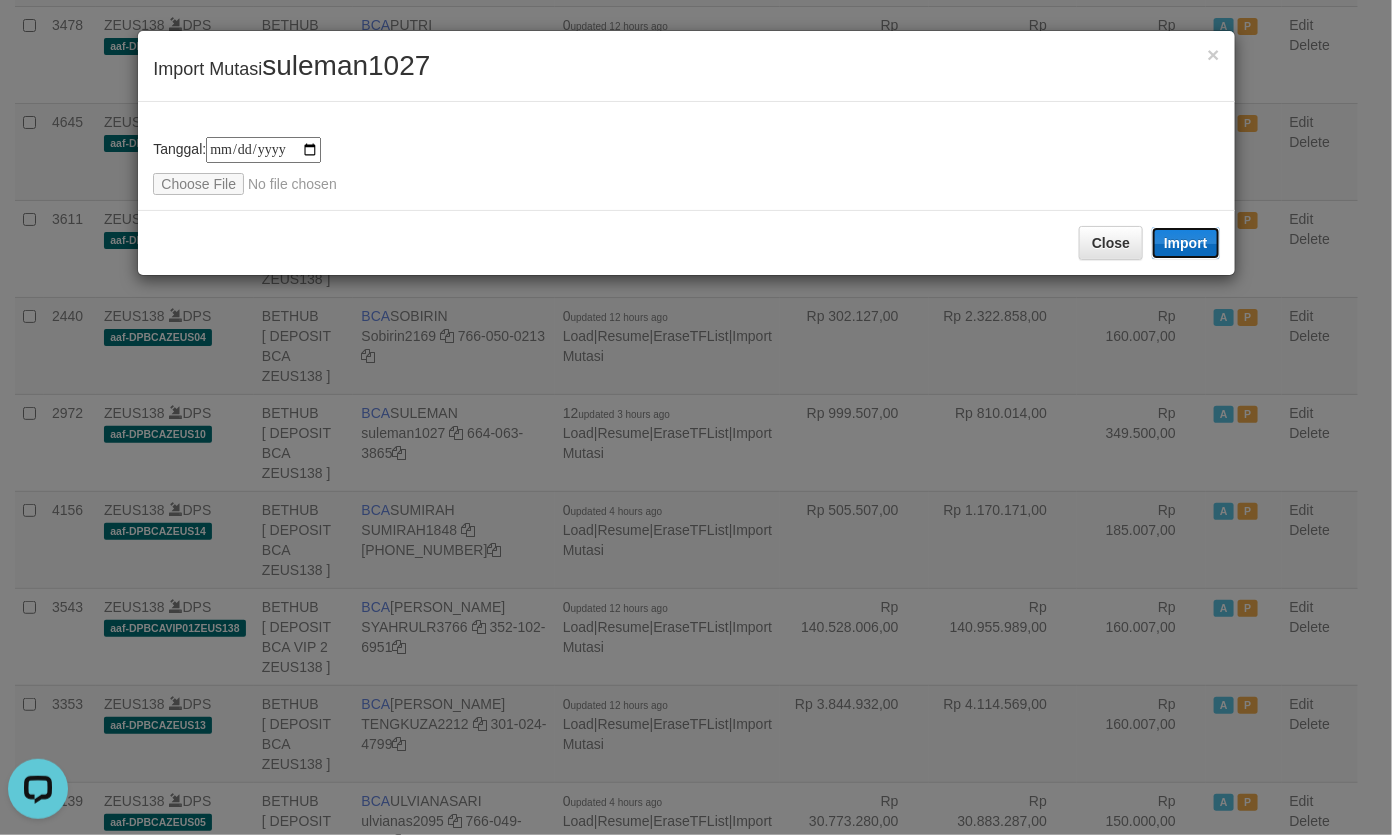 click on "Import" at bounding box center (1186, 243) 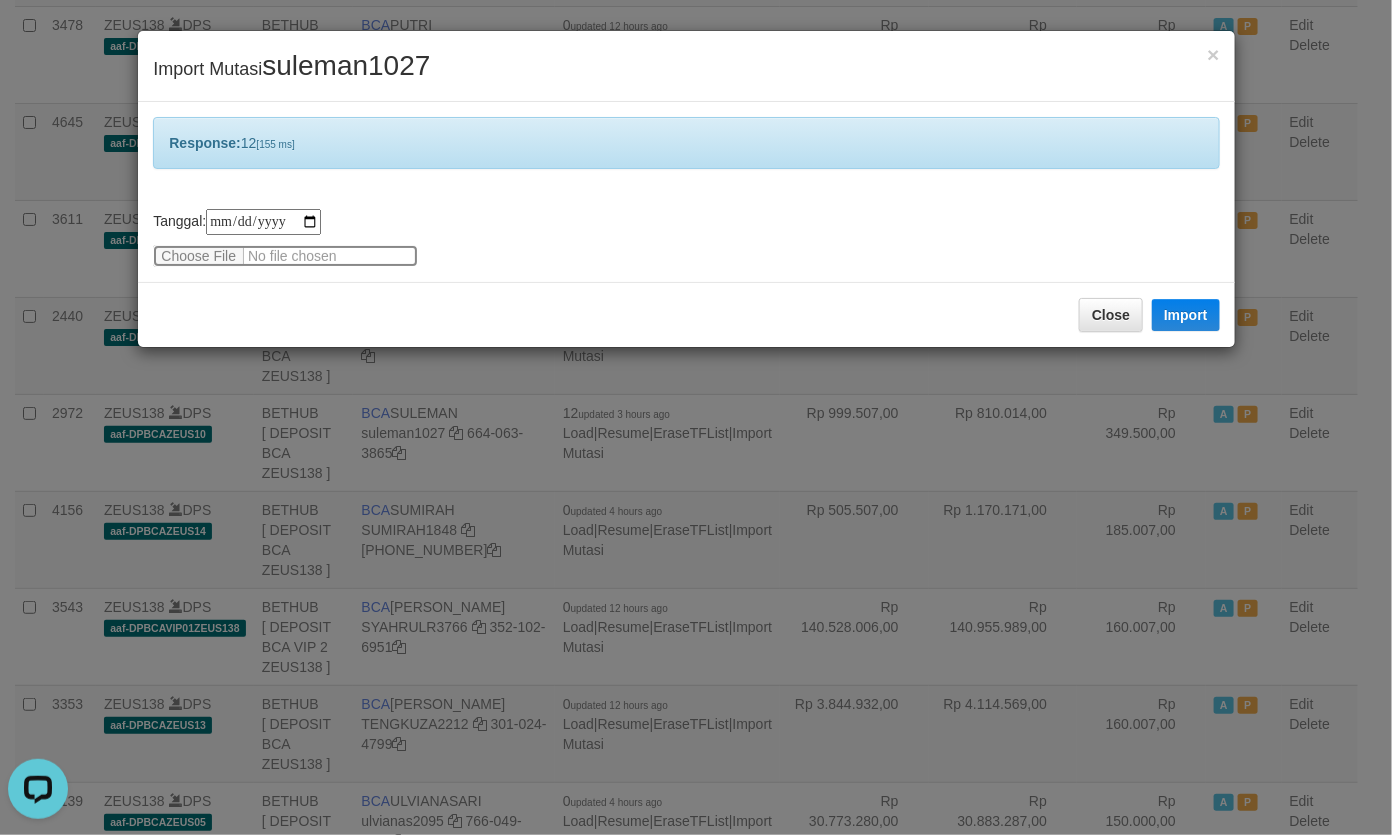 click at bounding box center [285, 256] 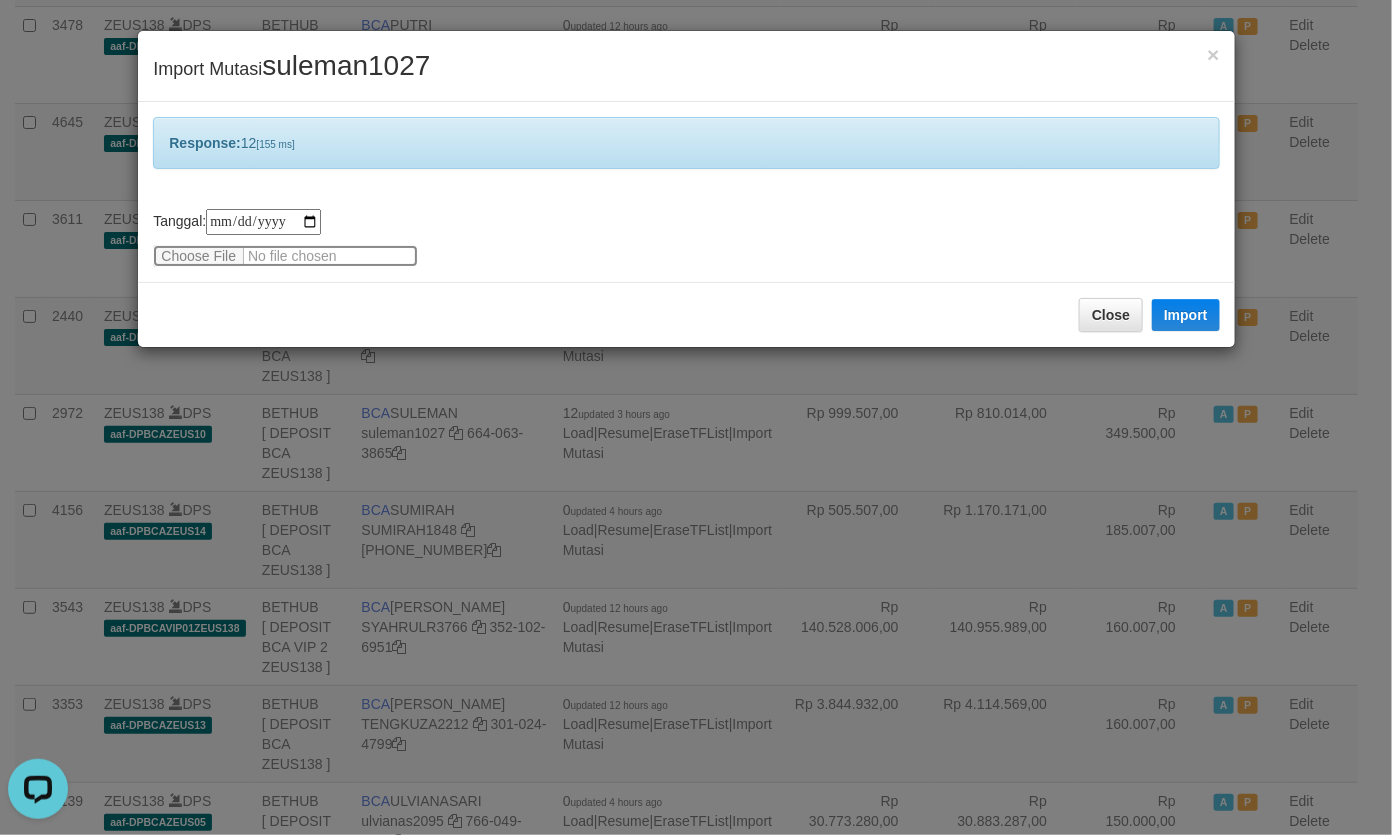 type 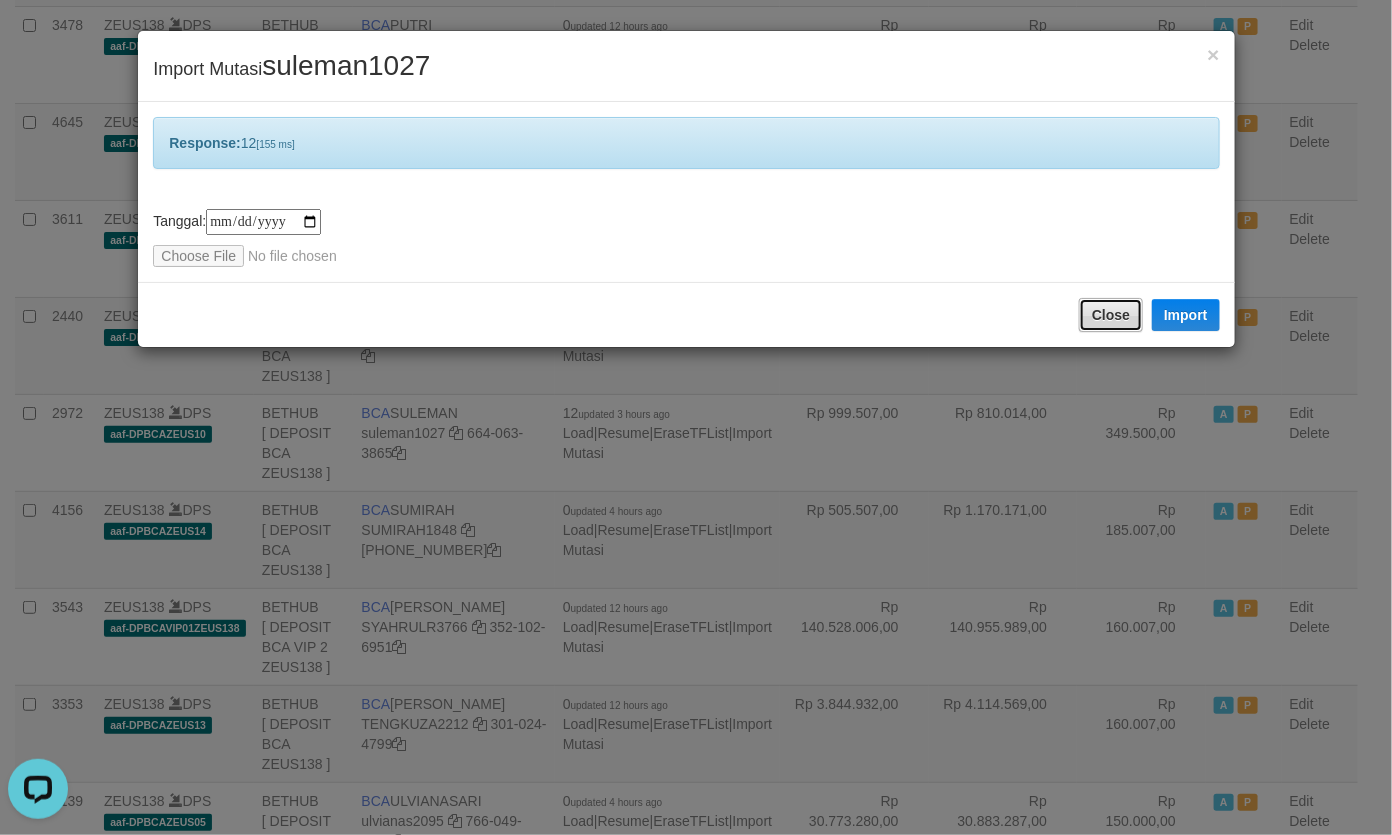 click on "Close" at bounding box center [1111, 315] 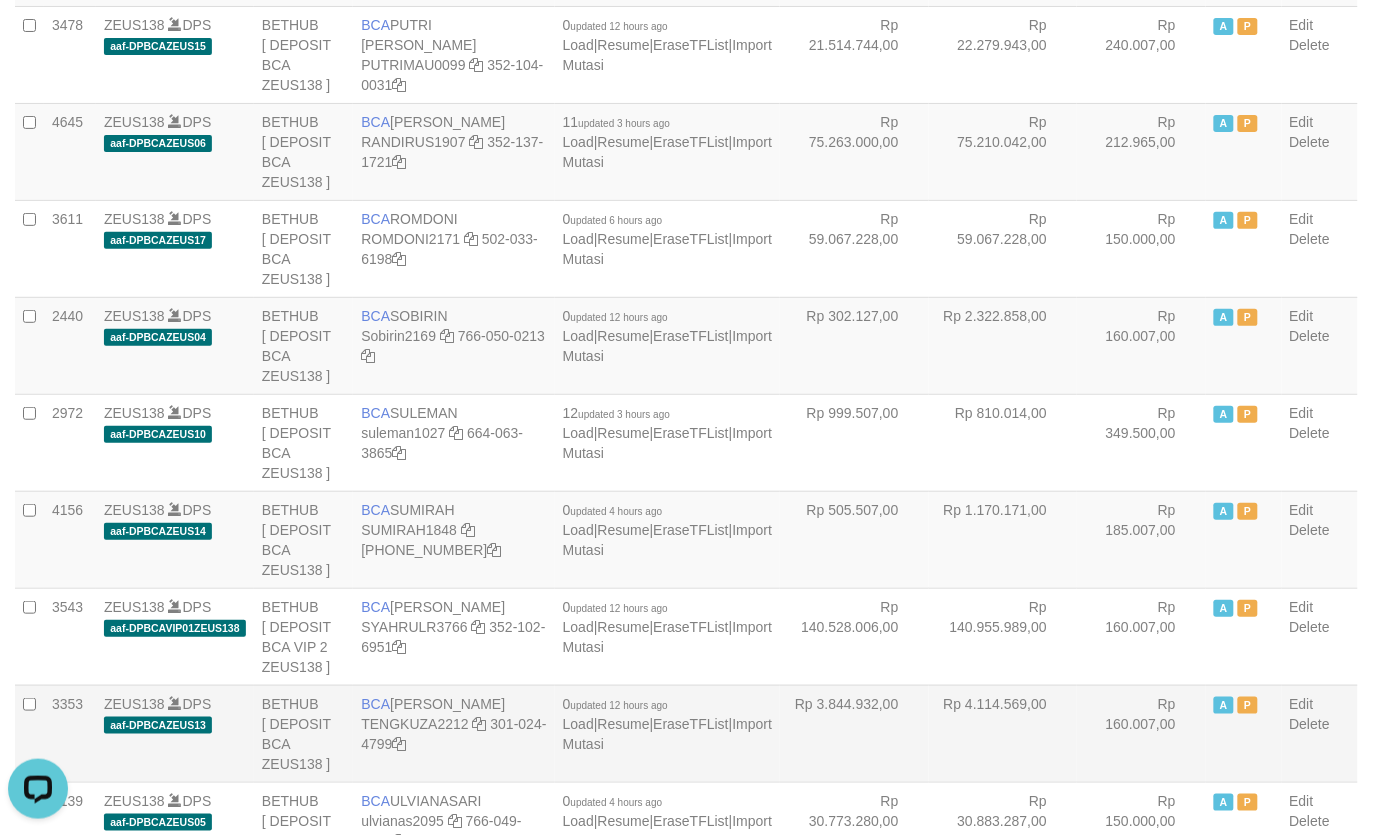 click on "Rp 3.844.932,00" at bounding box center (854, 733) 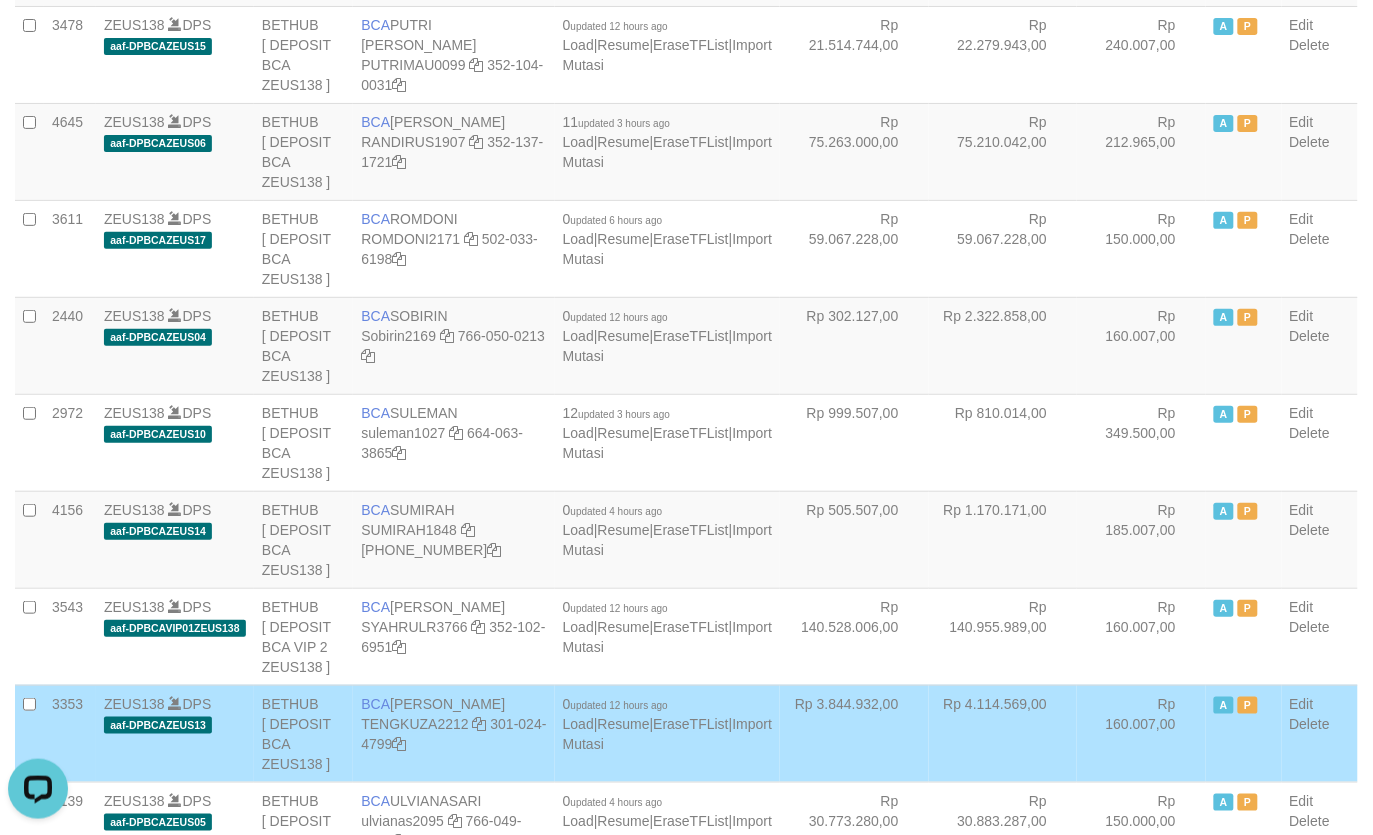 scroll, scrollTop: 902, scrollLeft: 0, axis: vertical 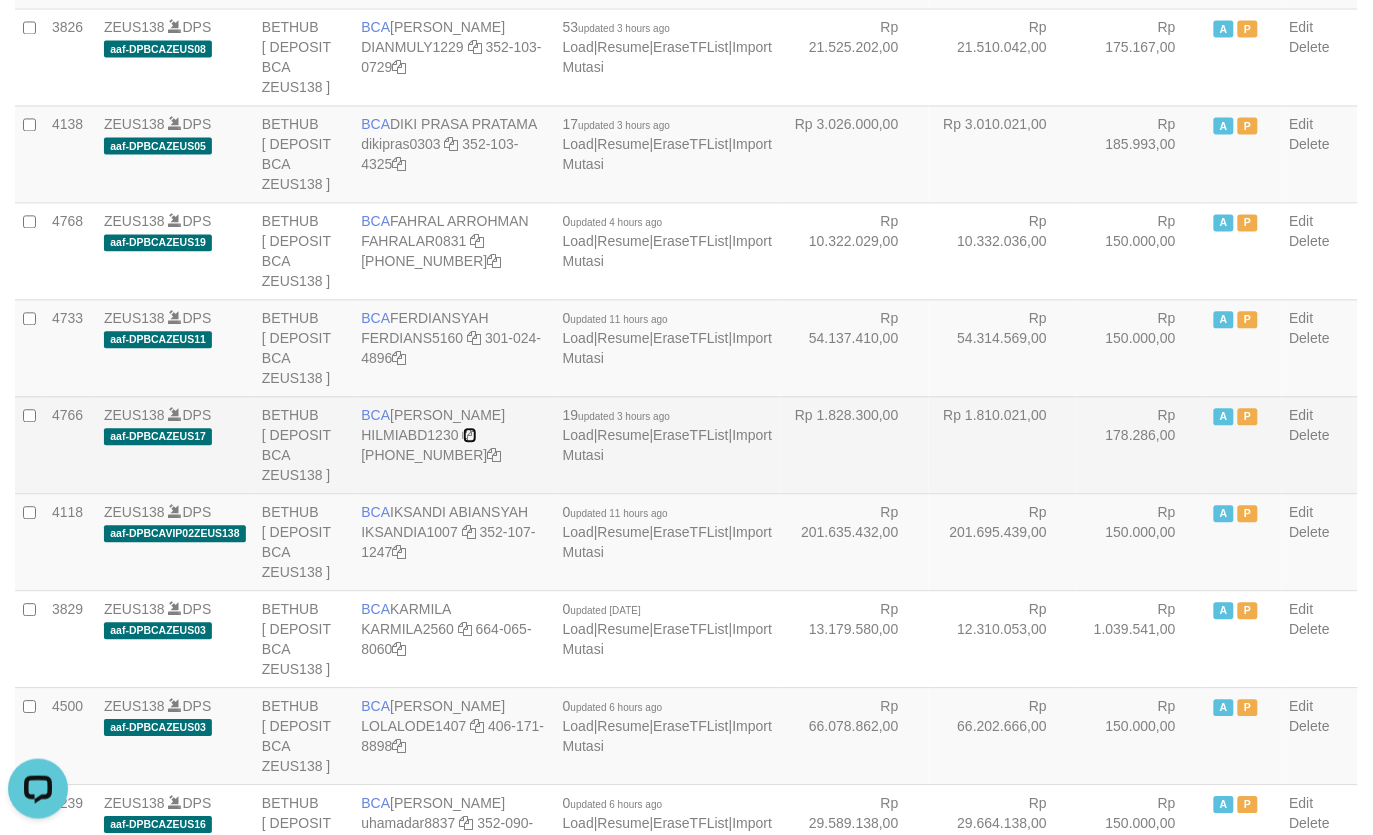 click at bounding box center [470, 436] 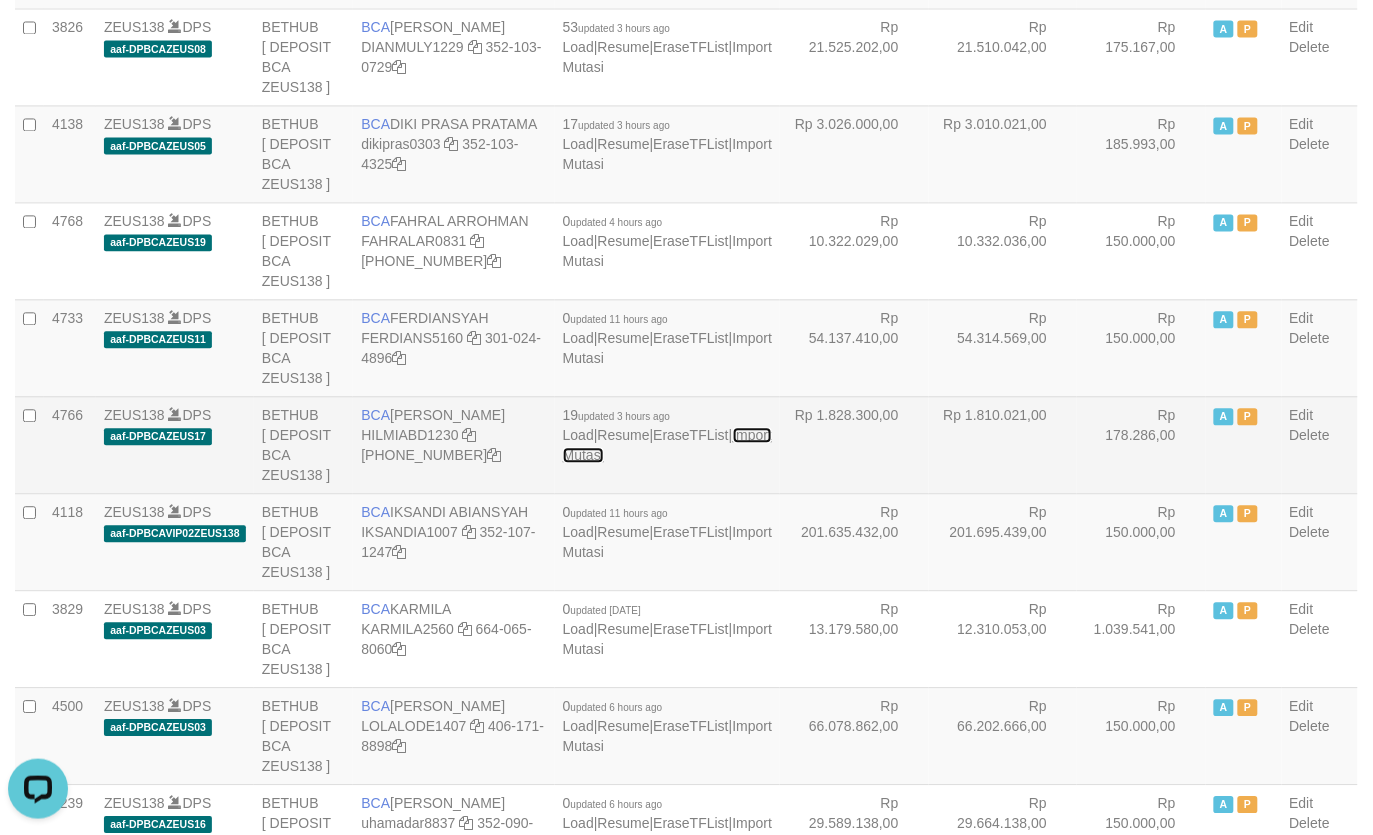 click on "Import Mutasi" at bounding box center [667, 446] 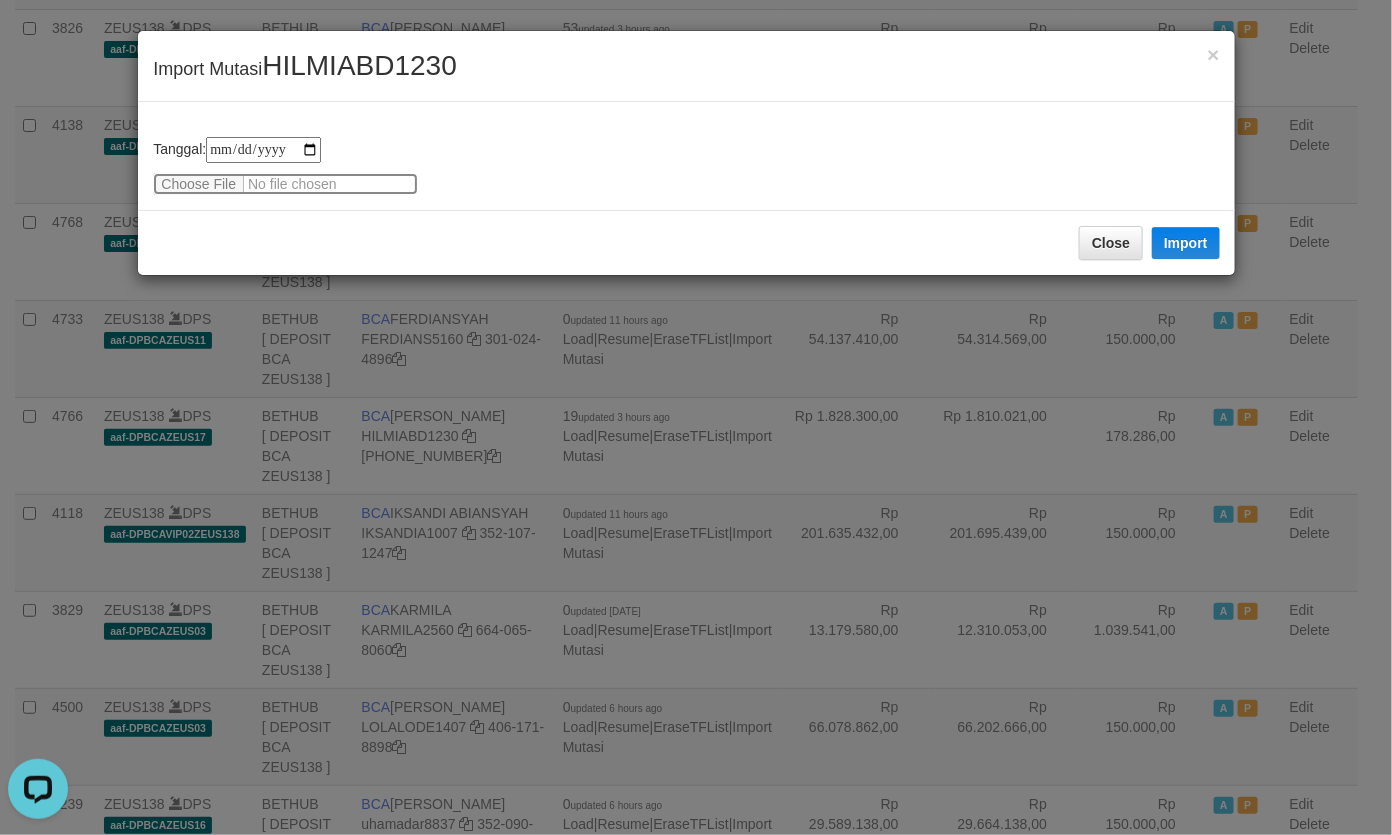 click at bounding box center [285, 184] 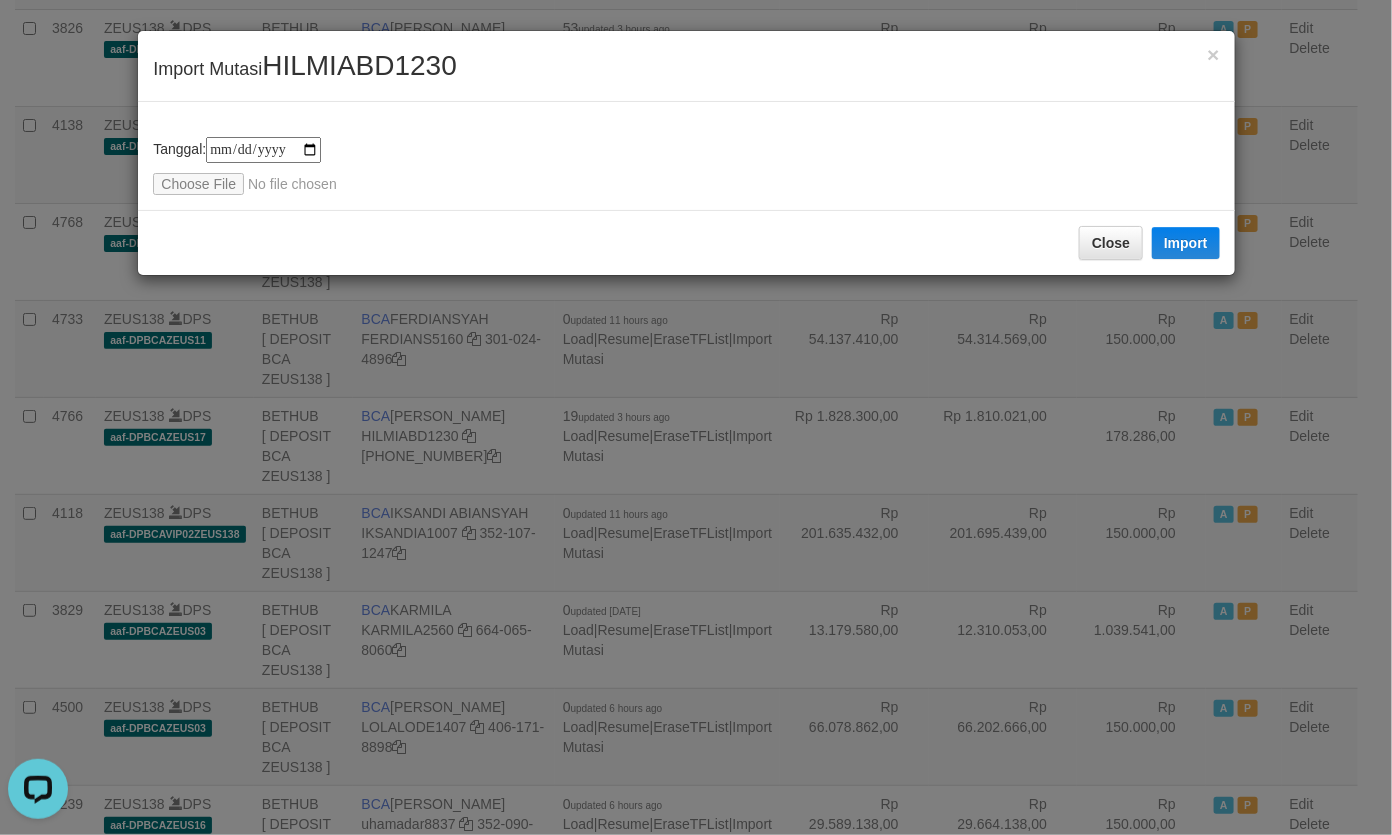 click on "×
Import Mutasi  HILMIABD1230" at bounding box center [686, 66] 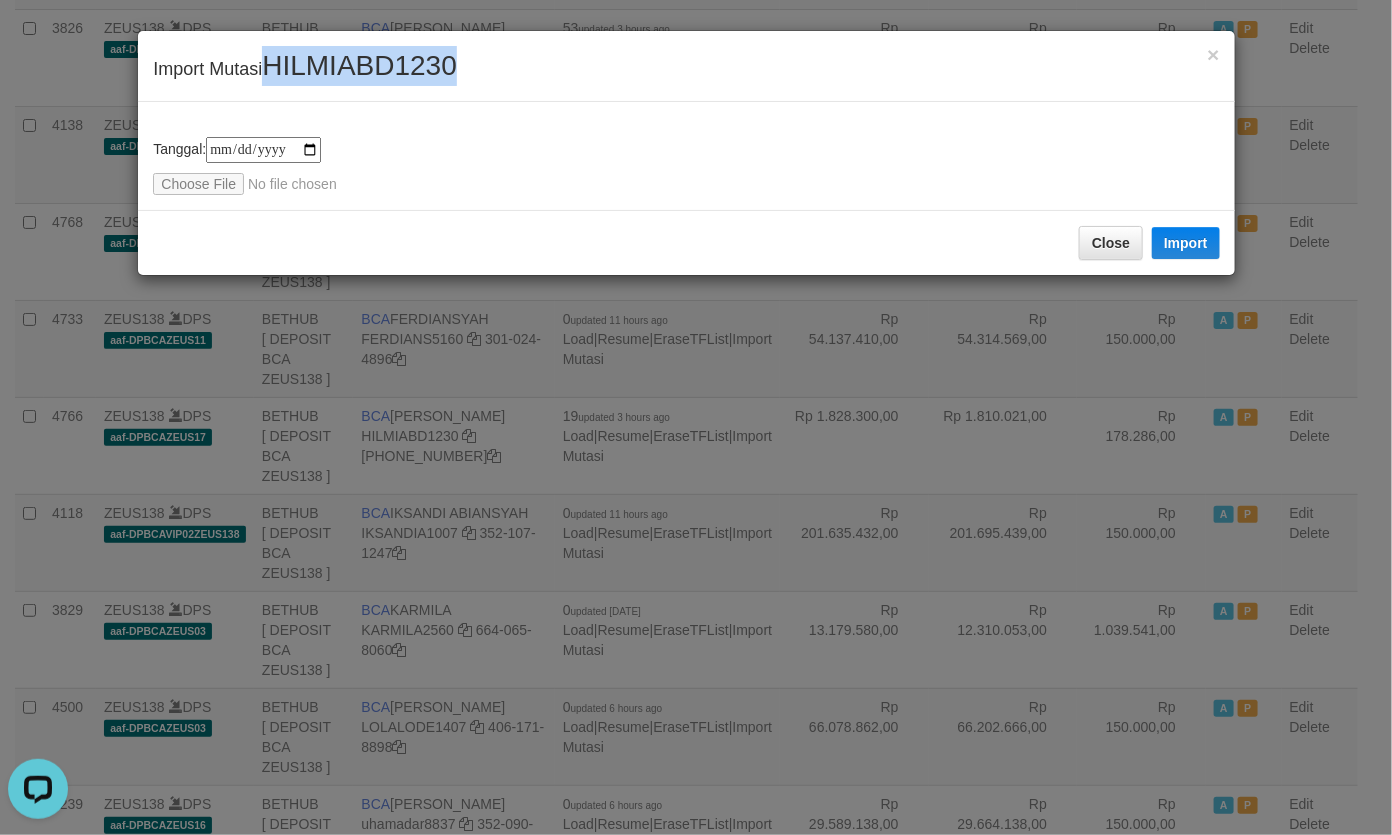 copy on "HILMIABD1230" 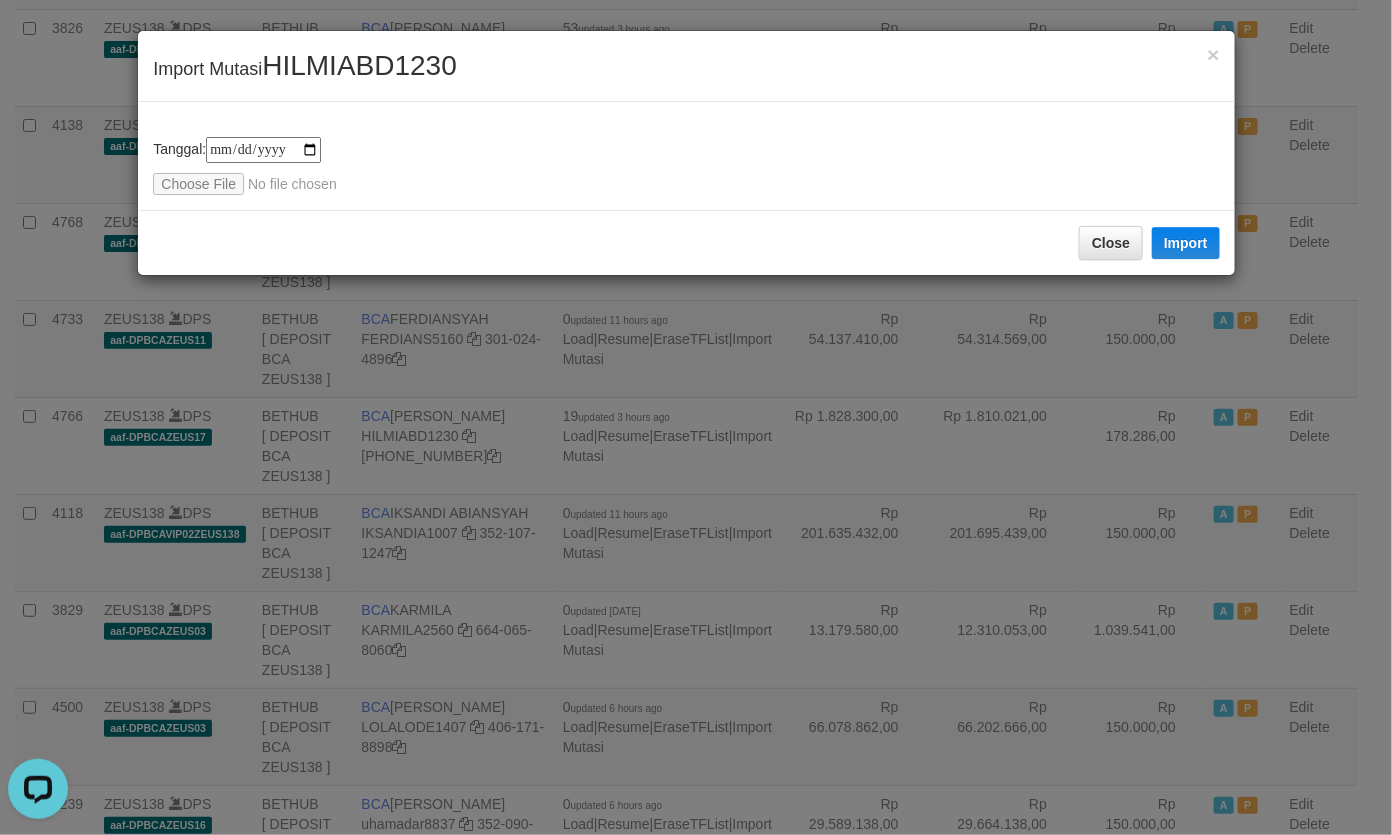 click on "**********" at bounding box center [686, 156] 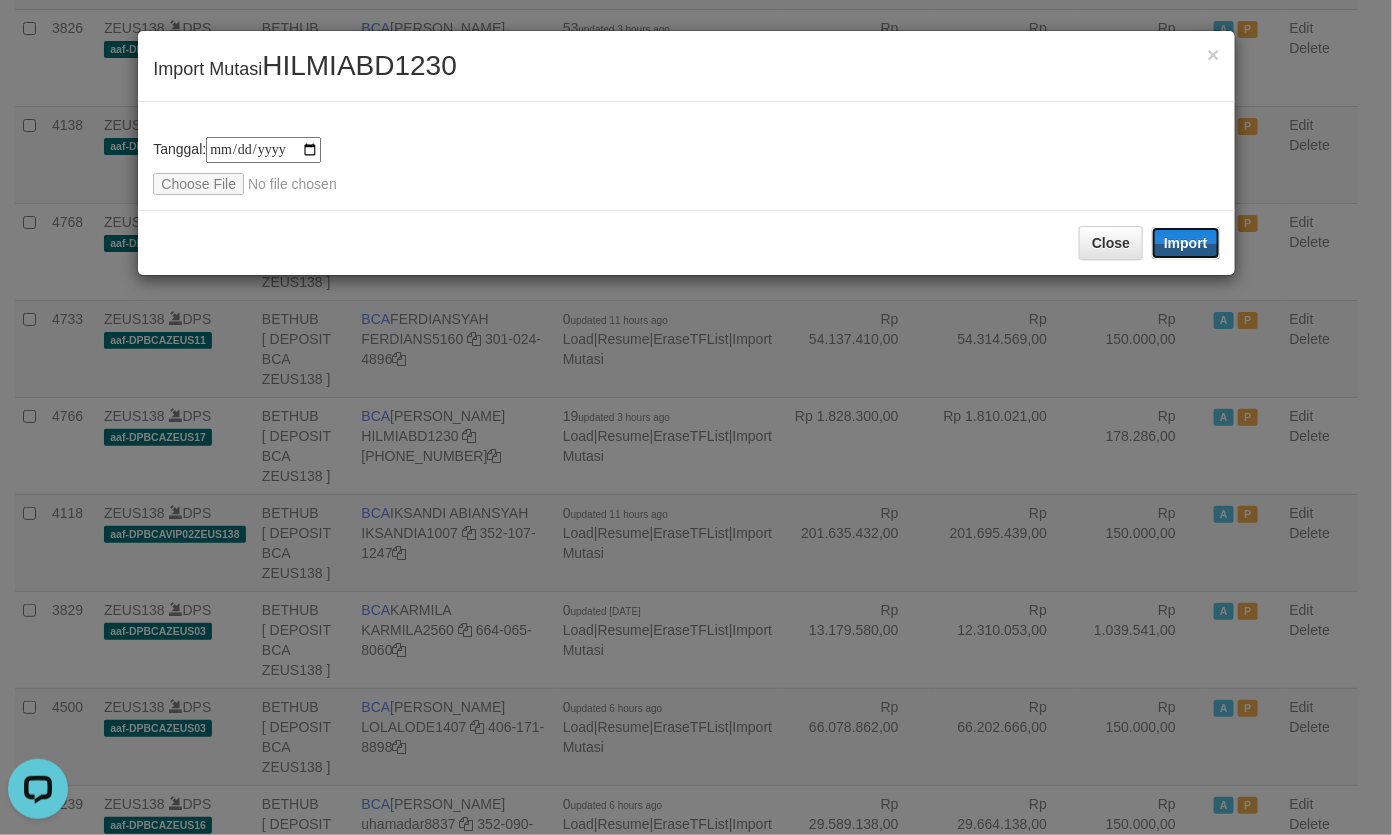drag, startPoint x: 1200, startPoint y: 226, endPoint x: 802, endPoint y: 272, distance: 400.64948 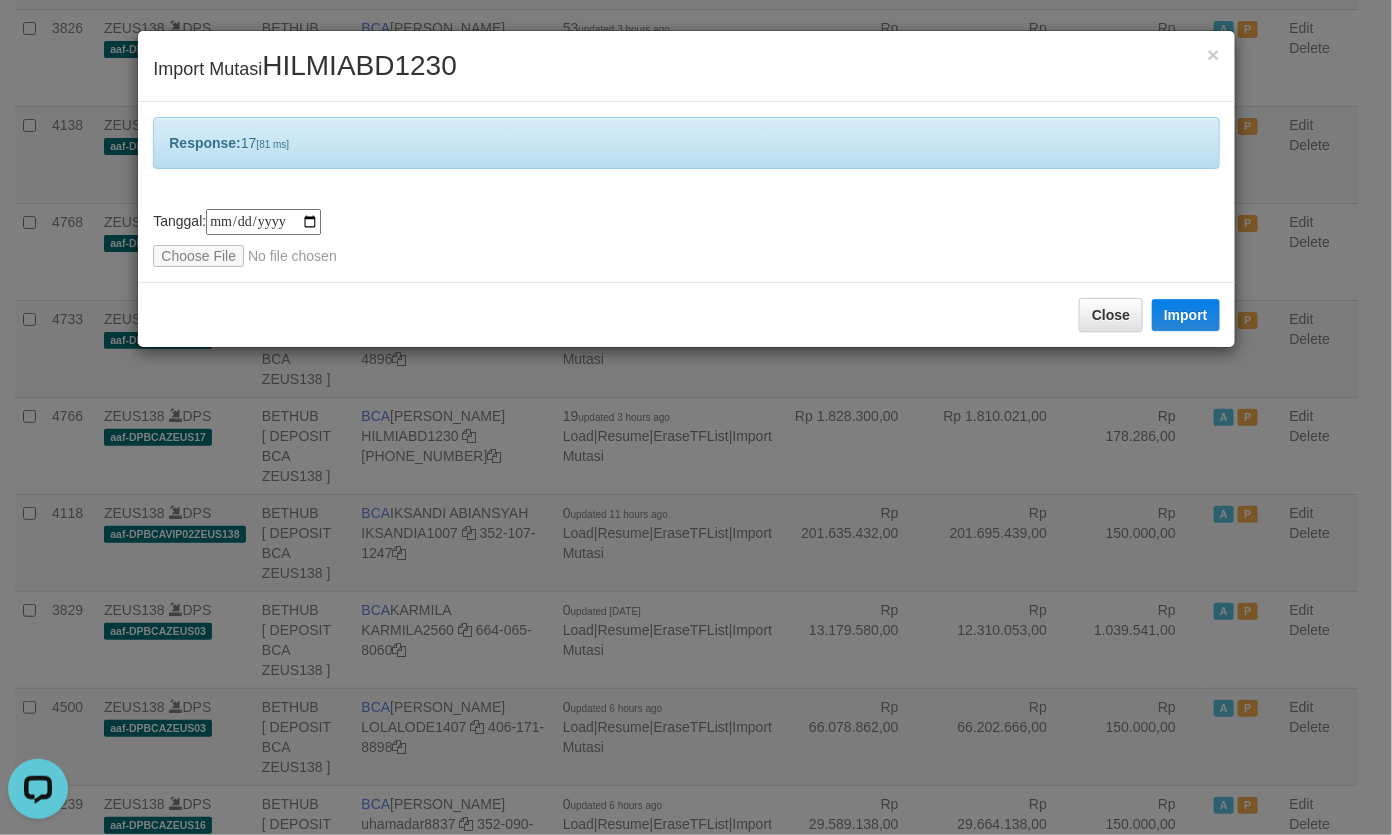 click on "**********" at bounding box center [686, 192] 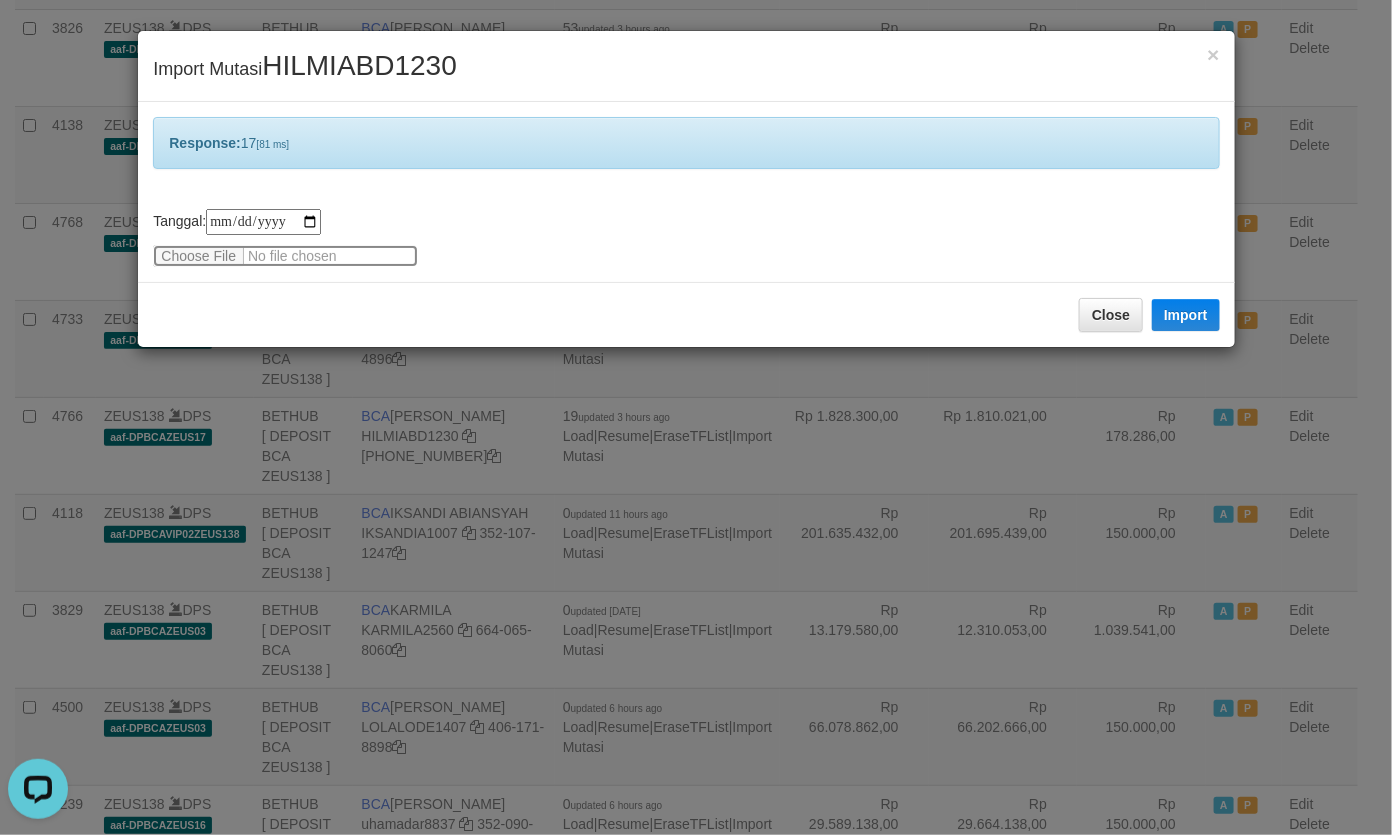 click at bounding box center (285, 256) 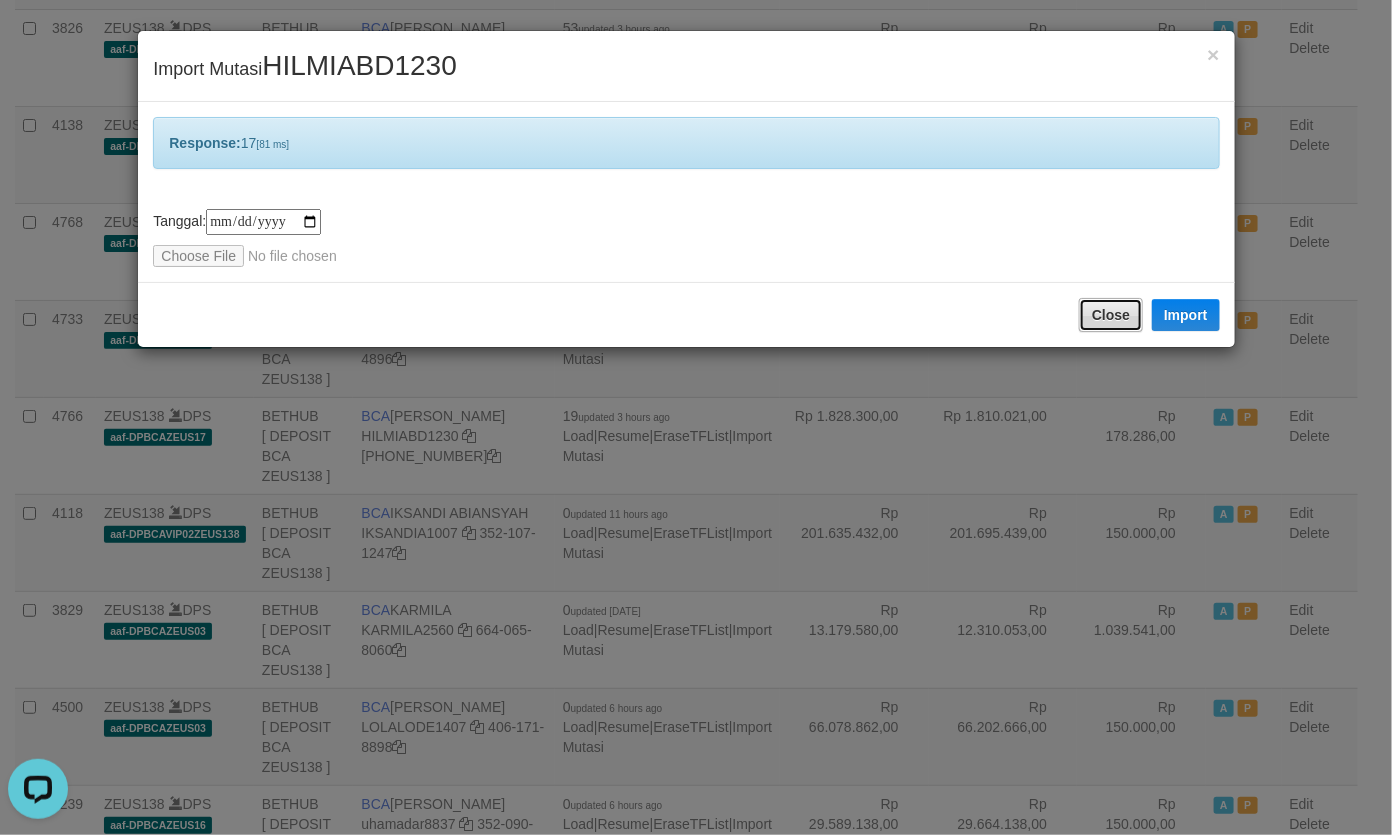 click on "Close" at bounding box center (1111, 315) 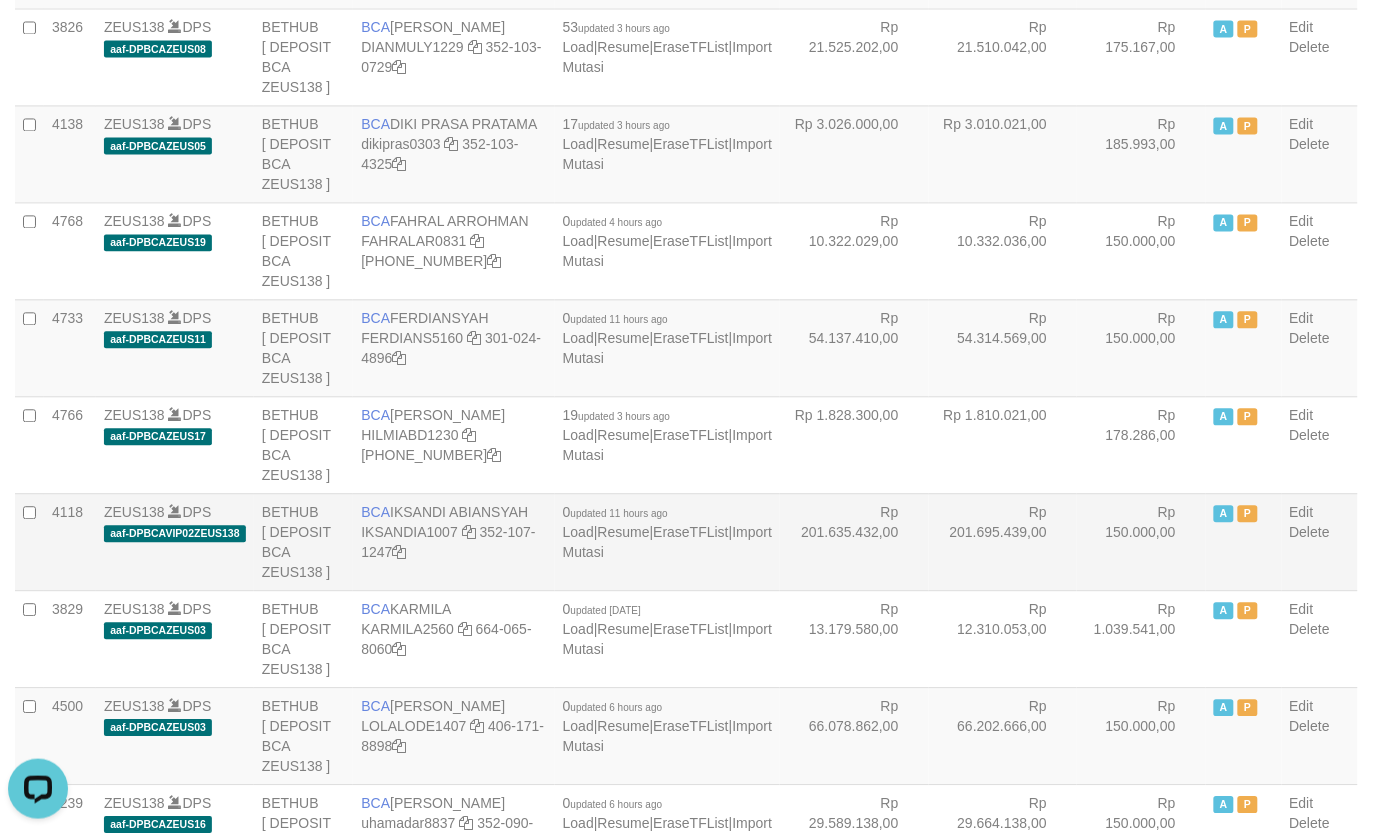 click on "Rp 201.635.432,00" at bounding box center (854, 542) 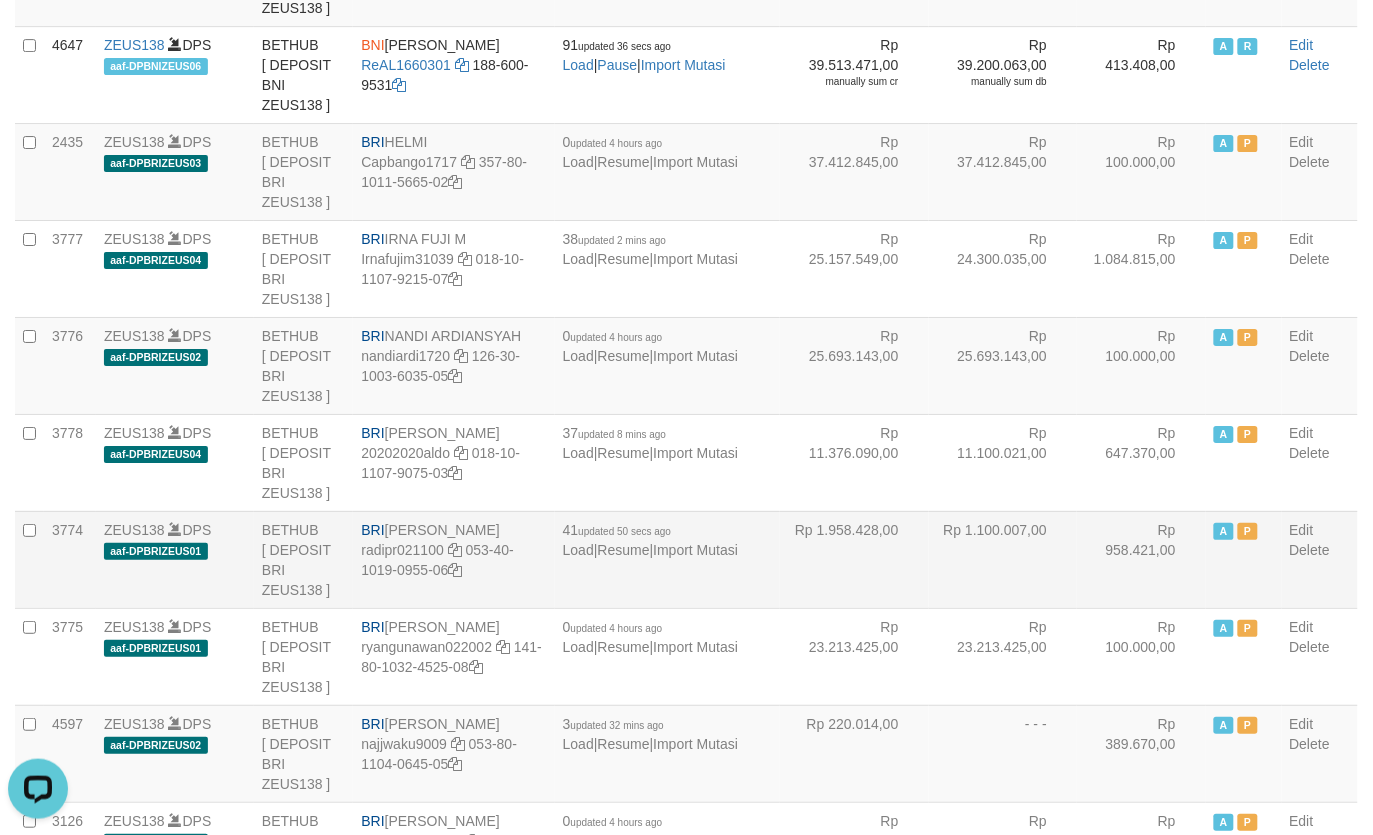 scroll, scrollTop: 631, scrollLeft: 0, axis: vertical 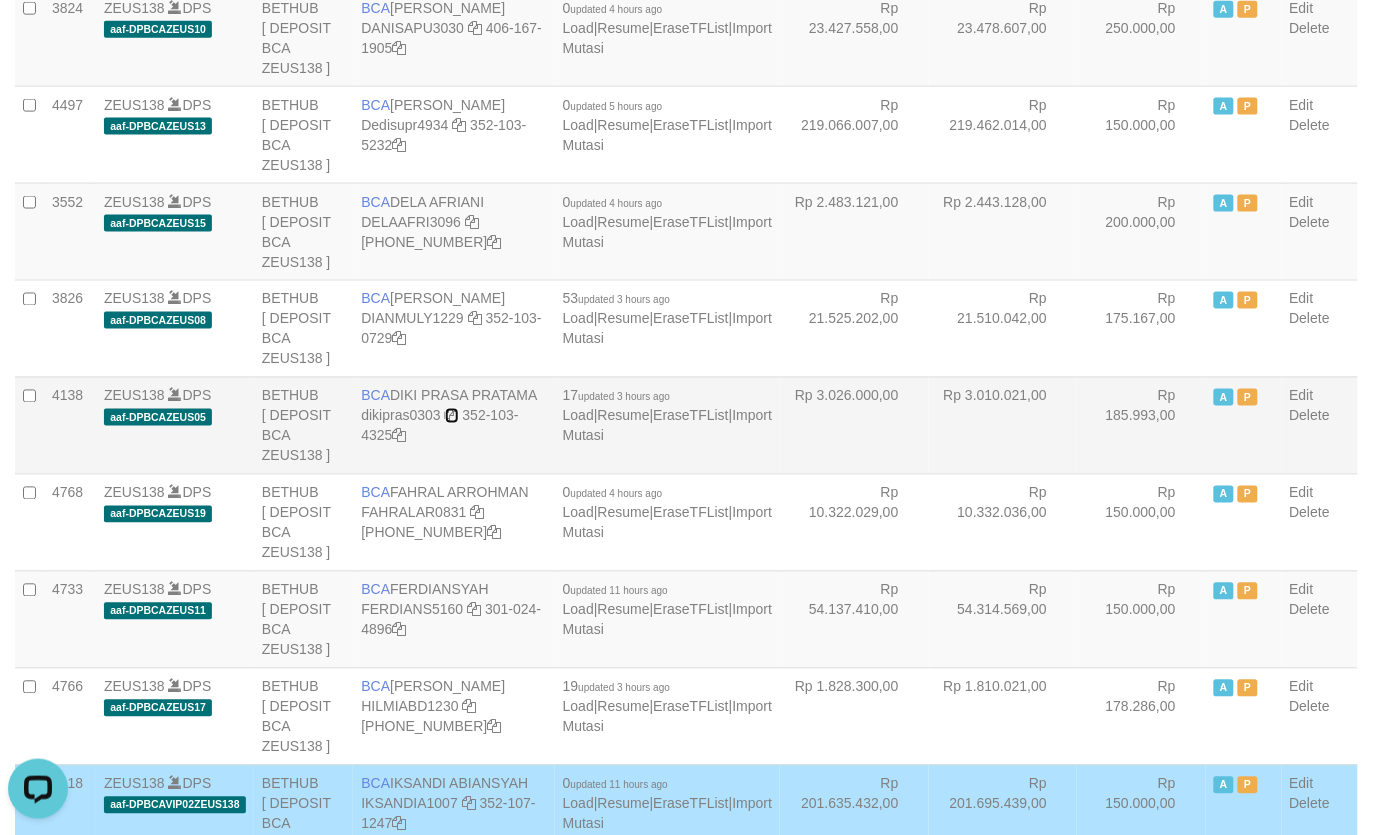 click at bounding box center [452, 416] 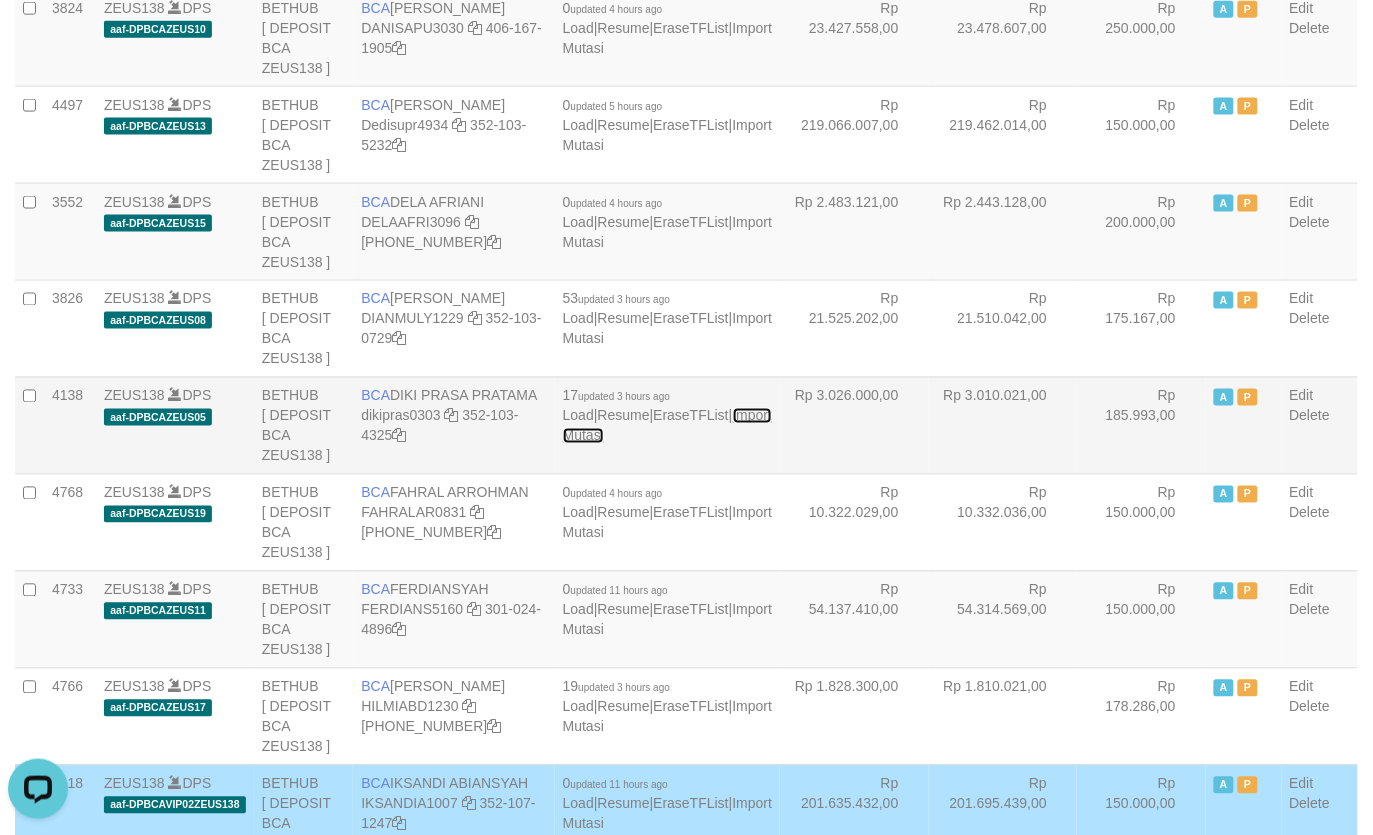 click on "Import Mutasi" at bounding box center [667, 426] 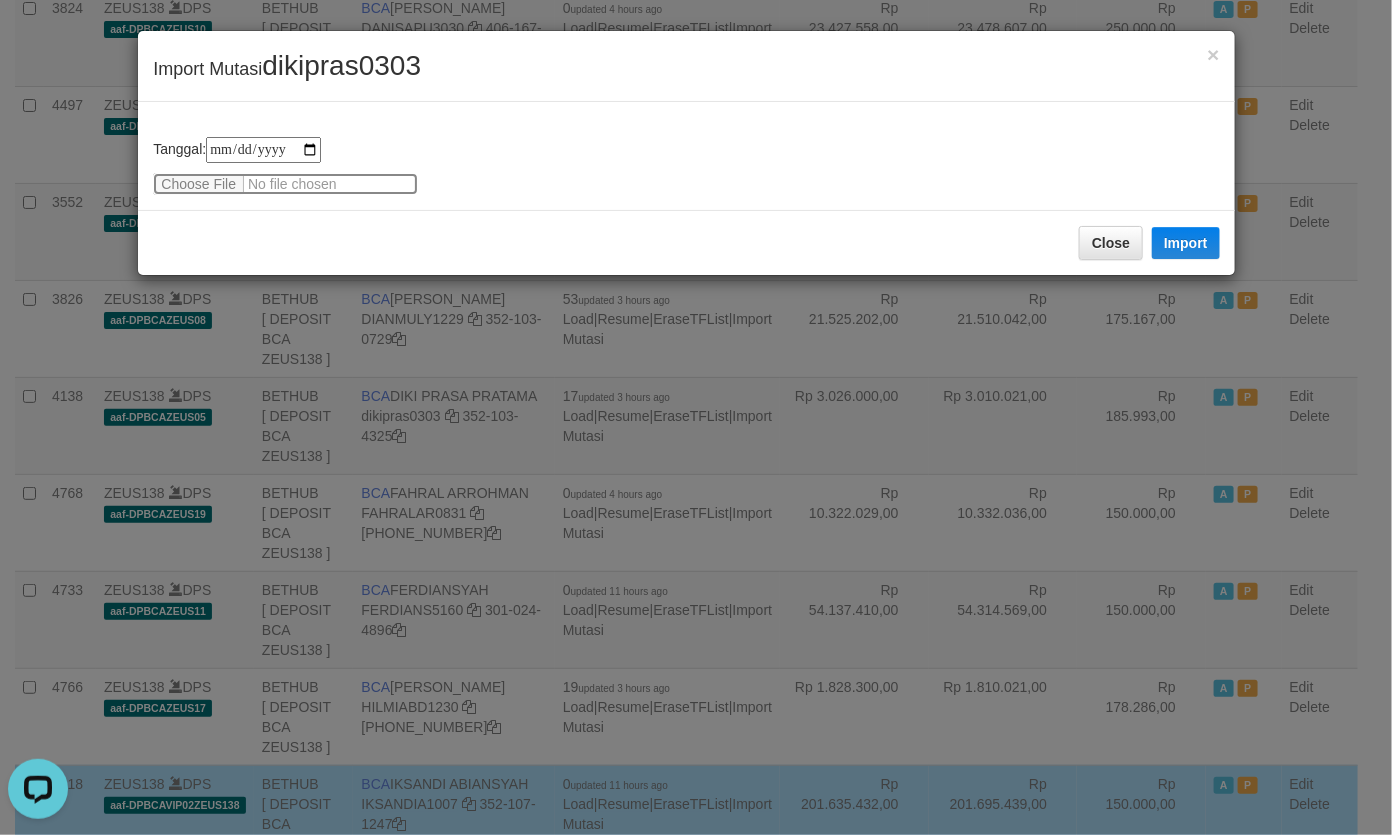 click at bounding box center (285, 184) 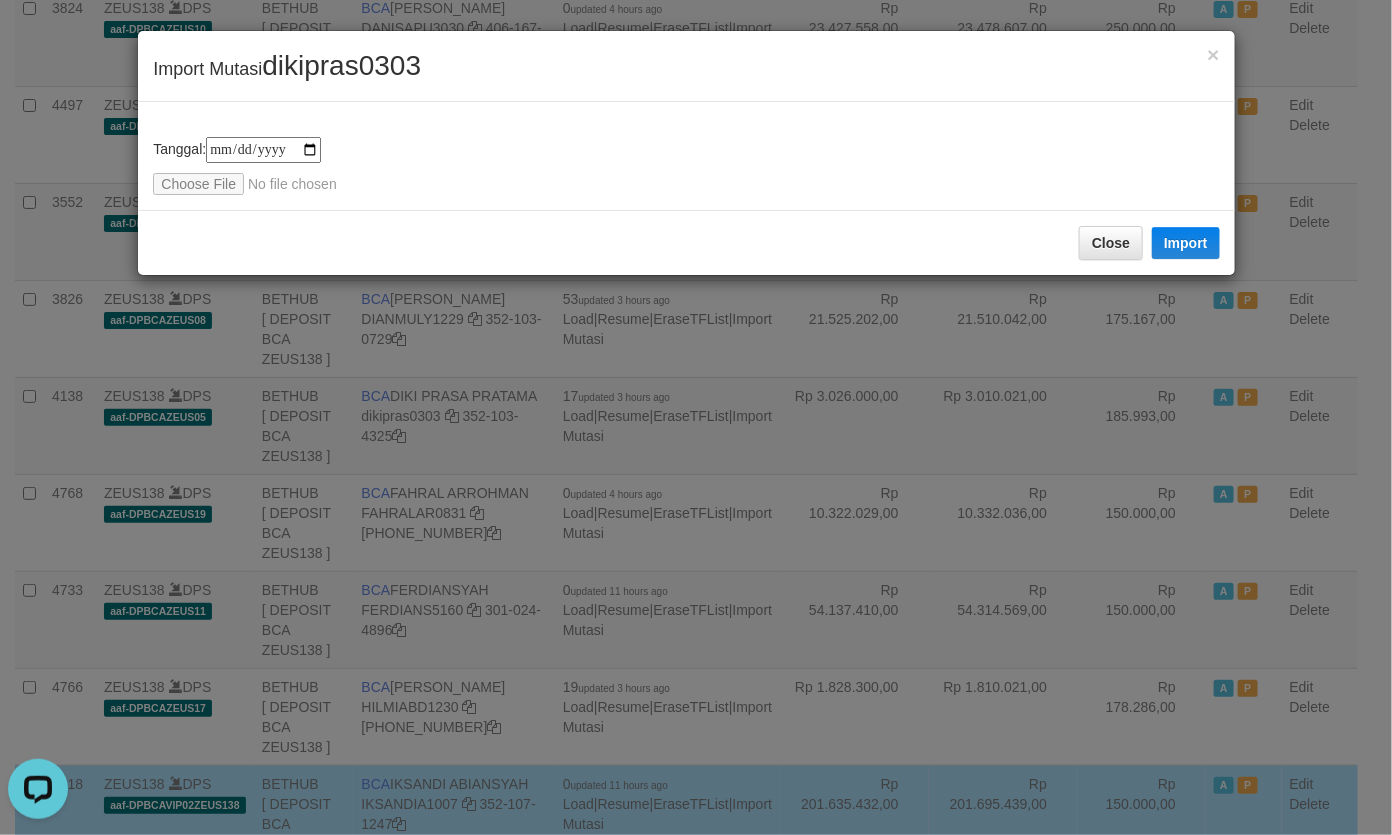click on "dikipras0303" at bounding box center [341, 65] 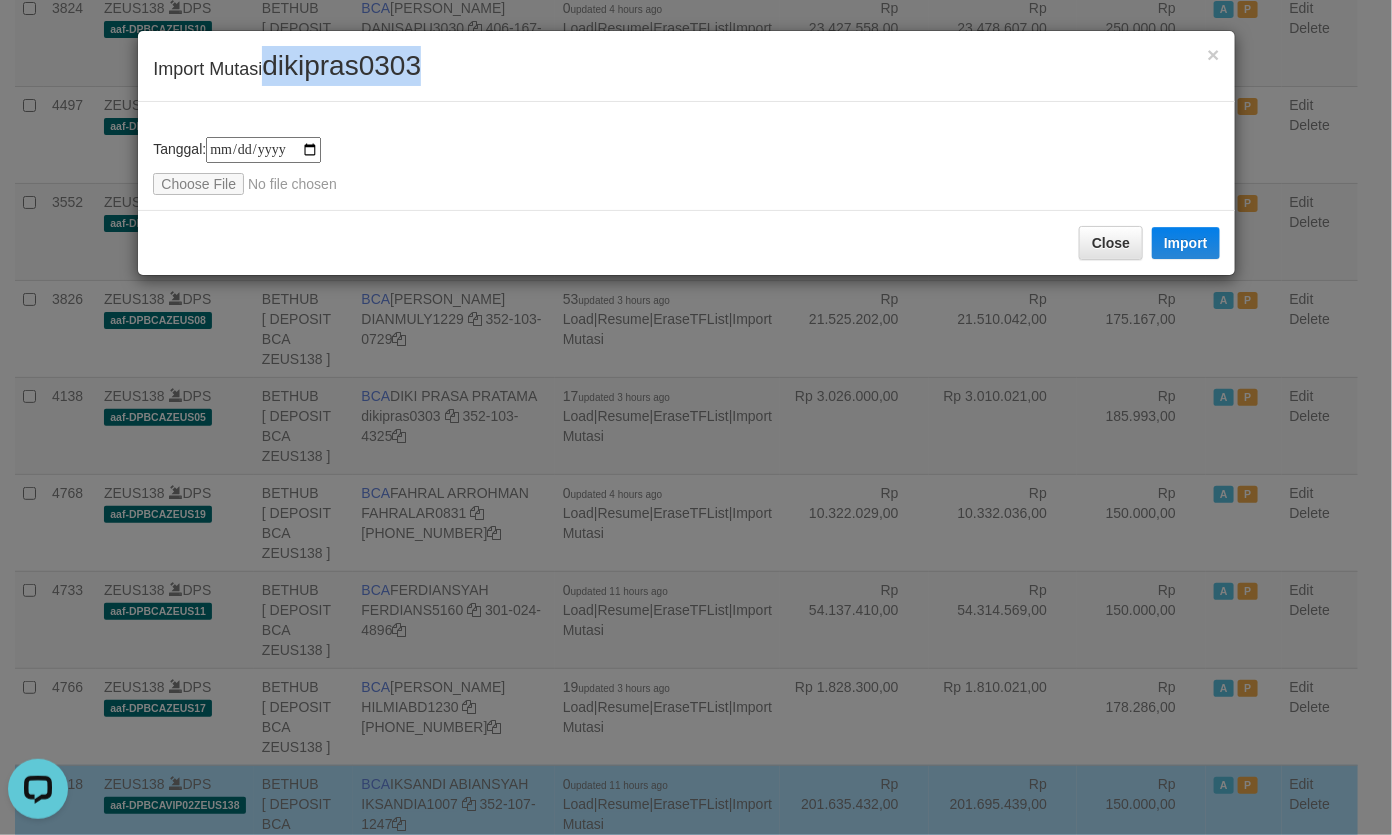 drag, startPoint x: 351, startPoint y: 71, endPoint x: 495, endPoint y: 111, distance: 149.45233 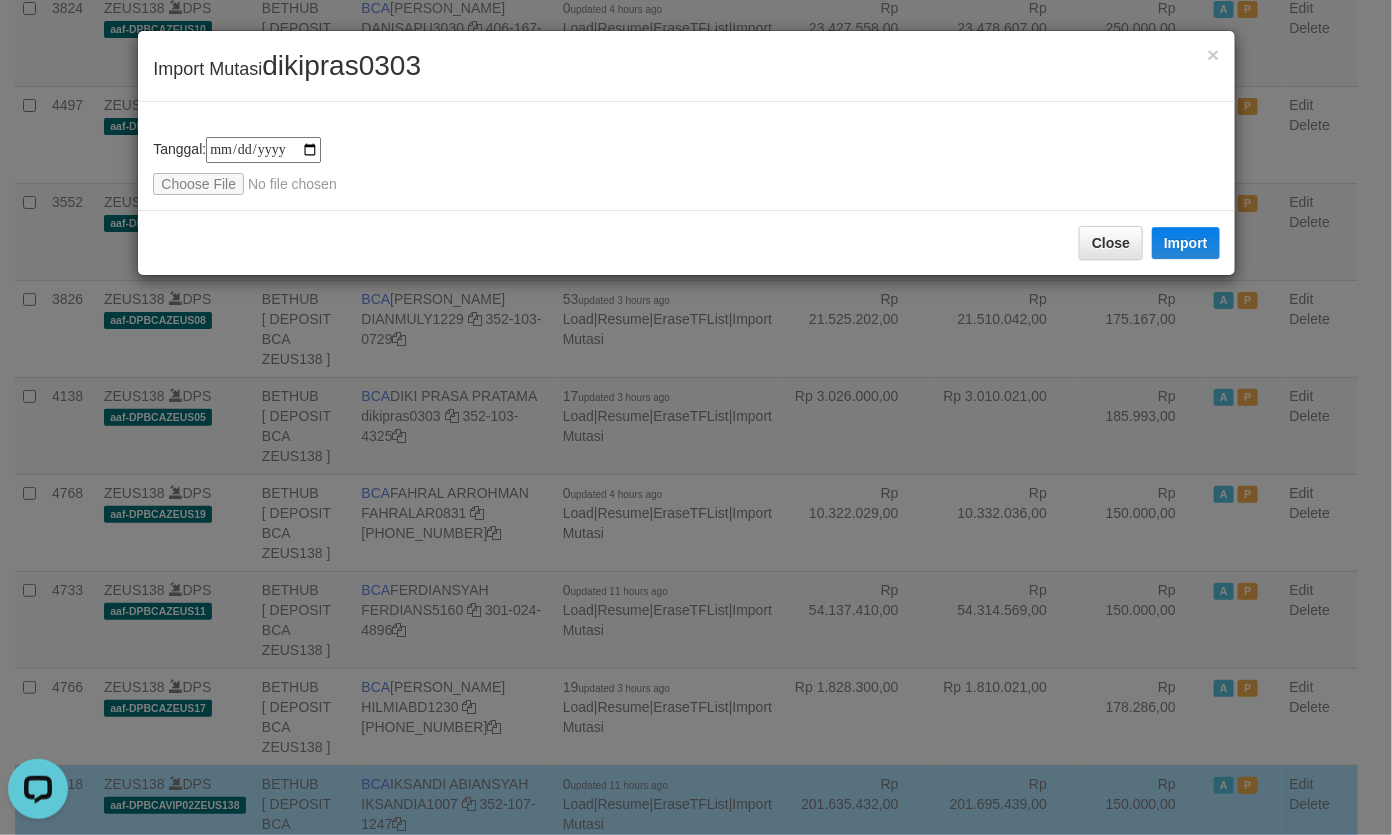 click on "**********" at bounding box center (686, 156) 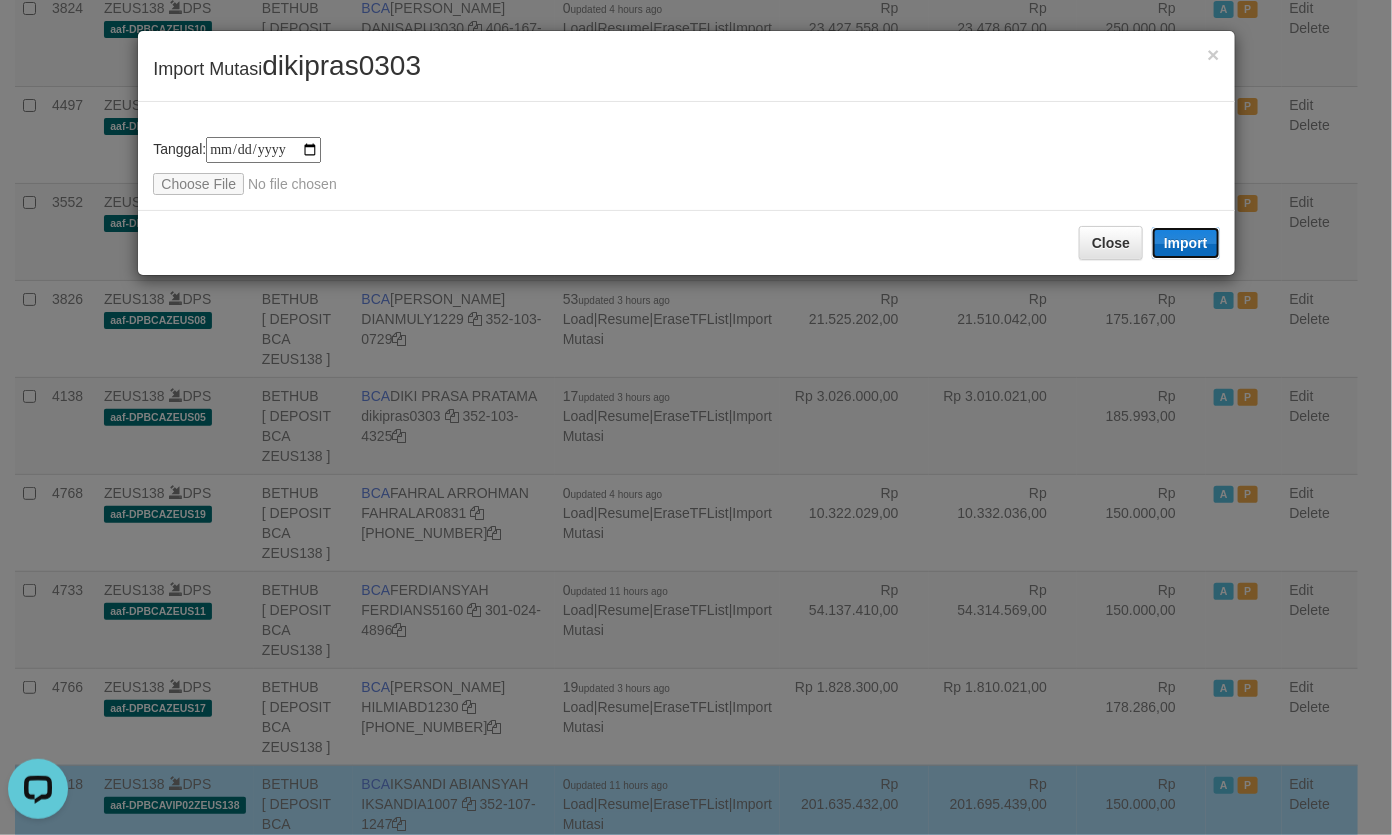 click on "Import" at bounding box center [1186, 243] 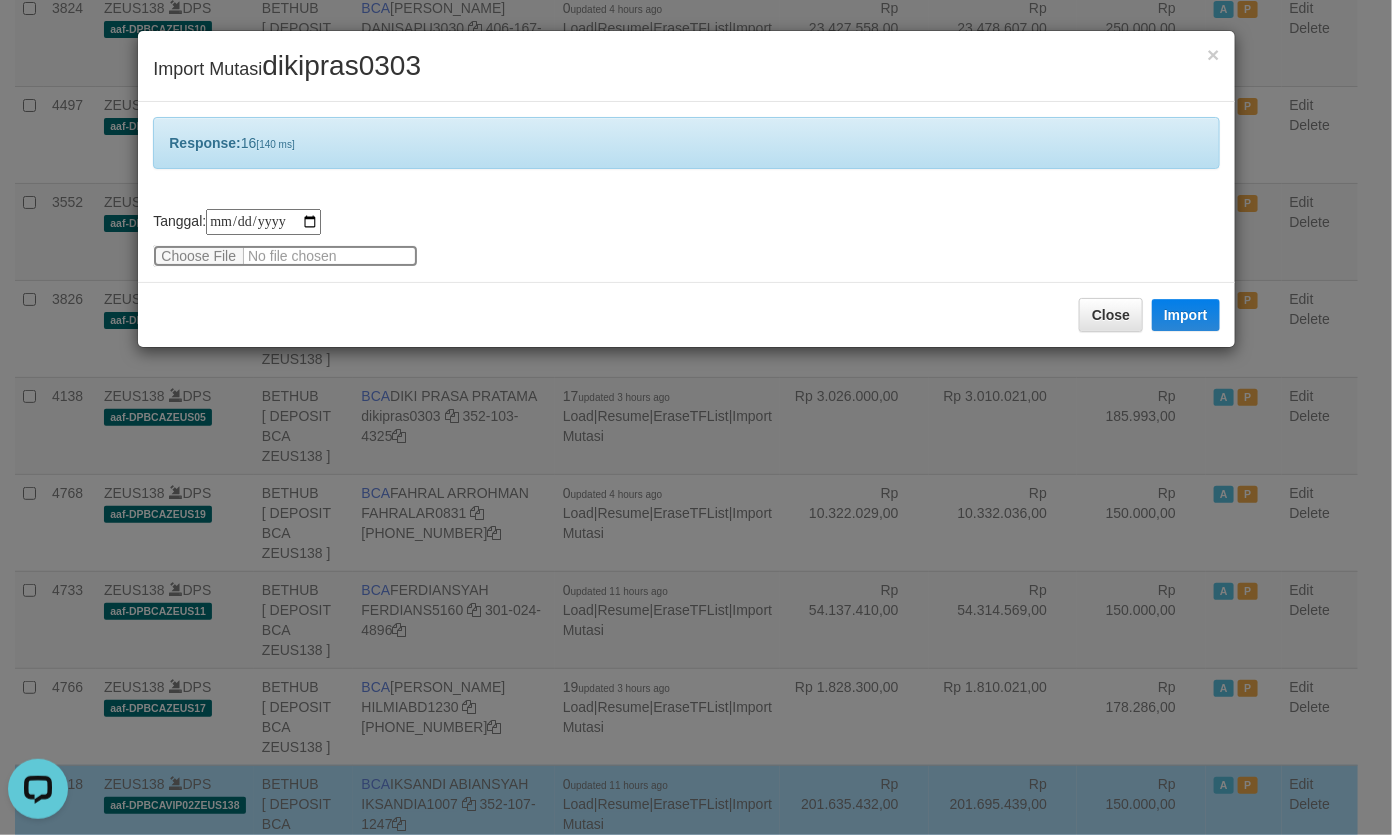 click at bounding box center [285, 256] 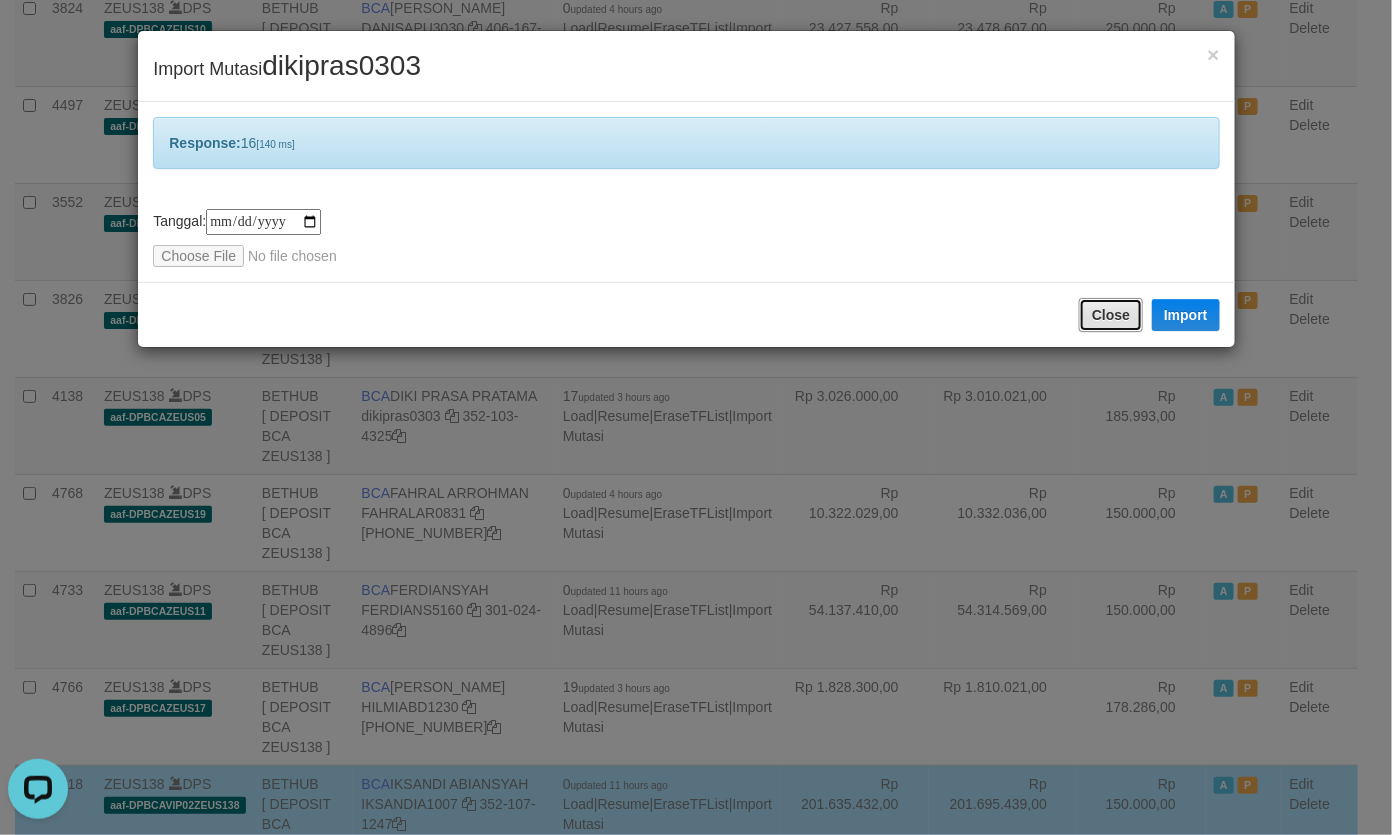 drag, startPoint x: 1107, startPoint y: 312, endPoint x: 1057, endPoint y: 335, distance: 55.03635 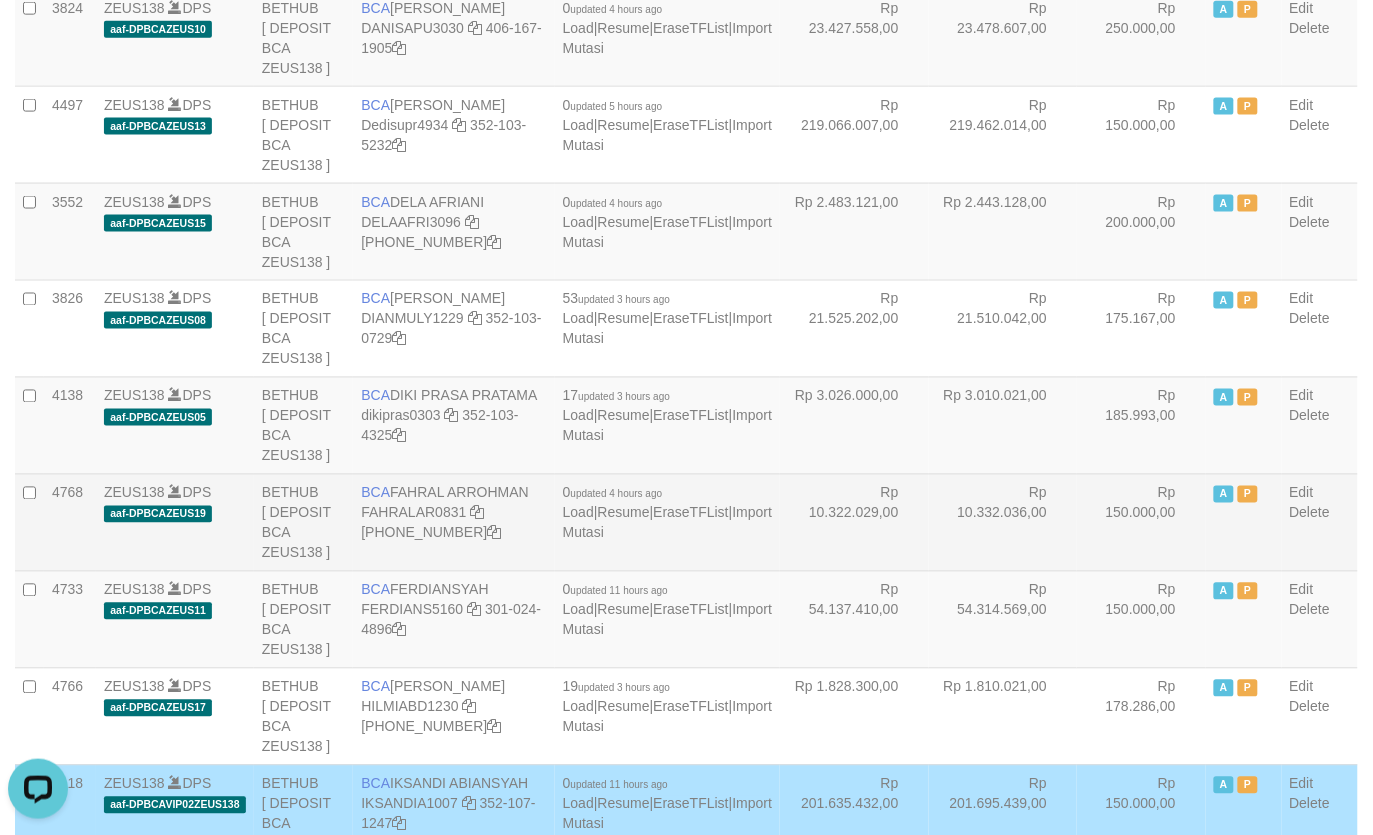 click on "Rp 10.322.029,00" at bounding box center [854, 522] 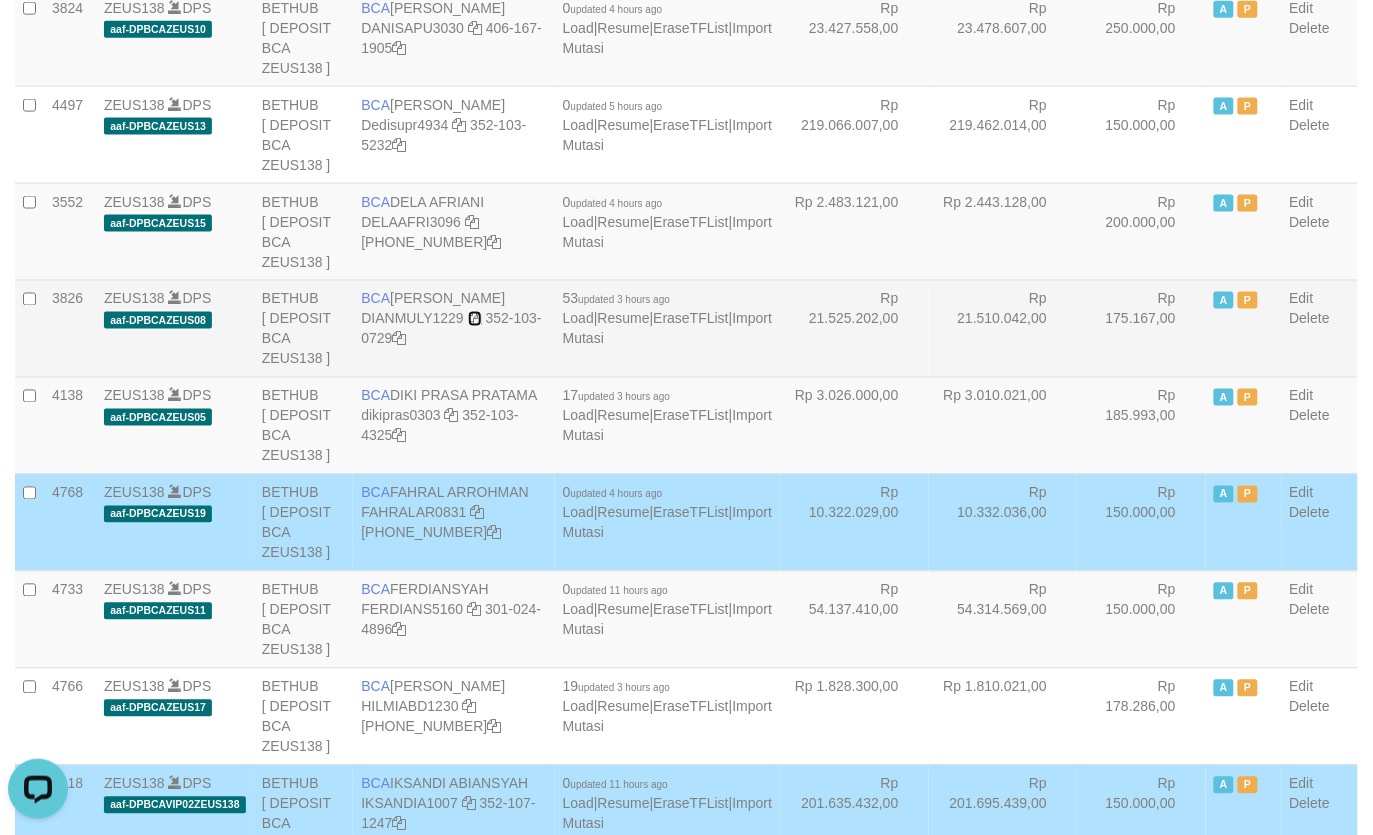 drag, startPoint x: 490, startPoint y: 321, endPoint x: 490, endPoint y: 336, distance: 15 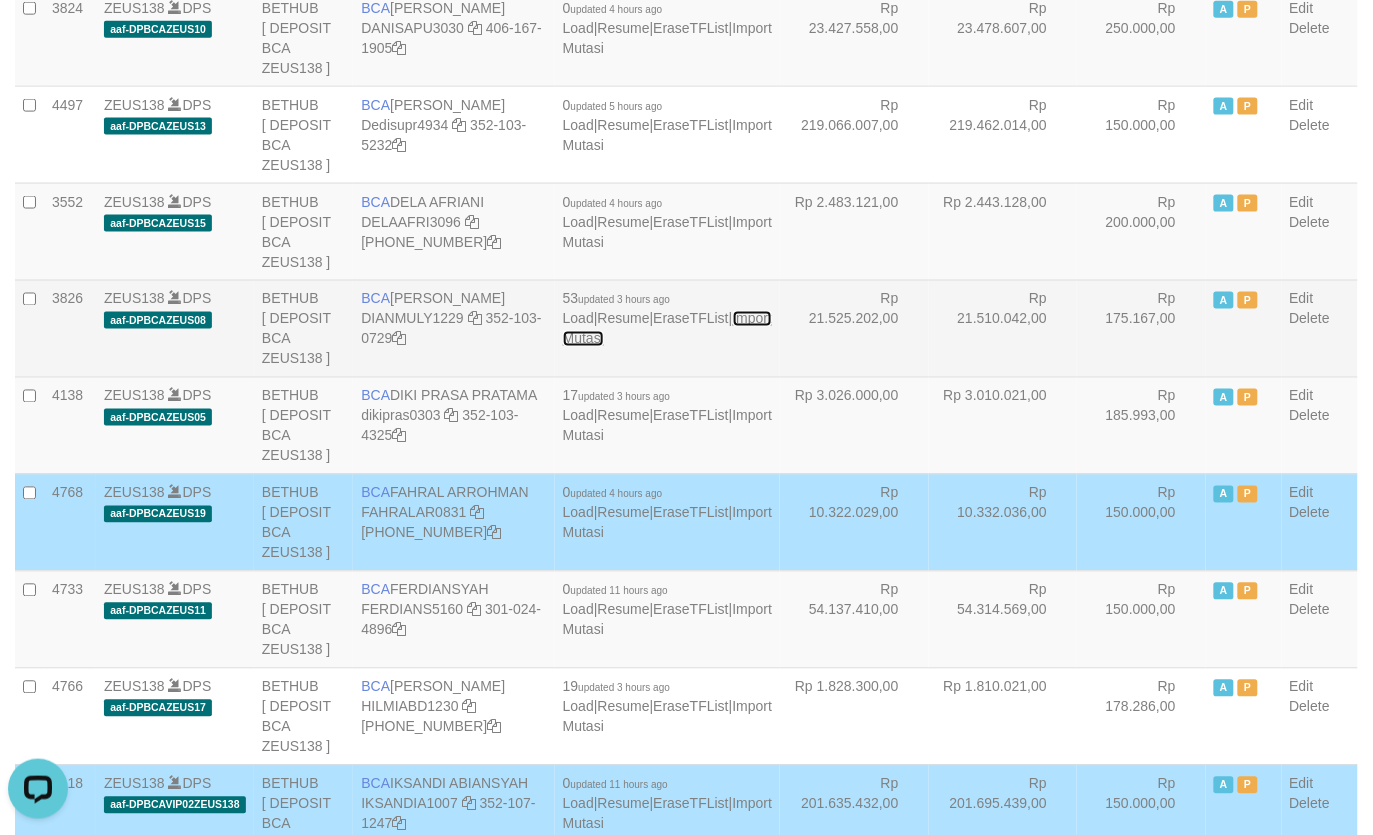 click on "Import Mutasi" at bounding box center (667, 329) 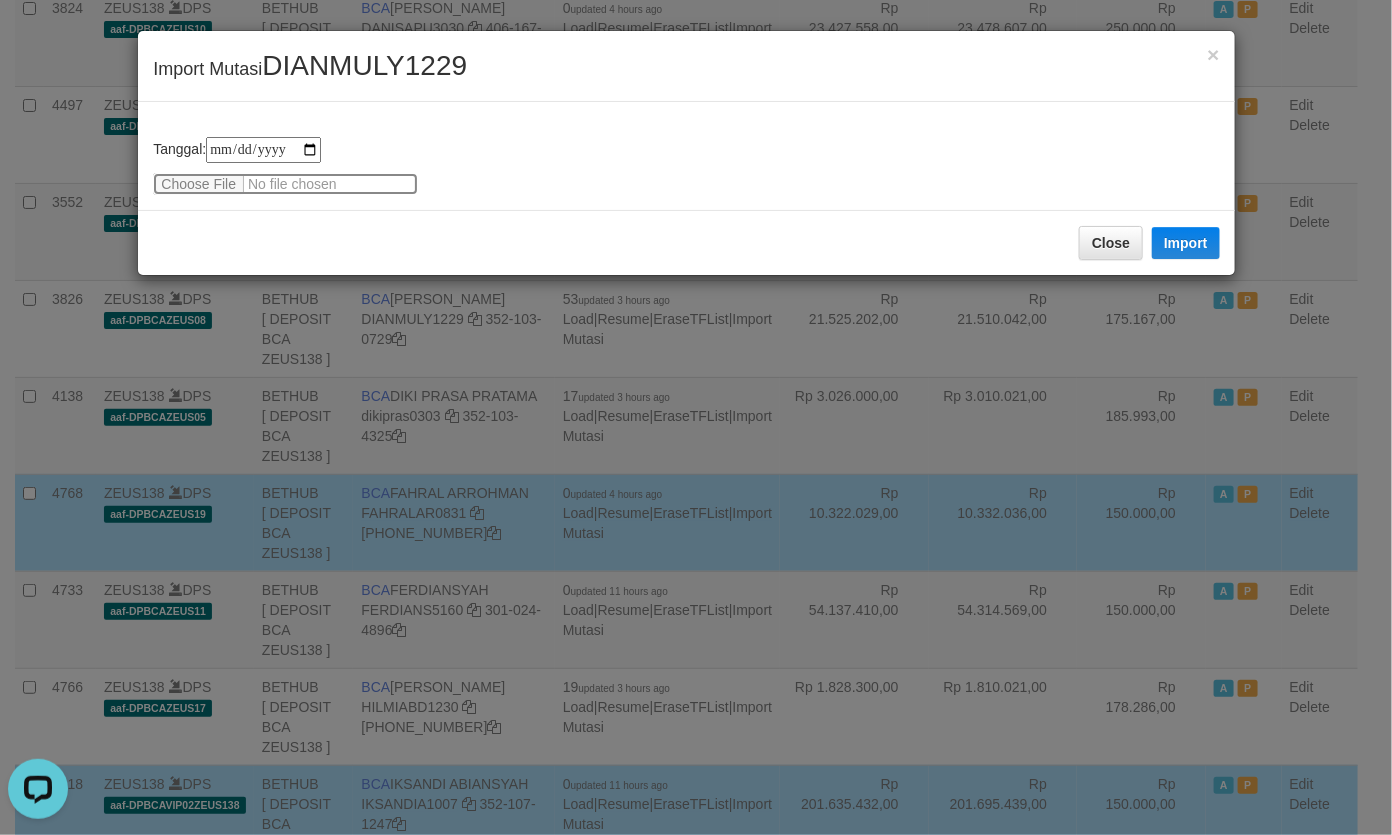 click at bounding box center (285, 184) 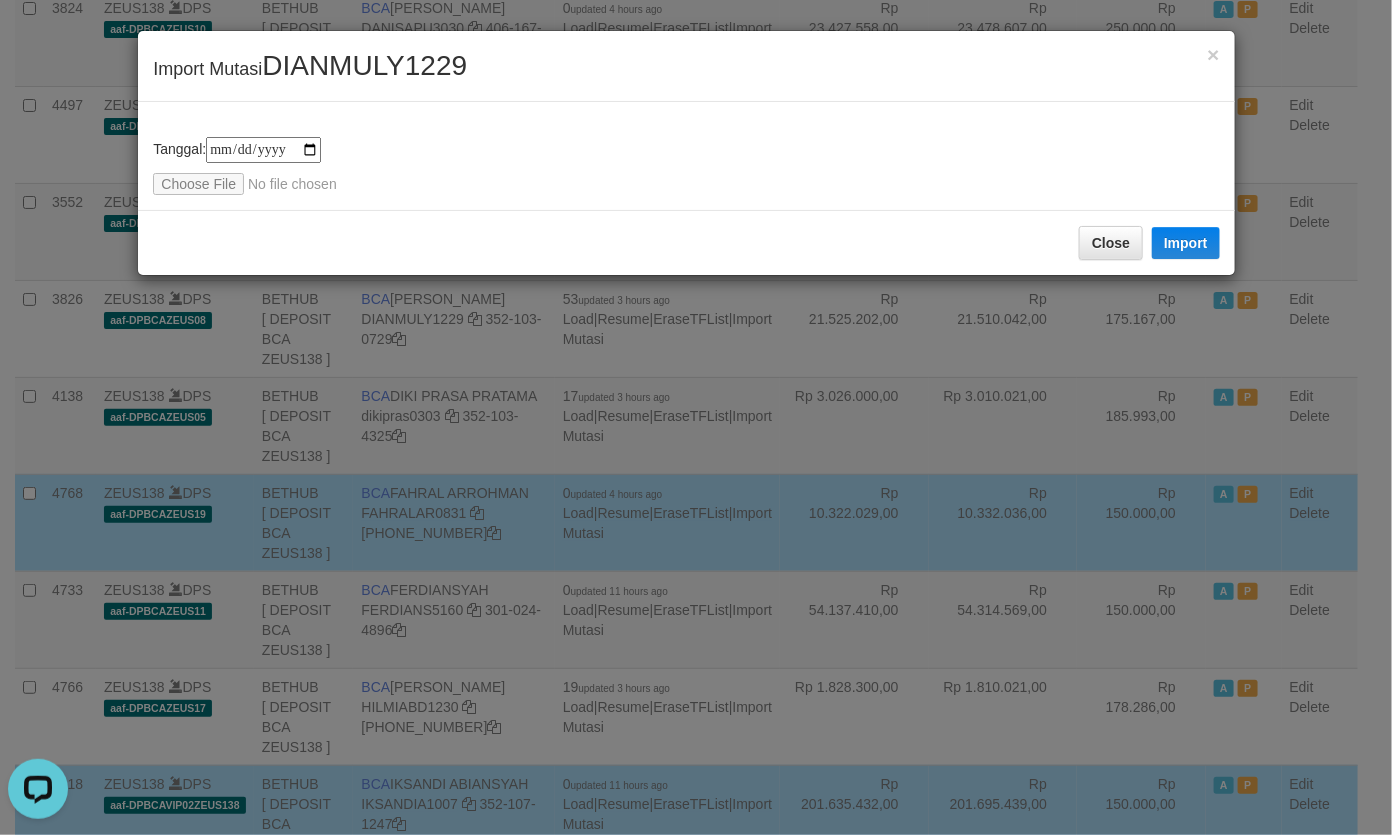 click on "×
Import Mutasi  DIANMULY1229" at bounding box center [686, 66] 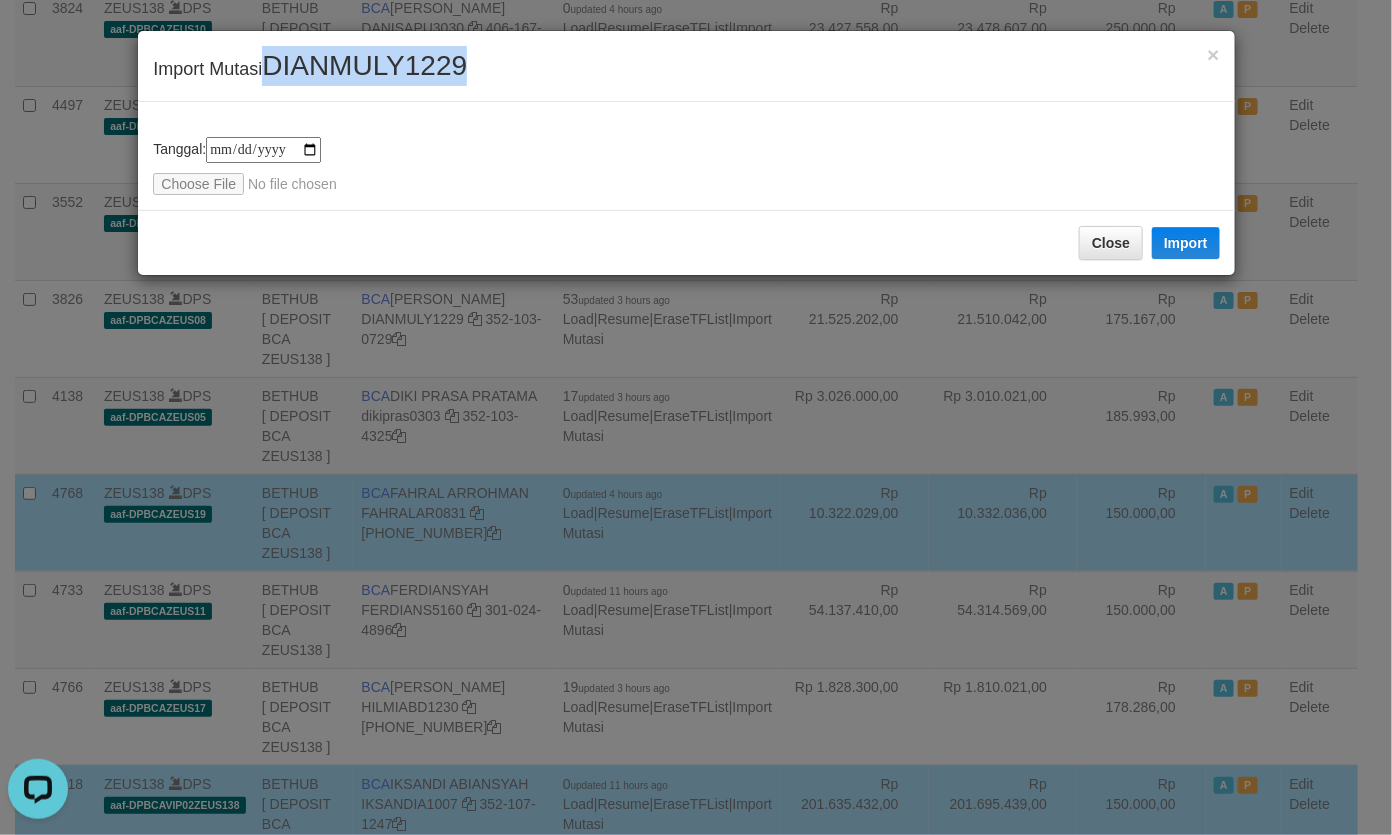 drag, startPoint x: 333, startPoint y: 86, endPoint x: 366, endPoint y: 107, distance: 39.115215 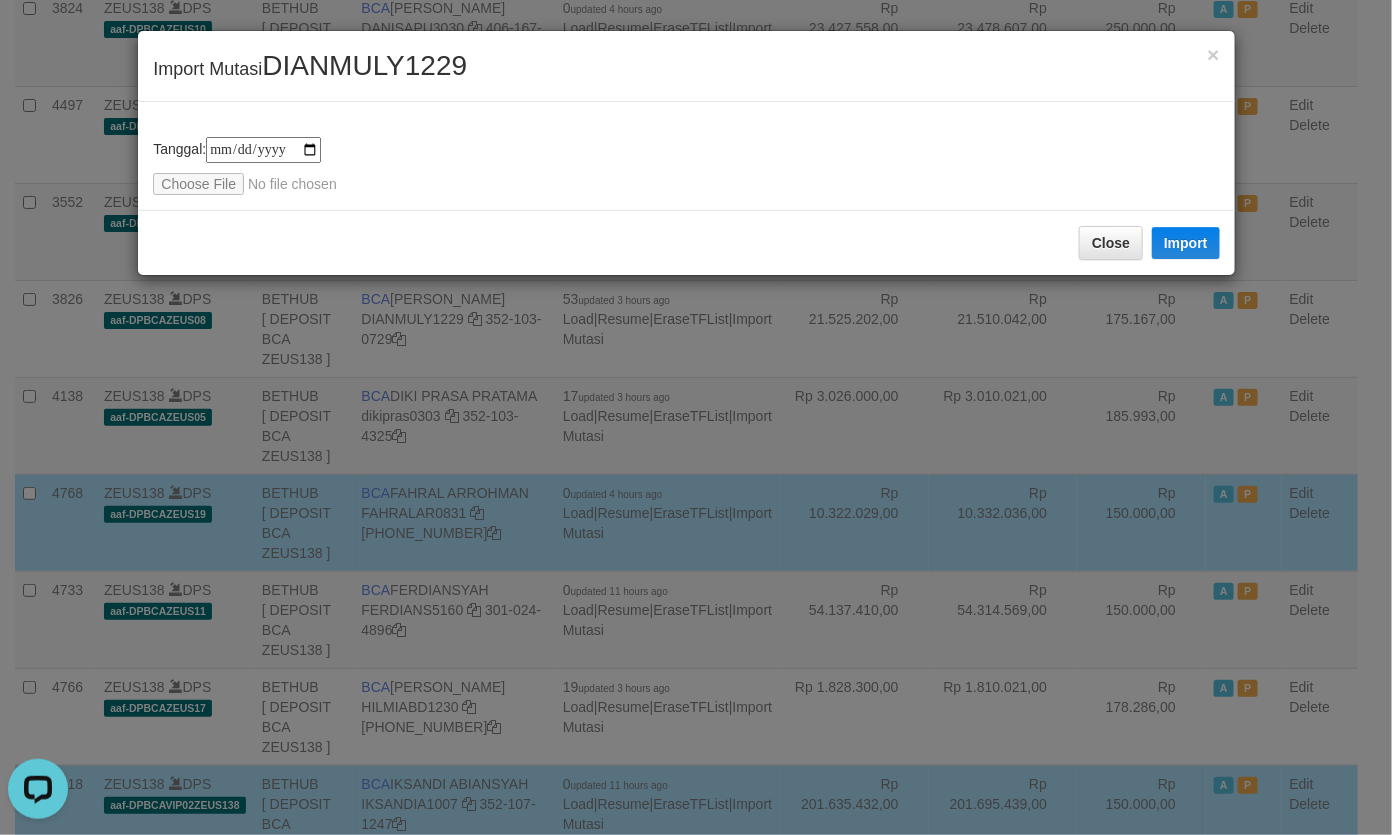 drag, startPoint x: 421, startPoint y: 133, endPoint x: 420, endPoint y: 155, distance: 22.022715 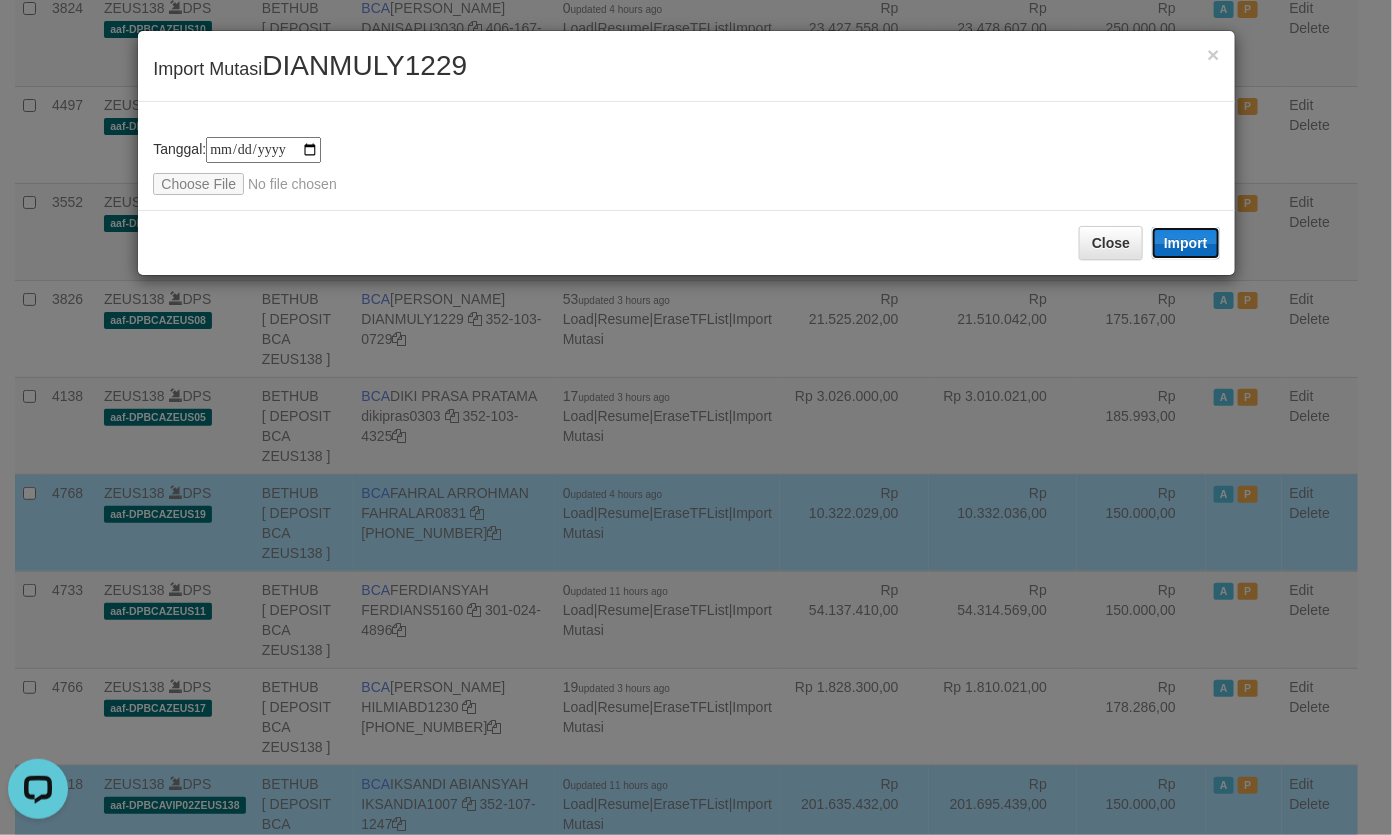 click on "Import" at bounding box center [1186, 243] 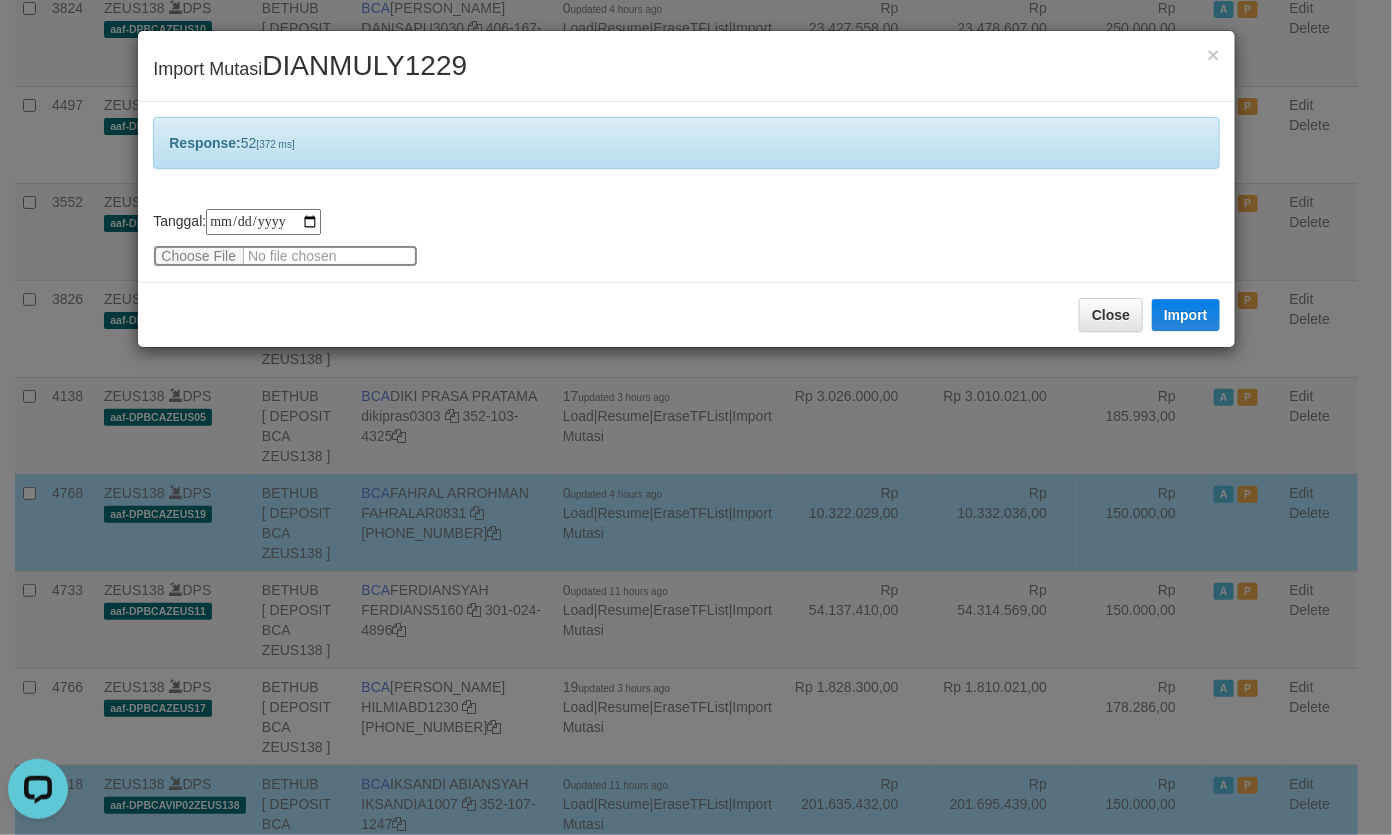 click at bounding box center (285, 256) 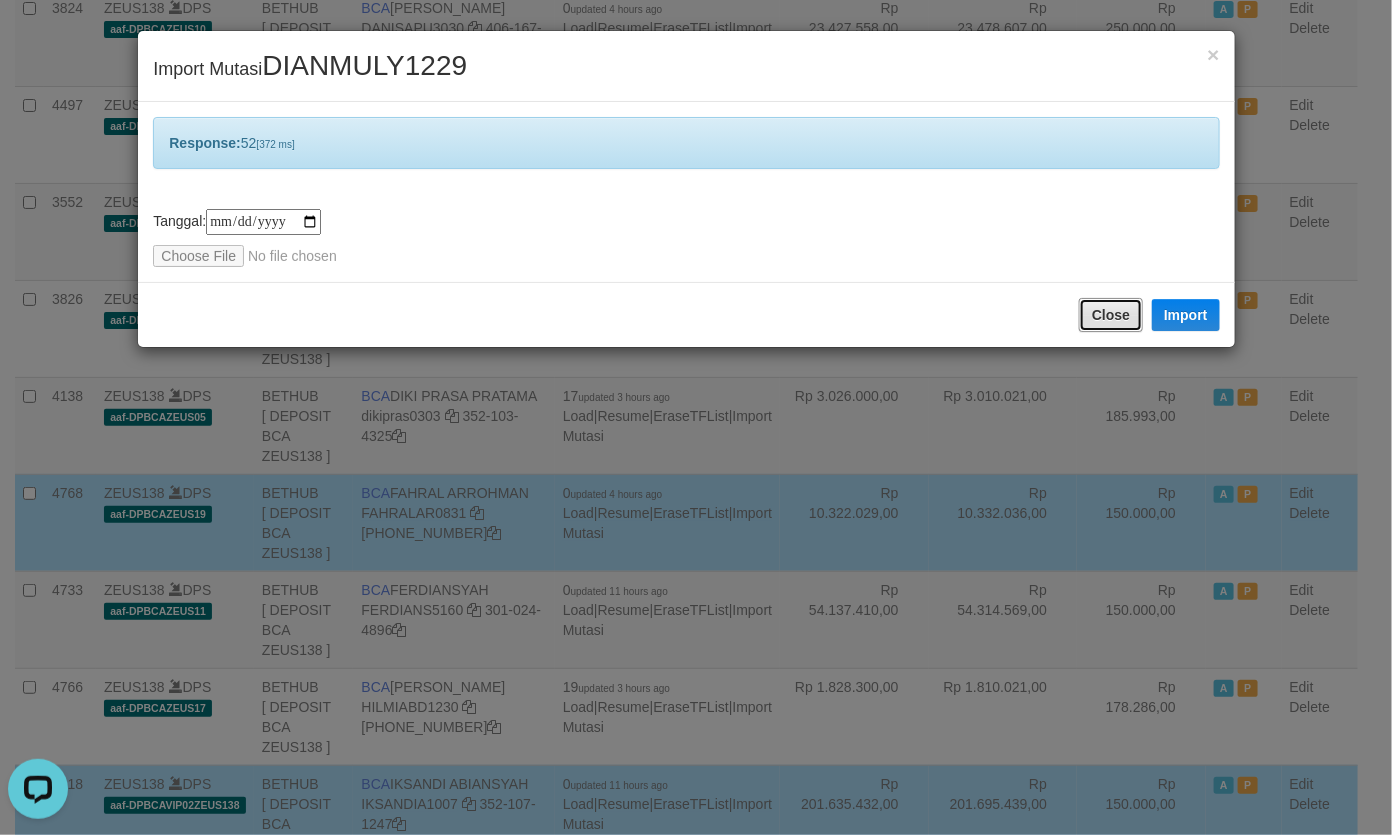 click on "Close" at bounding box center (1111, 315) 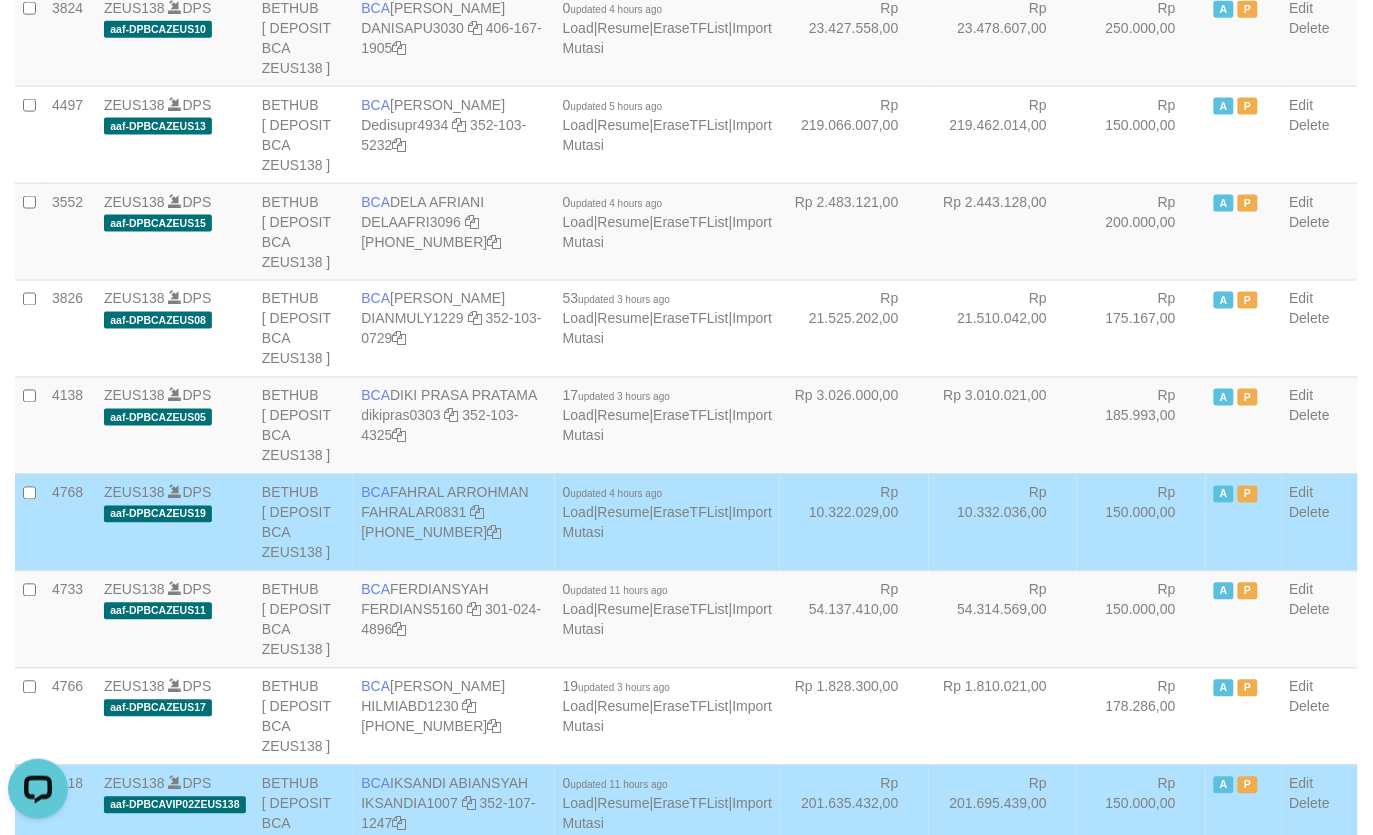 drag, startPoint x: 902, startPoint y: 465, endPoint x: 818, endPoint y: 451, distance: 85.158676 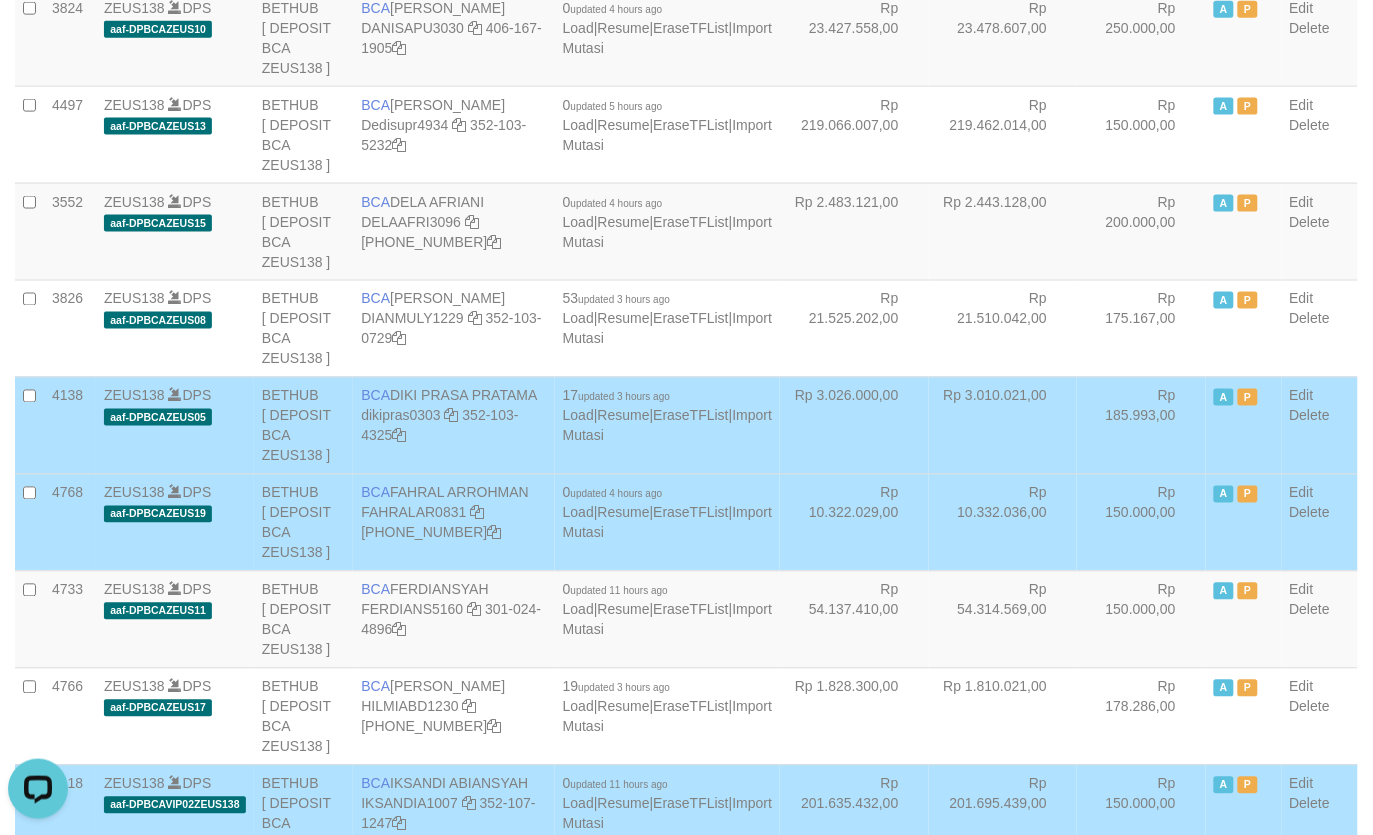 scroll, scrollTop: 2478, scrollLeft: 0, axis: vertical 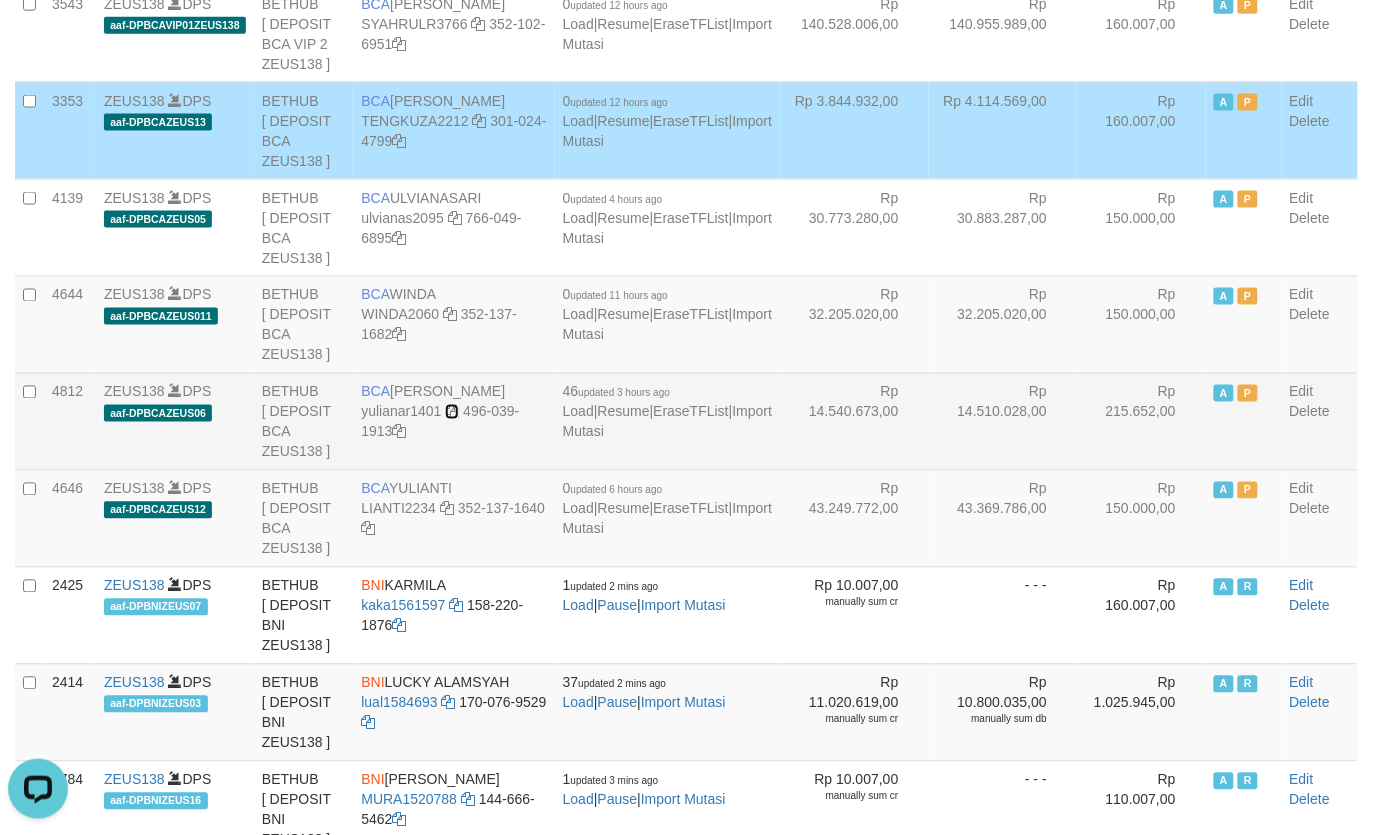 click at bounding box center [452, 412] 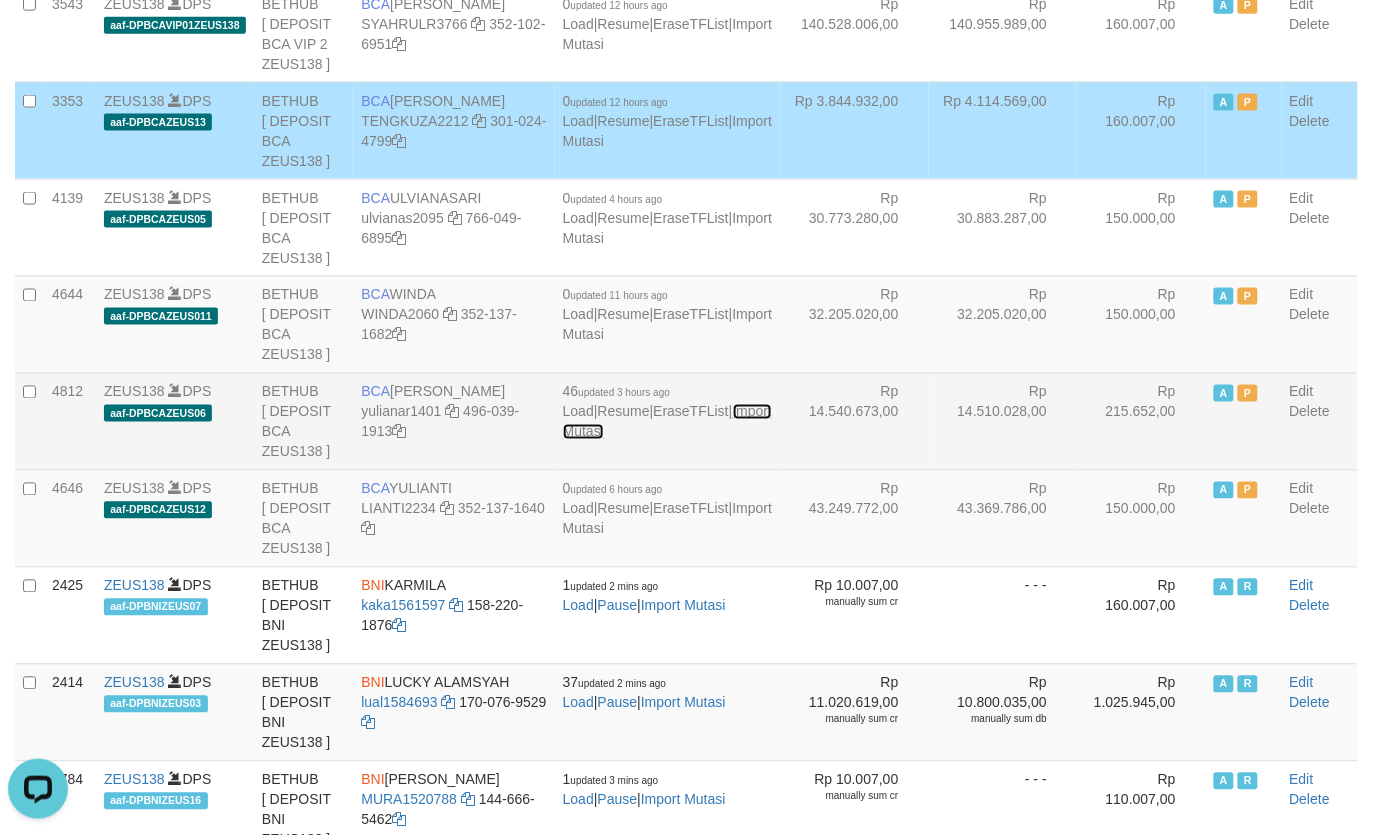 click on "Import Mutasi" at bounding box center (667, 422) 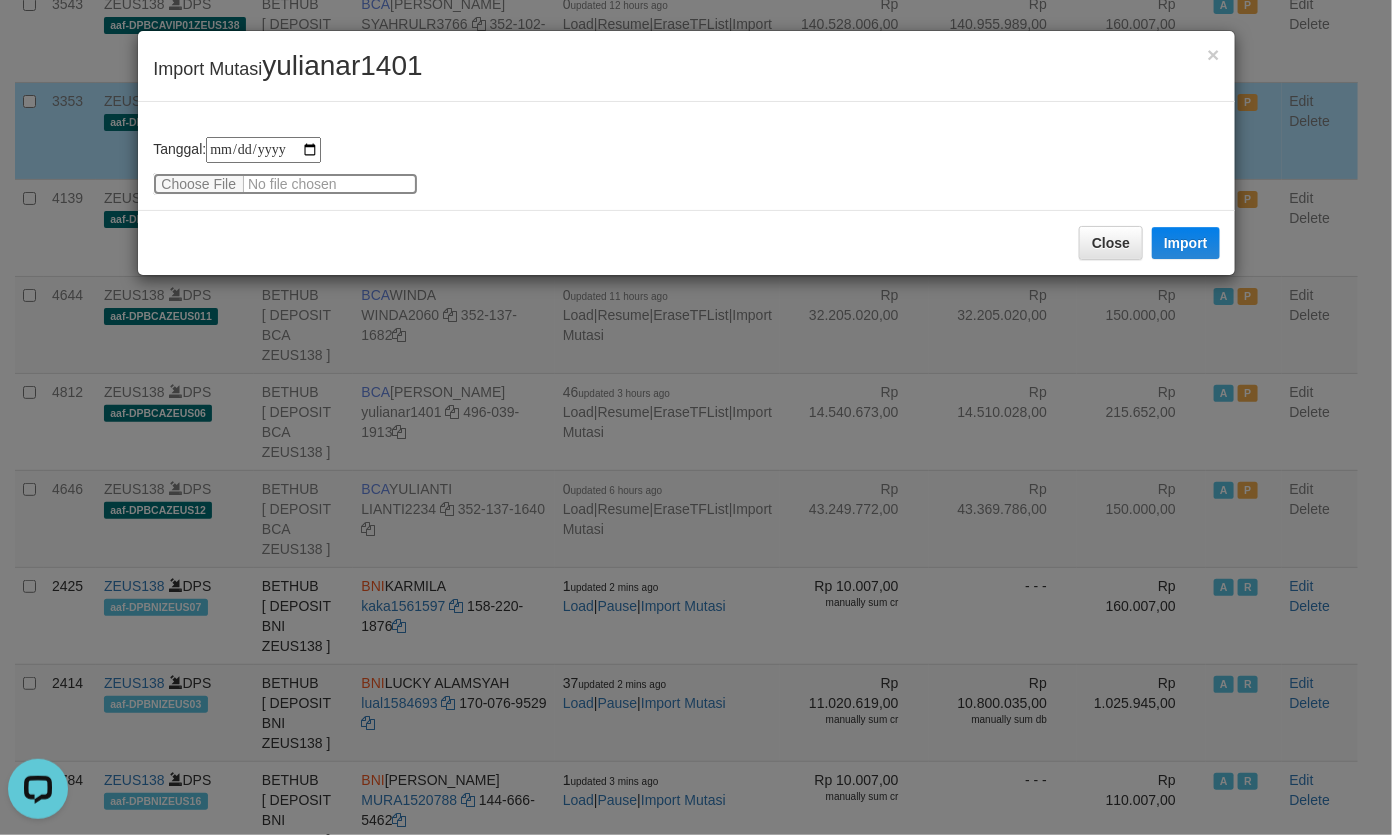 click at bounding box center (285, 184) 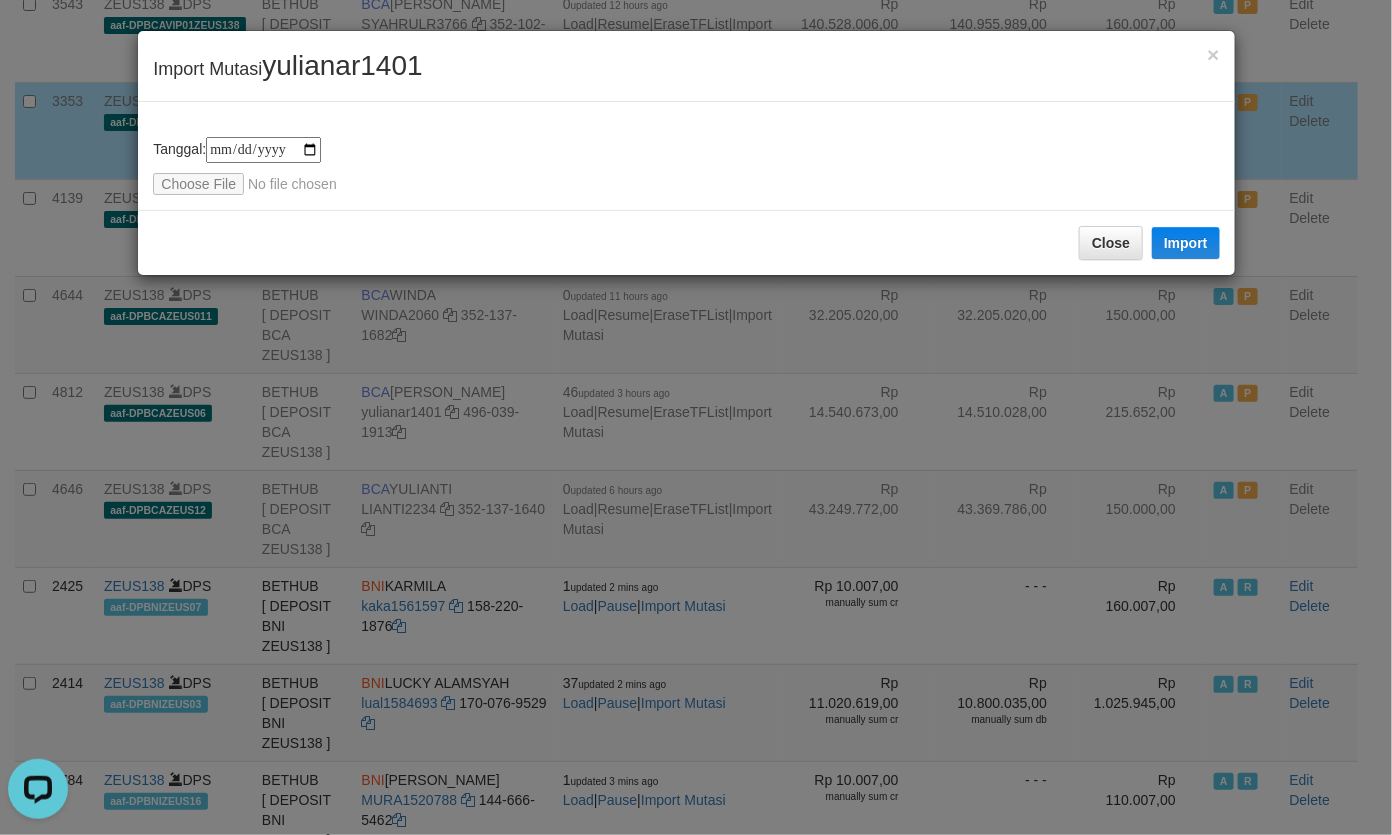click on "×
Import Mutasi  yulianar1401" at bounding box center [686, 66] 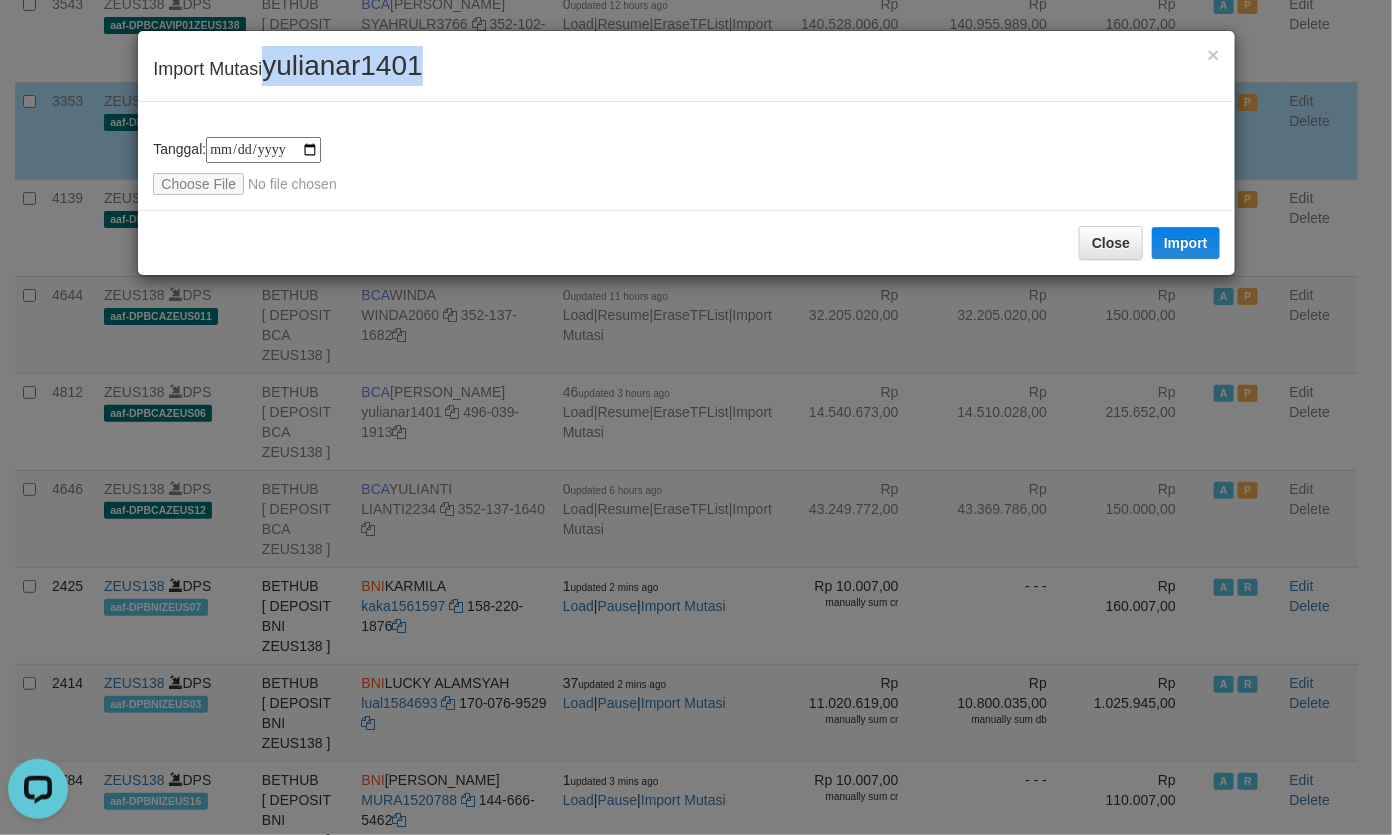 copy on "yulianar1401" 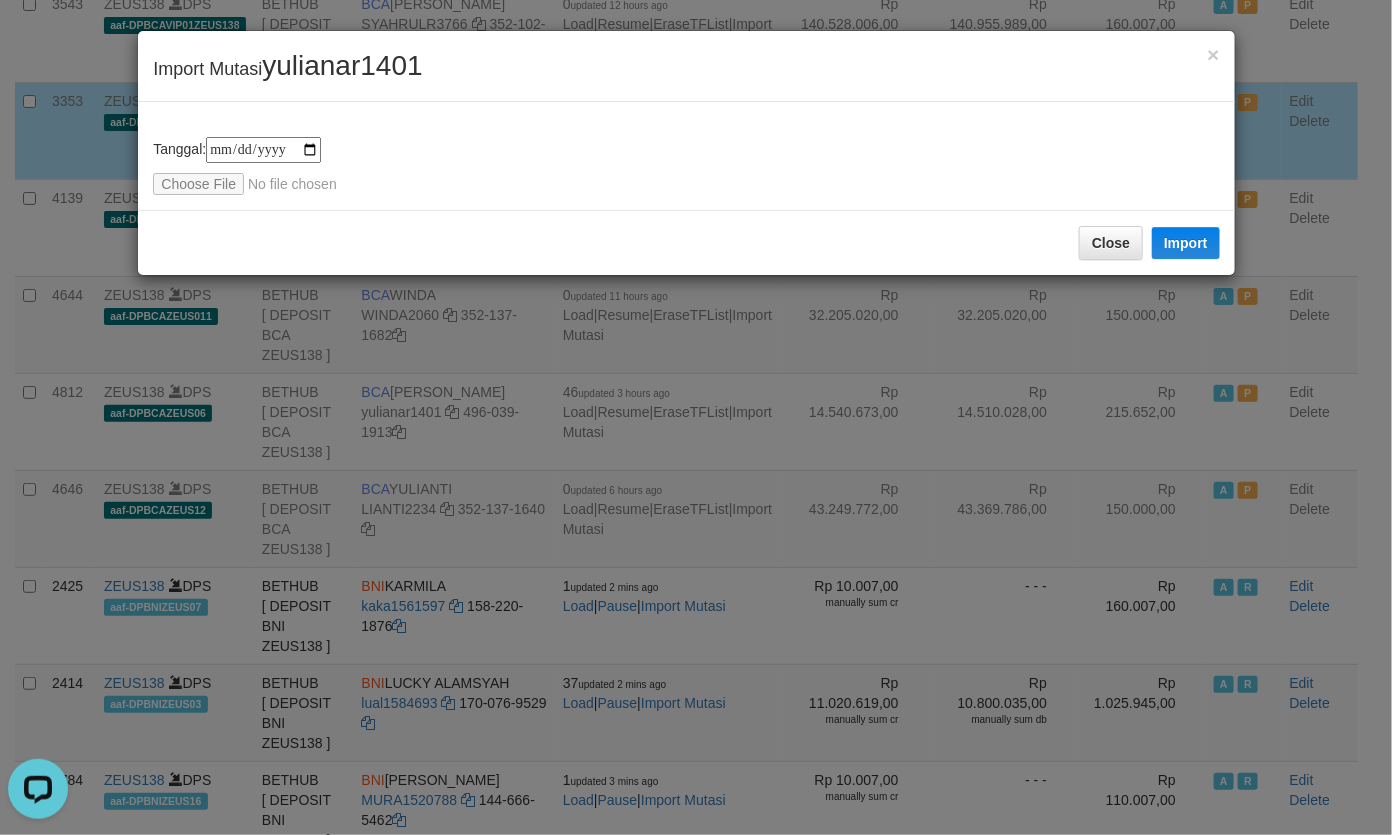 click on "**********" at bounding box center (686, 156) 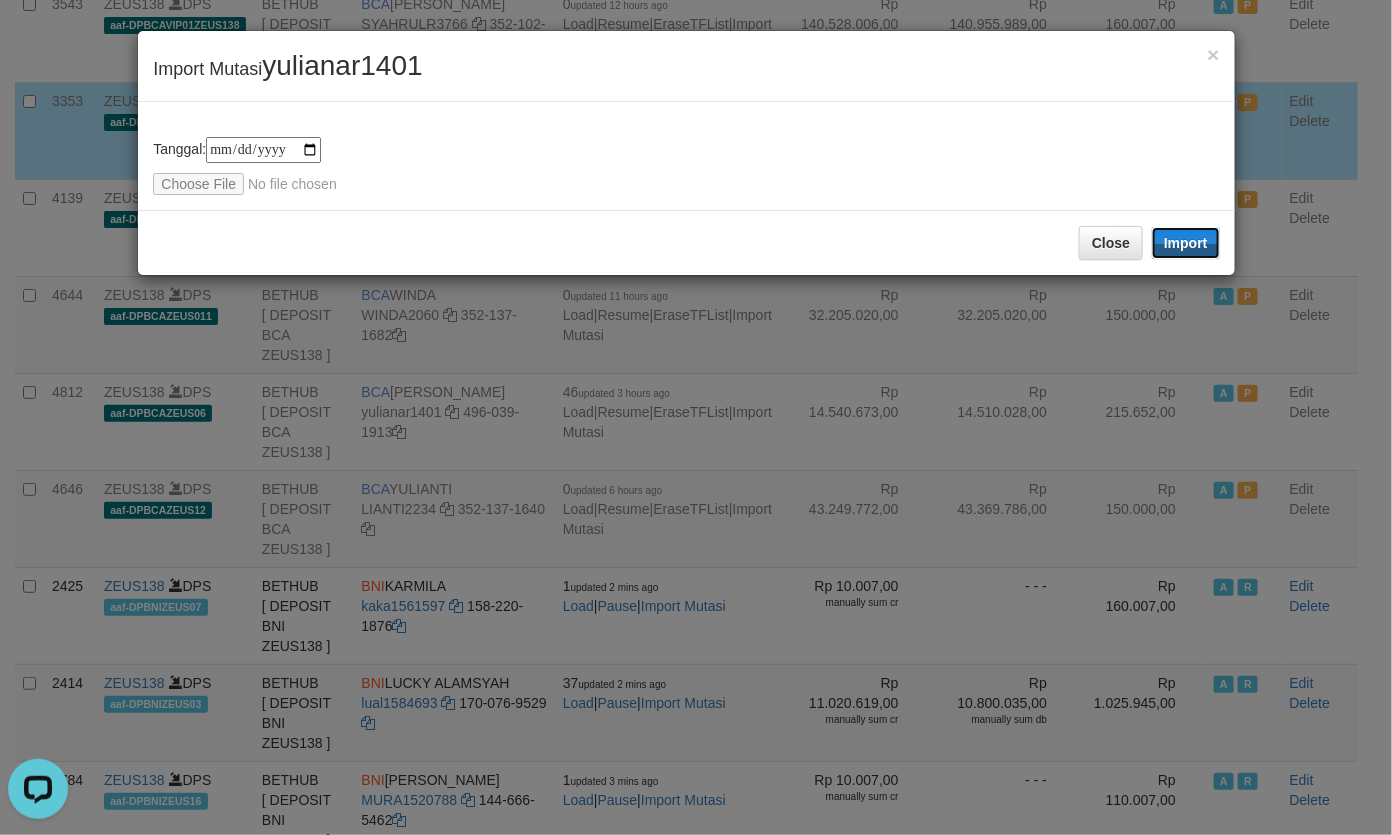 click on "Import" at bounding box center [1186, 243] 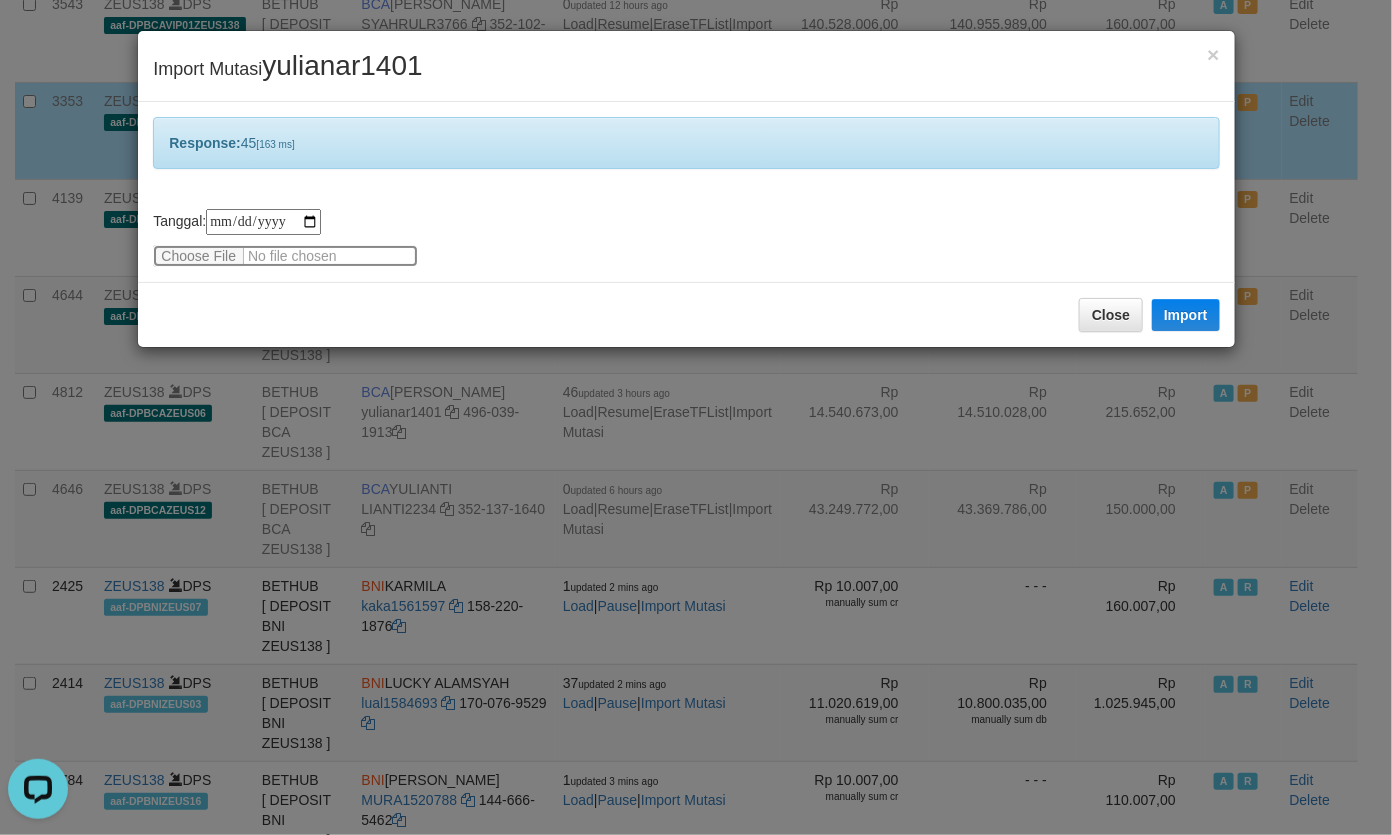 click at bounding box center (285, 256) 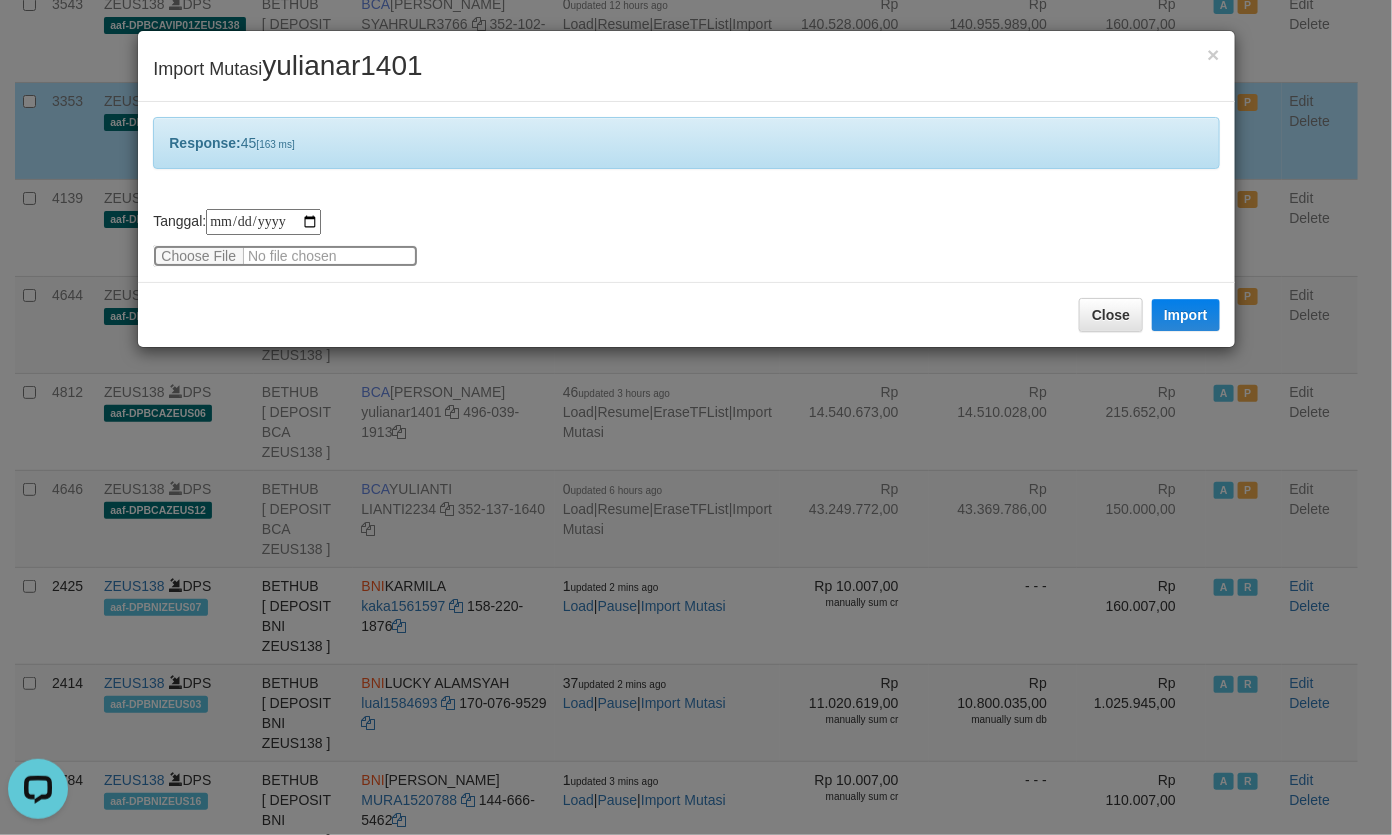 type 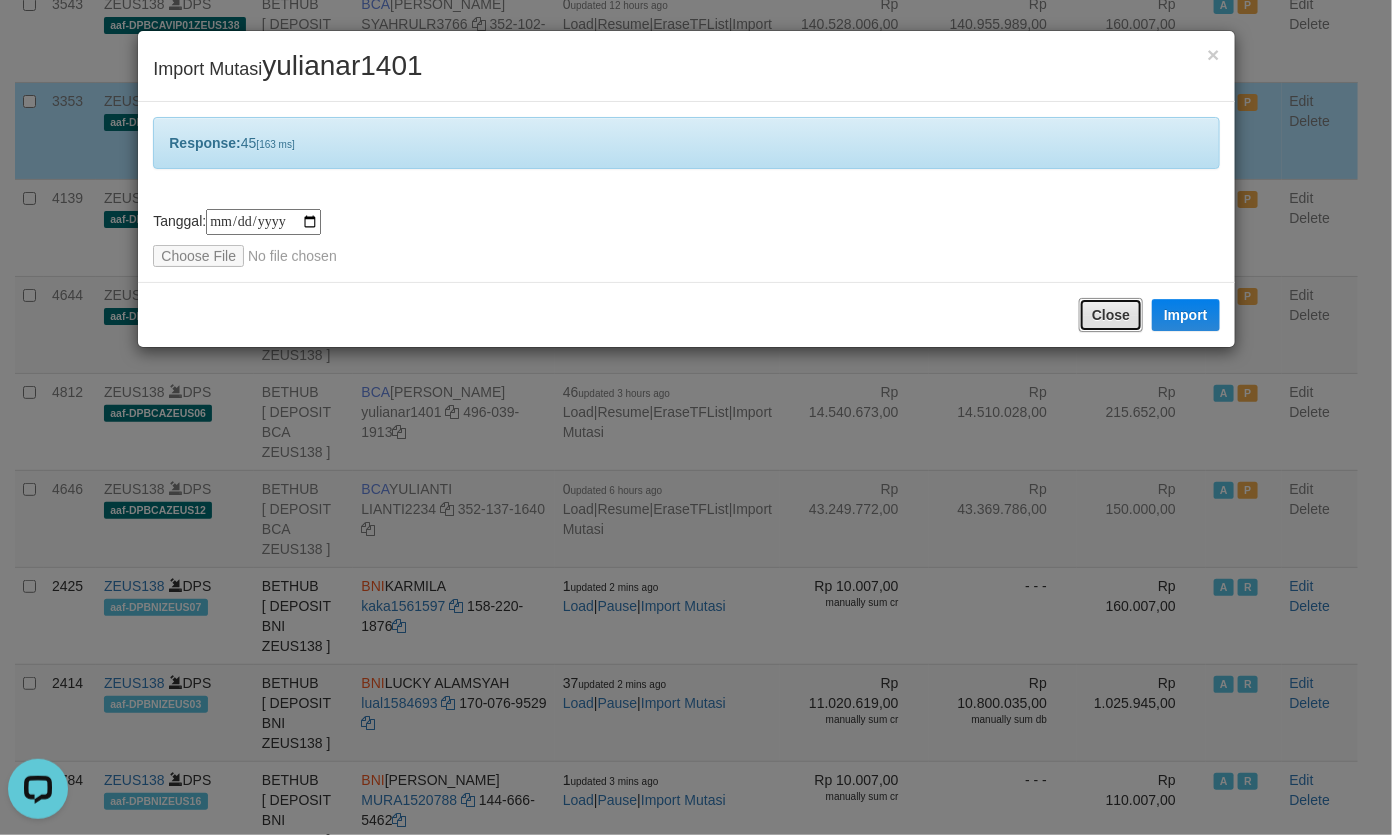 drag, startPoint x: 1092, startPoint y: 303, endPoint x: 1005, endPoint y: 313, distance: 87.57283 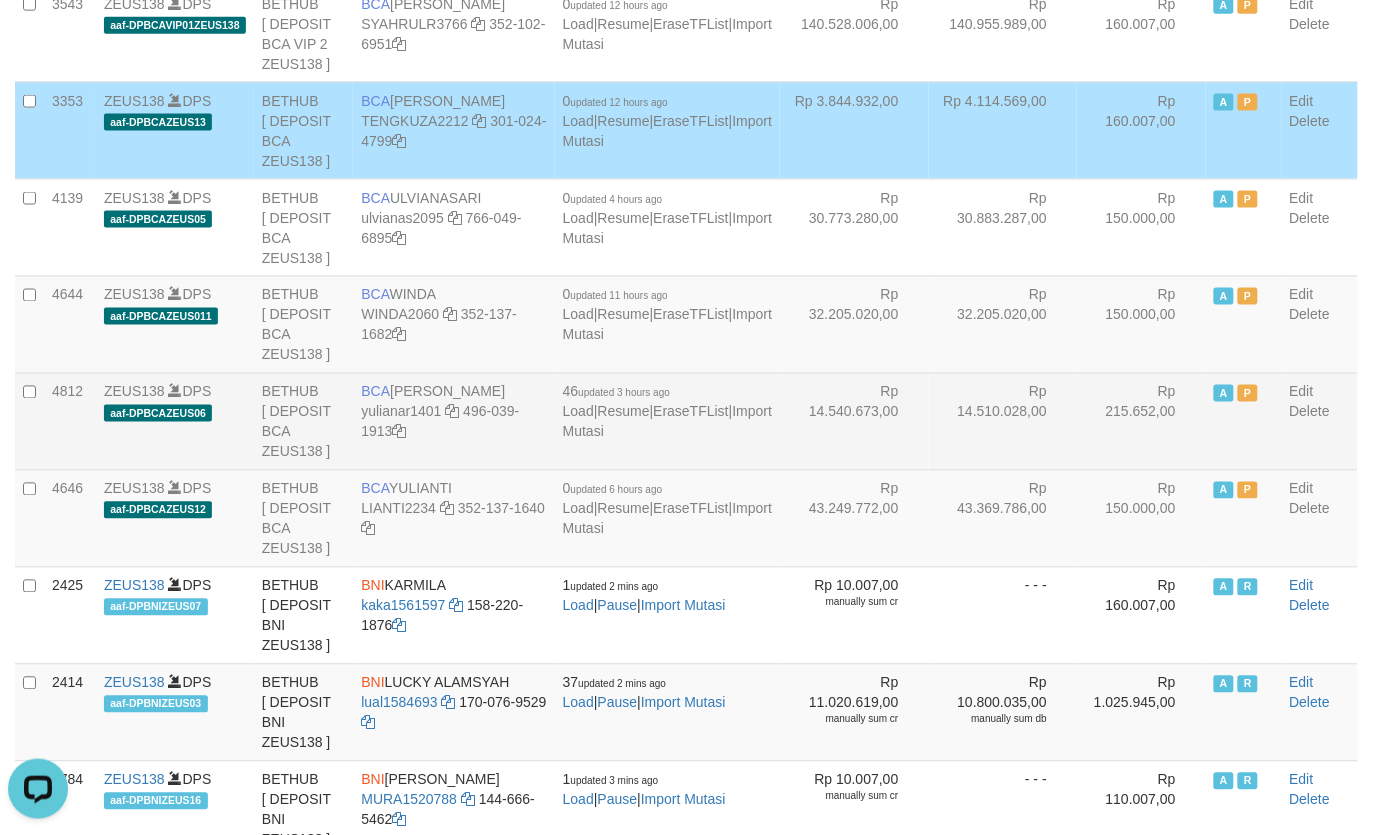 click on "Rp 14.540.673,00" at bounding box center (854, 421) 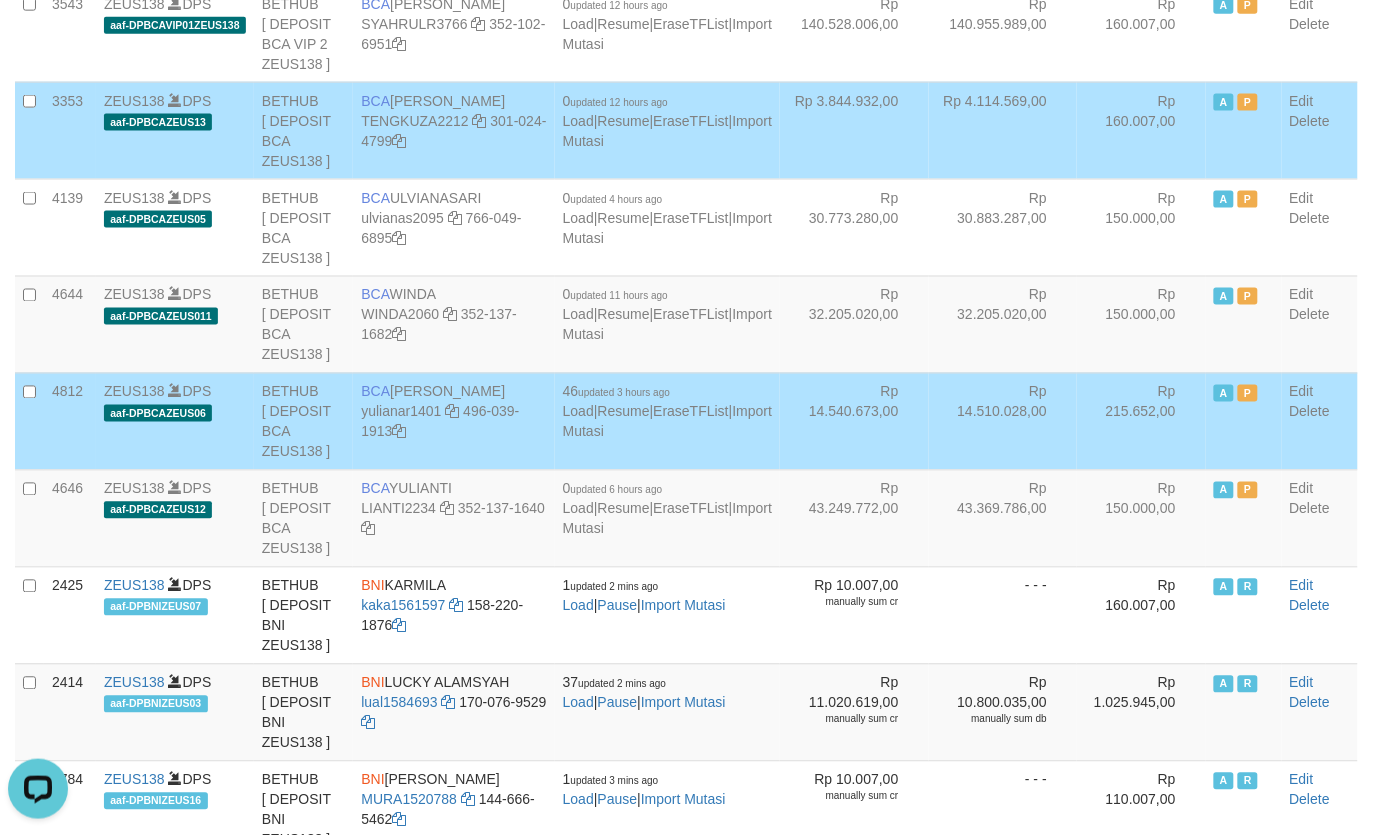scroll, scrollTop: 1583, scrollLeft: 0, axis: vertical 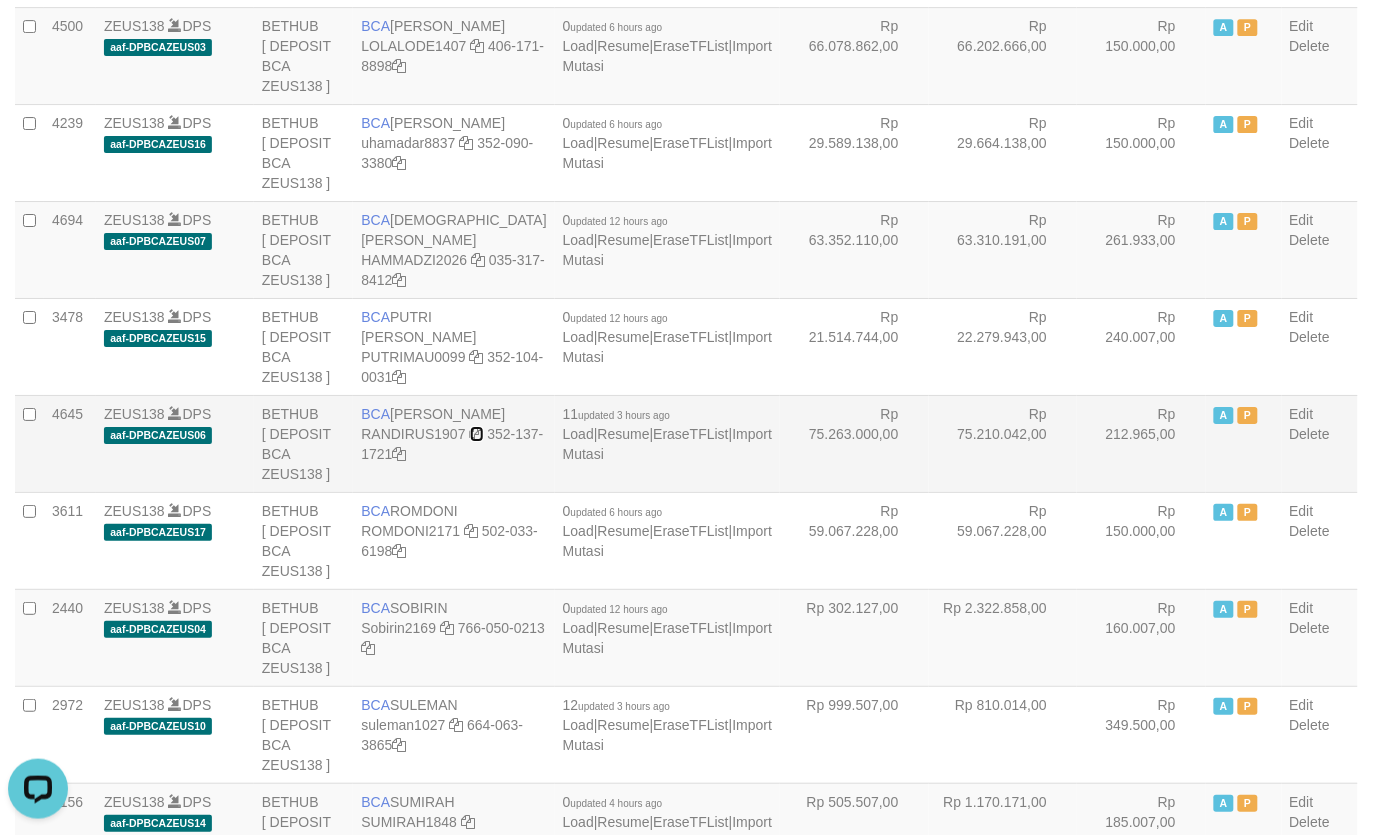 click at bounding box center [477, 434] 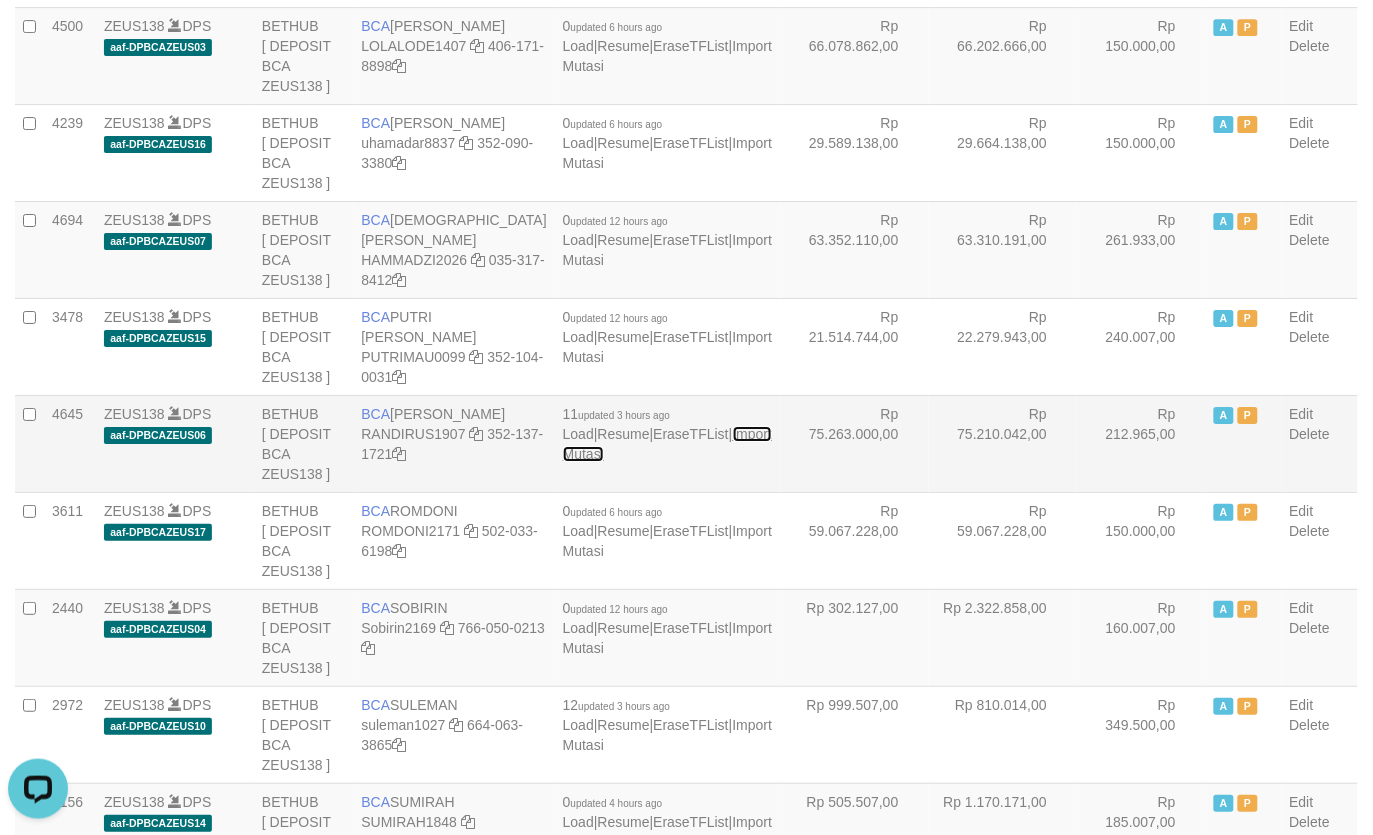 click on "Import Mutasi" at bounding box center (667, 444) 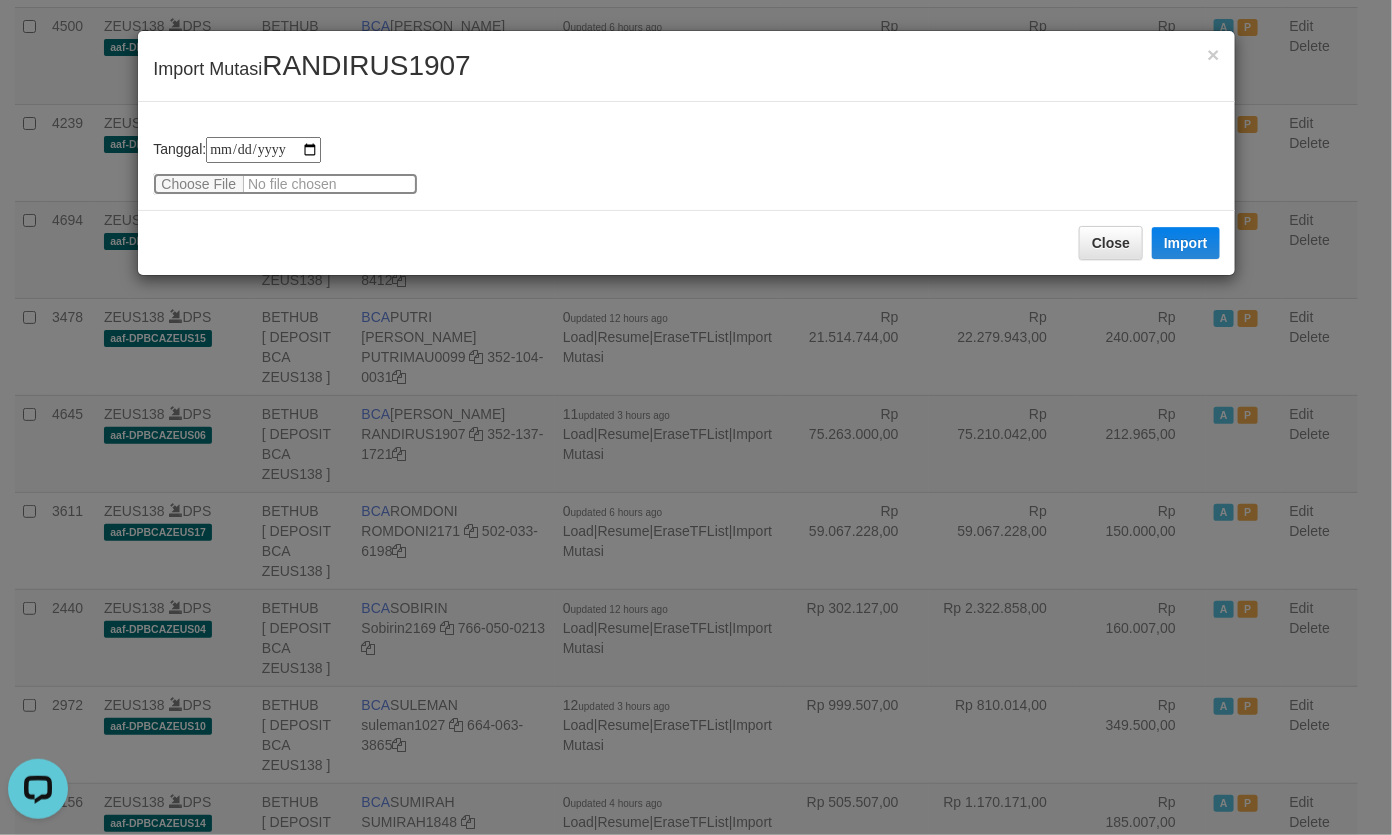 click at bounding box center (285, 184) 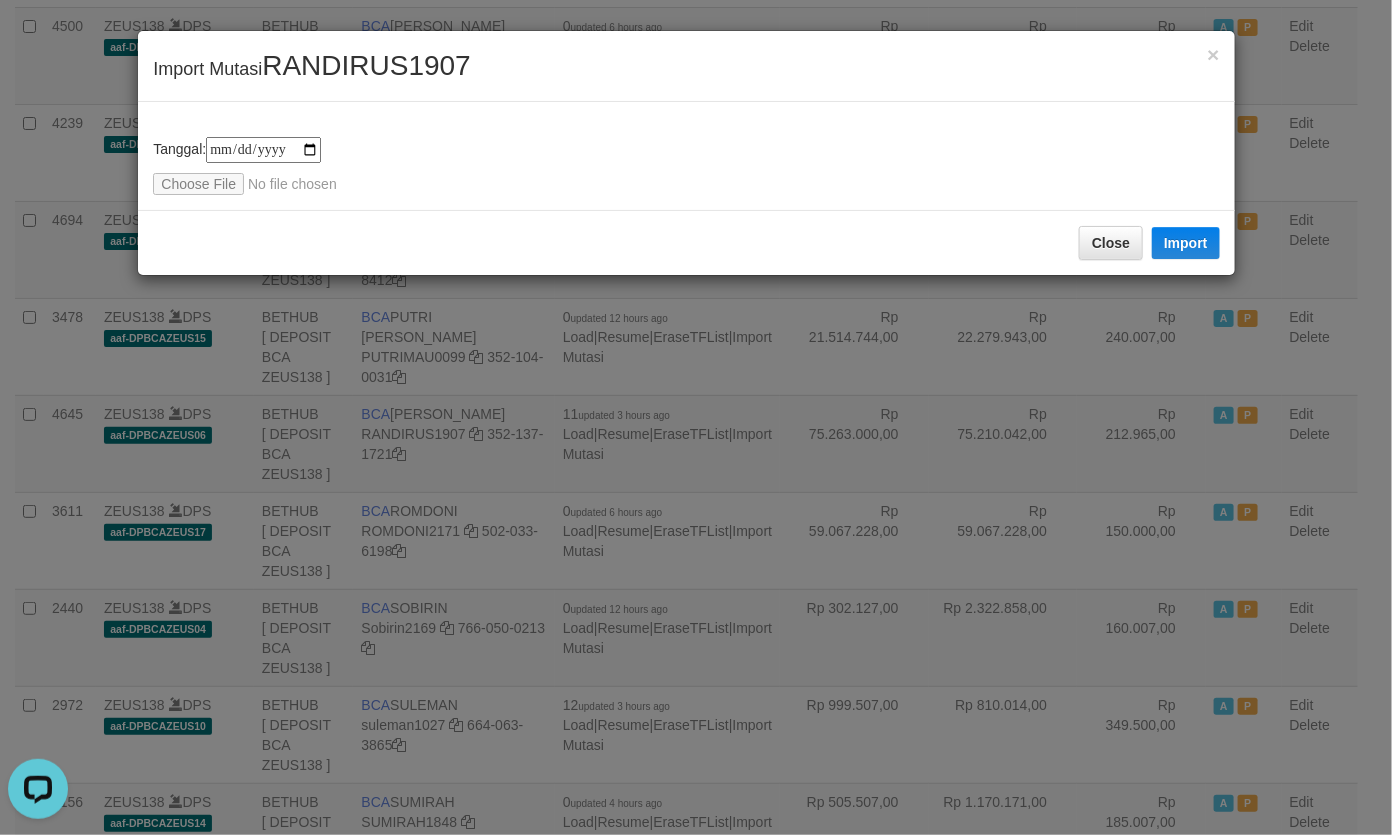 click on "RANDIRUS1907" at bounding box center [366, 65] 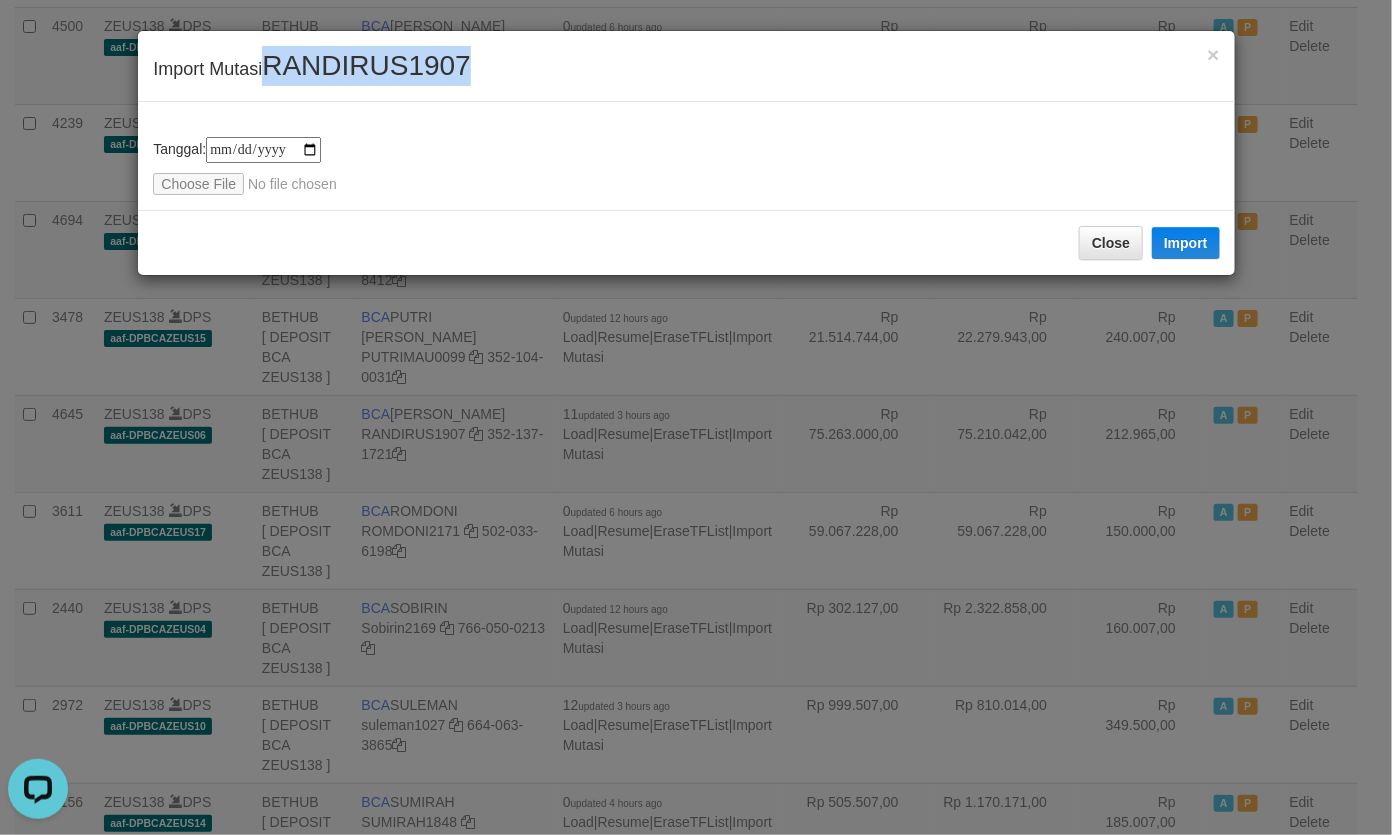 click on "RANDIRUS1907" at bounding box center (366, 65) 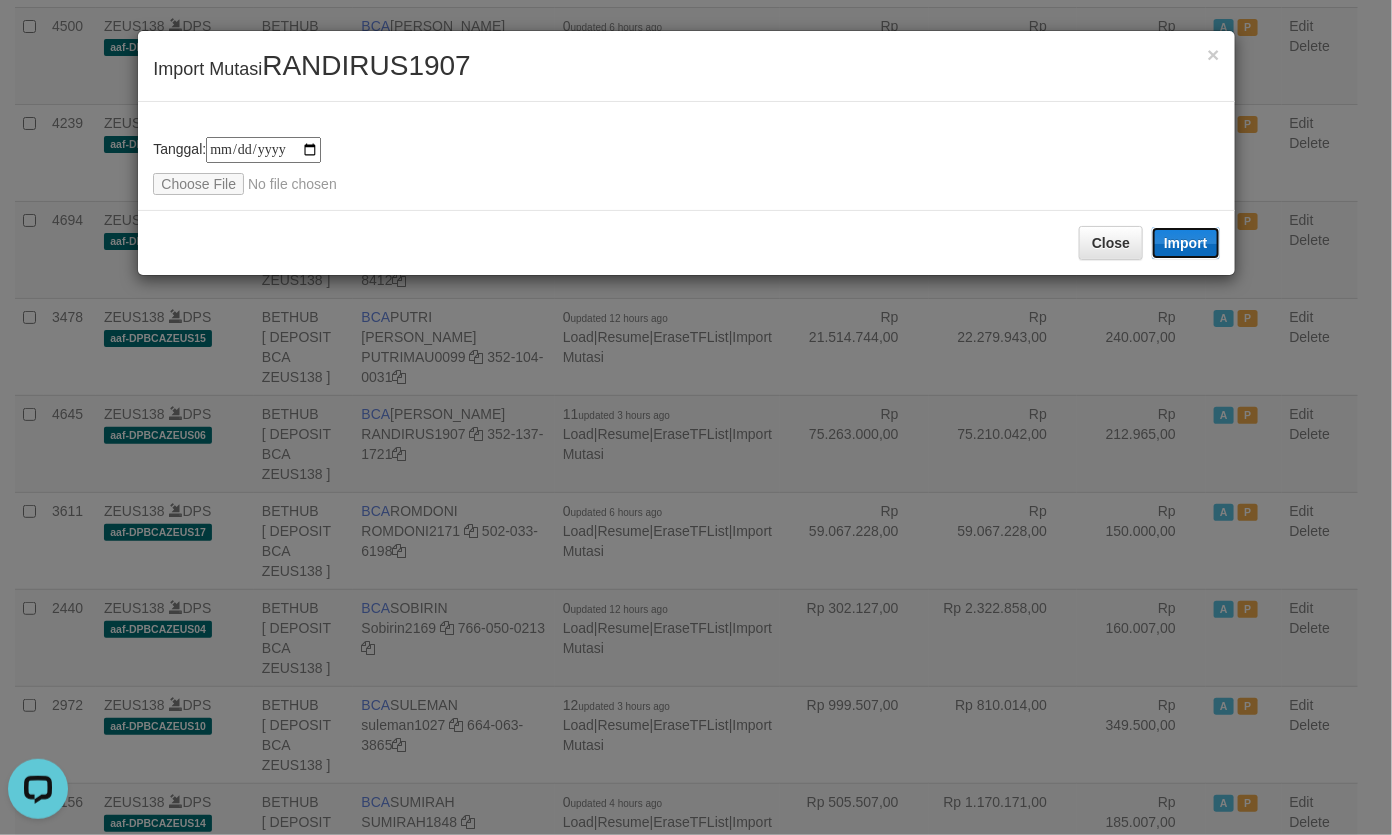 drag, startPoint x: 1186, startPoint y: 243, endPoint x: 393, endPoint y: 255, distance: 793.09076 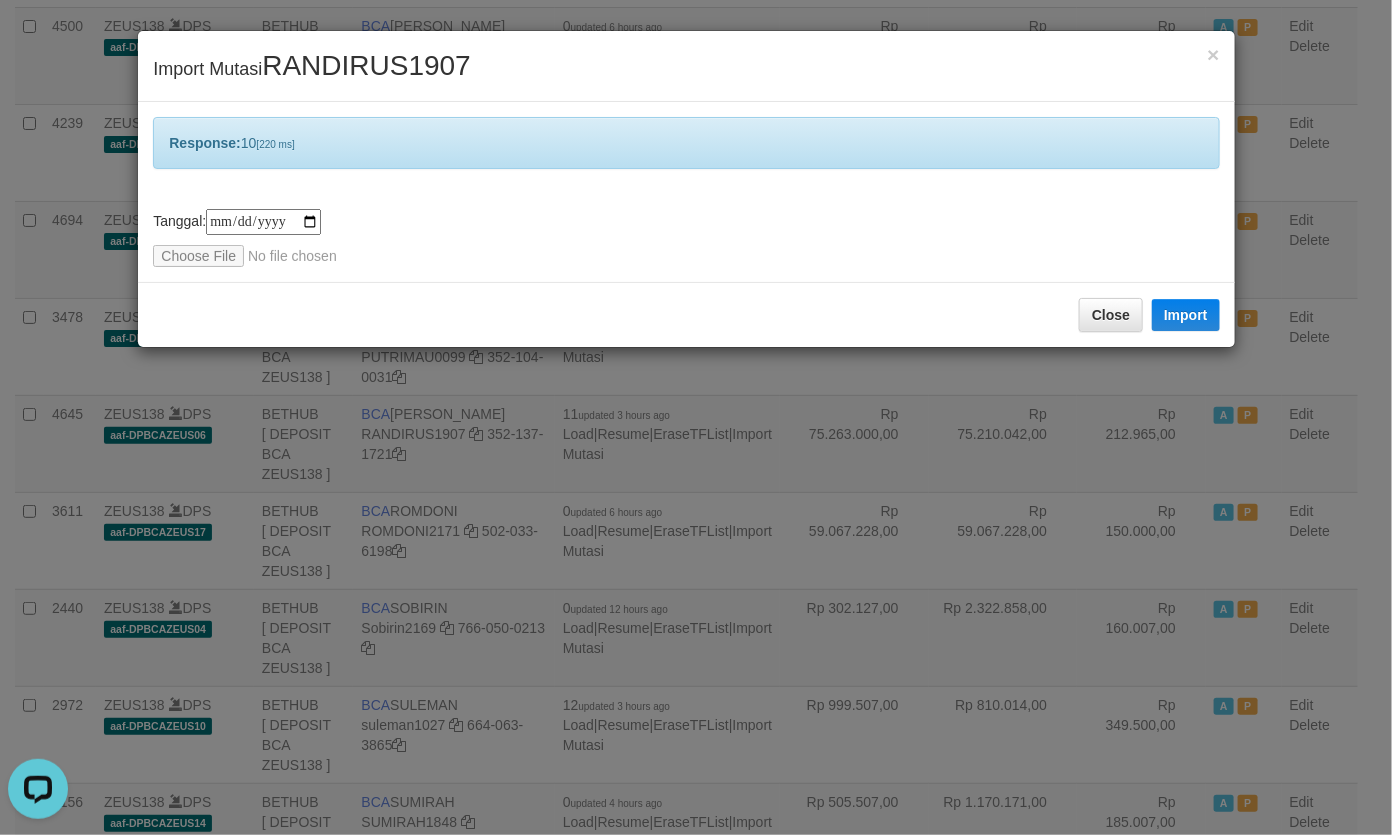 click on "**********" at bounding box center [686, 192] 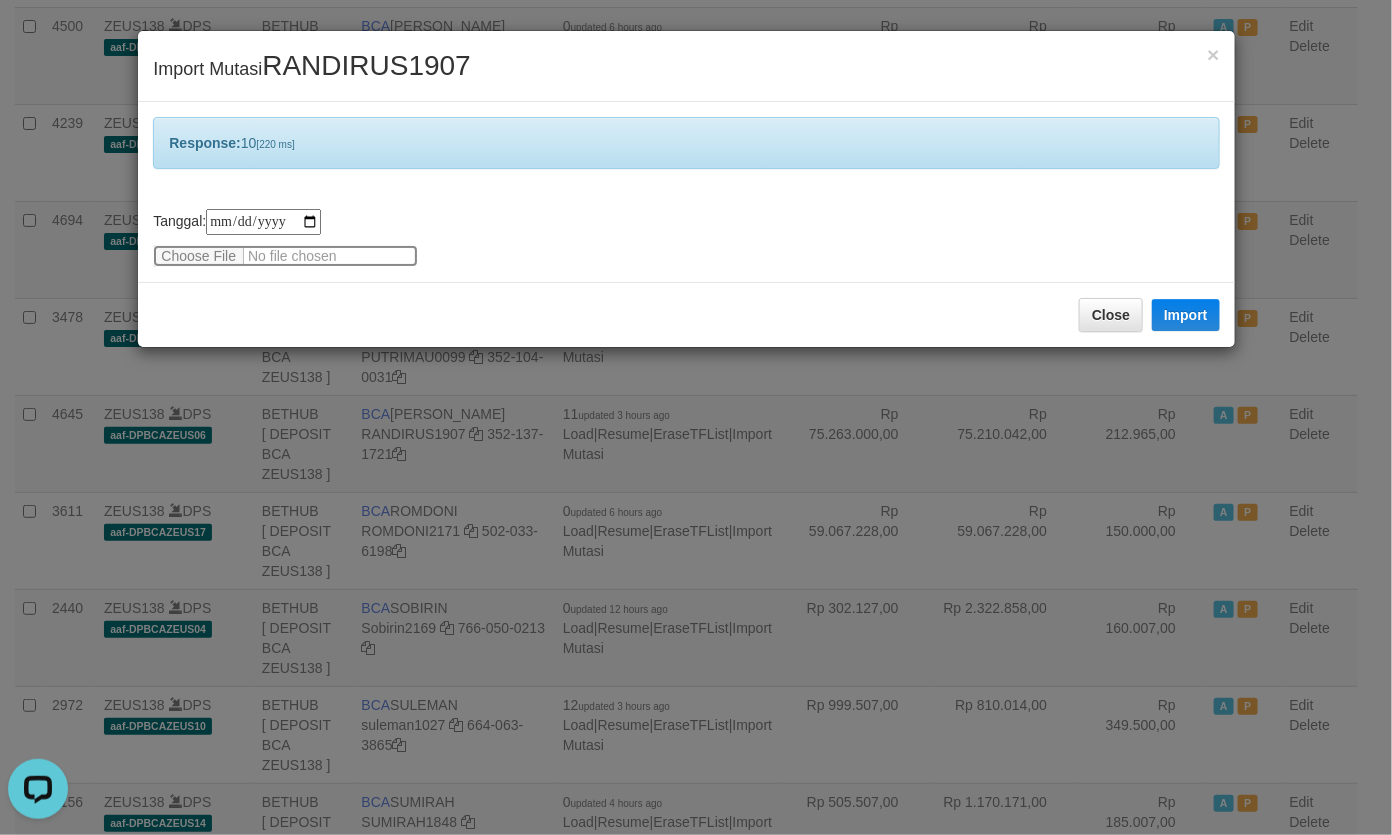 click at bounding box center (285, 256) 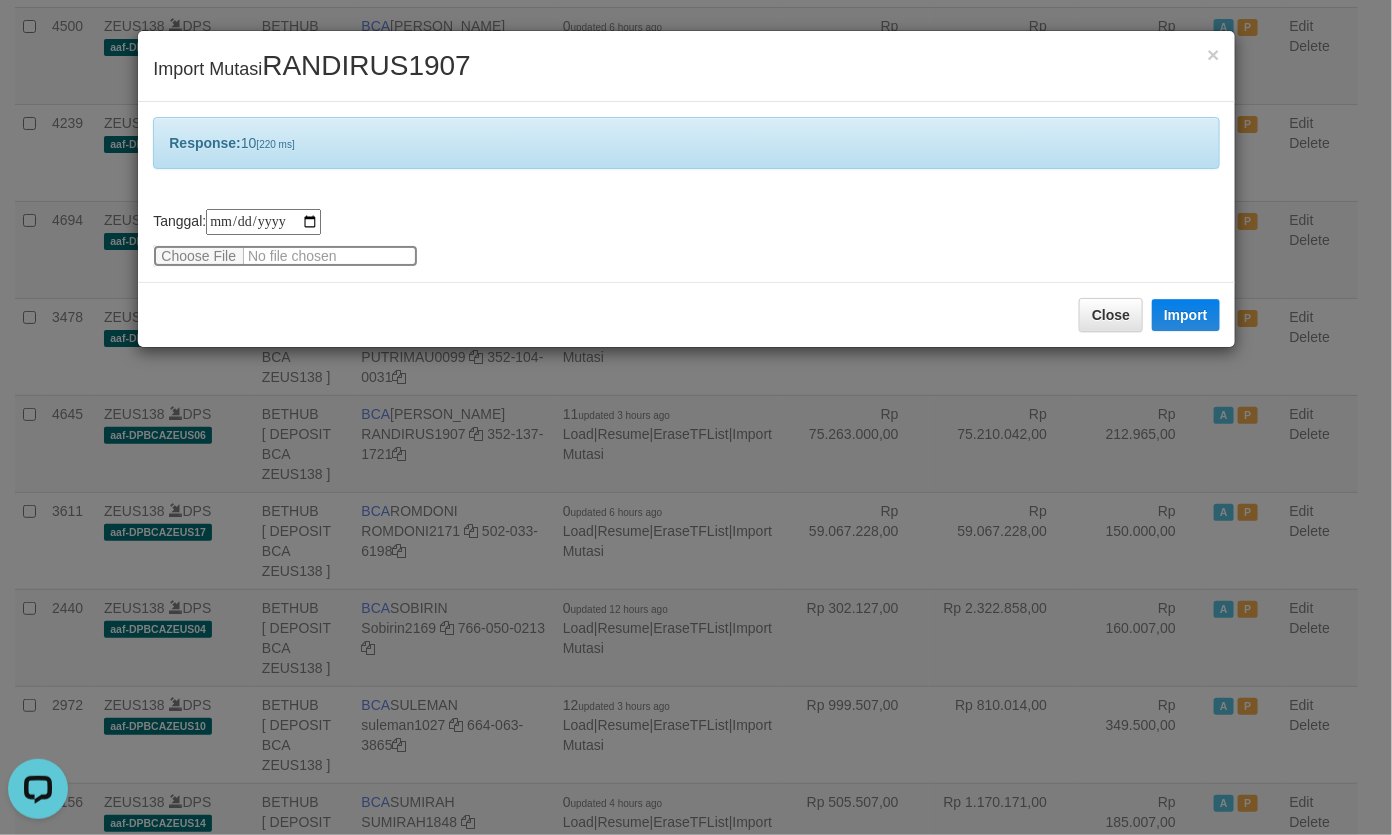 type 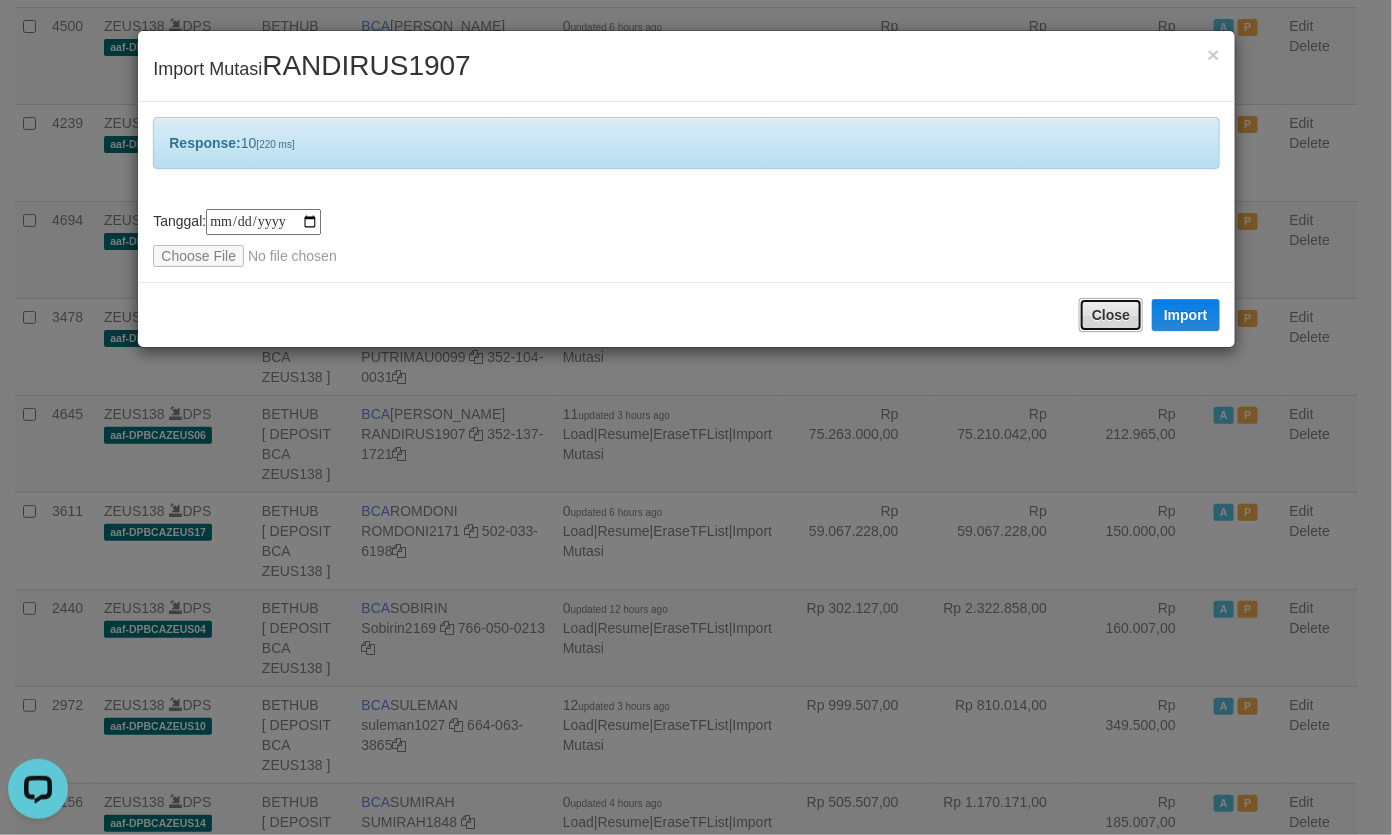 click on "Close" at bounding box center [1111, 315] 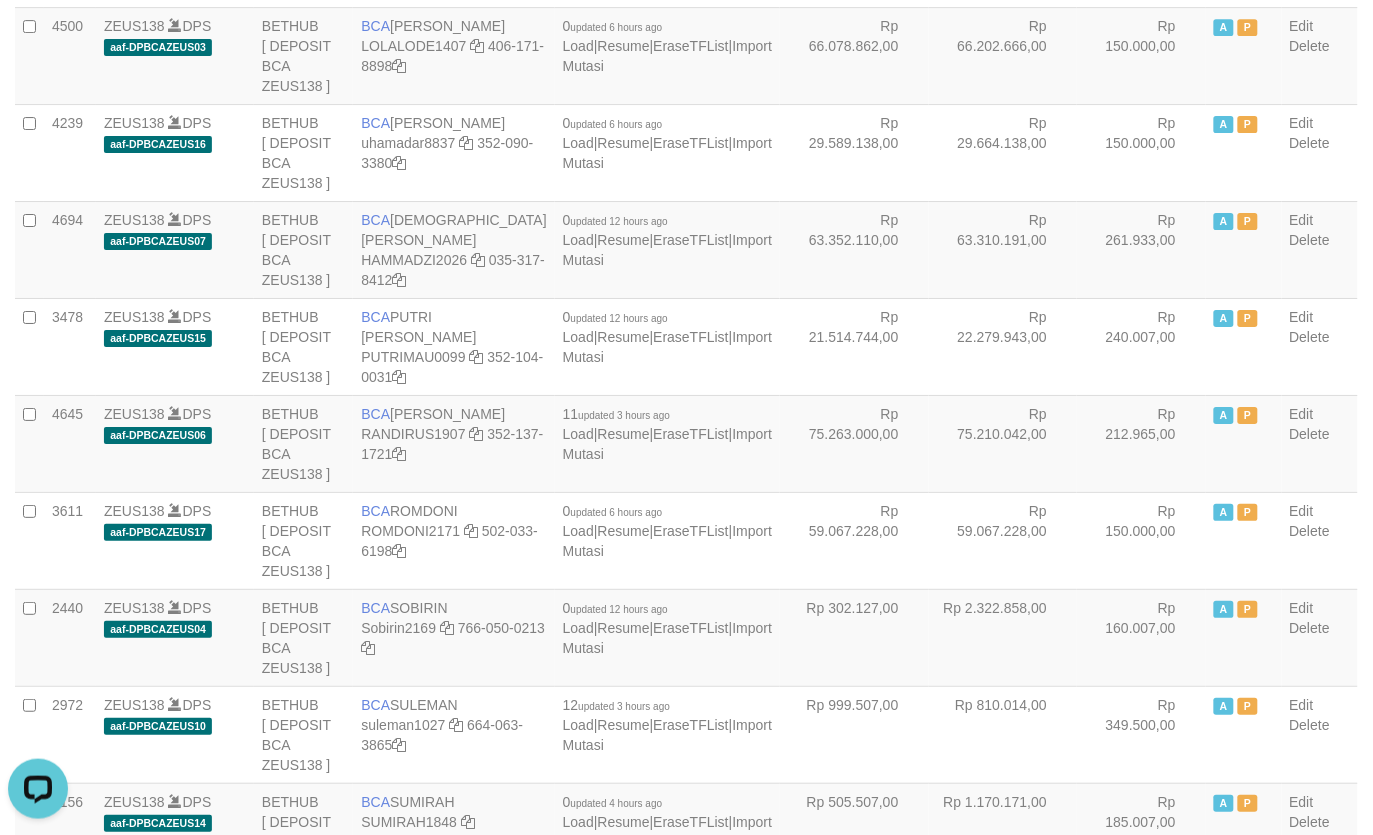 click on "Rp 21.514.744,00" at bounding box center (854, 346) 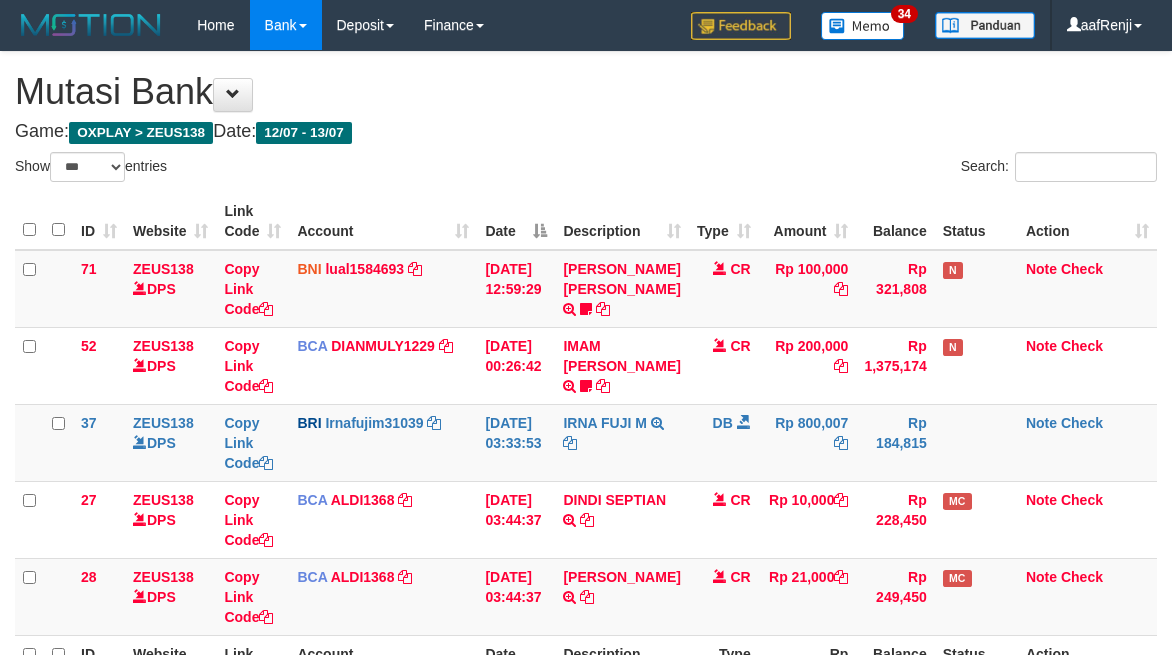 select on "***" 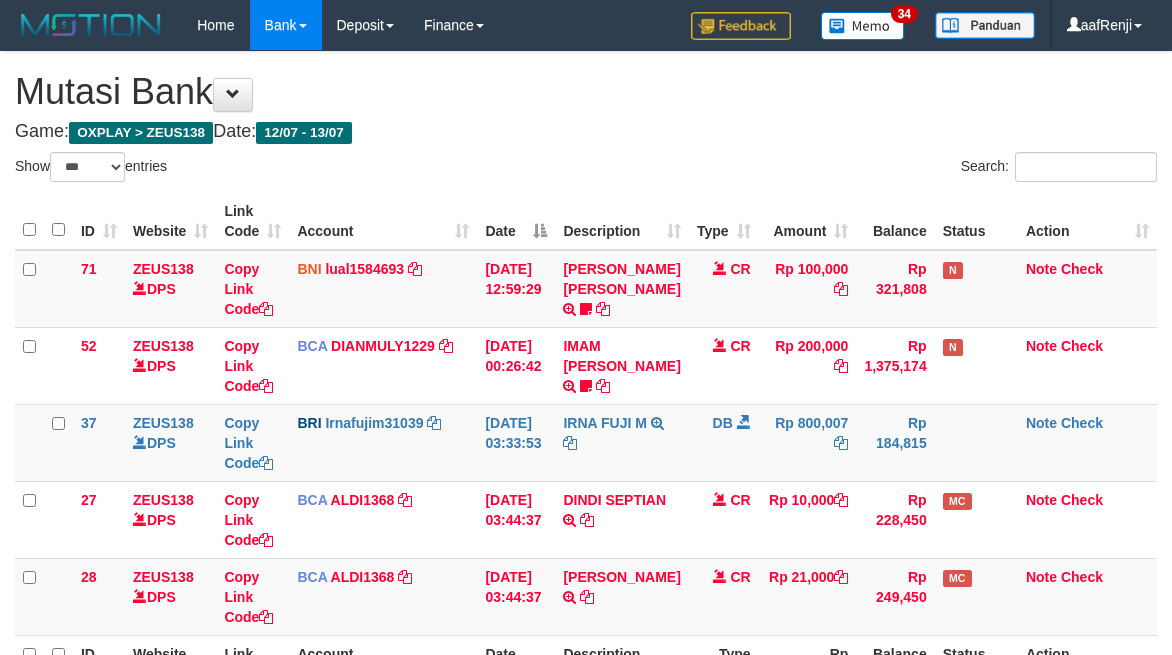 scroll, scrollTop: 105, scrollLeft: 0, axis: vertical 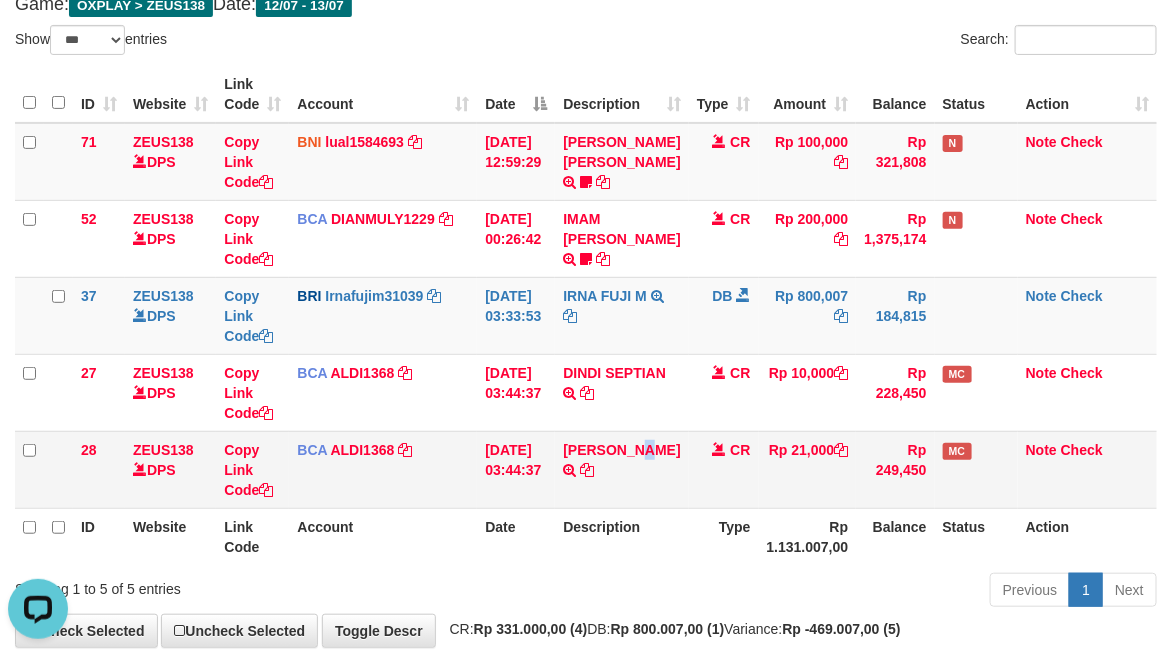 drag, startPoint x: 582, startPoint y: 497, endPoint x: 617, endPoint y: 492, distance: 35.35534 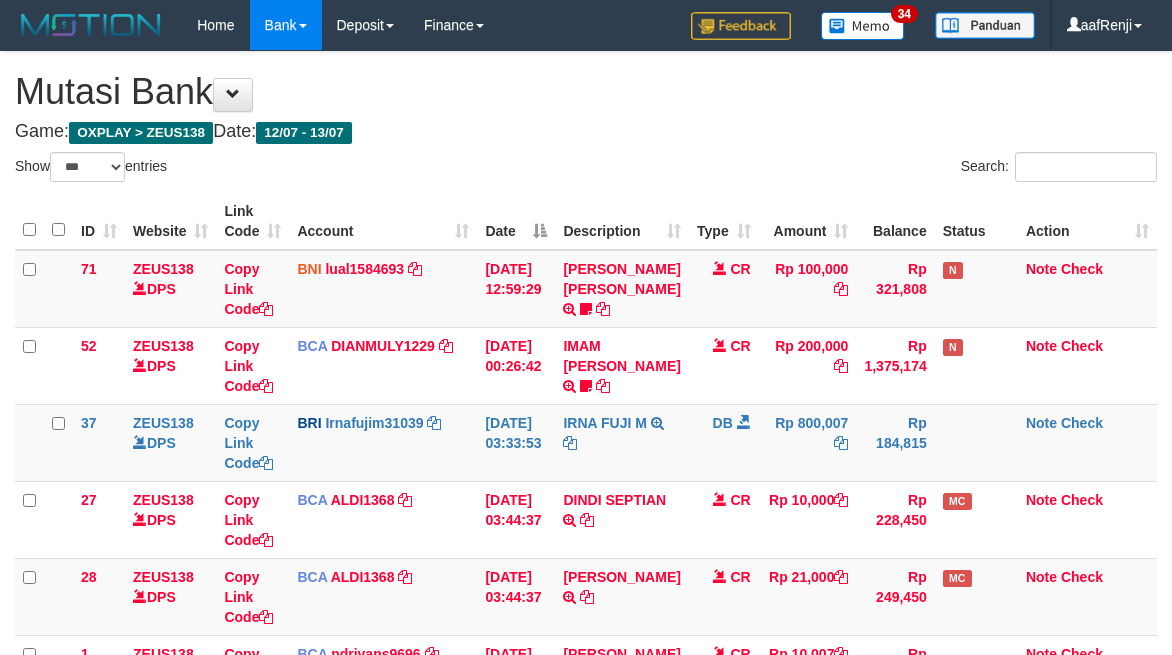 select on "***" 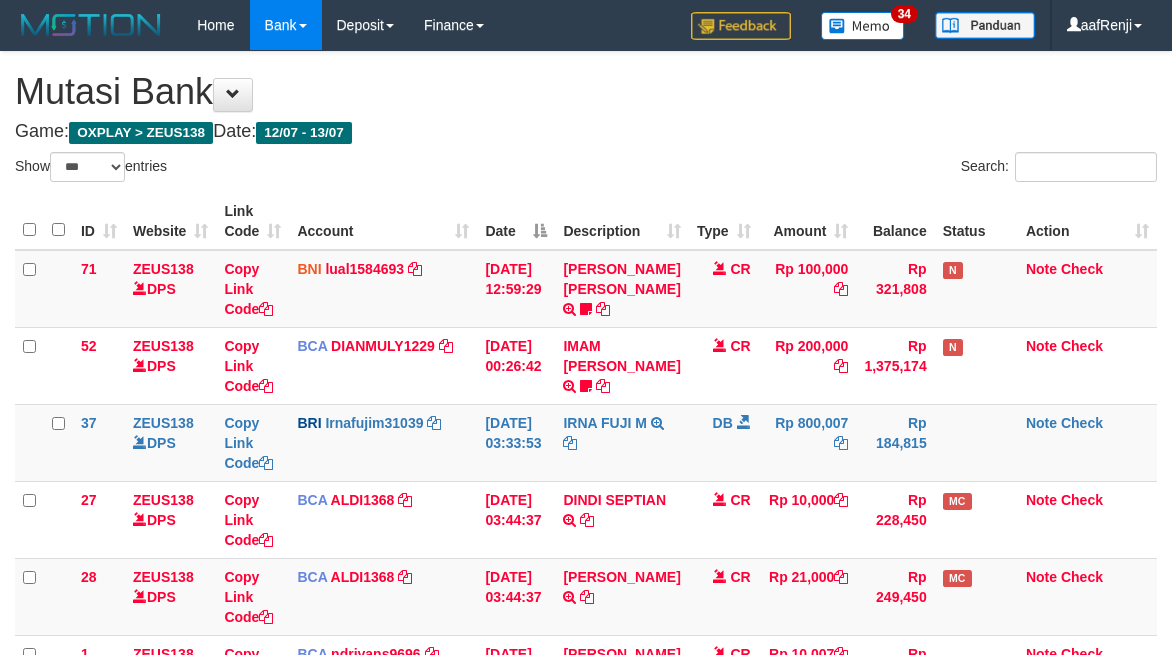 scroll, scrollTop: 128, scrollLeft: 0, axis: vertical 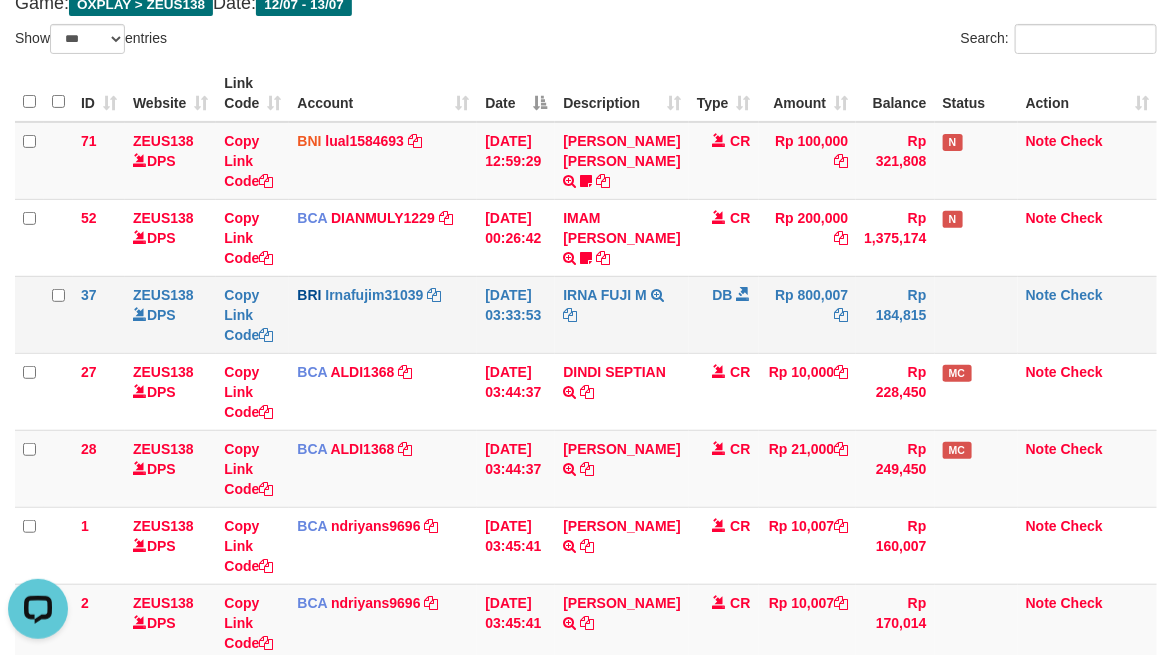 click on "Rp 800,007" at bounding box center (808, 314) 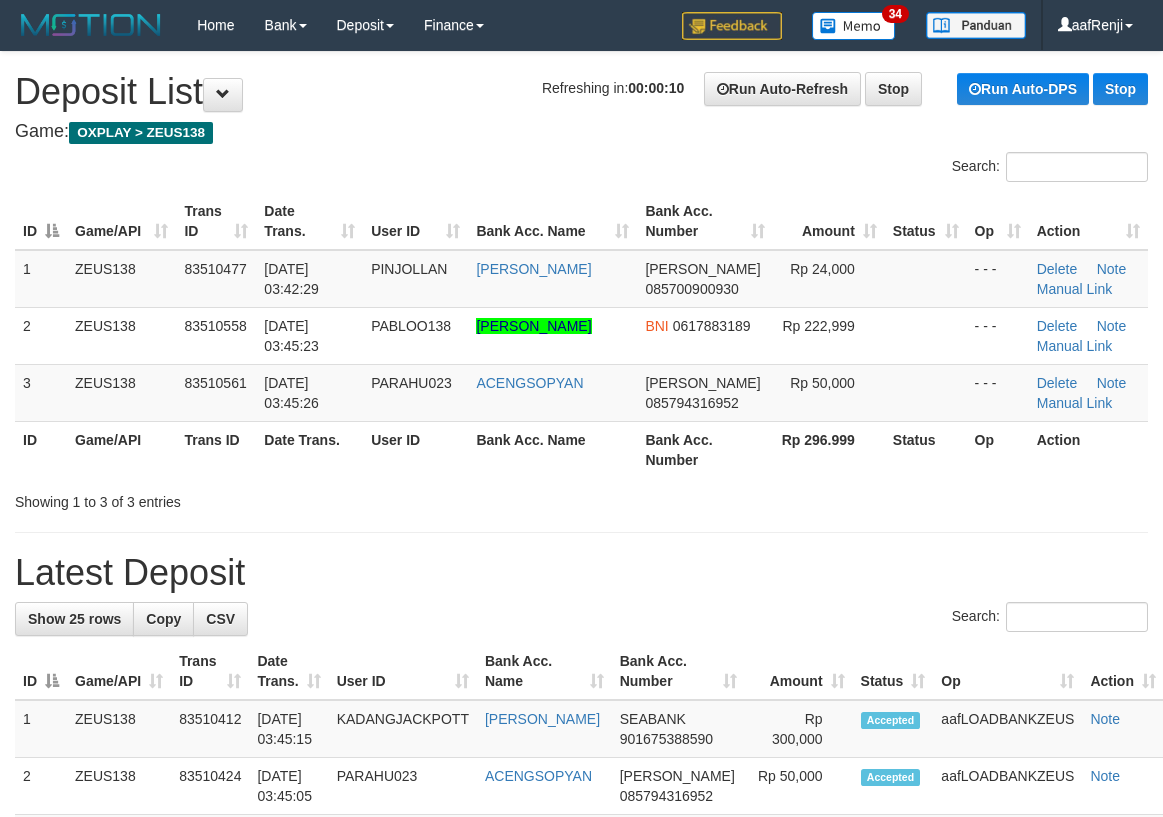 scroll, scrollTop: 0, scrollLeft: 0, axis: both 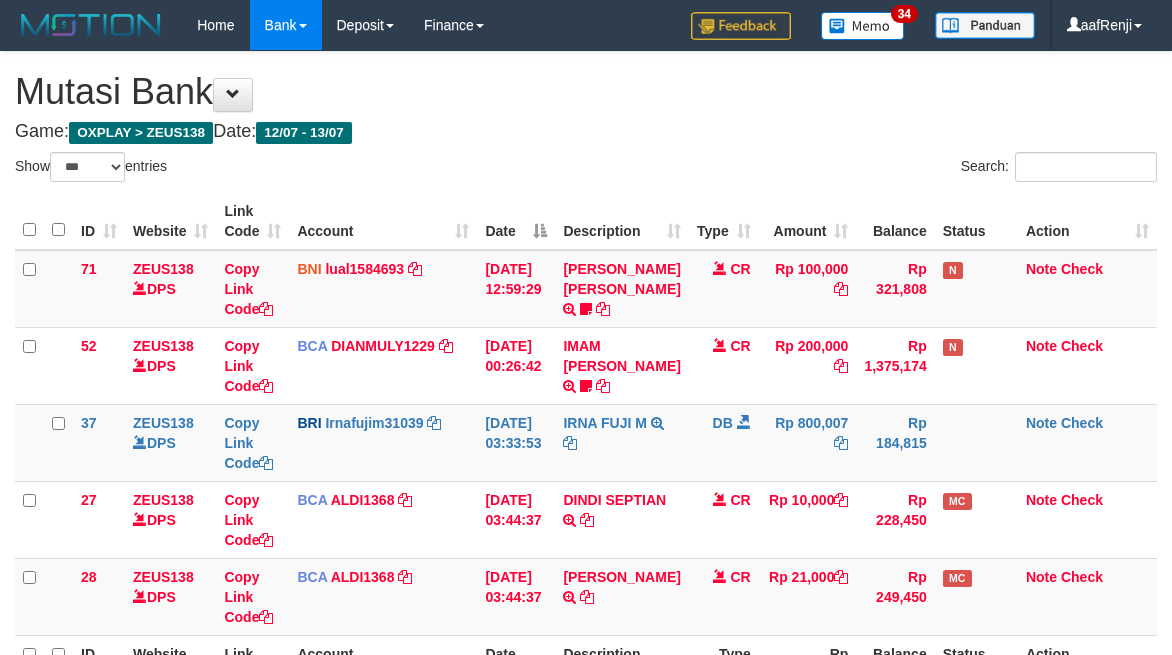 select on "***" 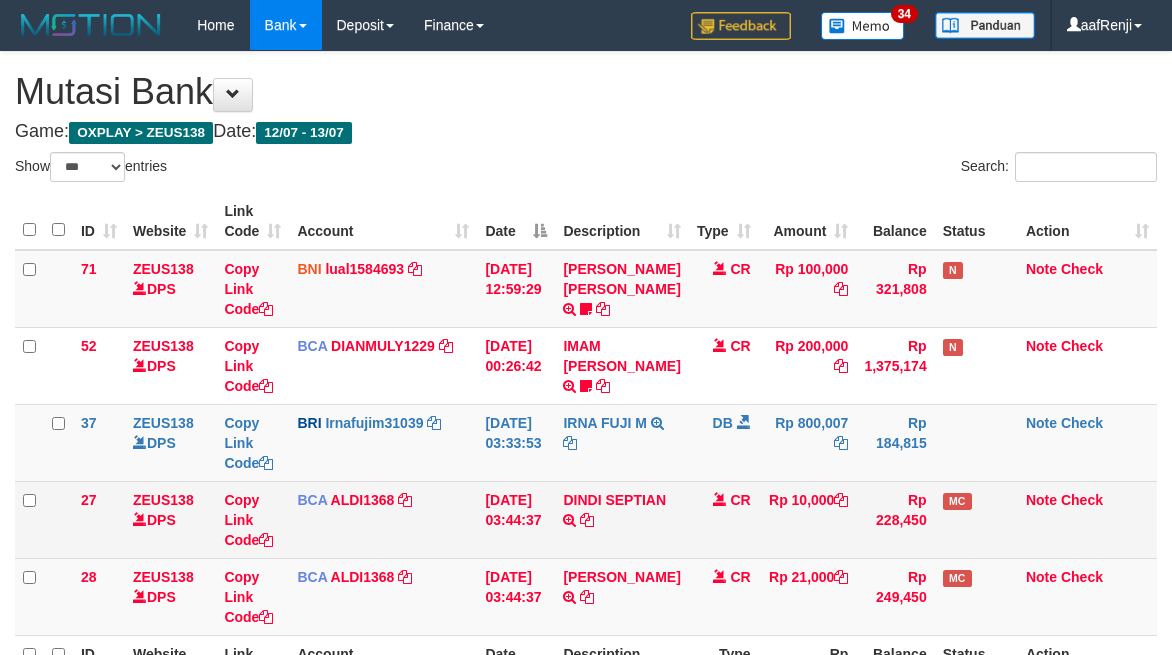scroll, scrollTop: 130, scrollLeft: 0, axis: vertical 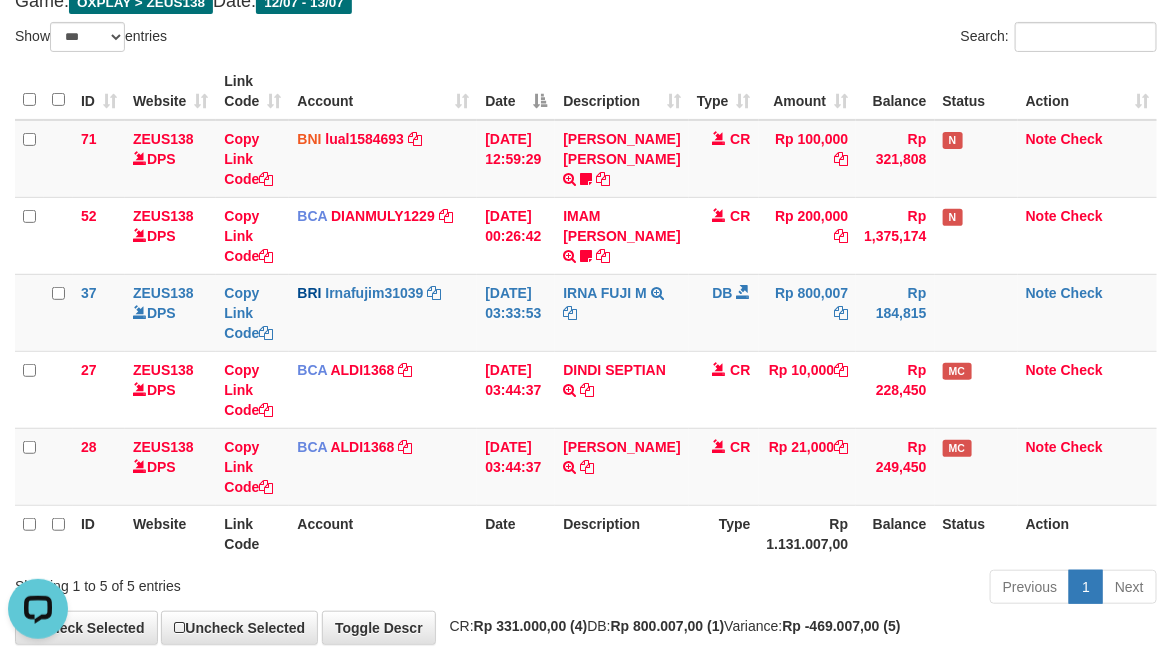click on "Description" at bounding box center (621, 533) 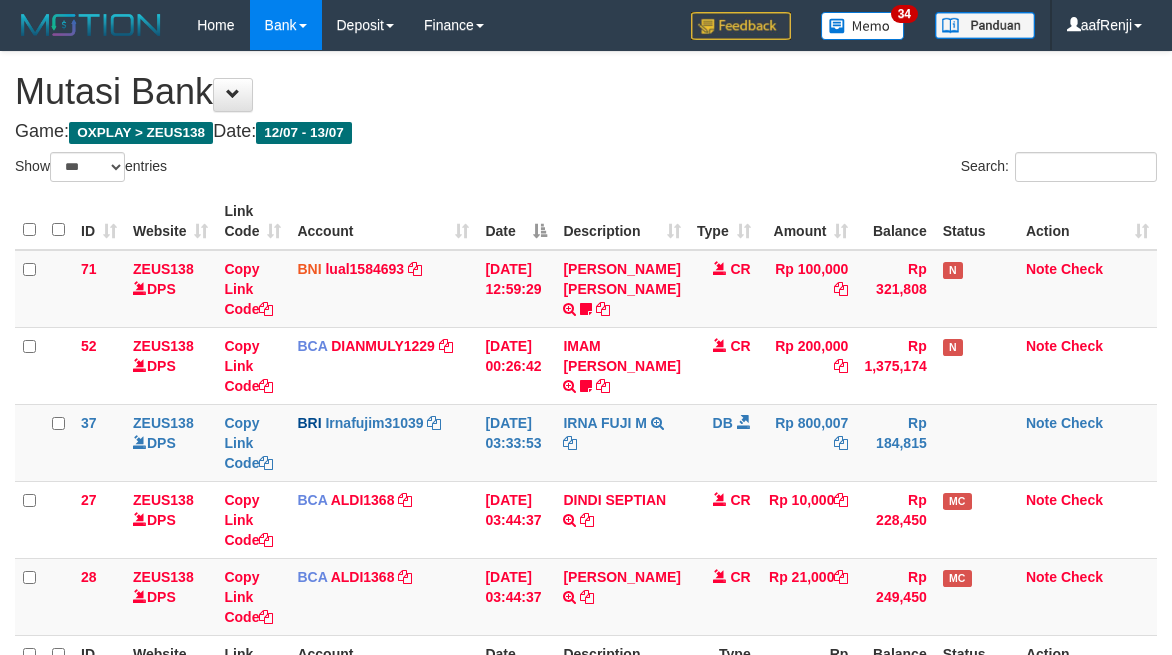 select on "***" 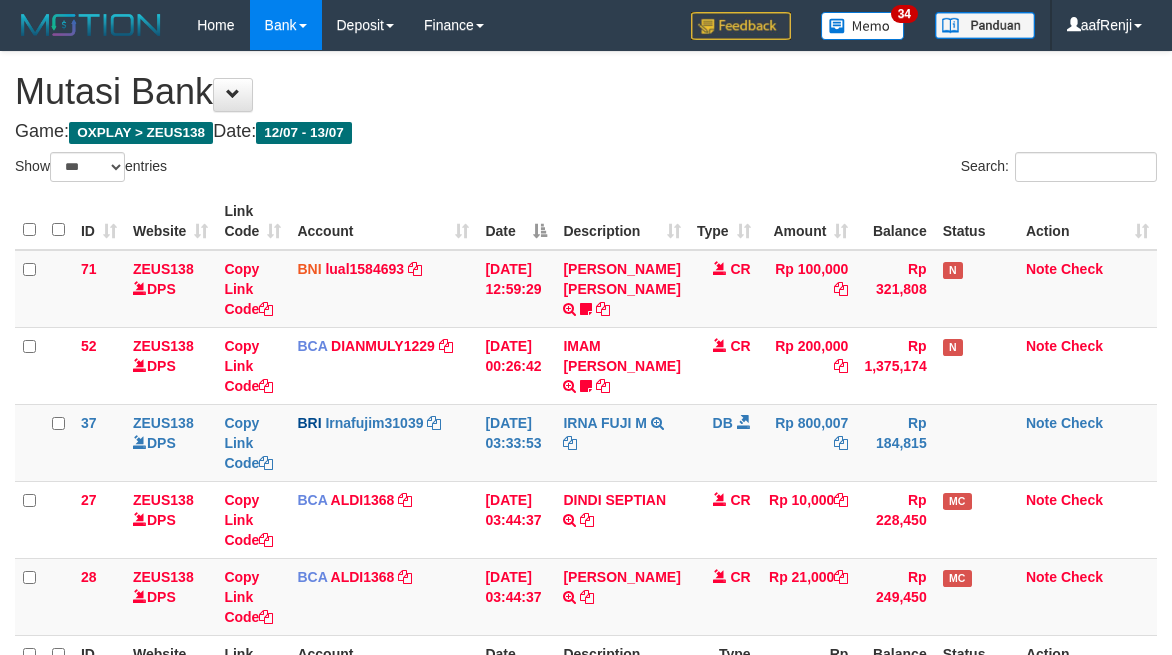 scroll, scrollTop: 131, scrollLeft: 0, axis: vertical 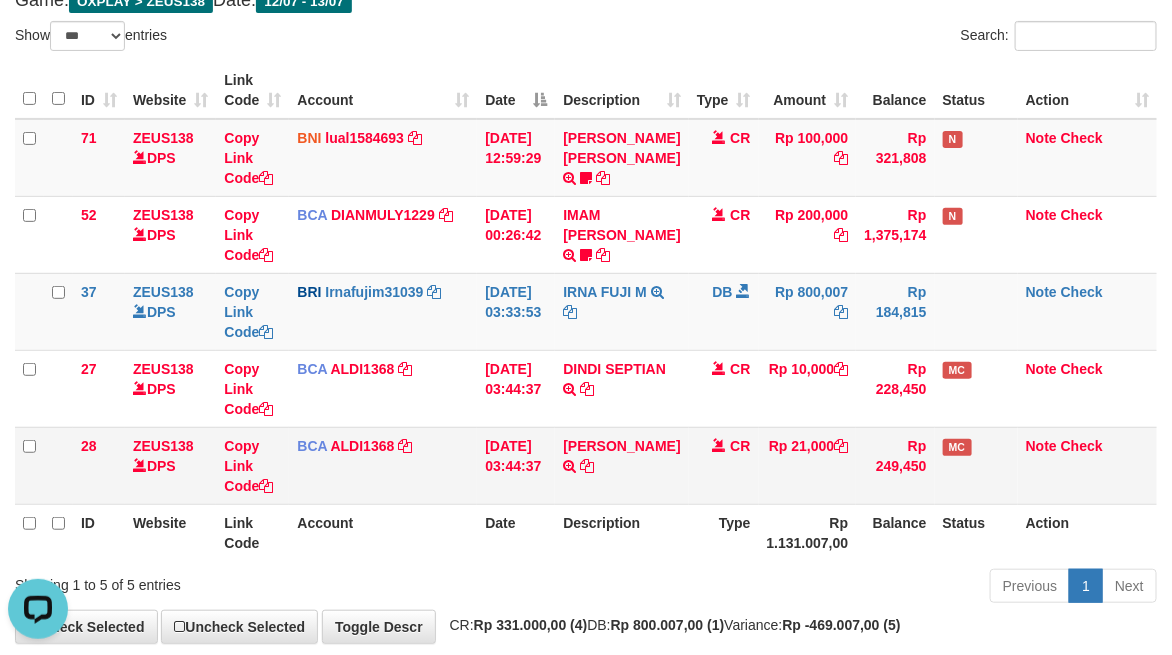 click on "CR" at bounding box center [724, 465] 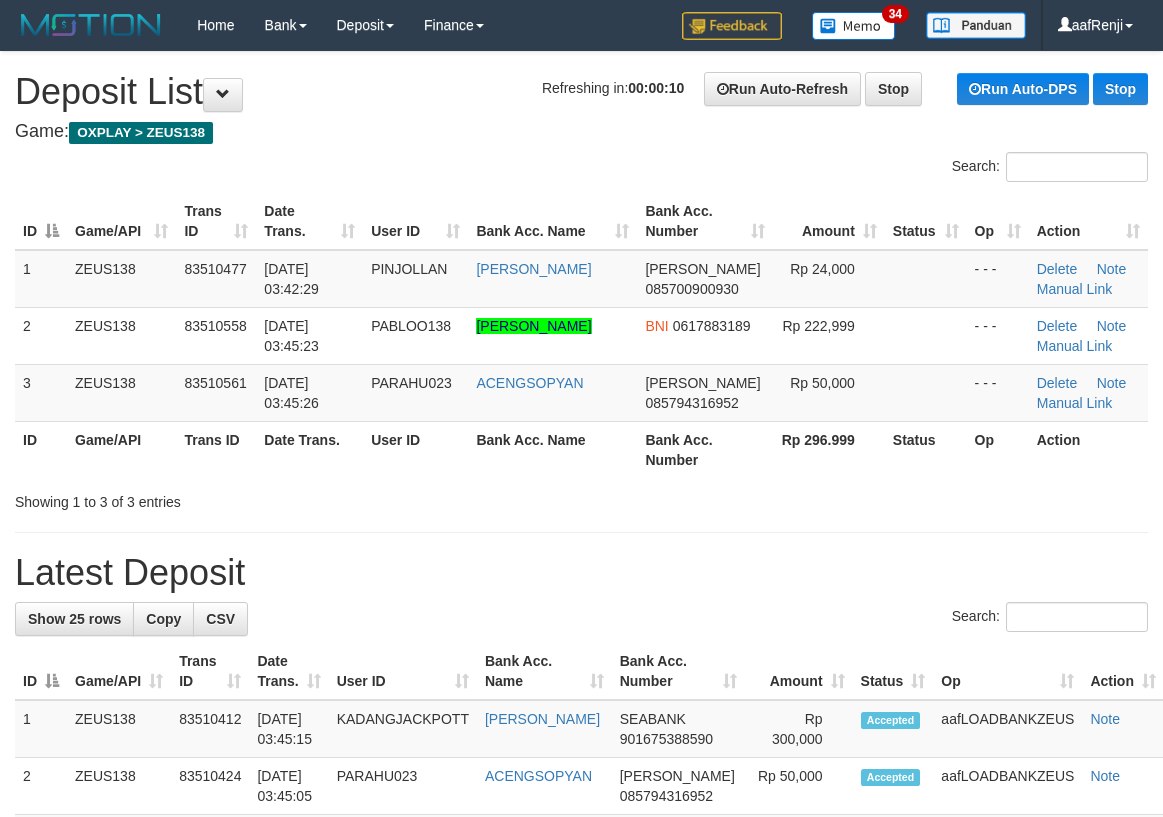 scroll, scrollTop: 0, scrollLeft: 0, axis: both 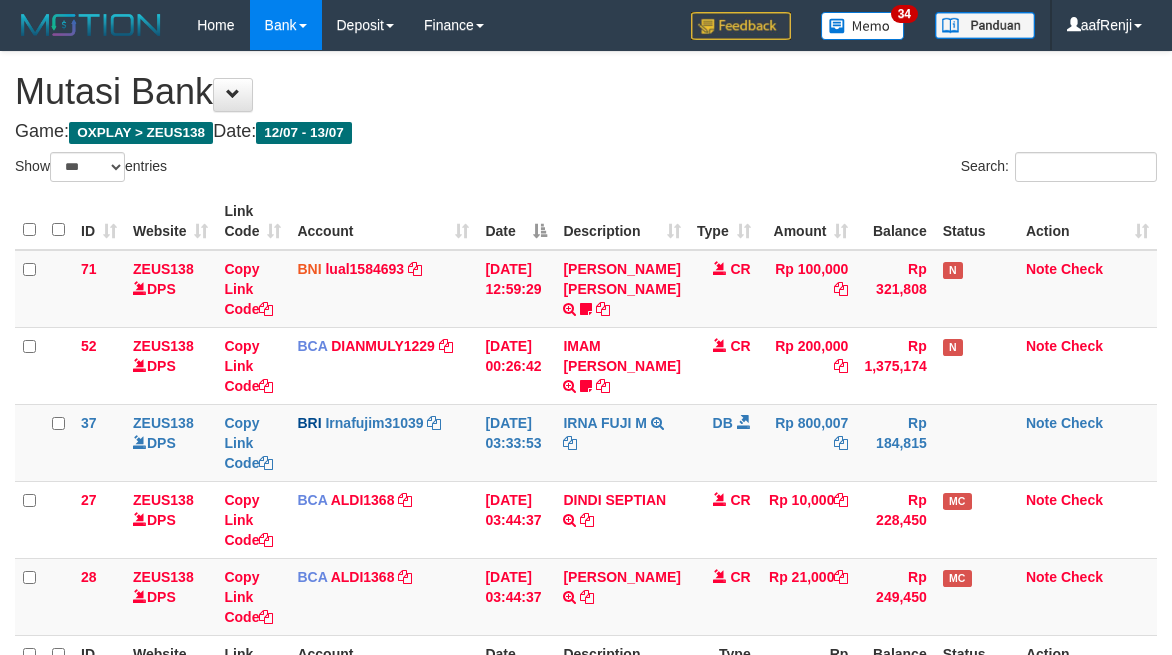 select on "***" 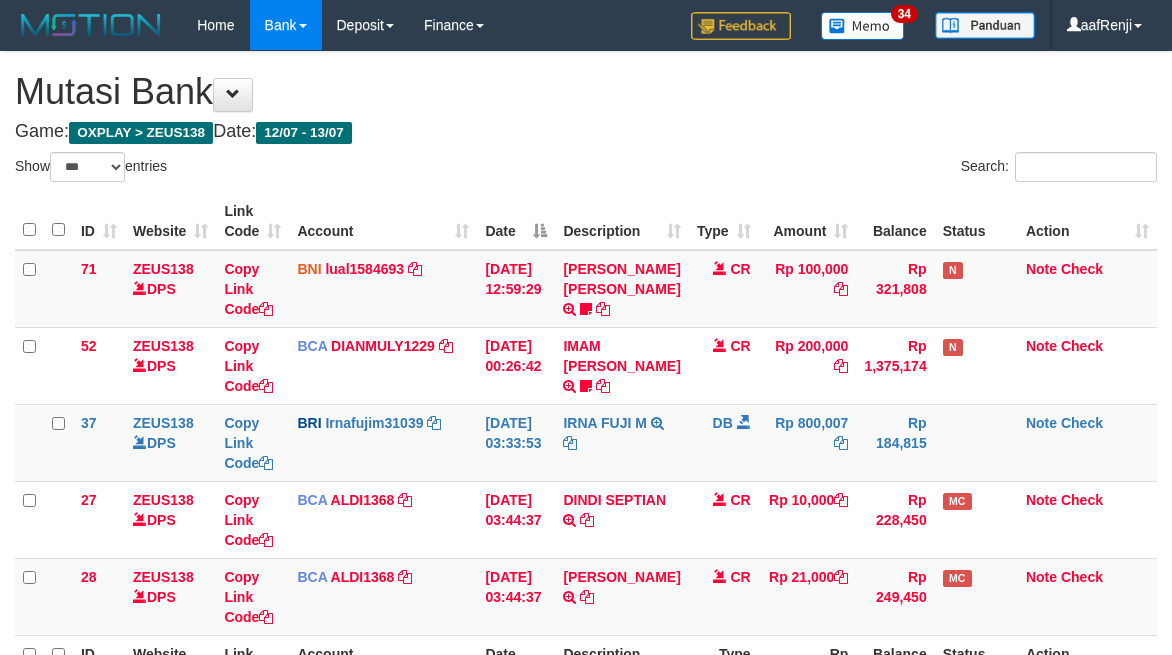 scroll, scrollTop: 132, scrollLeft: 0, axis: vertical 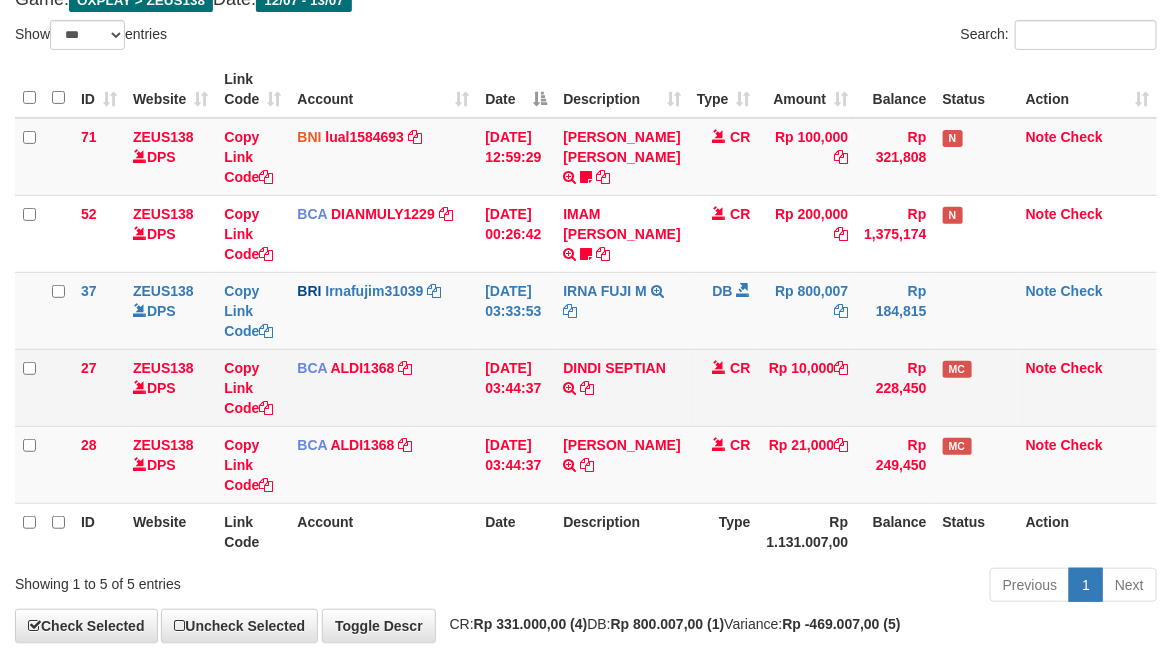 click on "Rp 10,000" at bounding box center (808, 387) 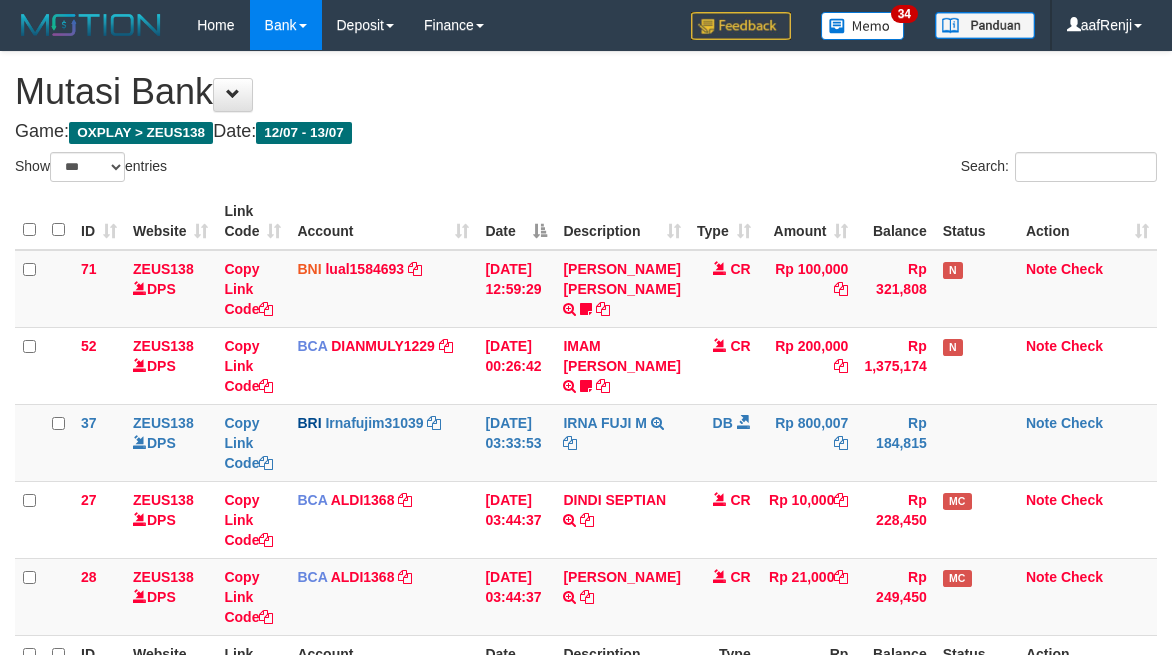 select on "***" 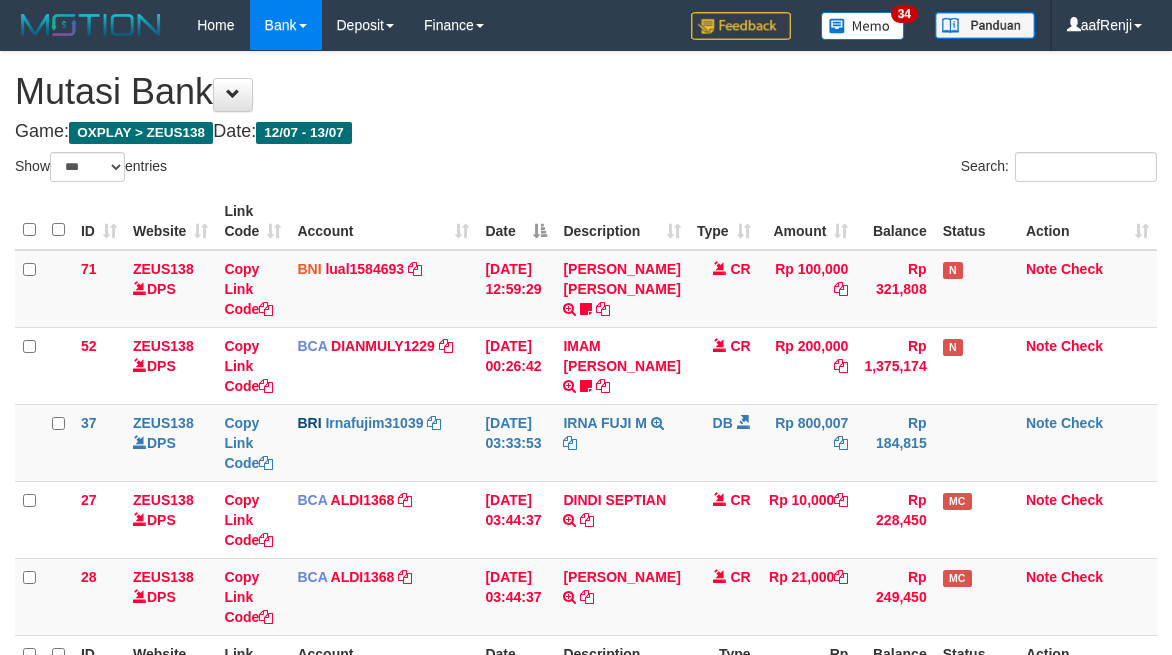 scroll, scrollTop: 133, scrollLeft: 0, axis: vertical 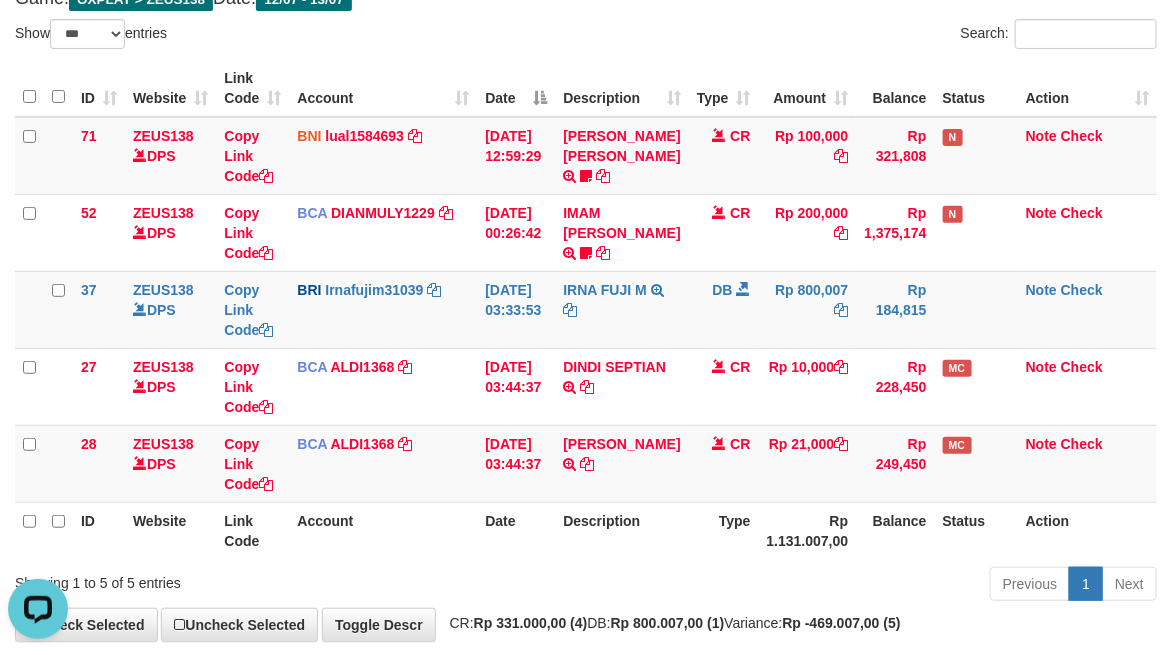 click on "Date" at bounding box center [516, 530] 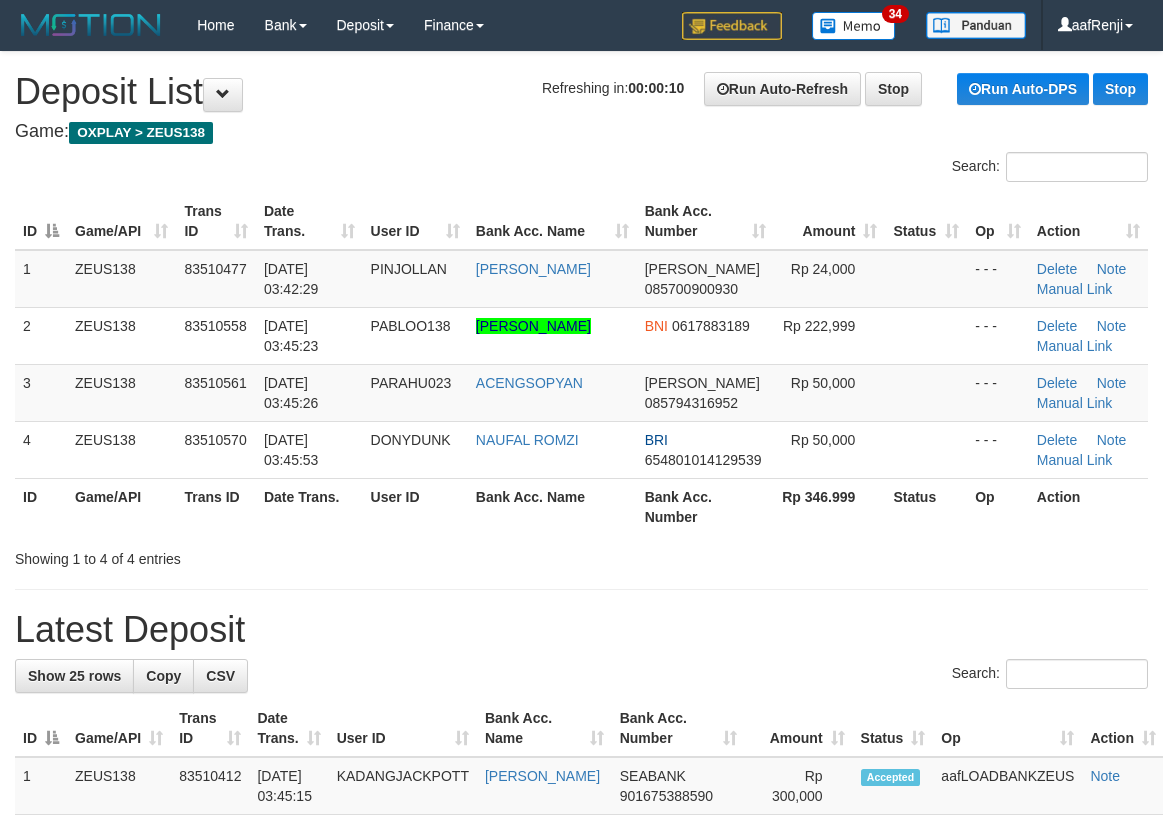 scroll, scrollTop: 0, scrollLeft: 0, axis: both 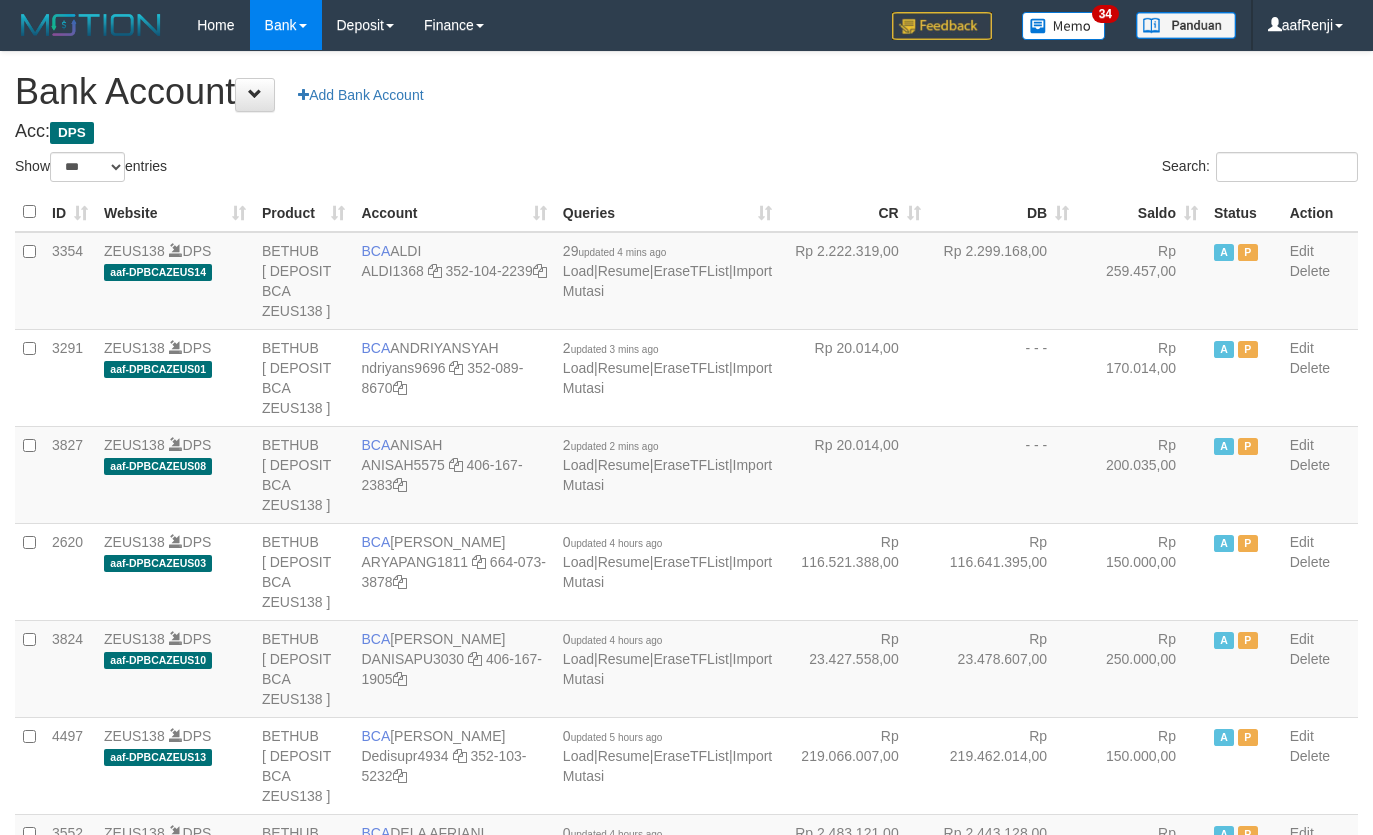 select on "***" 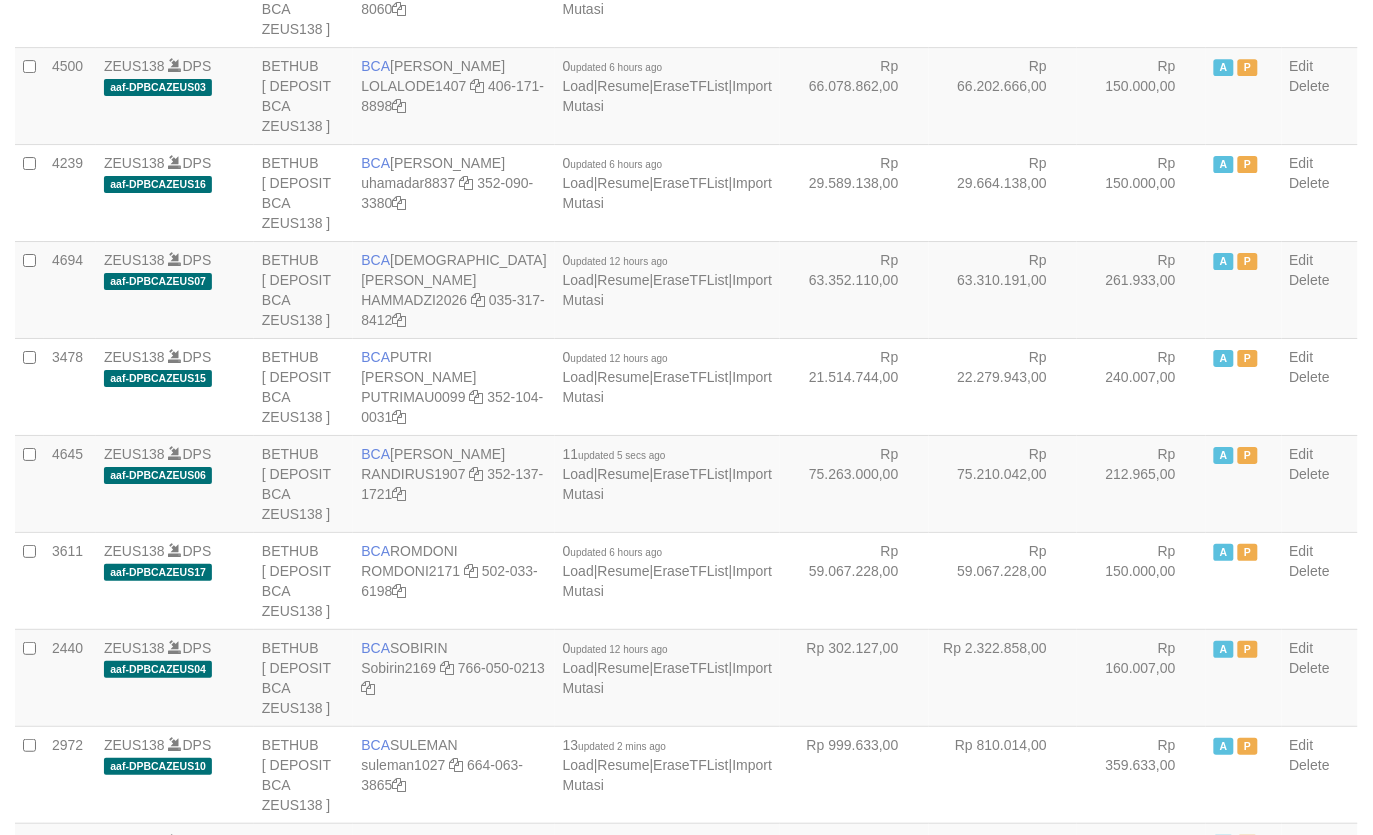 scroll, scrollTop: 1583, scrollLeft: 0, axis: vertical 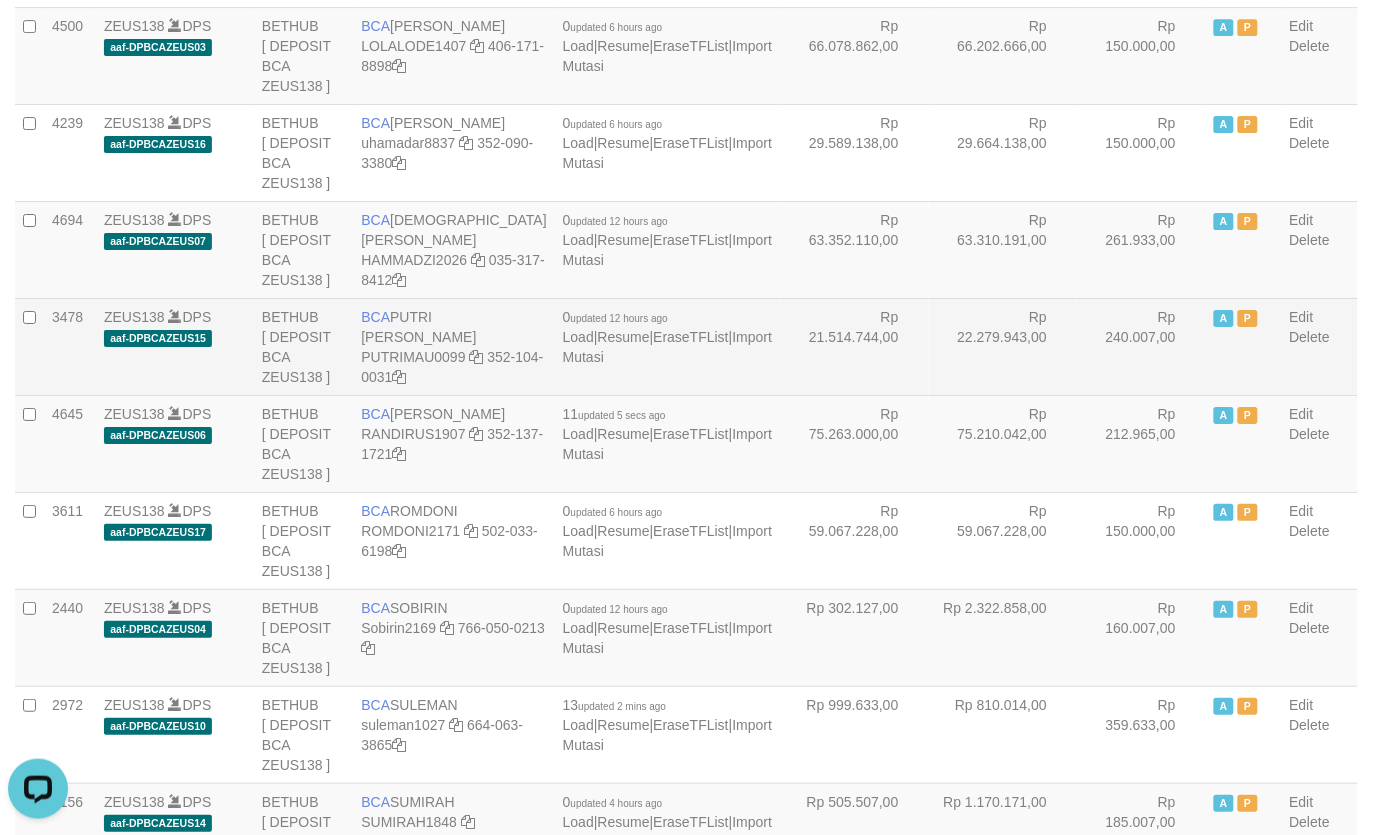 drag, startPoint x: 982, startPoint y: 320, endPoint x: 977, endPoint y: 311, distance: 10.29563 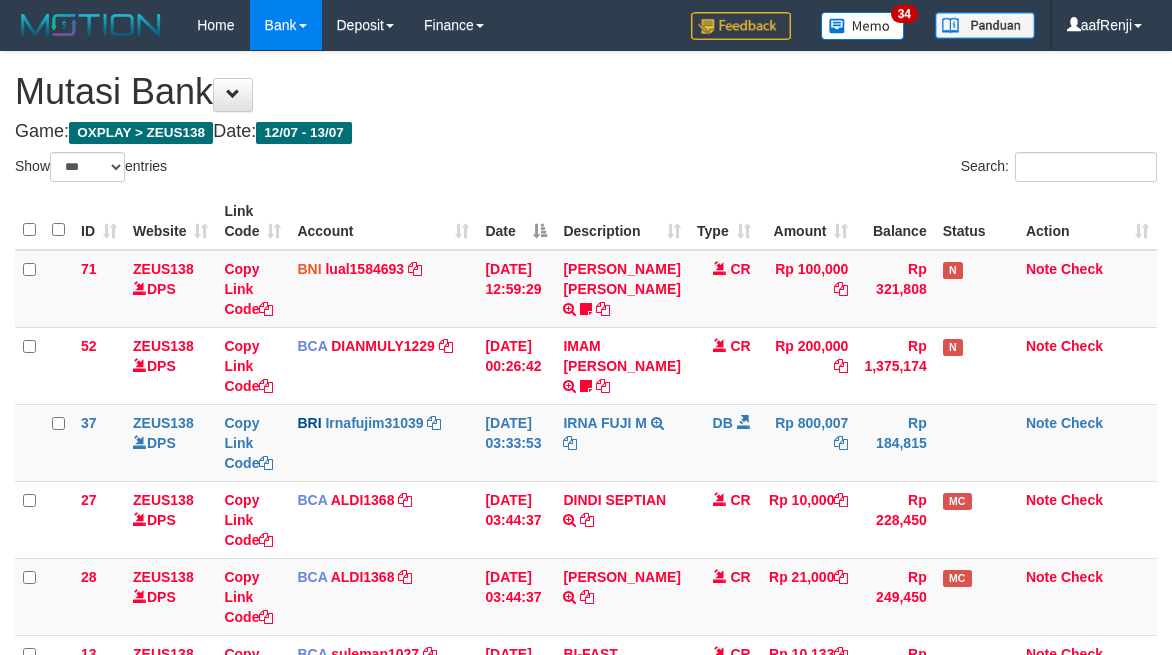 select on "***" 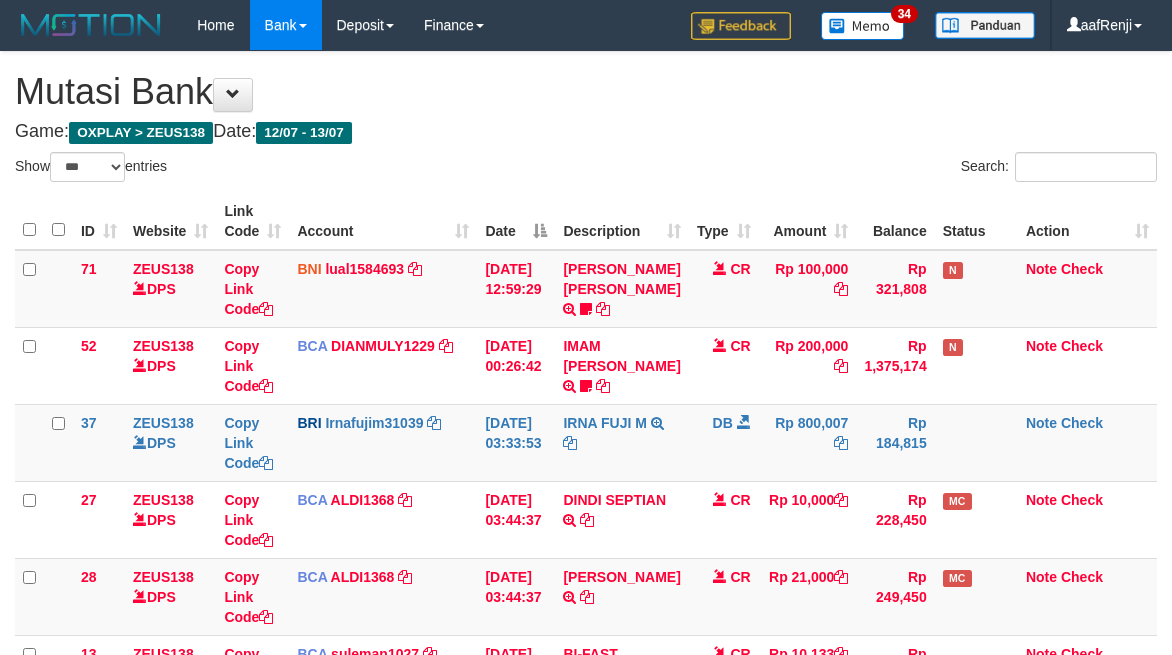 scroll, scrollTop: 135, scrollLeft: 0, axis: vertical 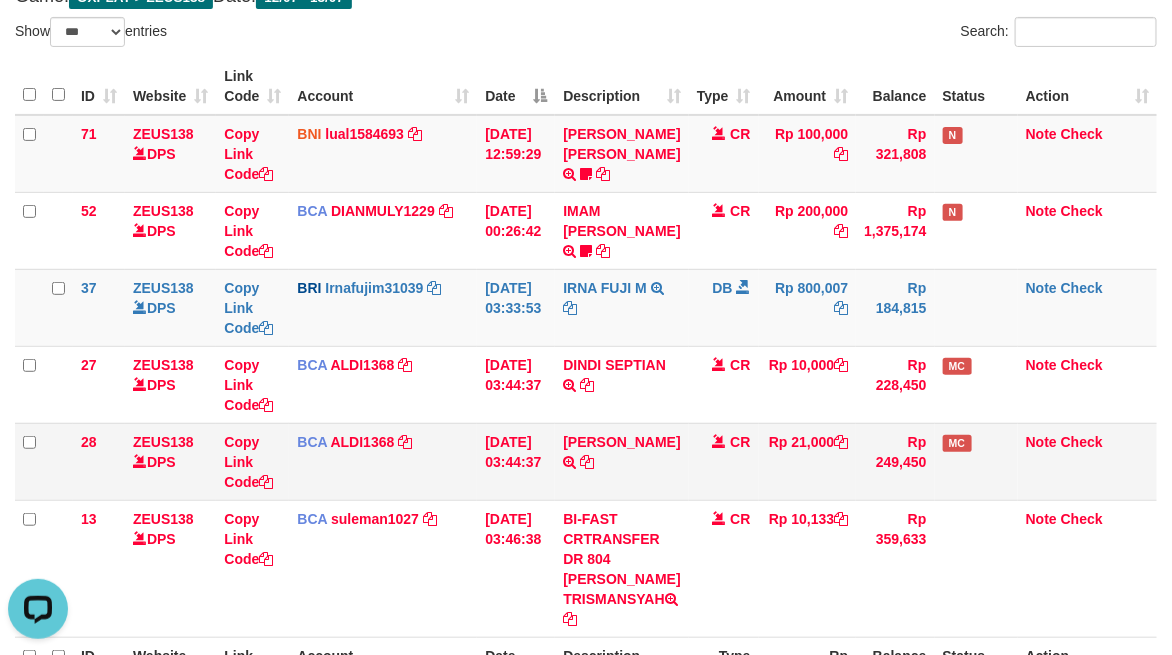 click on "Rp 21,000" at bounding box center (808, 461) 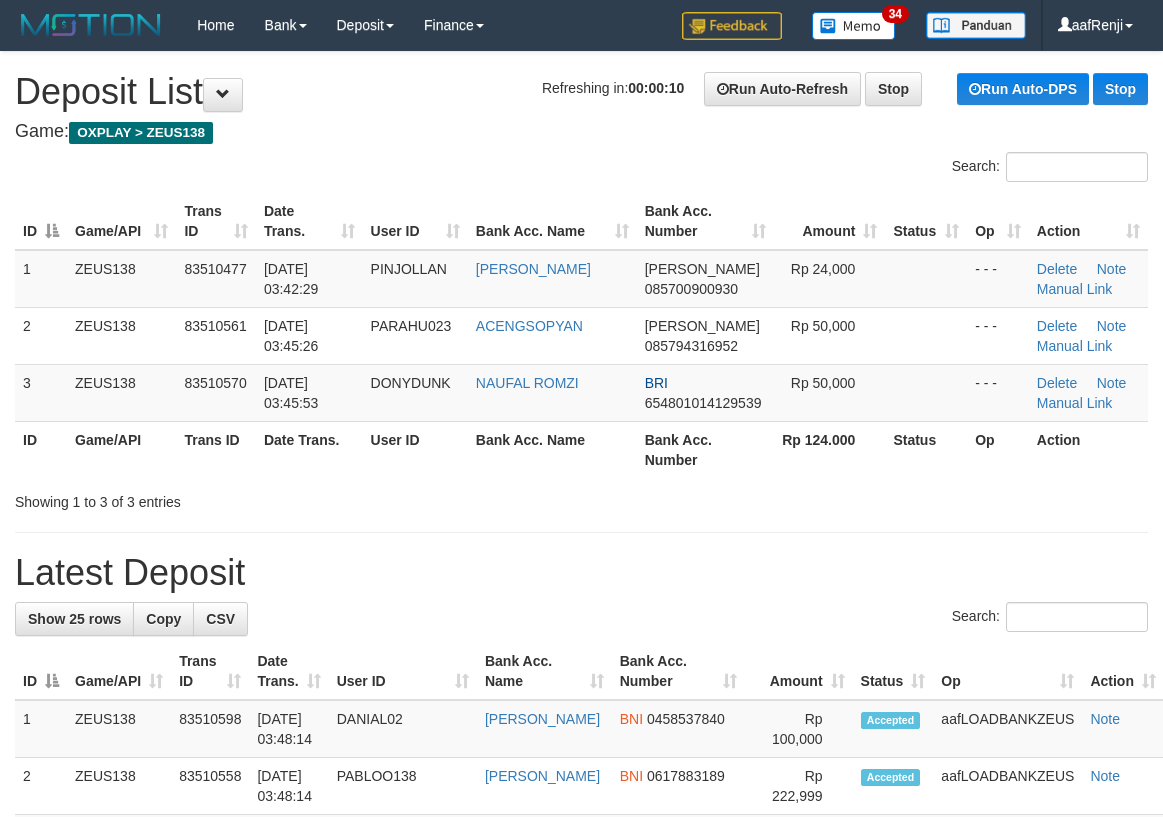 scroll, scrollTop: 0, scrollLeft: 0, axis: both 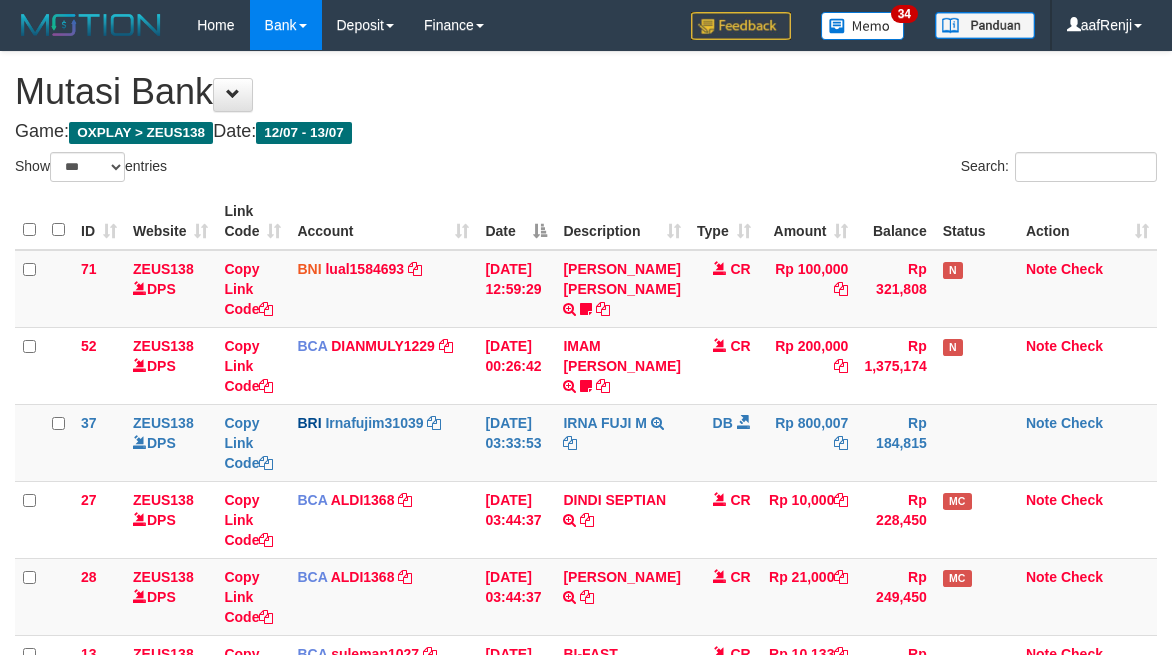 select on "***" 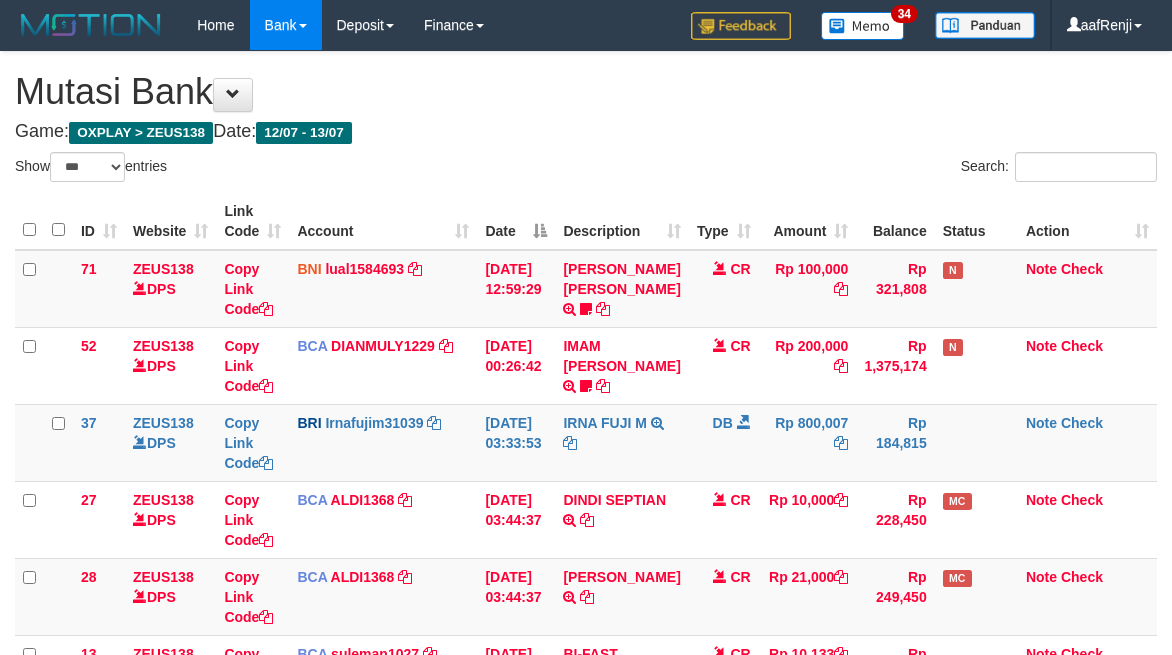 scroll, scrollTop: 136, scrollLeft: 0, axis: vertical 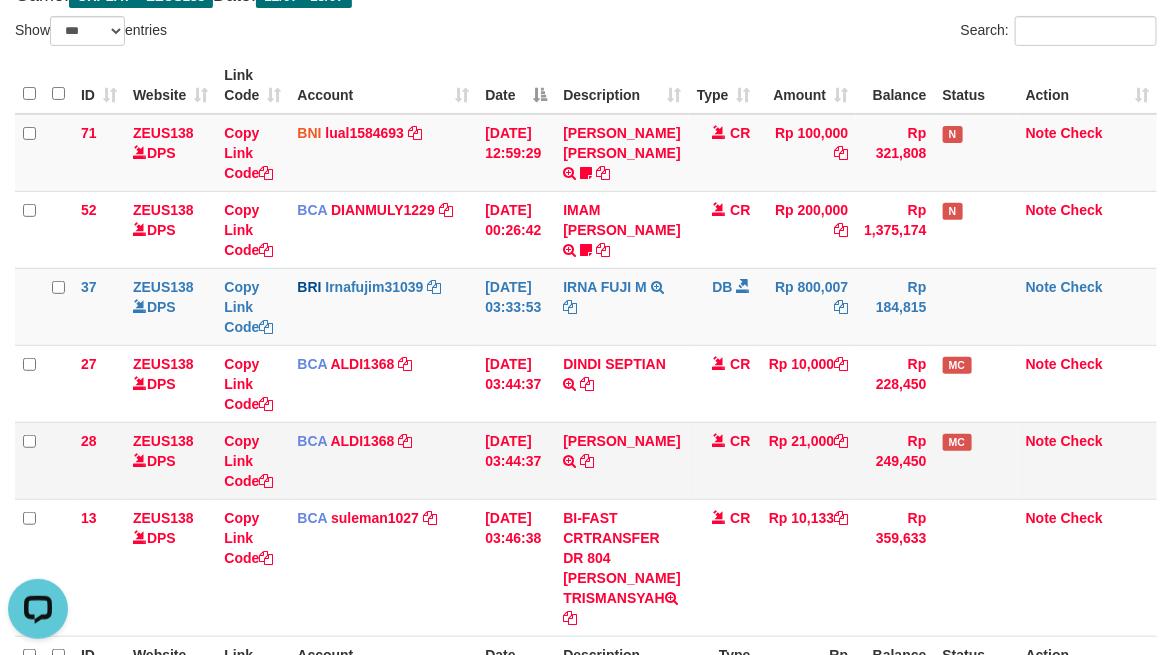 click on "13/07/2025 03:44:37" at bounding box center (516, 460) 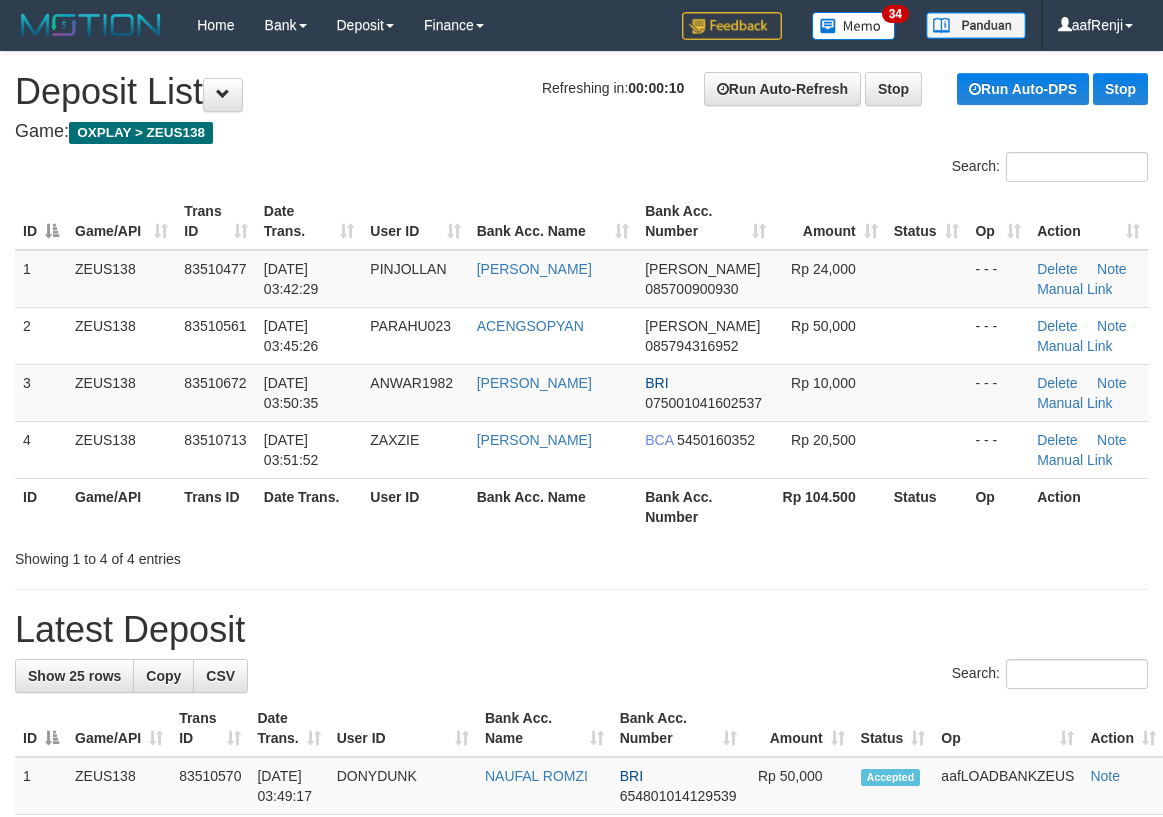 scroll, scrollTop: 0, scrollLeft: 0, axis: both 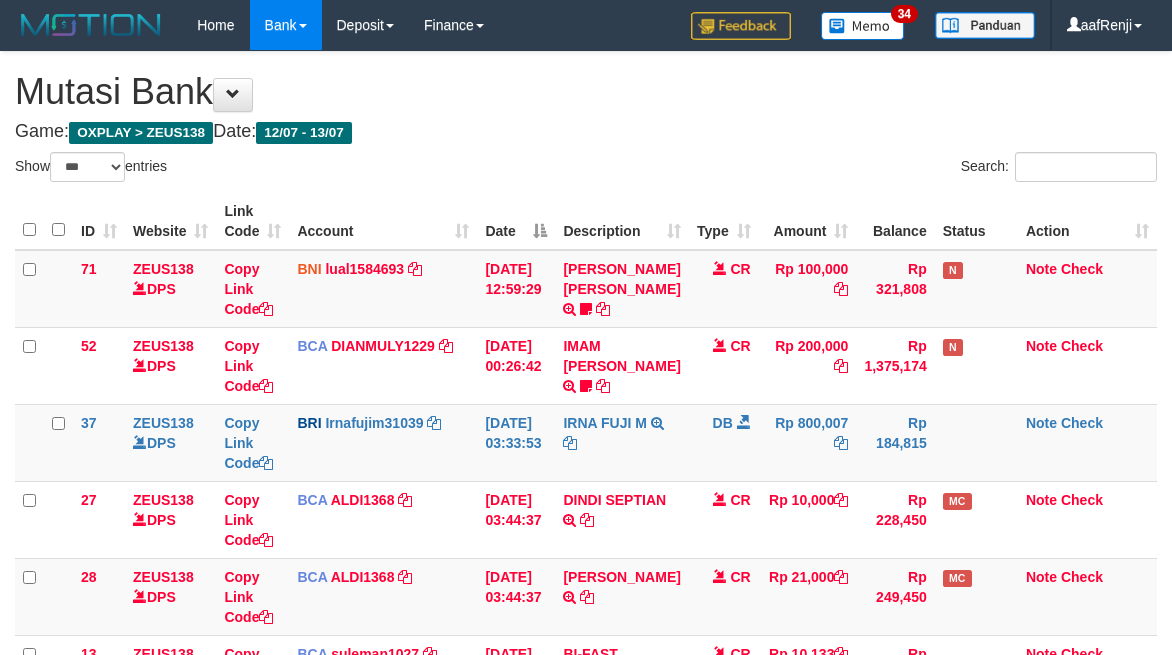 select on "***" 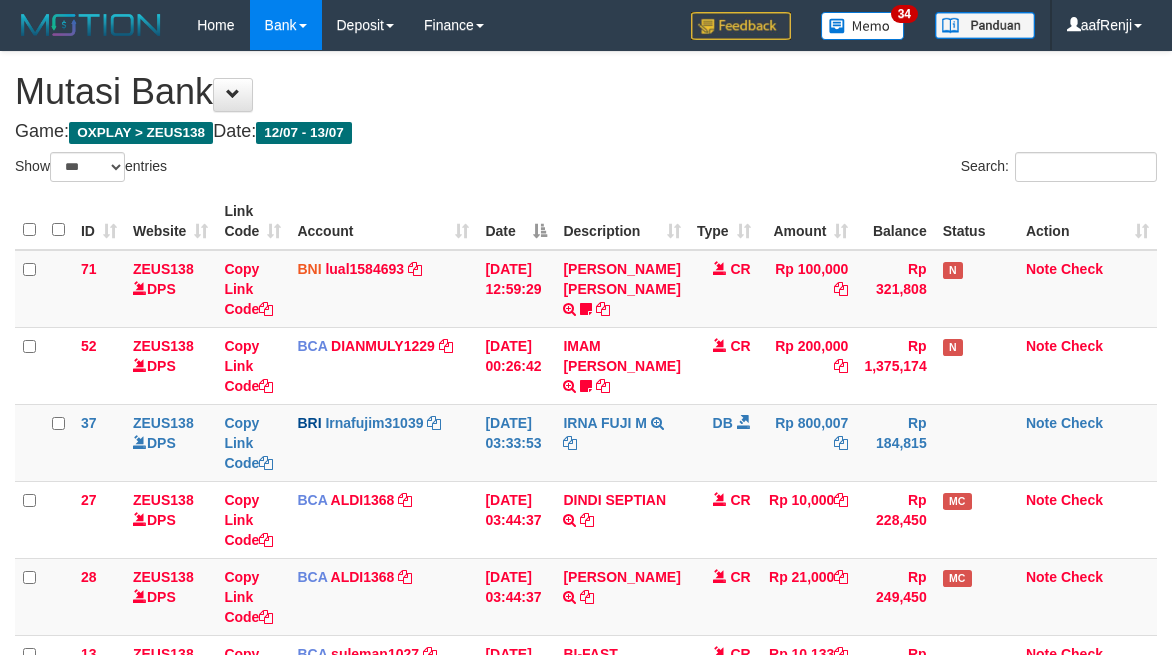 scroll, scrollTop: 137, scrollLeft: 0, axis: vertical 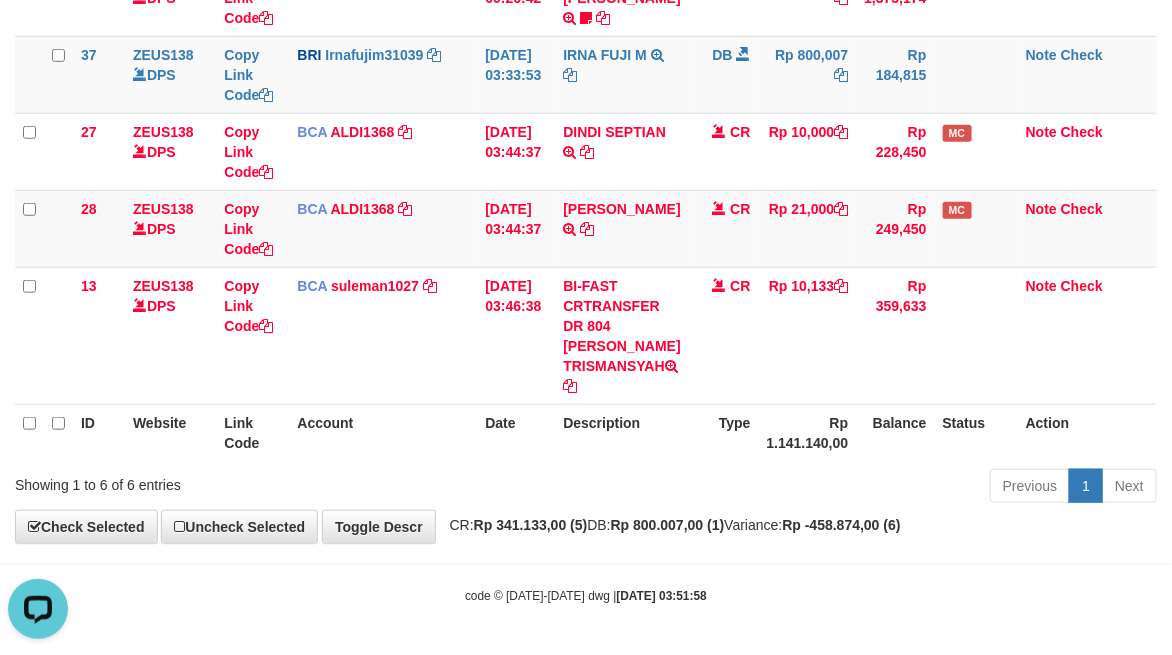 click on "Date" at bounding box center [516, 432] 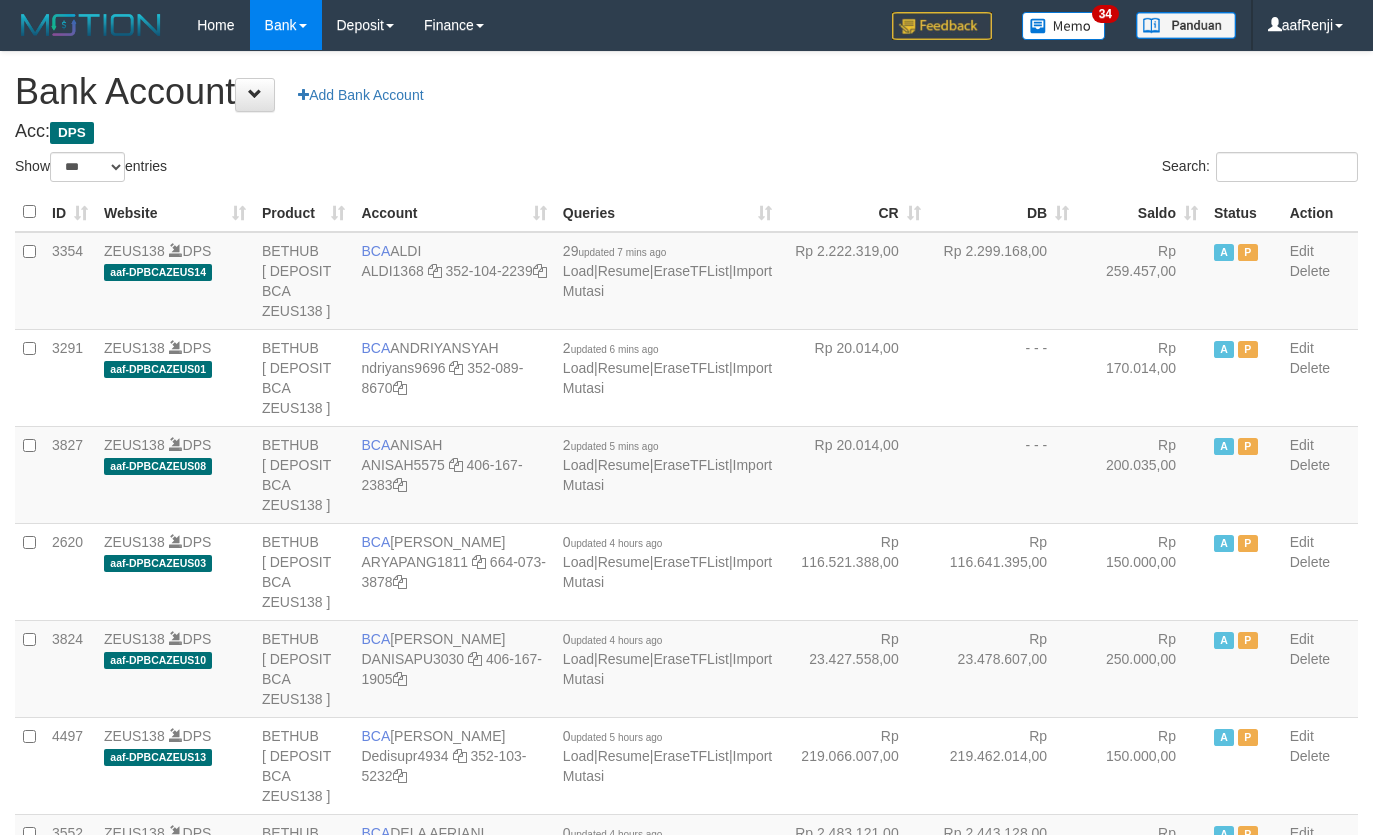 select on "***" 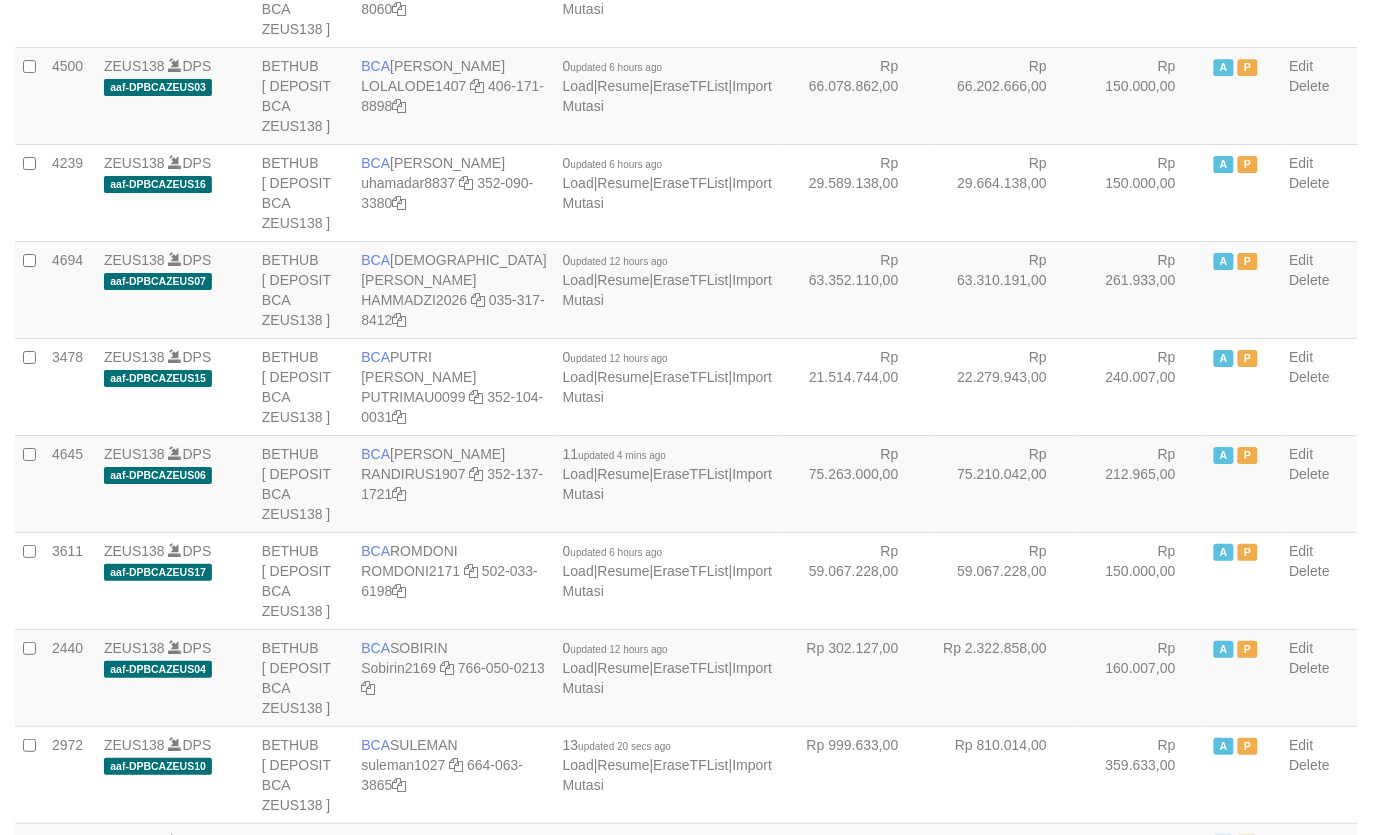 scroll, scrollTop: 1583, scrollLeft: 0, axis: vertical 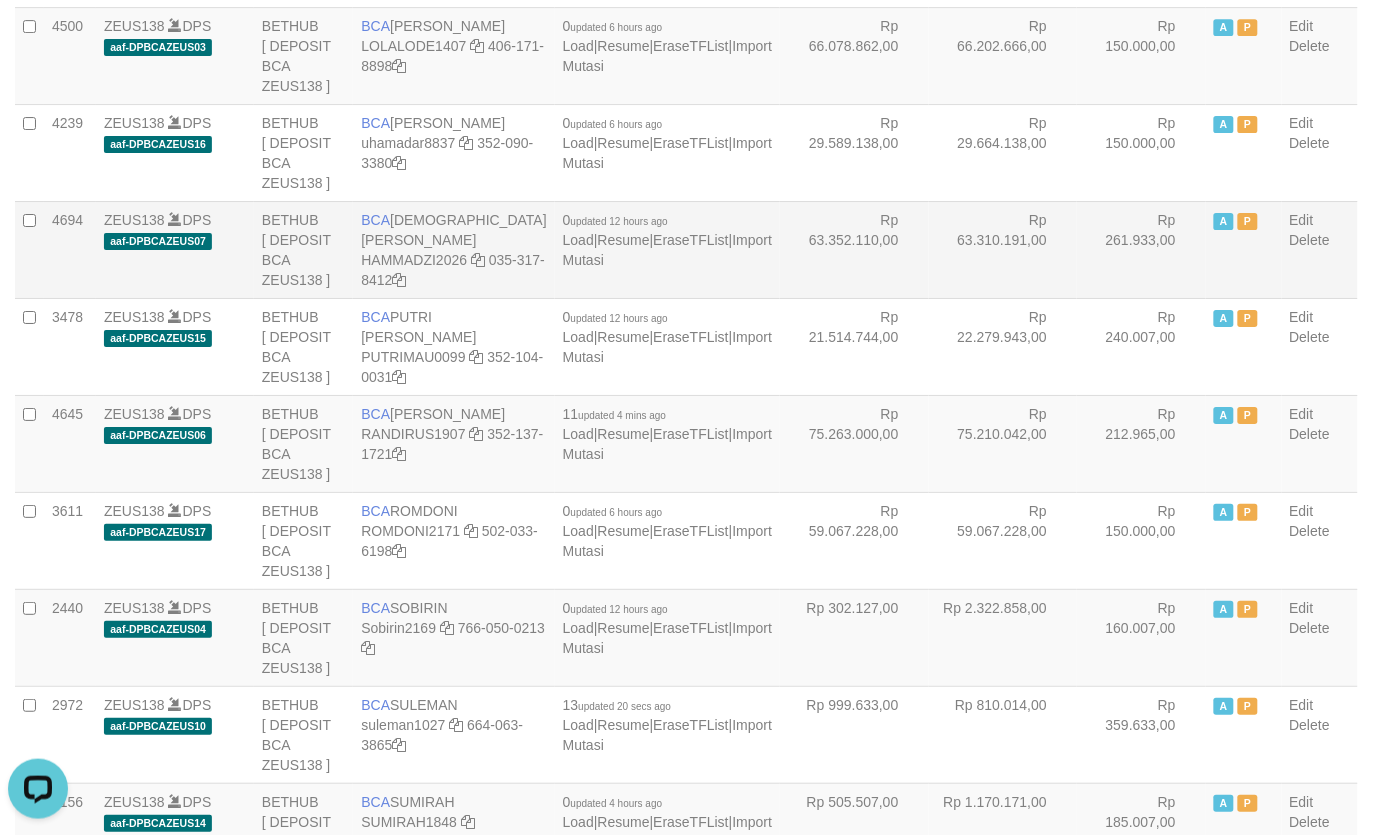 click on "Rp 63.352.110,00" at bounding box center (854, 249) 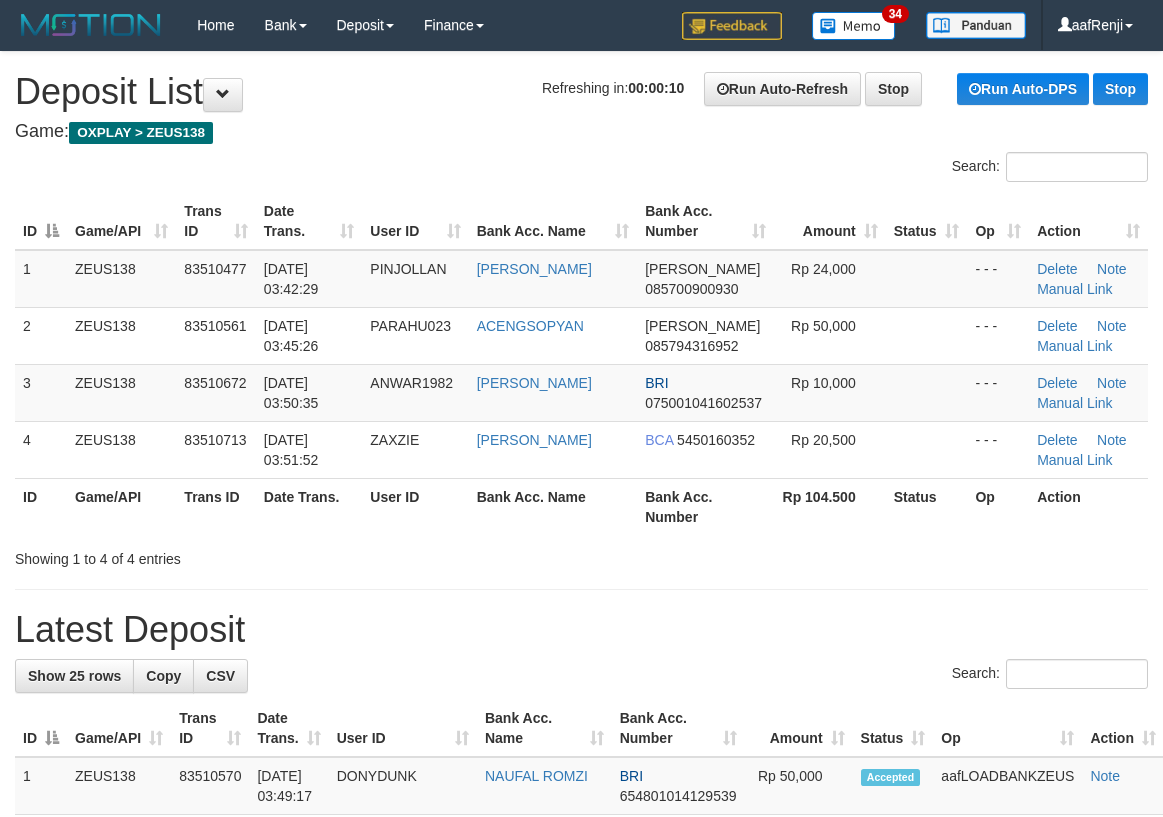 scroll, scrollTop: 0, scrollLeft: 0, axis: both 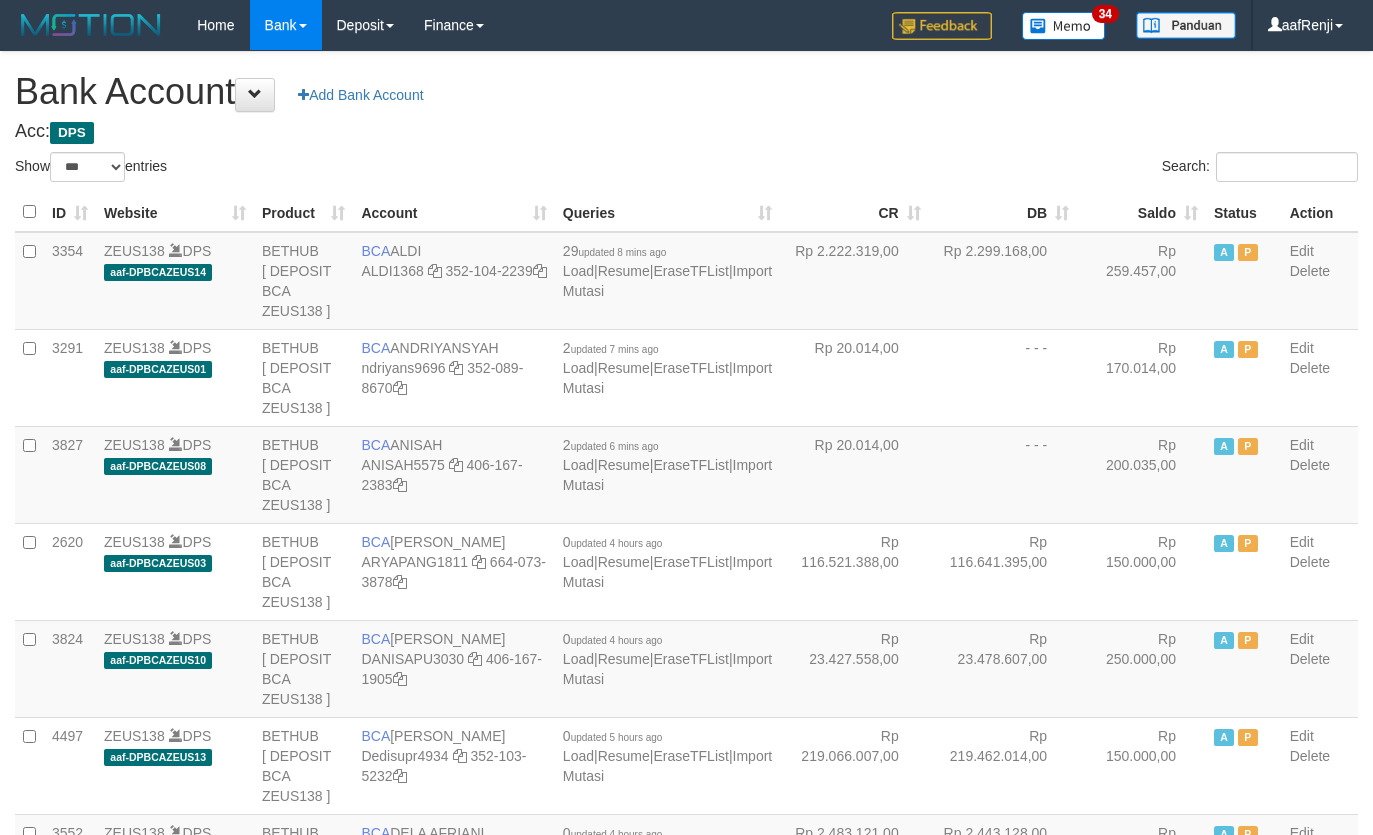 select on "***" 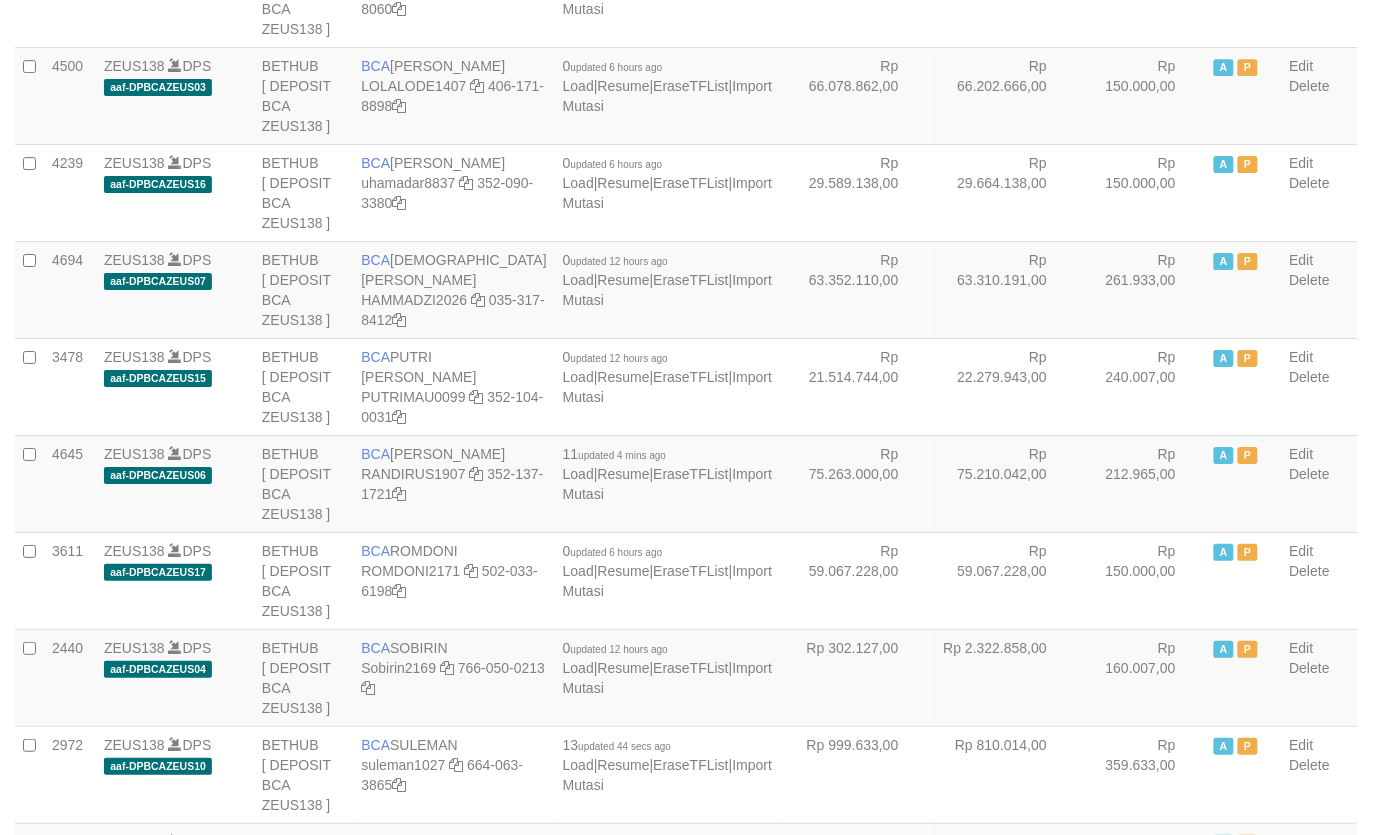scroll, scrollTop: 1583, scrollLeft: 0, axis: vertical 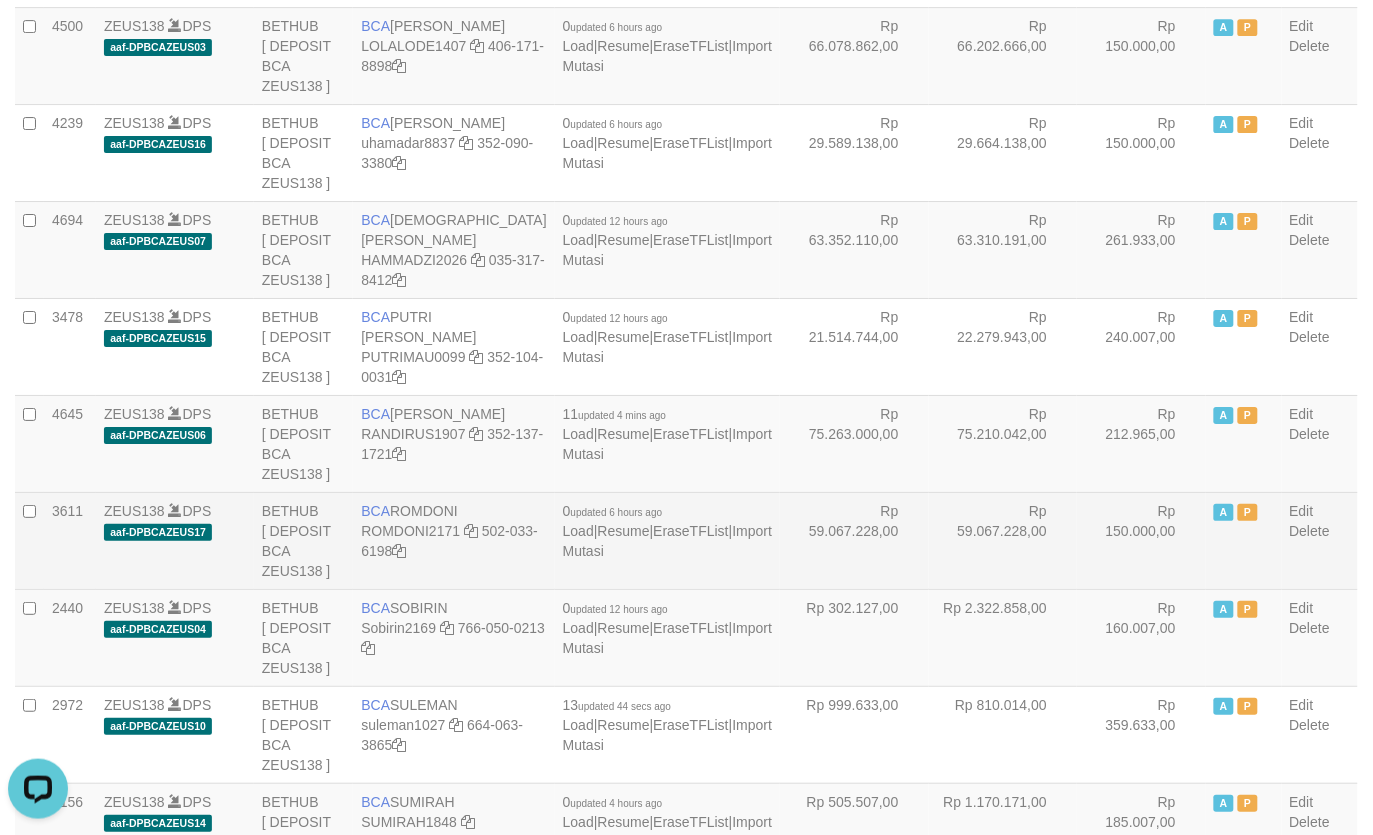 click on "Rp 150.000,00" at bounding box center [1141, 540] 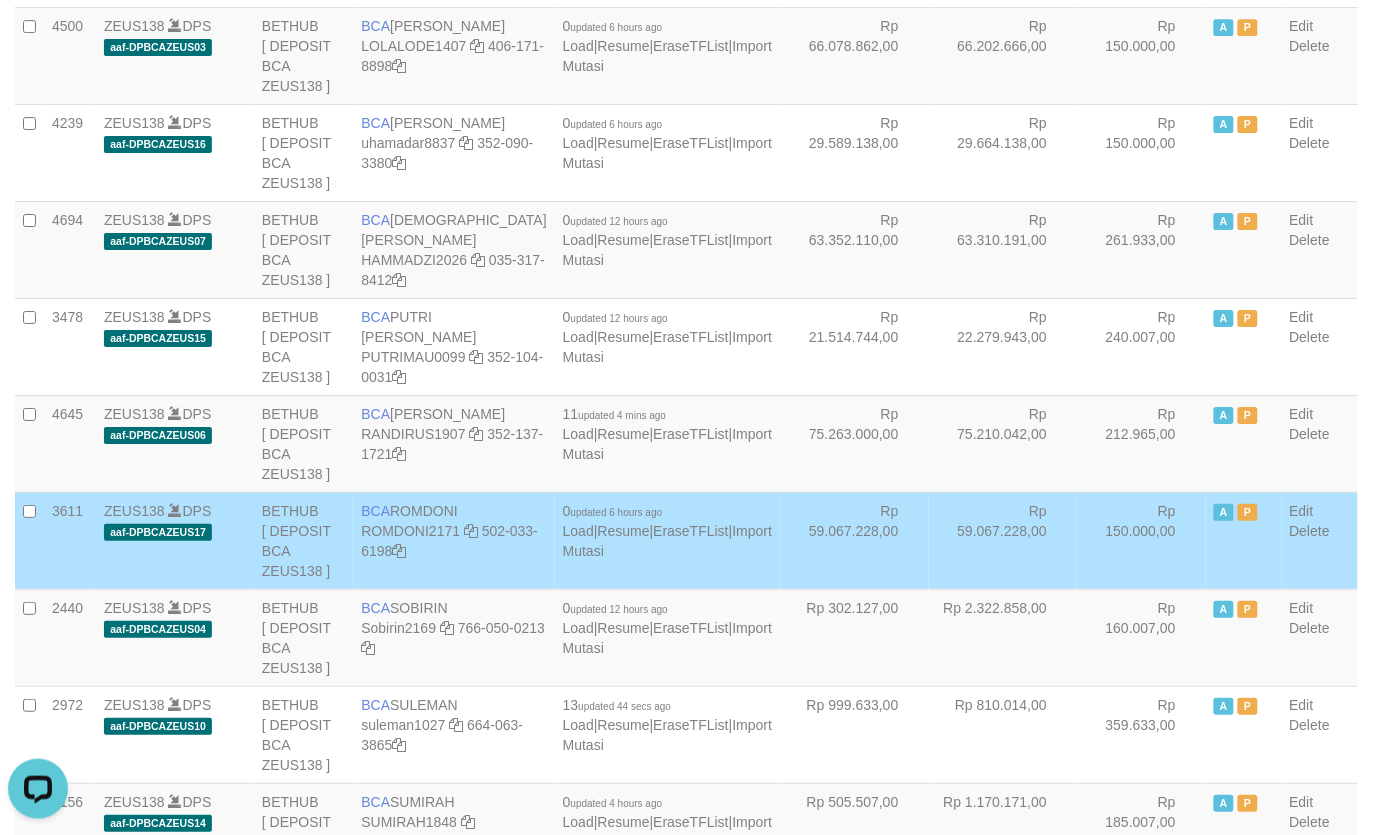 scroll, scrollTop: 2468, scrollLeft: 0, axis: vertical 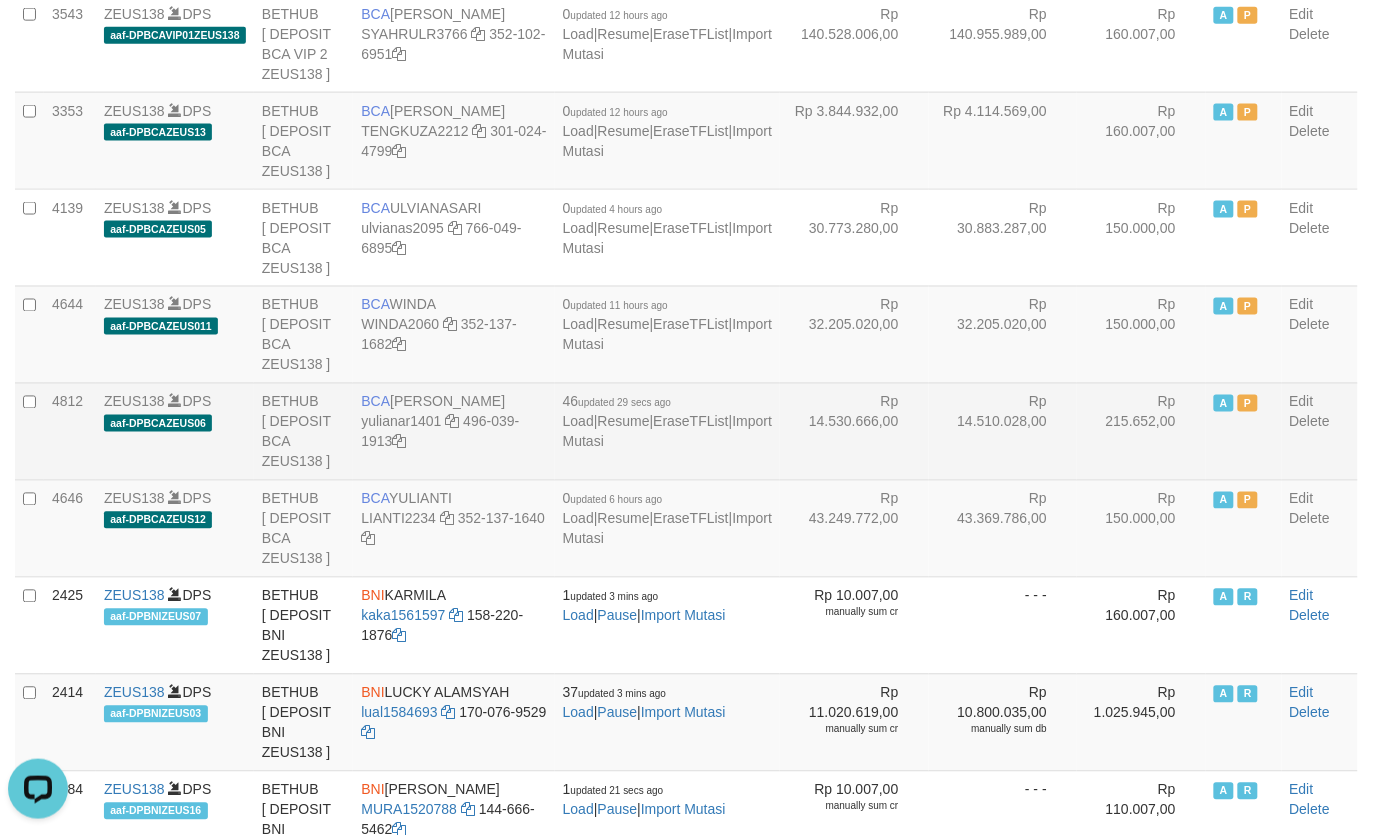 click on "Rp 14.510.028,00" at bounding box center (1003, 431) 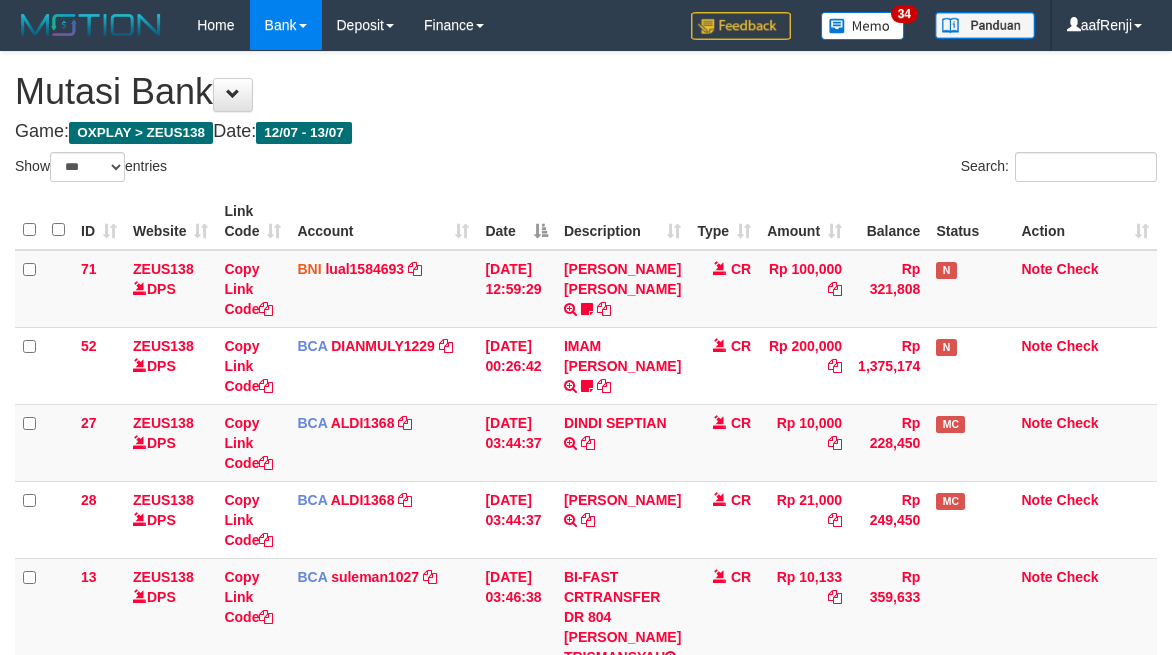 select on "***" 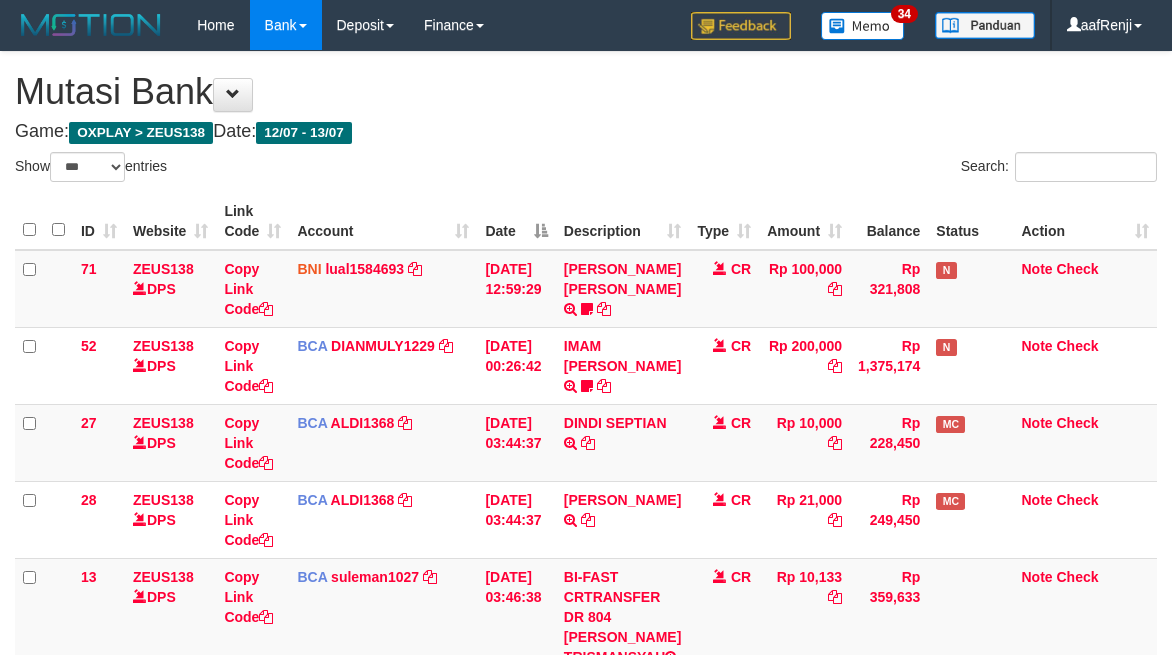 scroll, scrollTop: 370, scrollLeft: 0, axis: vertical 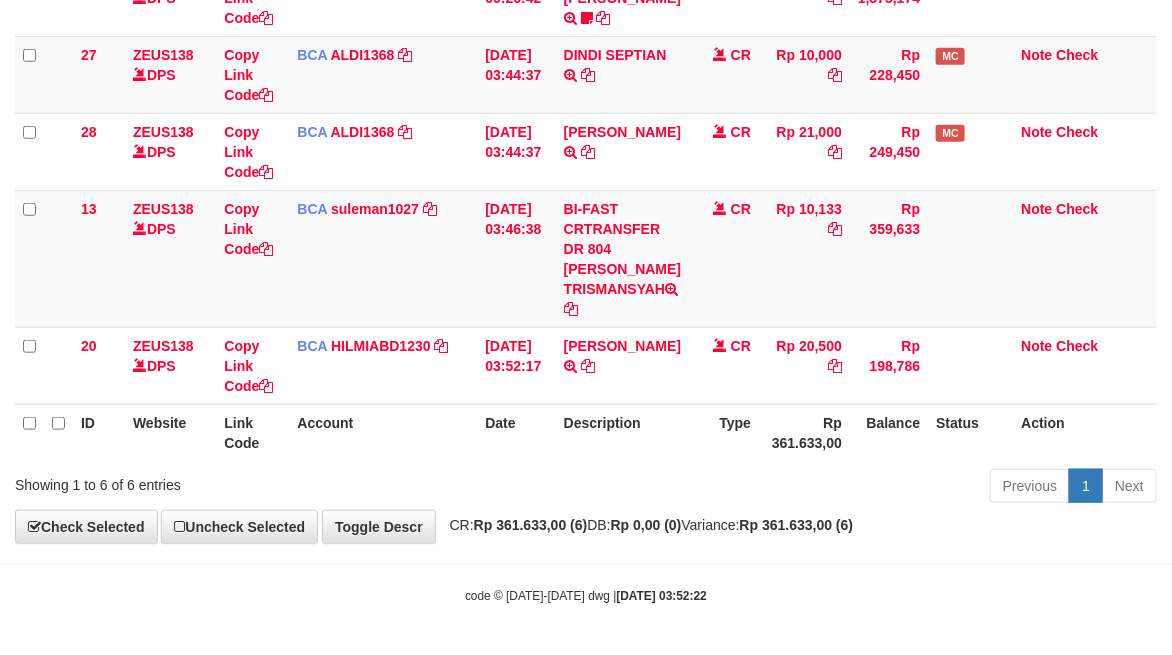 click on "ID Website Link Code Account Date Description Type Amount Balance Status Action
71
ZEUS138    DPS
Copy Link Code
BNI
lual1584693
DPS
LUCKY ALAMSYAH
mutasi_20250712_2414 | 71
mutasi_20250712_2414 | 71
12/07/2025 12:59:29
MUHAMMAD IQBAL FARHAN            TRF/PAY/TOP-UP ECHANNEL MUHAMMAD IQBAL FARHAN    BUBU1010EDC1X24JAM
CR
Rp 100,000
Rp 321,808
N
Note
Check
52
ZEUS138    DPS
Copy Link Code
BCA
DIANMULY1229" at bounding box center [586, 143] 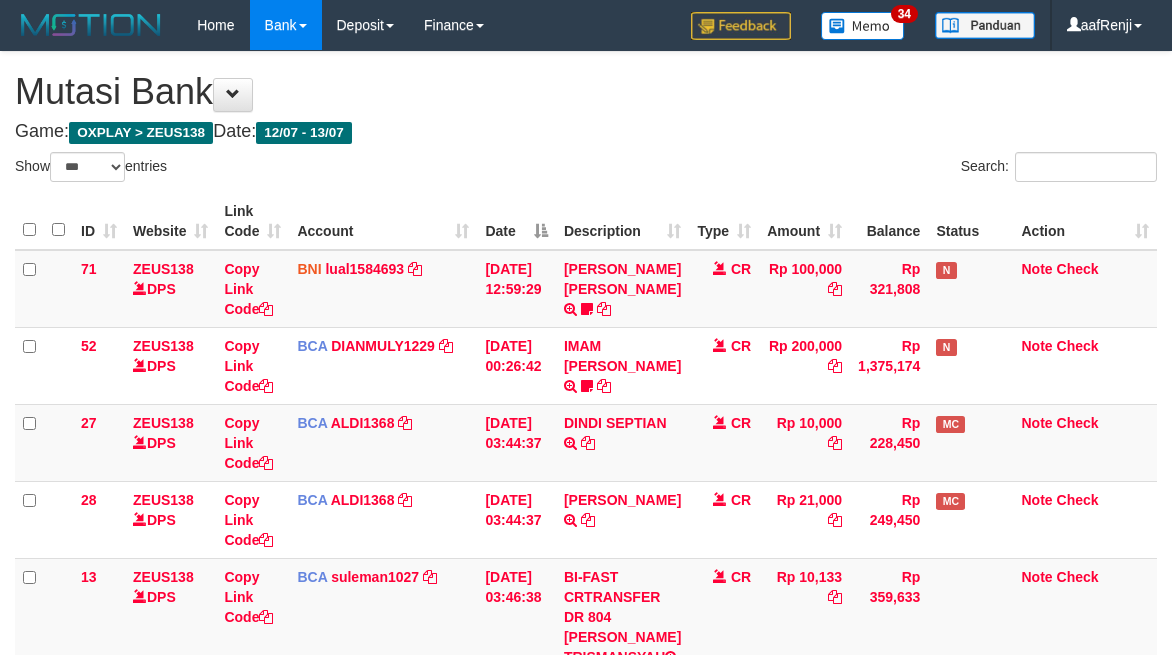 select on "***" 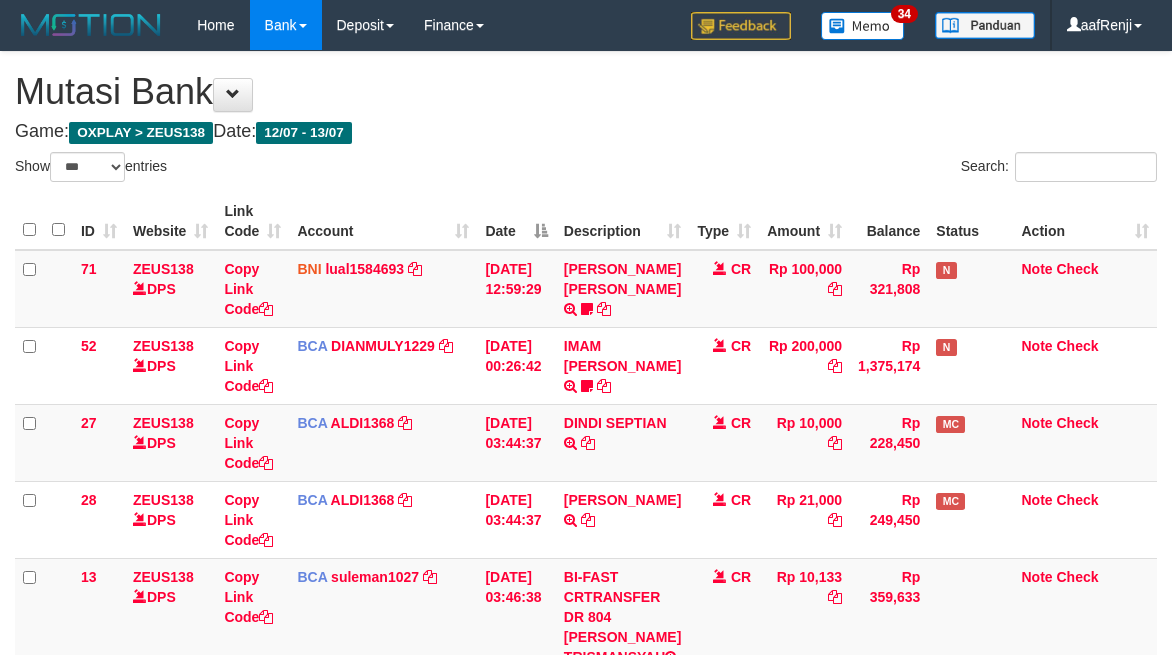 scroll, scrollTop: 370, scrollLeft: 0, axis: vertical 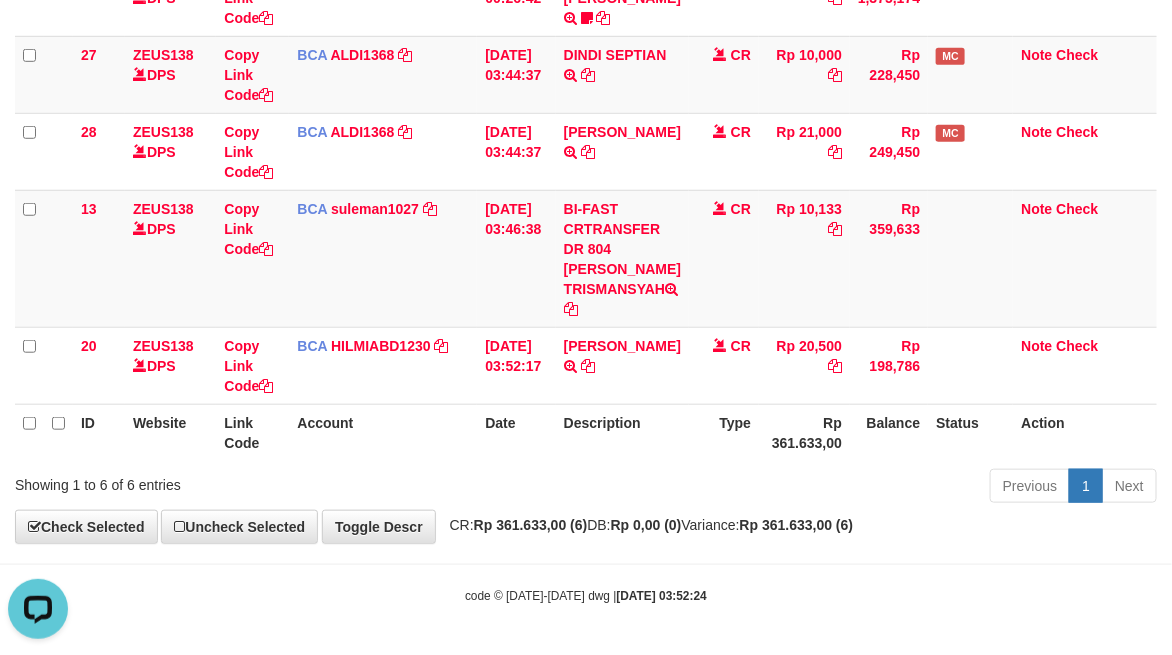 drag, startPoint x: 778, startPoint y: 505, endPoint x: 767, endPoint y: 498, distance: 13.038404 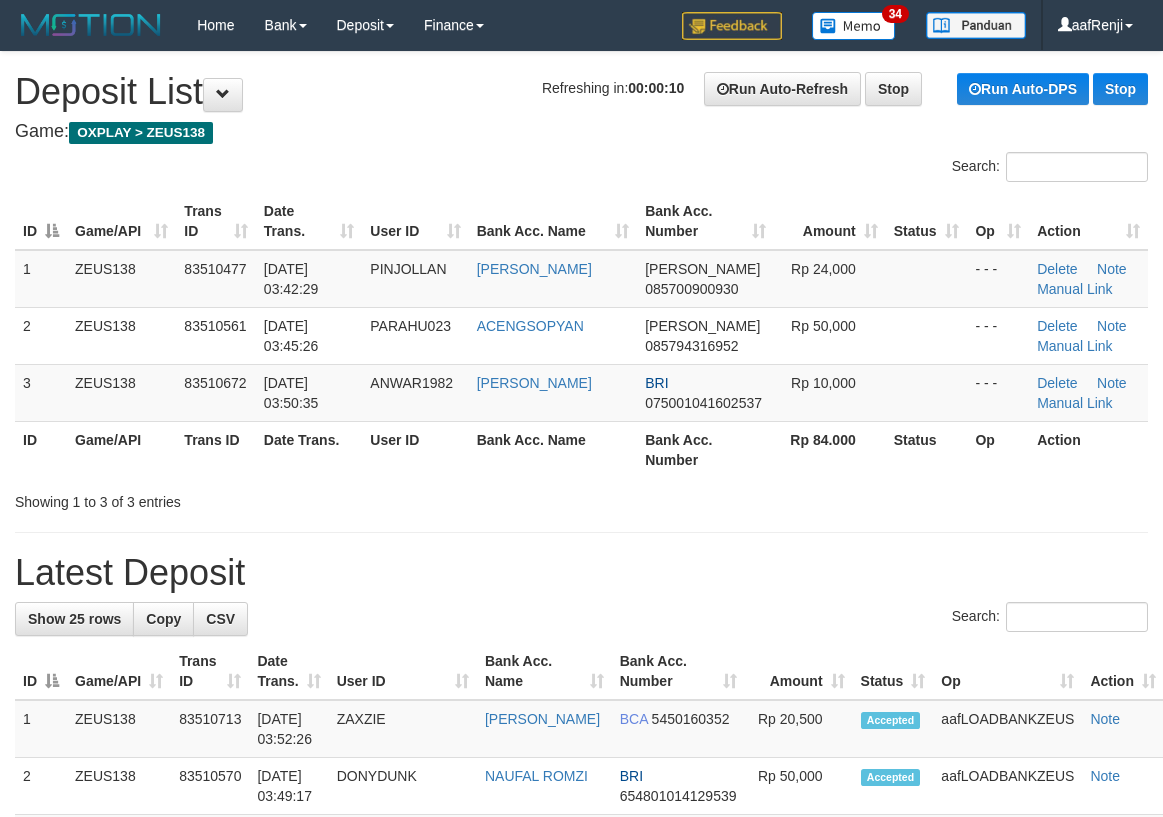 scroll, scrollTop: 0, scrollLeft: 0, axis: both 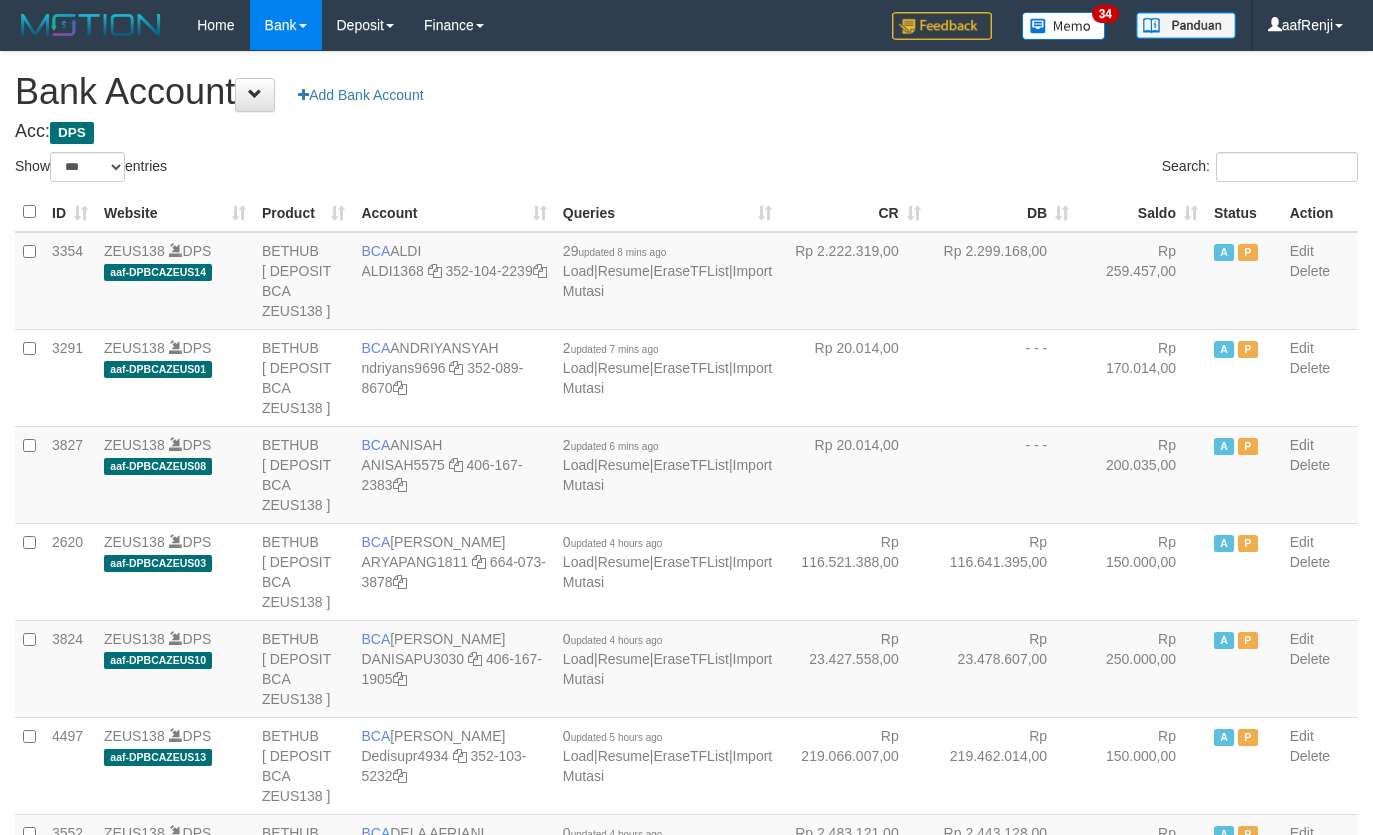 select on "***" 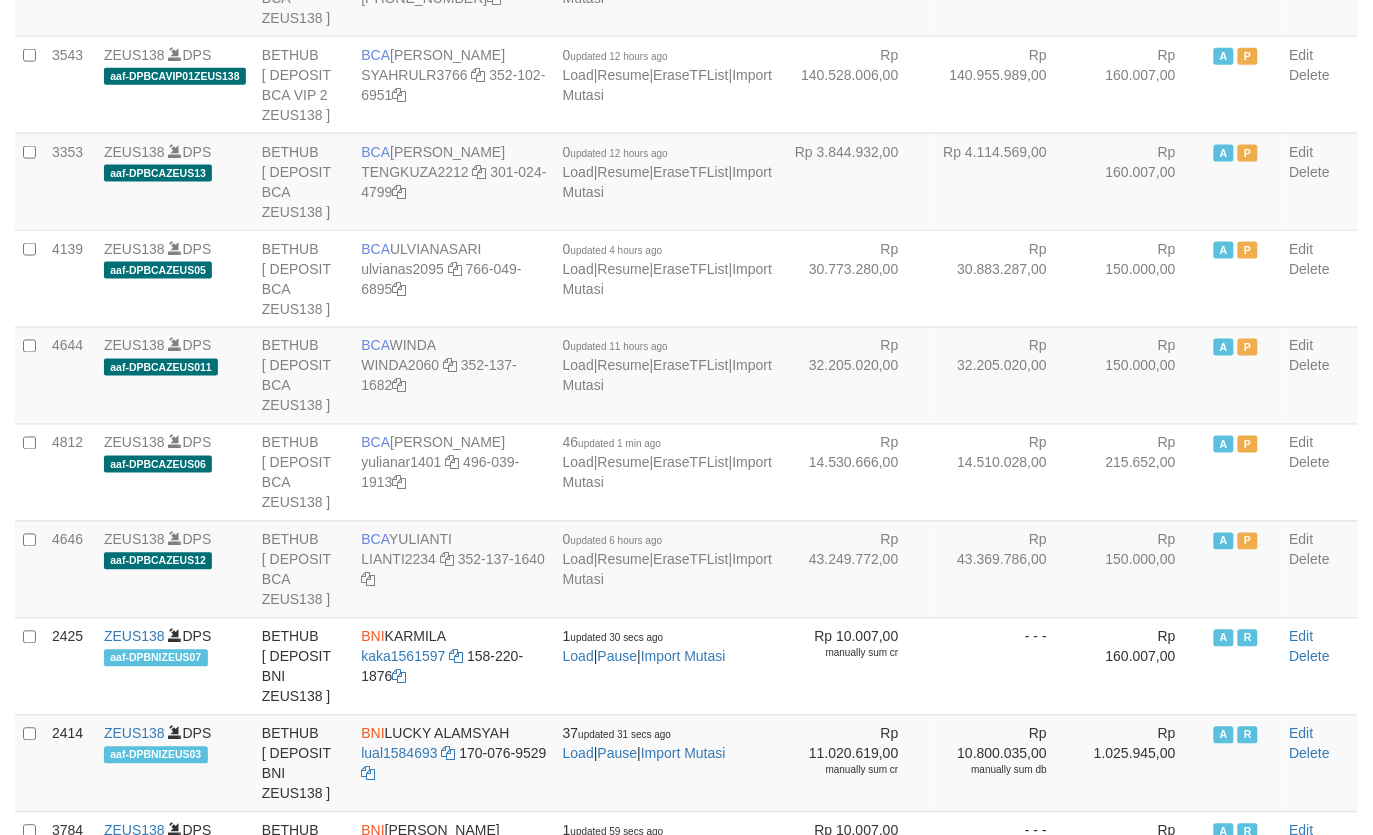 scroll, scrollTop: 2468, scrollLeft: 0, axis: vertical 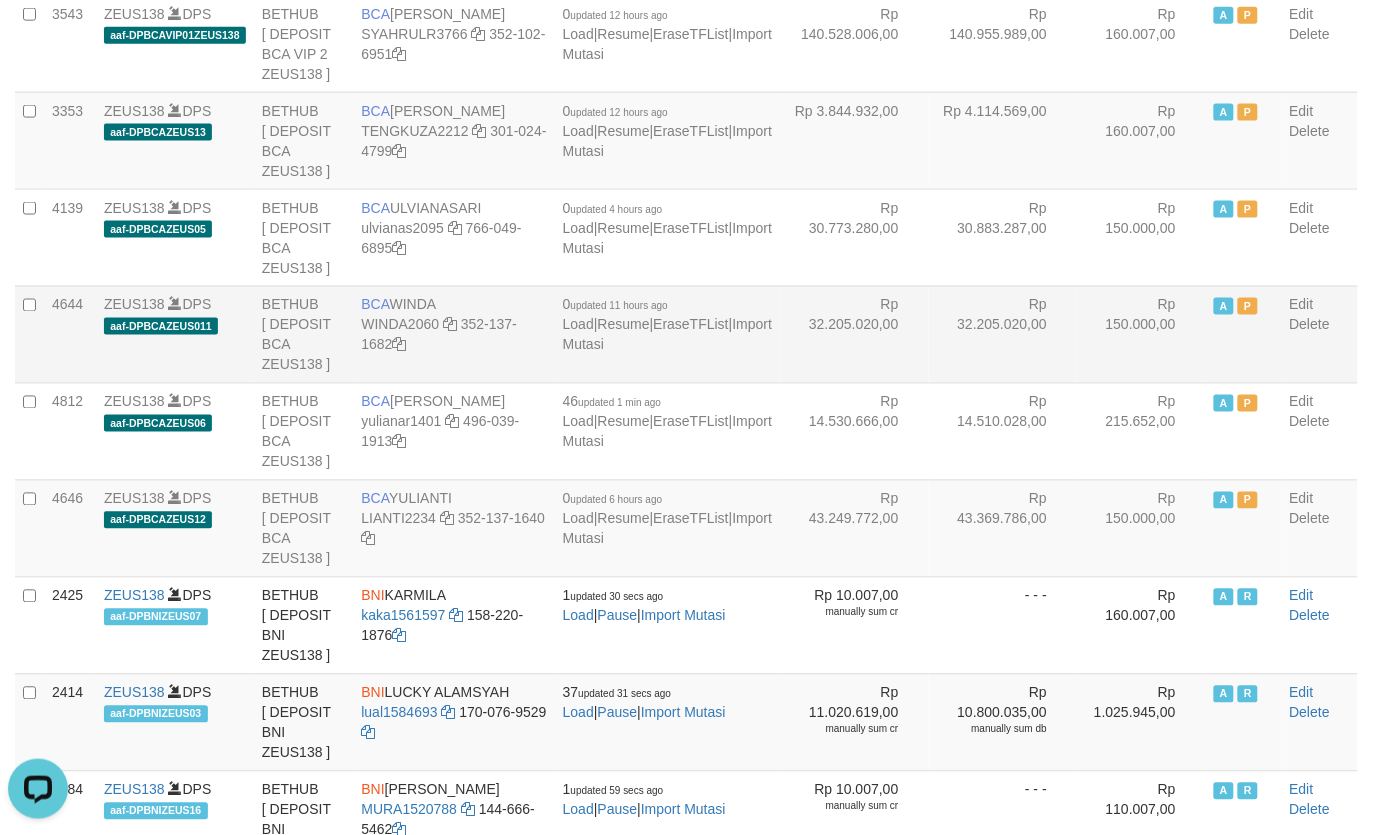 click on "Rp 32.205.020,00" at bounding box center (854, 334) 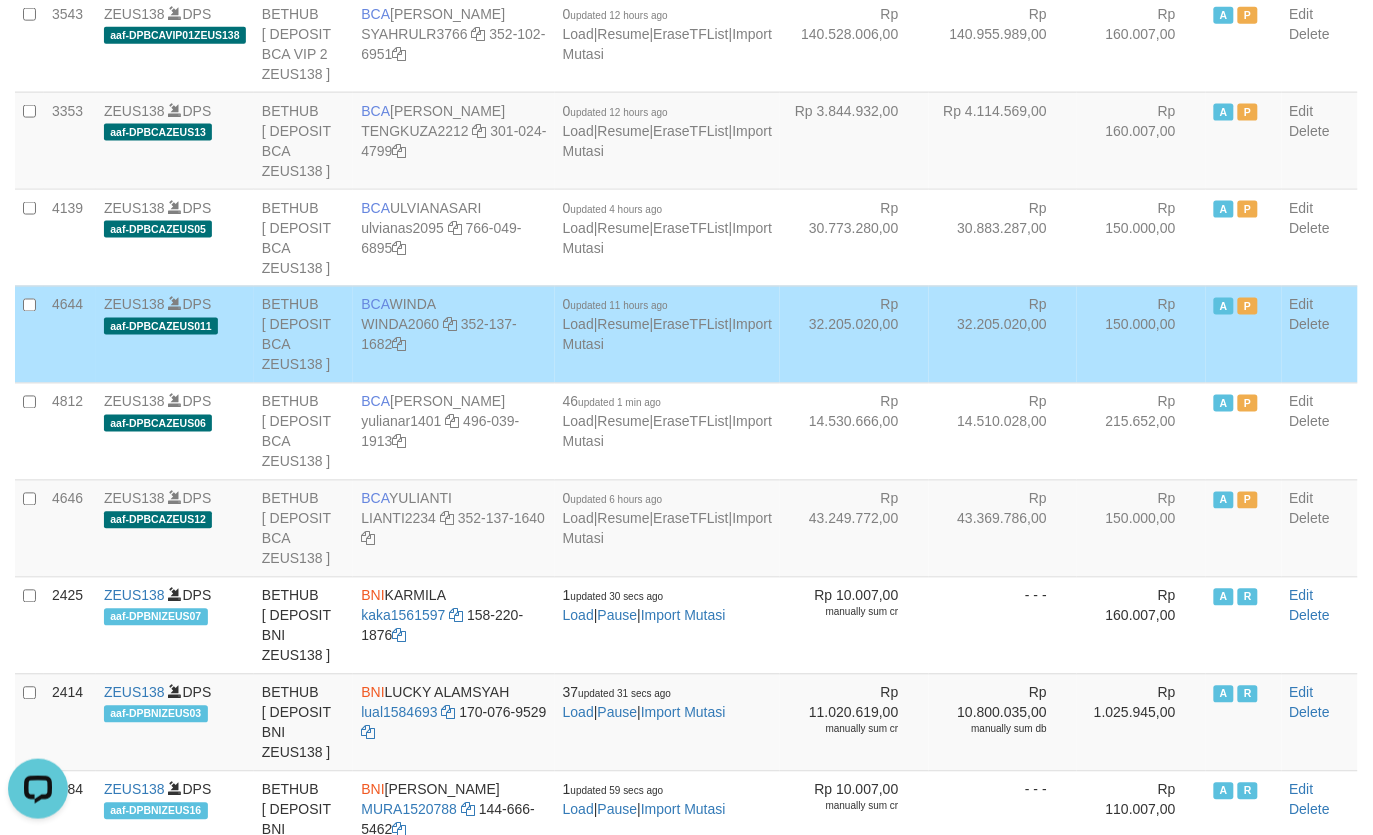 scroll, scrollTop: 1583, scrollLeft: 0, axis: vertical 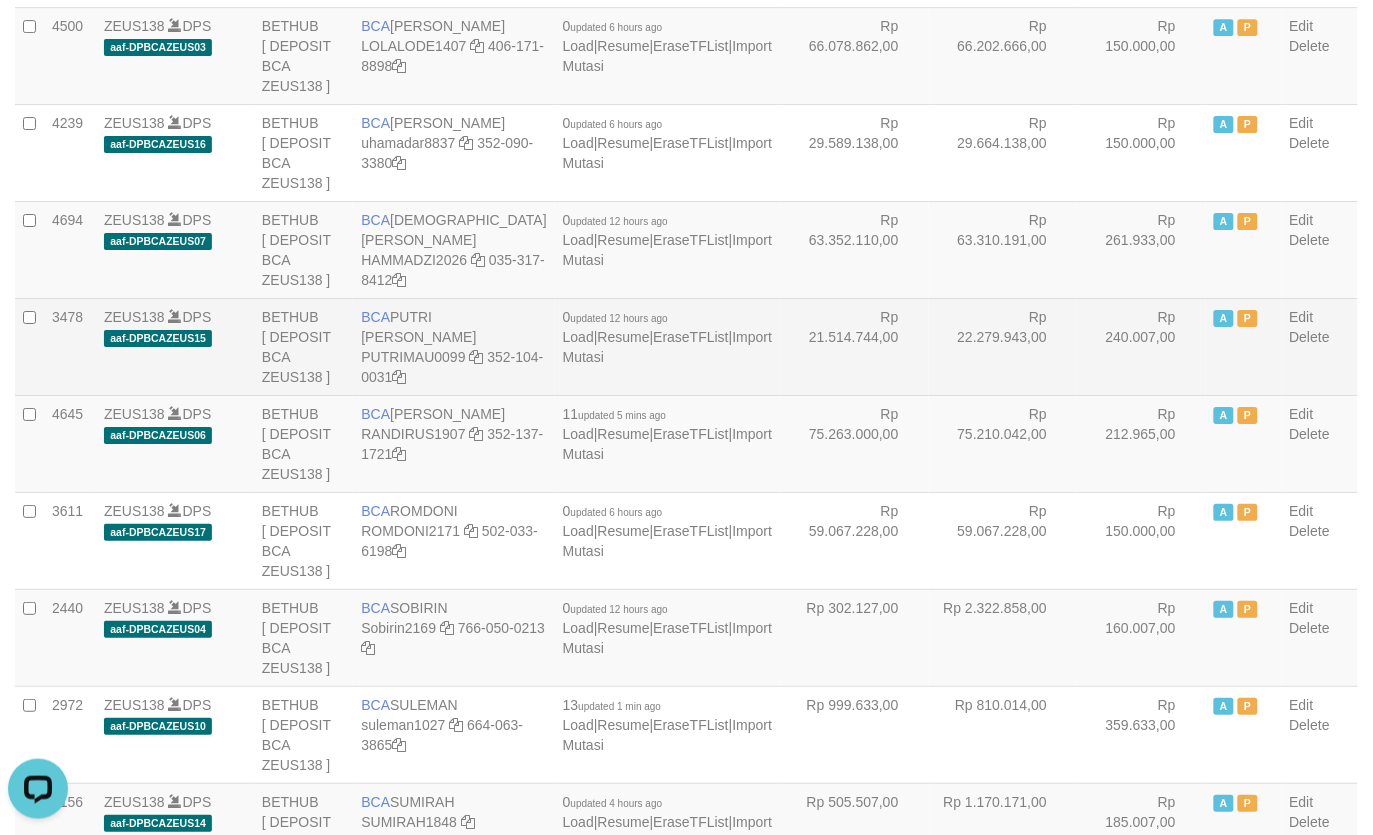 click on "Rp 21.514.744,00" at bounding box center [854, 346] 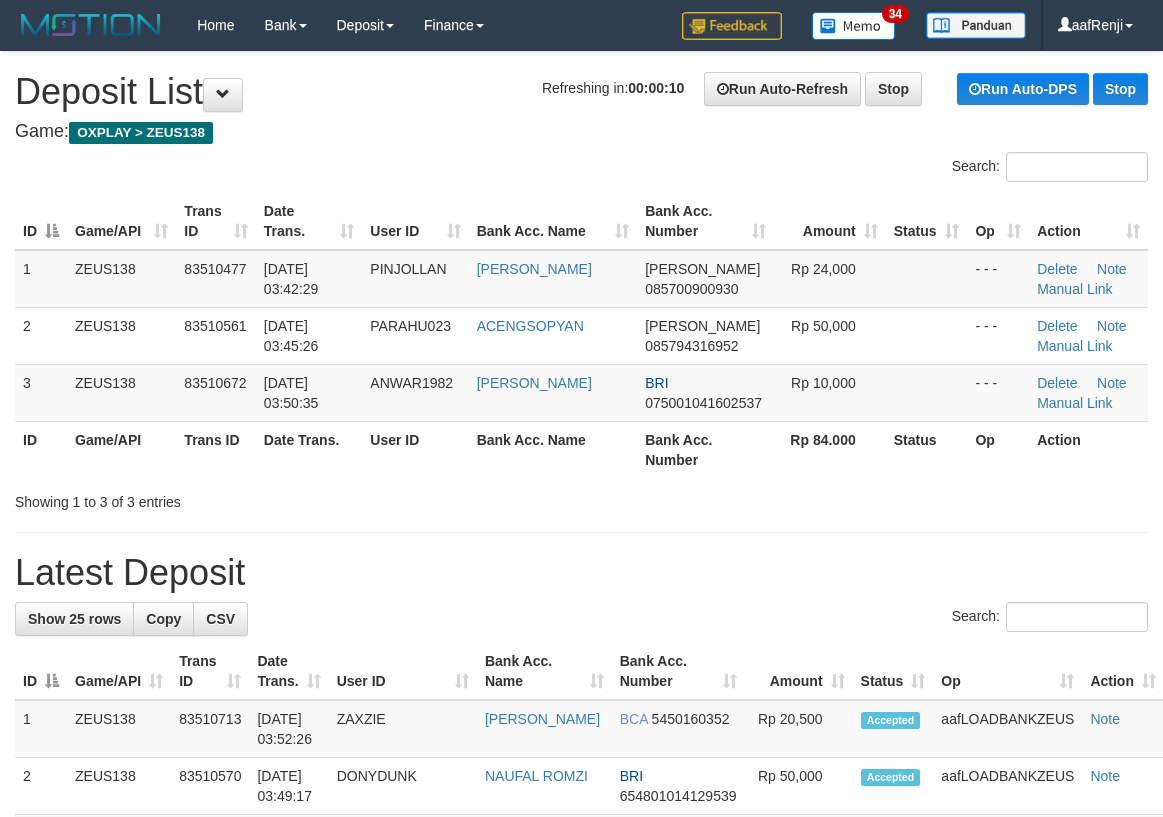 scroll, scrollTop: 0, scrollLeft: 0, axis: both 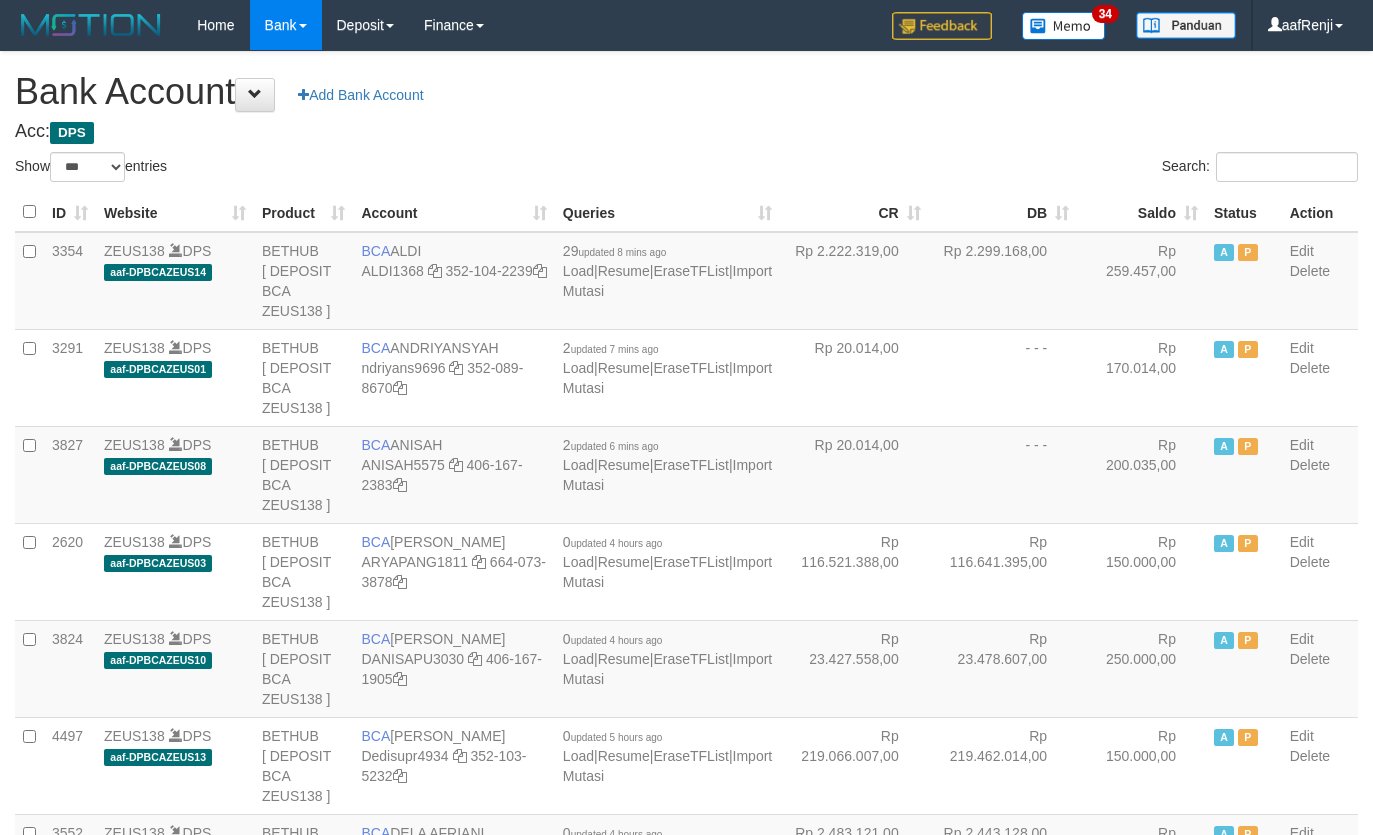 select on "***" 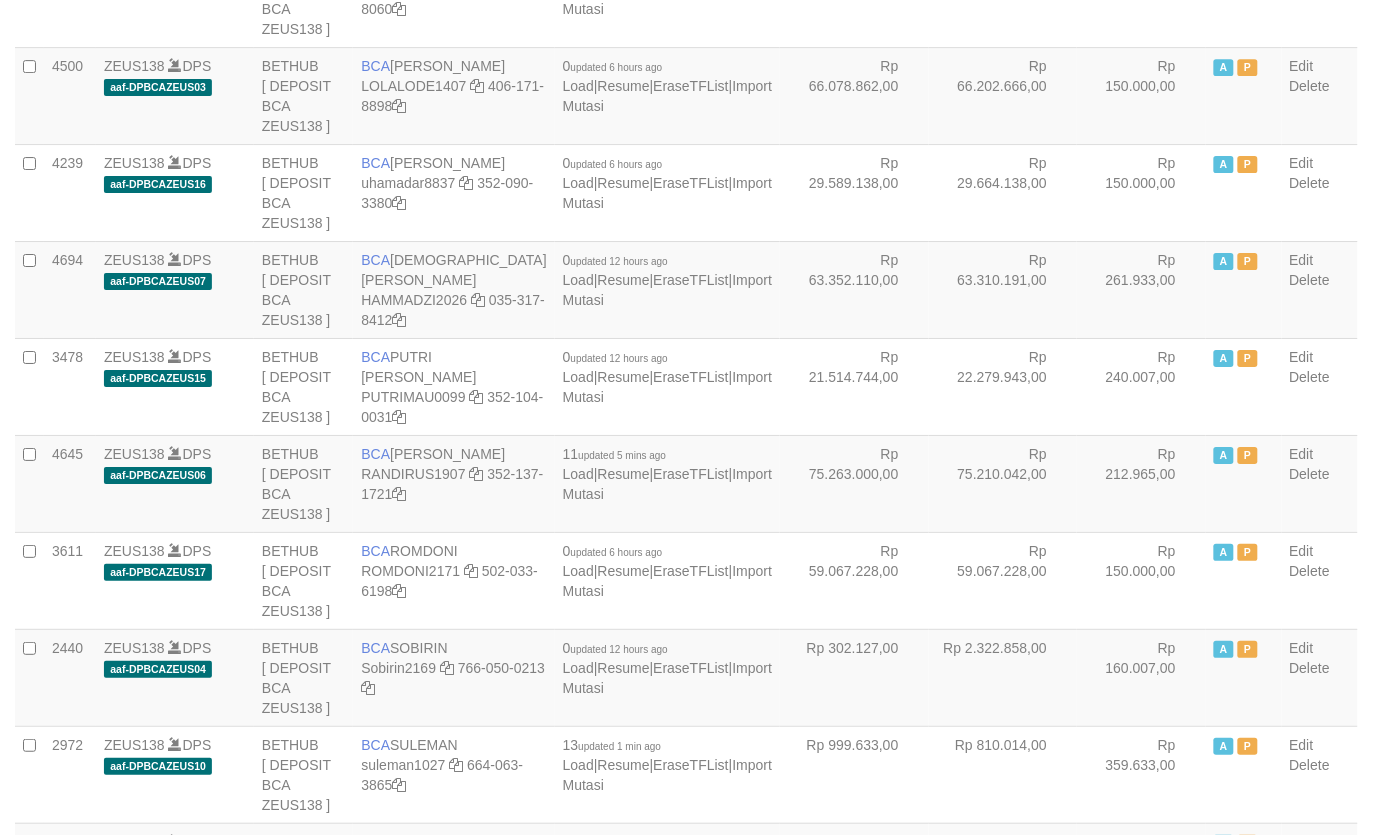 scroll, scrollTop: 1583, scrollLeft: 0, axis: vertical 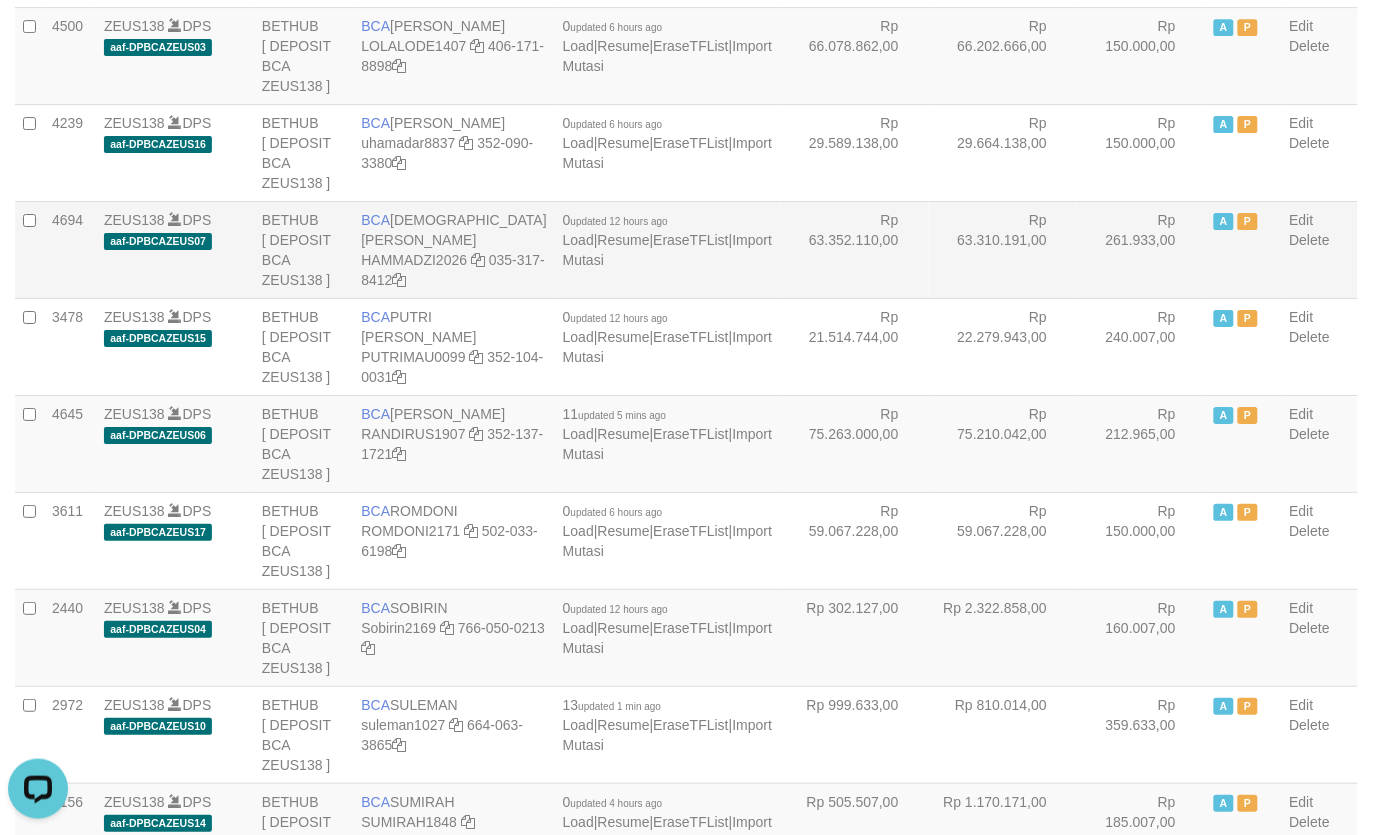 click on "Rp 63.310.191,00" at bounding box center [1003, 249] 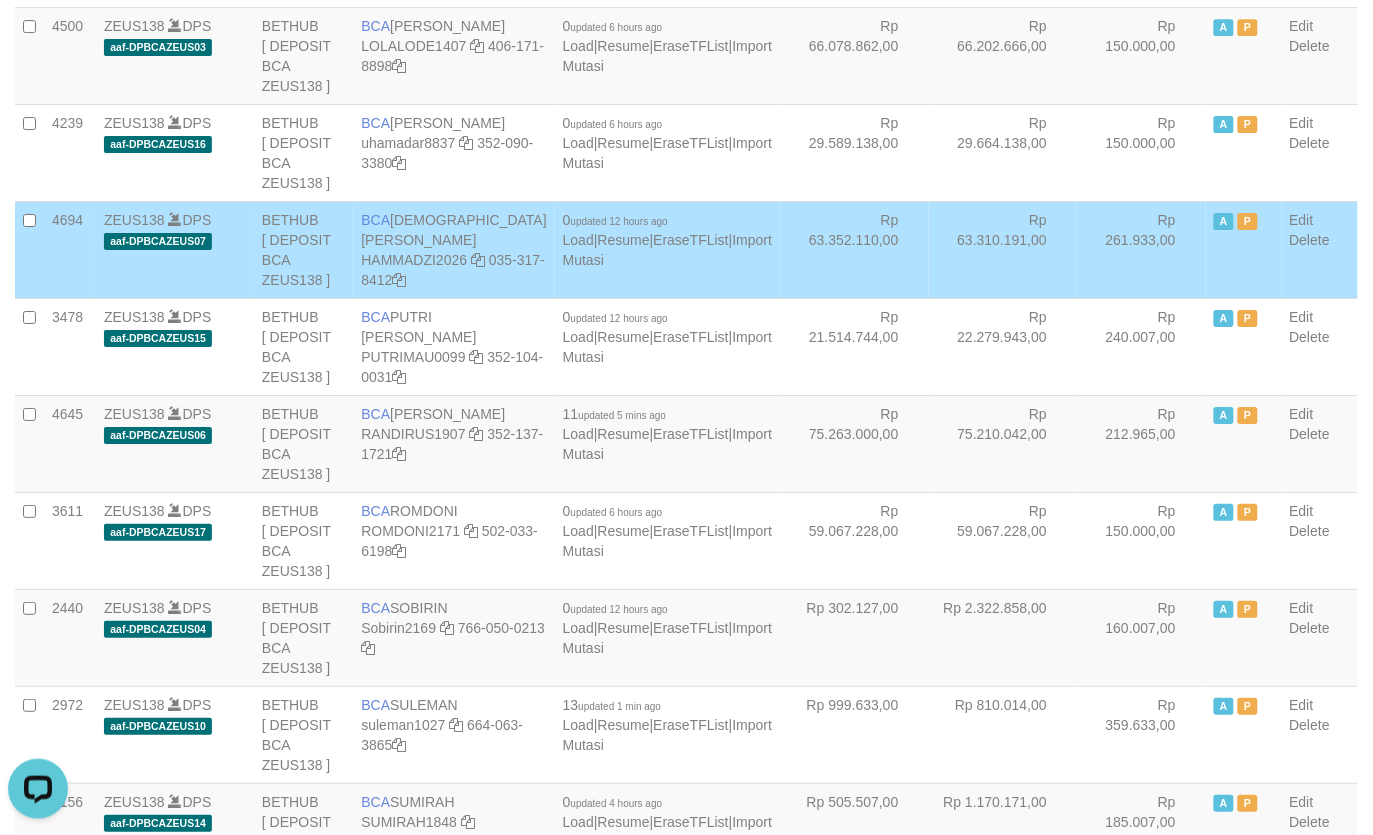 scroll, scrollTop: 0, scrollLeft: 0, axis: both 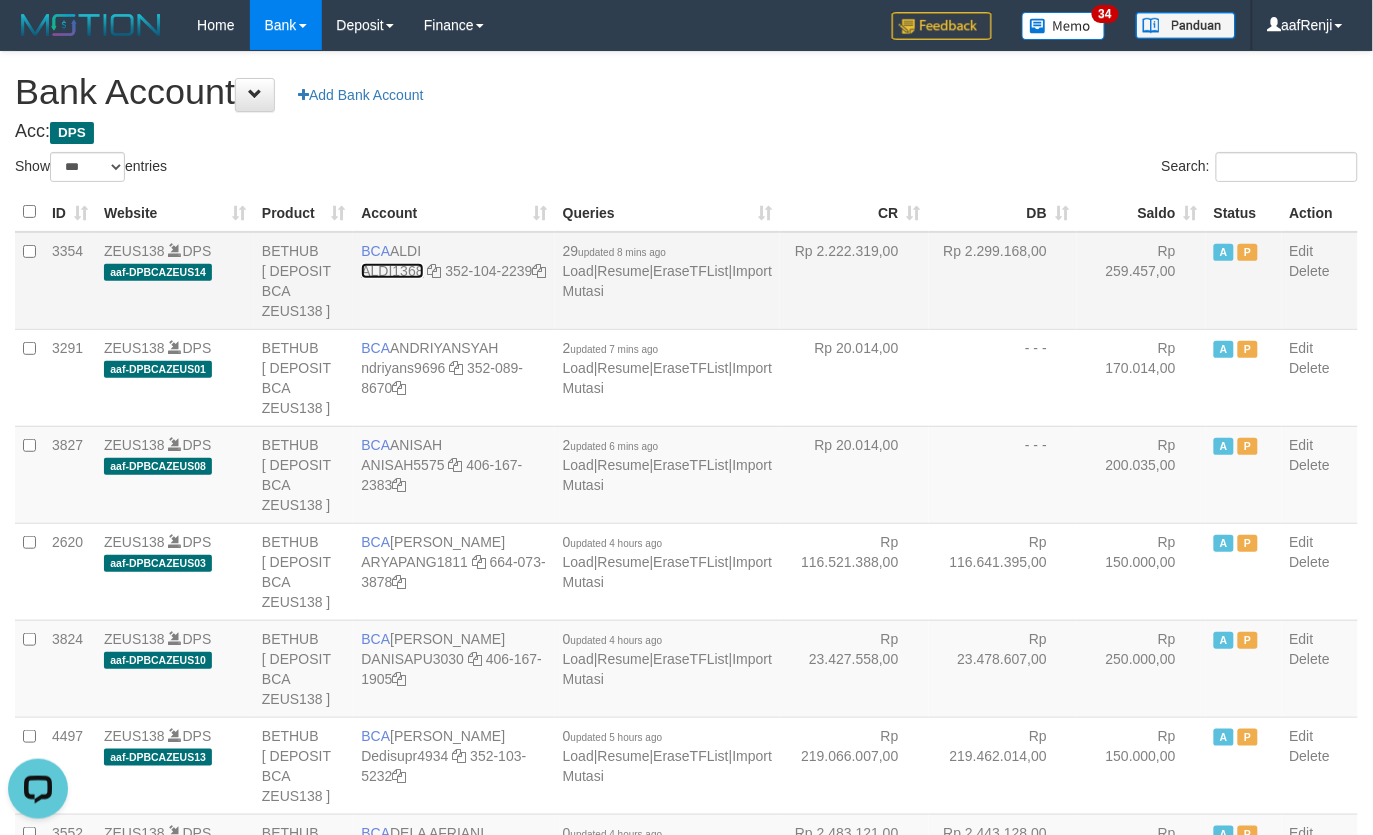click on "ALDI1368" at bounding box center [392, 271] 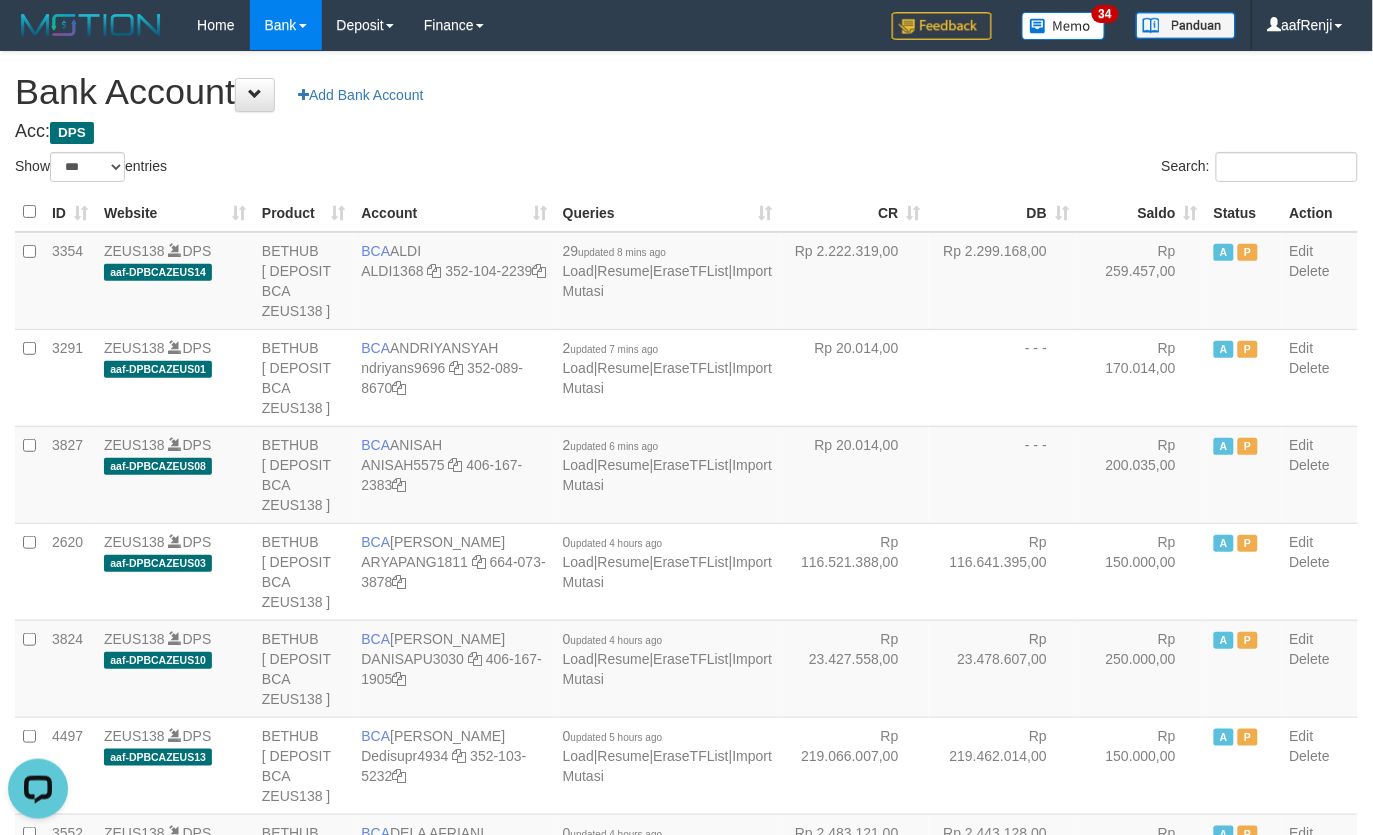 drag, startPoint x: 992, startPoint y: 131, endPoint x: 613, endPoint y: 81, distance: 382.28394 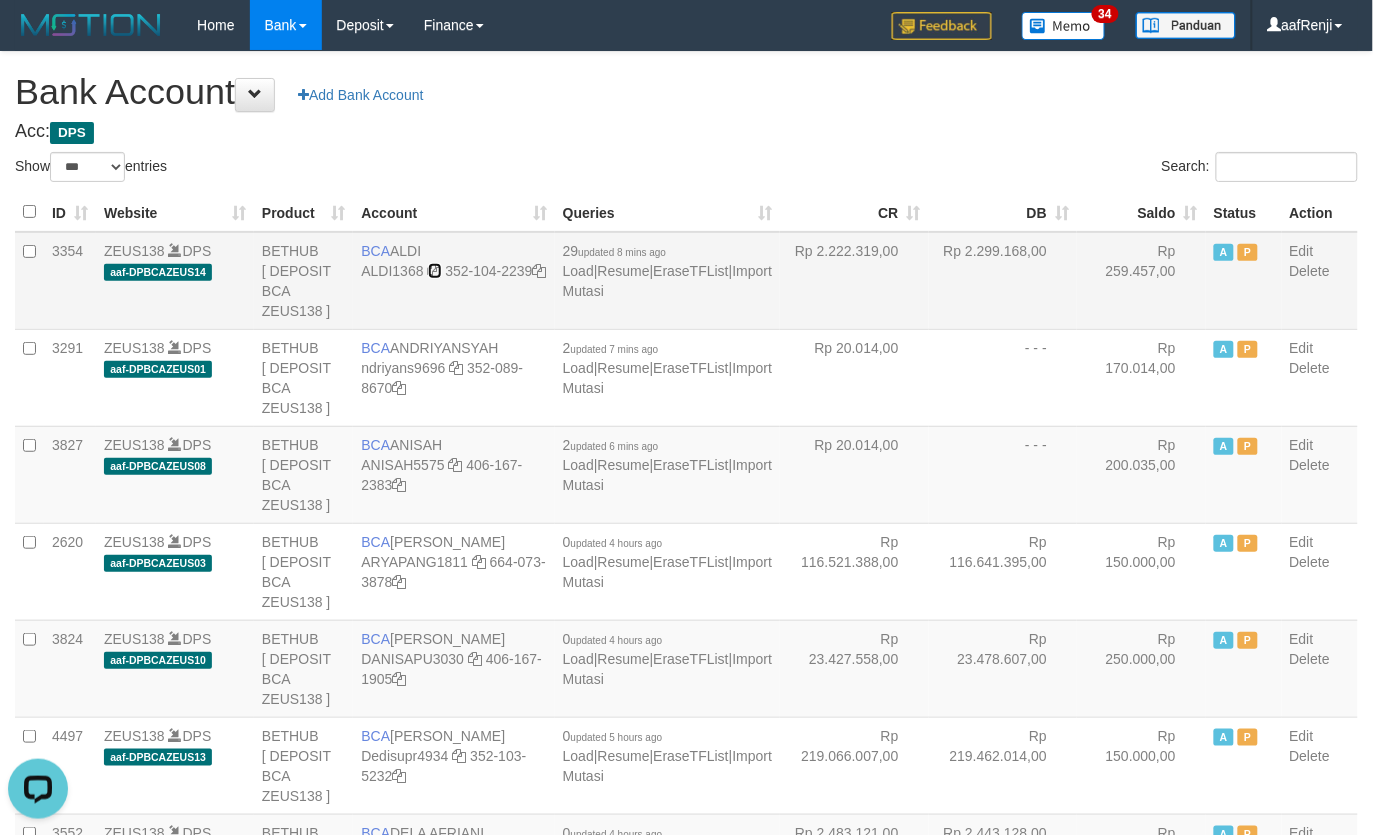 click at bounding box center [435, 271] 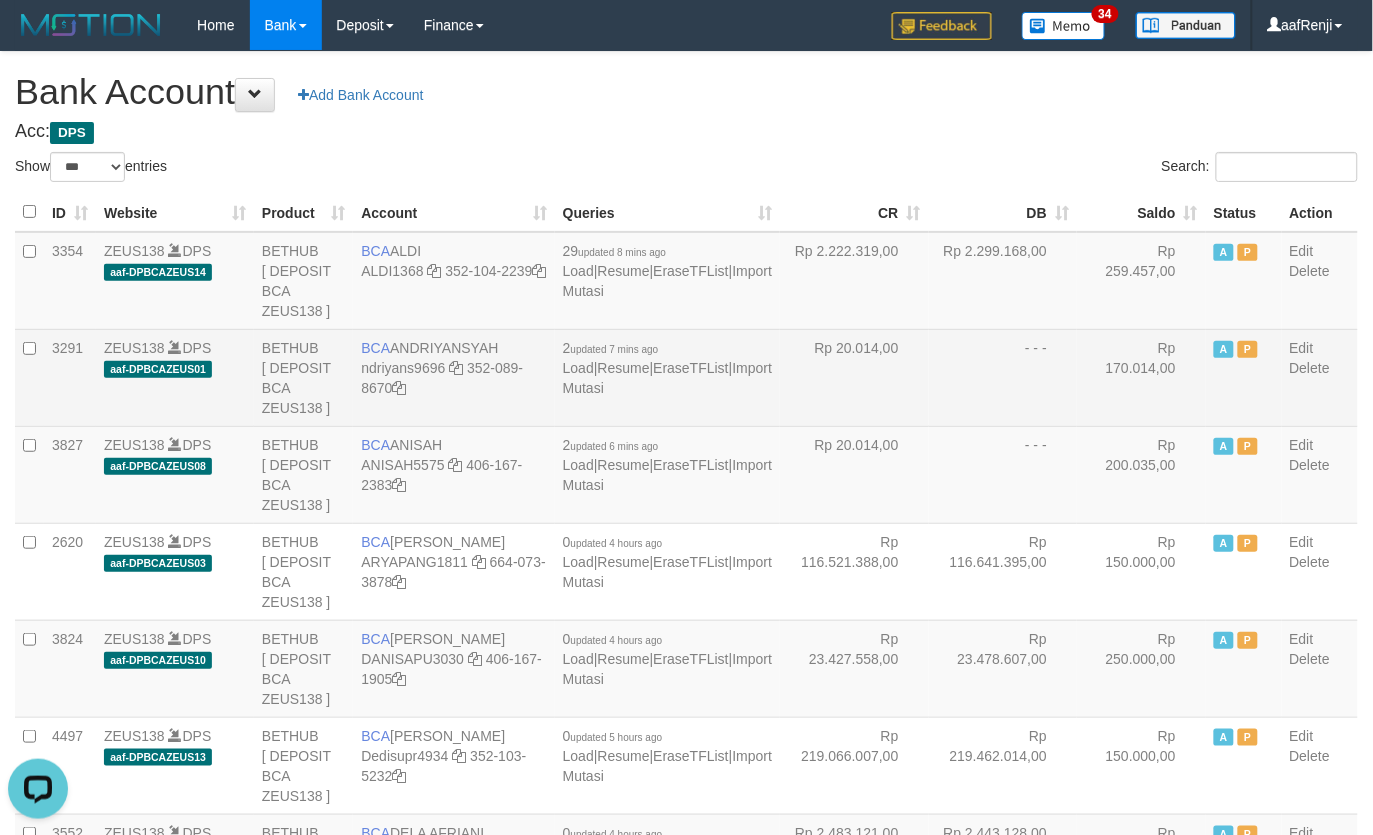 drag, startPoint x: 845, startPoint y: 363, endPoint x: 845, endPoint y: 330, distance: 33 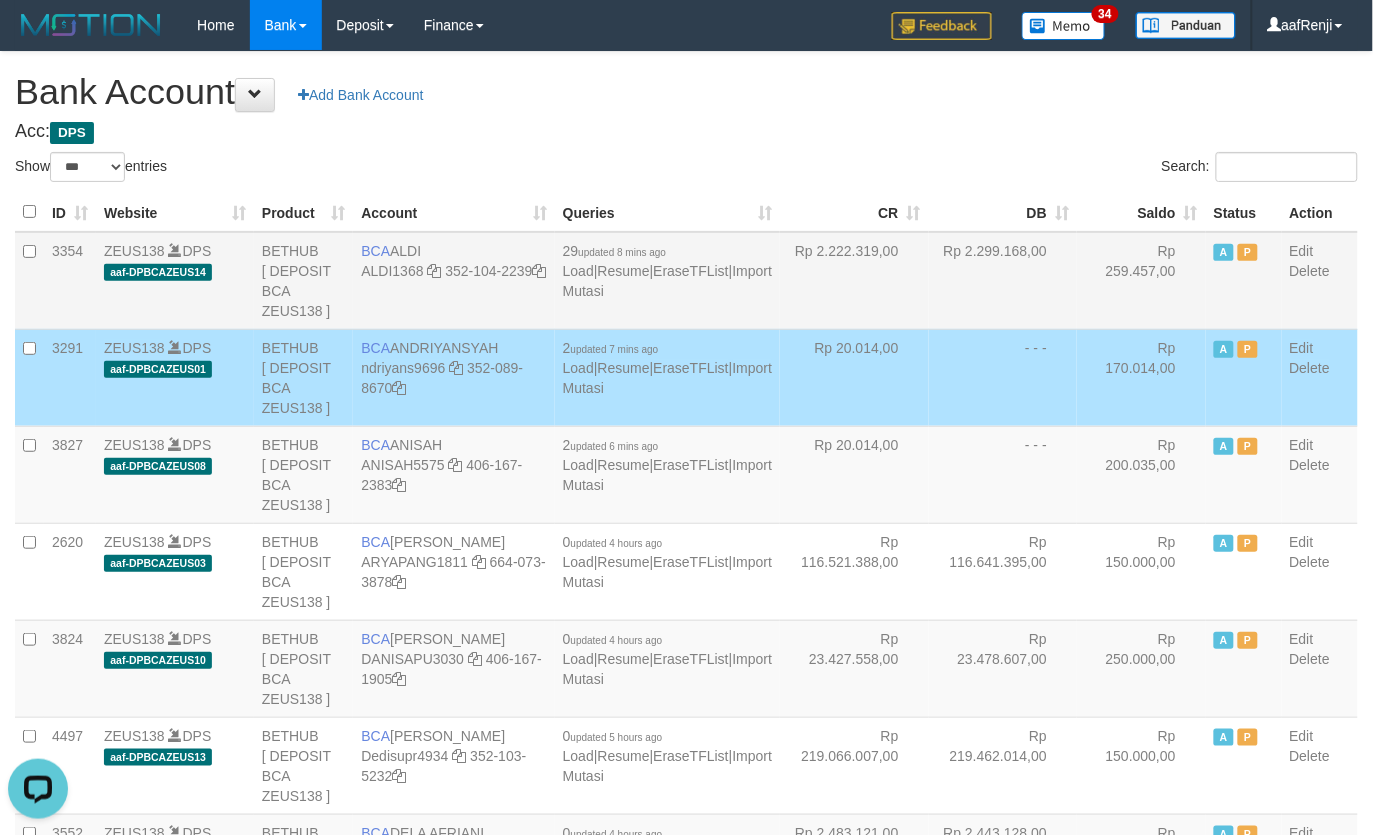 click on "Rp 2.222.319,00" at bounding box center (854, 281) 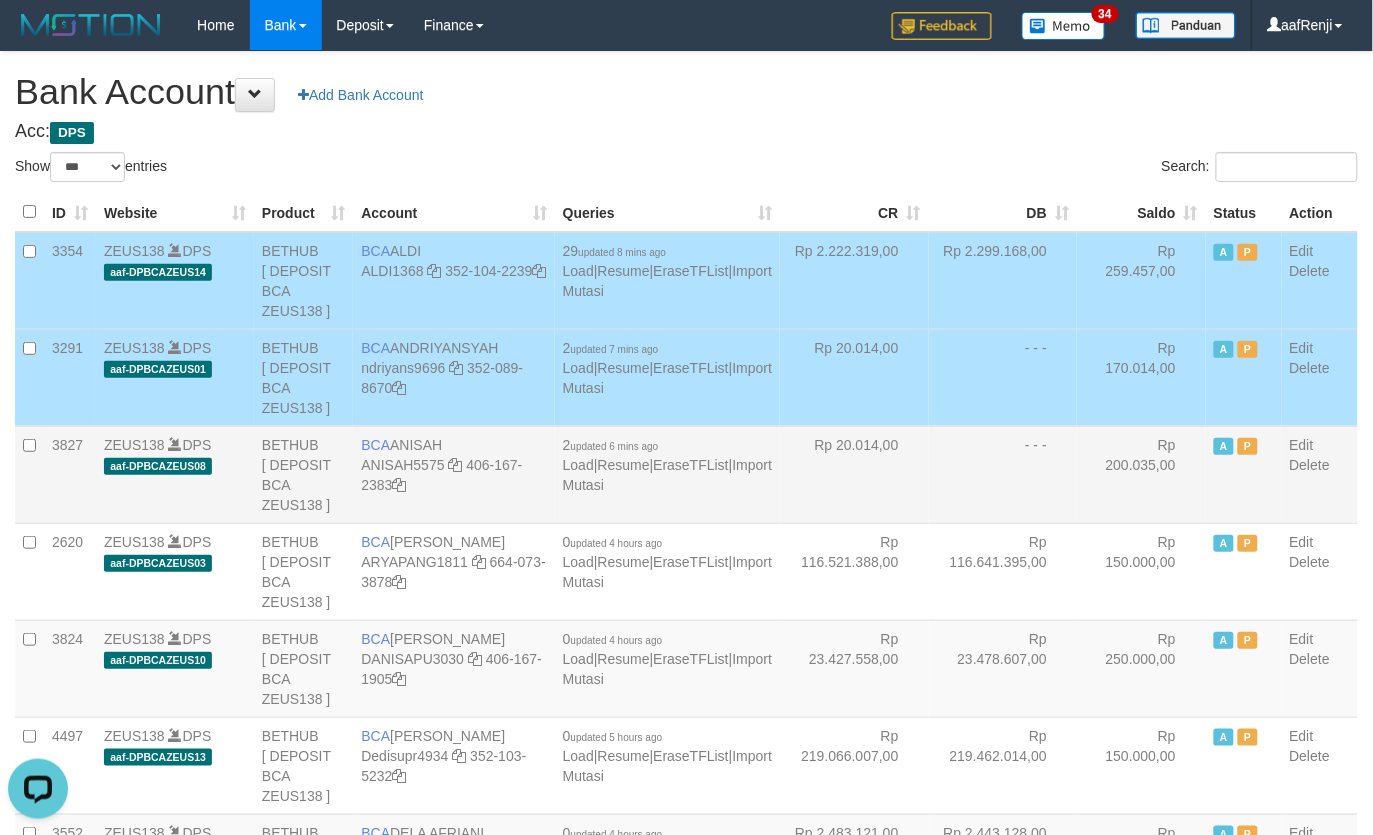 click on "Rp 20.014,00" at bounding box center [854, 474] 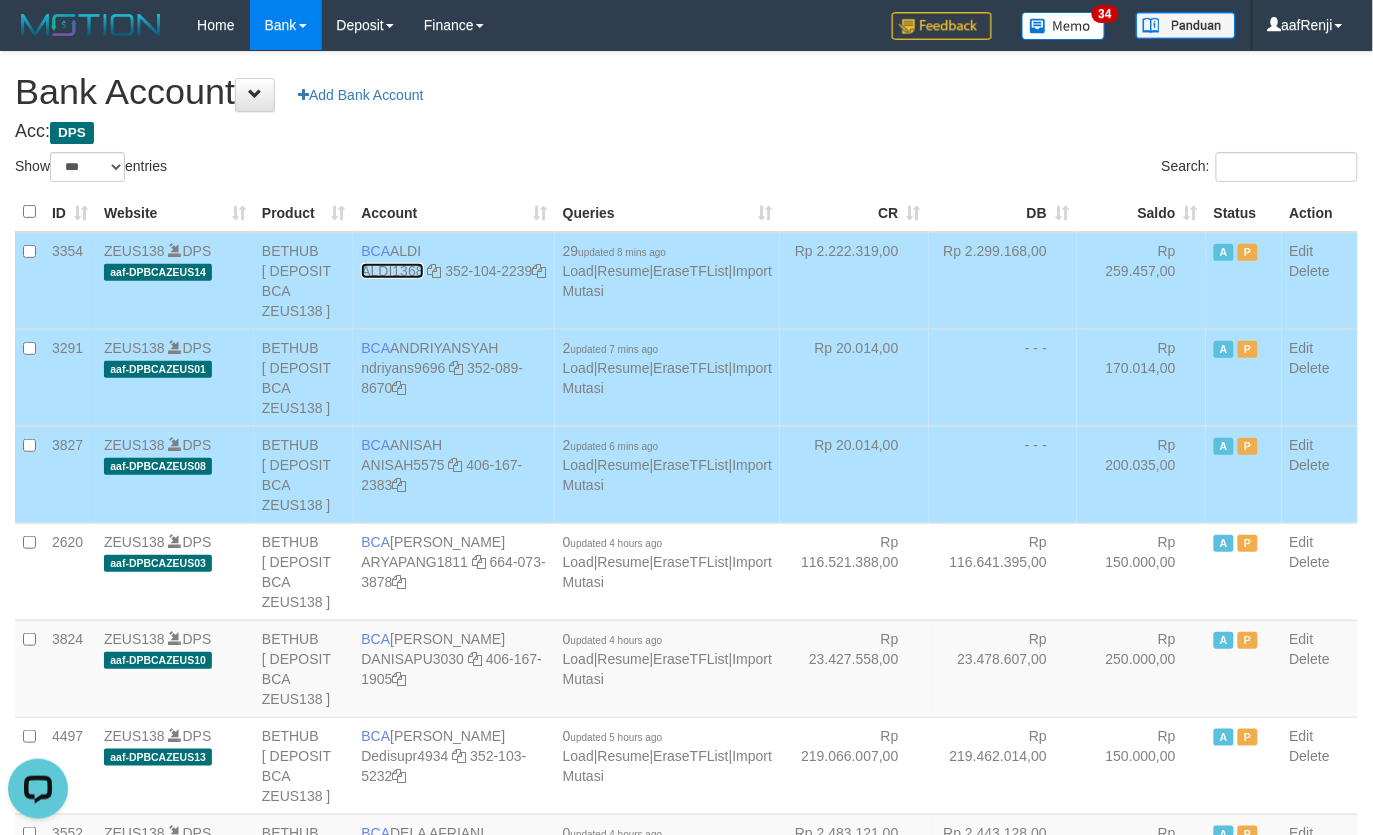 click on "ALDI1368" at bounding box center [392, 271] 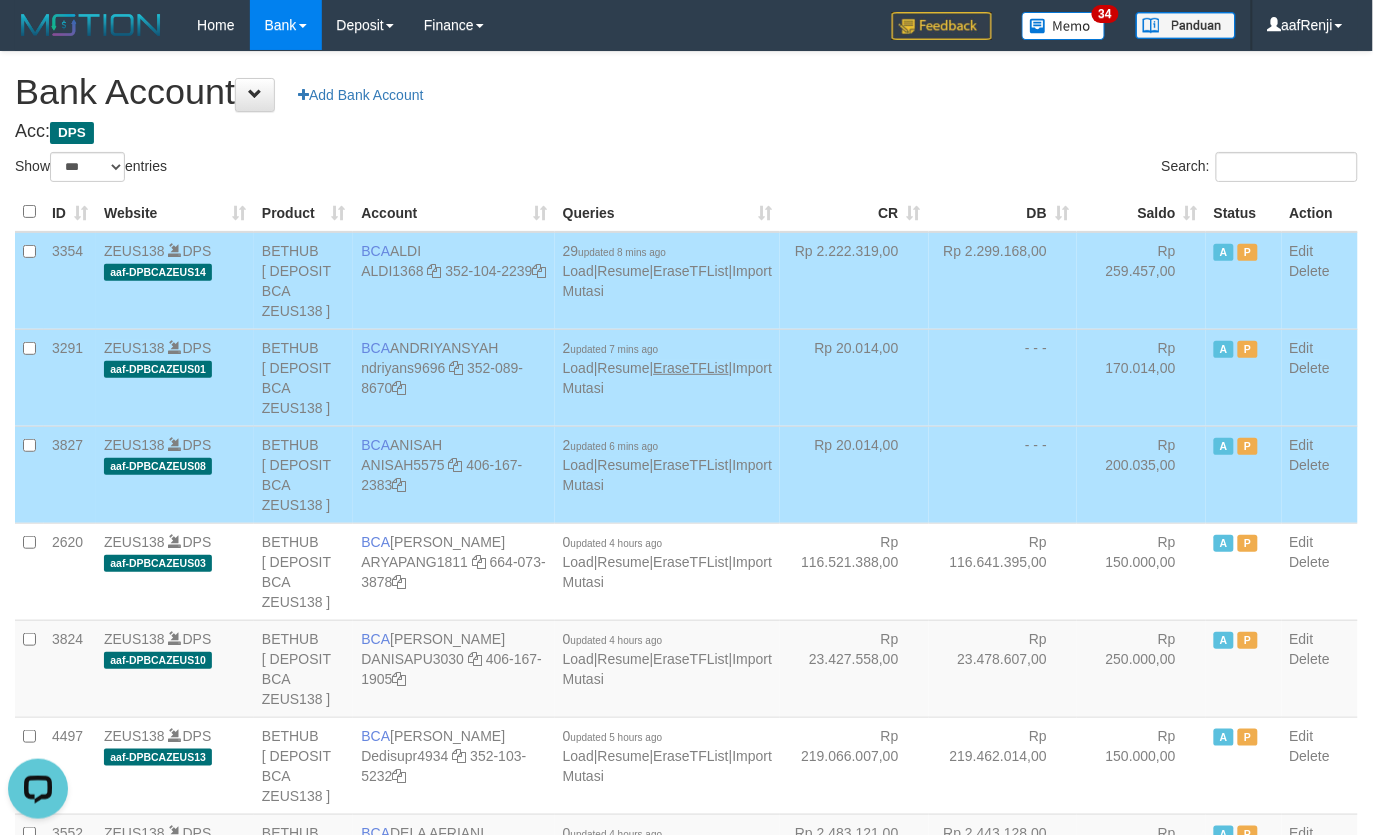 drag, startPoint x: 687, startPoint y: 378, endPoint x: 598, endPoint y: 392, distance: 90.0944 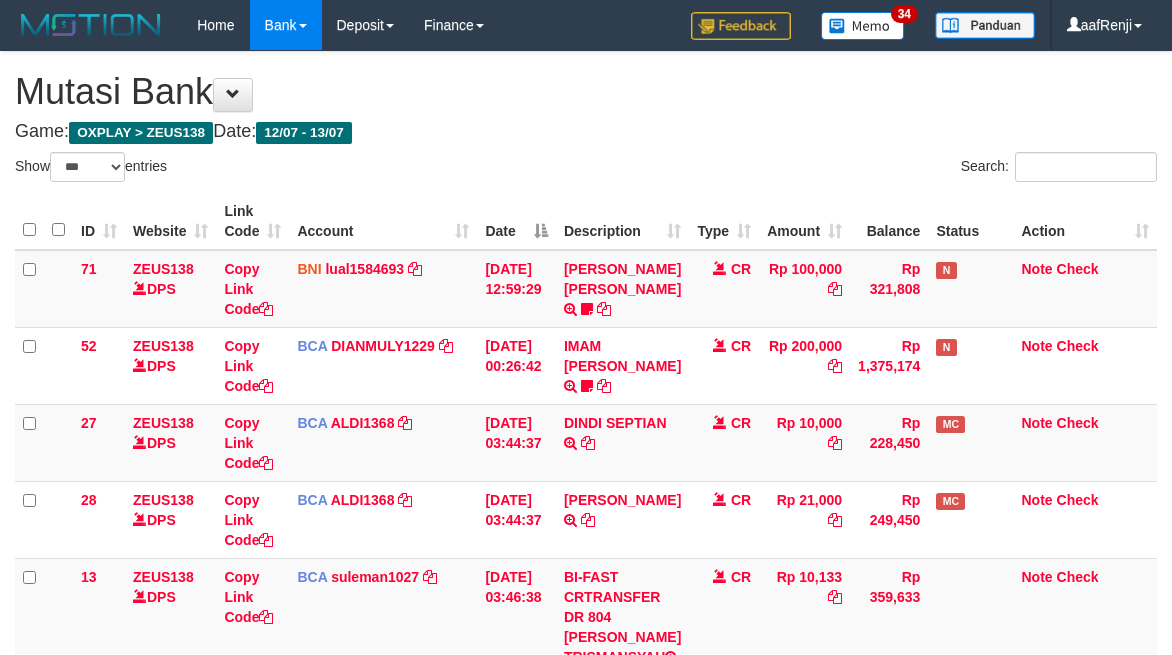 select on "***" 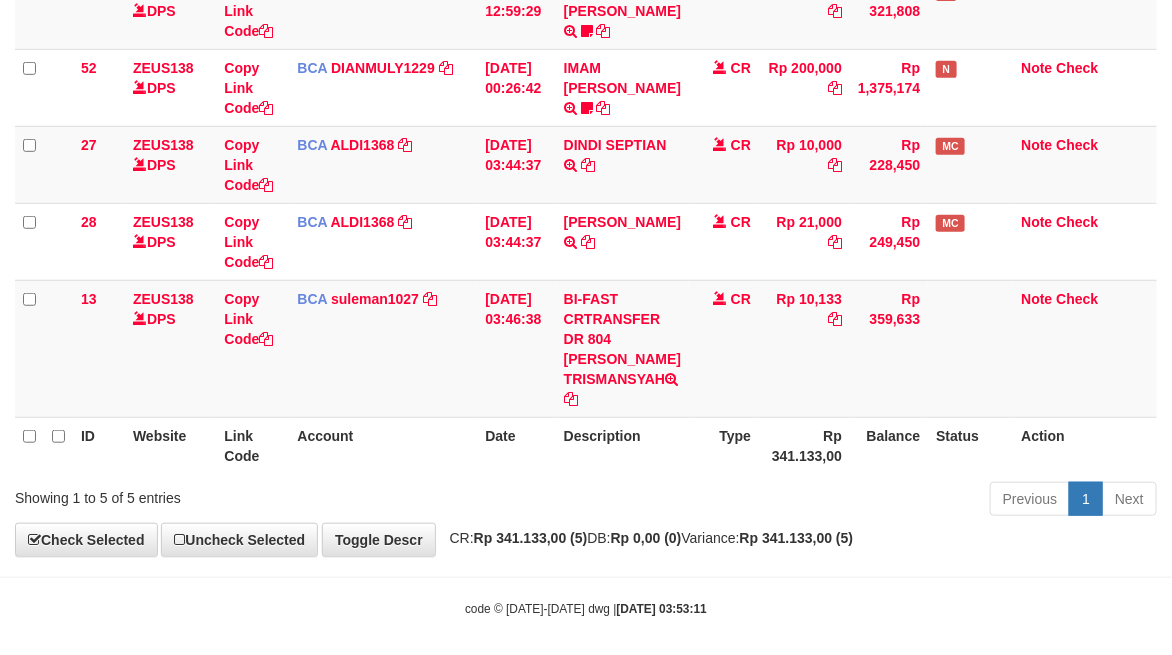 scroll, scrollTop: 292, scrollLeft: 0, axis: vertical 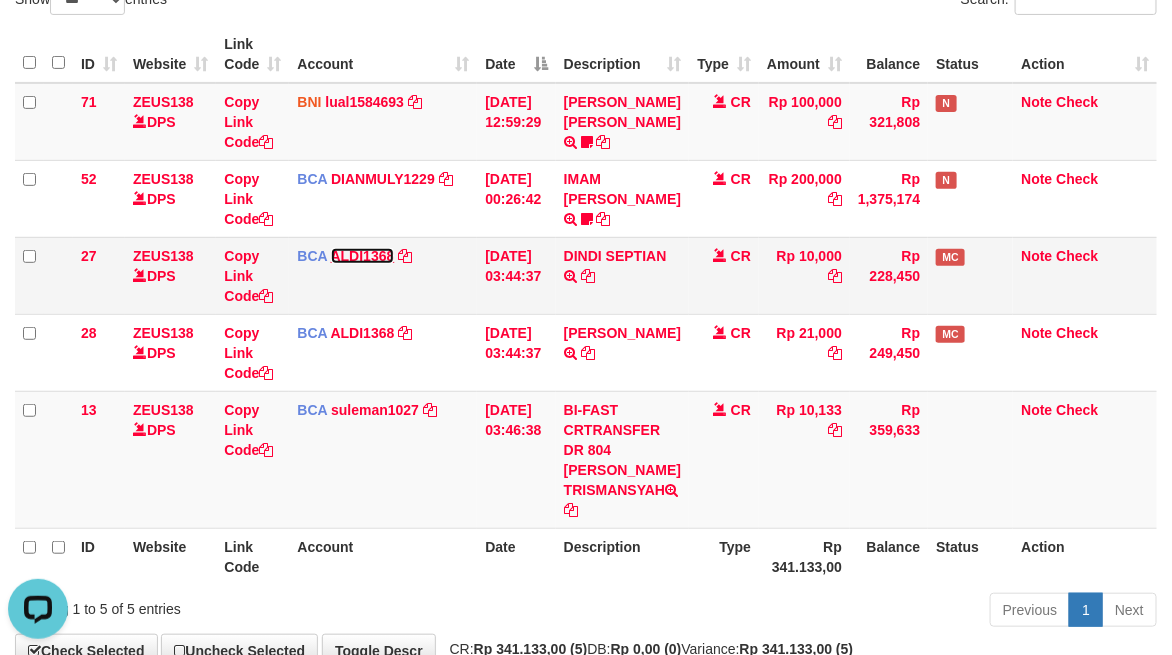 click on "ALDI1368" at bounding box center (363, 256) 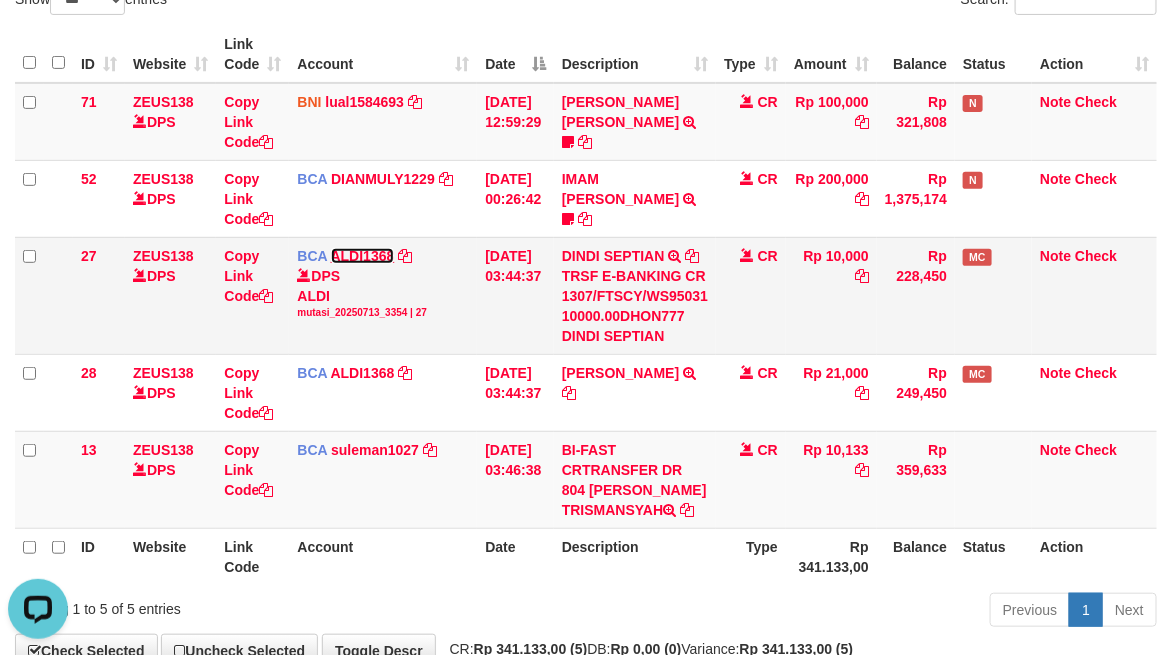 click on "ALDI1368" at bounding box center [363, 256] 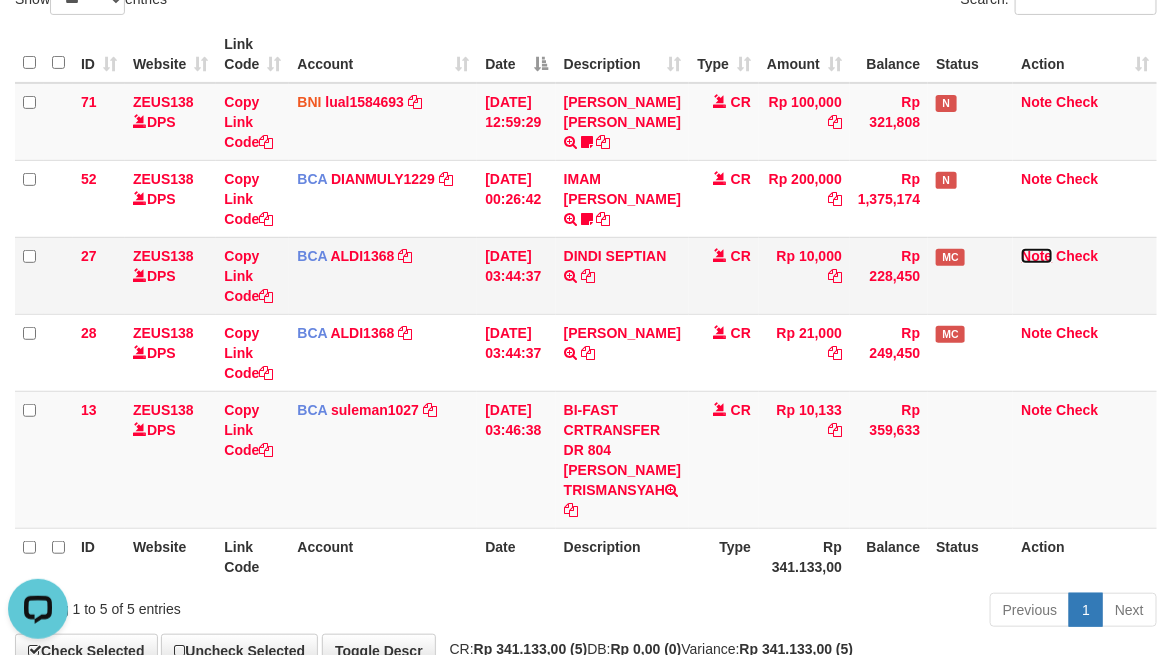 click on "Note" at bounding box center [1036, 256] 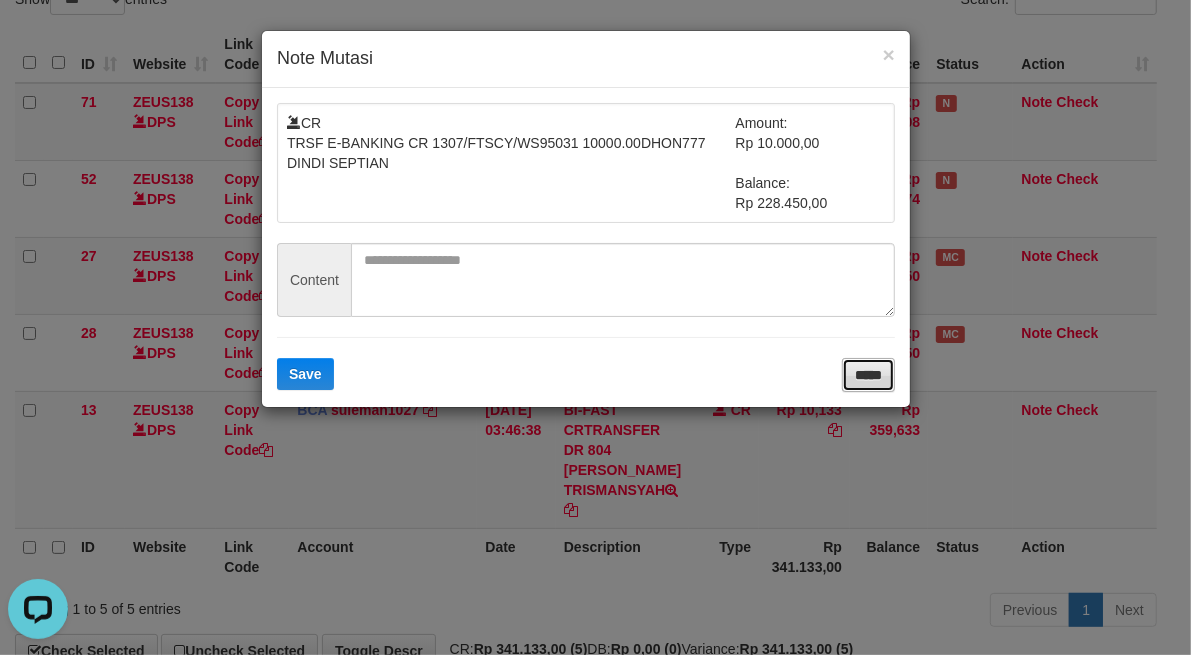 click on "*****" at bounding box center (868, 375) 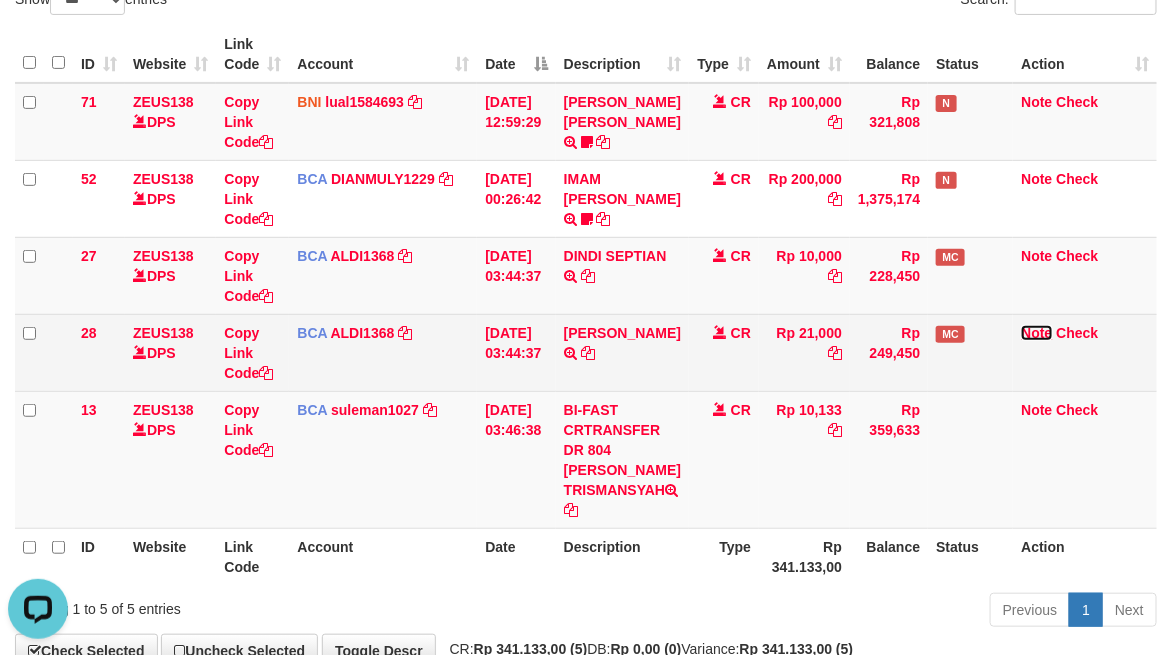 click on "Note" at bounding box center (1036, 333) 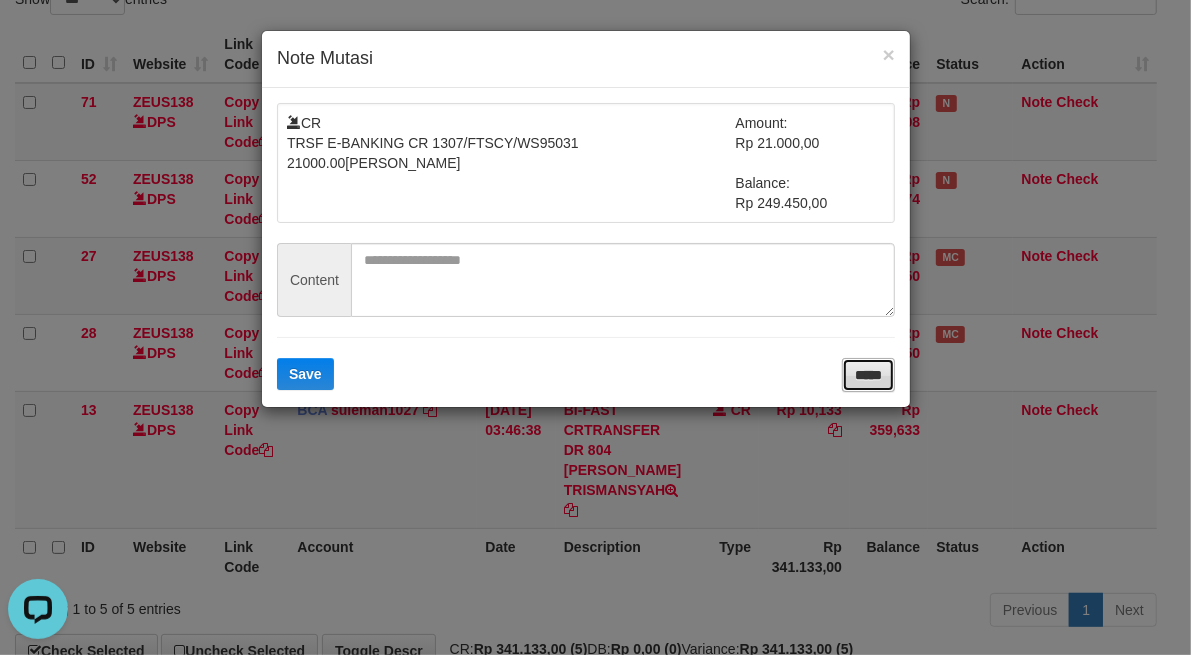 click on "*****" at bounding box center [868, 375] 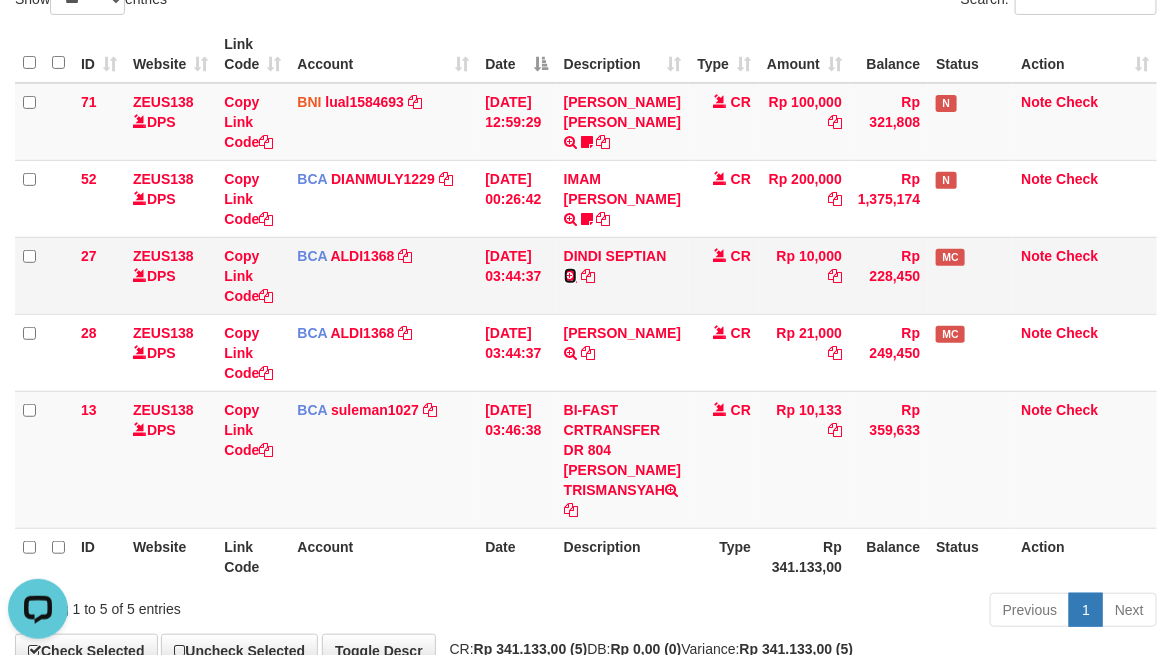 click at bounding box center [570, 276] 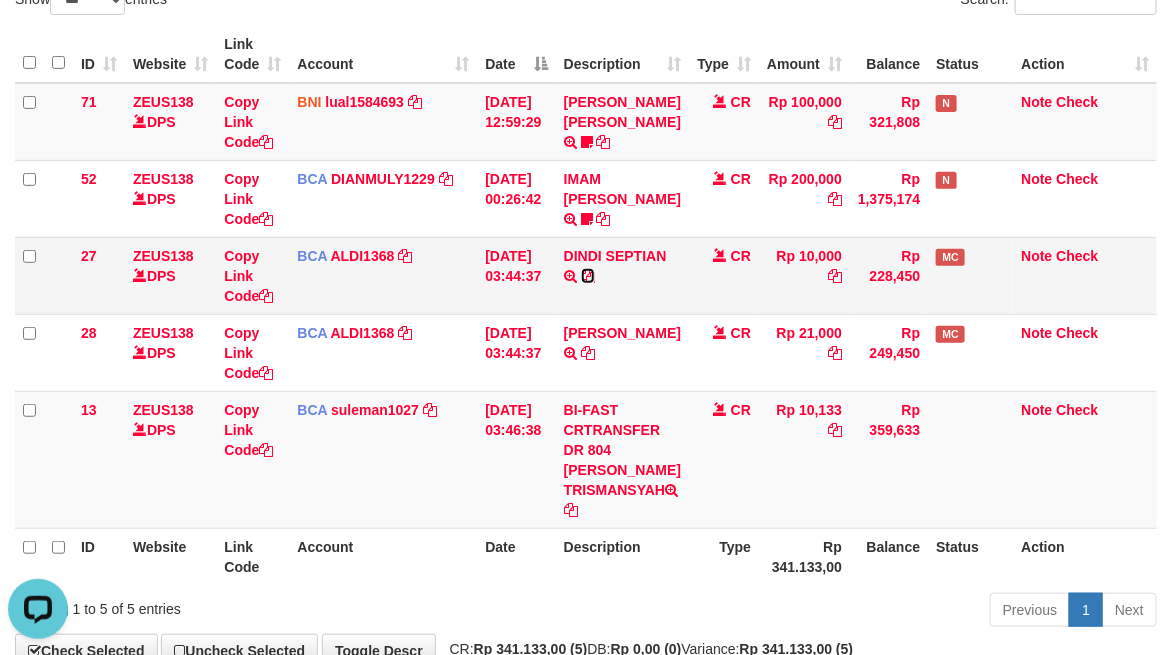click at bounding box center (588, 276) 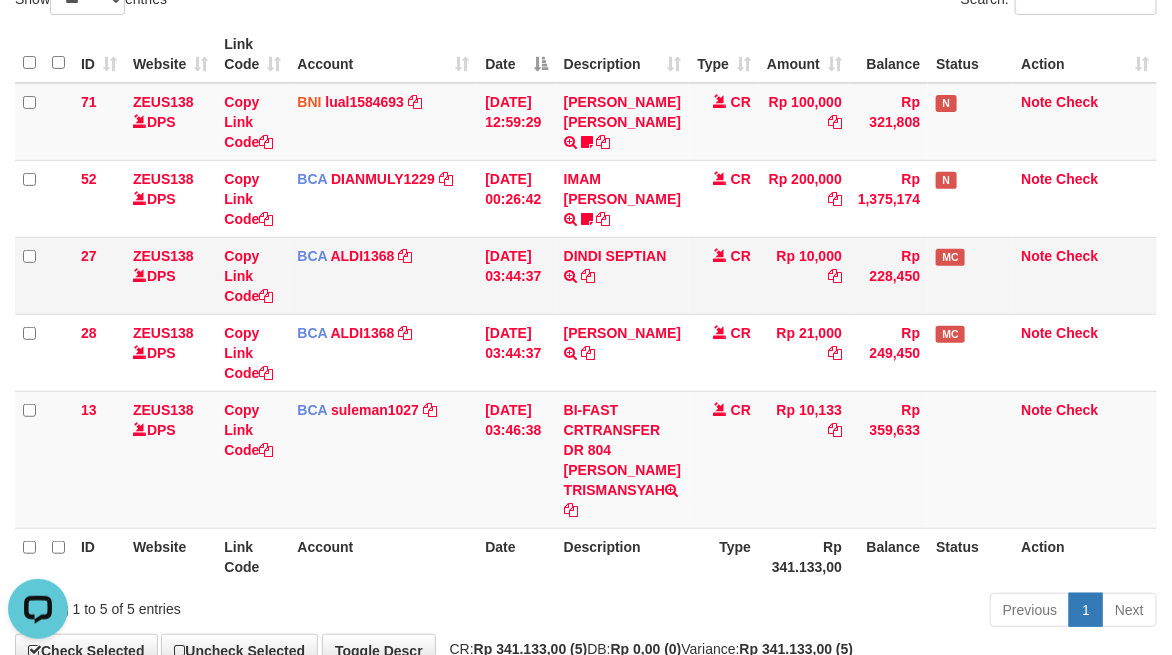 click on "Rp 10,000" at bounding box center [804, 275] 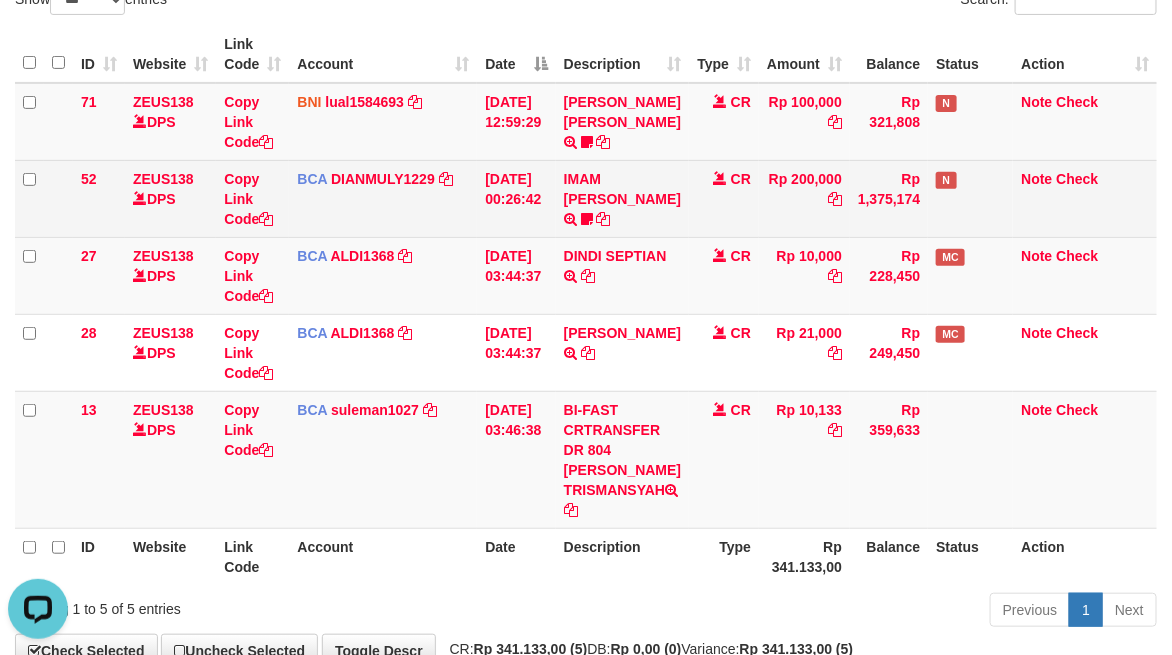 click on "CR" at bounding box center [724, 198] 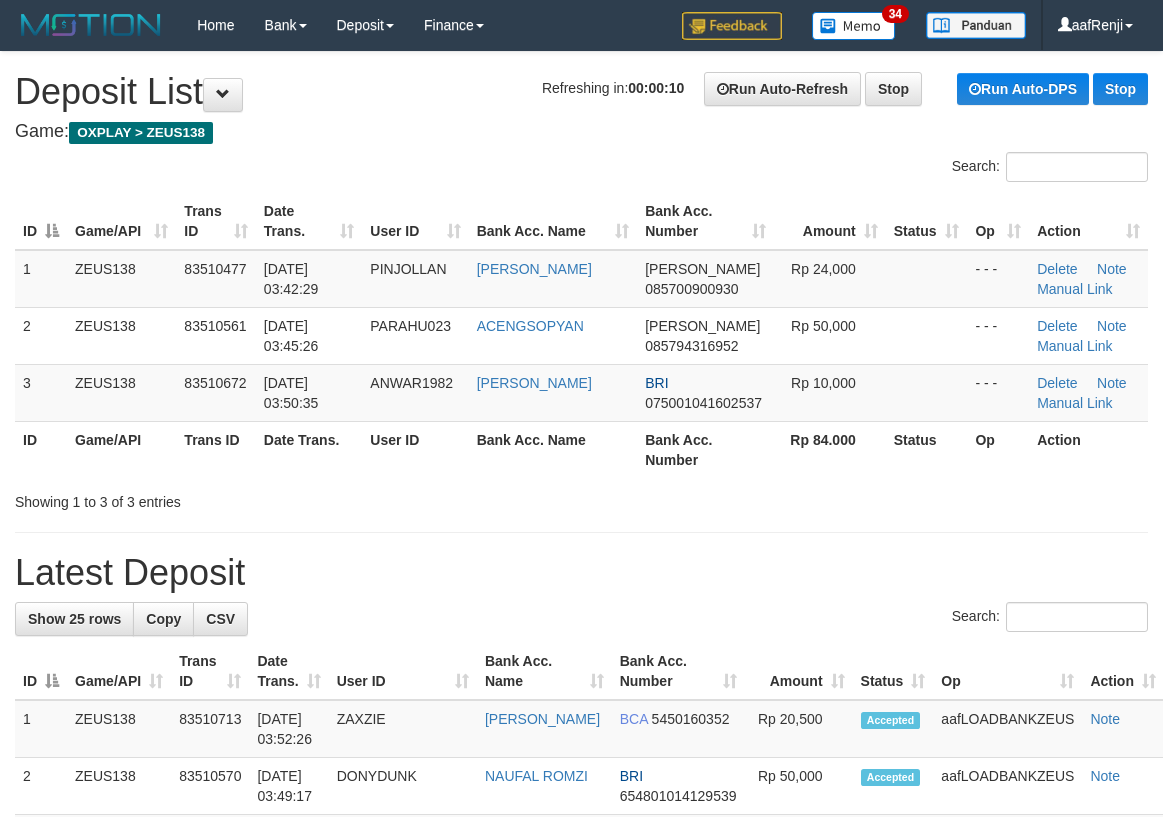 scroll, scrollTop: 0, scrollLeft: 0, axis: both 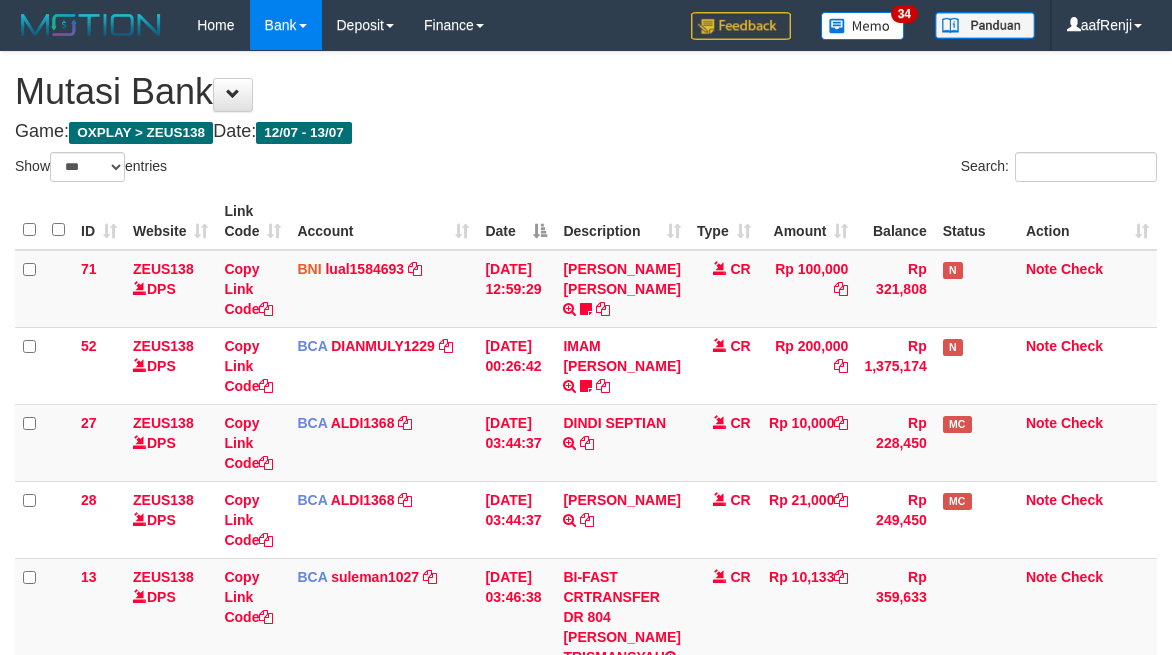 select on "***" 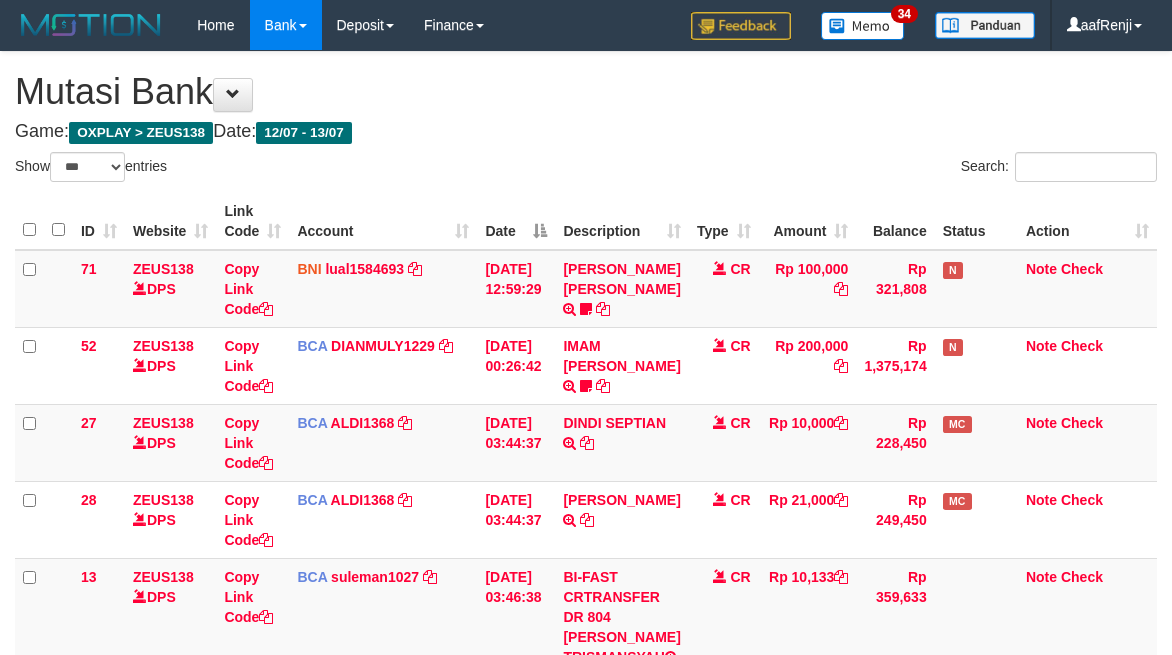 scroll, scrollTop: 167, scrollLeft: 0, axis: vertical 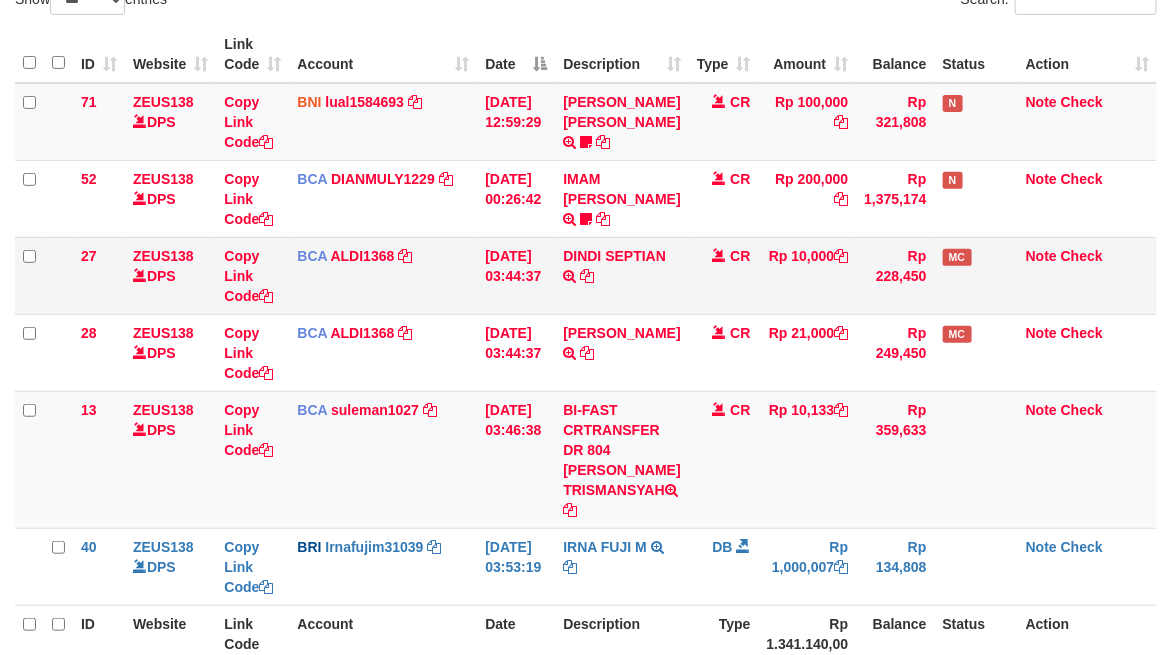 click on "DINDI SEPTIAN         TRSF E-BANKING CR 1307/FTSCY/WS95031
10000.00DHON777
DINDI SEPTIAN" at bounding box center [621, 275] 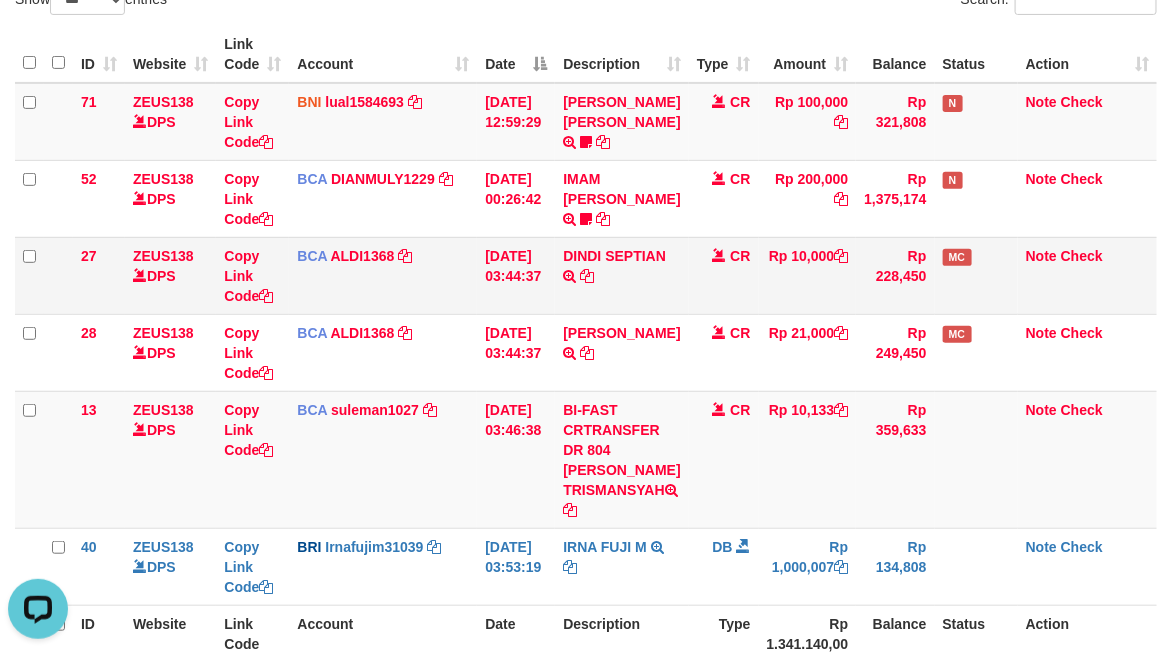 scroll, scrollTop: 0, scrollLeft: 0, axis: both 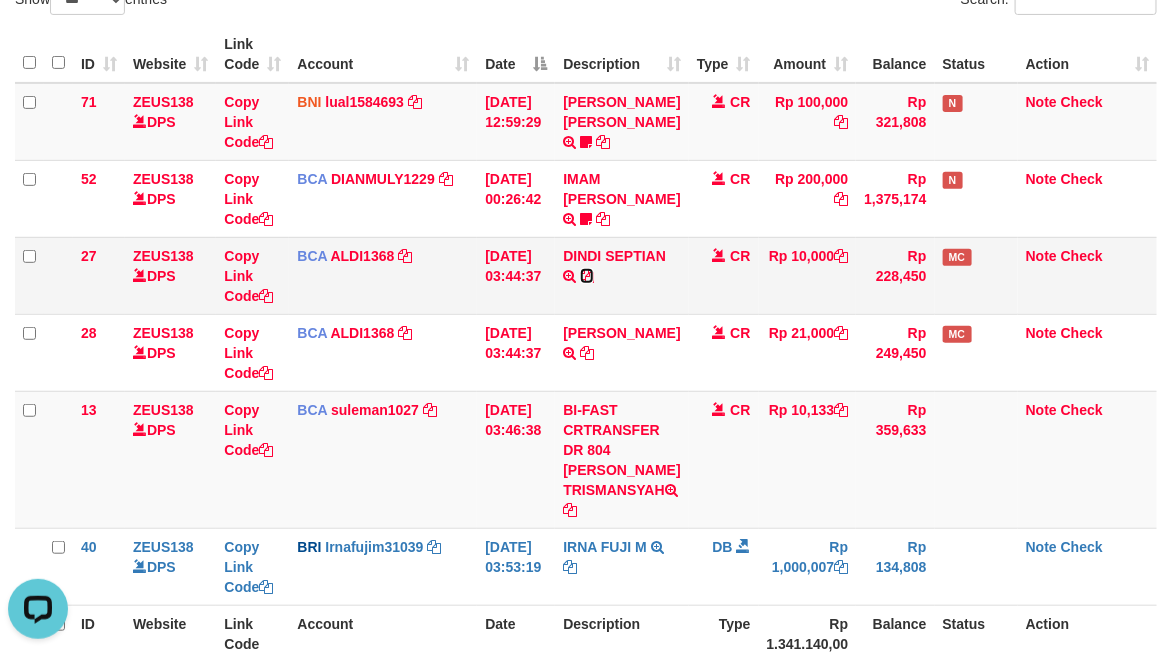 click at bounding box center (587, 276) 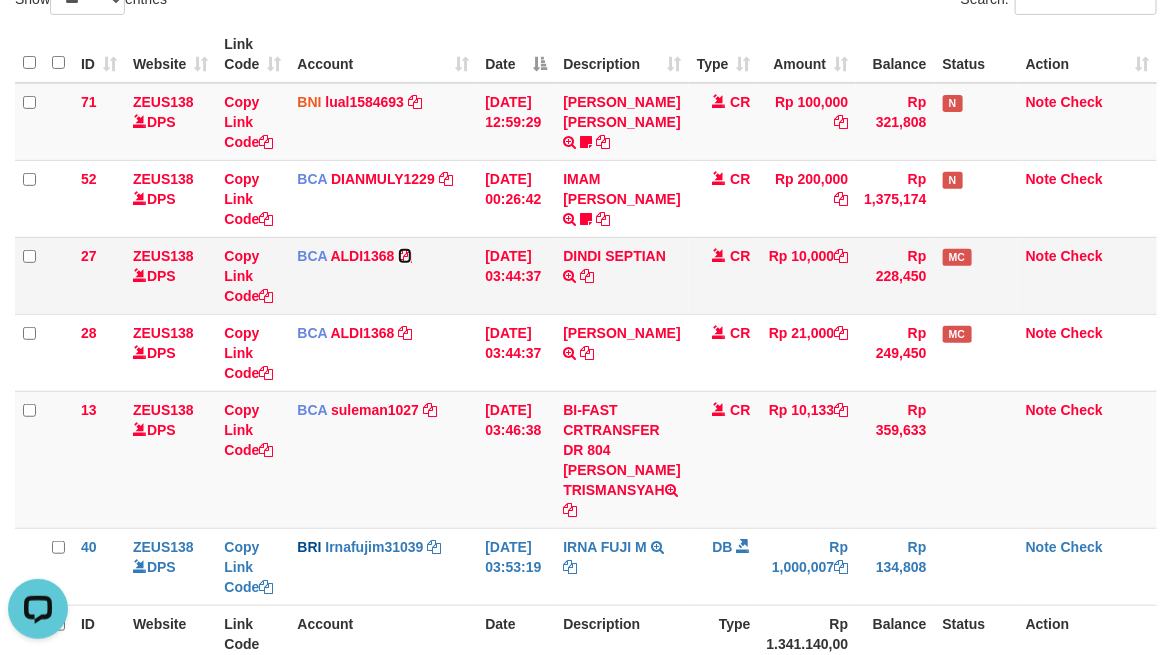 click at bounding box center [405, 256] 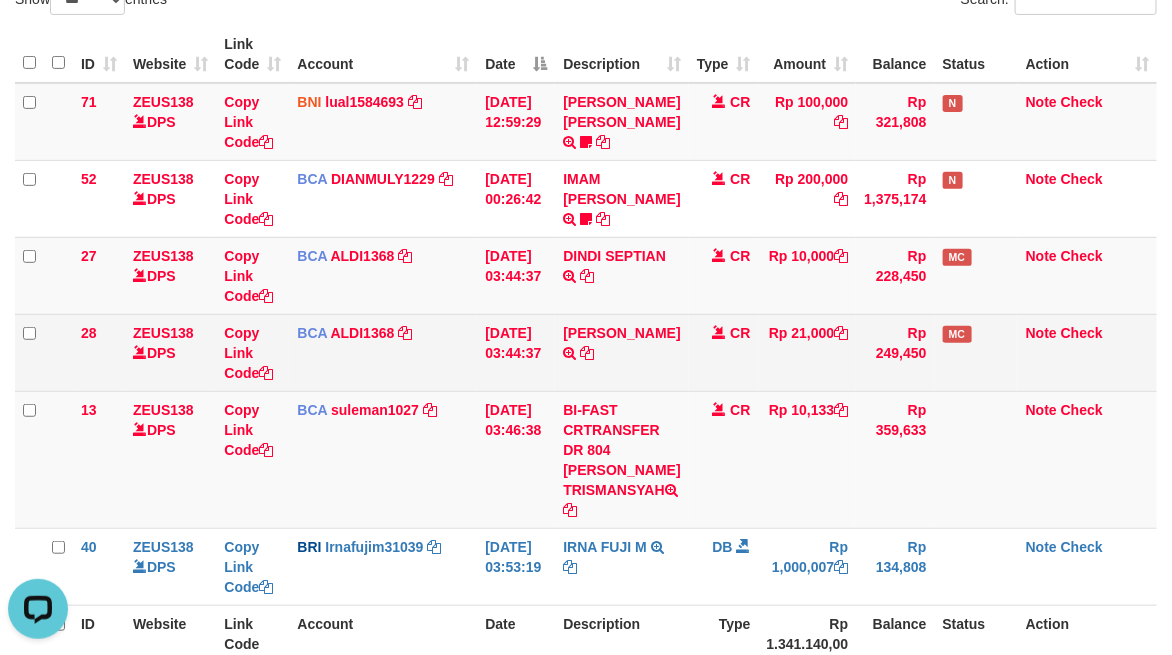 drag, startPoint x: 742, startPoint y: 403, endPoint x: 732, endPoint y: 397, distance: 11.661903 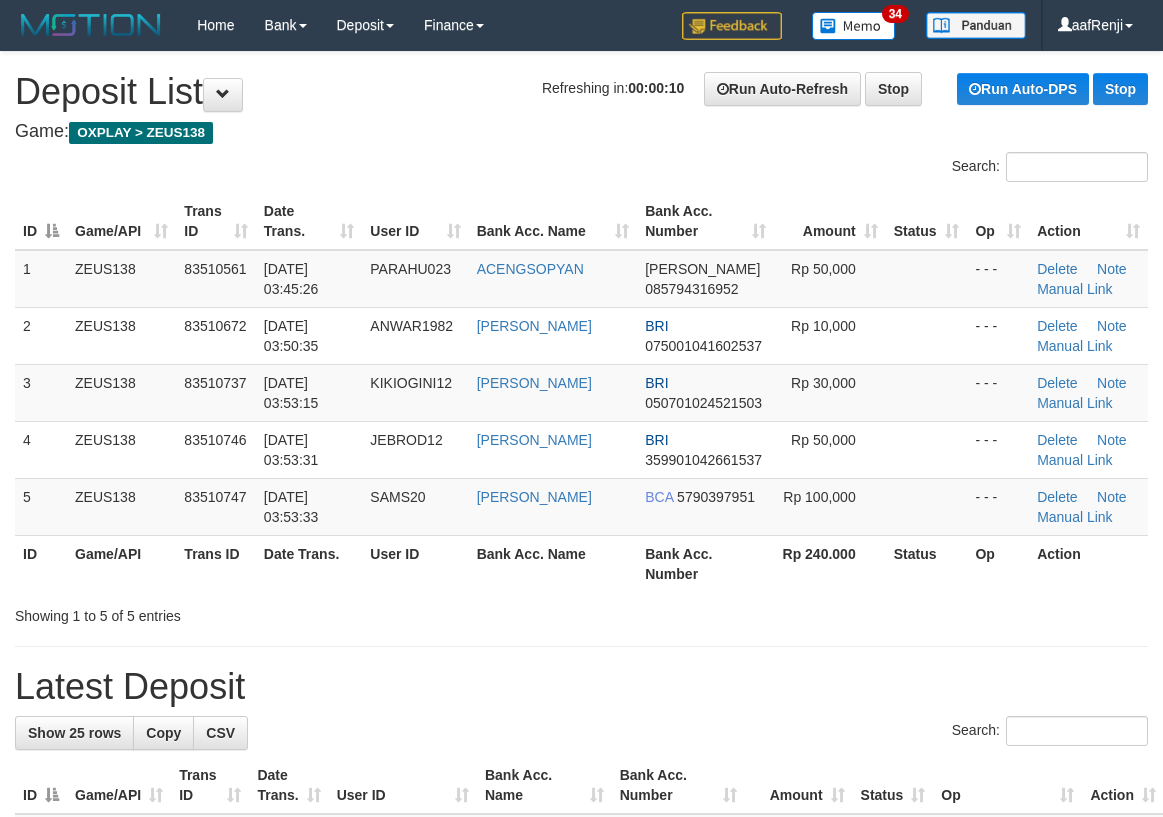 scroll, scrollTop: 0, scrollLeft: 0, axis: both 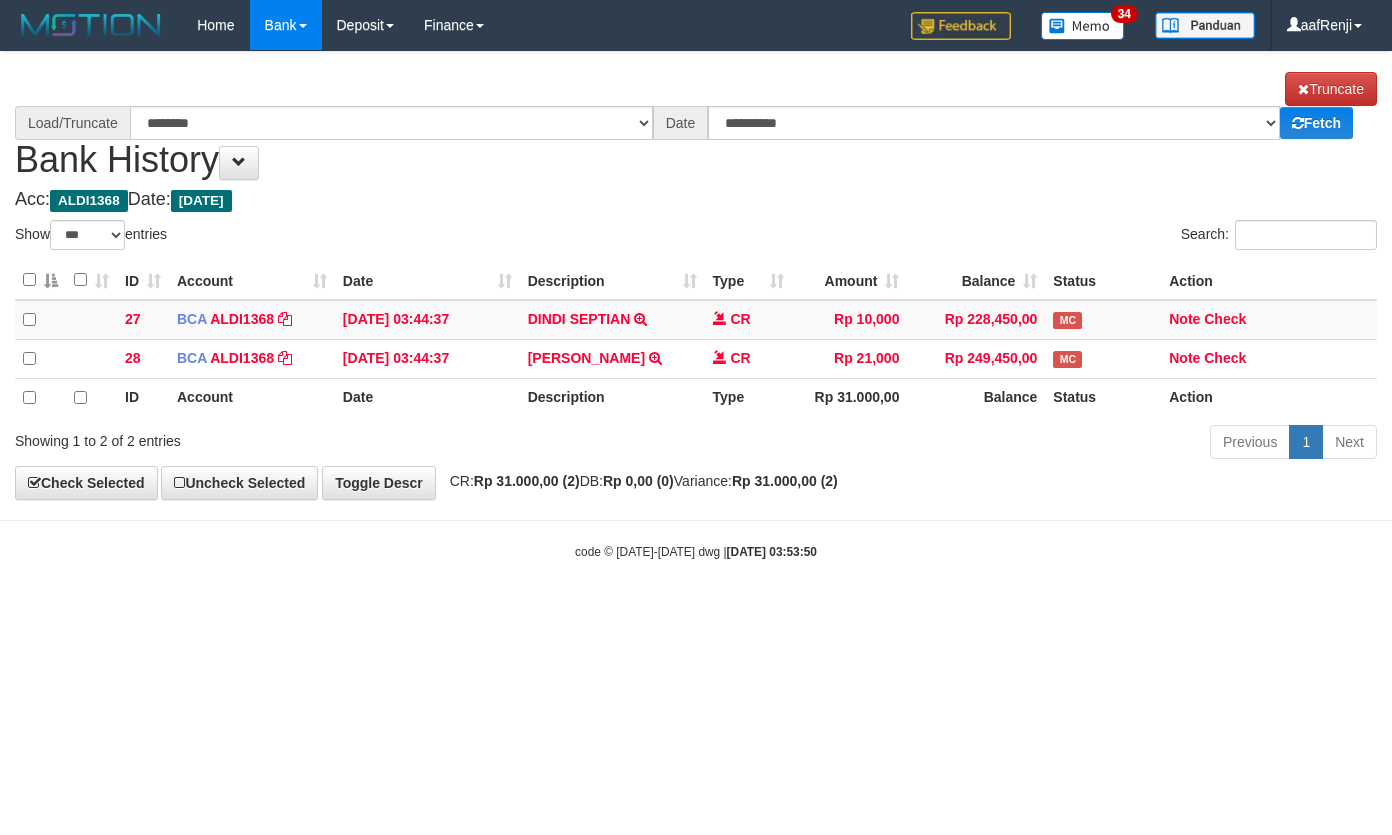 select on "***" 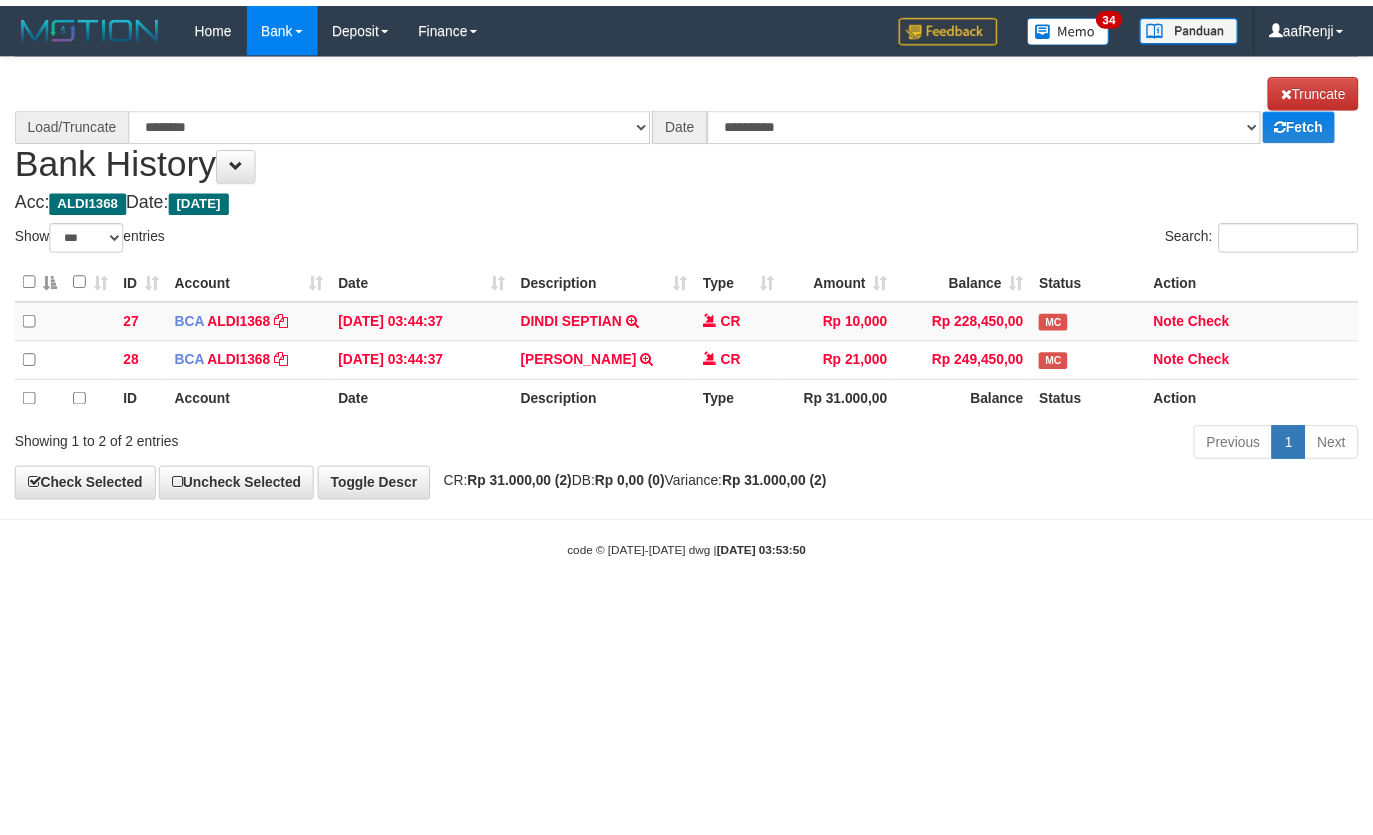 scroll, scrollTop: 0, scrollLeft: 0, axis: both 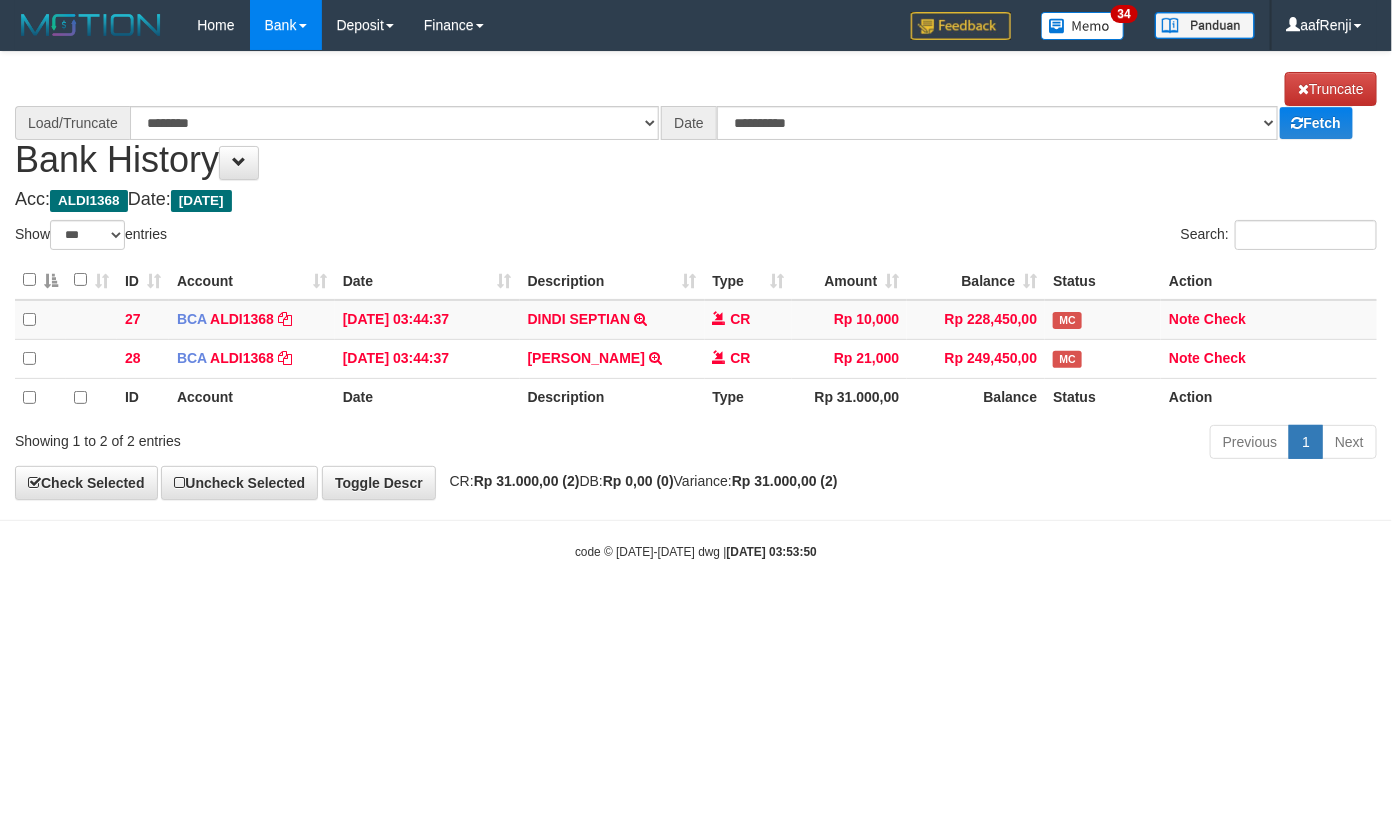 select on "****" 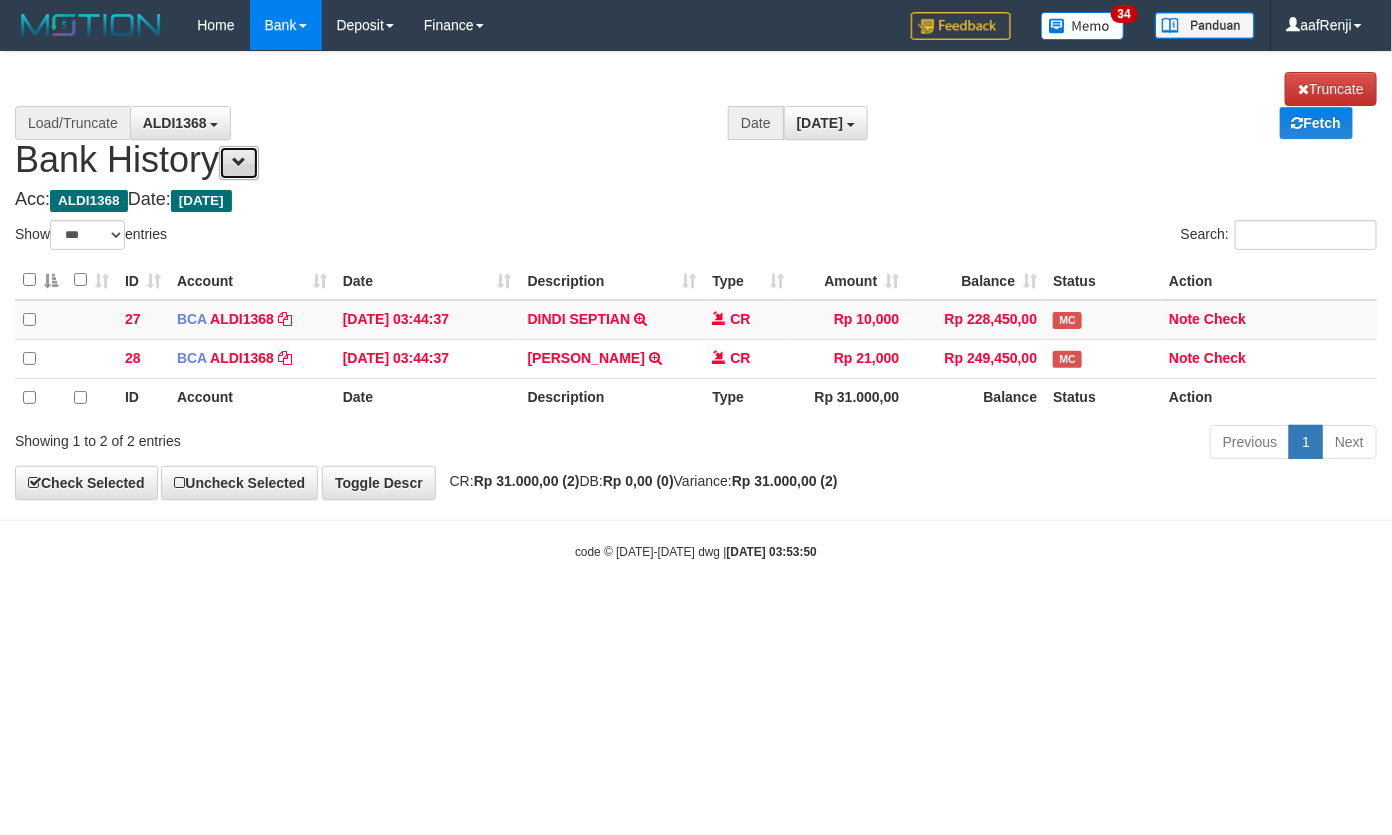 click at bounding box center (239, 163) 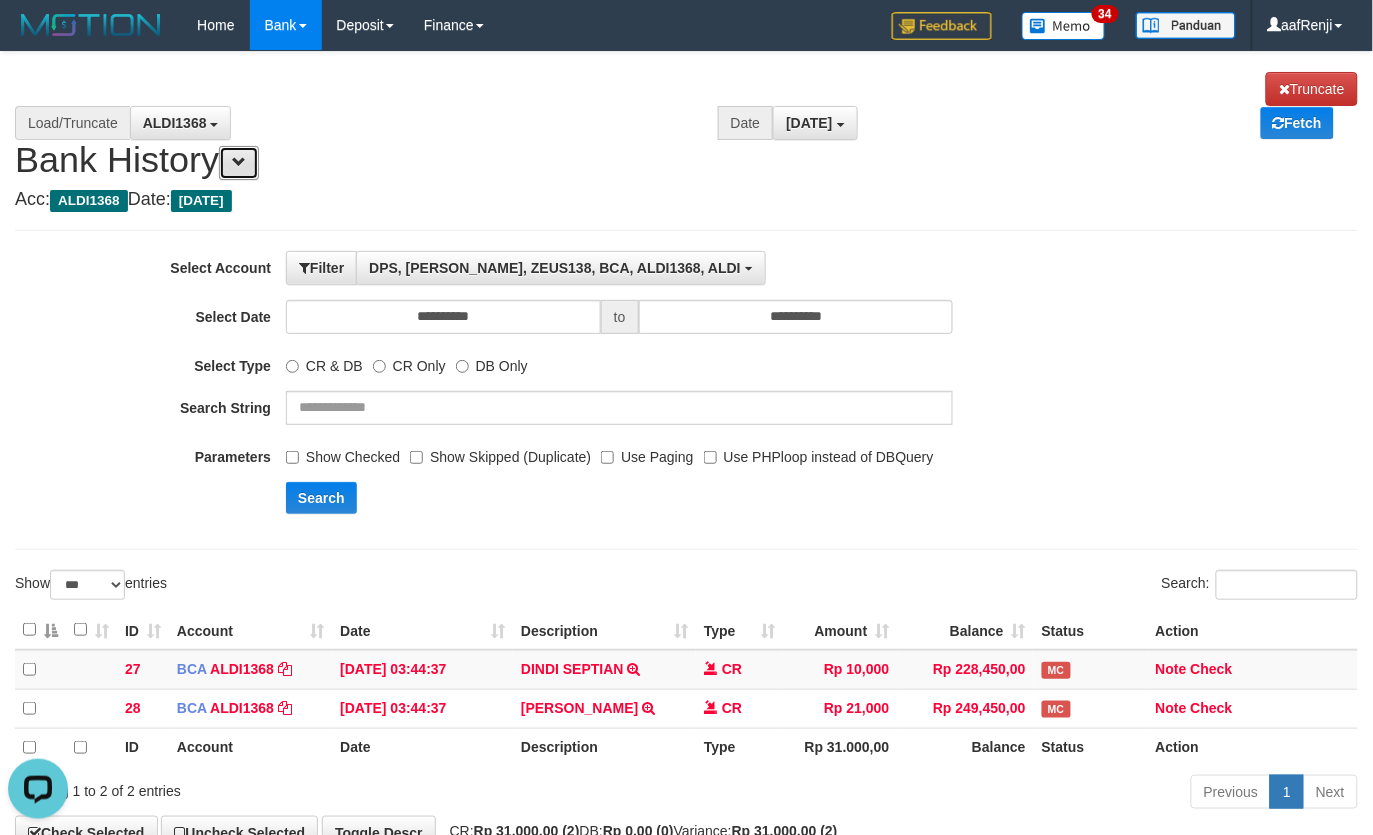 scroll, scrollTop: 0, scrollLeft: 0, axis: both 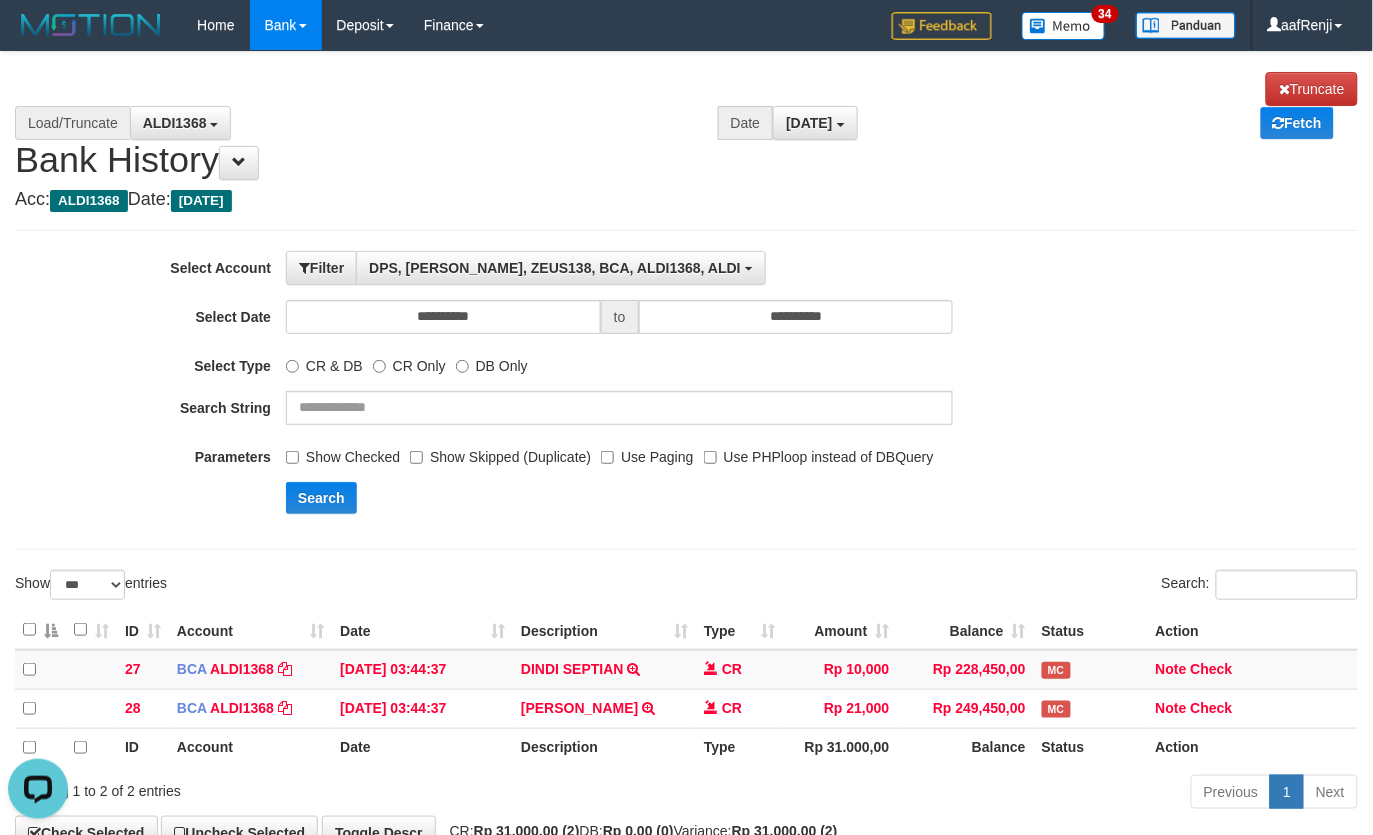 click on "Show Checked
Show Skipped (Duplicate)
Use Paging
Use PHPloop instead of DBQuery" at bounding box center (619, 453) 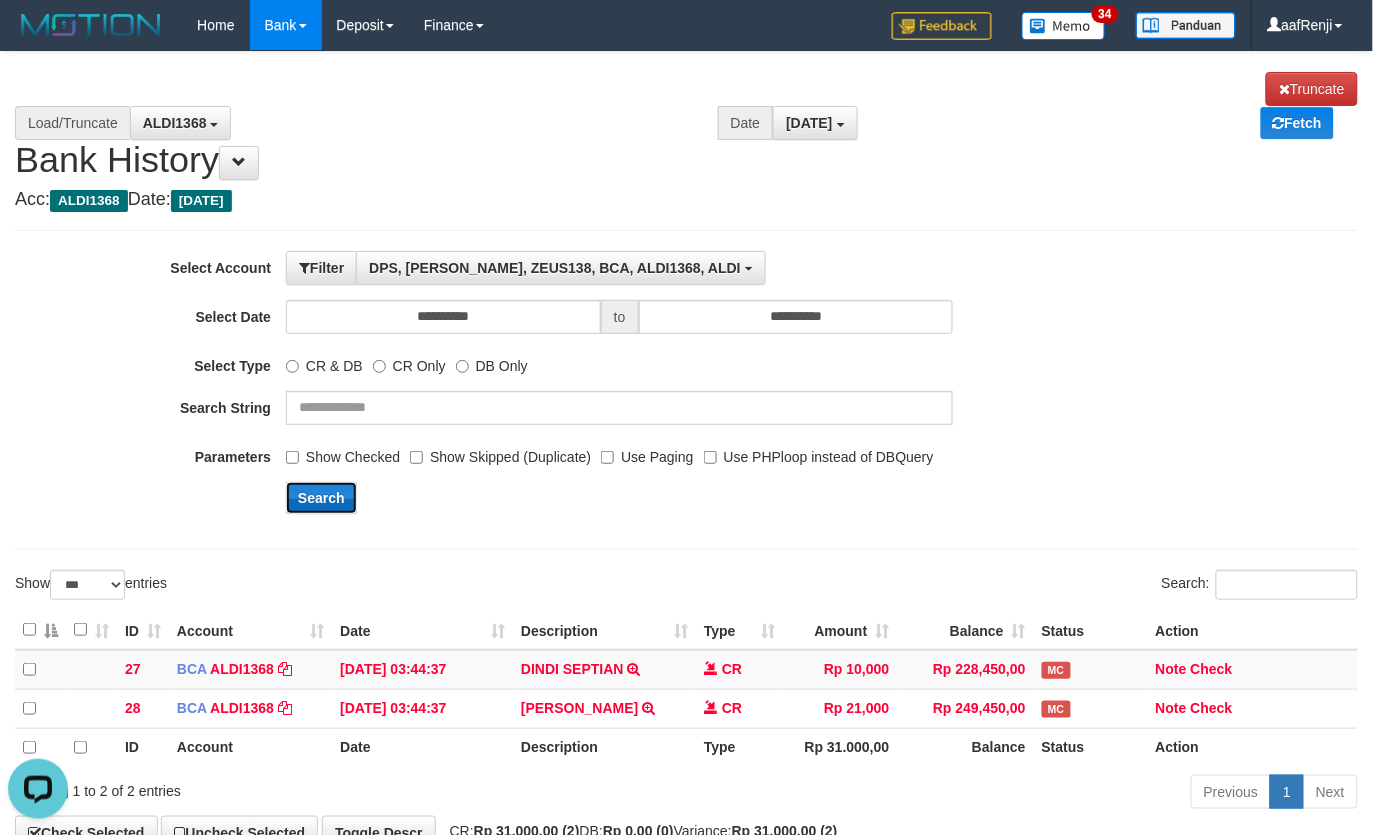 click on "Search" at bounding box center [321, 498] 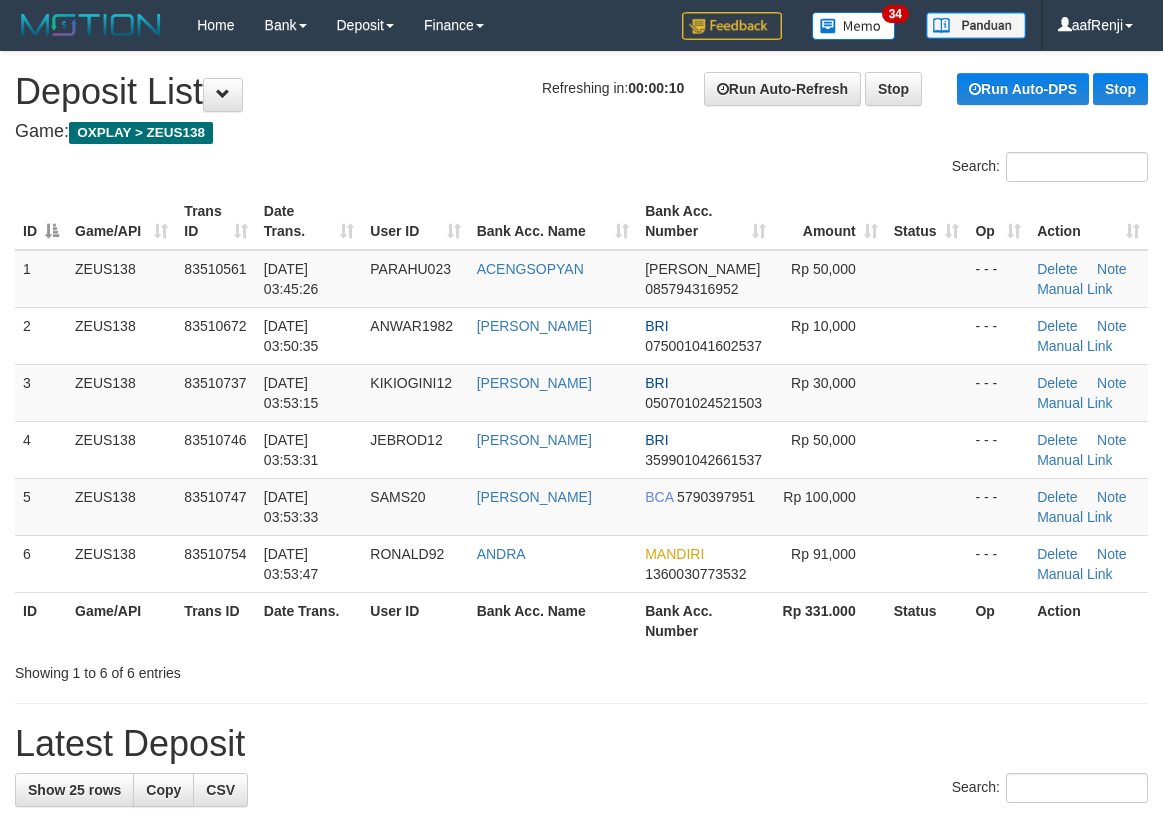 scroll, scrollTop: 0, scrollLeft: 0, axis: both 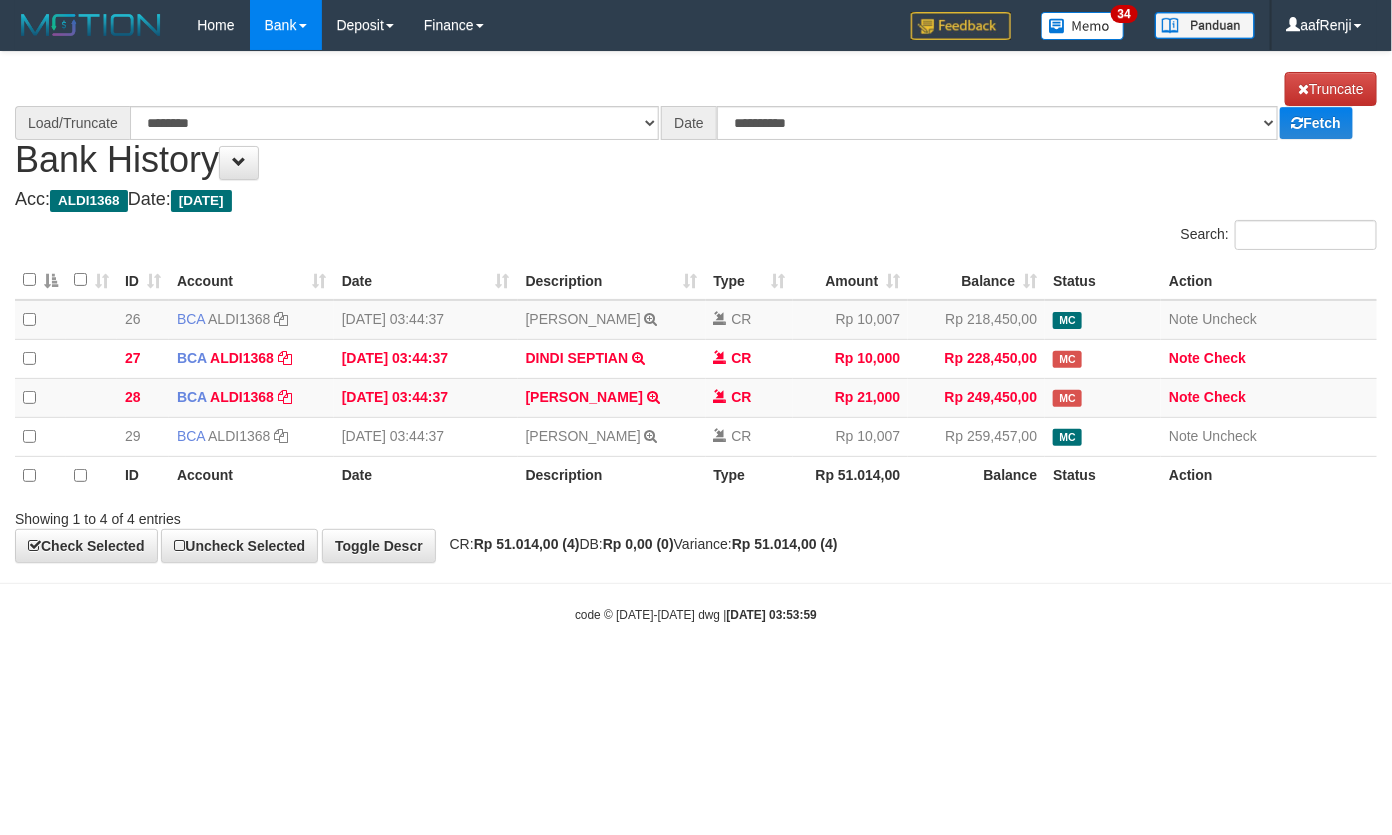 click on "Toggle navigation
Home
Bank
Account List
Load
By Website
Group
[OXPLAY]													ZEUS138
By Load Group (DPS)" at bounding box center [696, 337] 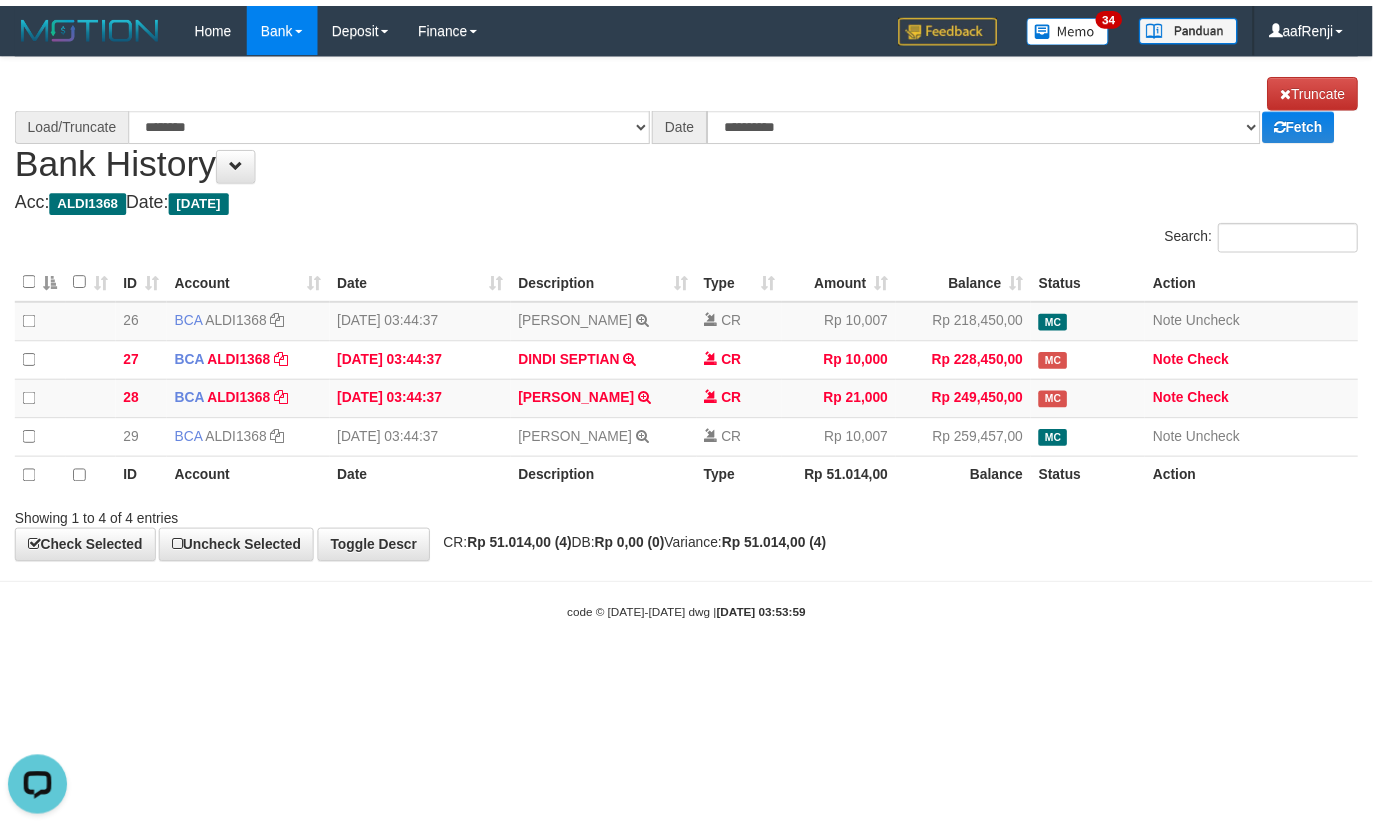 scroll, scrollTop: 0, scrollLeft: 0, axis: both 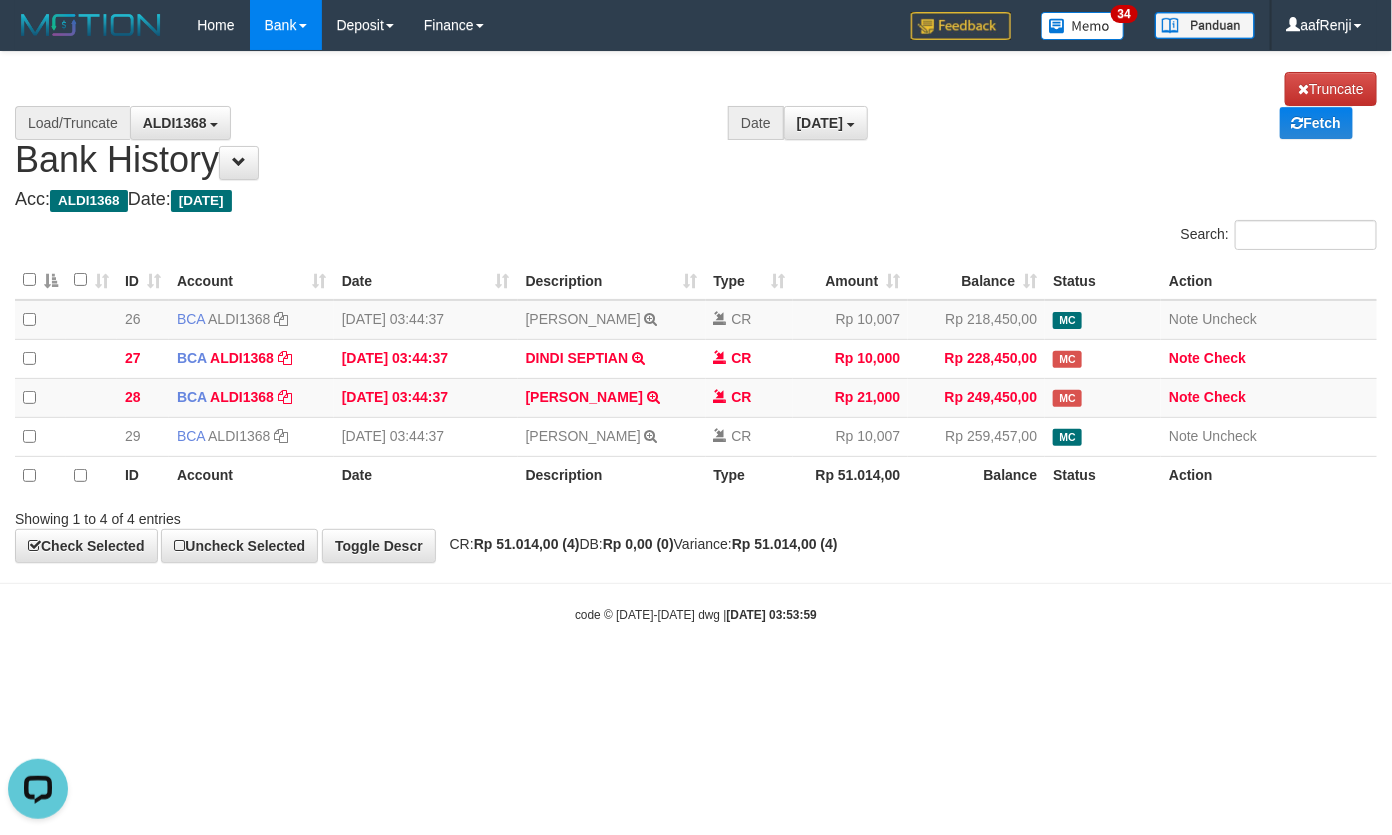 click on "**********" at bounding box center (696, 307) 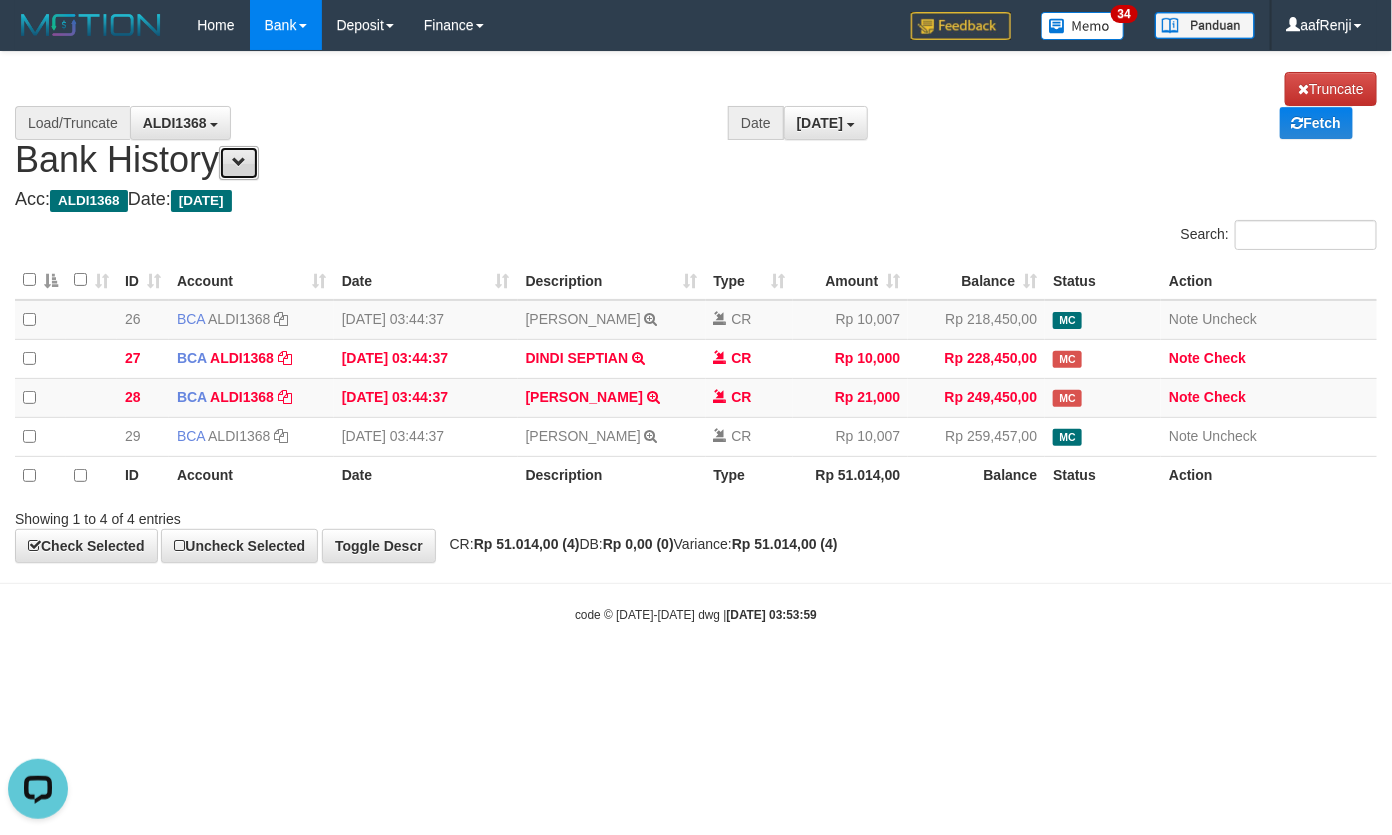click at bounding box center [239, 162] 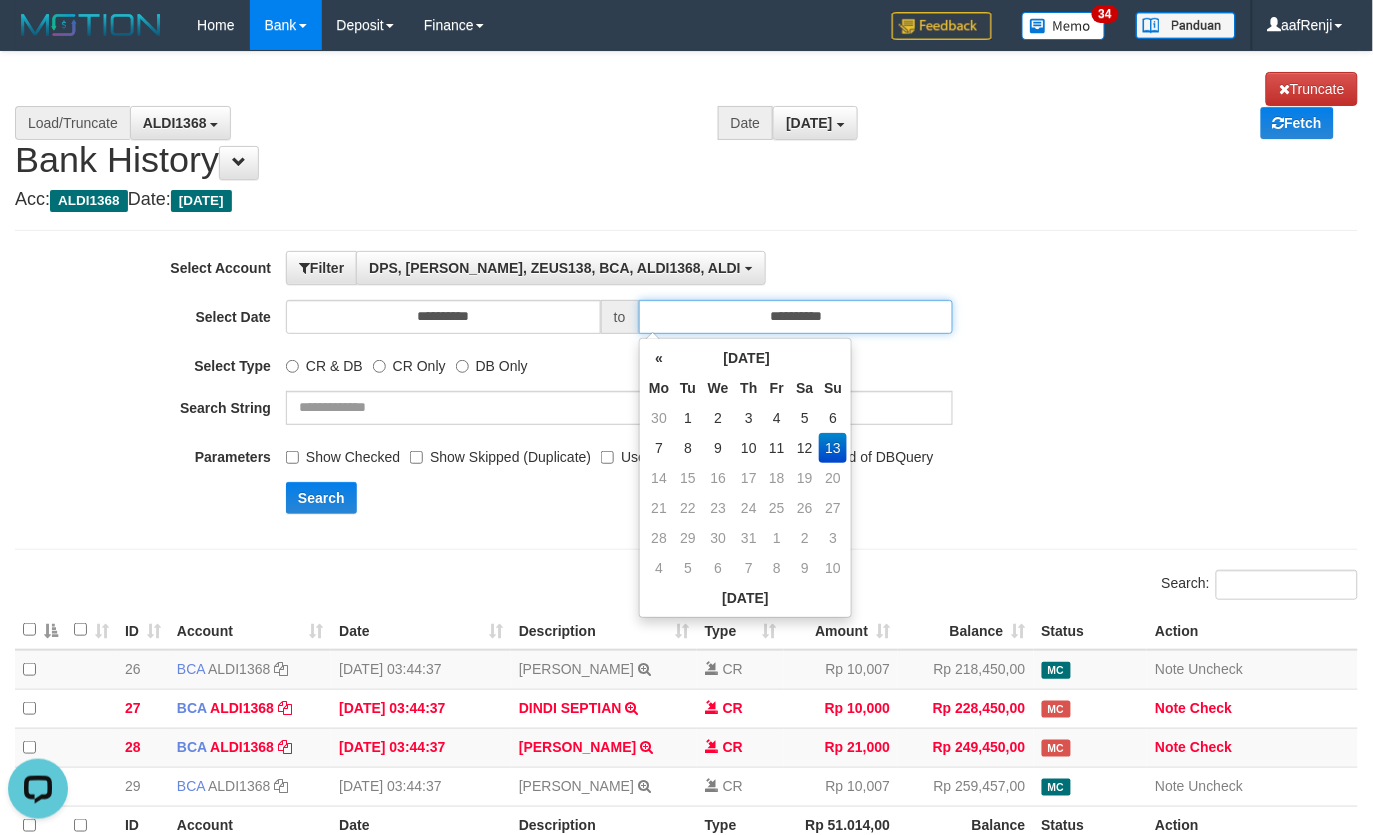 click on "**********" at bounding box center (796, 317) 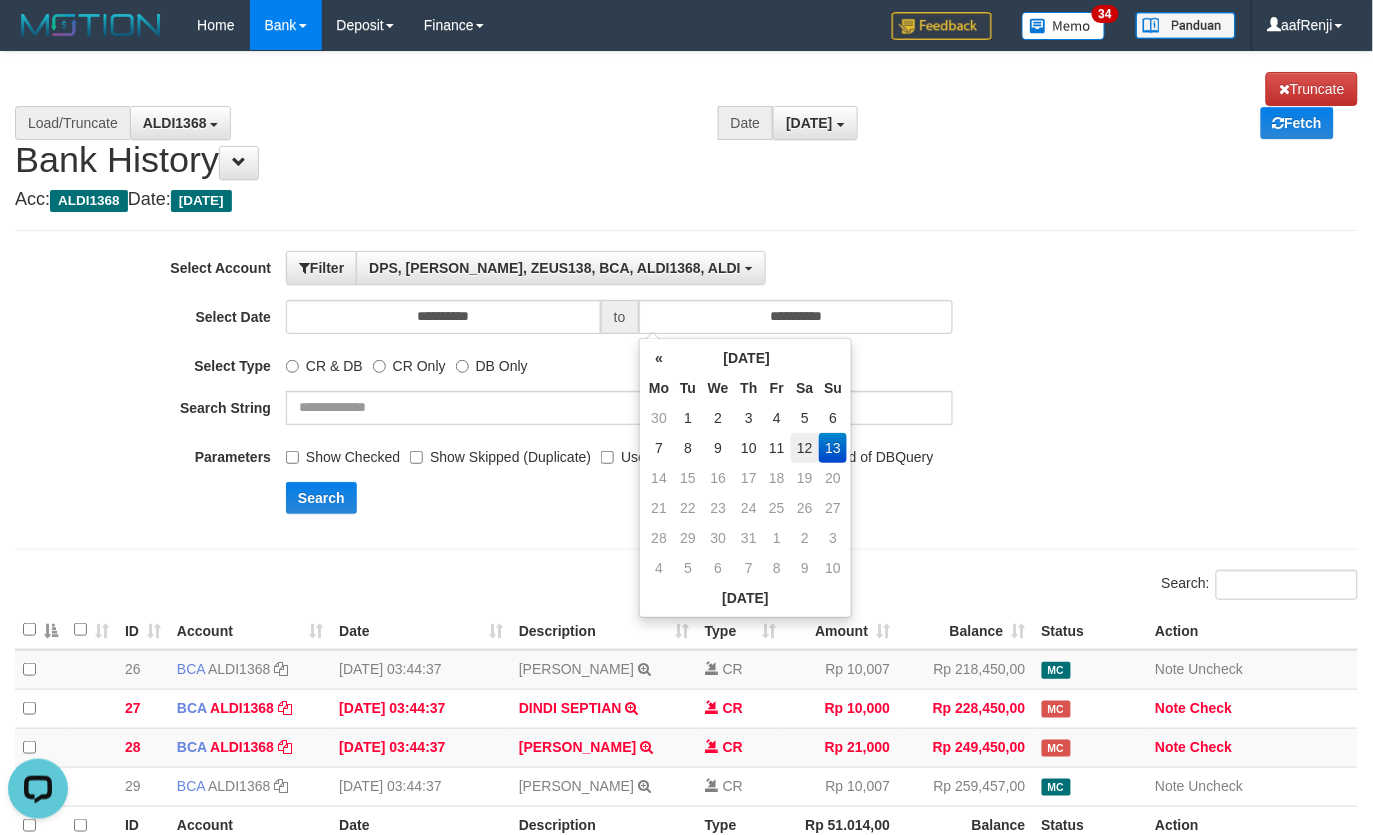 click on "12" at bounding box center (805, 448) 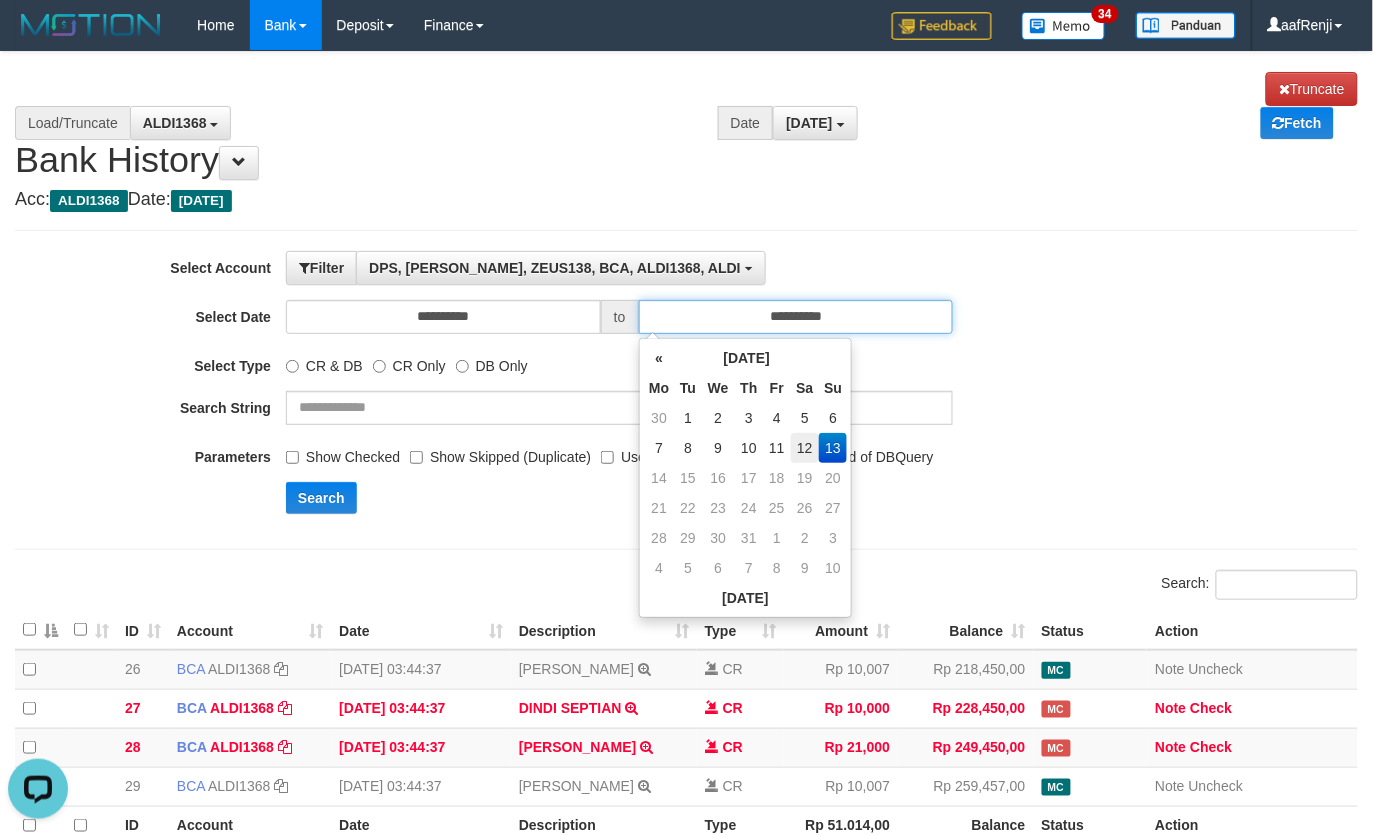 type on "**********" 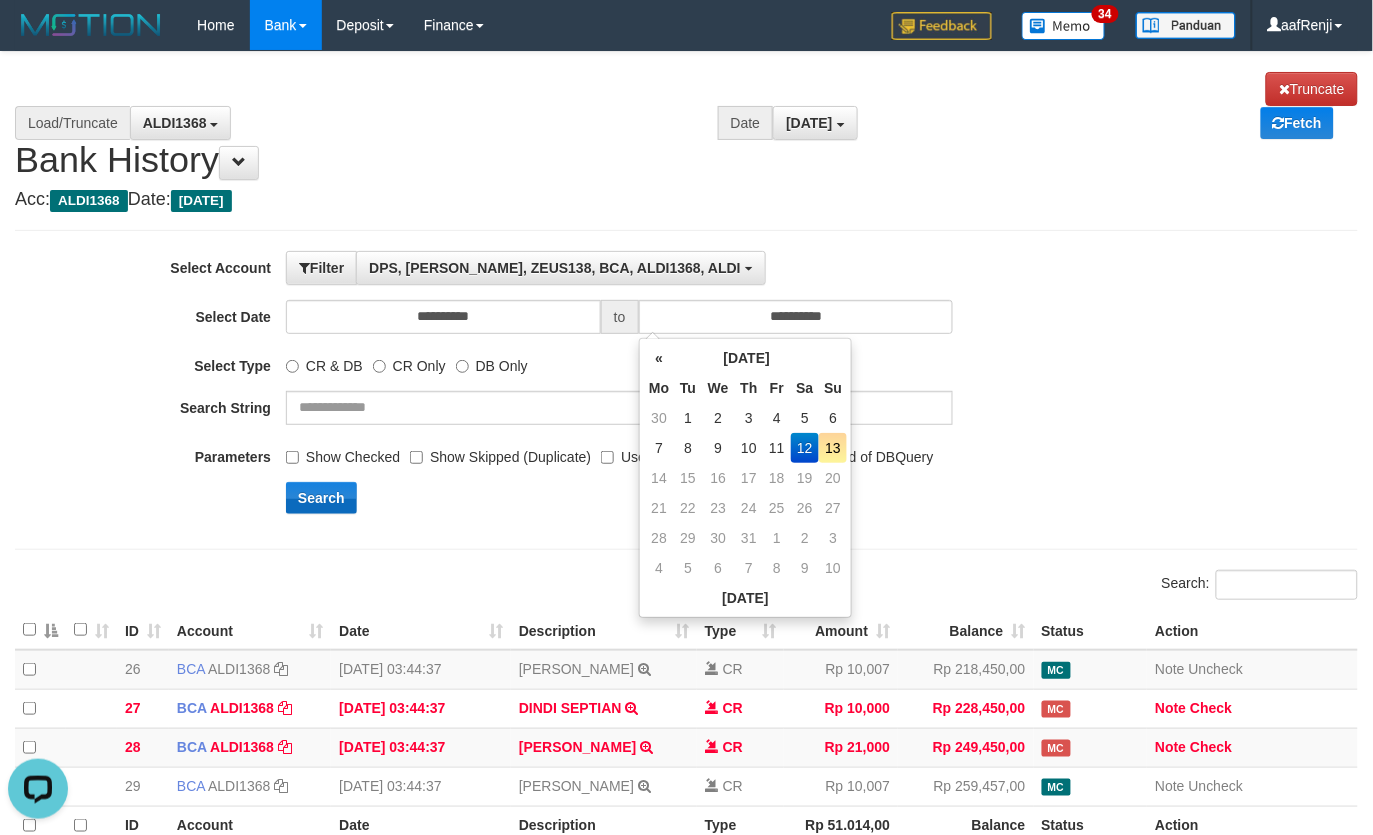 drag, startPoint x: 443, startPoint y: 500, endPoint x: 341, endPoint y: 500, distance: 102 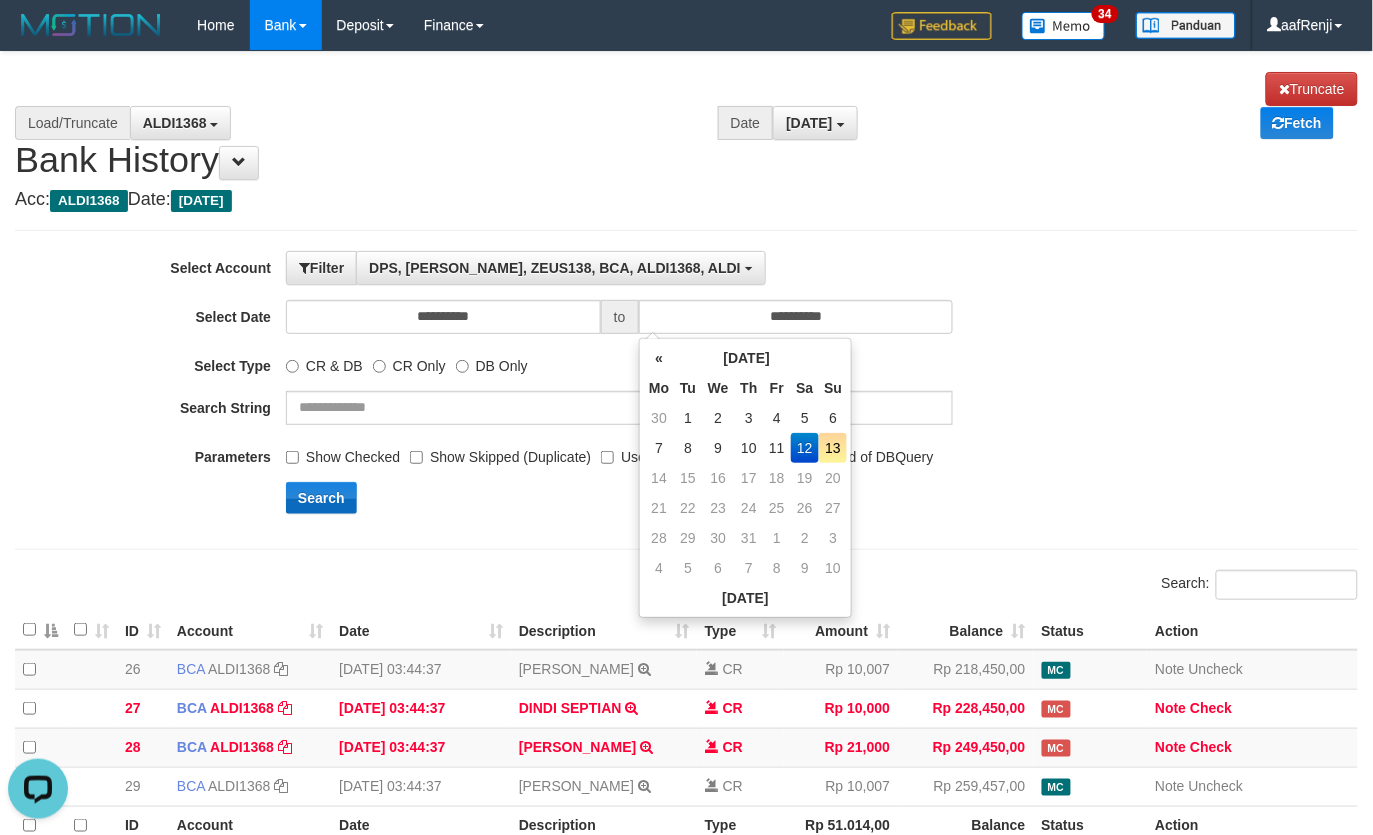 click on "Search" at bounding box center (715, 498) 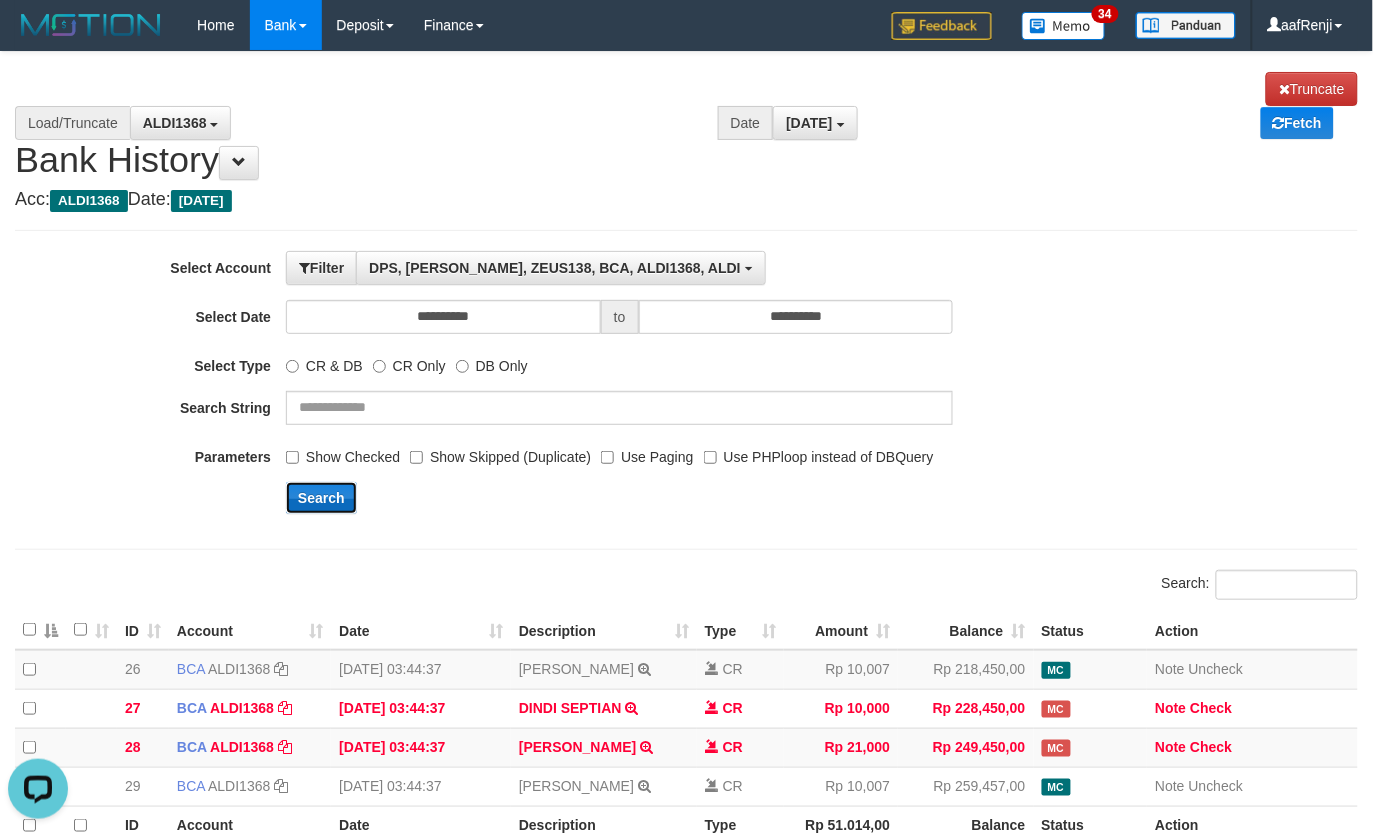 click on "Search" at bounding box center (321, 498) 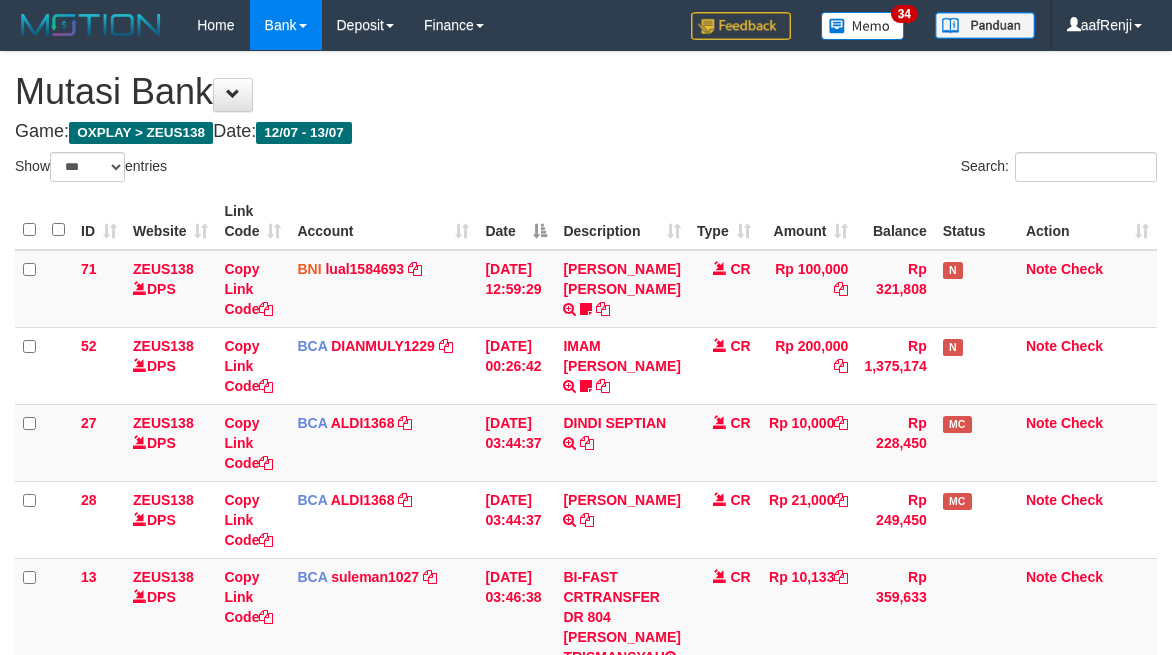 select on "***" 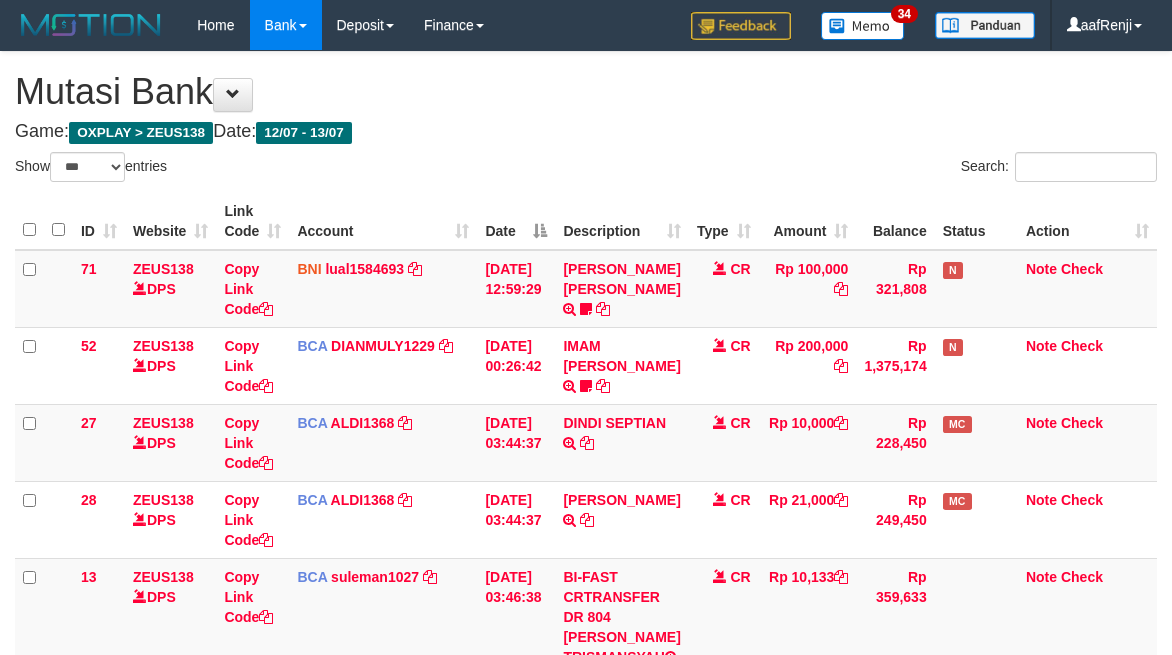 scroll, scrollTop: 167, scrollLeft: 0, axis: vertical 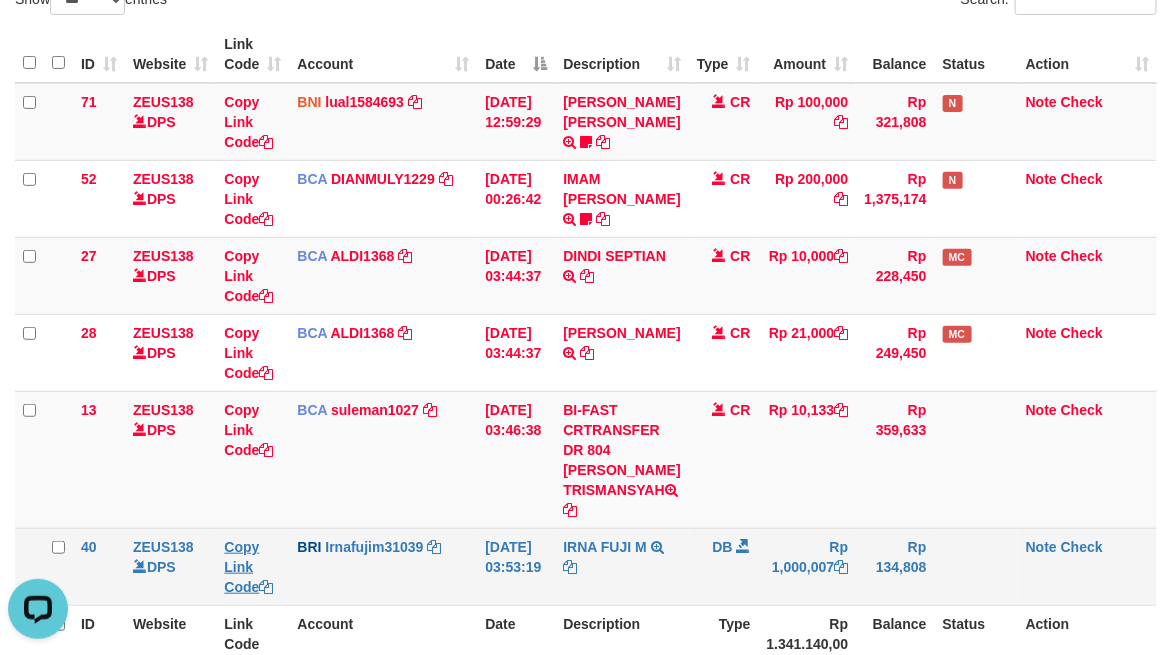 drag, startPoint x: 458, startPoint y: 483, endPoint x: 236, endPoint y: 570, distance: 238.43867 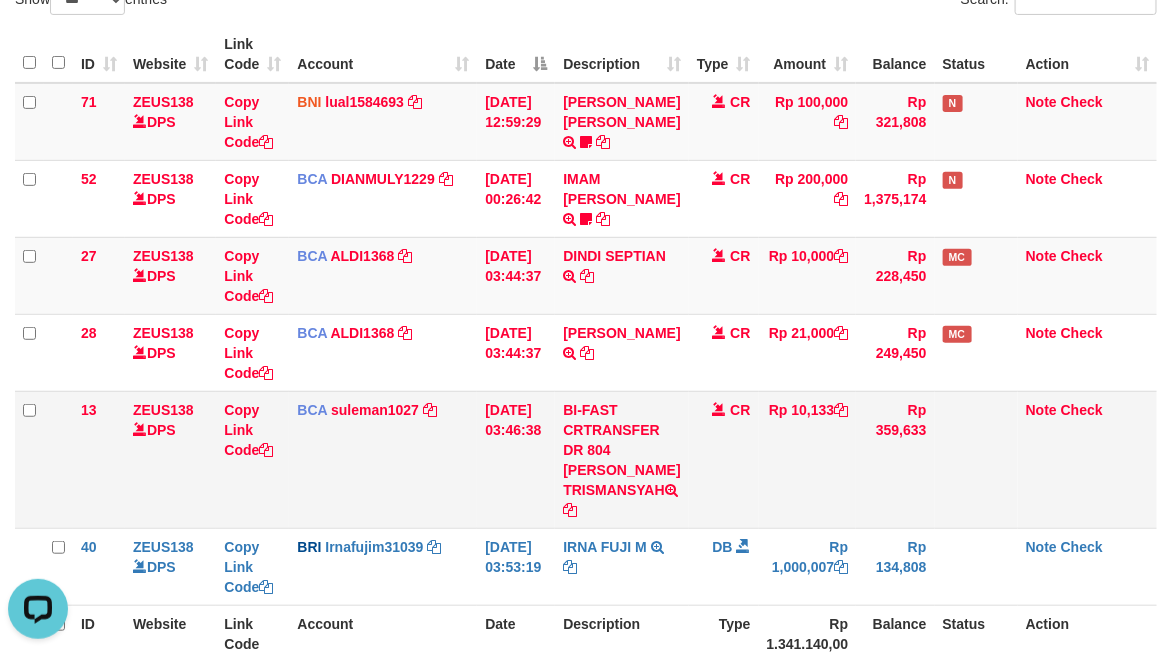 click on "BCA
suleman1027
DPS
SULEMAN
mutasi_20250713_2972 | 13
mutasi_20250713_2972 | 13" at bounding box center (383, 459) 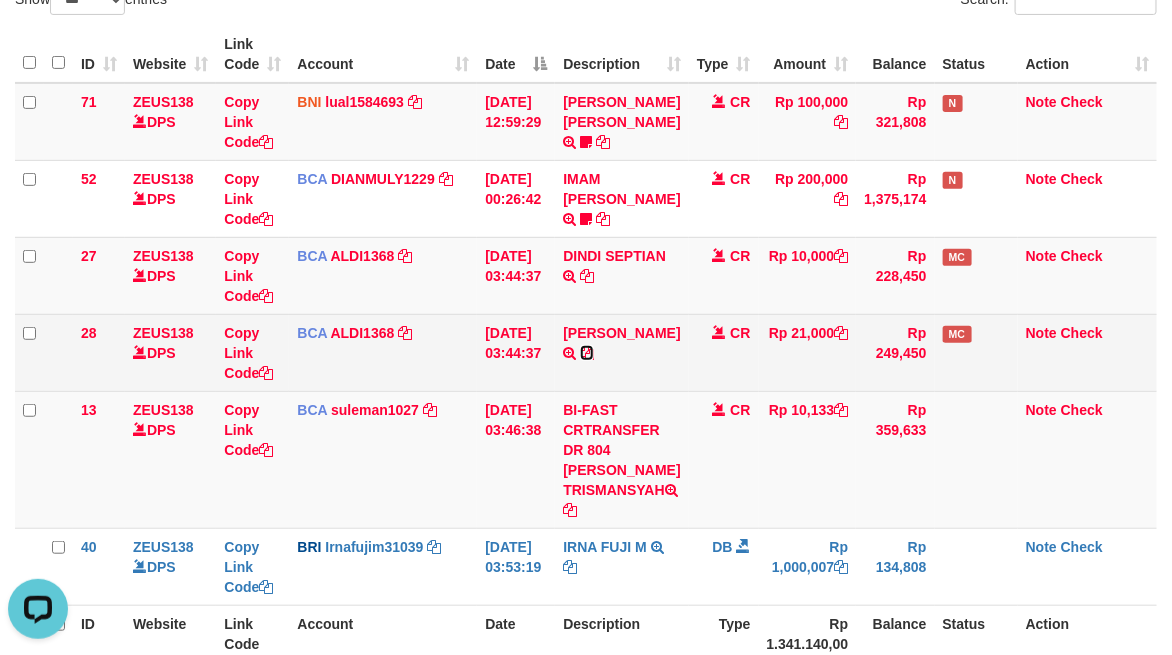 click at bounding box center [587, 353] 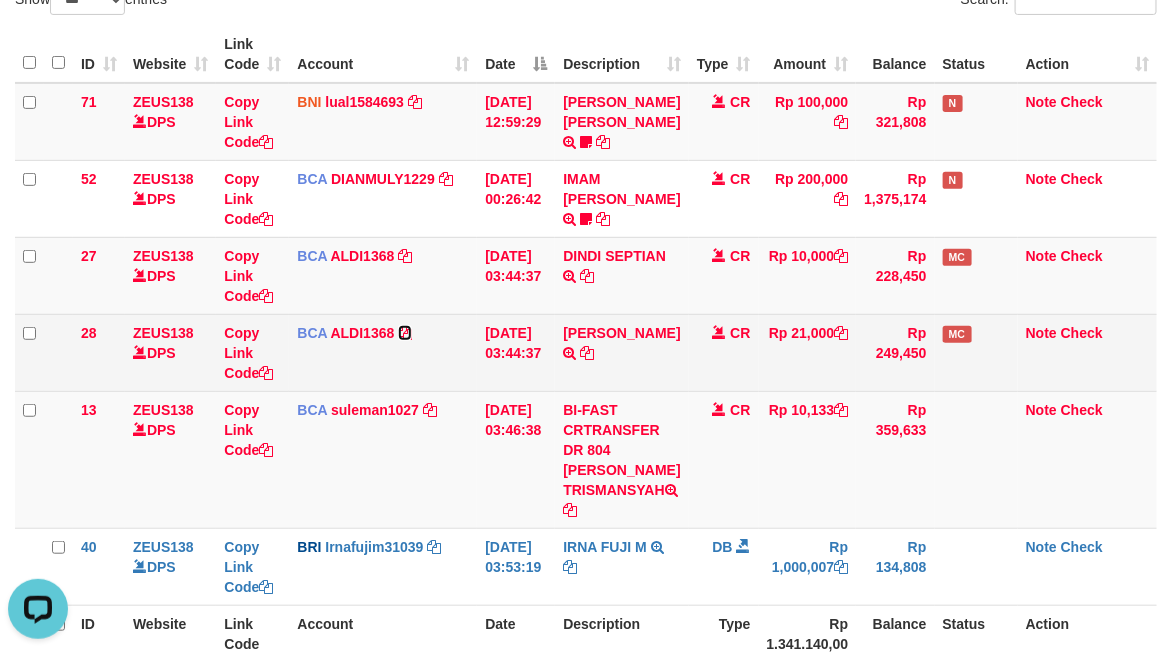 click at bounding box center [405, 333] 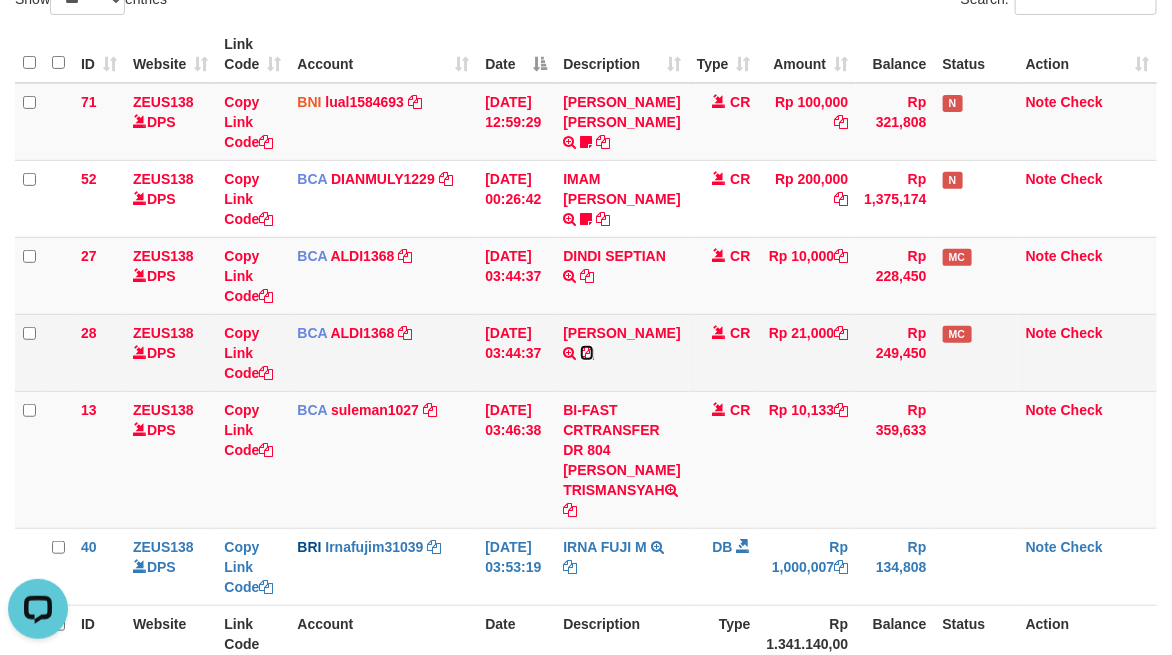 click at bounding box center [587, 353] 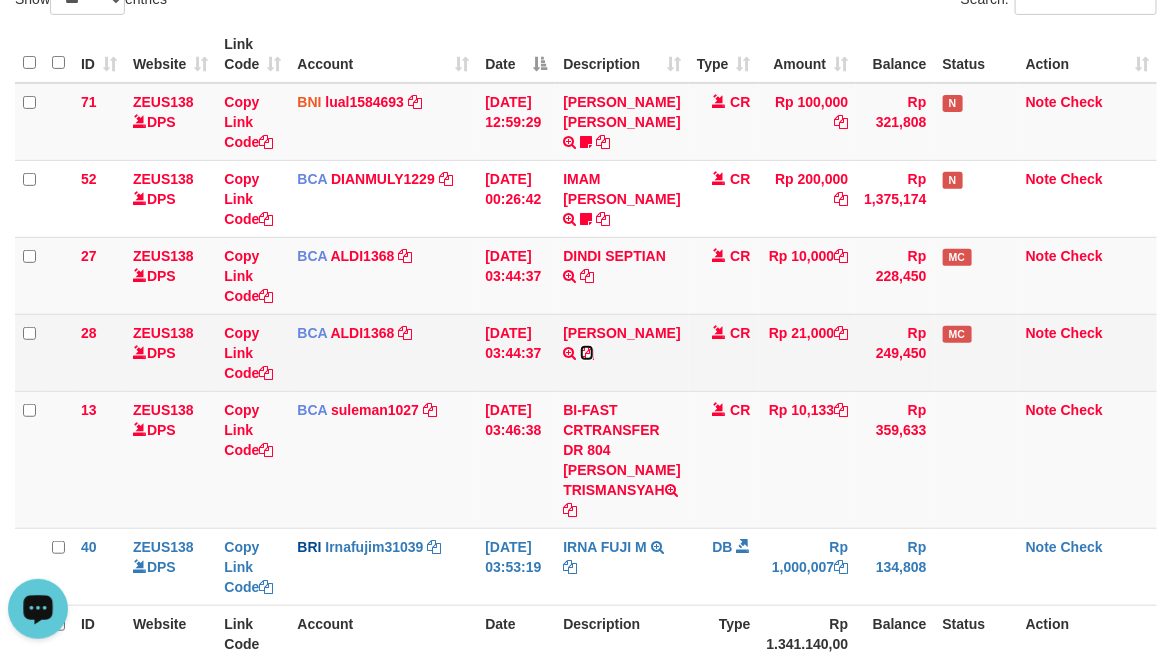 click at bounding box center [587, 353] 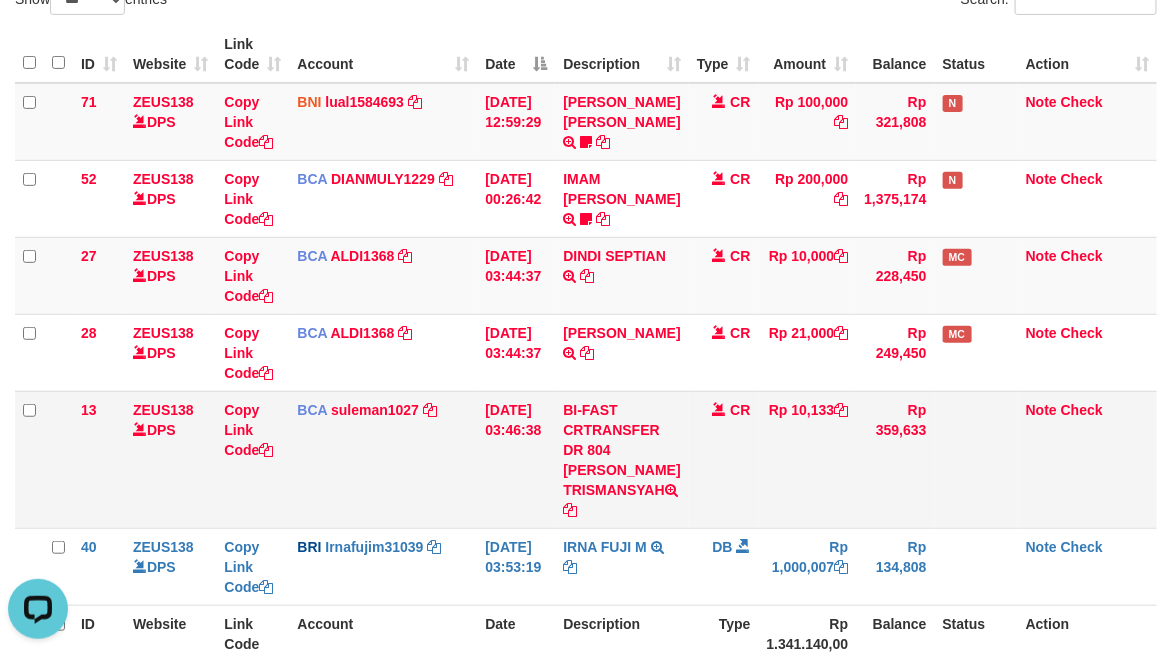 click on "Rp 10,133" at bounding box center (808, 459) 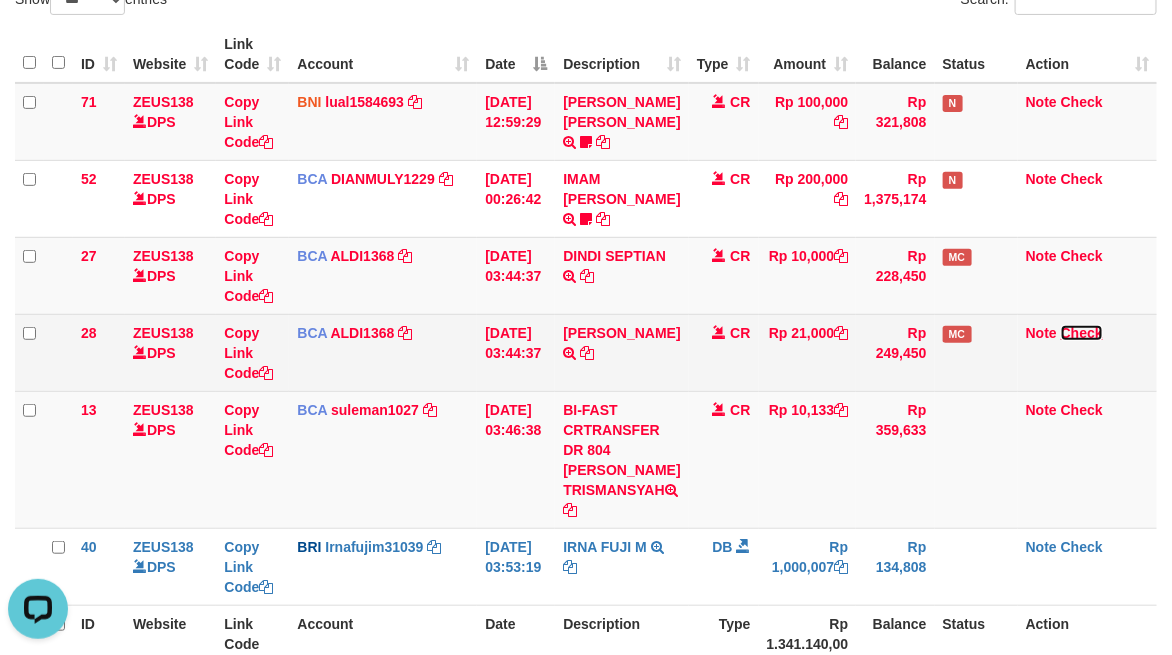 click on "Check" at bounding box center (1082, 333) 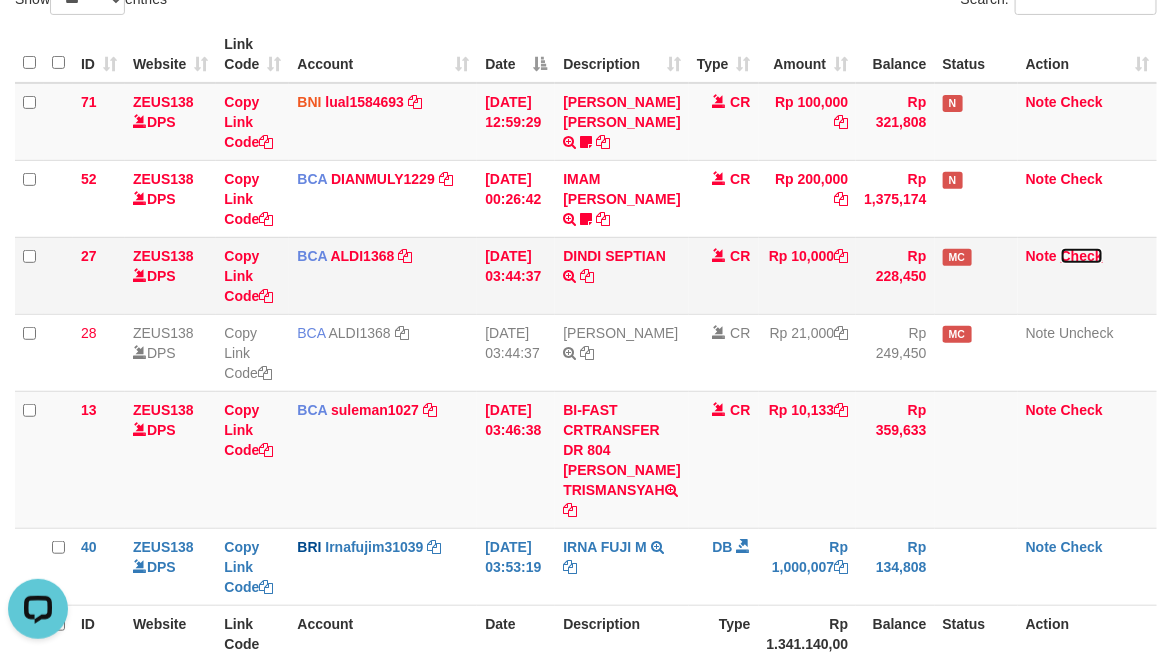 click on "Check" at bounding box center (1082, 256) 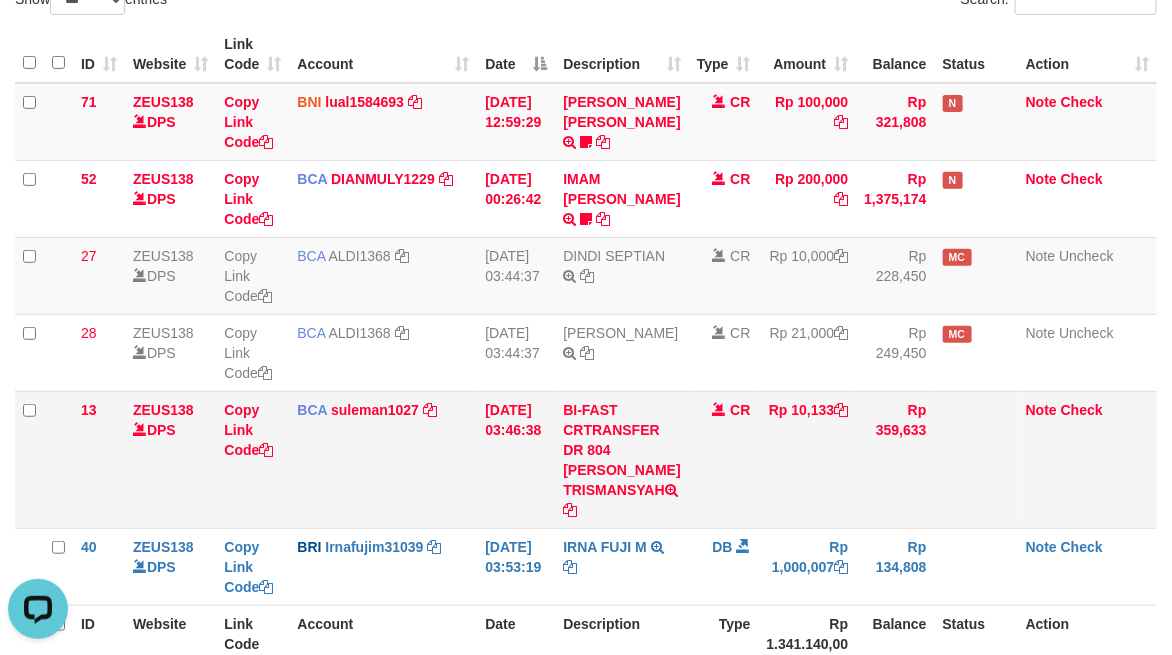click on "BCA
suleman1027
DPS
SULEMAN
mutasi_20250713_2972 | 13
mutasi_20250713_2972 | 13" at bounding box center [383, 459] 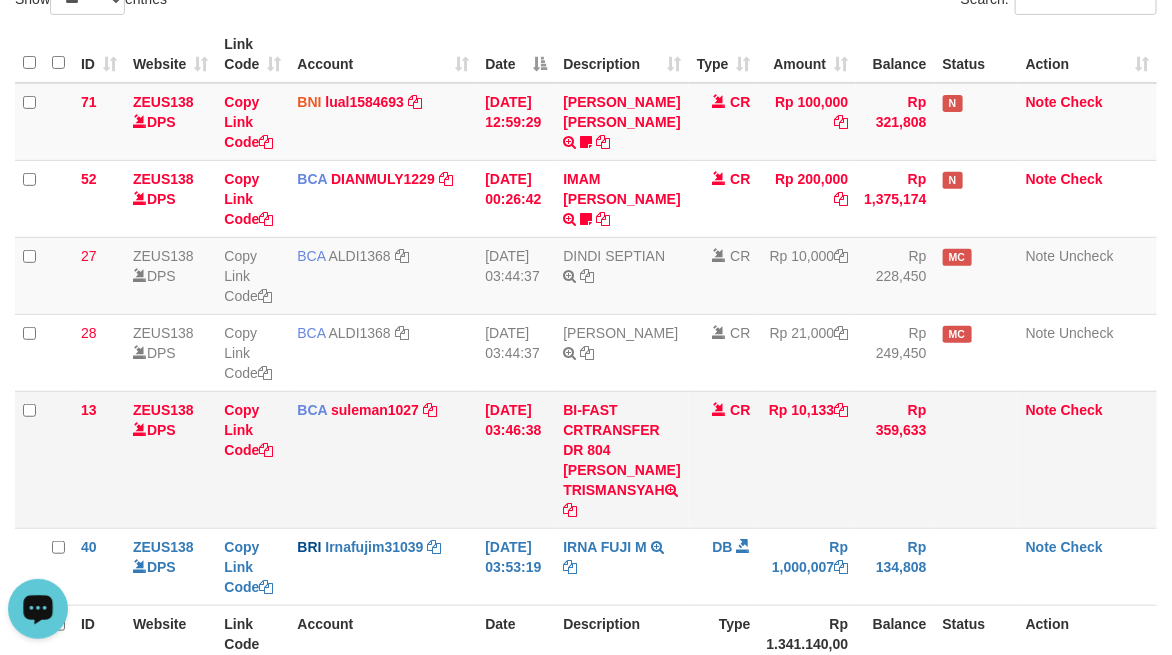 click on "Rp 10,133" at bounding box center (808, 459) 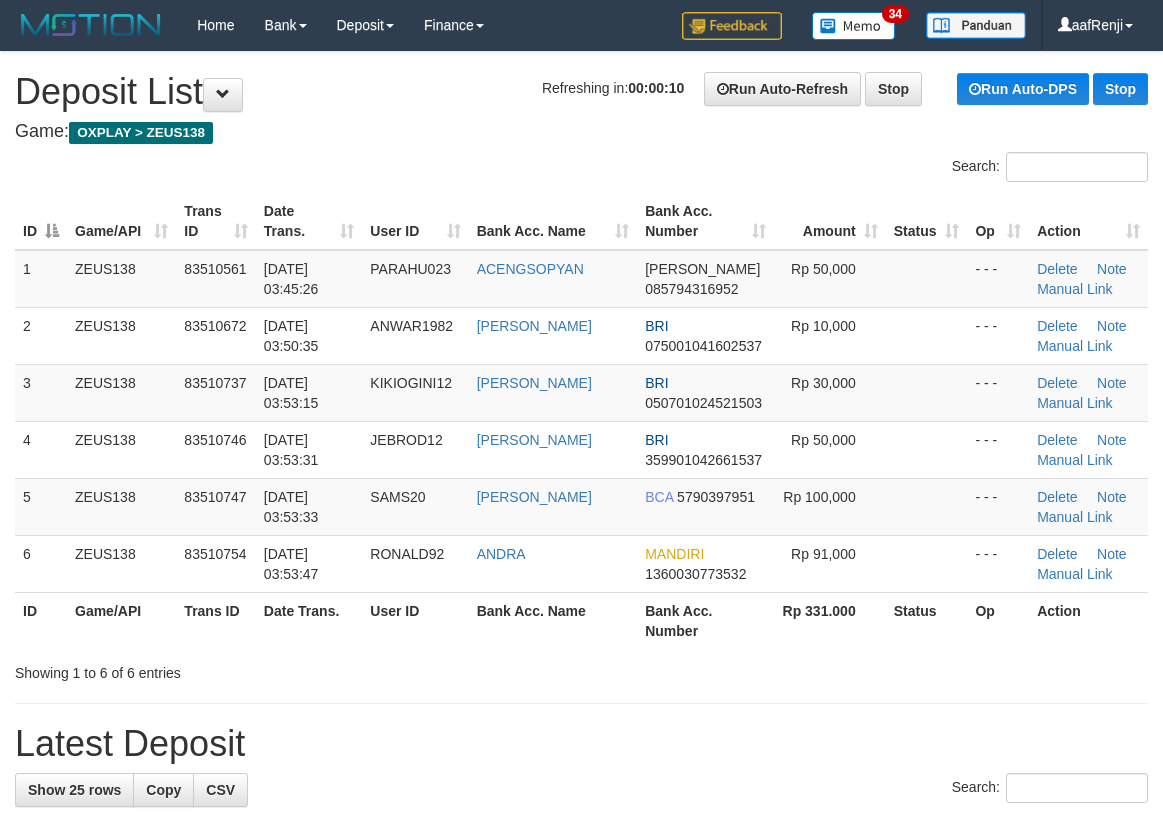 scroll, scrollTop: 0, scrollLeft: 0, axis: both 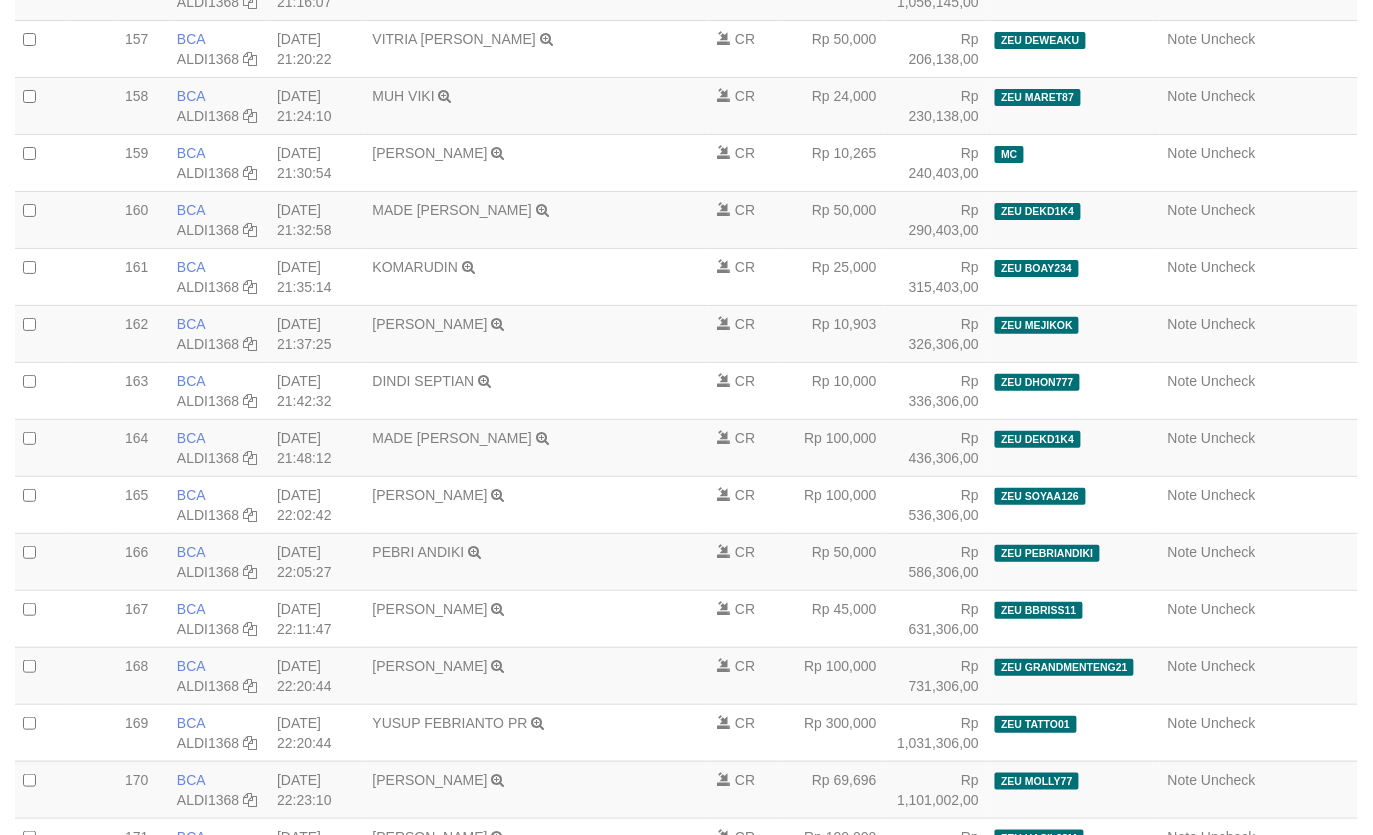 select on "****" 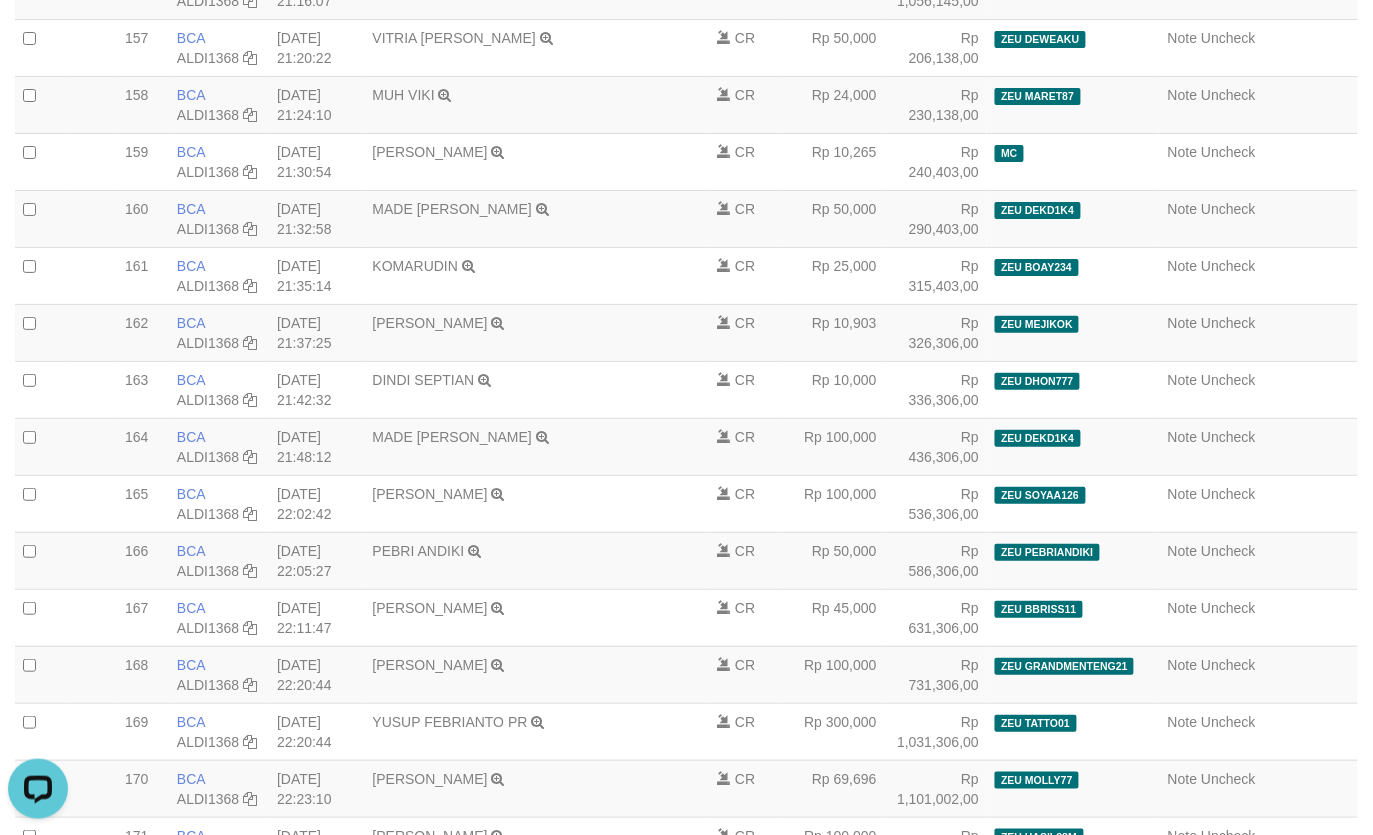 scroll, scrollTop: 0, scrollLeft: 0, axis: both 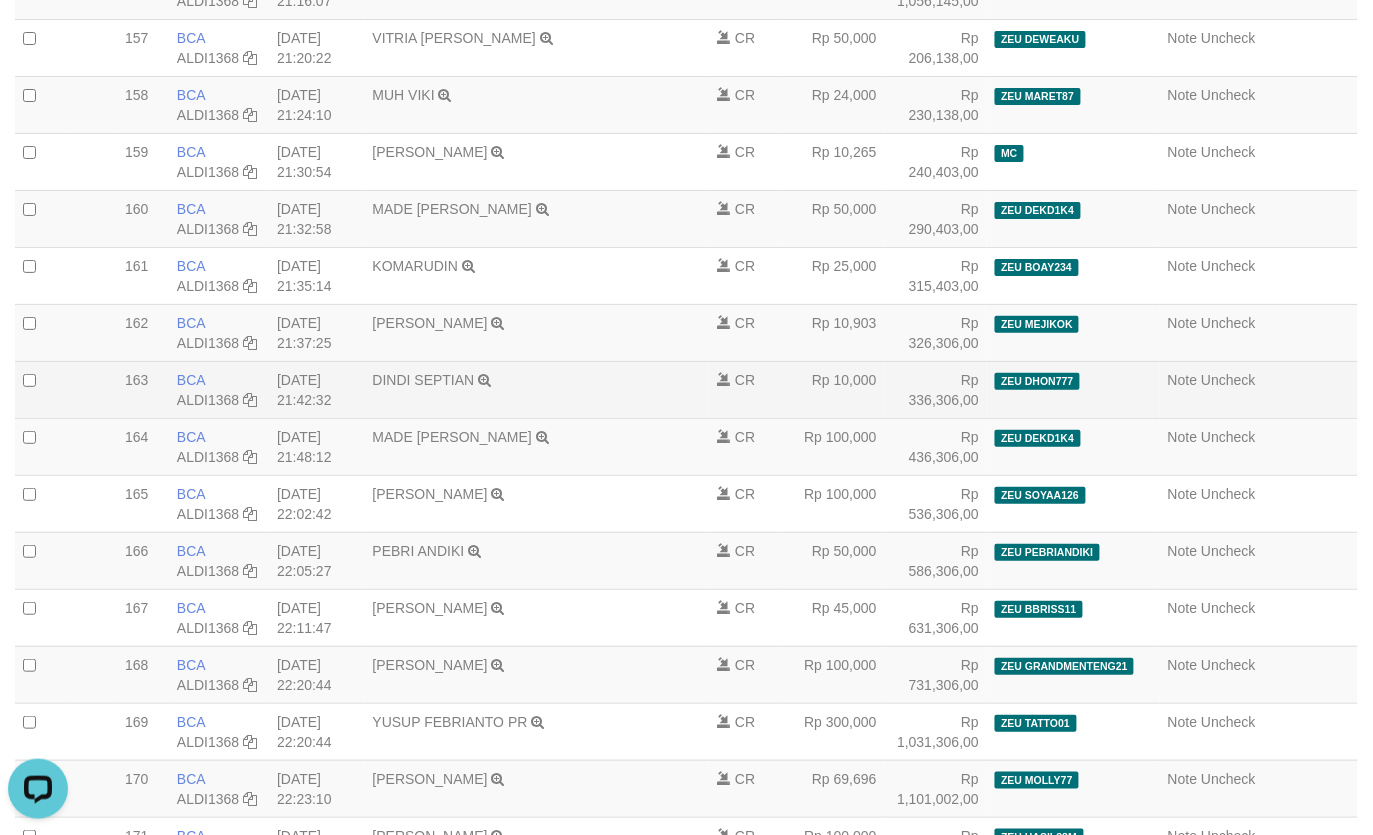 click on "ZEU DHON777" at bounding box center [1037, 381] 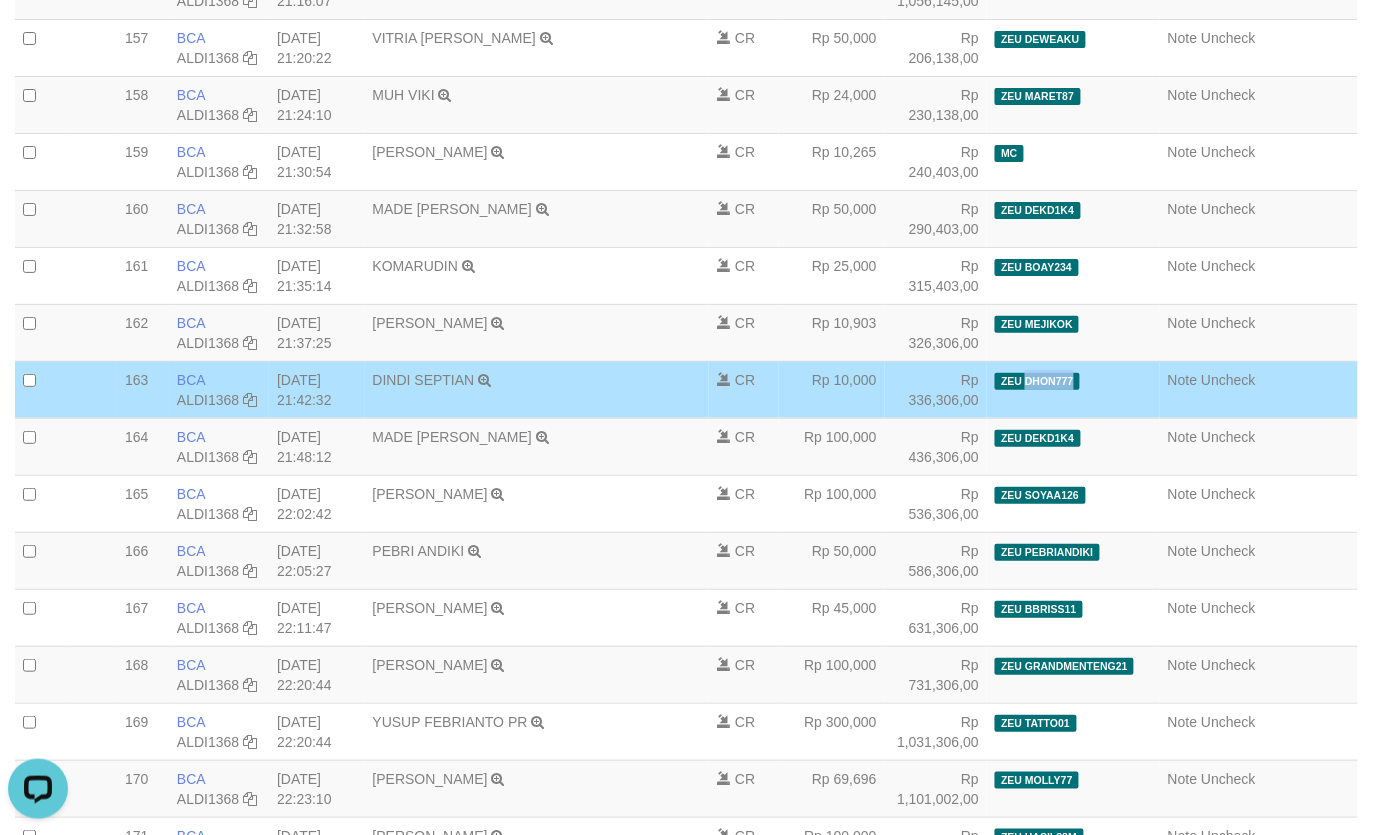 click on "ZEU DHON777" at bounding box center (1037, 381) 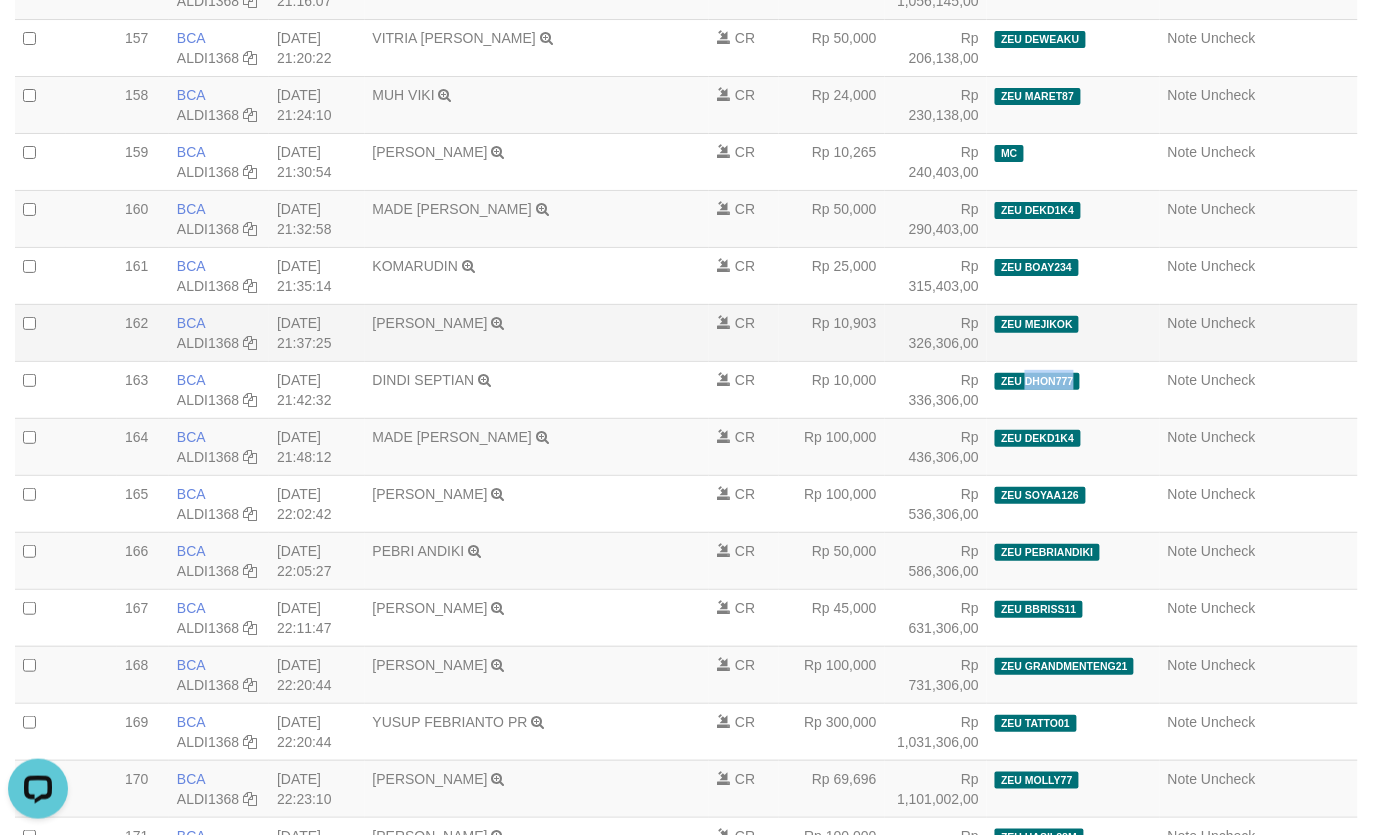 copy on "DHON777" 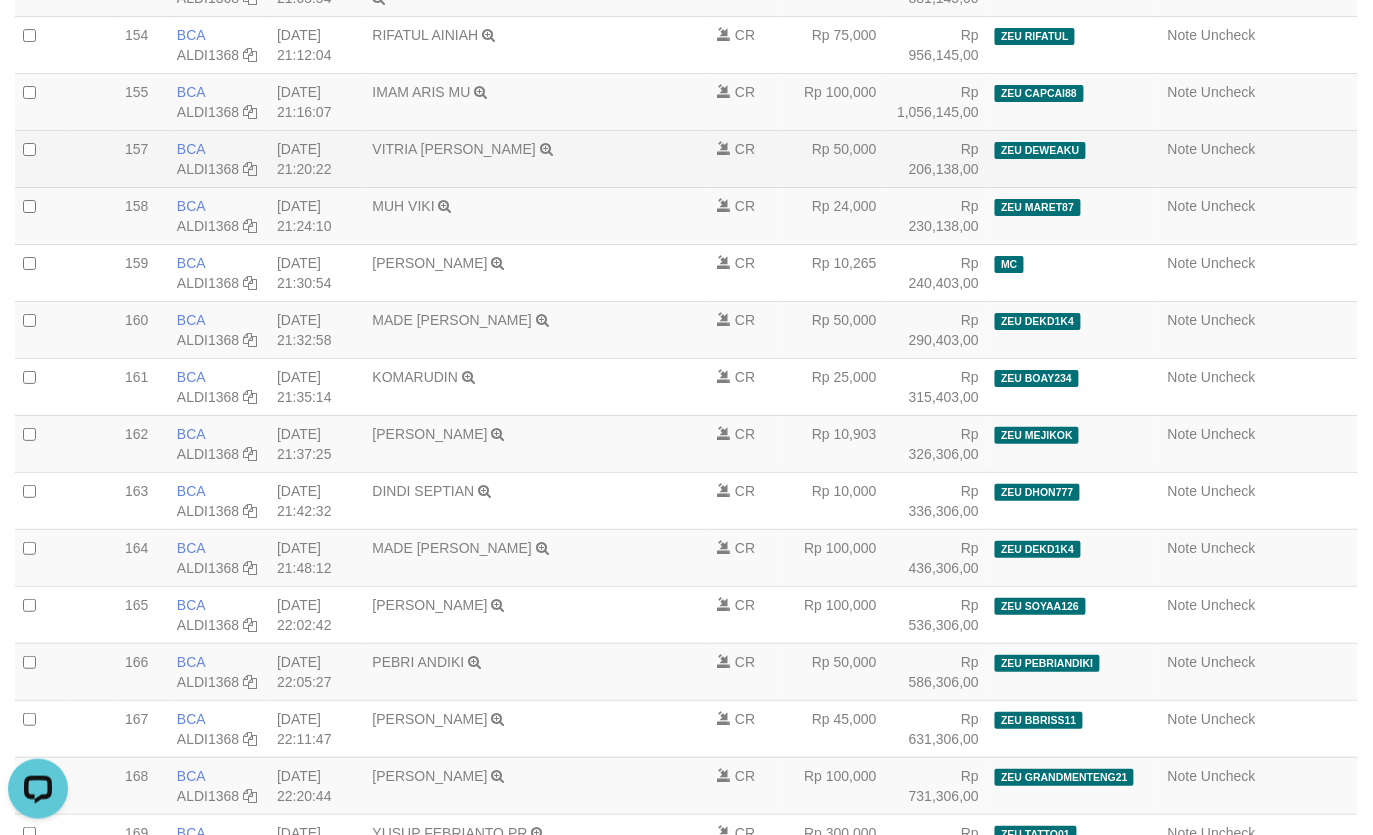 scroll, scrollTop: 8707, scrollLeft: 0, axis: vertical 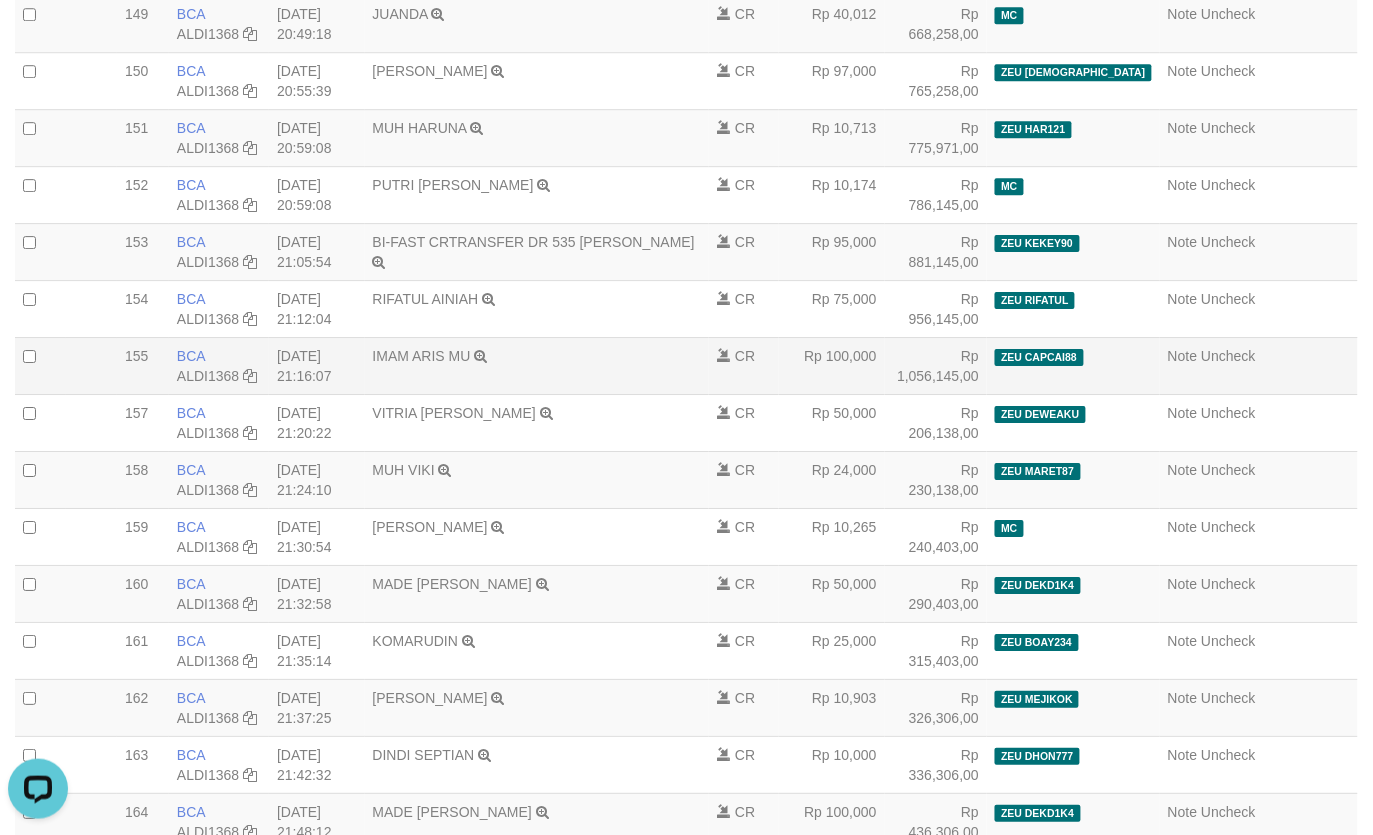 click on "IMAM ARIS MU       TRSF E-BANKING CR 1207/FTSCY/WS95051
100000.002025071266084885 TRFDN-IMAM ARIS MUESPAY DEBIT INDONE" at bounding box center (537, 365) 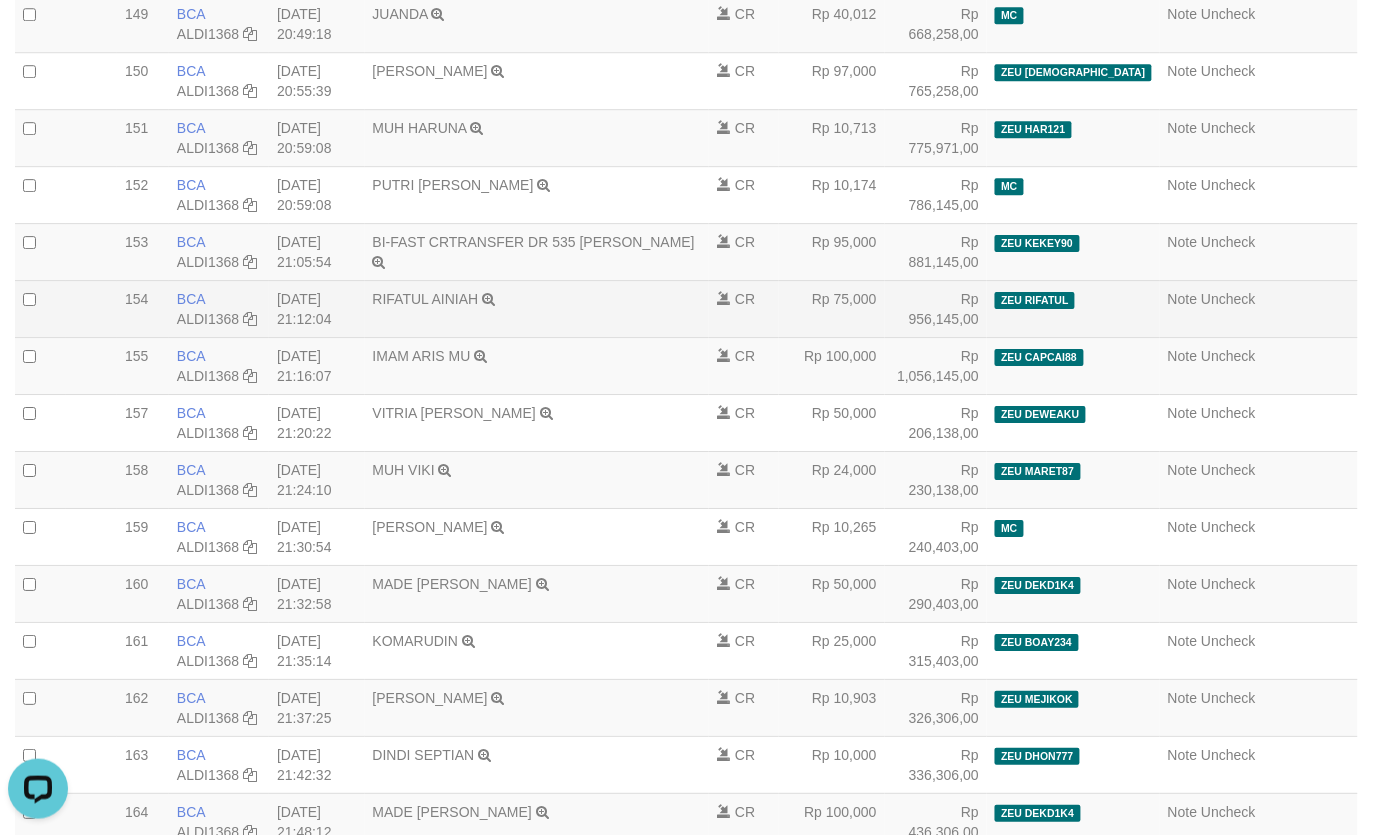 click on "RIFATUL AINIAH       TRSF E-BANKING CR 1207/FTSCY/WS95031
75000.00RIFATUL AINIAH" at bounding box center [537, 308] 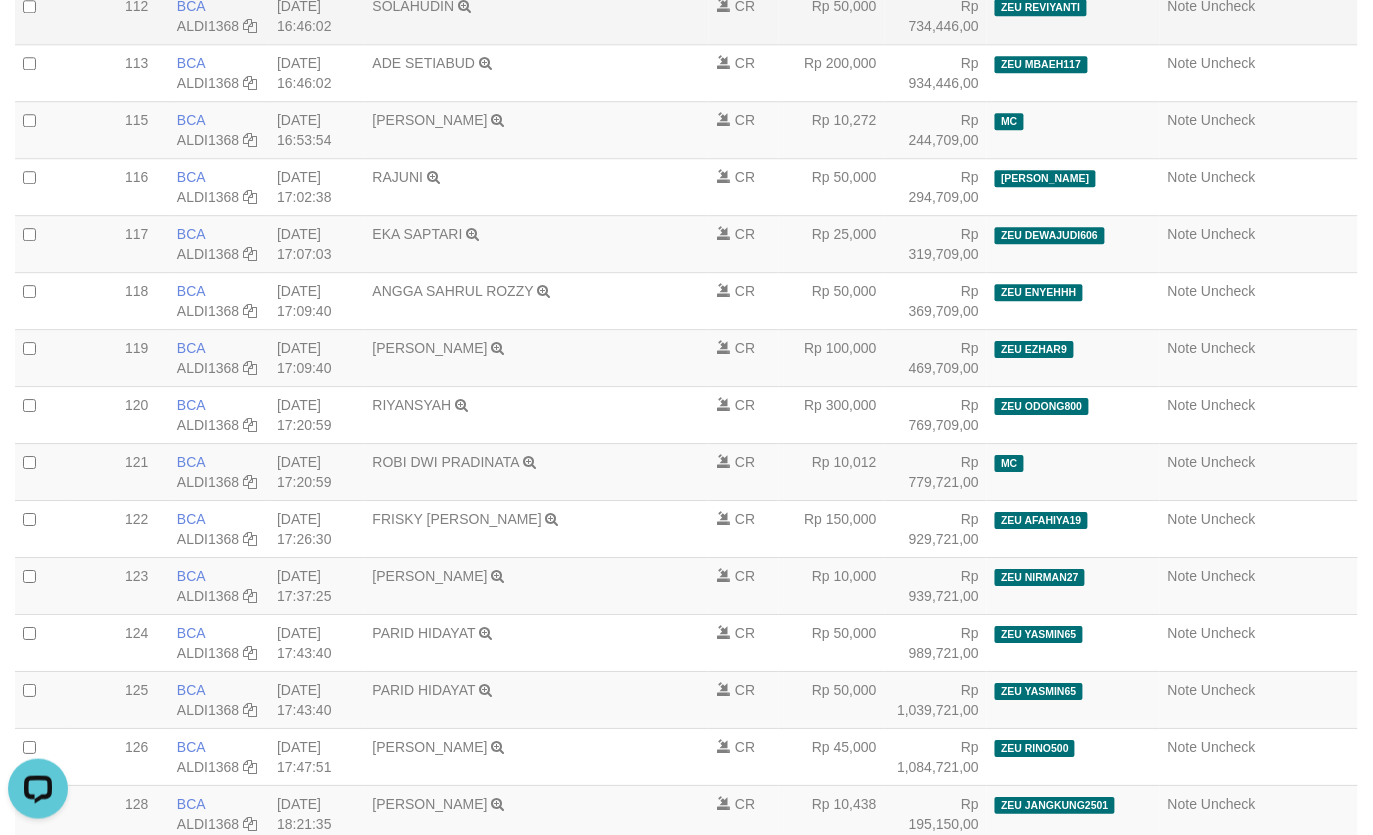 scroll, scrollTop: 6753, scrollLeft: 0, axis: vertical 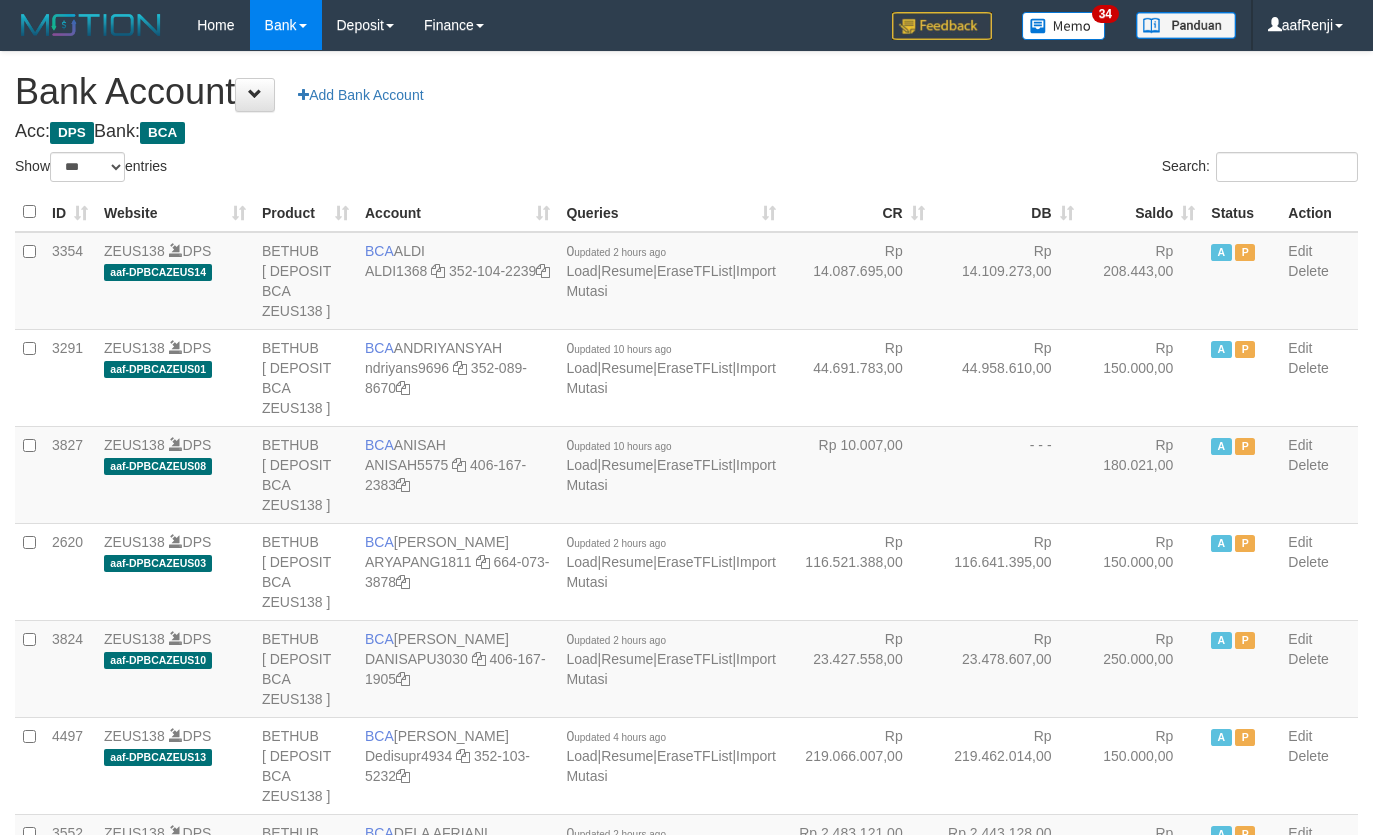 select on "***" 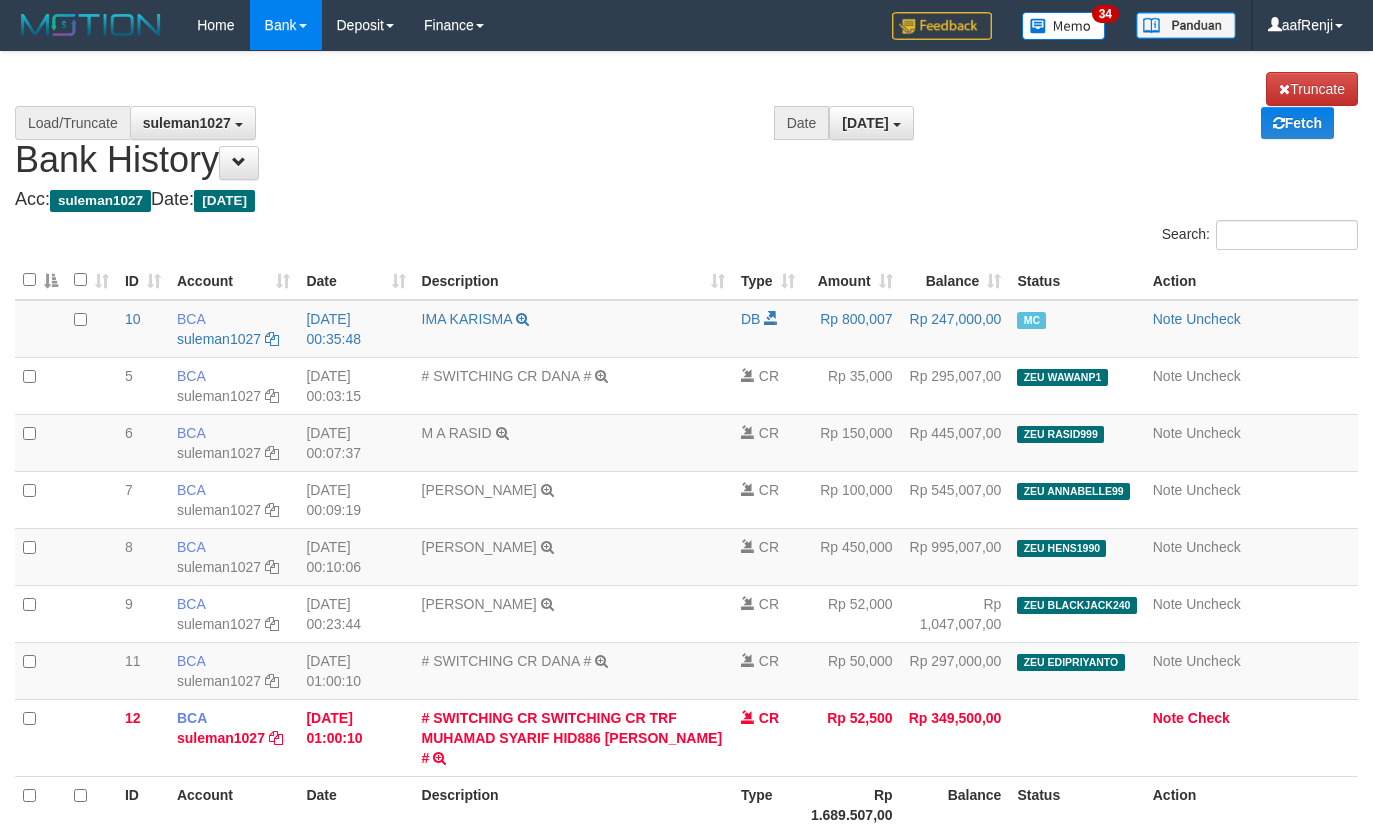 scroll, scrollTop: 160, scrollLeft: 0, axis: vertical 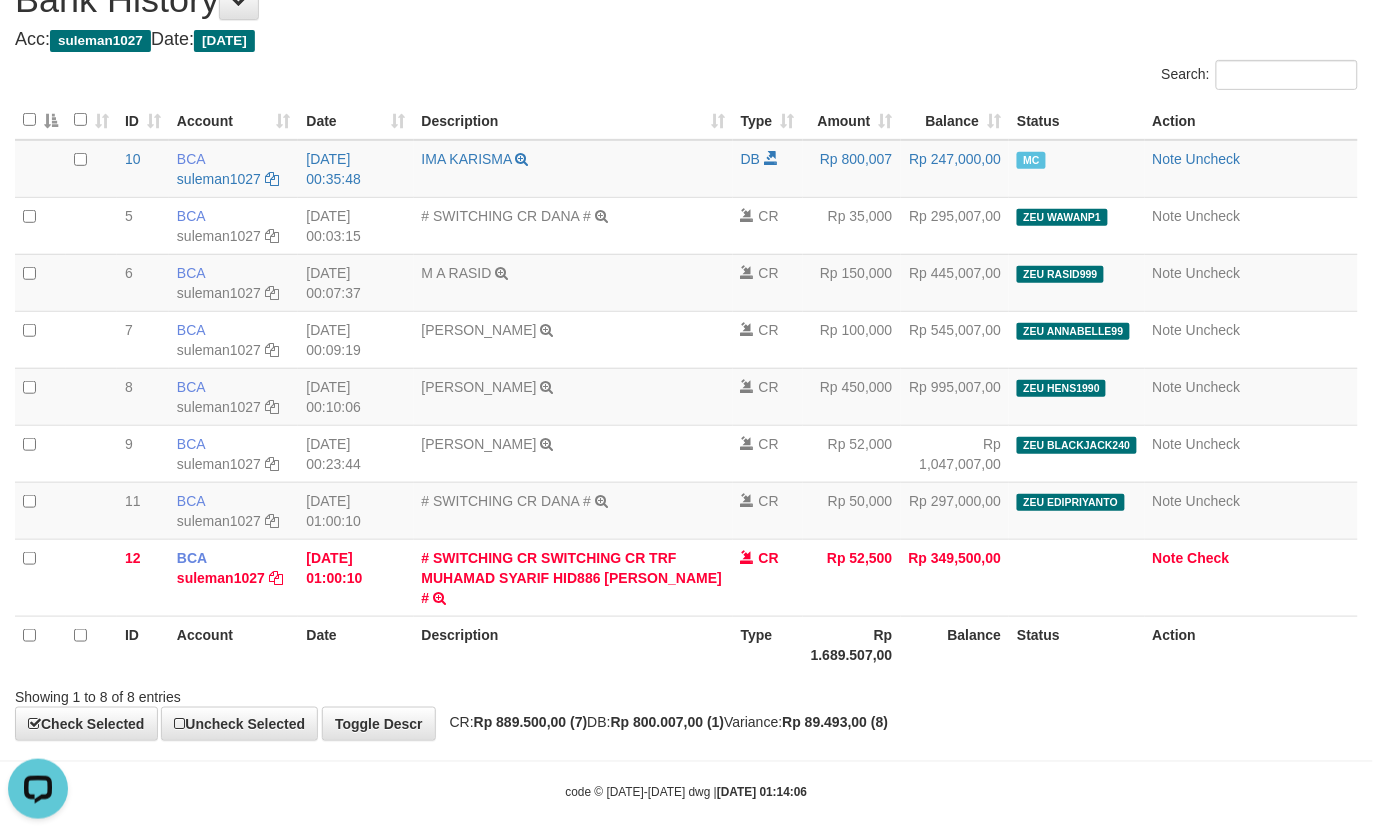 click on "Showing 1 to 8 of 8 entries" at bounding box center (686, 693) 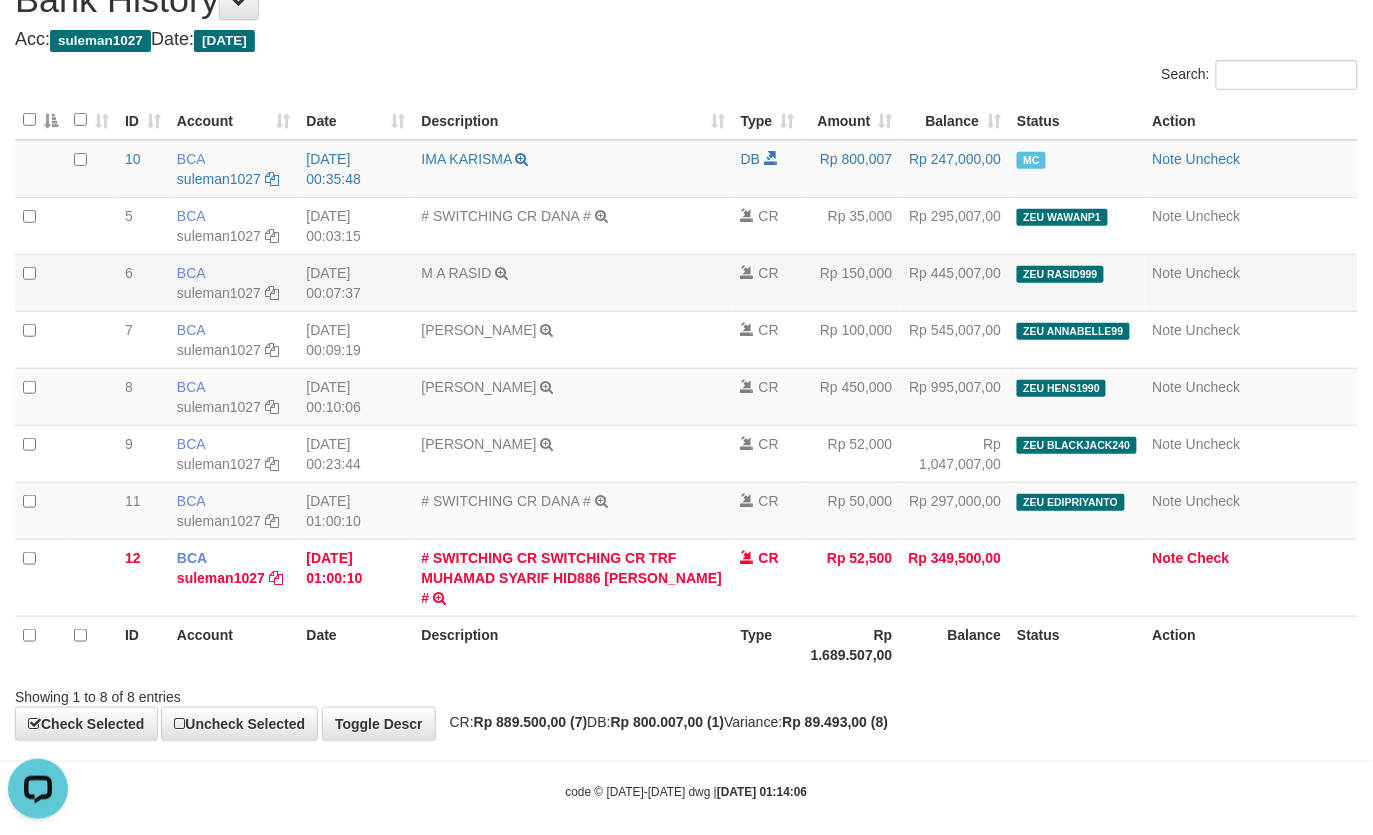 click on "M A RASID       TRSF E-BANKING CR 1307/FTSCY/WS95031
150000.00M A RASID" at bounding box center [573, 282] 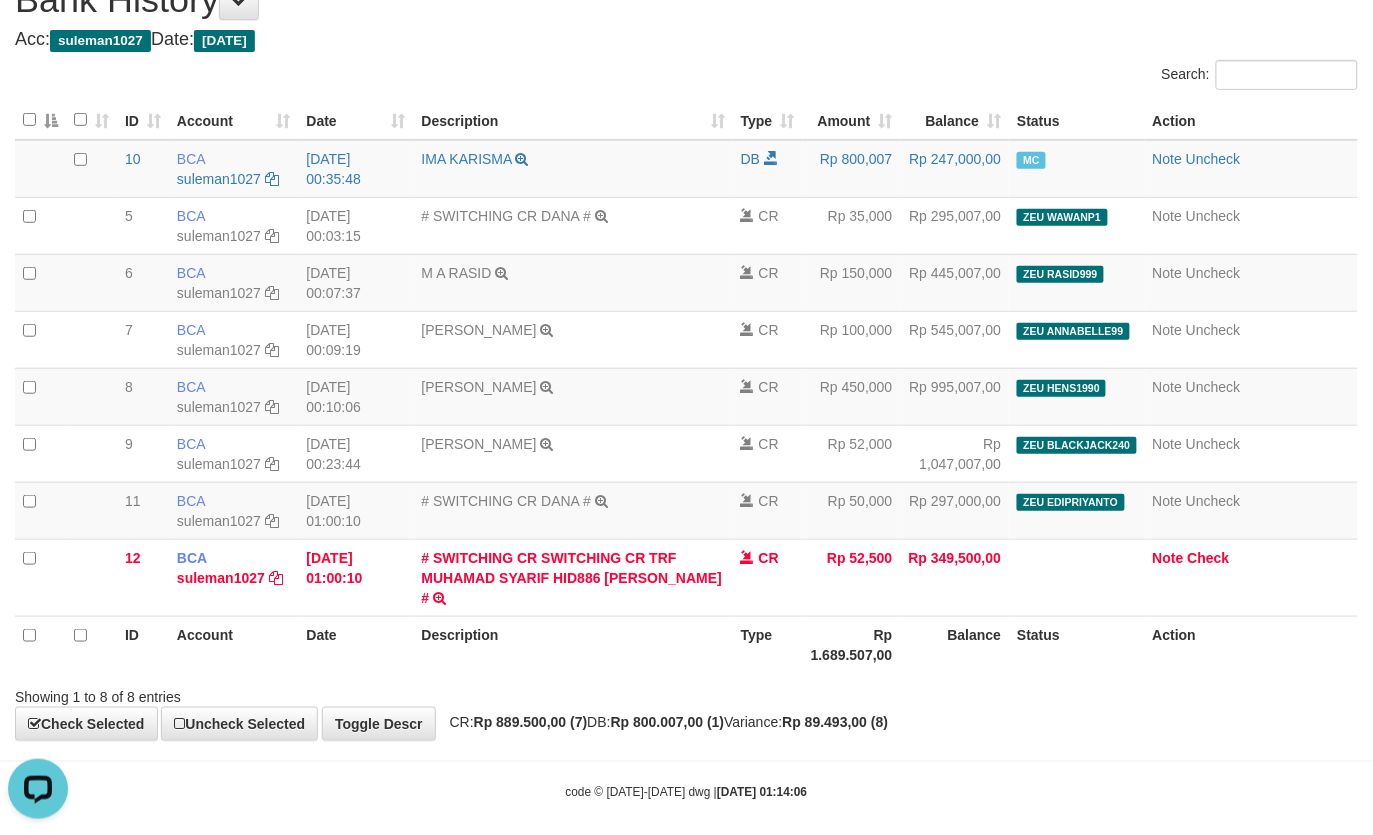 drag, startPoint x: 586, startPoint y: 52, endPoint x: 458, endPoint y: 42, distance: 128.39003 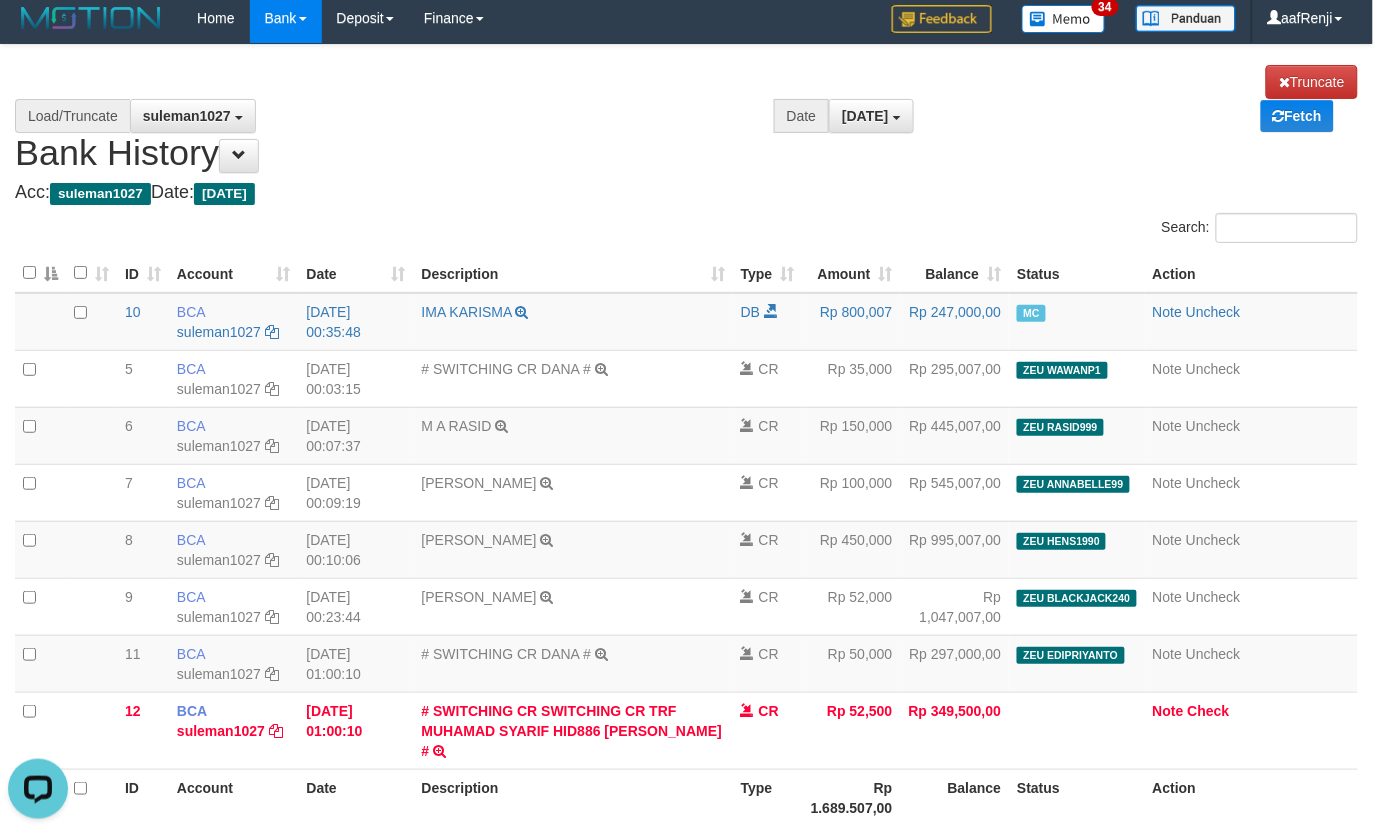 scroll, scrollTop: 0, scrollLeft: 0, axis: both 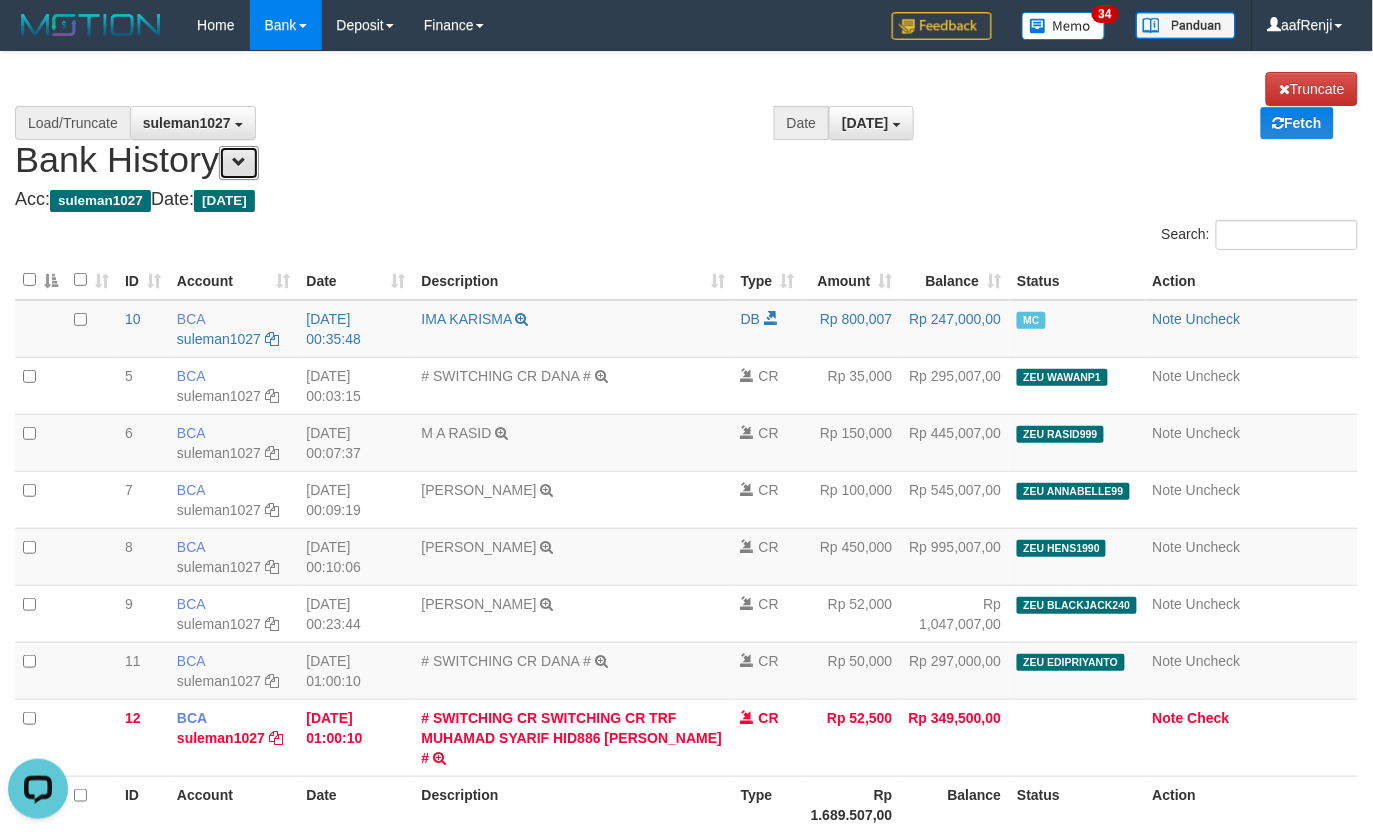 drag, startPoint x: 250, startPoint y: 170, endPoint x: 483, endPoint y: 245, distance: 244.77336 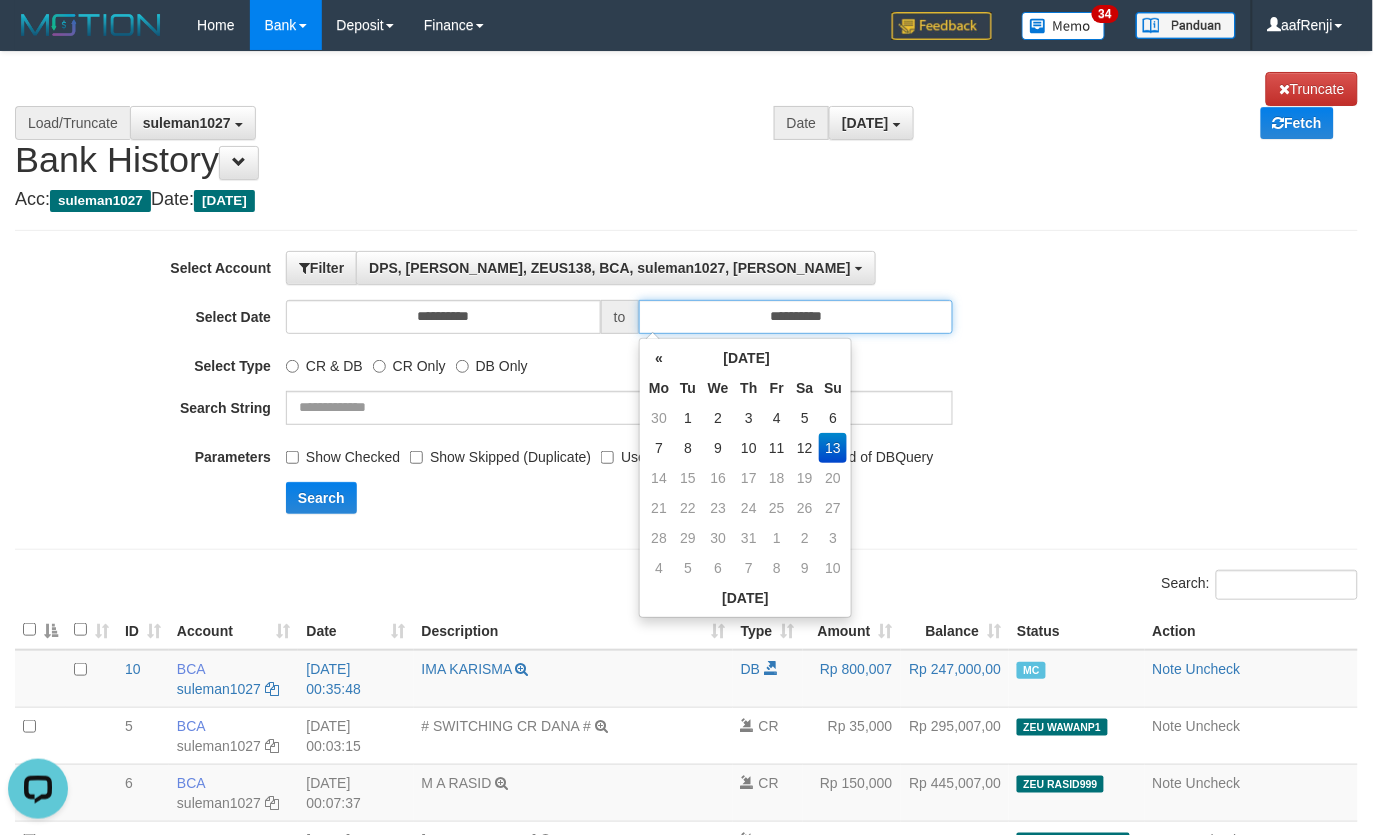 click on "**********" at bounding box center [796, 317] 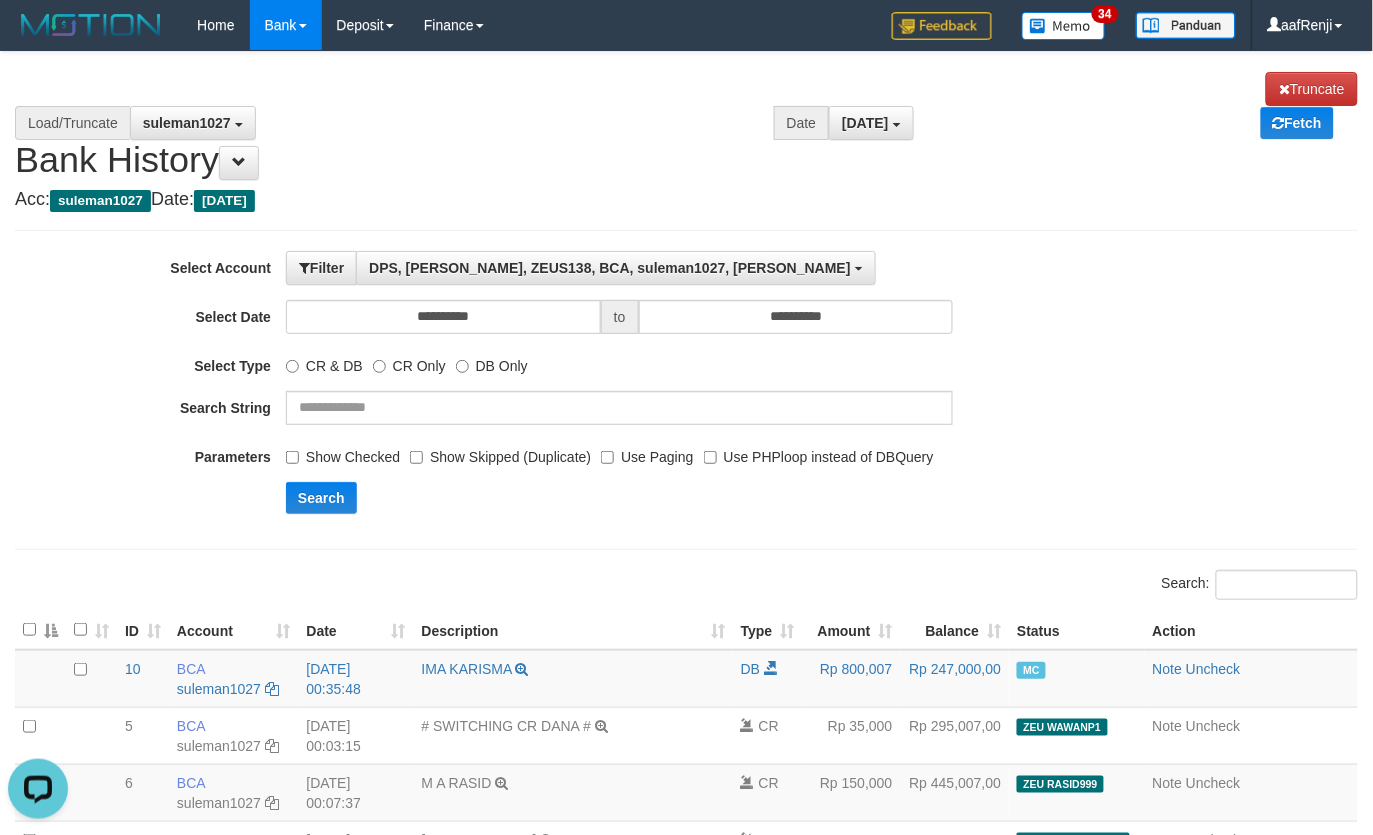 drag, startPoint x: 437, startPoint y: 500, endPoint x: 450, endPoint y: 488, distance: 17.691807 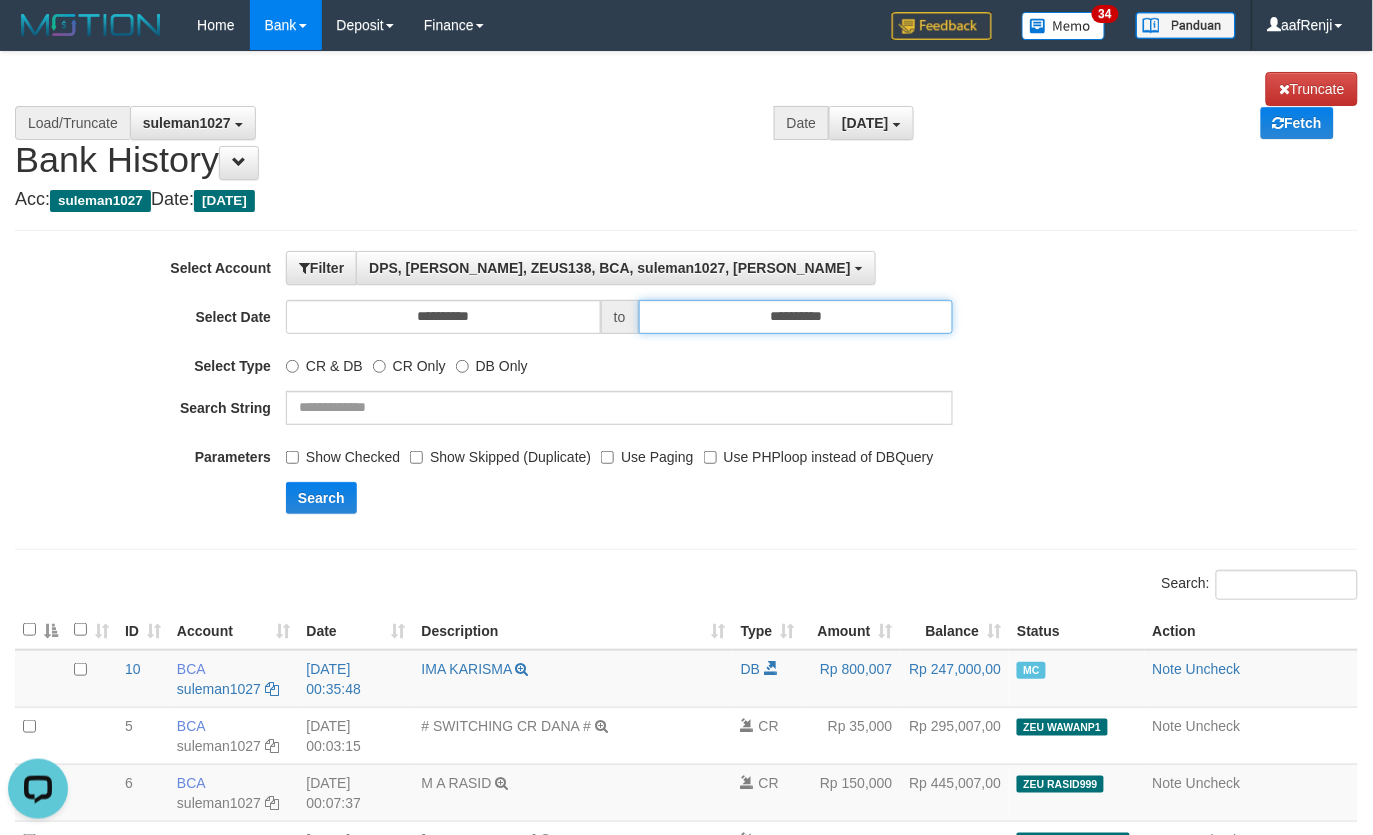click on "**********" at bounding box center (796, 317) 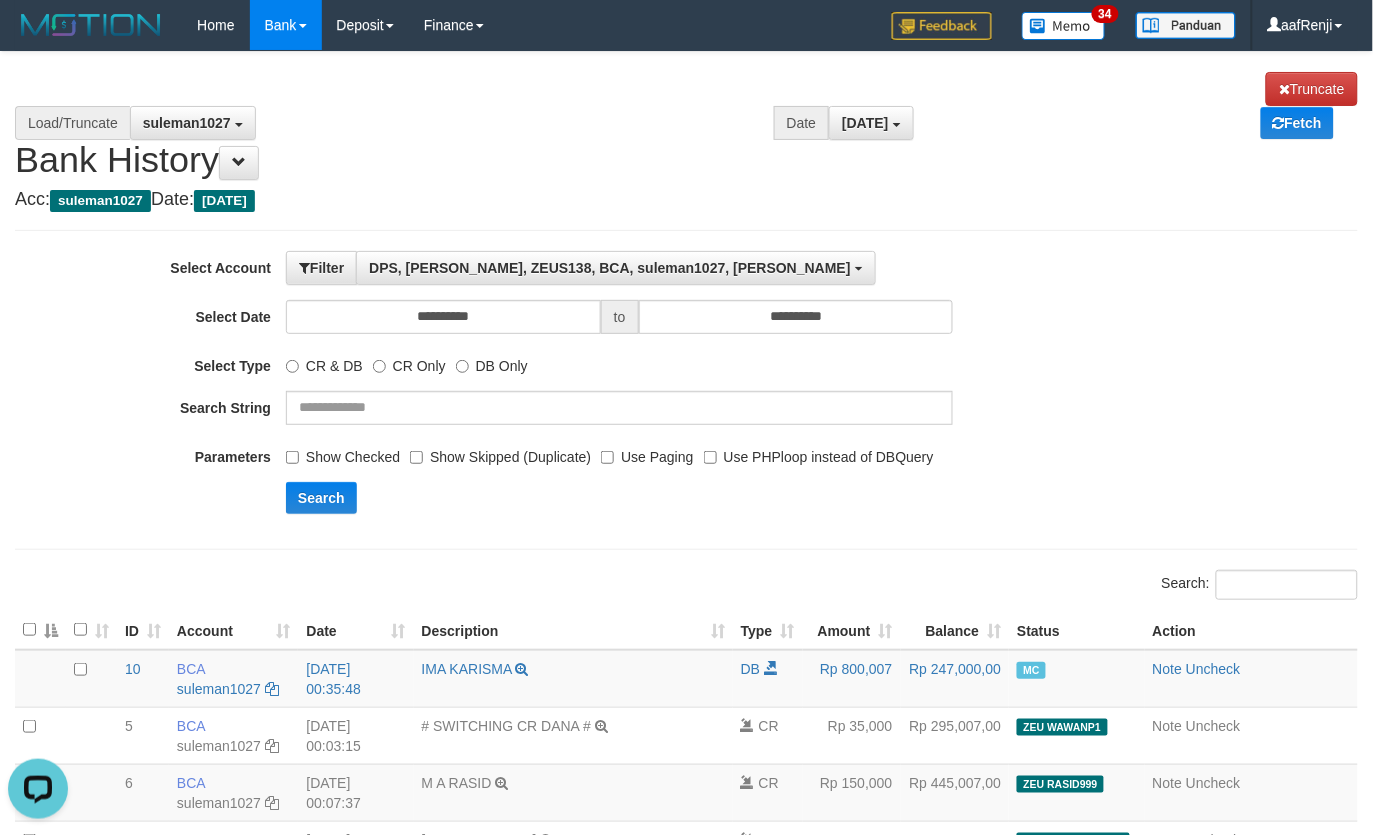 drag, startPoint x: 485, startPoint y: 565, endPoint x: 467, endPoint y: 553, distance: 21.633308 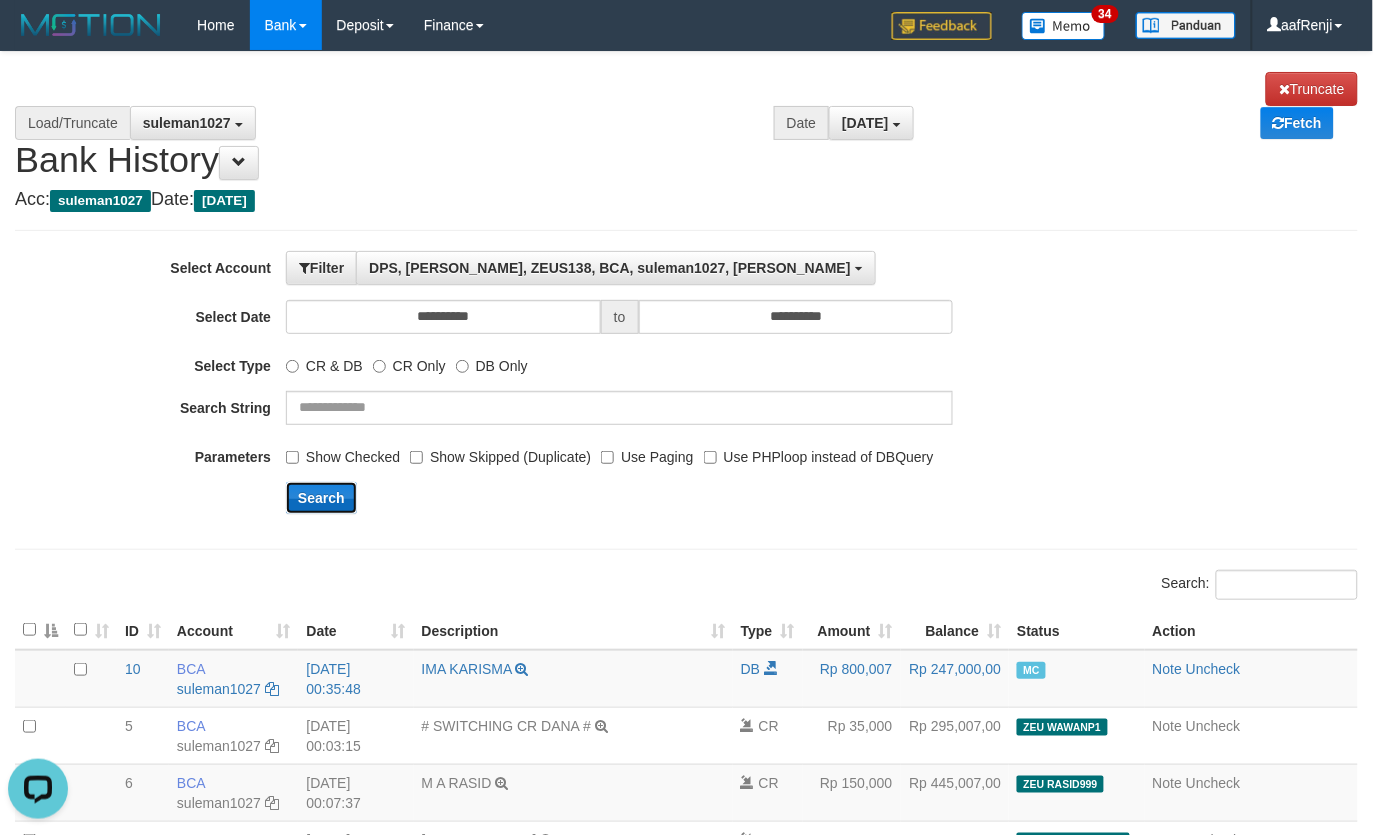 click on "Search" at bounding box center (321, 498) 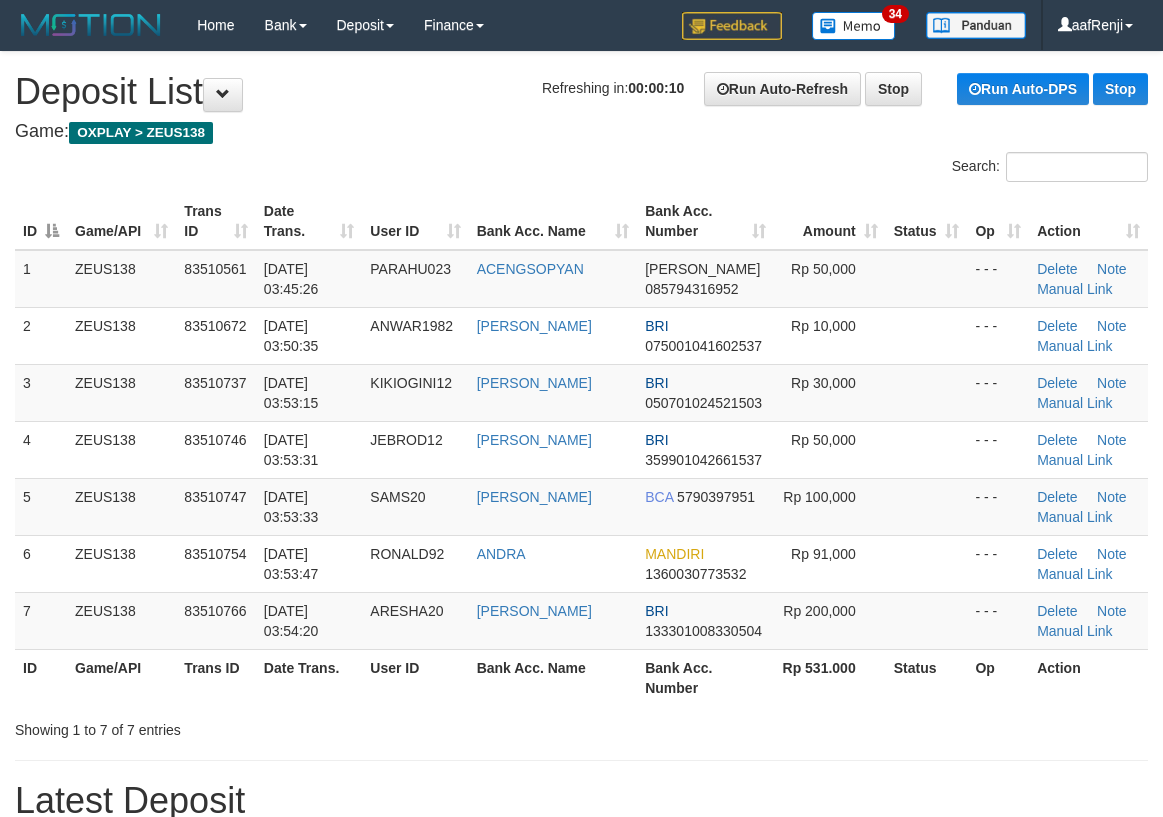 scroll, scrollTop: 0, scrollLeft: 0, axis: both 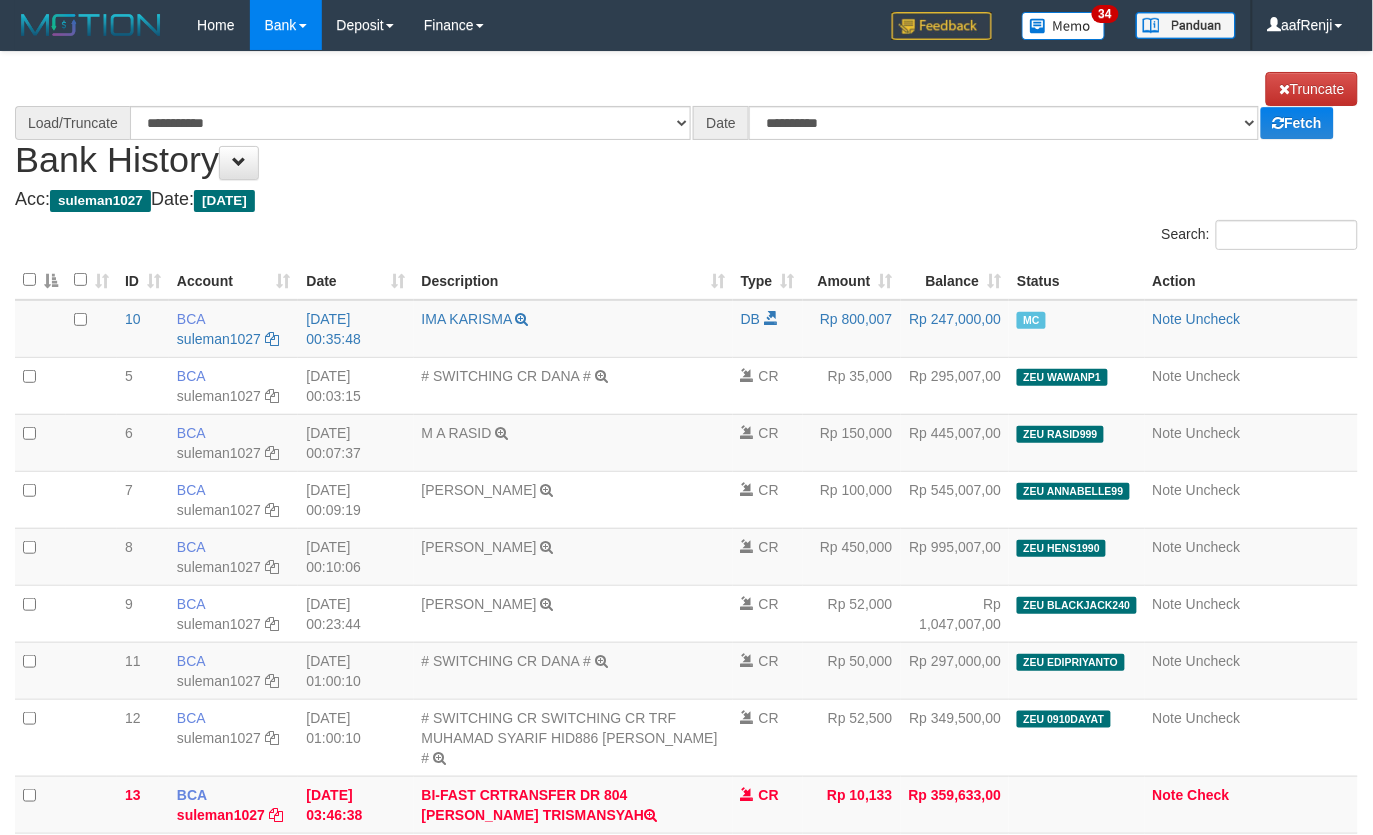click on "**********" at bounding box center (686, 504) 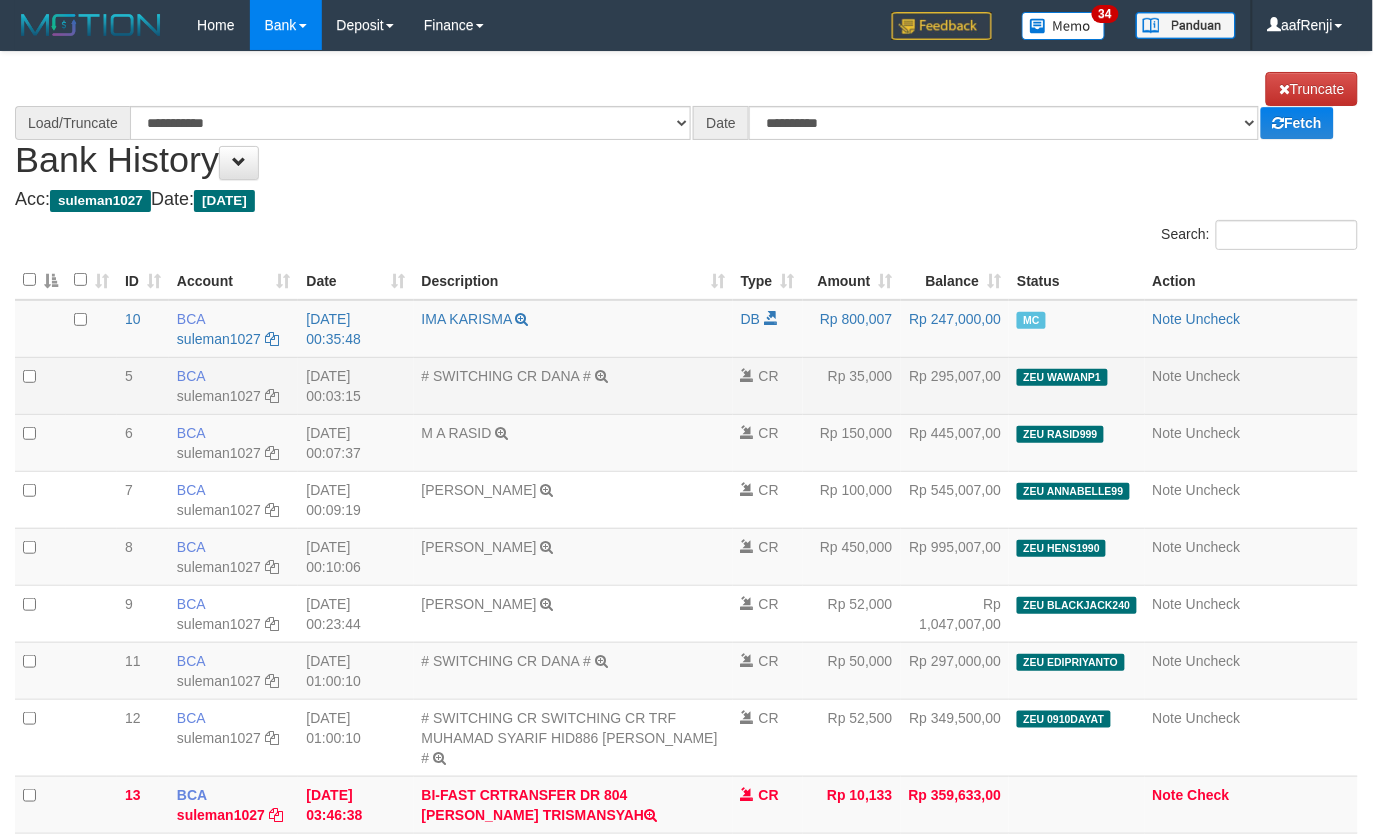 select on "****" 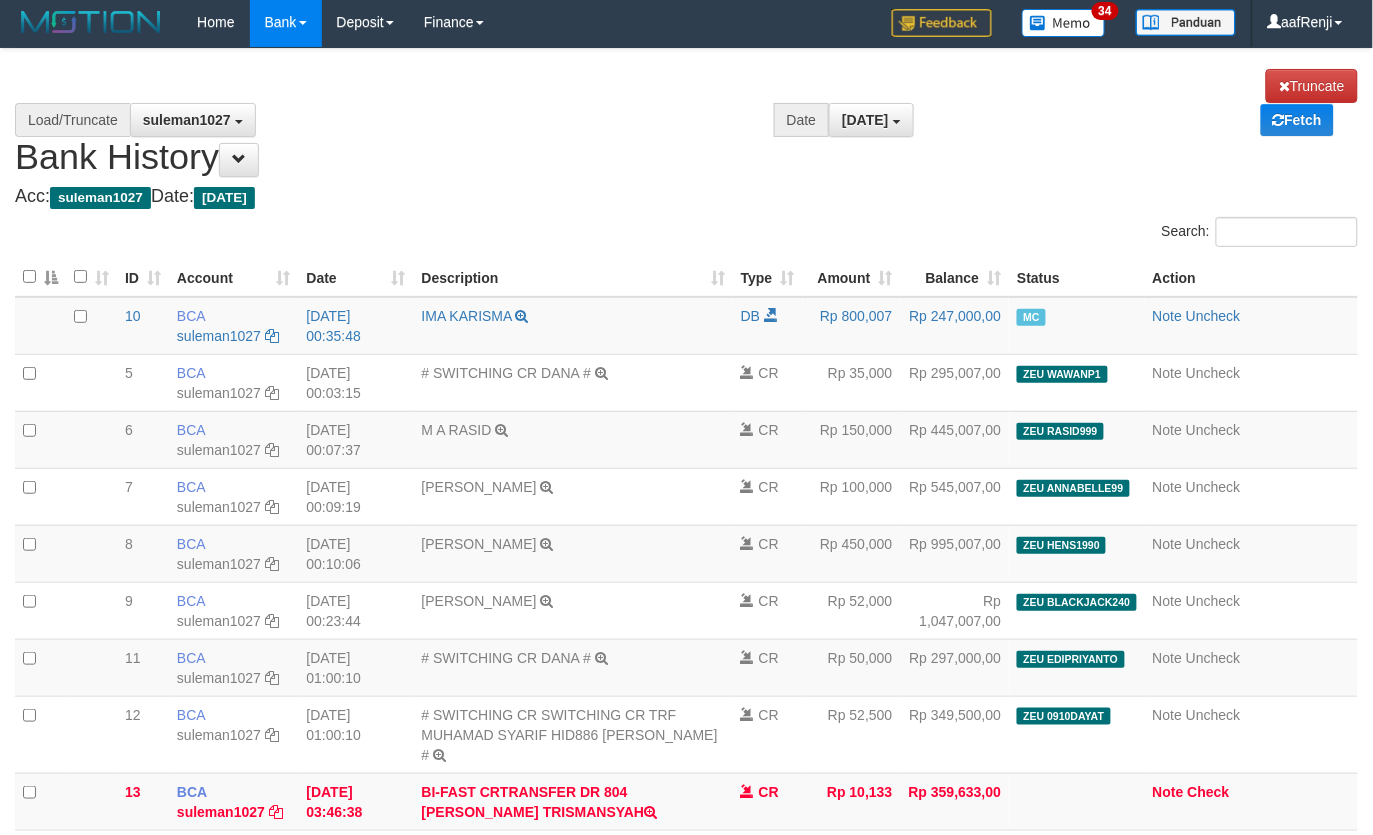 scroll, scrollTop: 0, scrollLeft: 0, axis: both 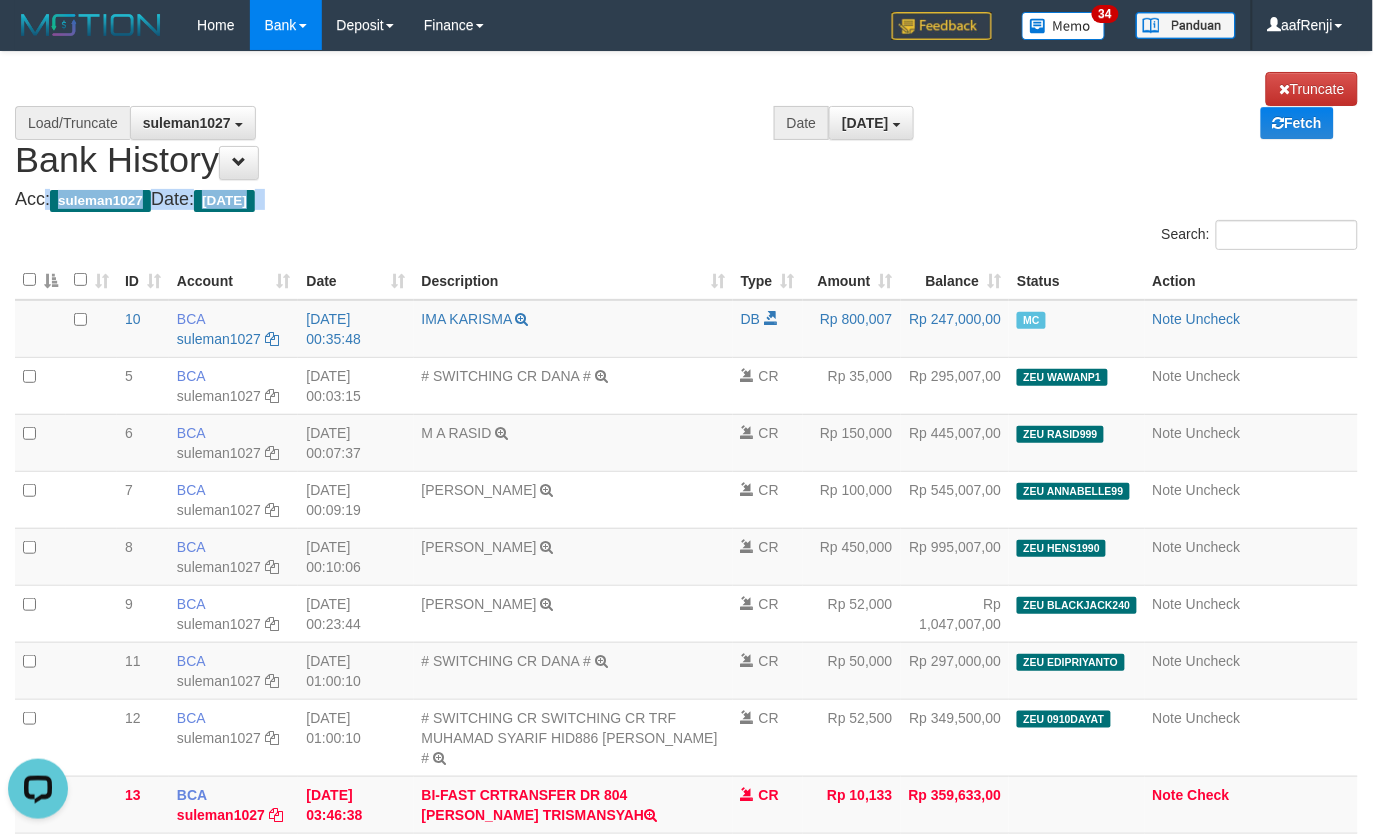 drag, startPoint x: 497, startPoint y: 182, endPoint x: 488, endPoint y: 160, distance: 23.769728 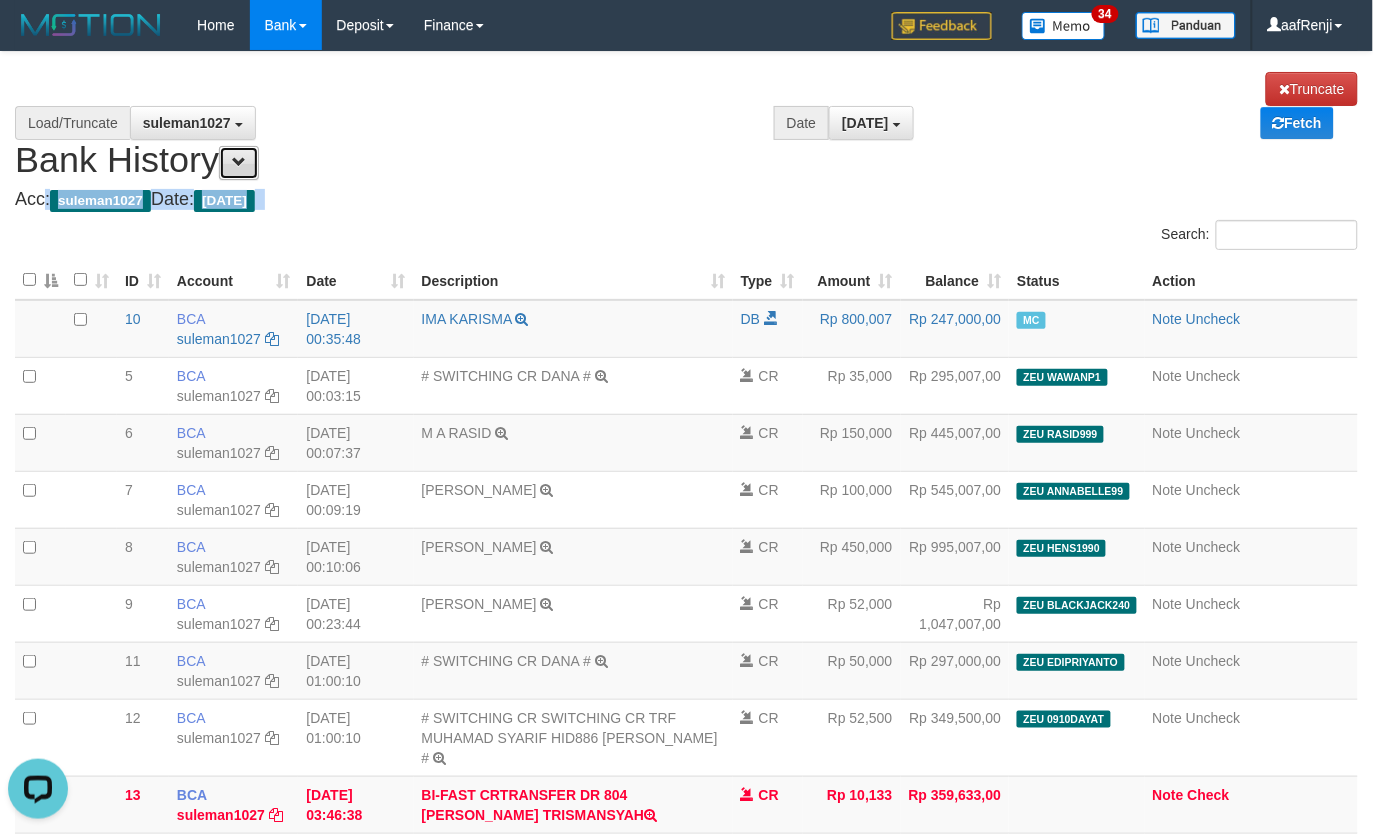 click at bounding box center [239, 163] 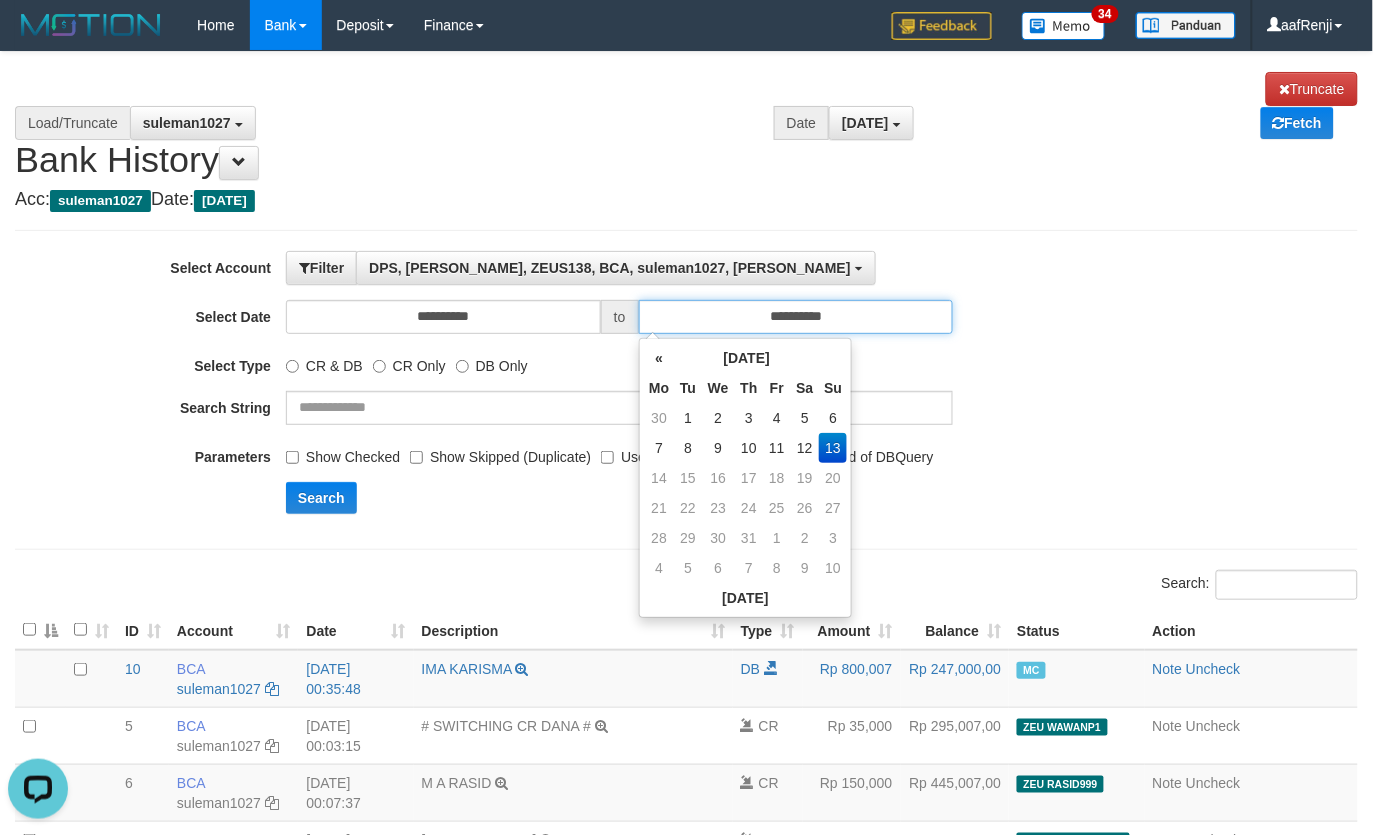 click on "**********" at bounding box center [796, 317] 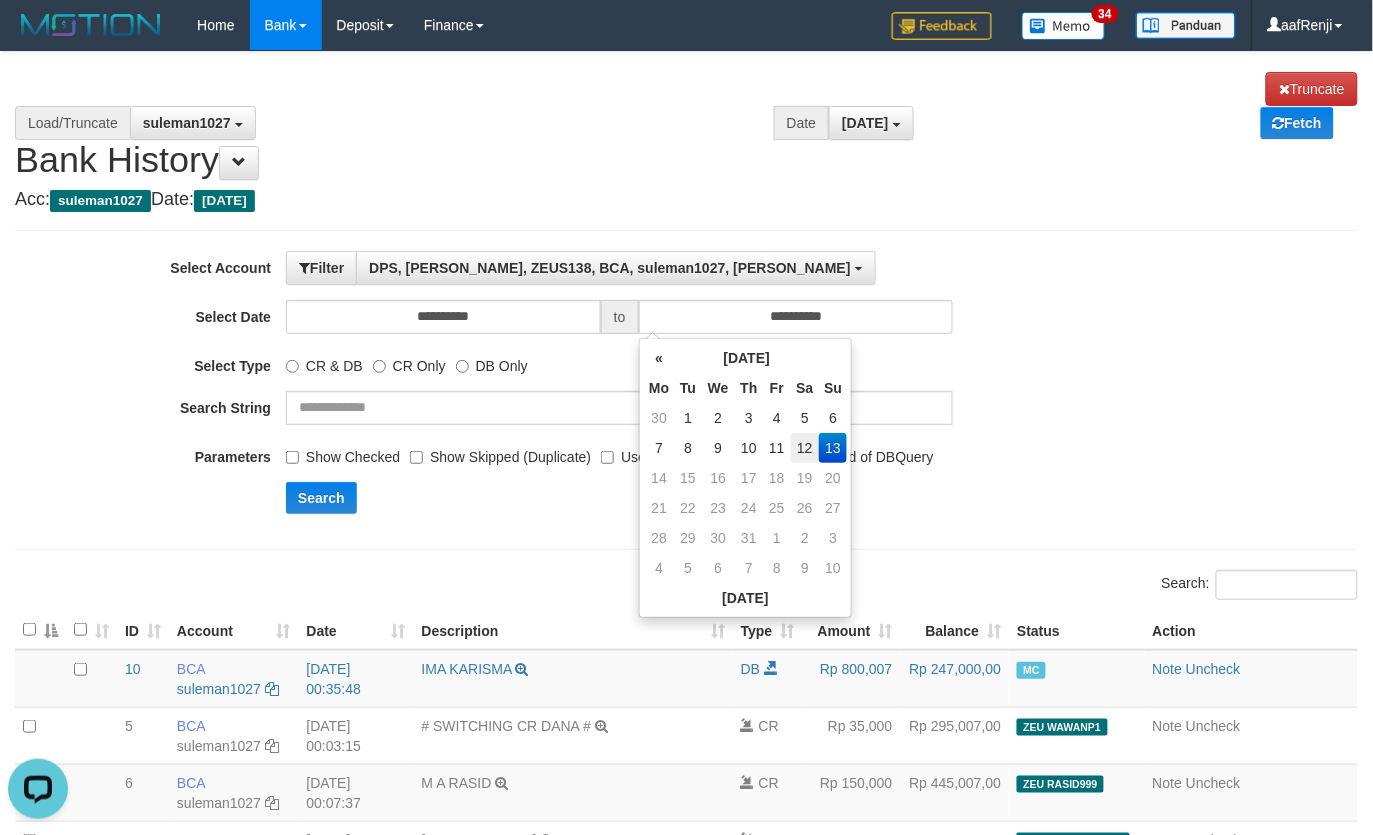 click on "12" at bounding box center [805, 448] 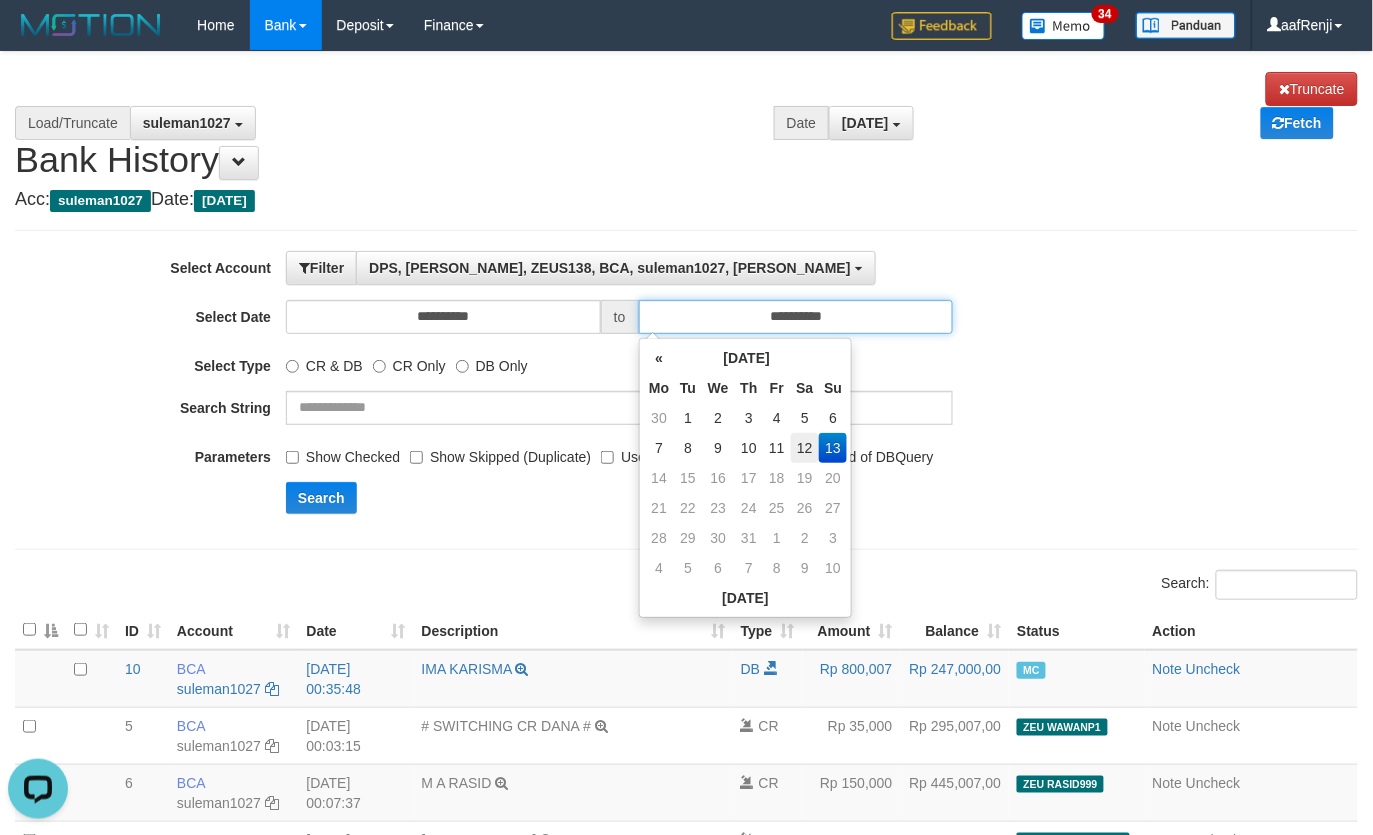 type on "**********" 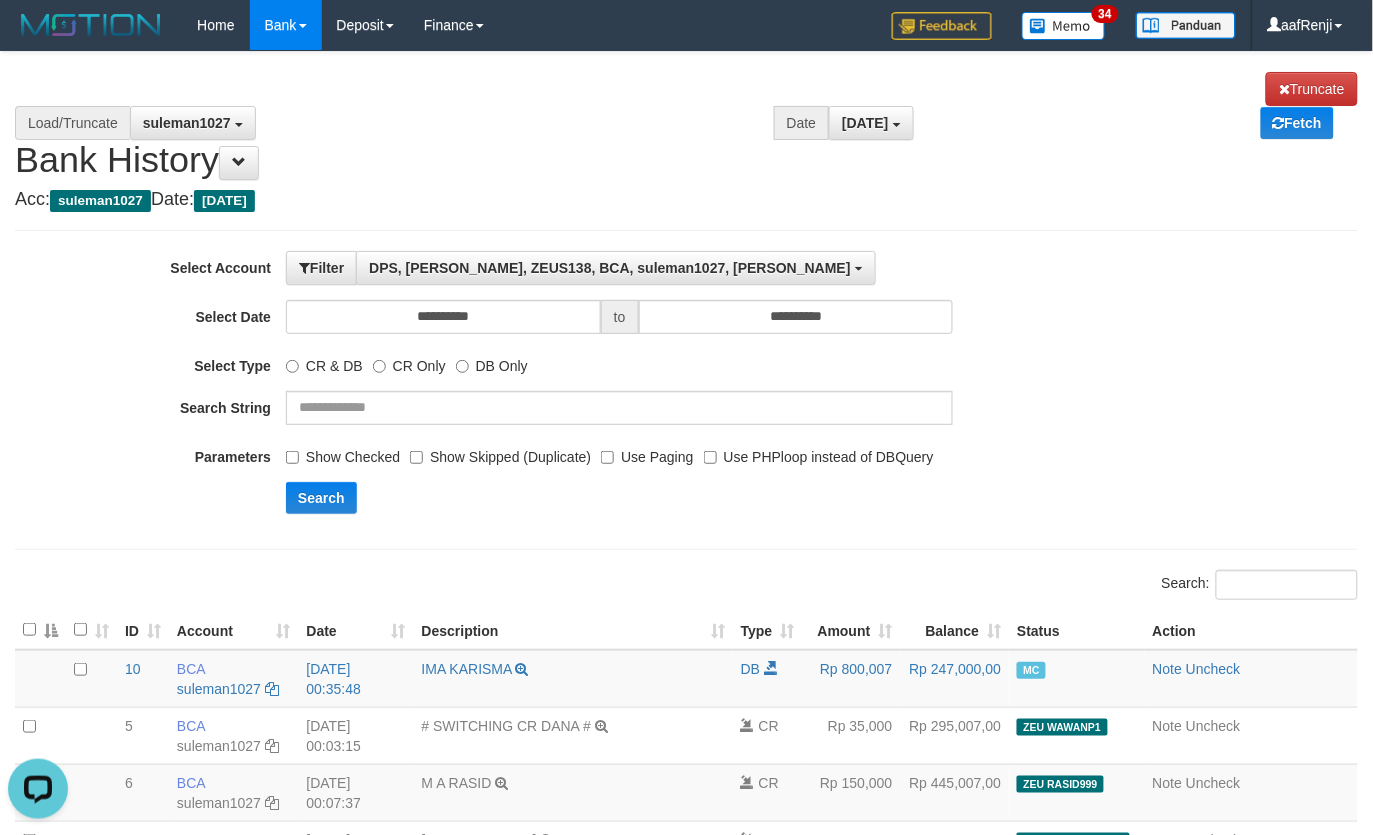 drag, startPoint x: 568, startPoint y: 516, endPoint x: 725, endPoint y: 498, distance: 158.02847 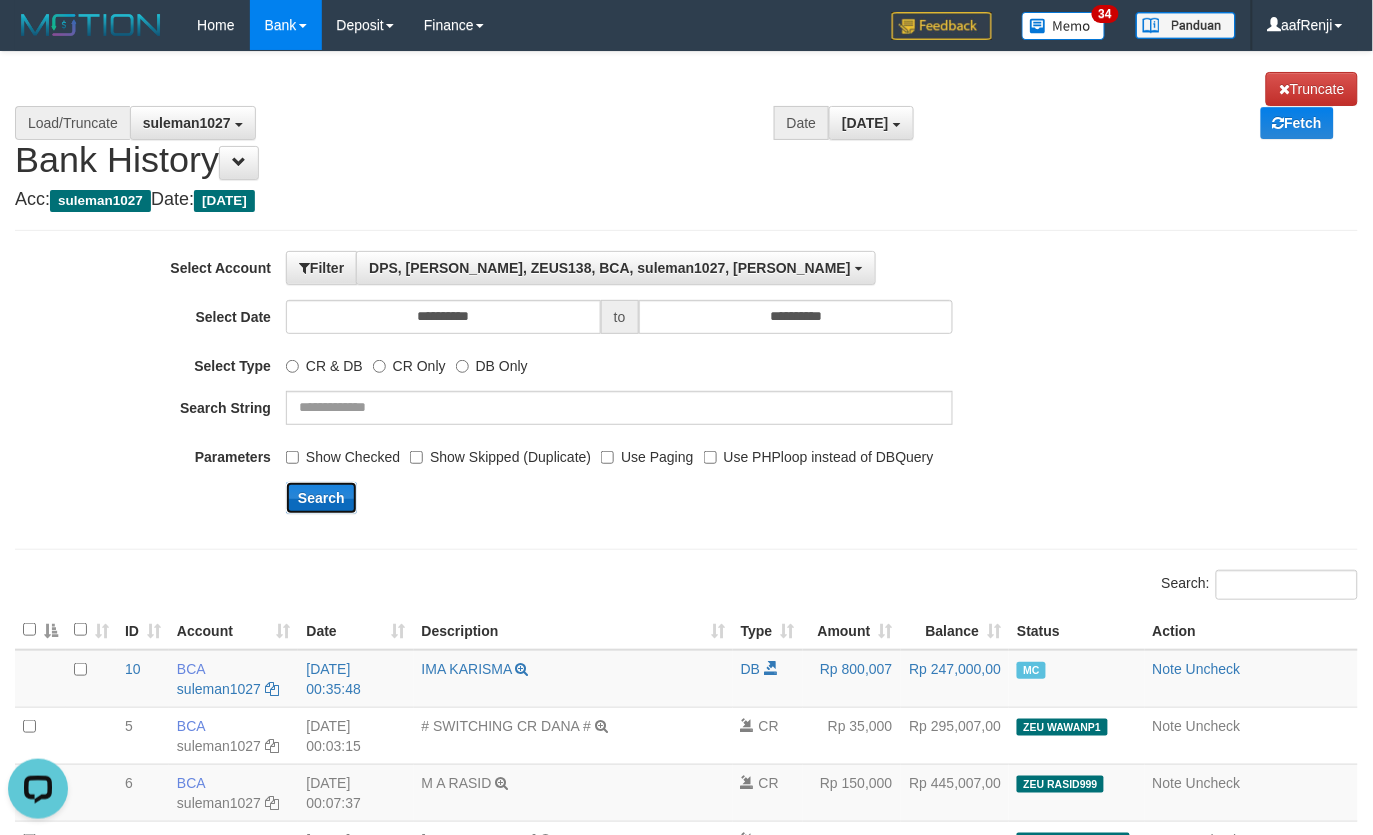 click on "Search" at bounding box center [321, 498] 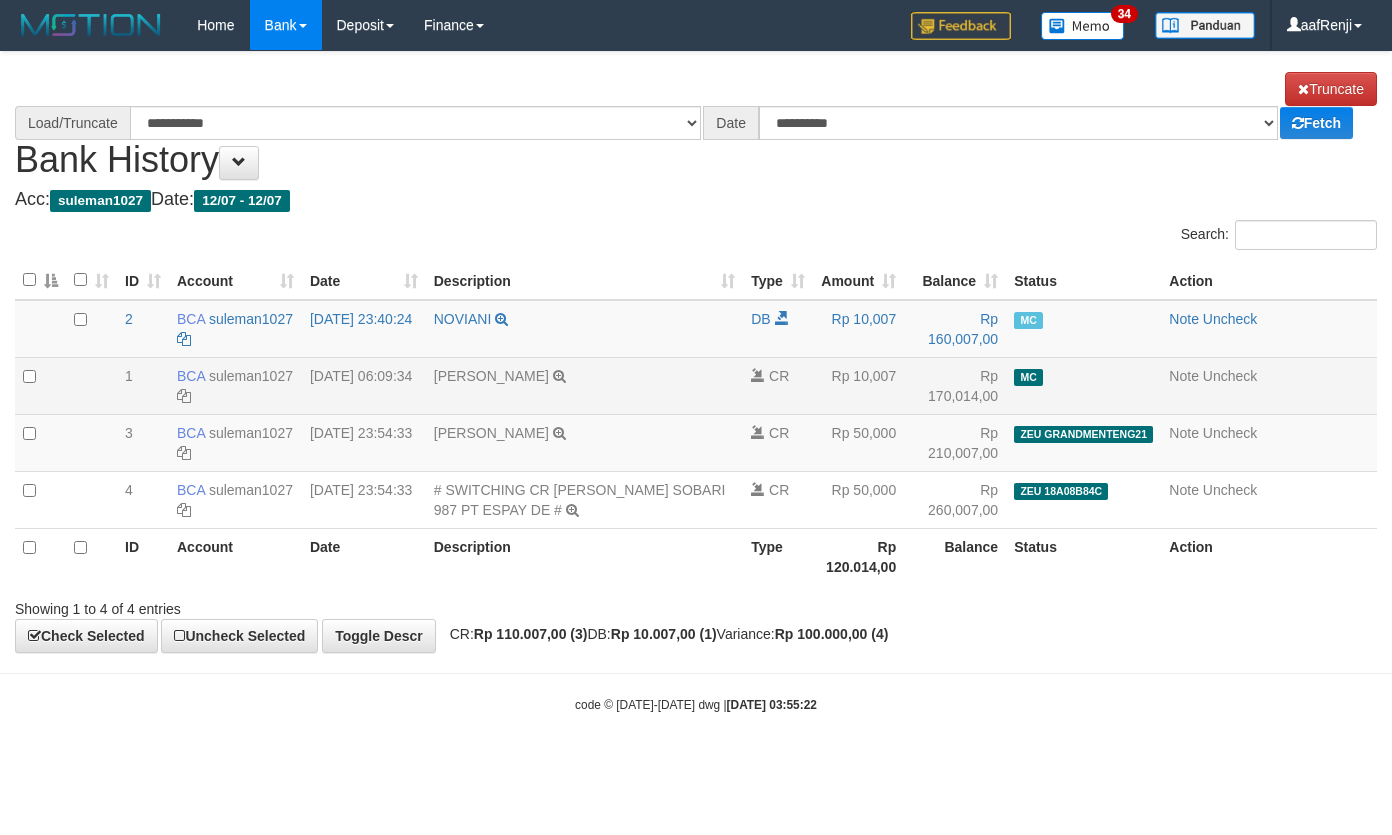 scroll, scrollTop: 0, scrollLeft: 0, axis: both 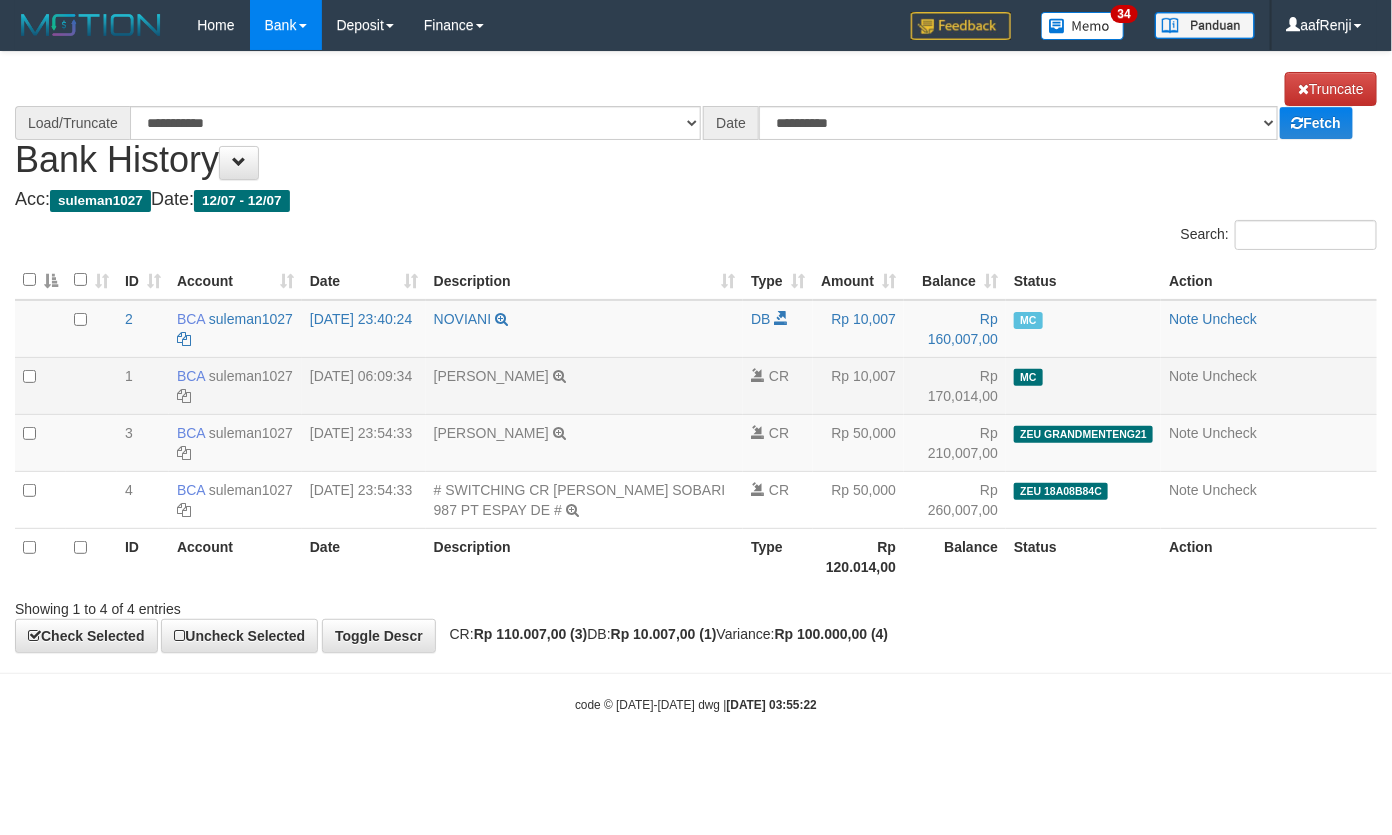 click on "[PERSON_NAME]       TRSF E-BANKING CR 1207/FTSCY/WS95031
10007.00[PERSON_NAME]" at bounding box center [584, 385] 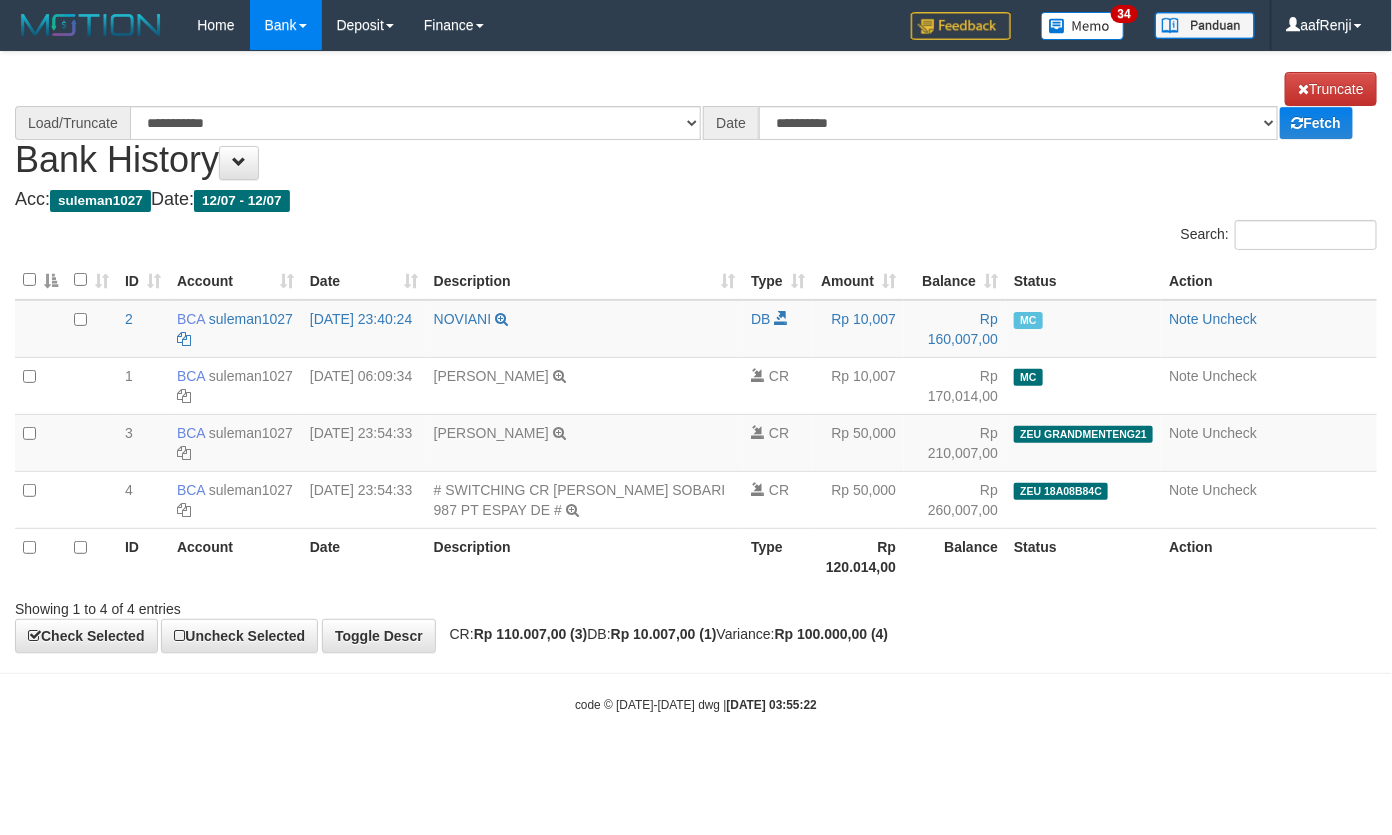 select on "****" 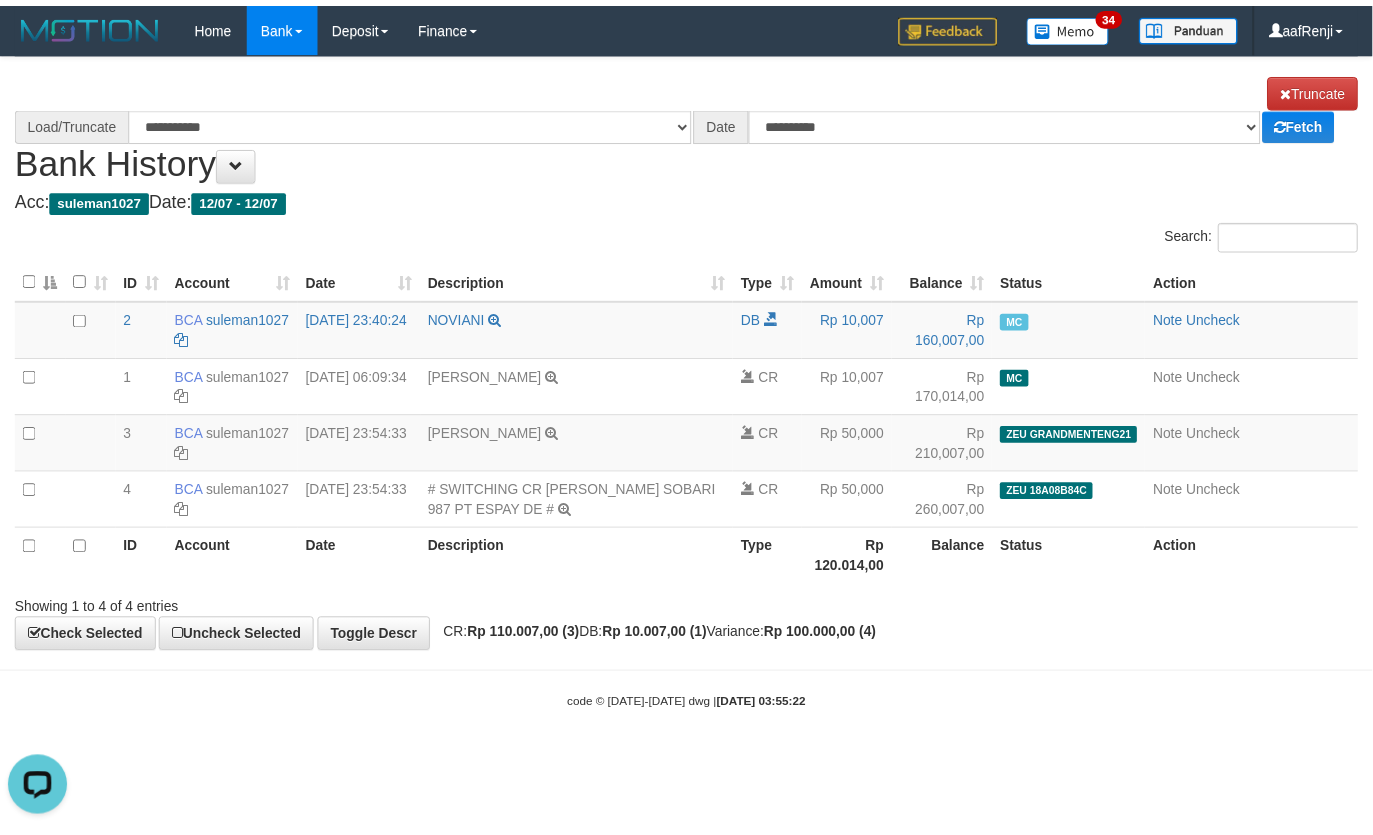 scroll, scrollTop: 0, scrollLeft: 0, axis: both 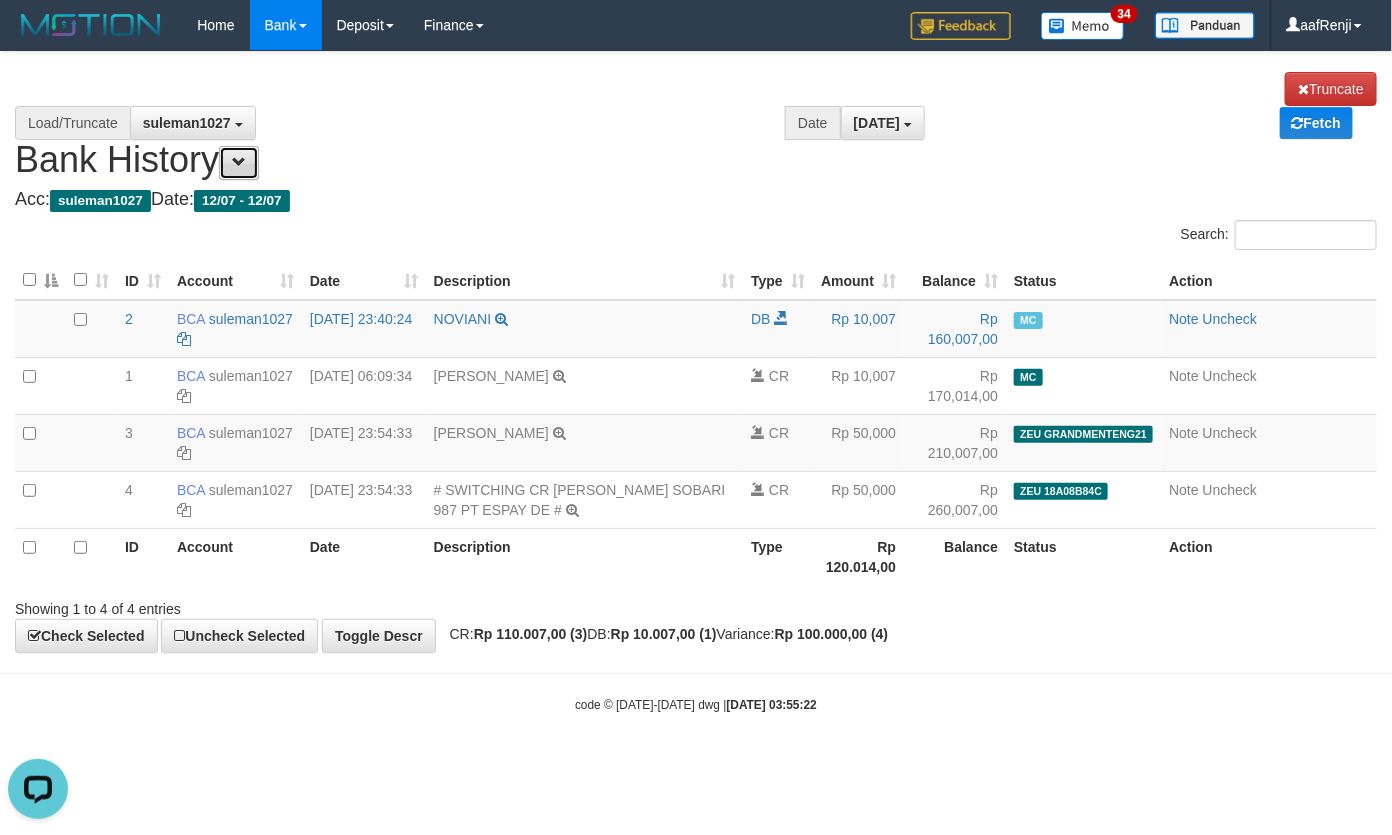 drag, startPoint x: 261, startPoint y: 167, endPoint x: 326, endPoint y: 217, distance: 82.006096 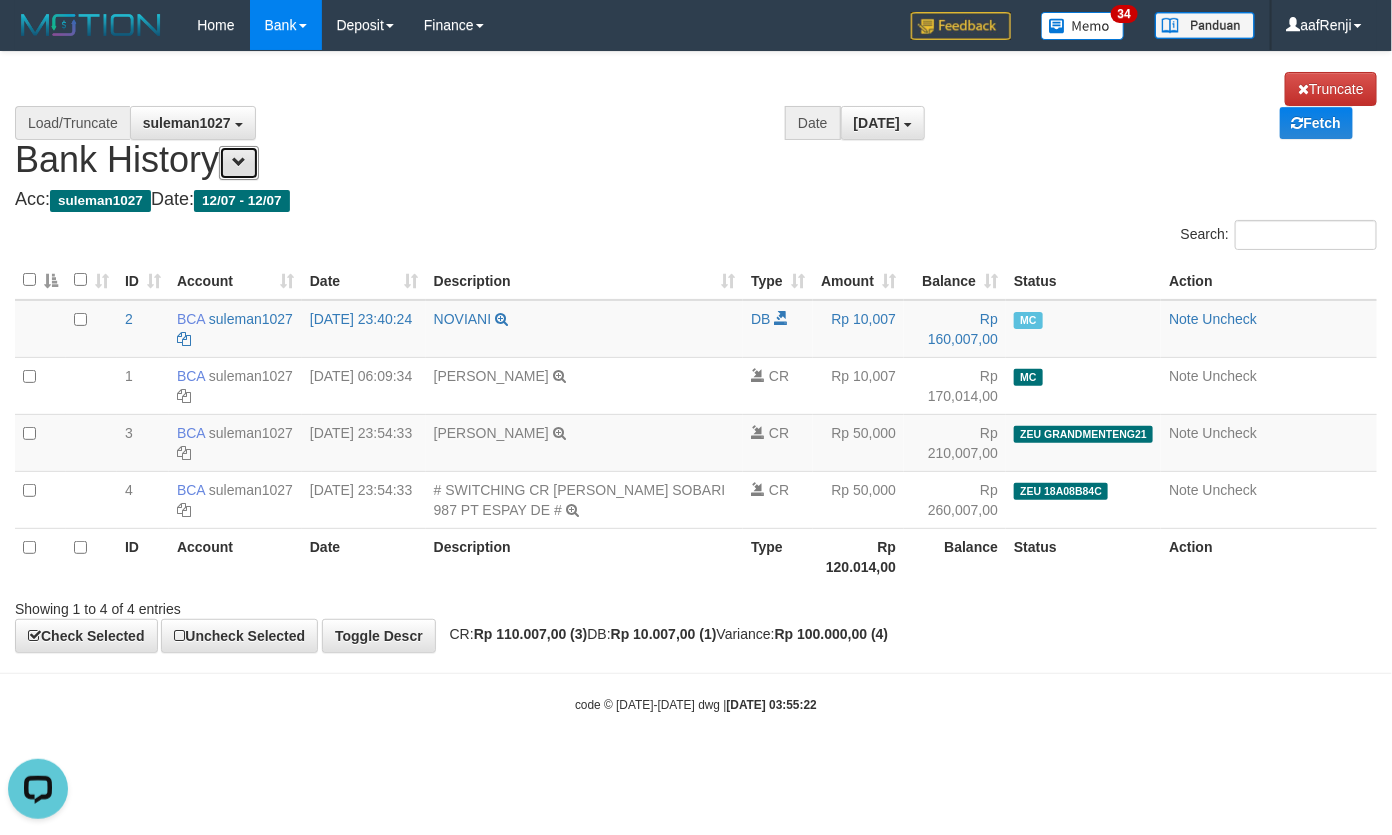 click at bounding box center (239, 163) 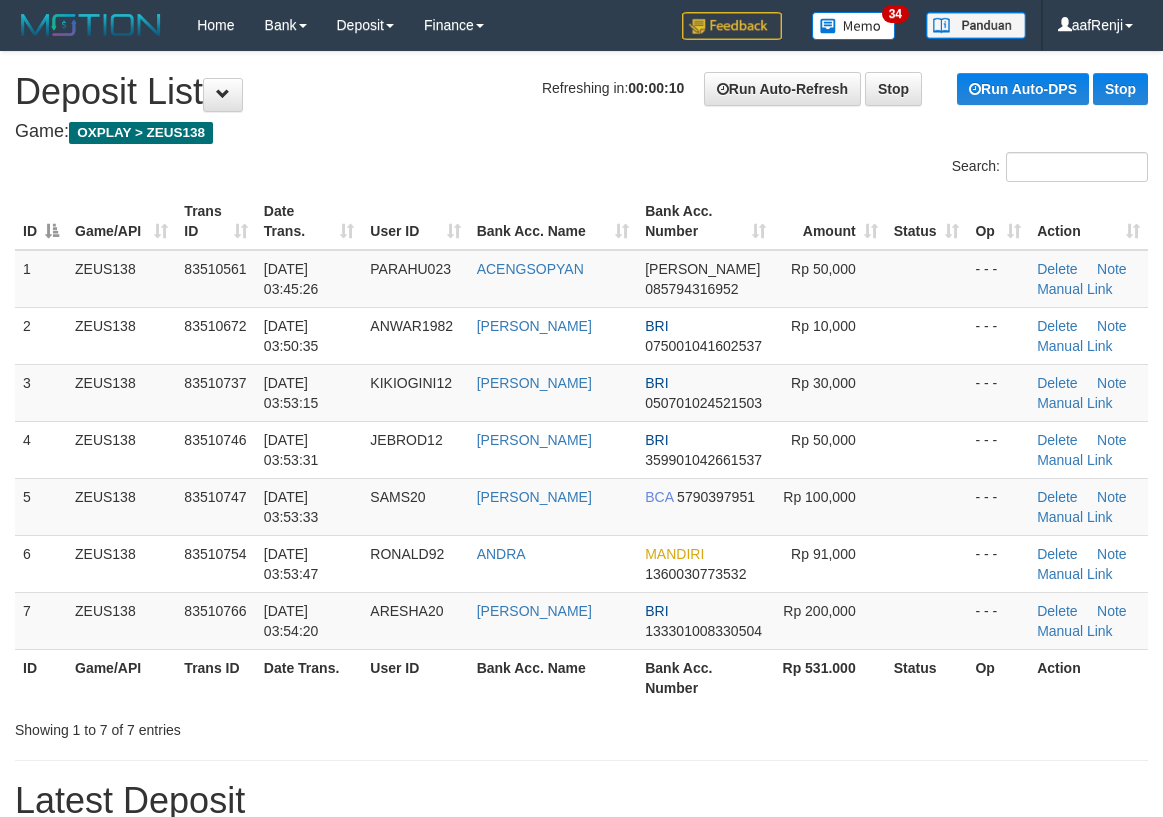 scroll, scrollTop: 0, scrollLeft: 0, axis: both 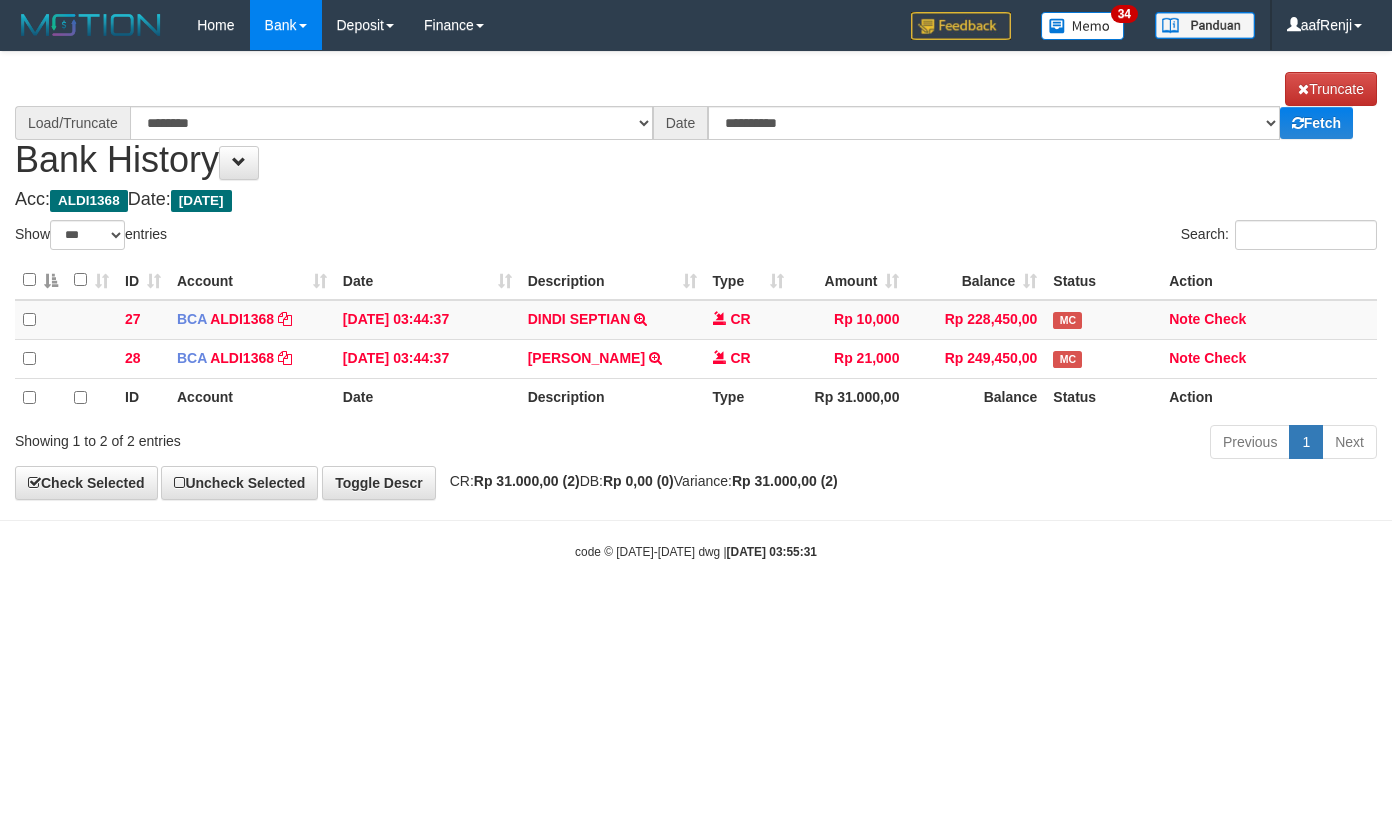 select on "***" 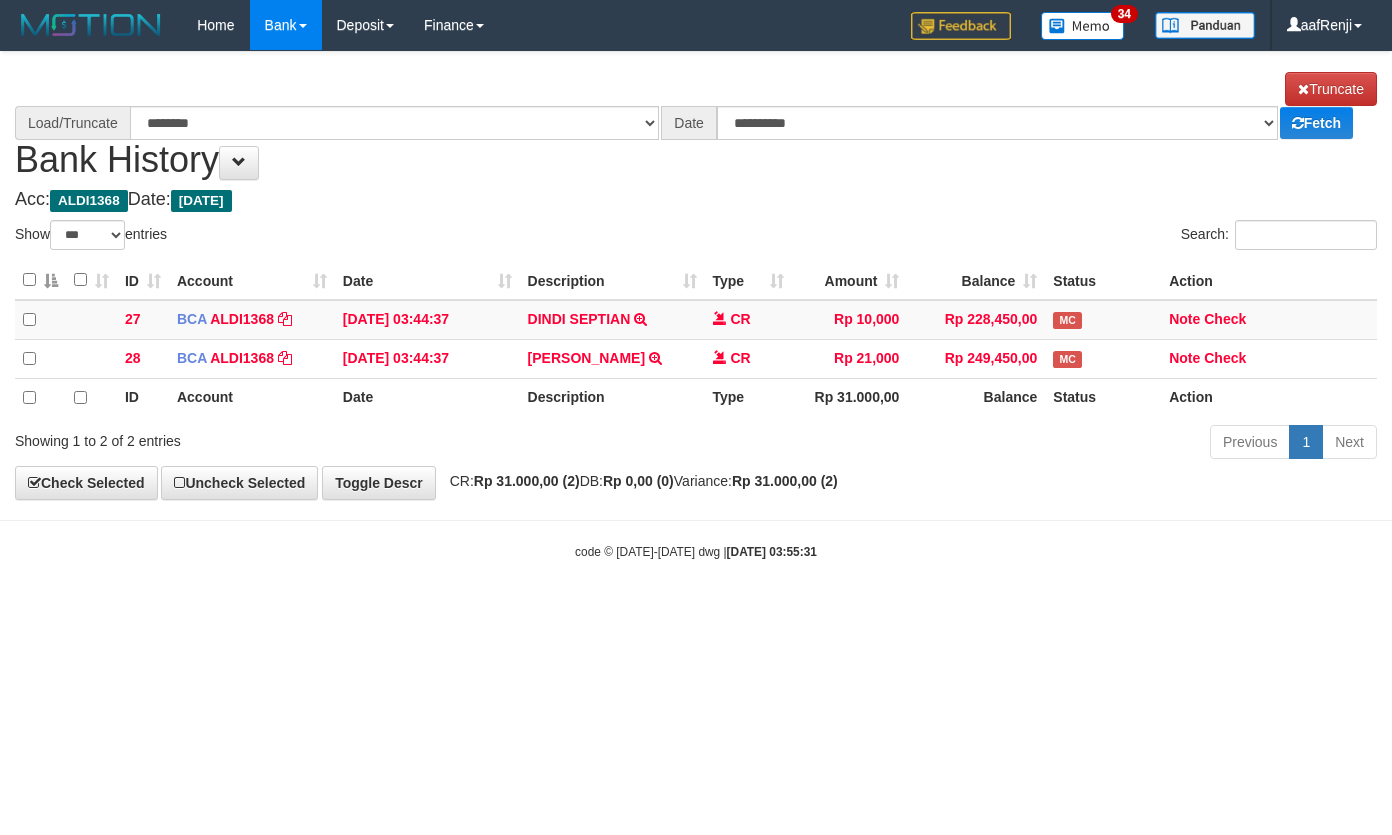 scroll, scrollTop: 0, scrollLeft: 0, axis: both 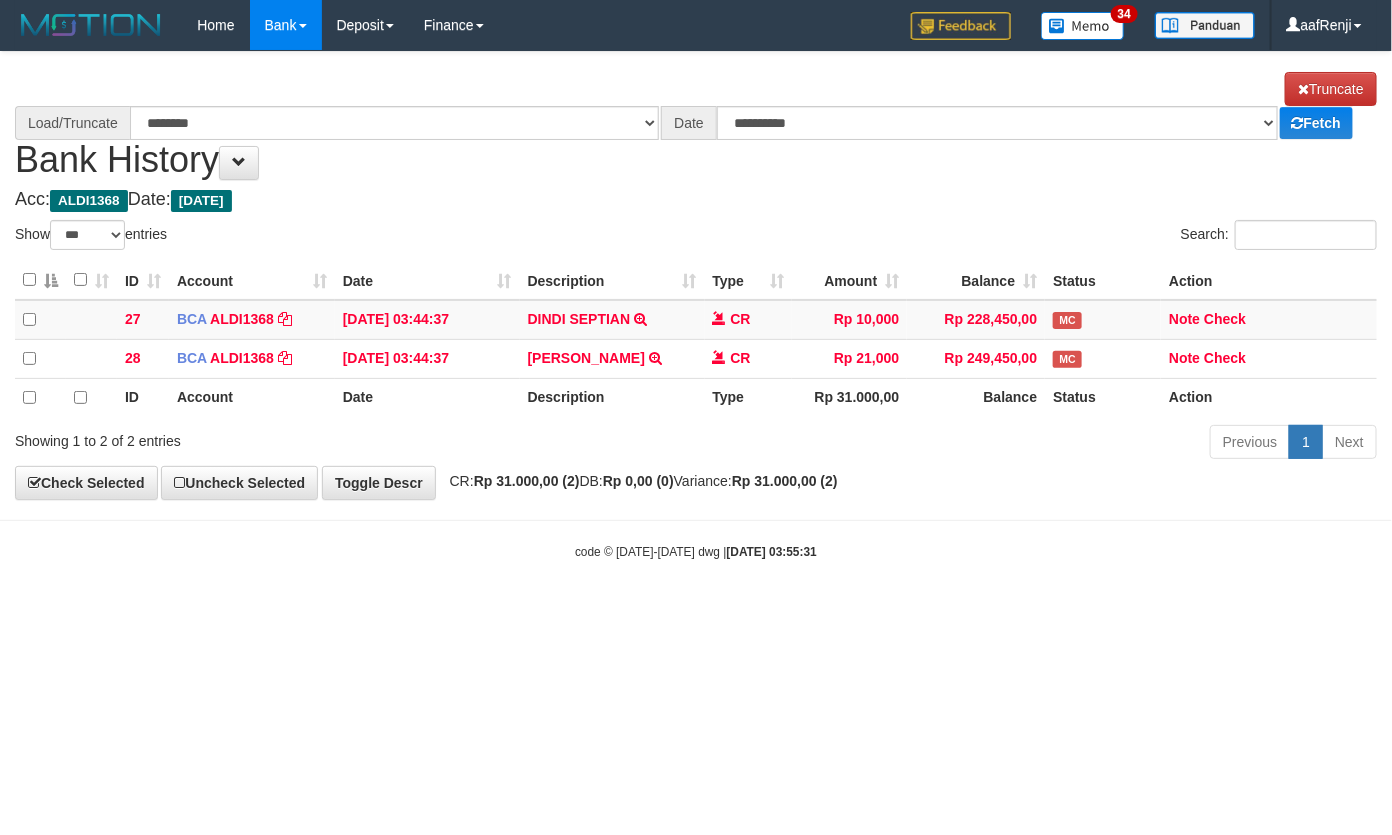 select on "****" 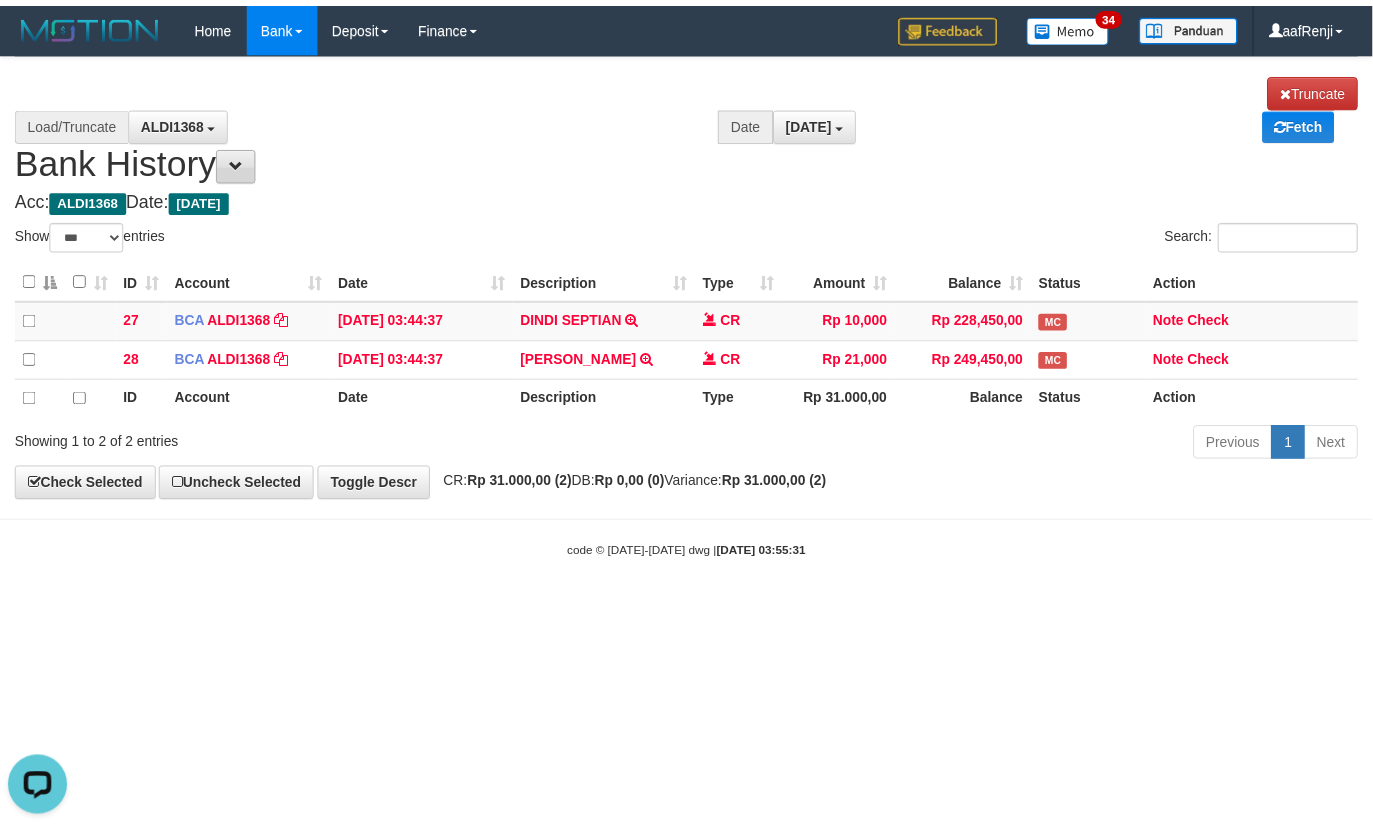 scroll, scrollTop: 0, scrollLeft: 0, axis: both 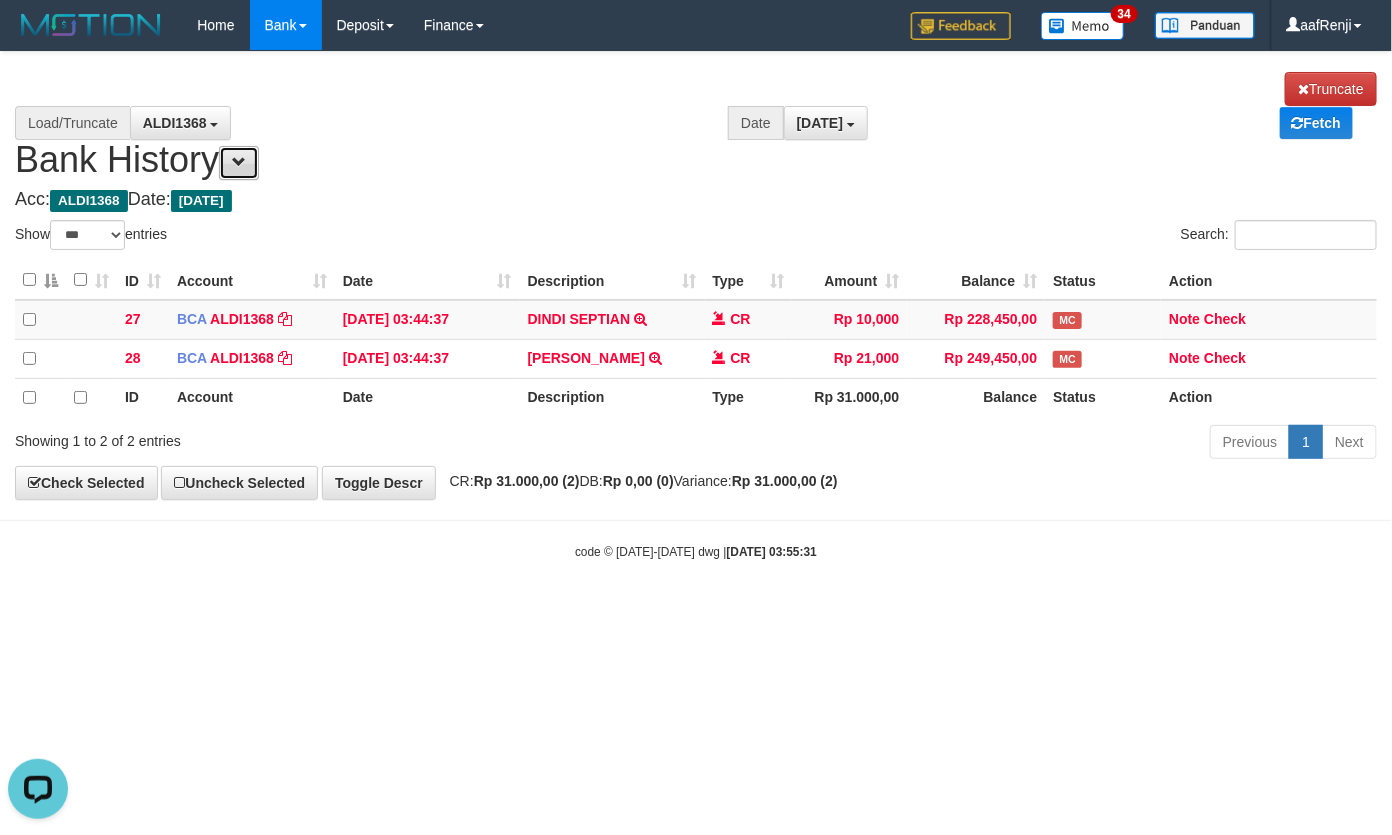 click at bounding box center (239, 163) 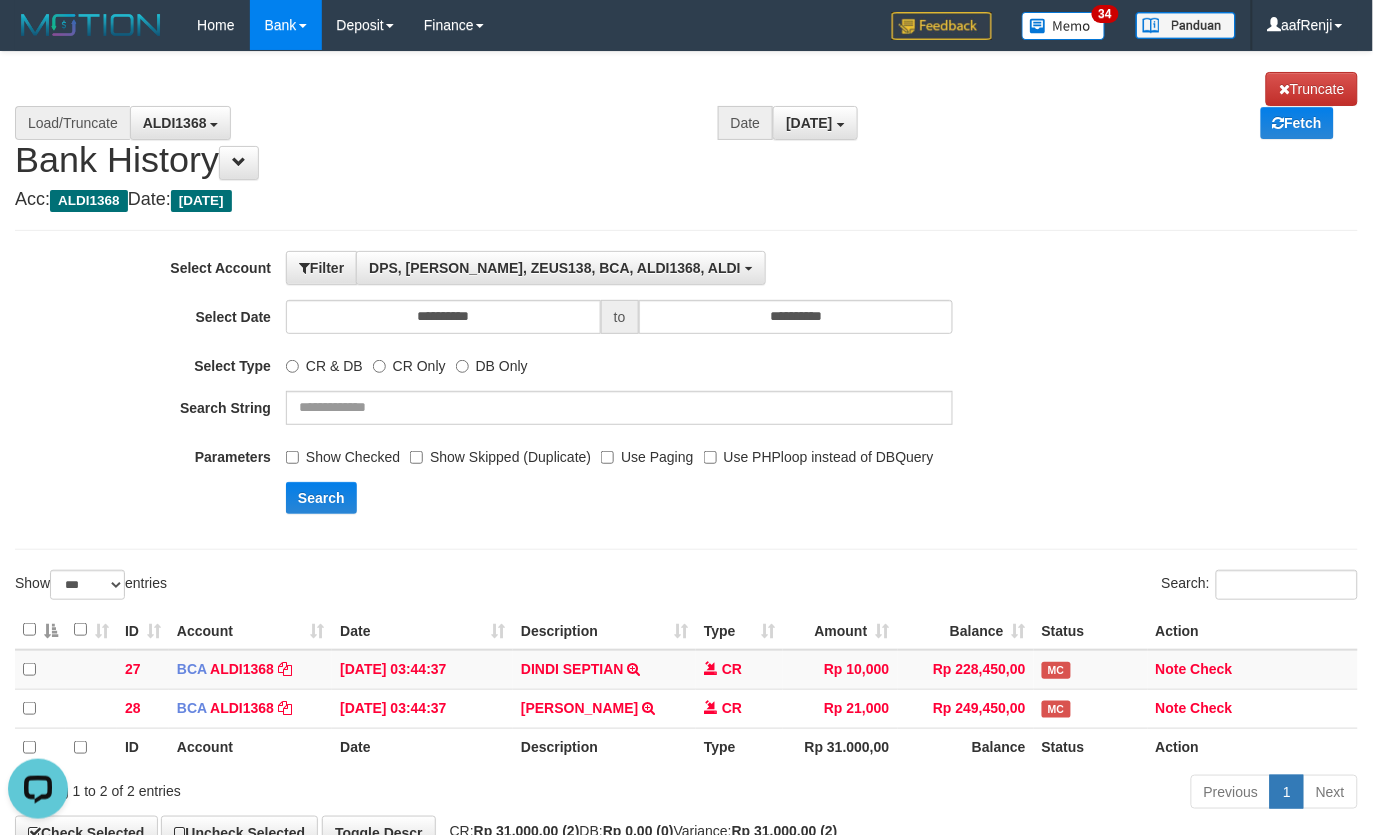 click on "Show Checked" at bounding box center (343, 453) 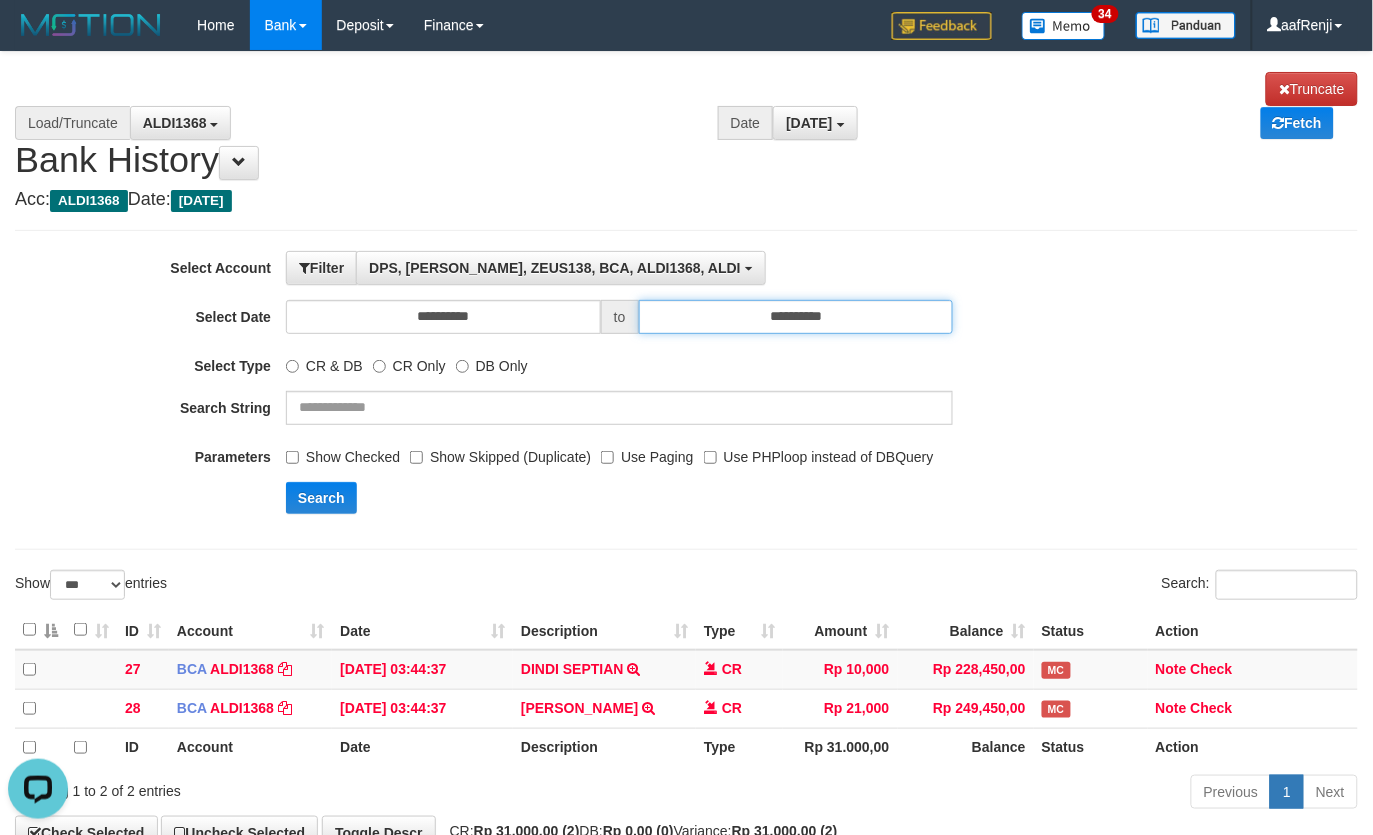 click on "**********" at bounding box center [796, 317] 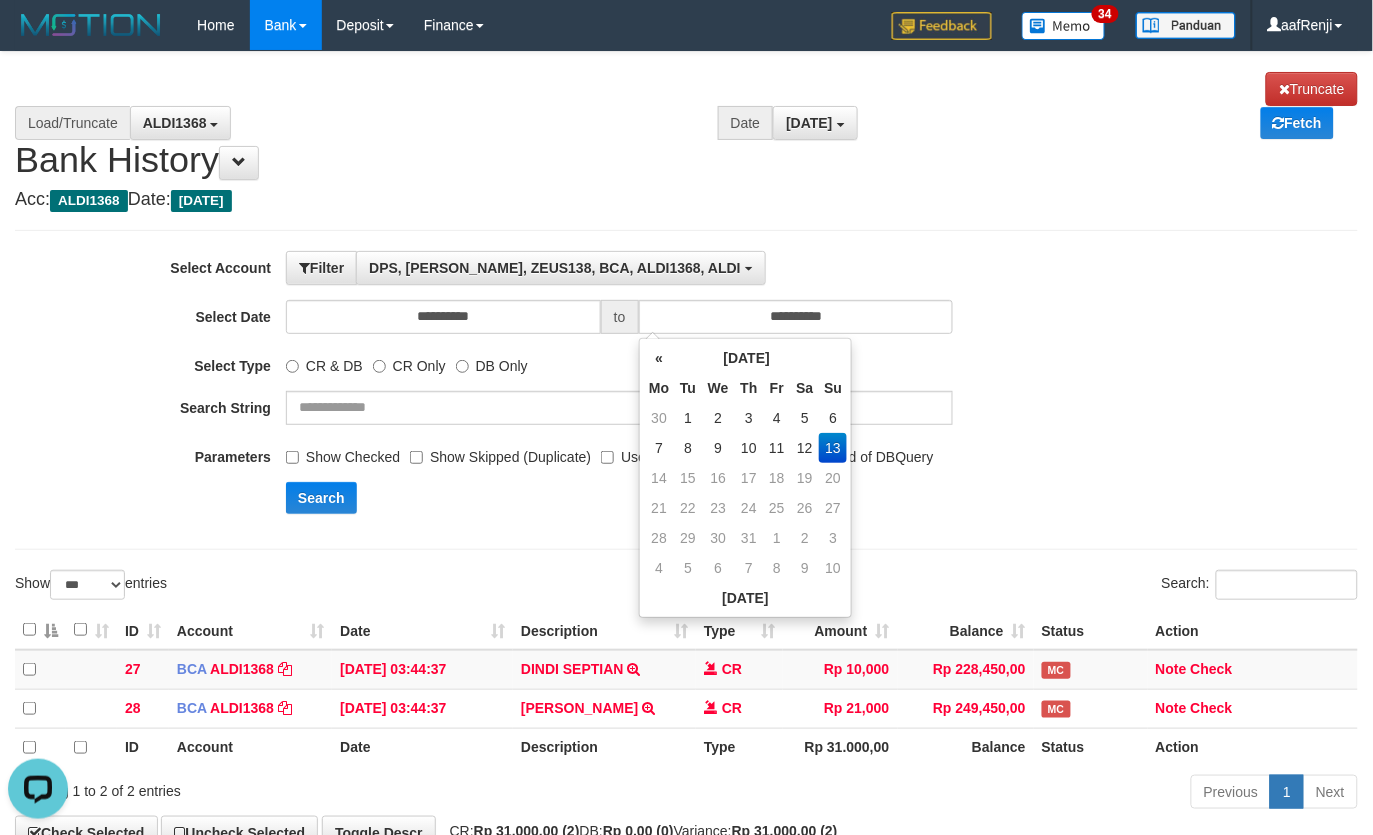 drag, startPoint x: 810, startPoint y: 445, endPoint x: 485, endPoint y: 498, distance: 329.29318 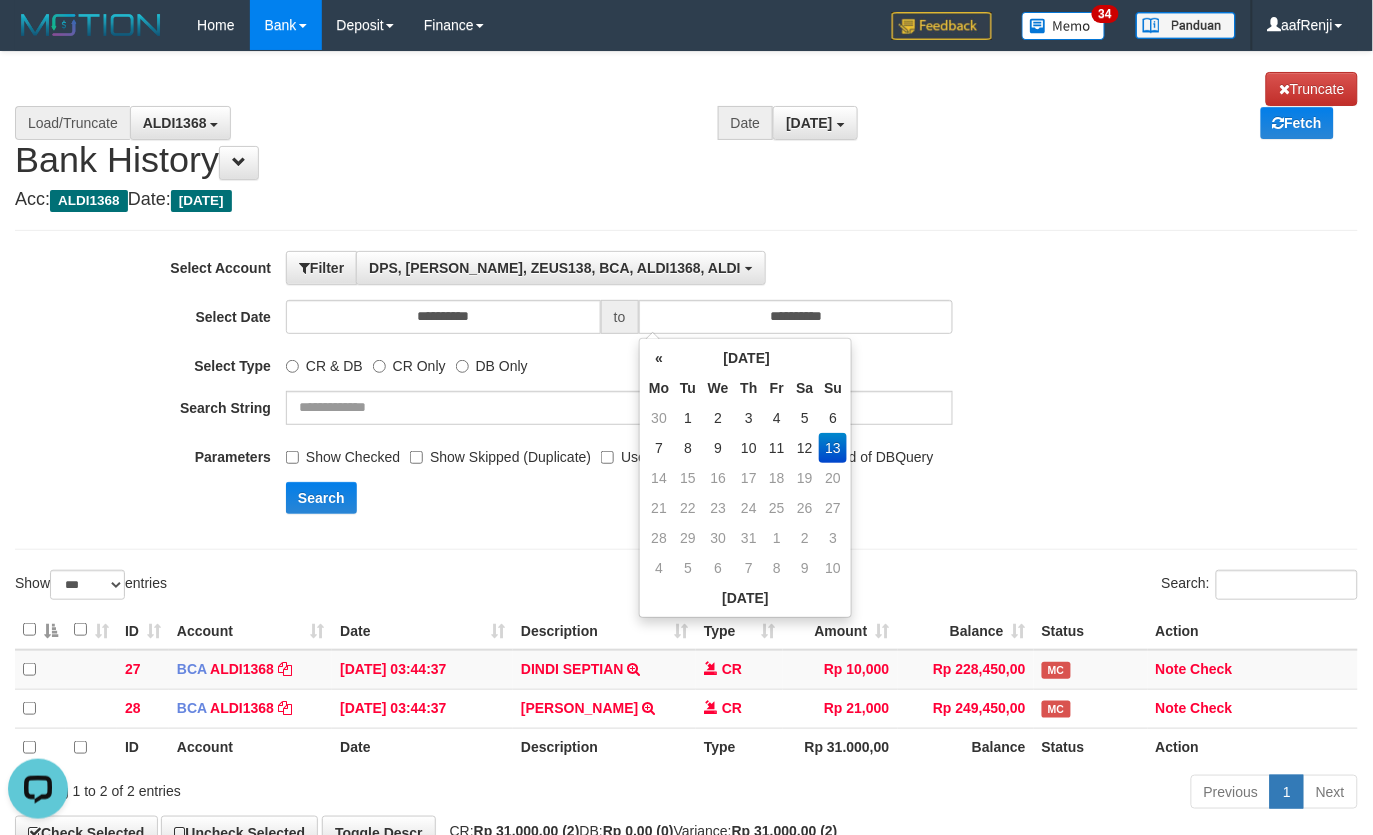 click on "12" at bounding box center [805, 448] 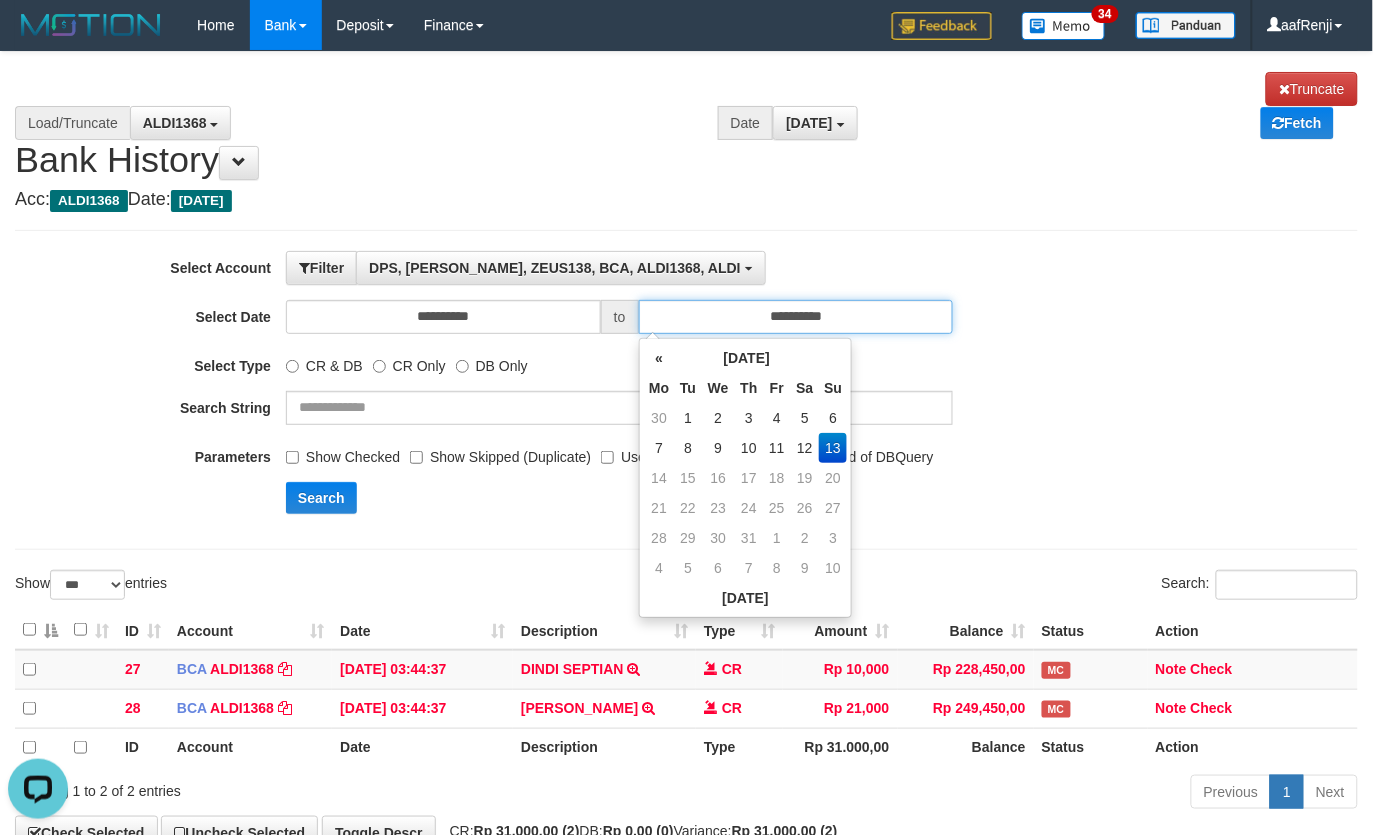 type on "**********" 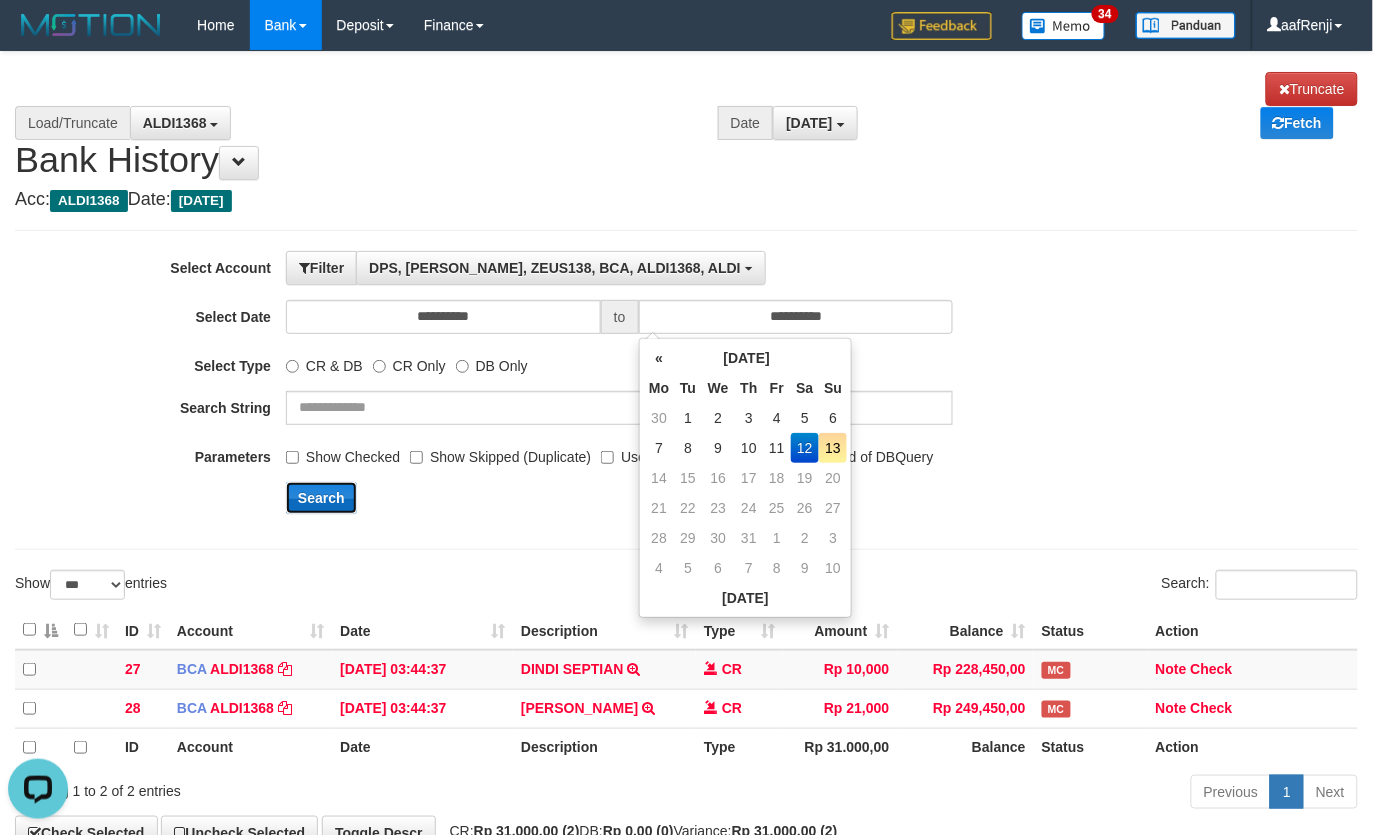 click on "Search" at bounding box center [321, 498] 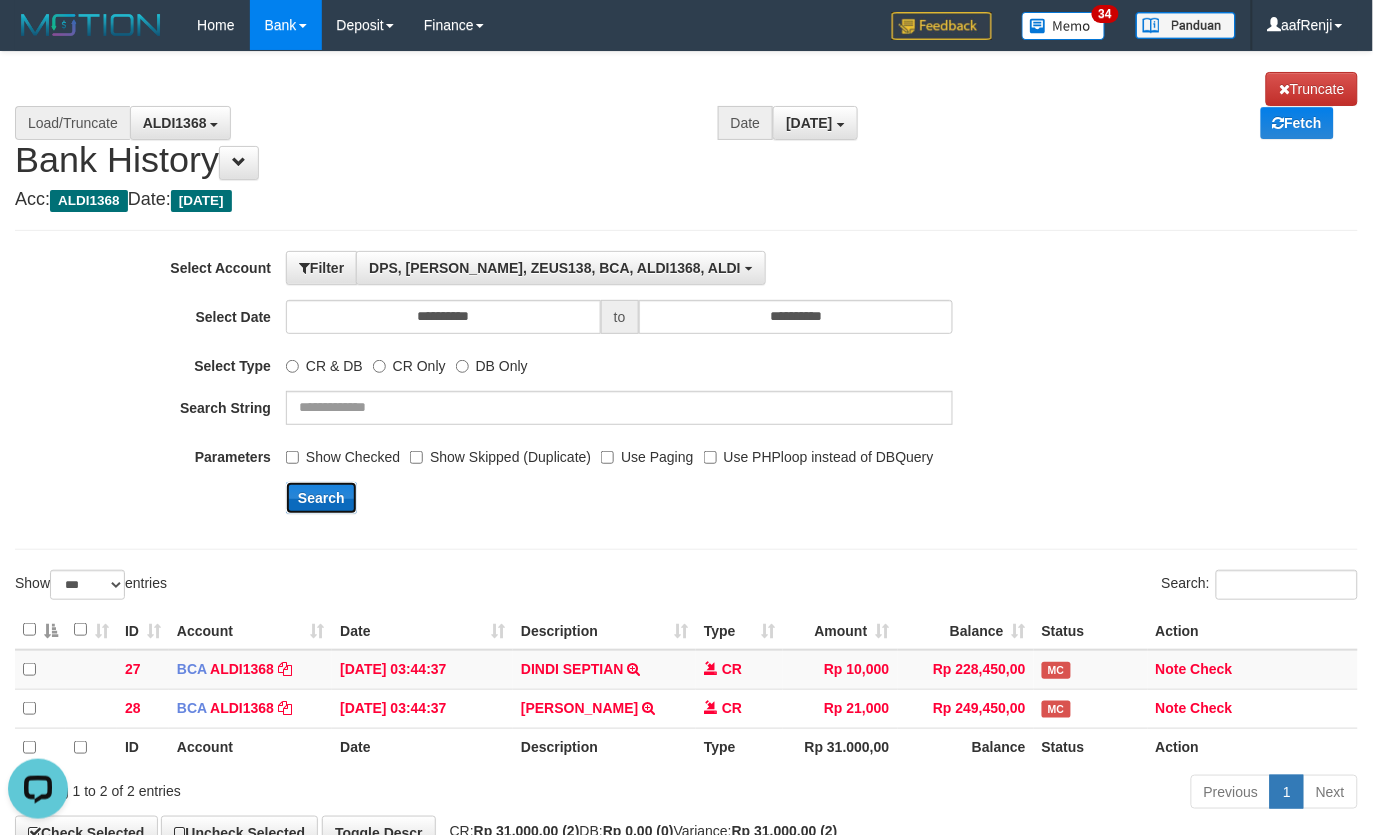 click on "Search" at bounding box center [321, 498] 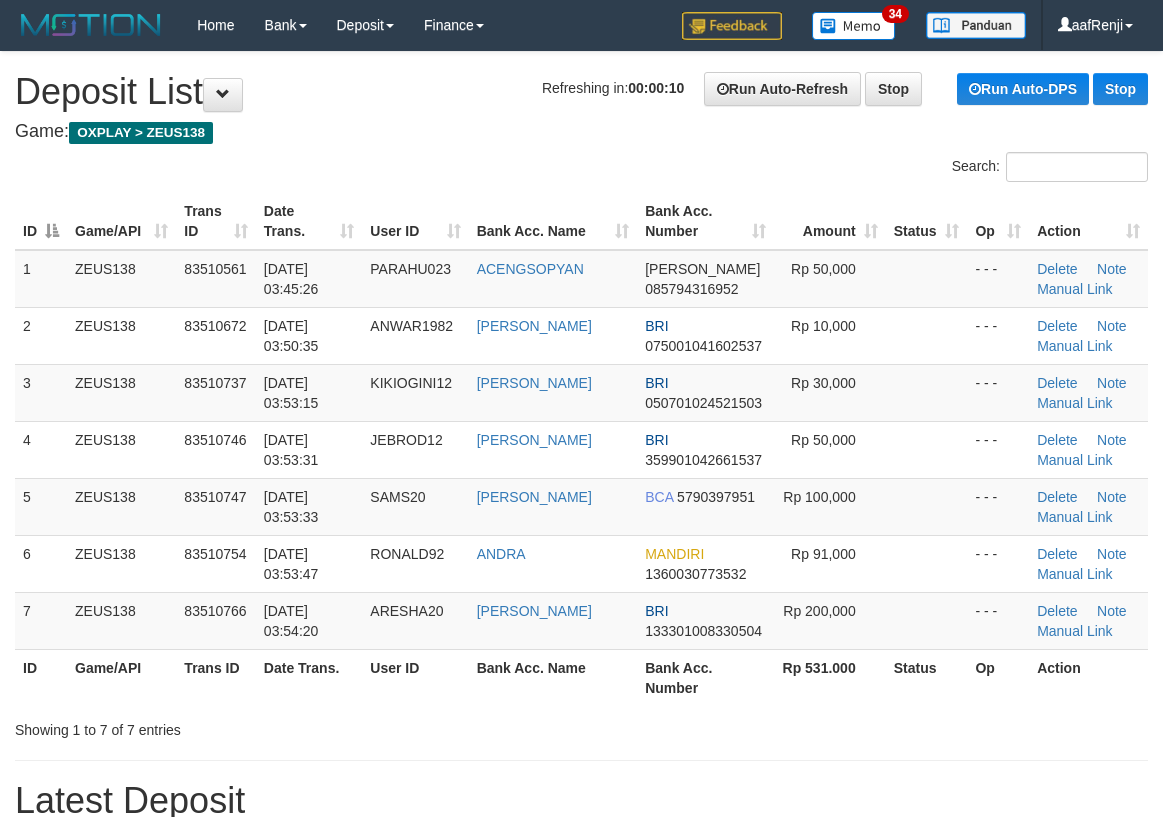 scroll, scrollTop: 0, scrollLeft: 0, axis: both 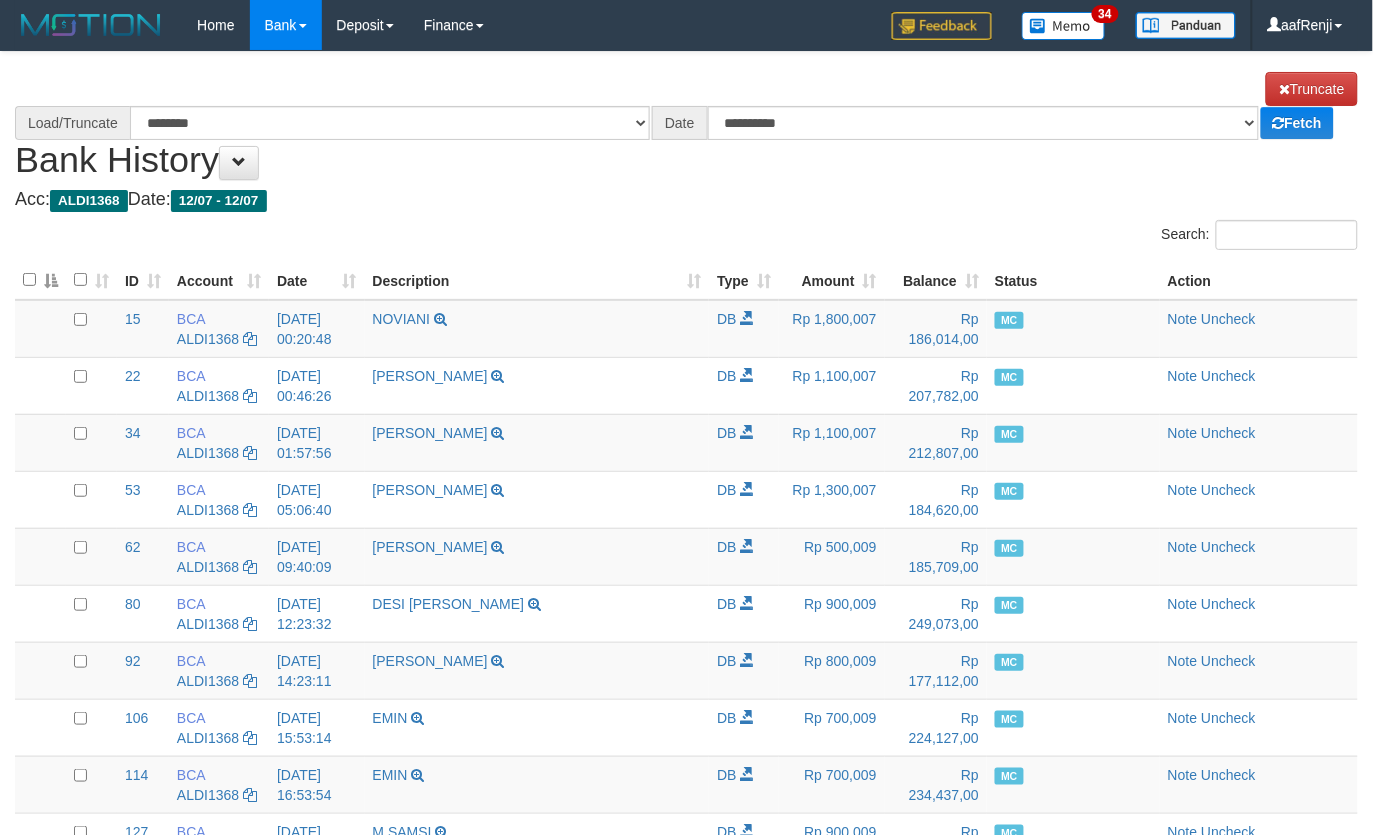 select on "****" 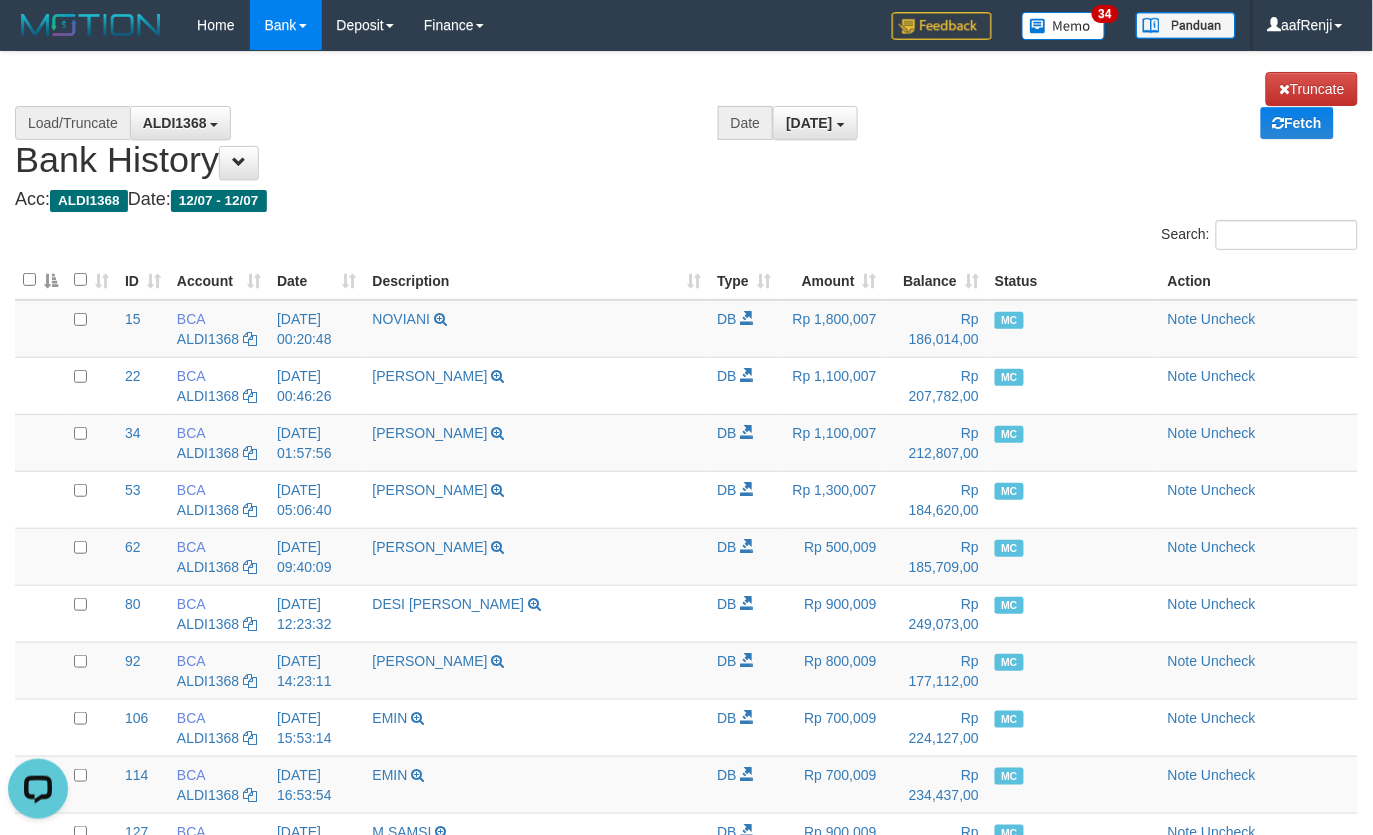 scroll, scrollTop: 0, scrollLeft: 0, axis: both 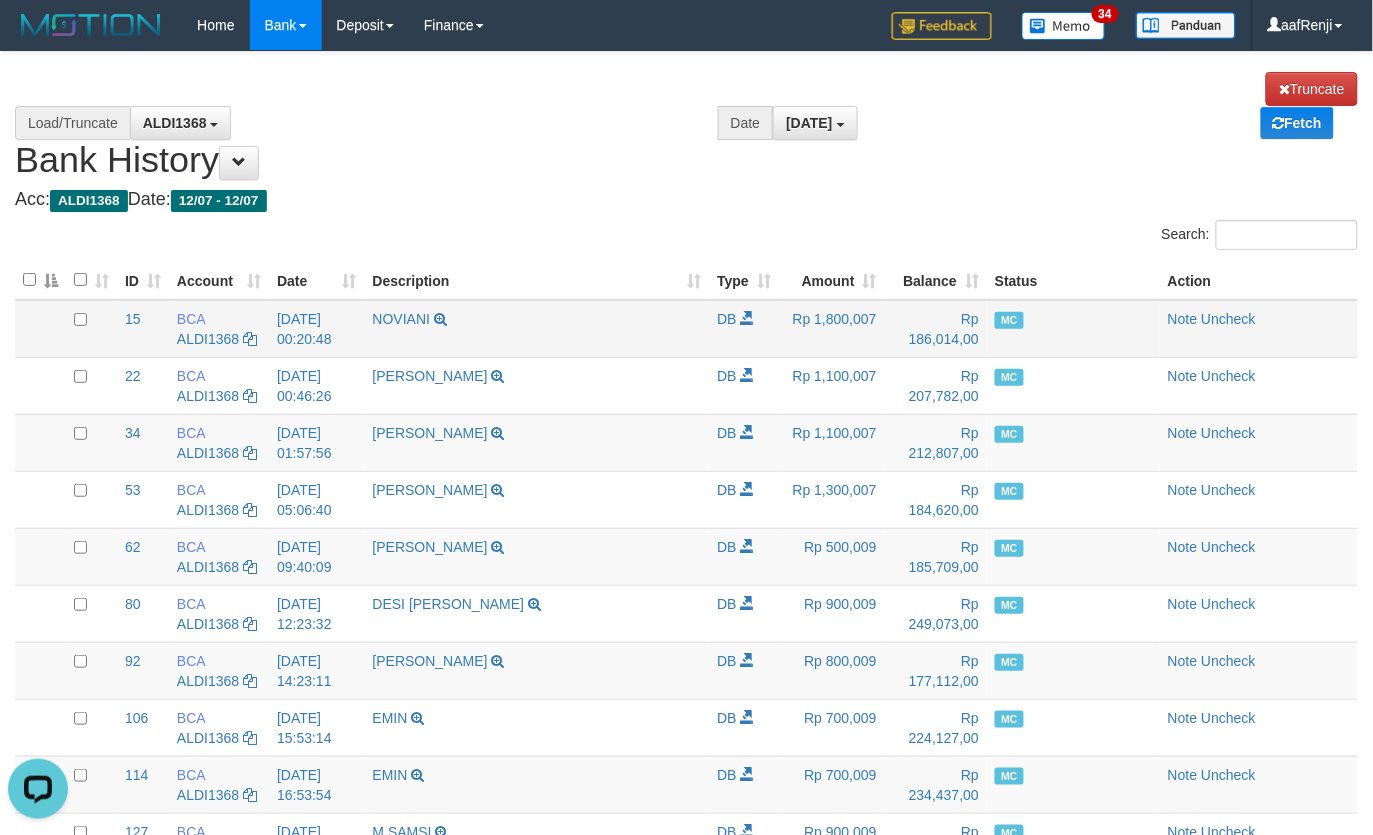 click on "NOVIANI       TRSF E-BANKING DB 1207/FTSCY/WS95031
1800007.00NOVIANI" at bounding box center [537, 329] 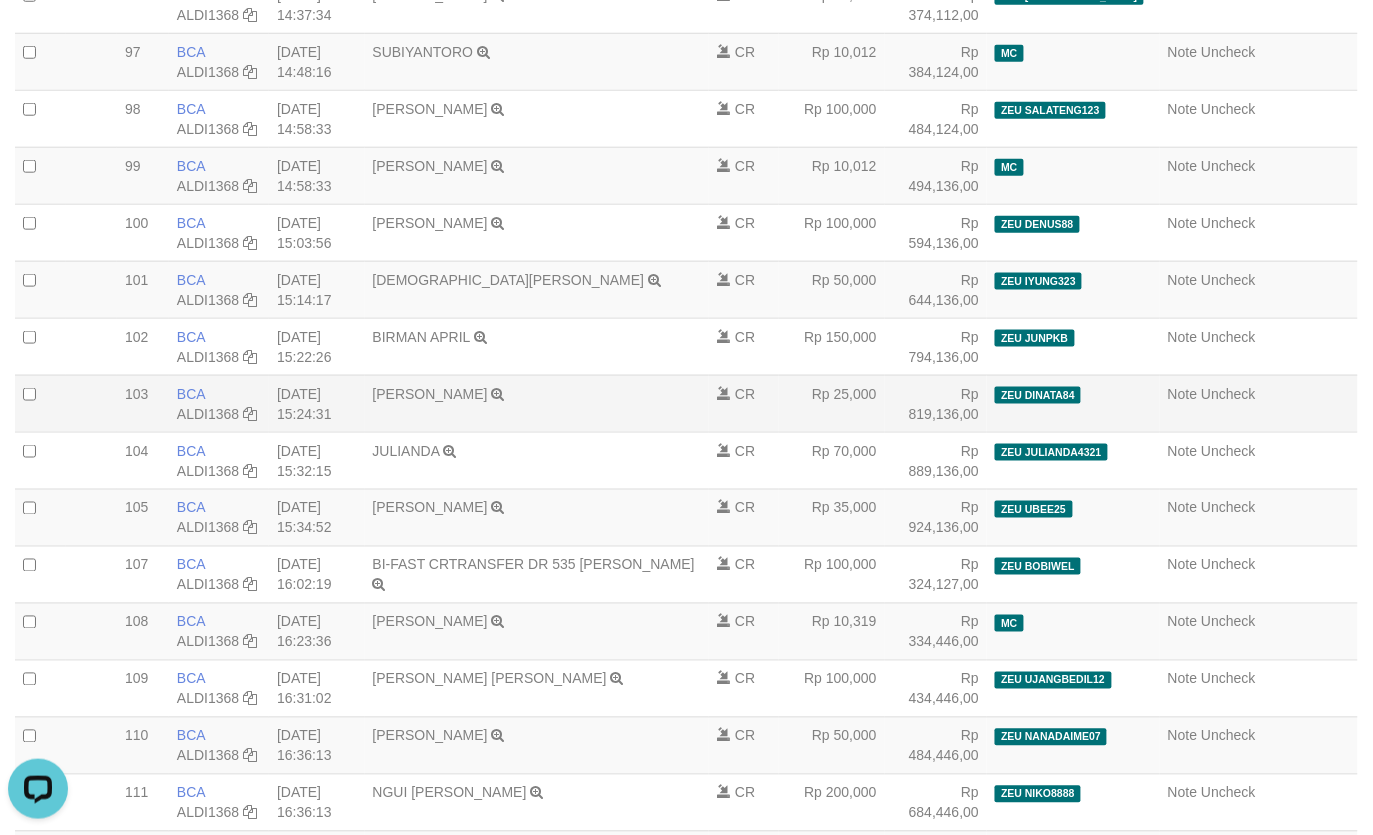 click on "ZEU DINATA84" at bounding box center [1038, 395] 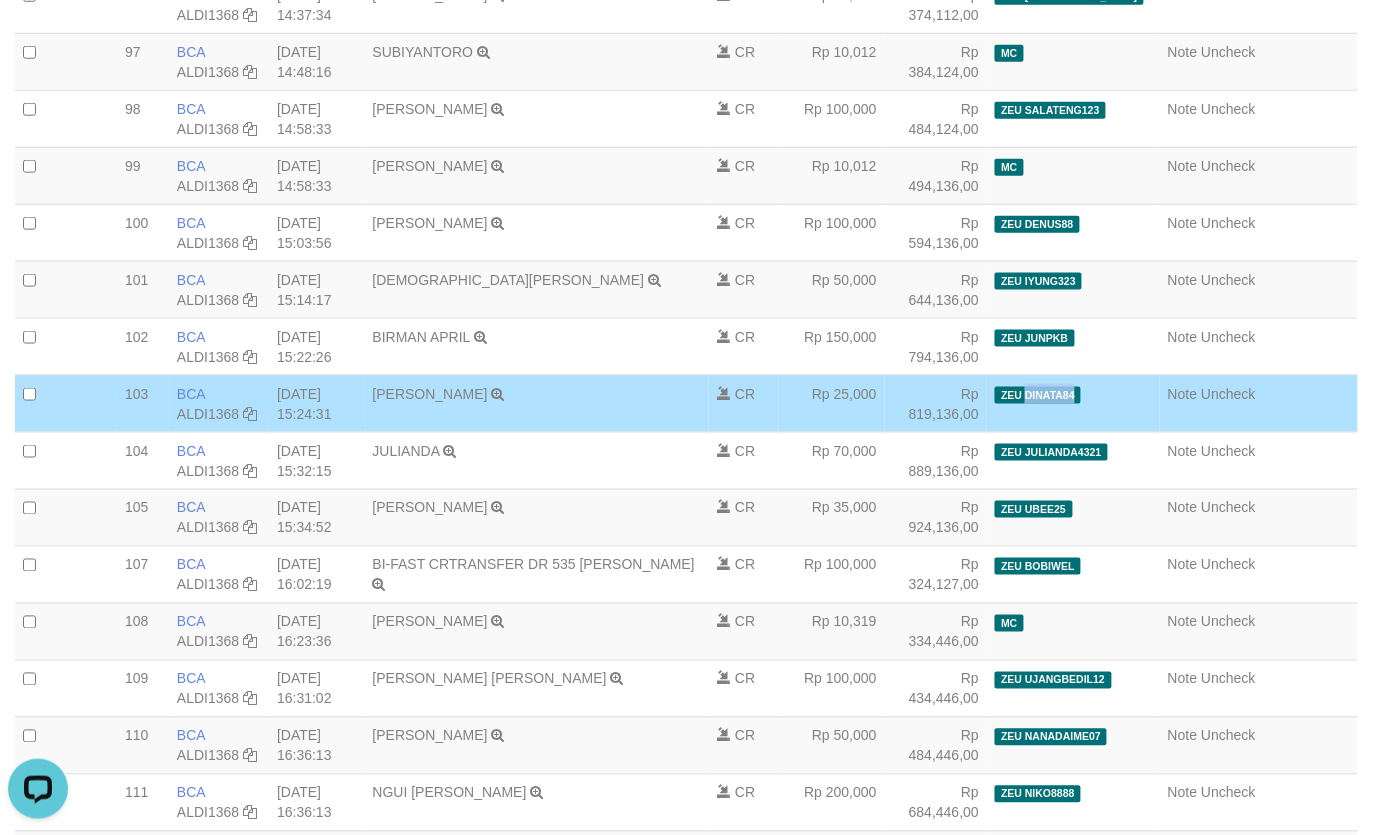 drag, startPoint x: 1061, startPoint y: 420, endPoint x: 1045, endPoint y: 435, distance: 21.931713 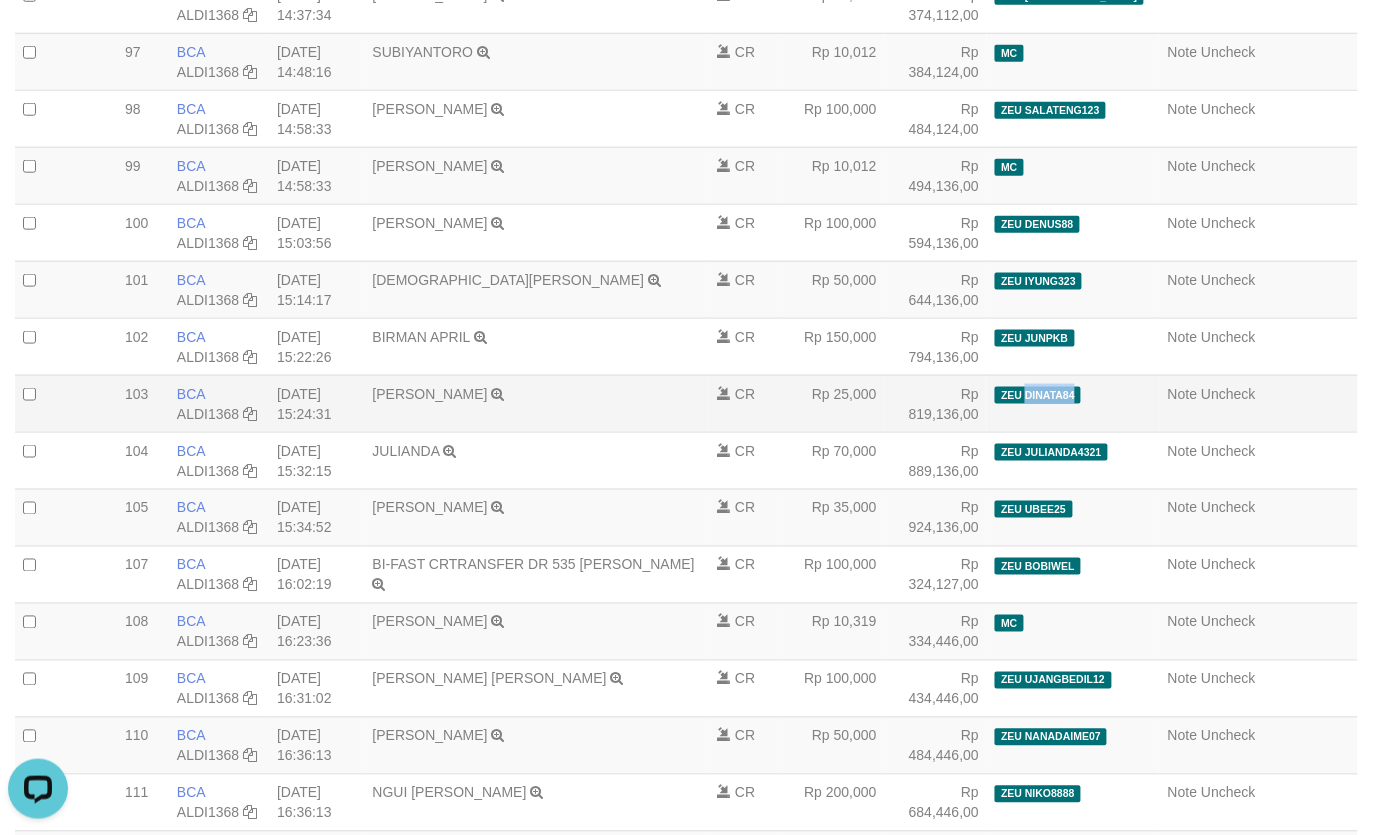 copy on "DINATA84" 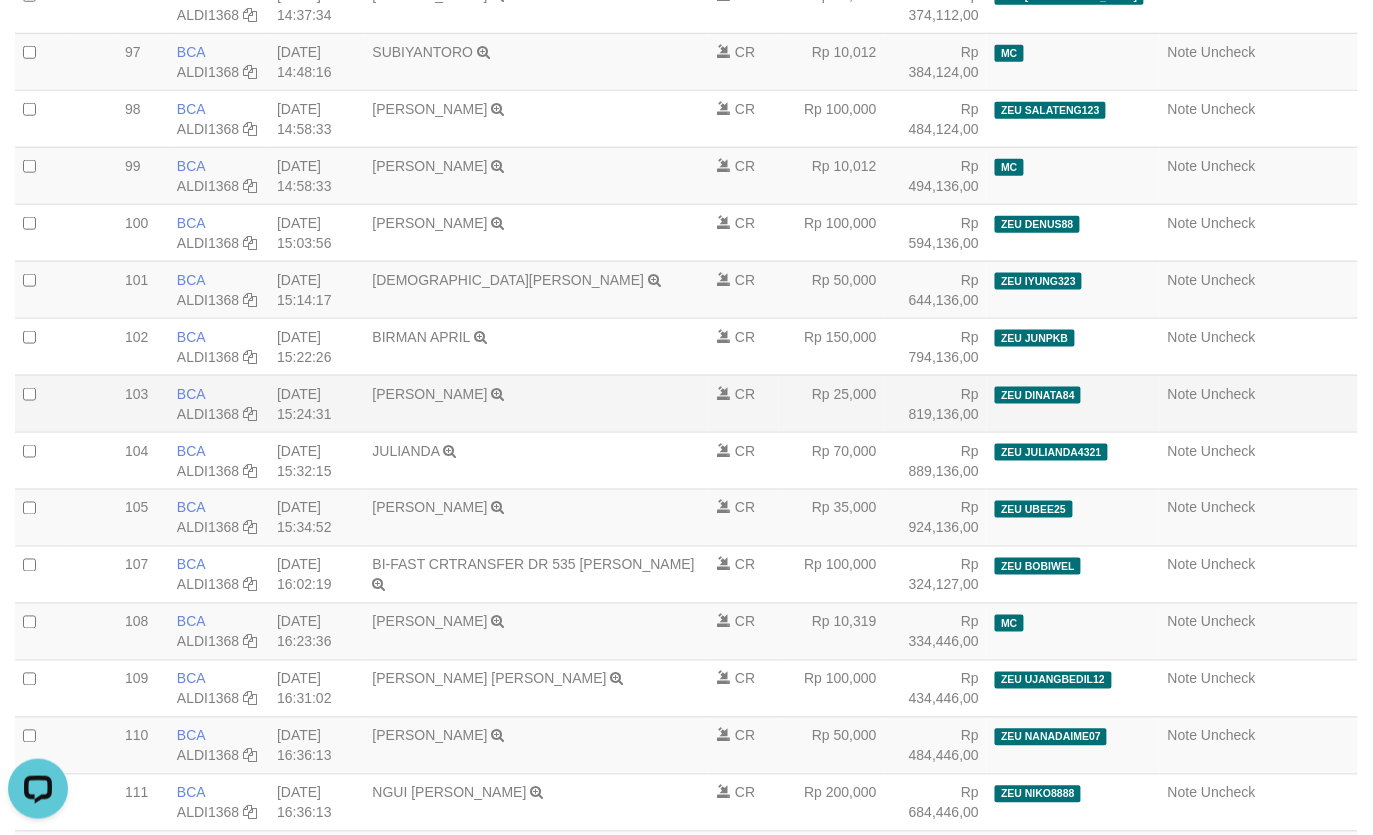 click on "MUHAMAD DION       TRSF E-BANKING CR 1207/FTSCY/WS95031
25000.00MUHAMAD DION" at bounding box center [537, 403] 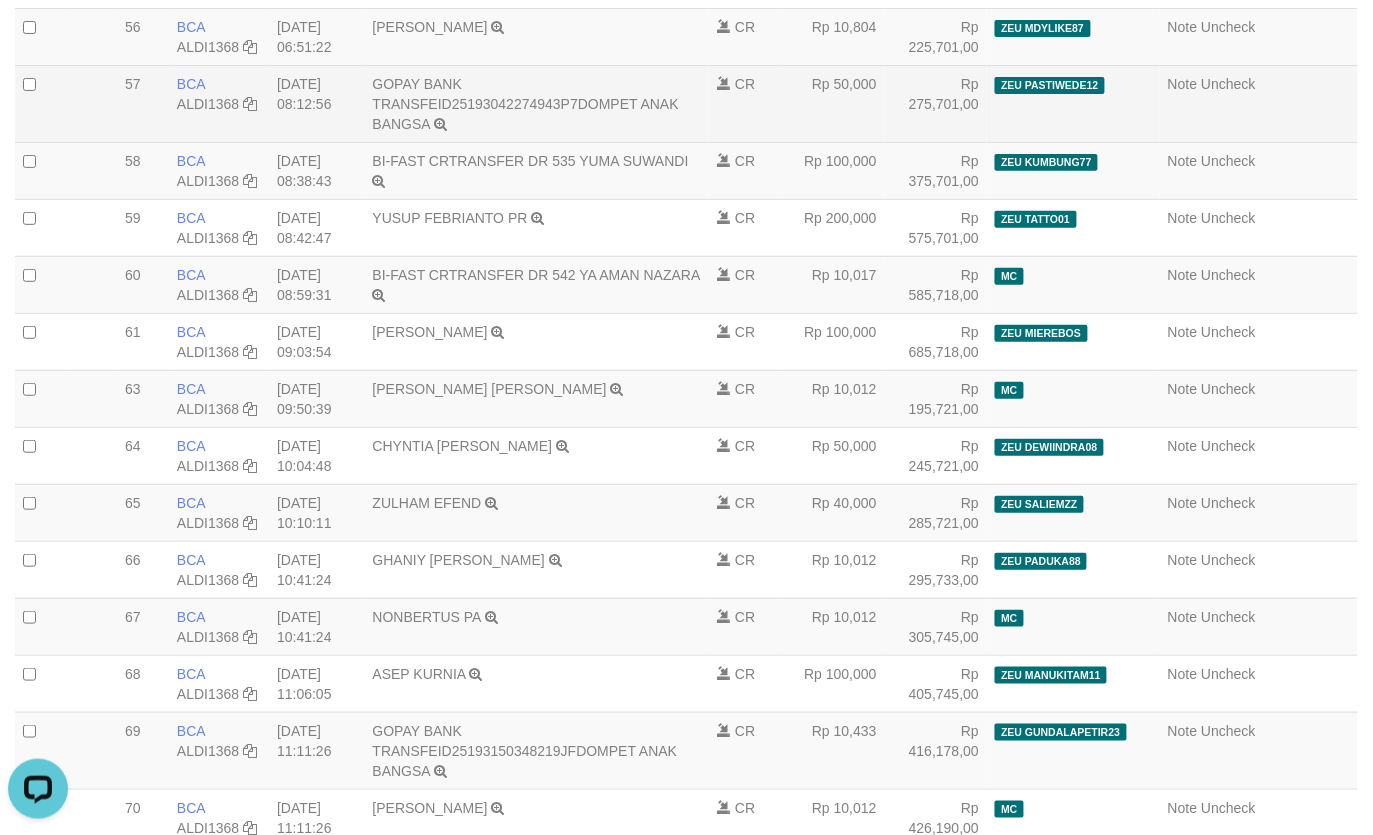 scroll, scrollTop: 3538, scrollLeft: 0, axis: vertical 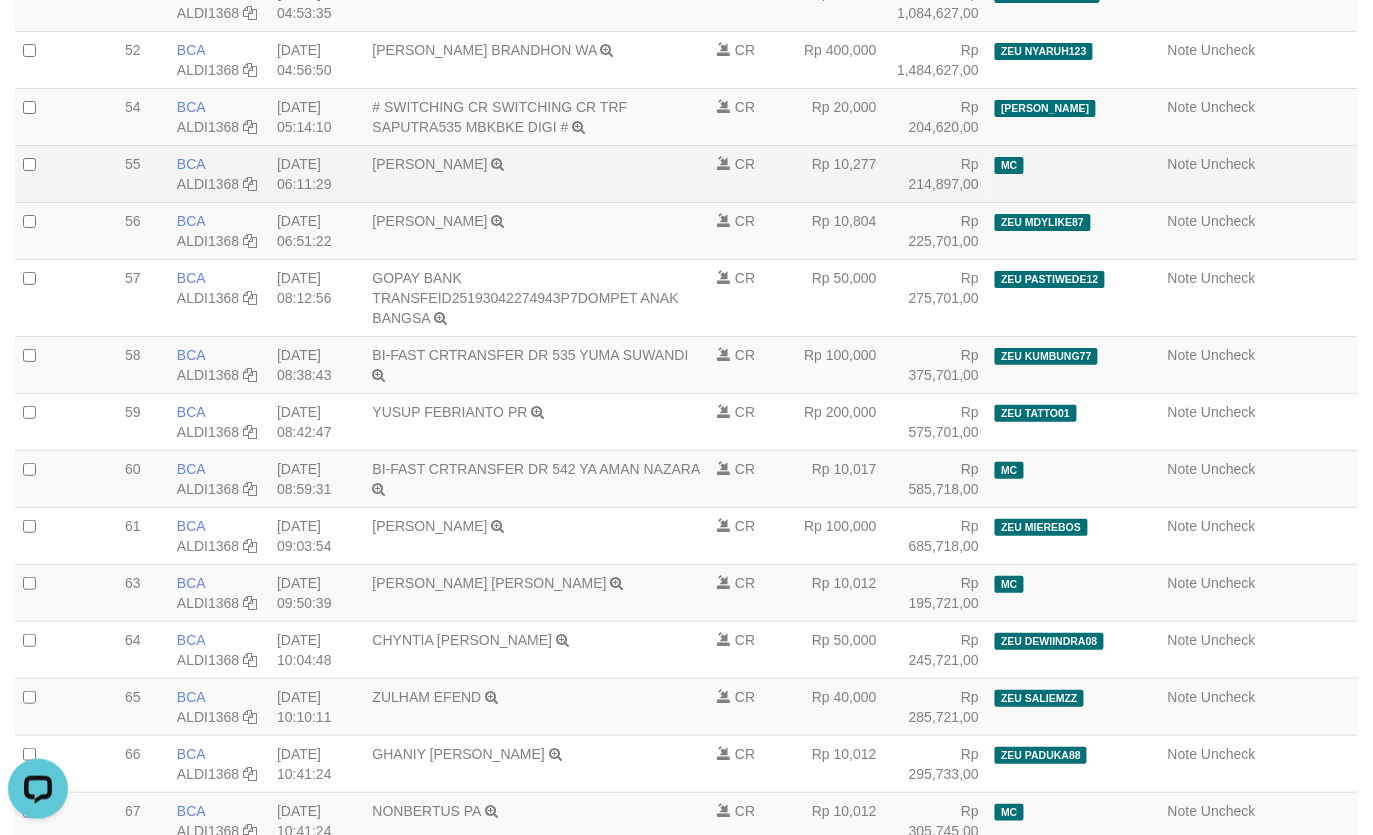 click on "RIDHO AKBAR       TRSF E-BANKING CR 1207/FTSCY/WS95051
10277.002025071237079119 TRFDN-RIDHO AKBAR ESPAY DEBIT INDONE" at bounding box center (537, 173) 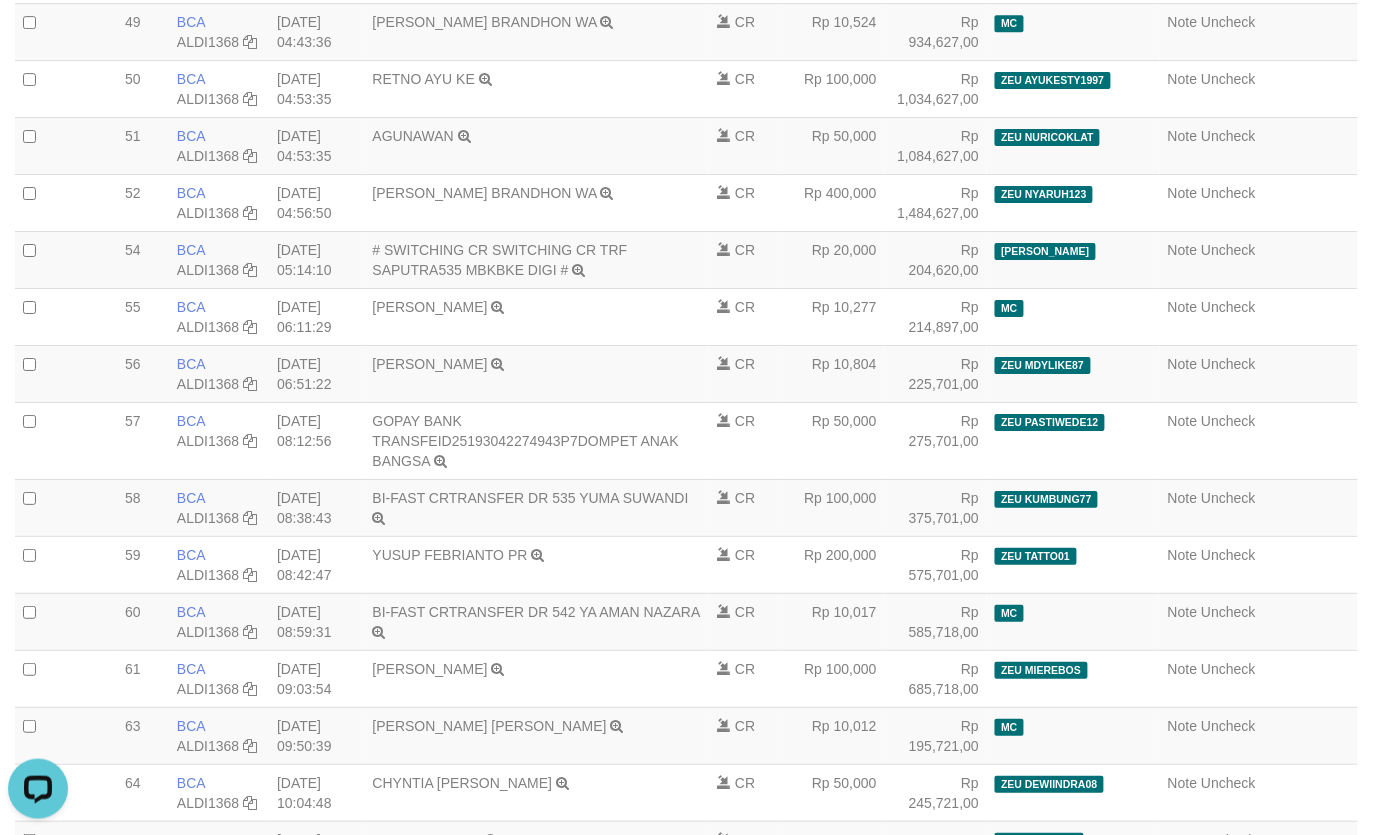 scroll, scrollTop: 3288, scrollLeft: 0, axis: vertical 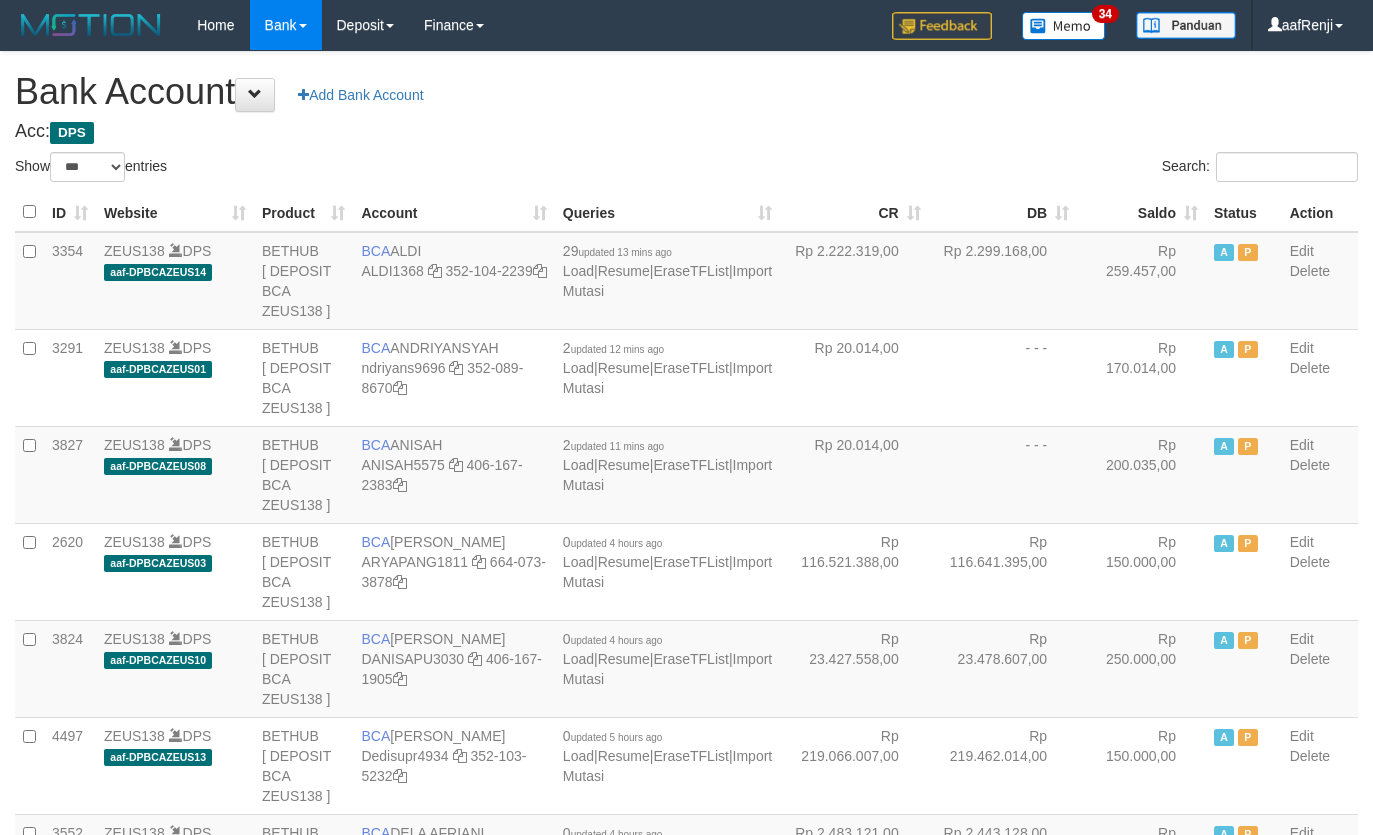 select on "***" 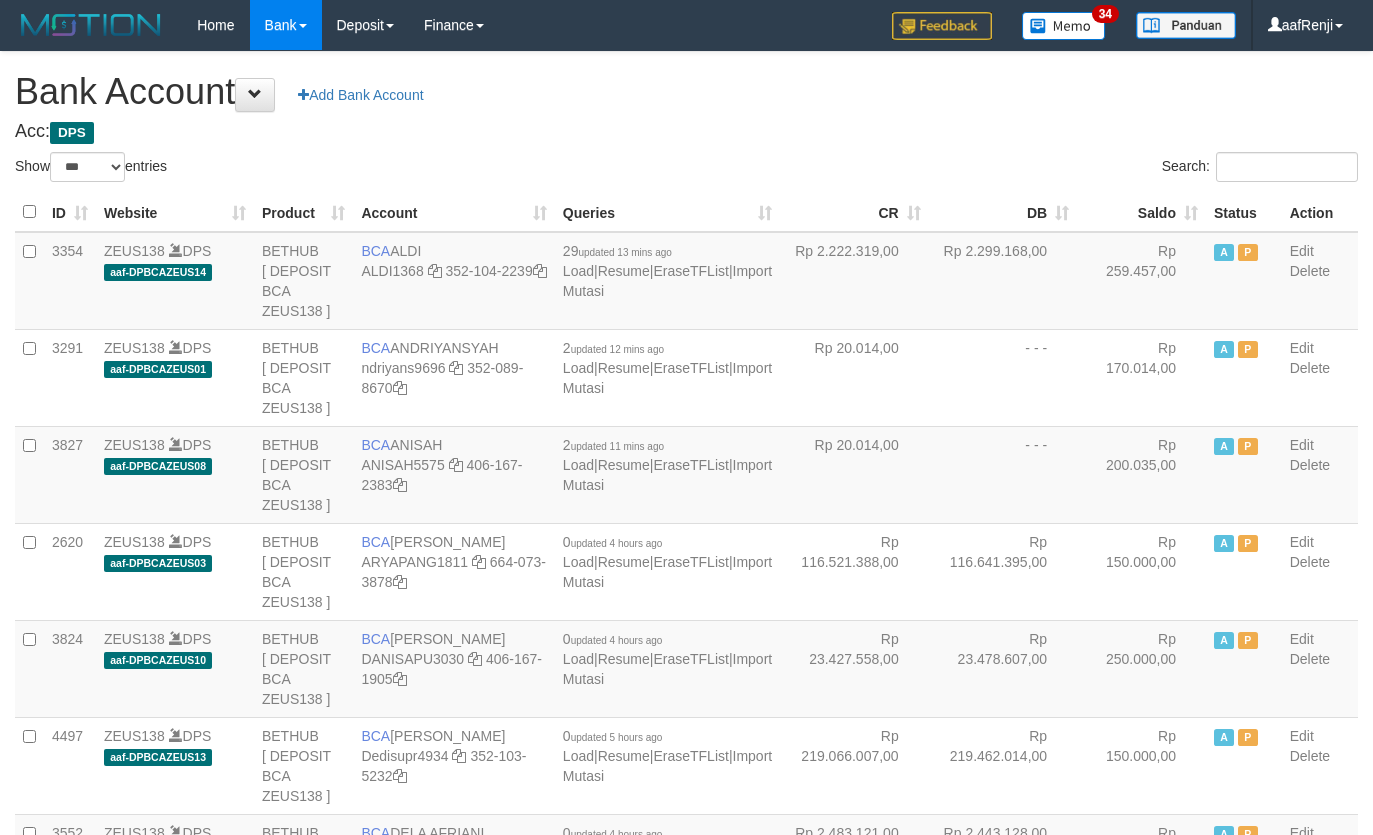 scroll, scrollTop: 0, scrollLeft: 0, axis: both 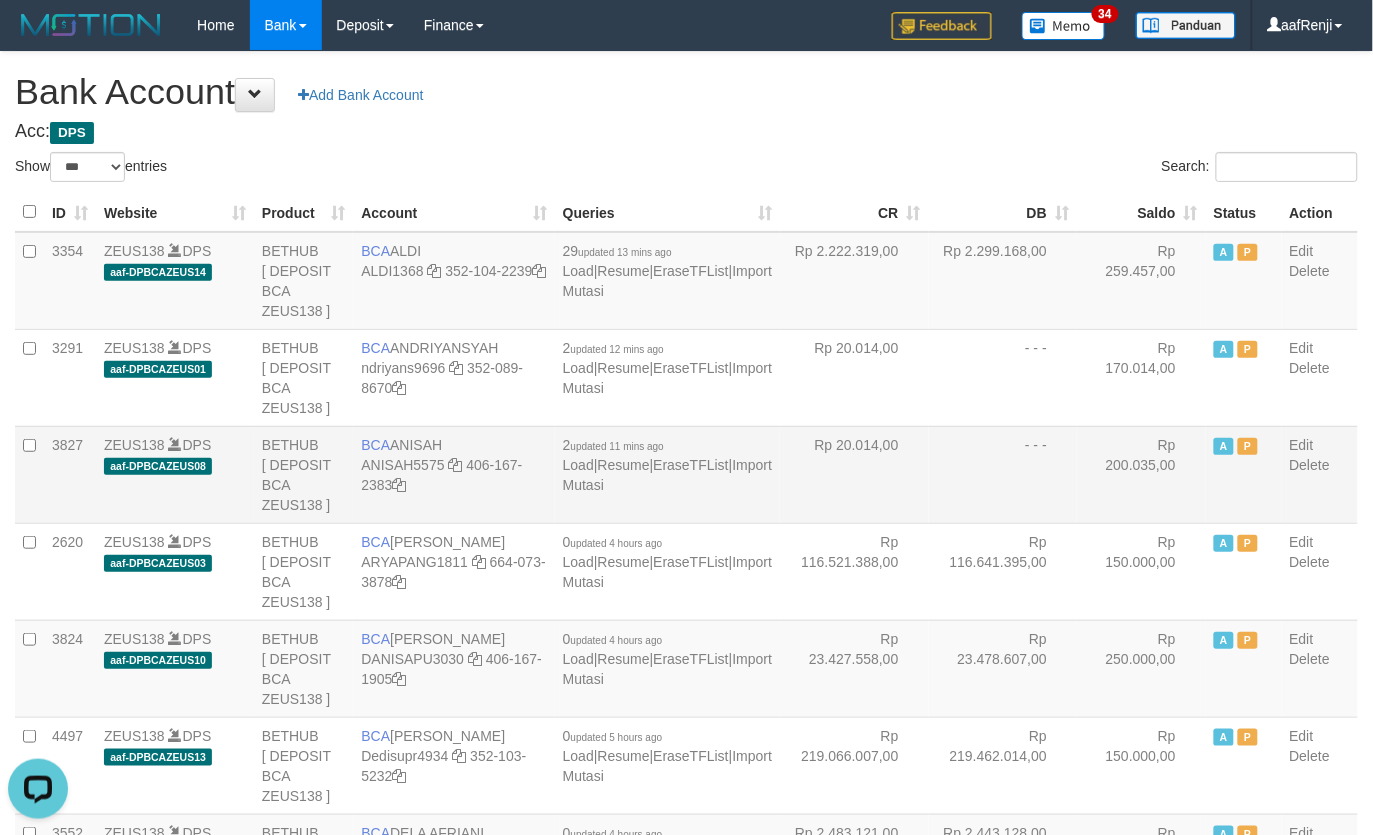 click on "- - -" at bounding box center [1003, 474] 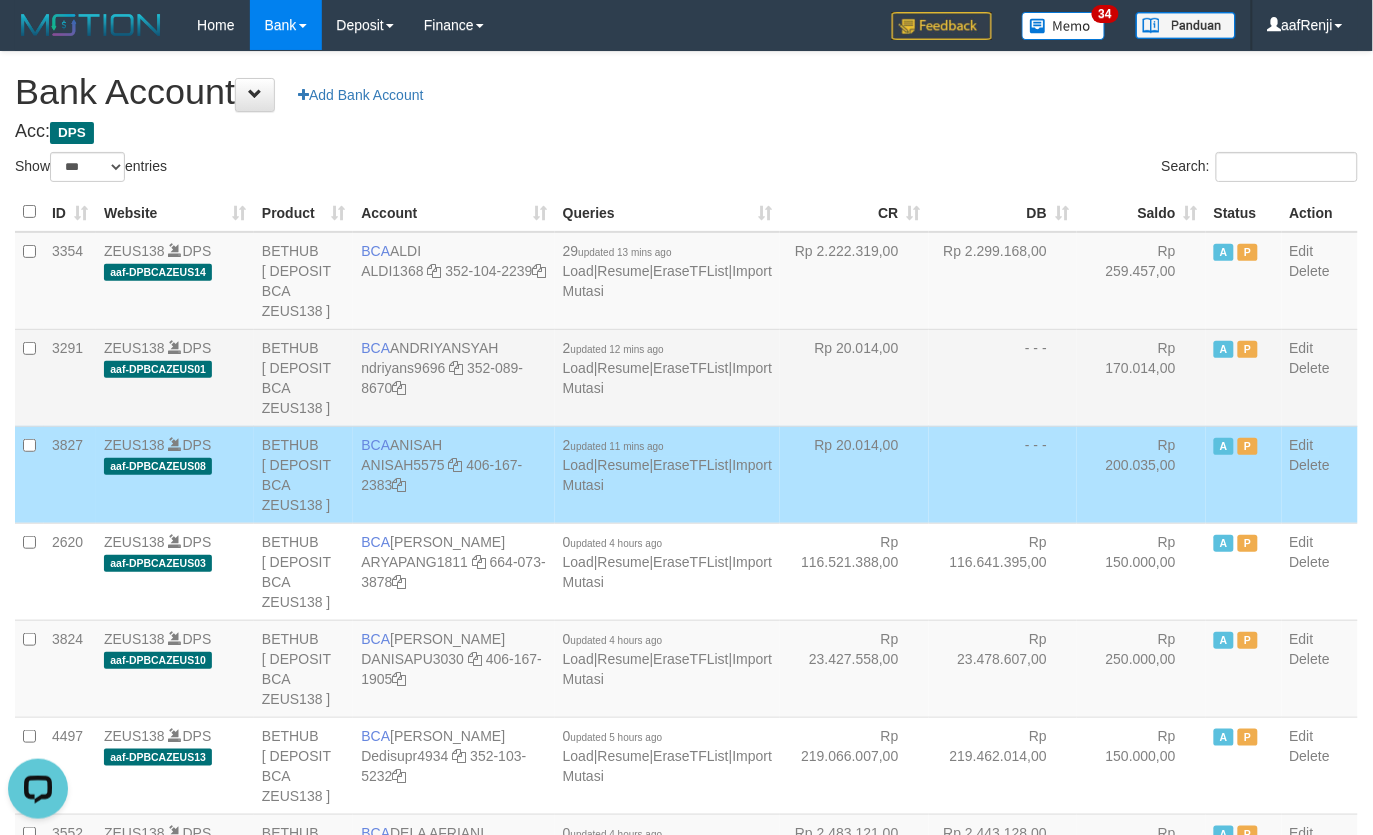 click on "Rp 20.014,00" at bounding box center [854, 377] 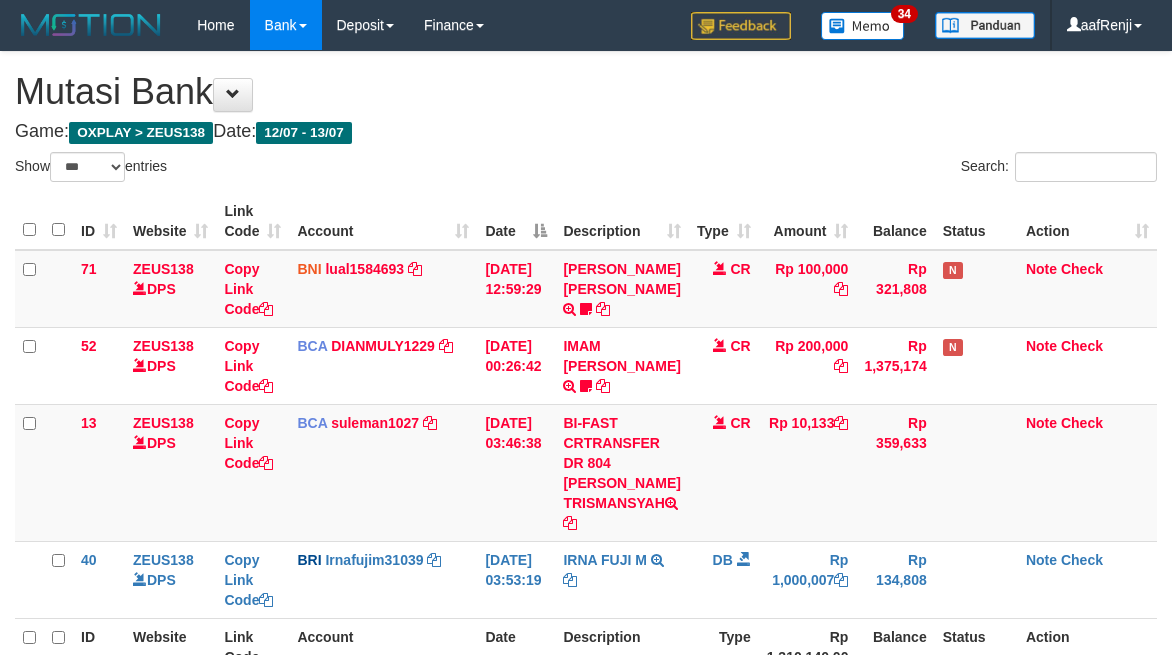 select on "***" 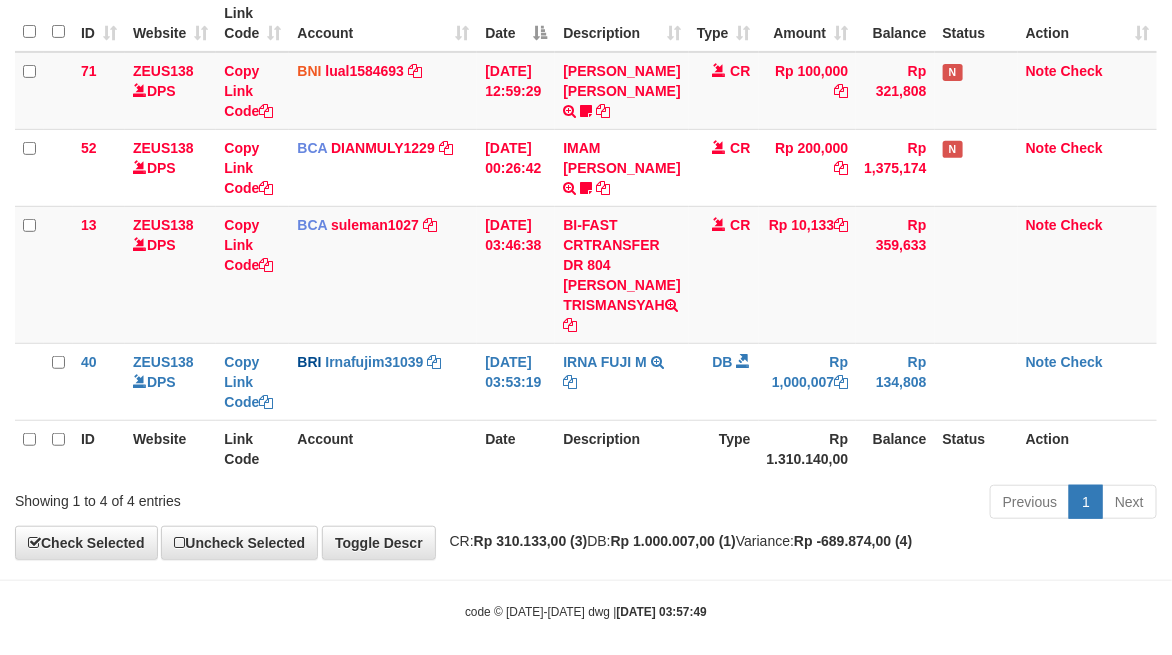scroll, scrollTop: 167, scrollLeft: 0, axis: vertical 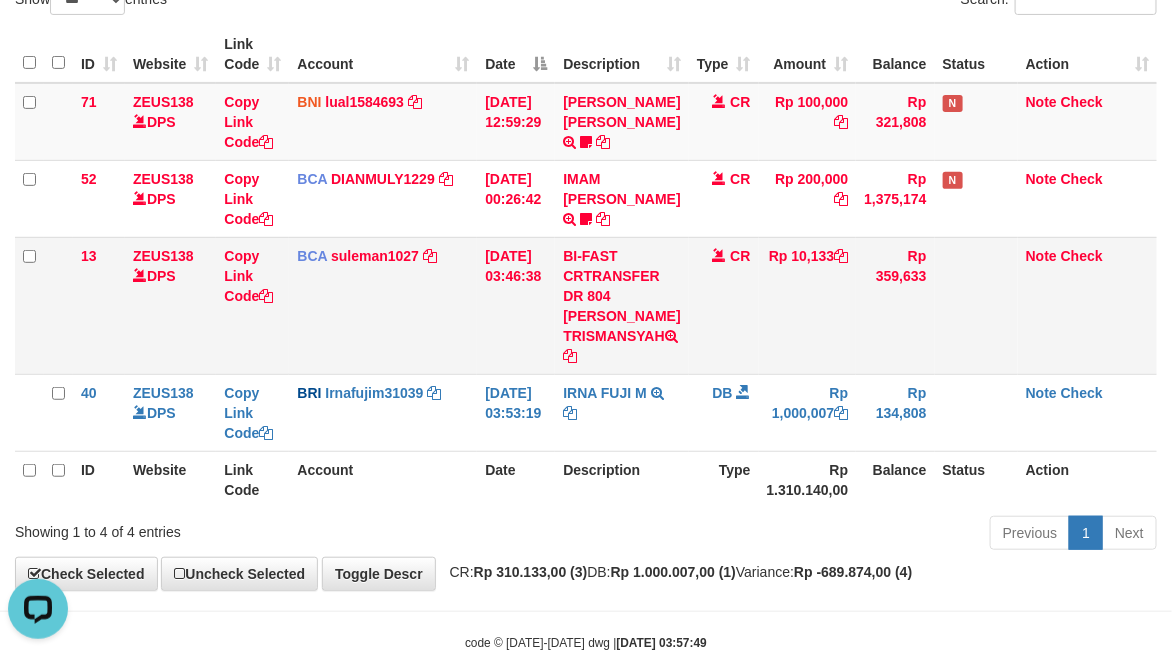 click on "BI-FAST CRTRANSFER DR 804 DERY TRISMANSYAH" at bounding box center [621, 305] 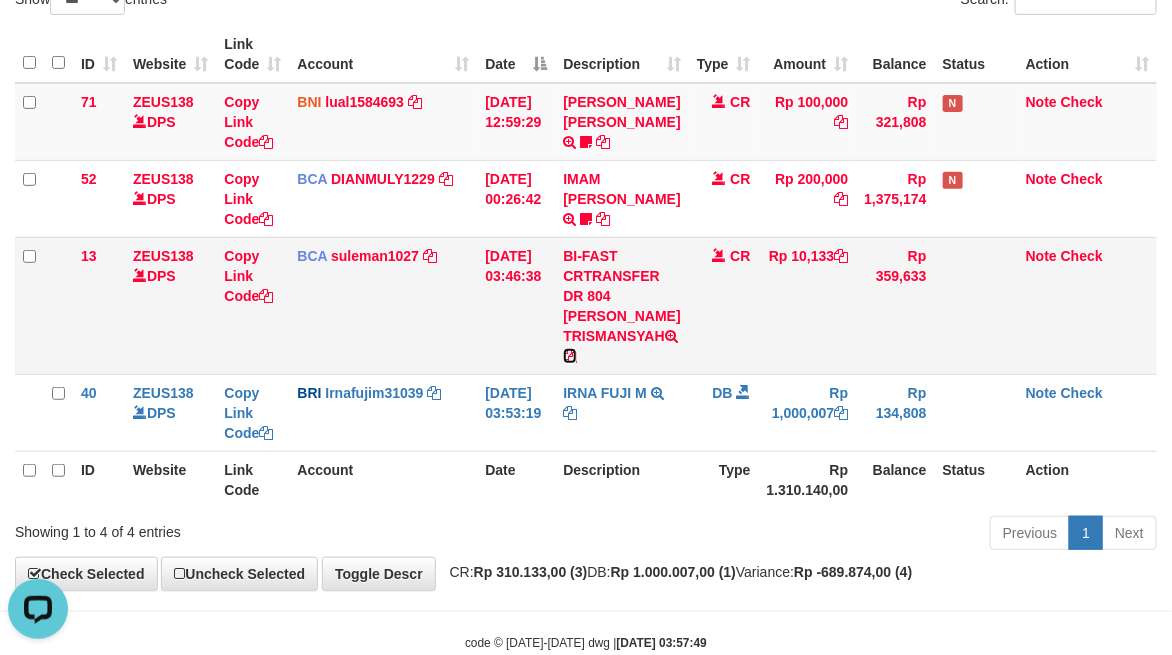 click at bounding box center (570, 356) 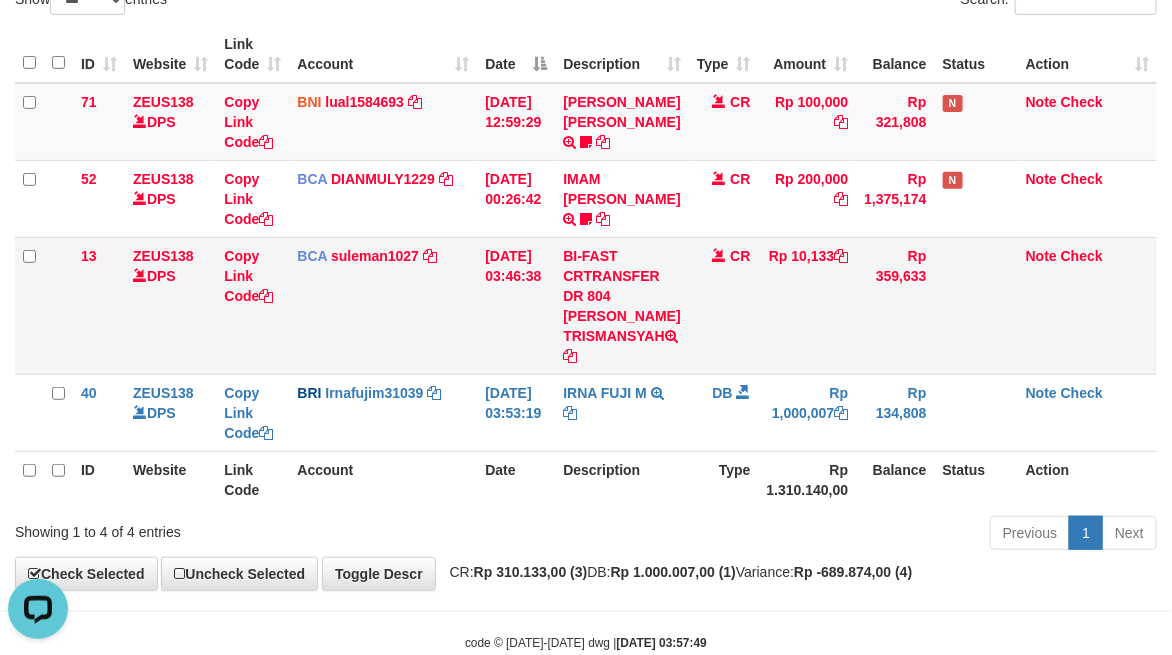 scroll, scrollTop: 45, scrollLeft: 0, axis: vertical 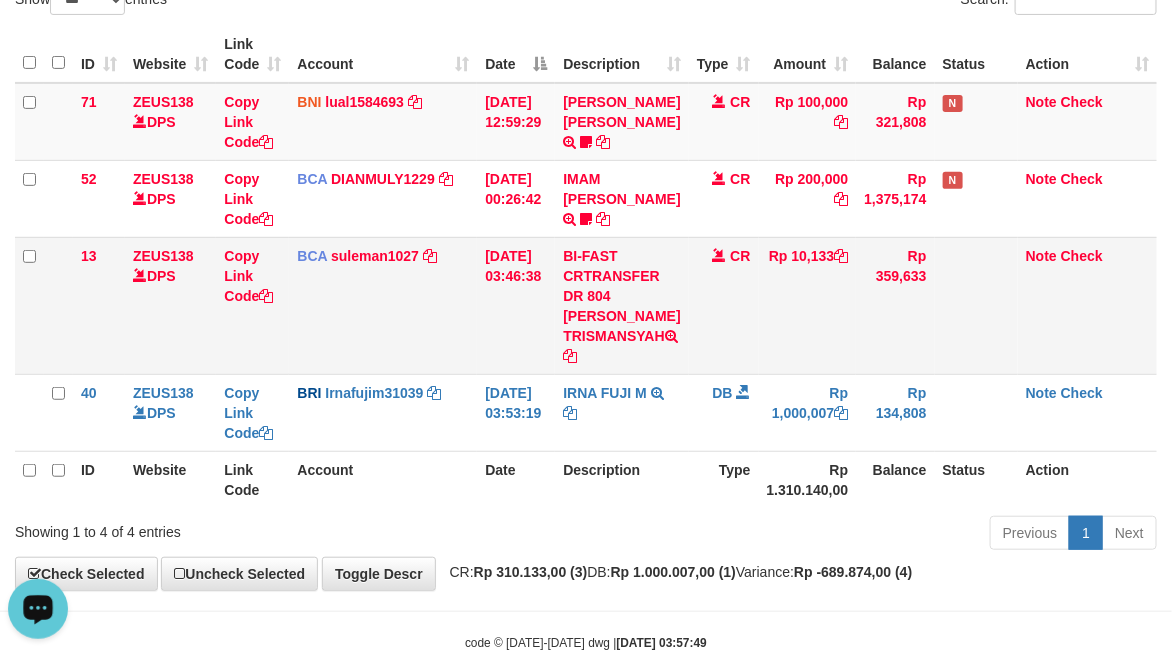 click on "CR" at bounding box center [724, 305] 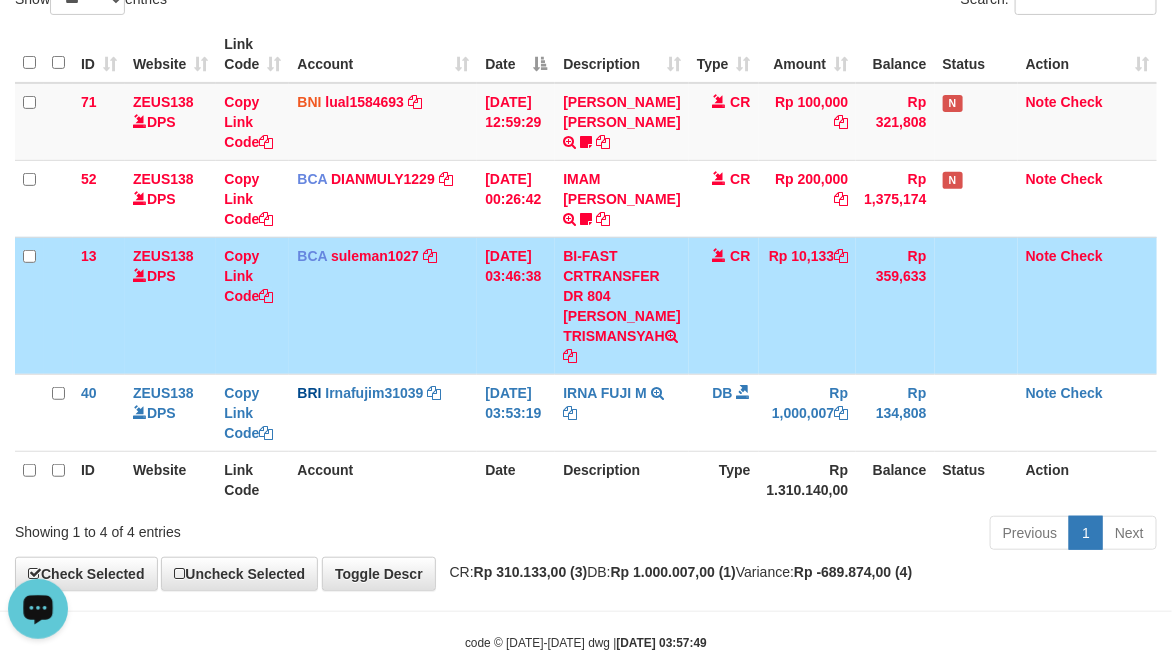 click on "BI-FAST CRTRANSFER DR 804 [PERSON_NAME] TRISMANSYAH" at bounding box center [621, 305] 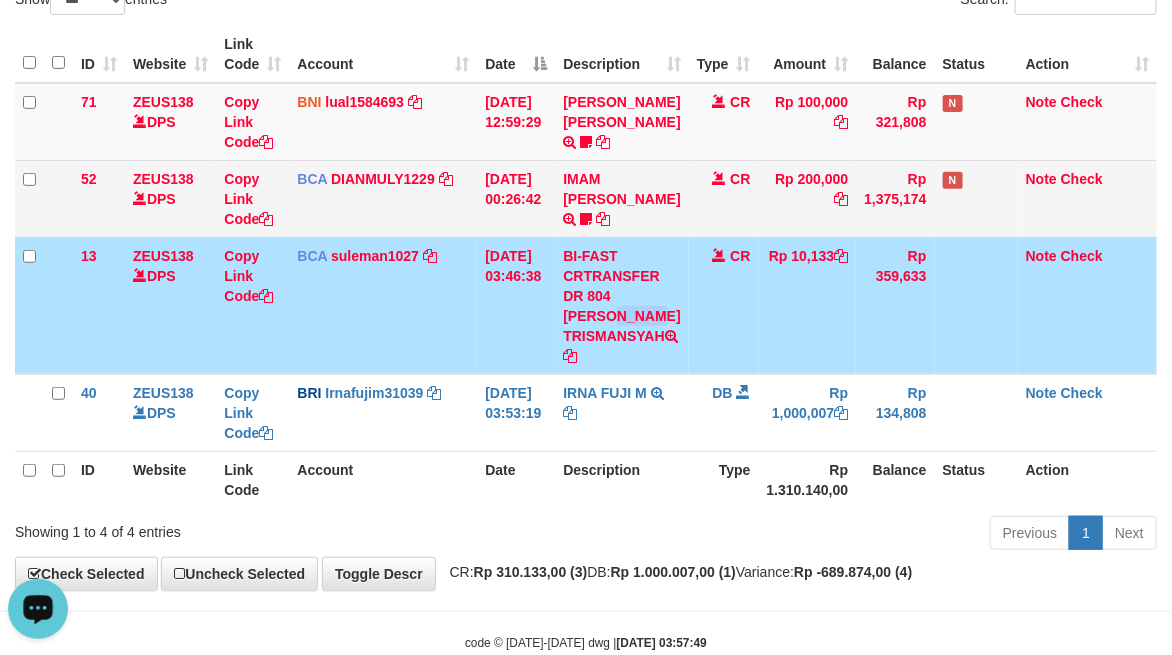 drag, startPoint x: 632, startPoint y: 318, endPoint x: 832, endPoint y: 218, distance: 223.6068 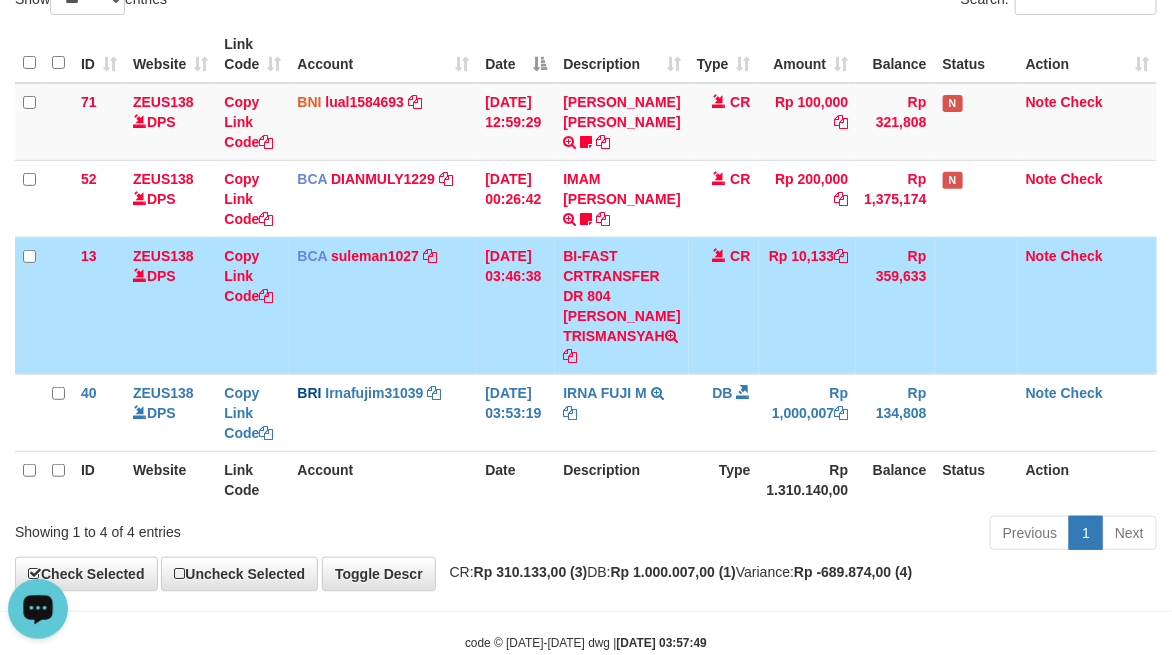 click on "BI-FAST CRTRANSFER DR 804 DERY TRISMANSYAH" at bounding box center (621, 305) 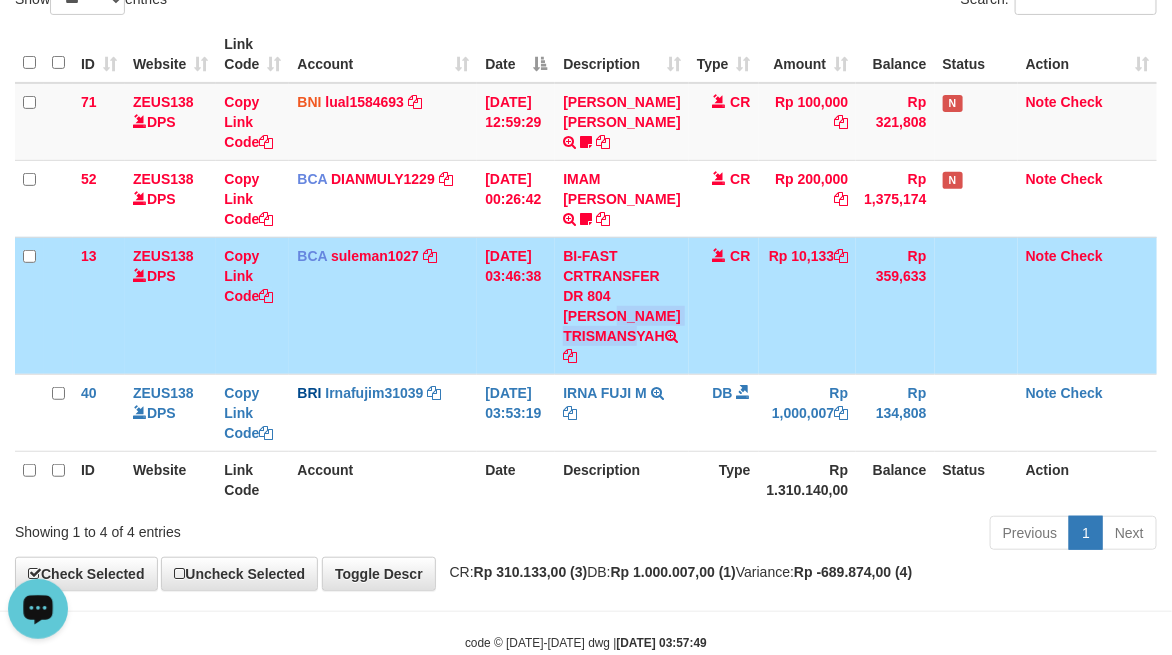 drag, startPoint x: 625, startPoint y: 313, endPoint x: 676, endPoint y: 342, distance: 58.66856 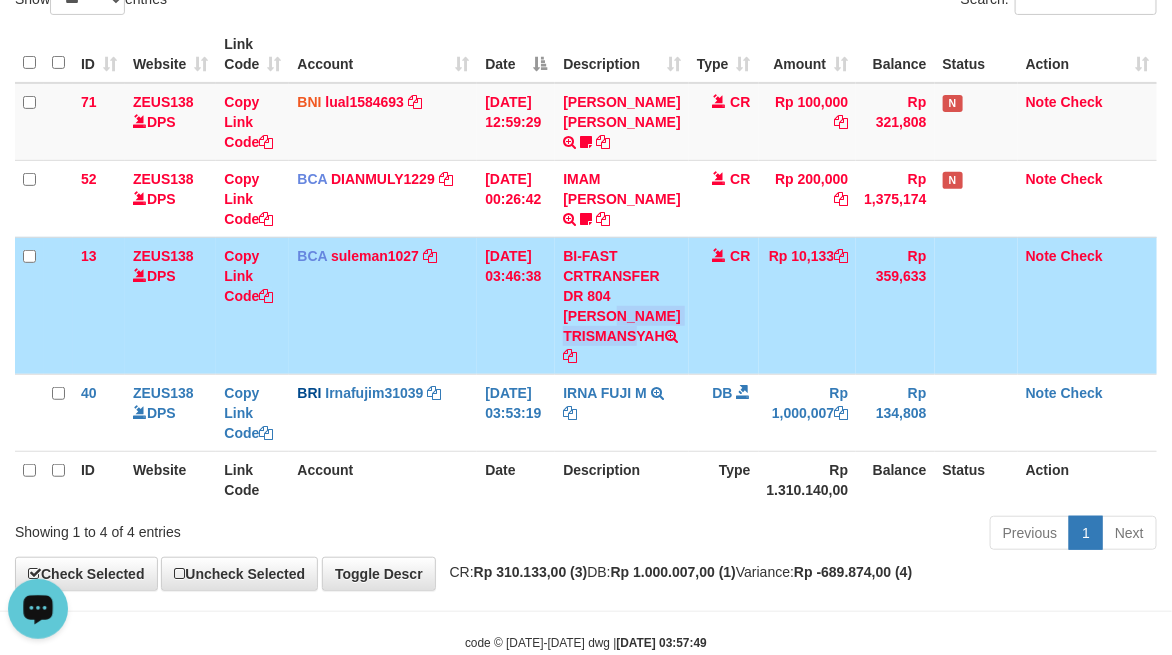 copy on "DERY TRISMANSYAH" 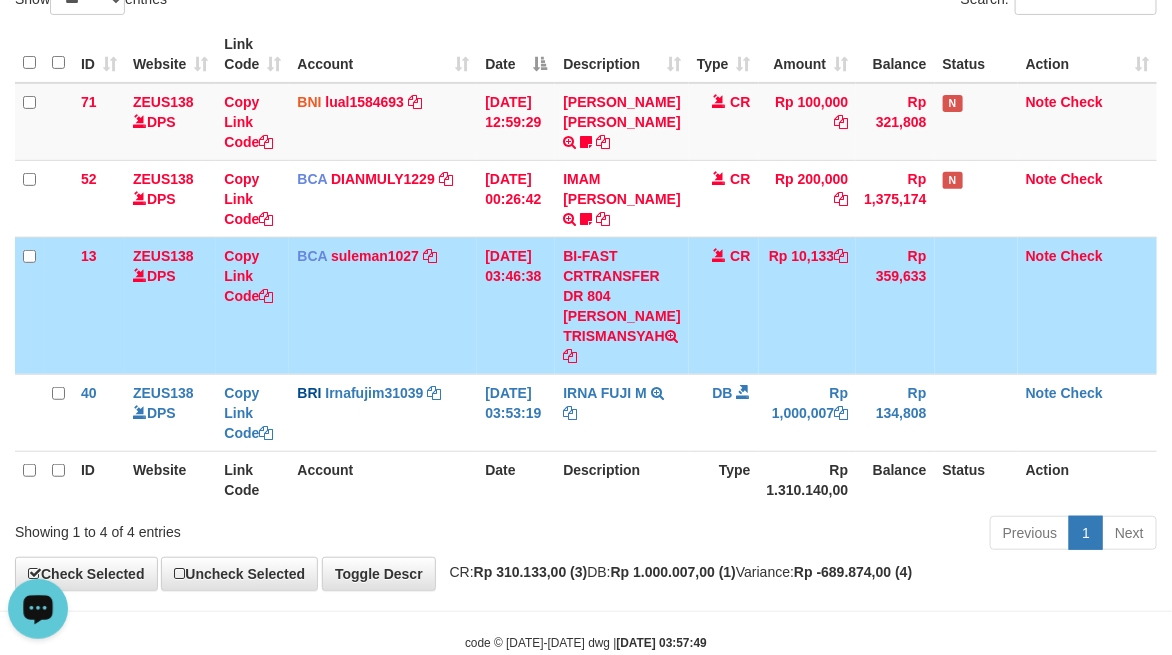 click on "Account" at bounding box center [383, 479] 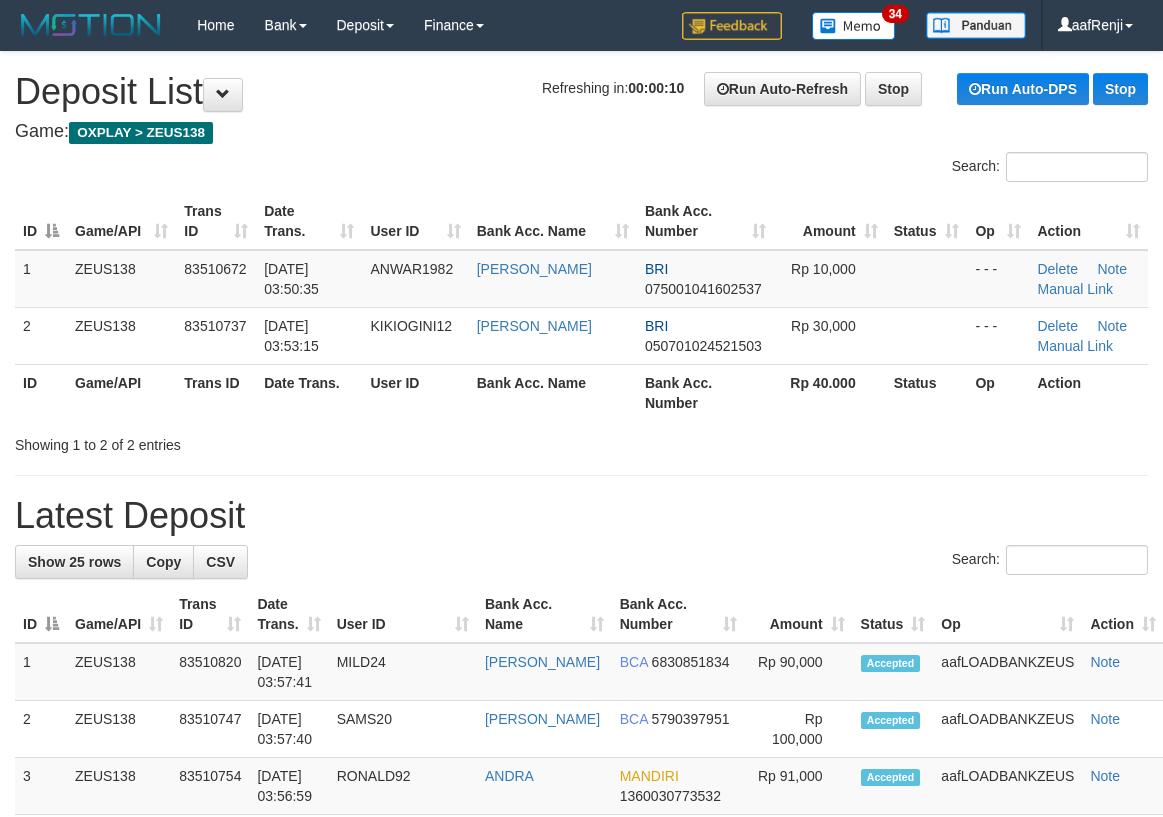 scroll, scrollTop: 0, scrollLeft: 0, axis: both 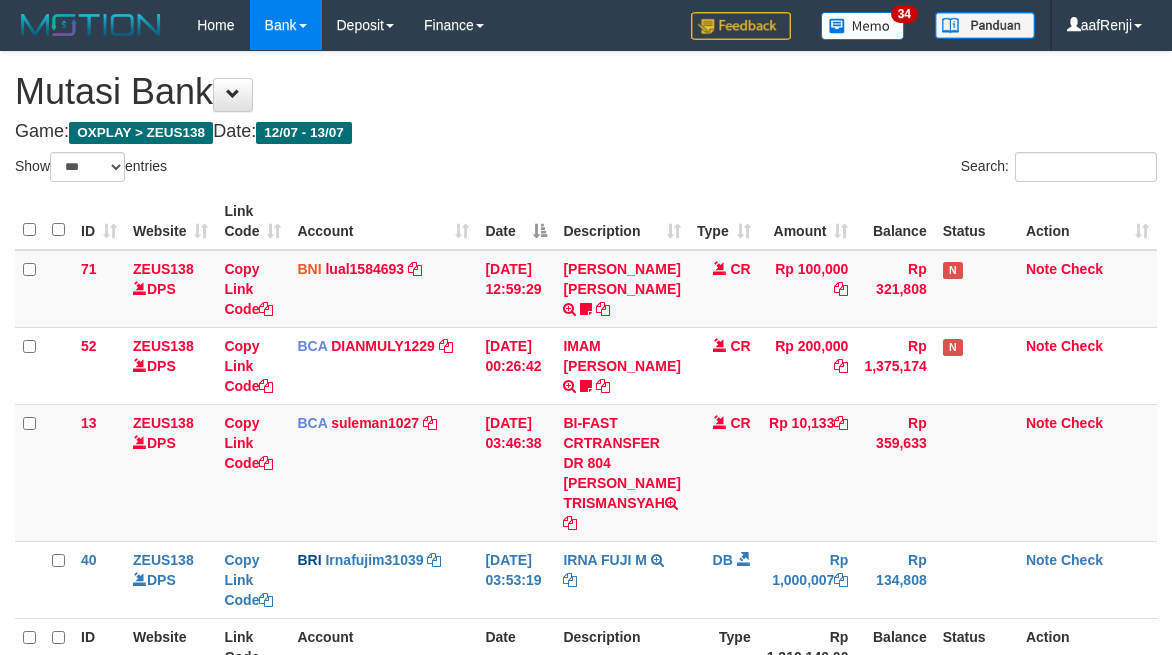 select on "***" 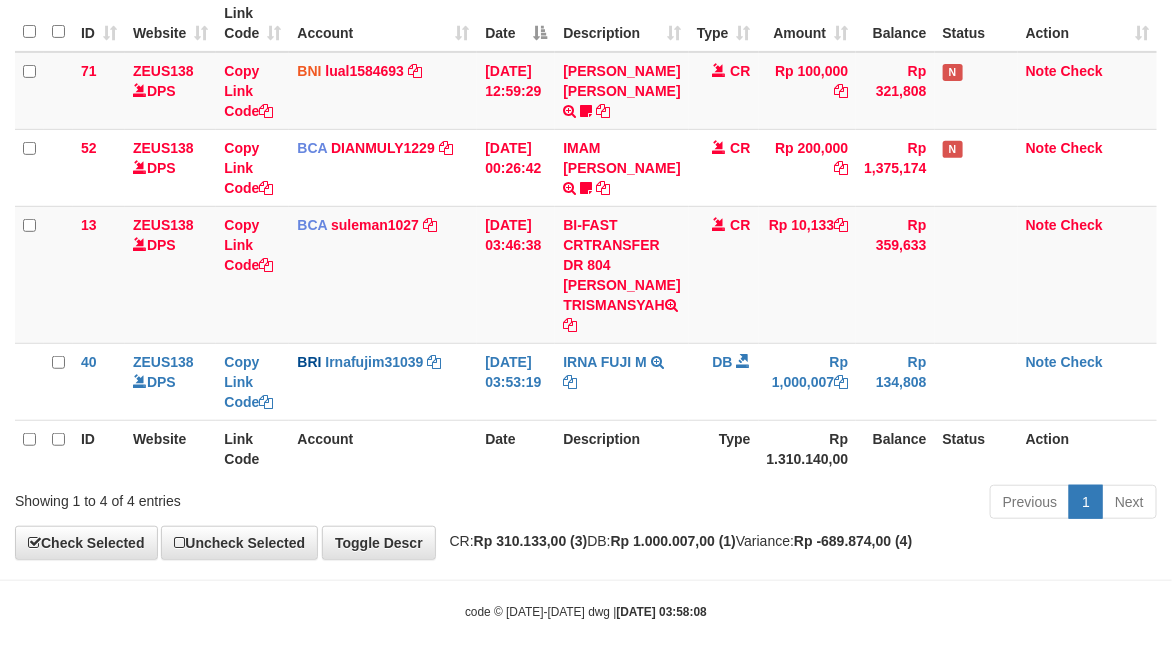 scroll, scrollTop: 167, scrollLeft: 0, axis: vertical 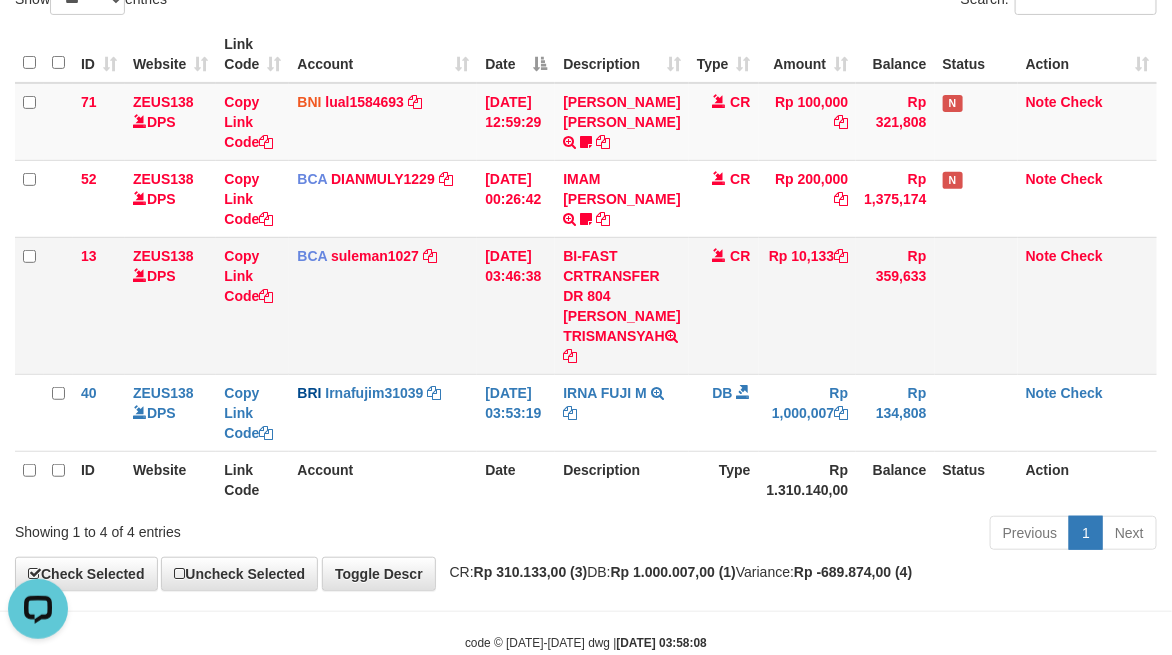click on "BI-FAST CRTRANSFER DR 804 [PERSON_NAME] TRISMANSYAH" at bounding box center (621, 305) 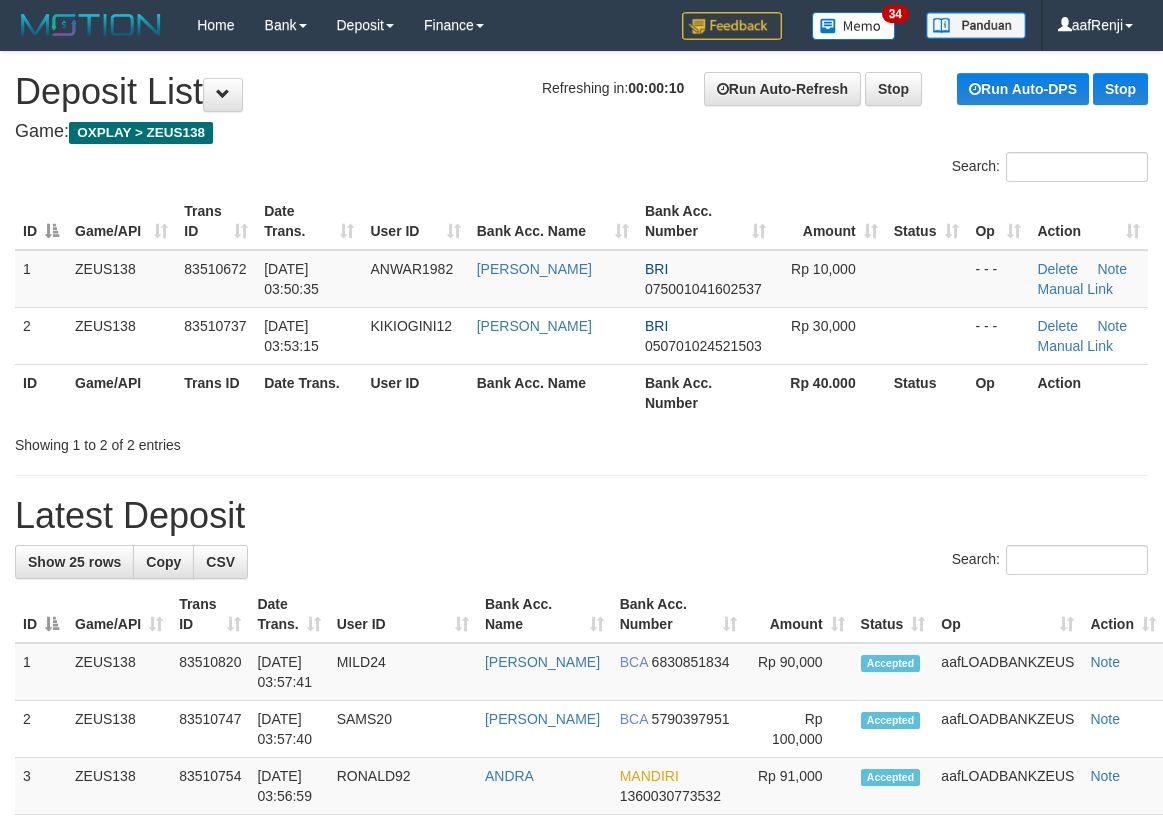 scroll, scrollTop: 0, scrollLeft: 0, axis: both 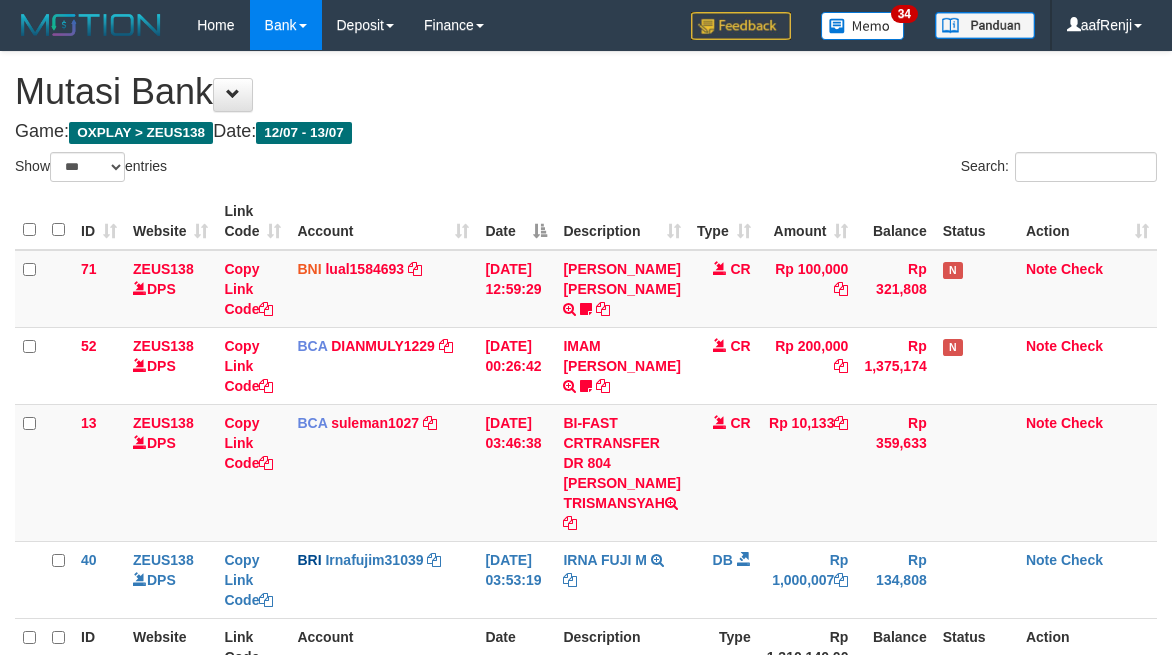 select on "***" 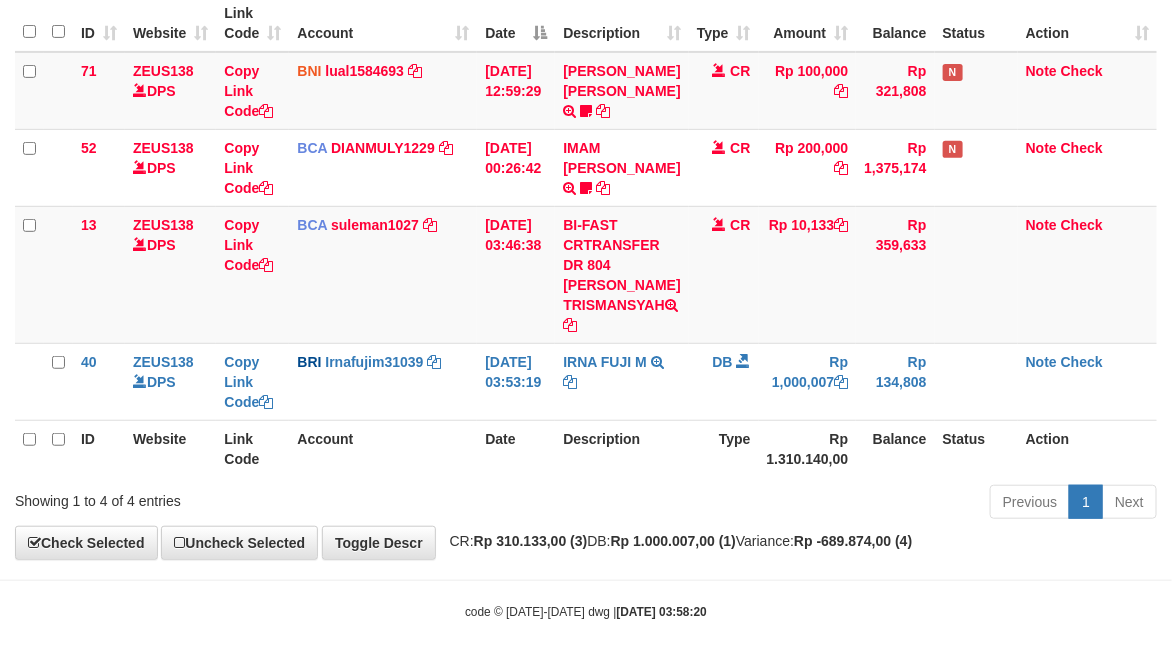 scroll, scrollTop: 167, scrollLeft: 0, axis: vertical 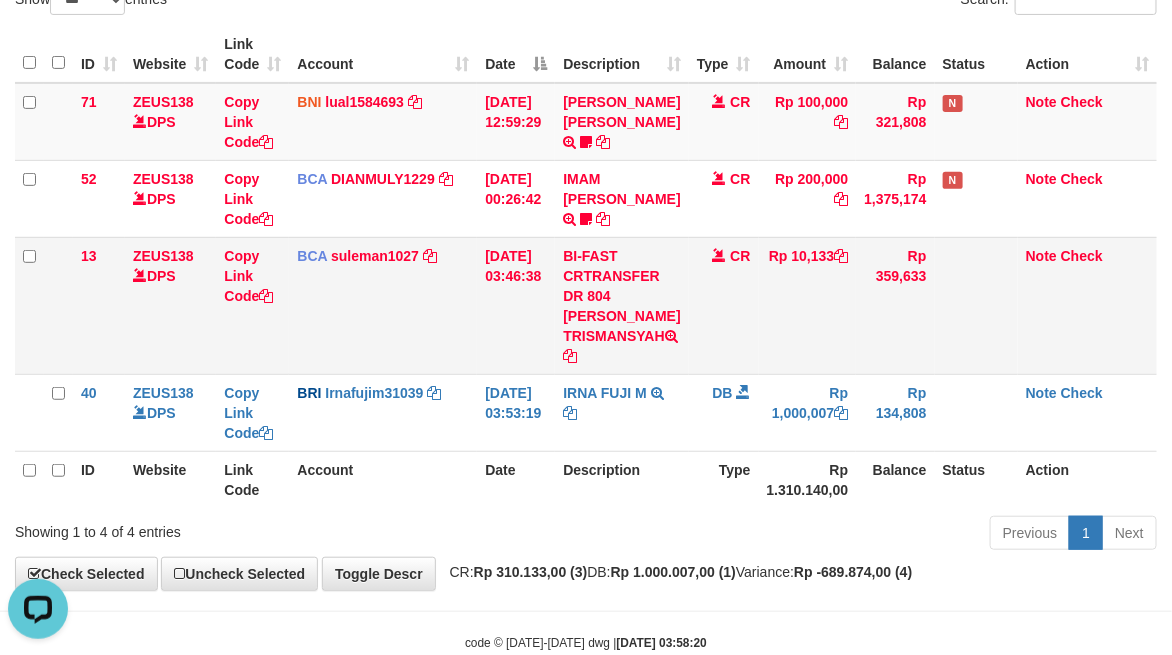 drag, startPoint x: 462, startPoint y: 325, endPoint x: 425, endPoint y: 330, distance: 37.336308 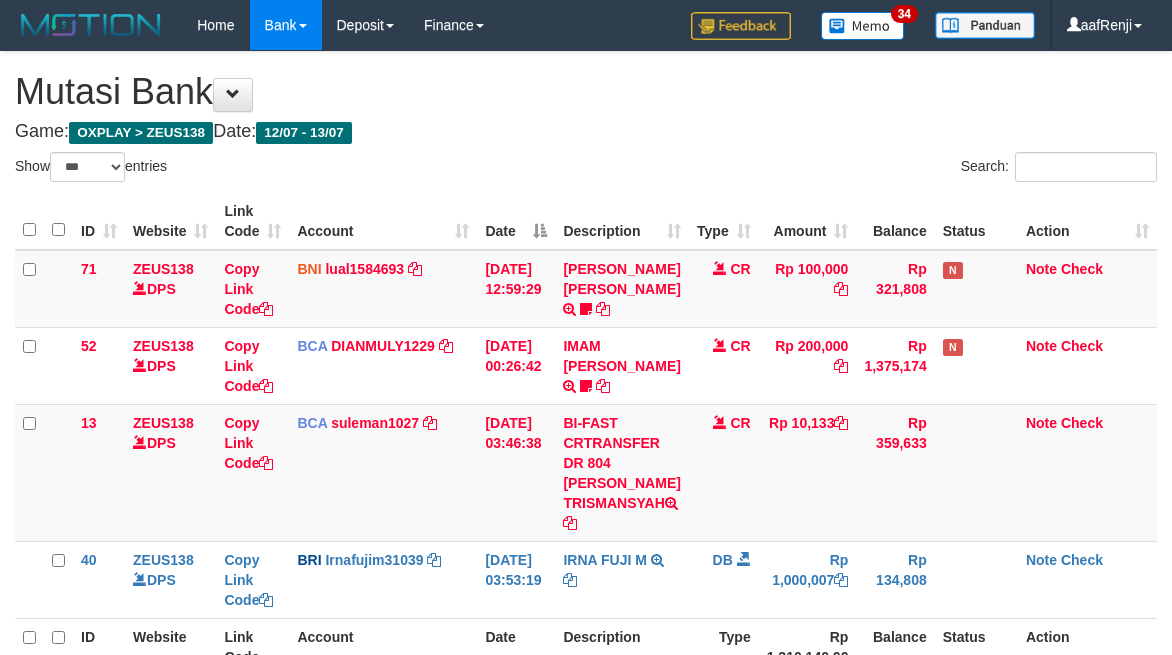 select on "***" 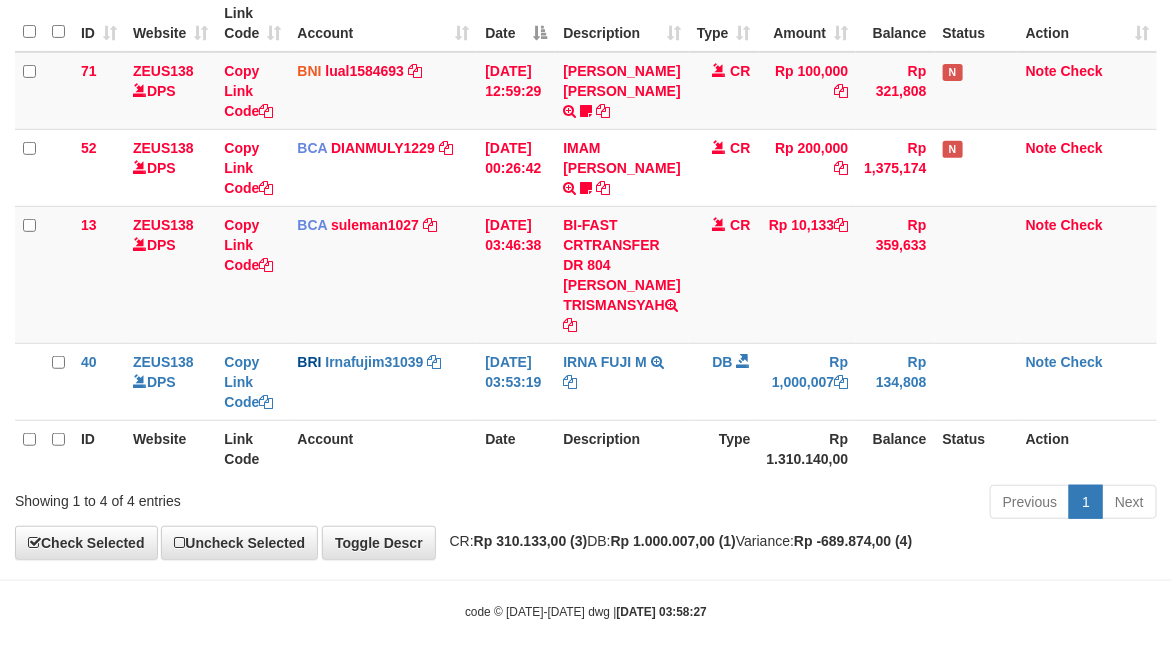 scroll, scrollTop: 167, scrollLeft: 0, axis: vertical 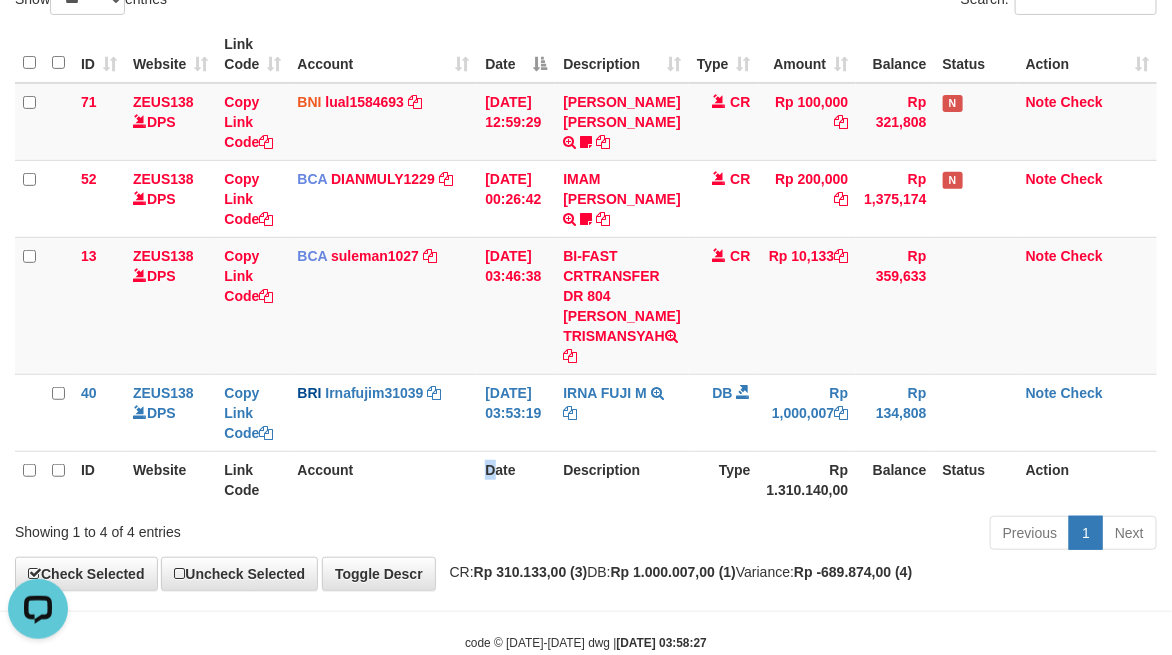 click on "Date" at bounding box center (516, 479) 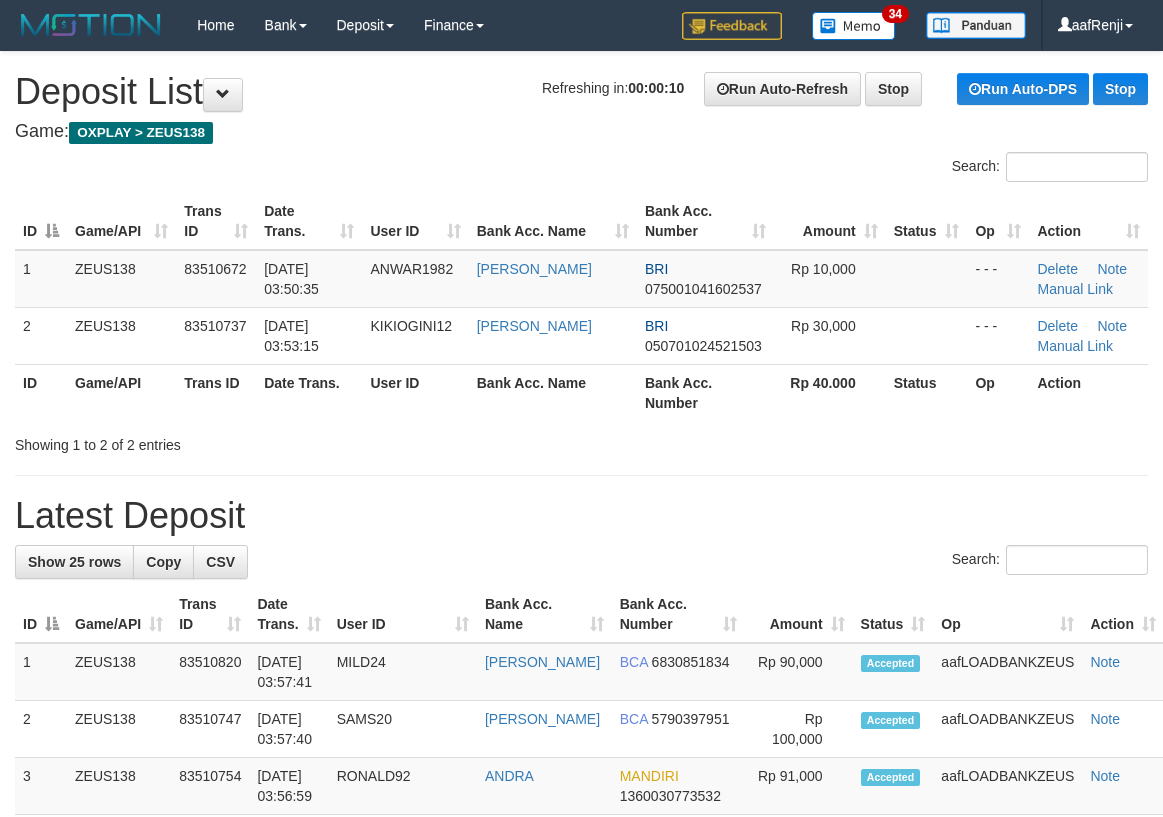 scroll, scrollTop: 0, scrollLeft: 0, axis: both 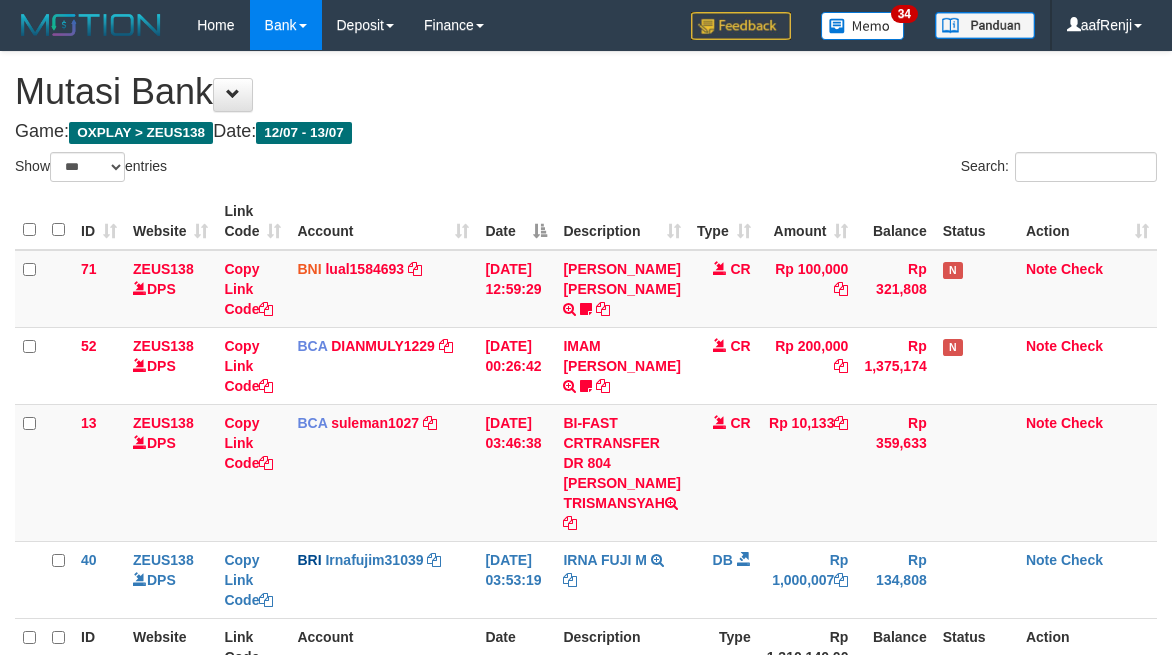 select on "***" 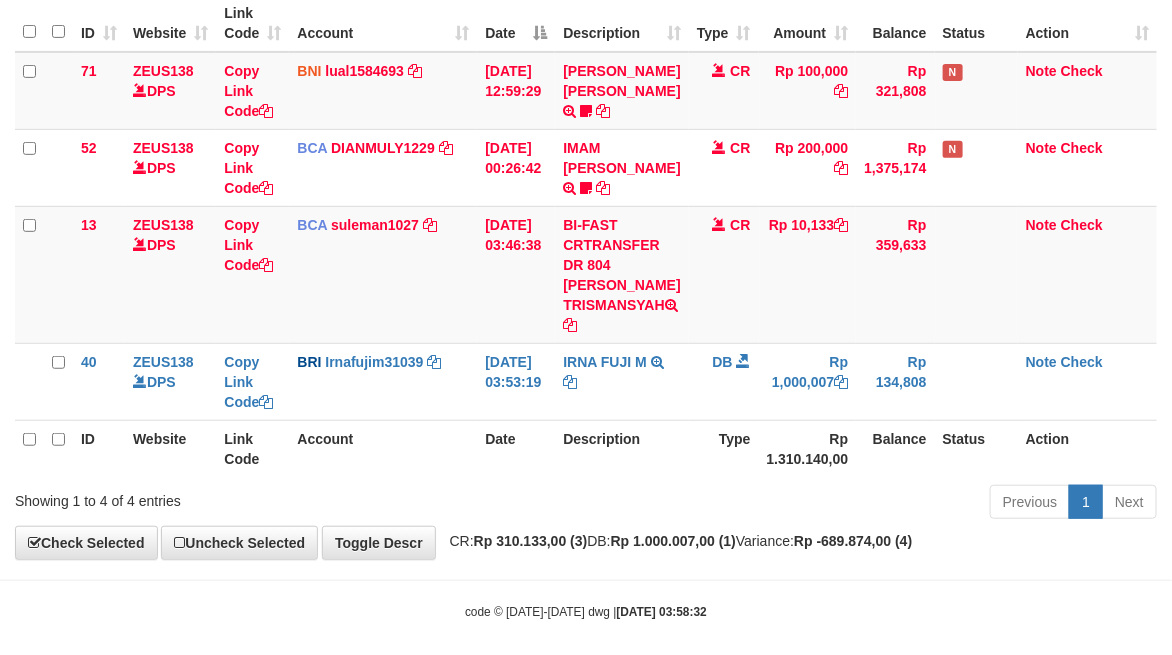 scroll, scrollTop: 167, scrollLeft: 0, axis: vertical 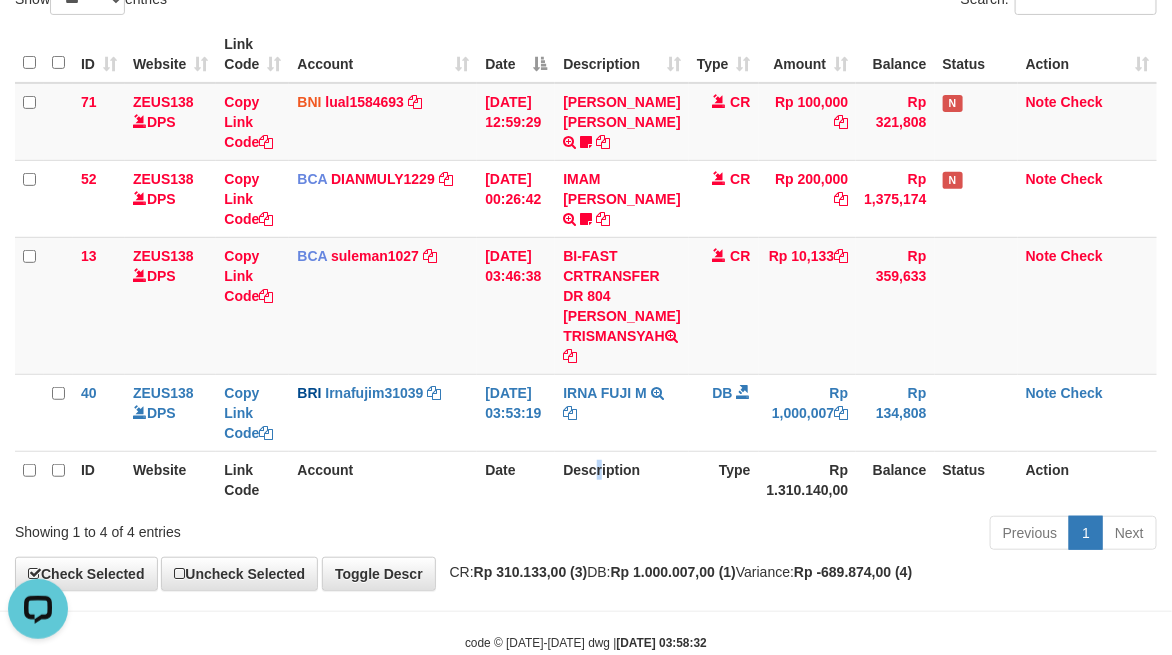 drag, startPoint x: 607, startPoint y: 471, endPoint x: 617, endPoint y: 478, distance: 12.206555 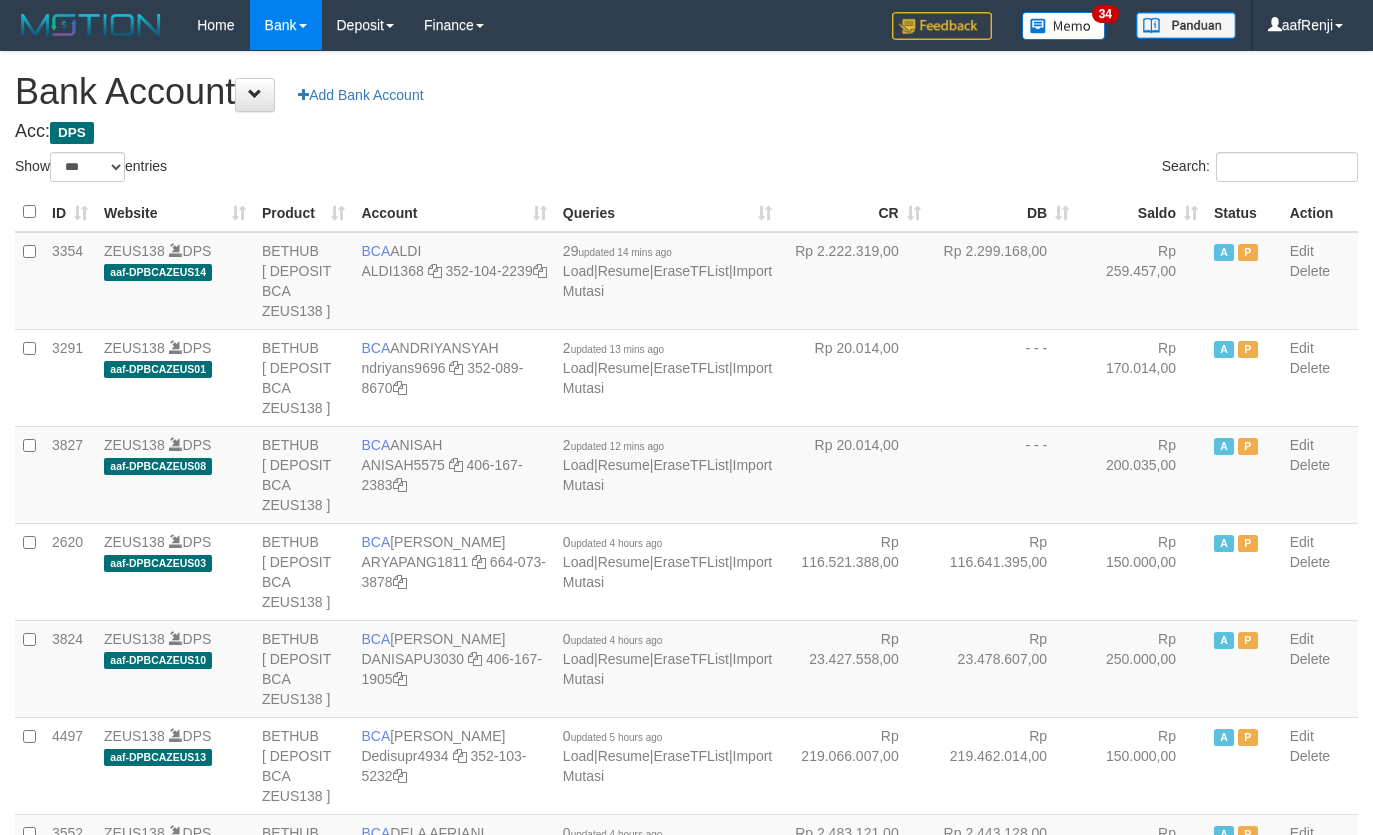 select on "***" 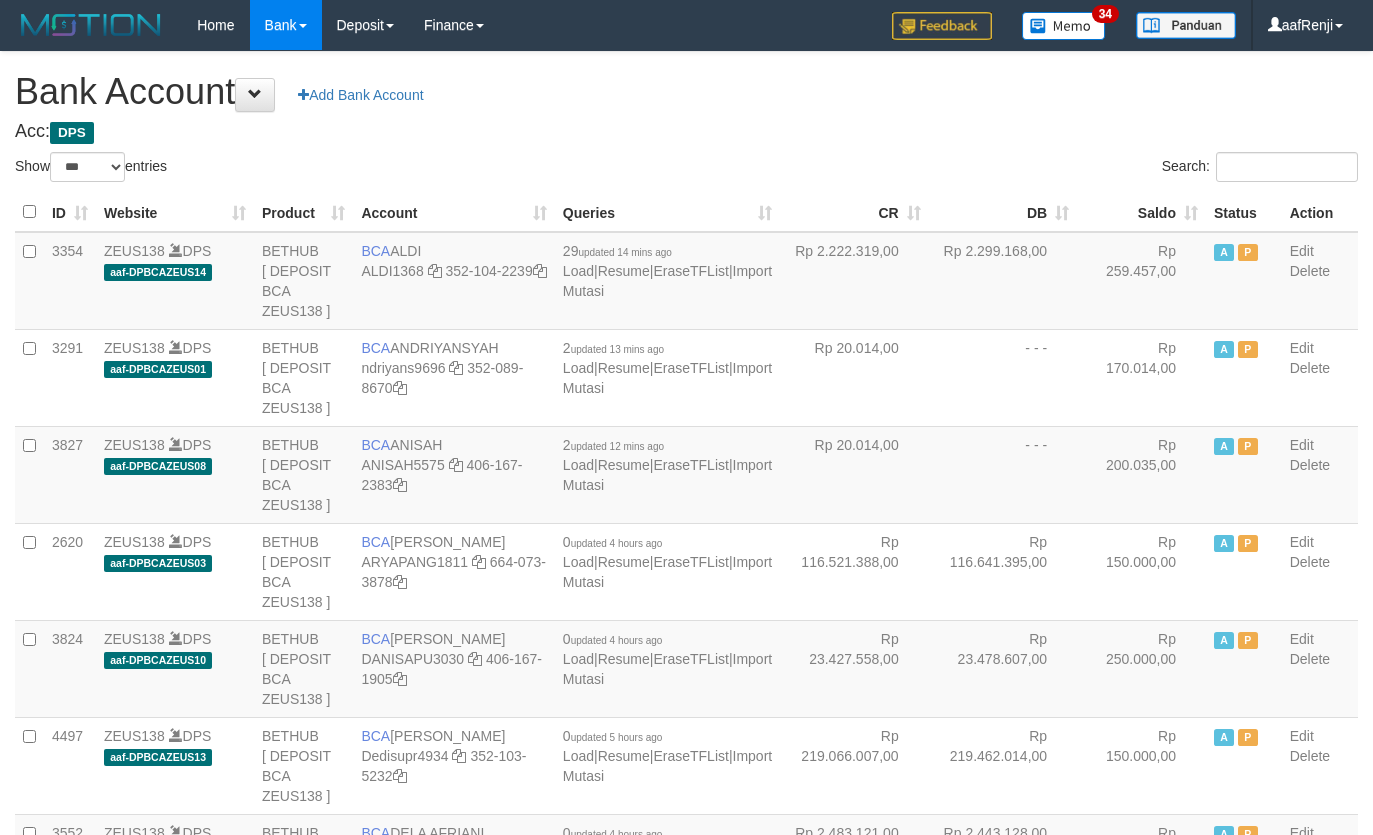 scroll, scrollTop: 0, scrollLeft: 0, axis: both 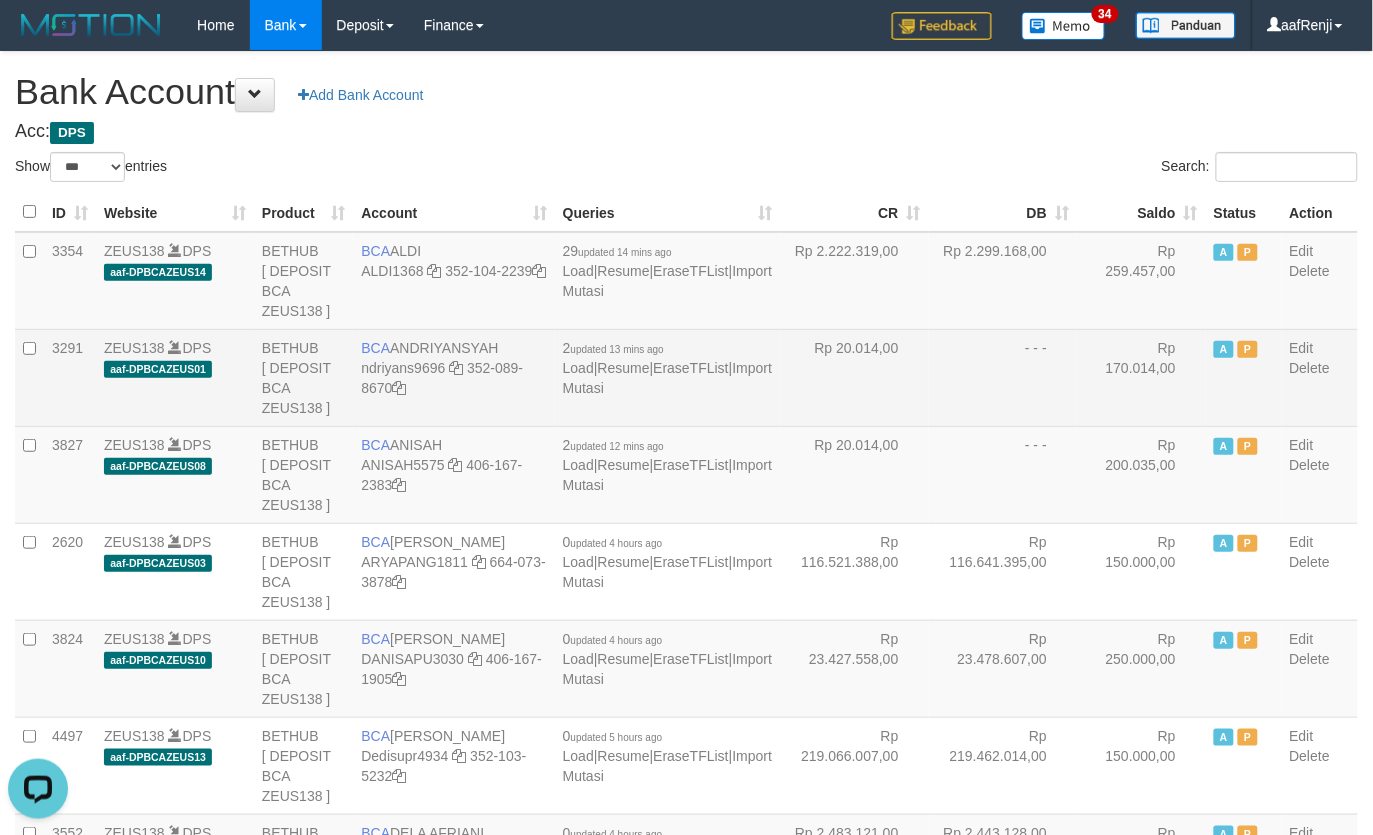 click on "- - -" at bounding box center (1003, 377) 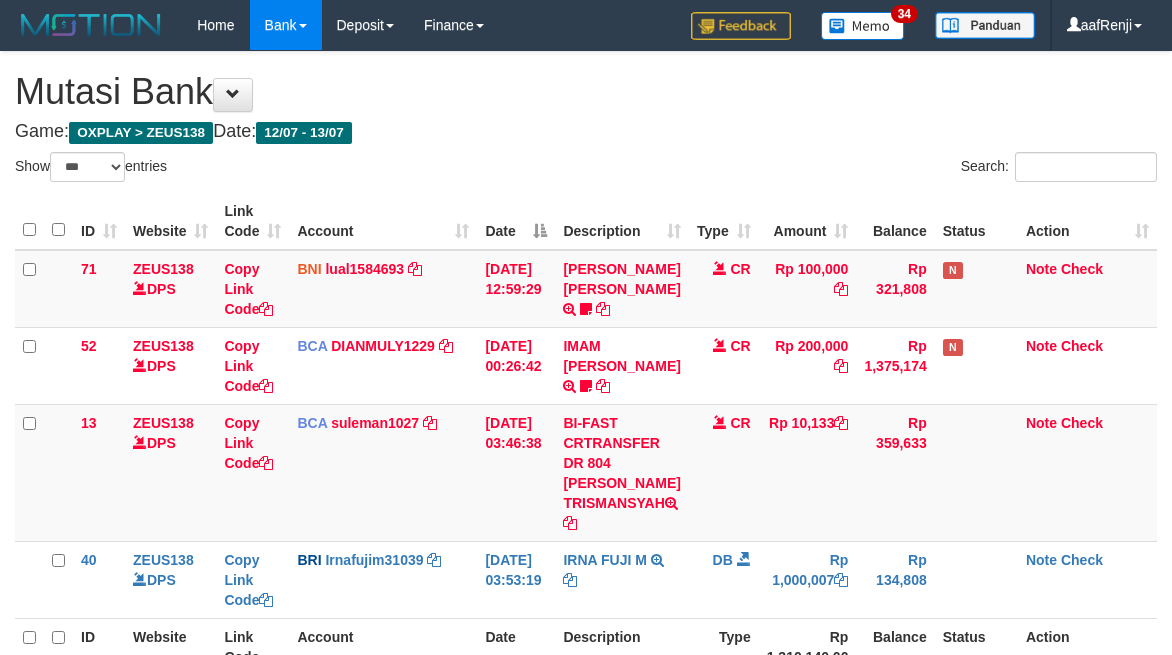 select on "***" 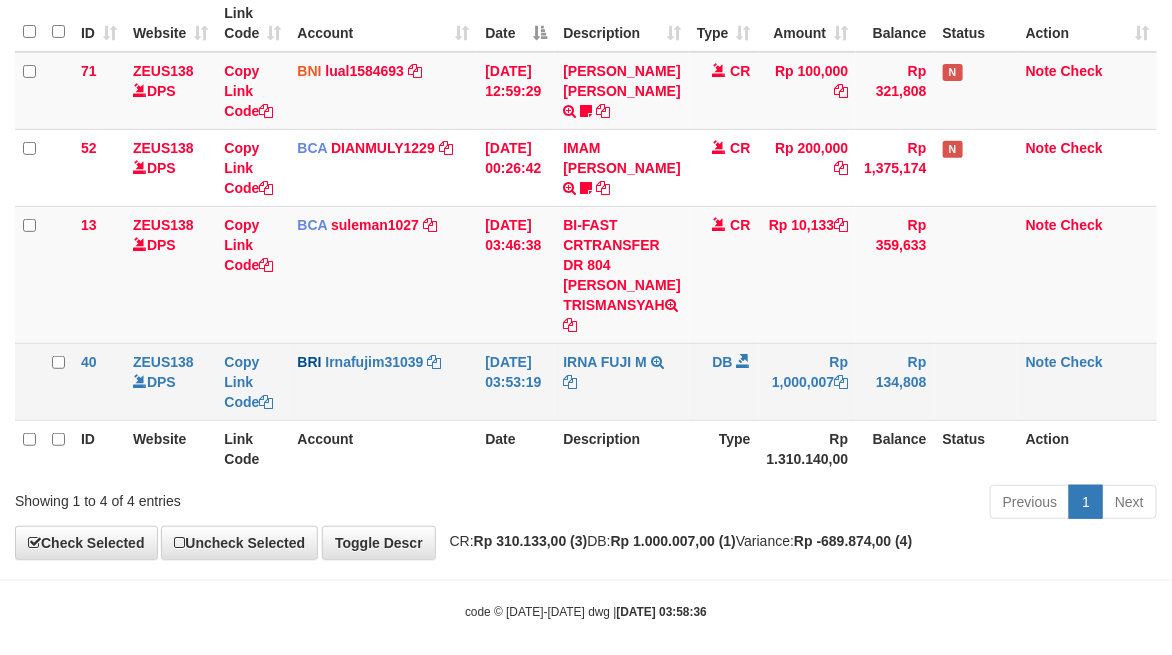 scroll, scrollTop: 167, scrollLeft: 0, axis: vertical 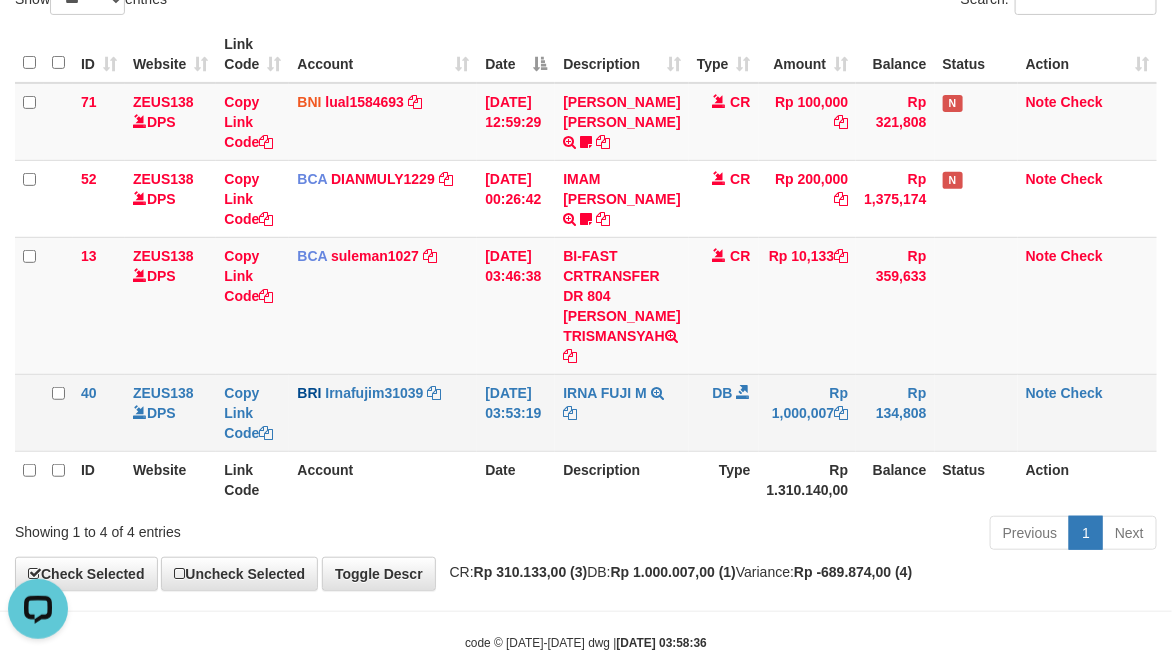 click on "IRNA FUJI M         TRANSFER NBMB IRNA FUJI M TO RAHMAT SANTOSO" at bounding box center [621, 412] 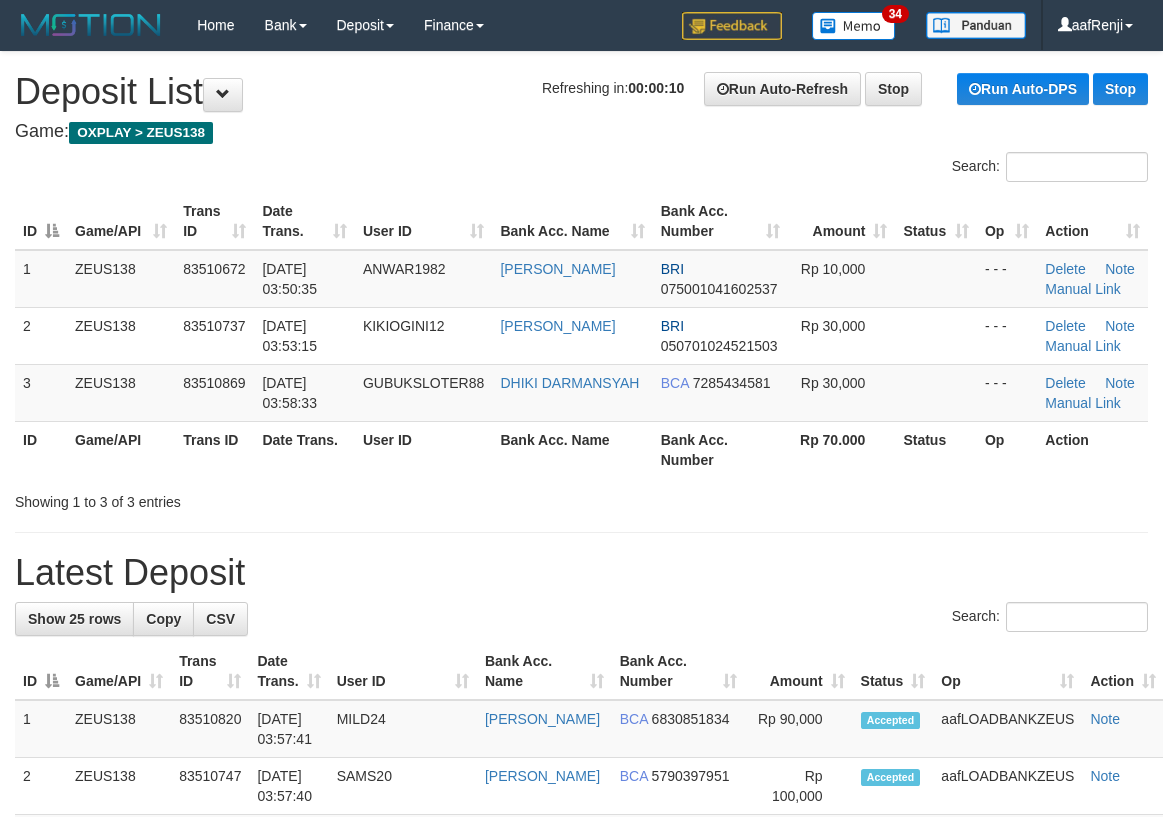 scroll, scrollTop: 0, scrollLeft: 0, axis: both 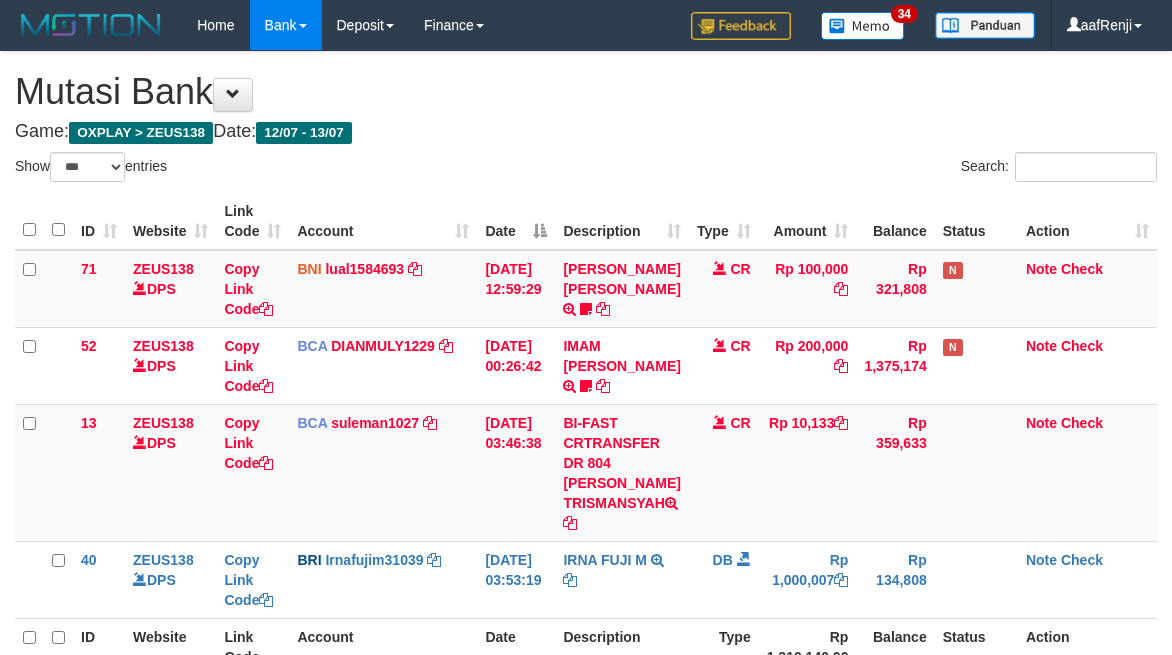 select on "***" 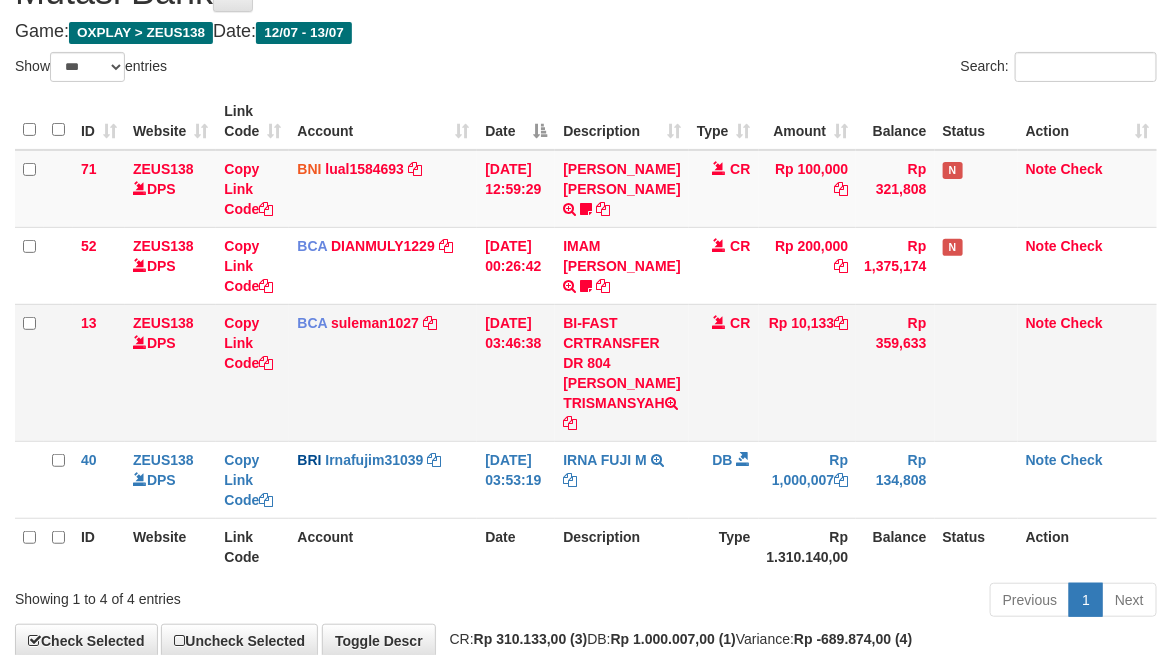 scroll, scrollTop: 42, scrollLeft: 0, axis: vertical 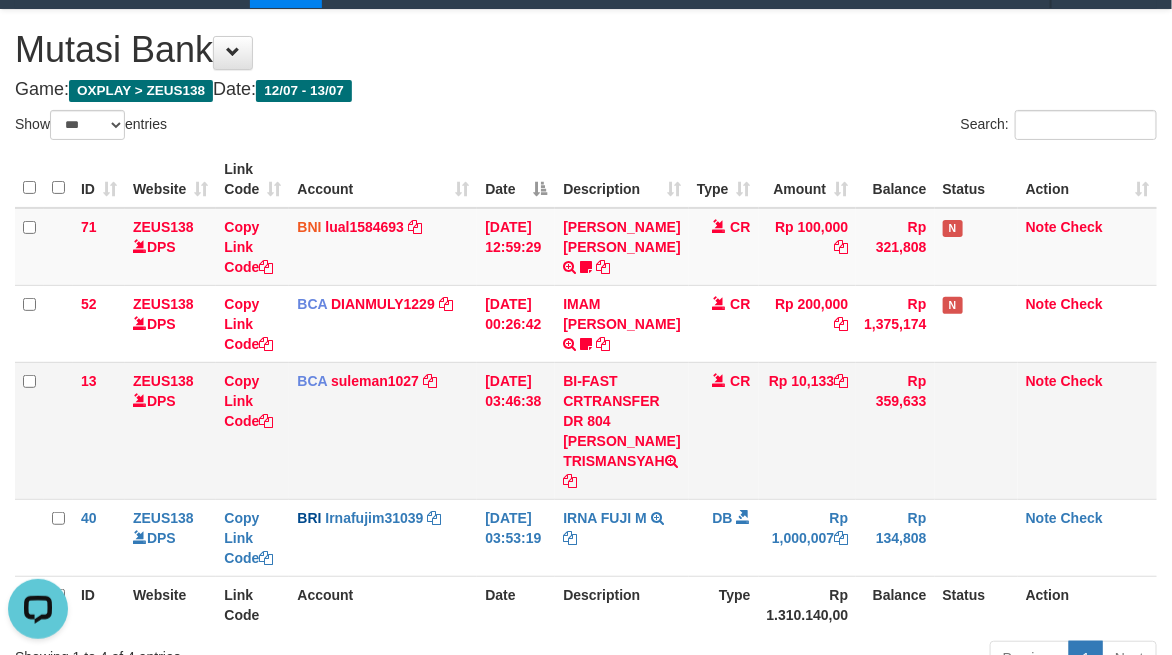 drag, startPoint x: 537, startPoint y: 437, endPoint x: 675, endPoint y: 451, distance: 138.70833 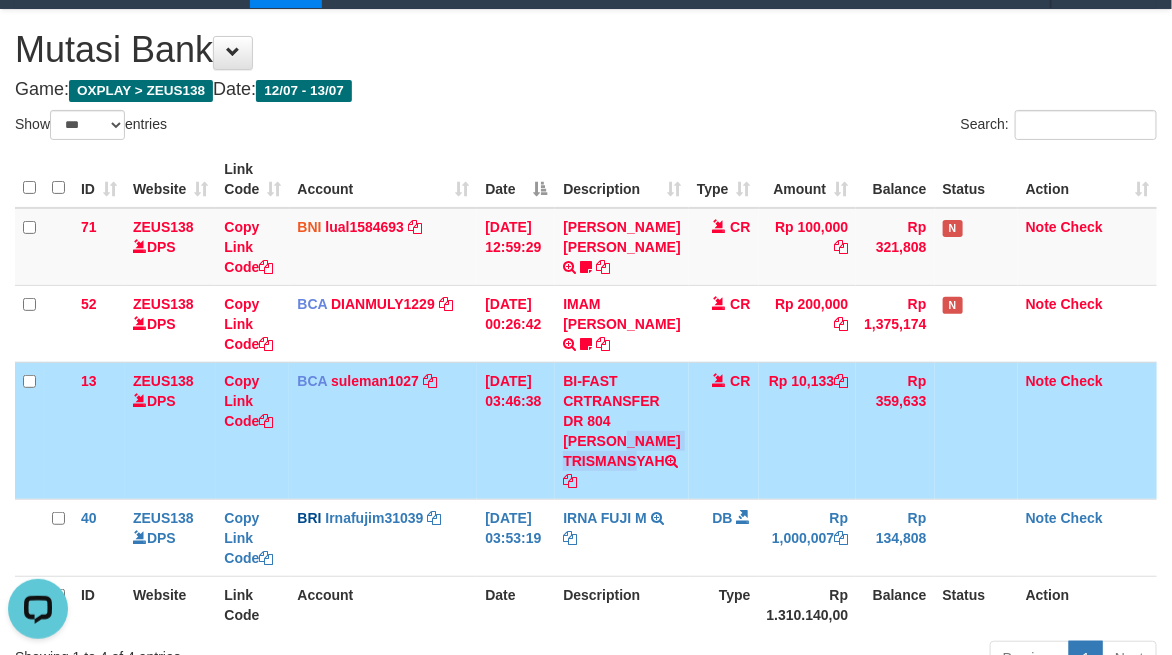 drag, startPoint x: 647, startPoint y: 447, endPoint x: 675, endPoint y: 465, distance: 33.286633 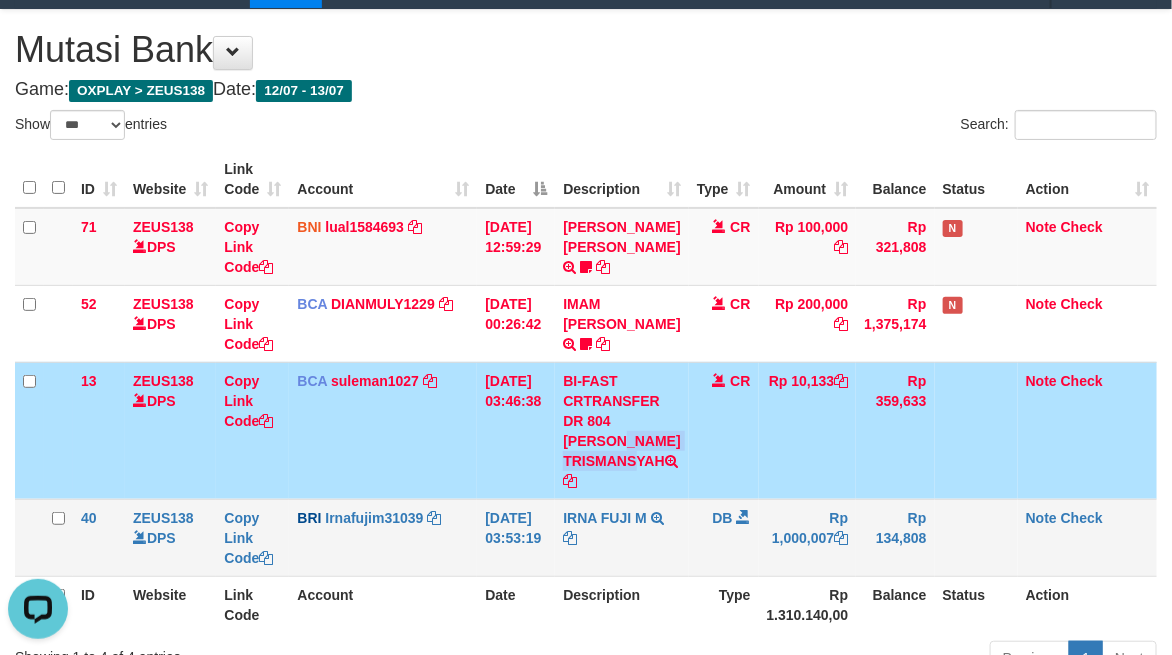 copy on "ERY TRISMANSYAH" 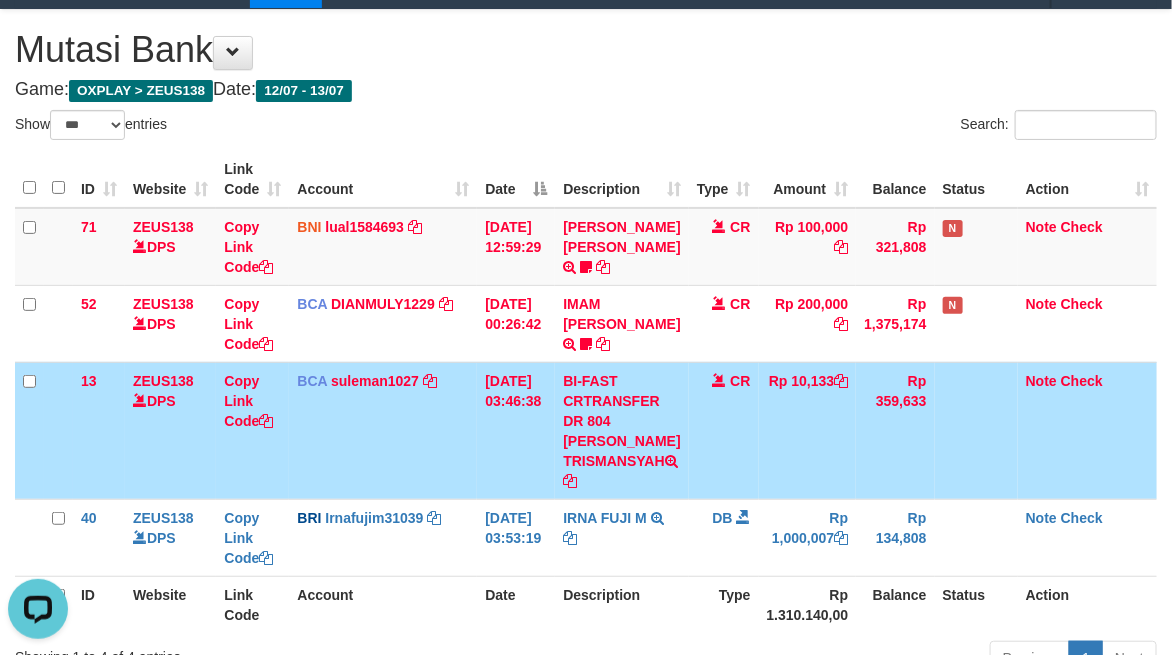 click on "BI-FAST CRTRANSFER DR 804 DERY TRISMANSYAH" at bounding box center [621, 430] 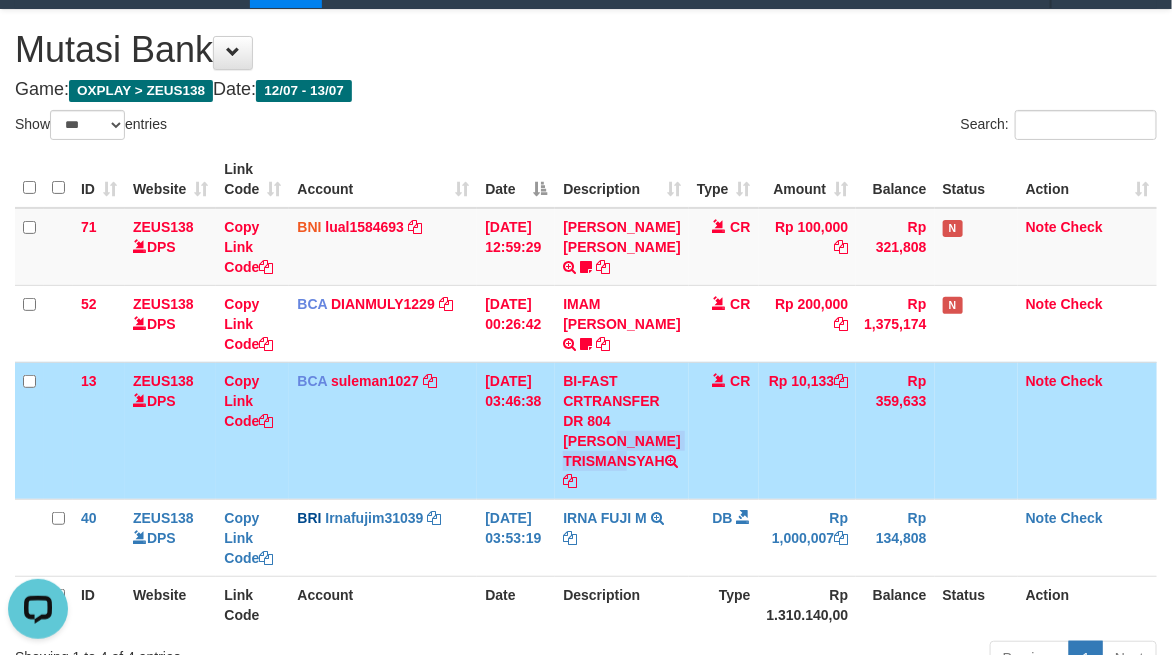copy on "DERY TRISMANSYA" 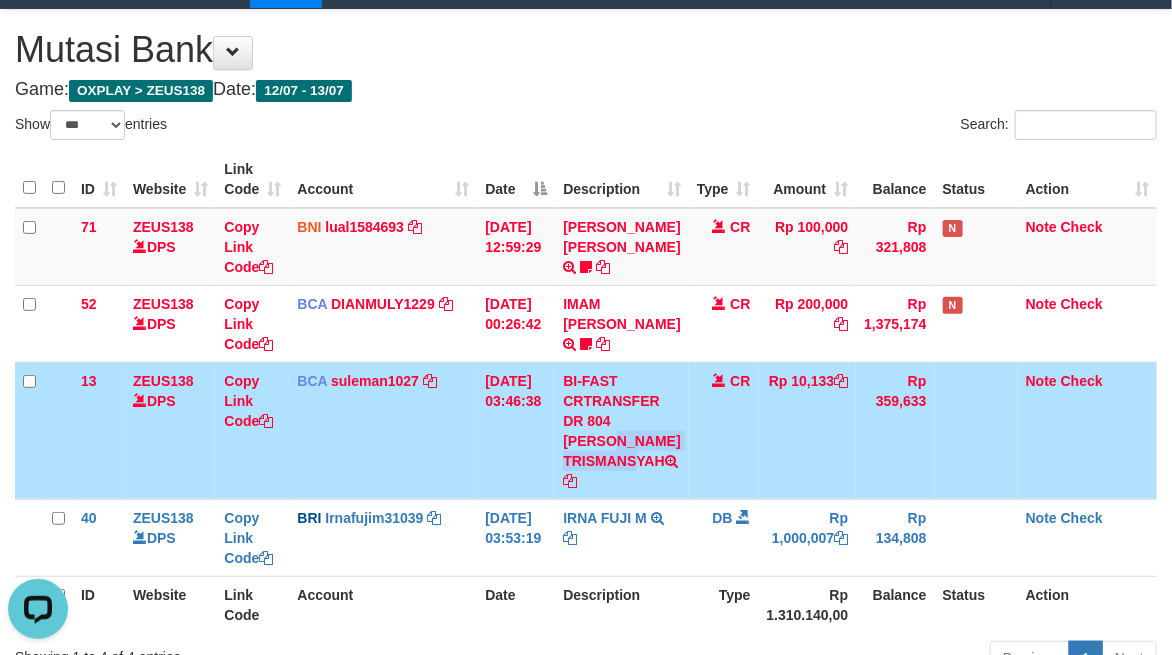copy on "DERY TRISMANSYAH" 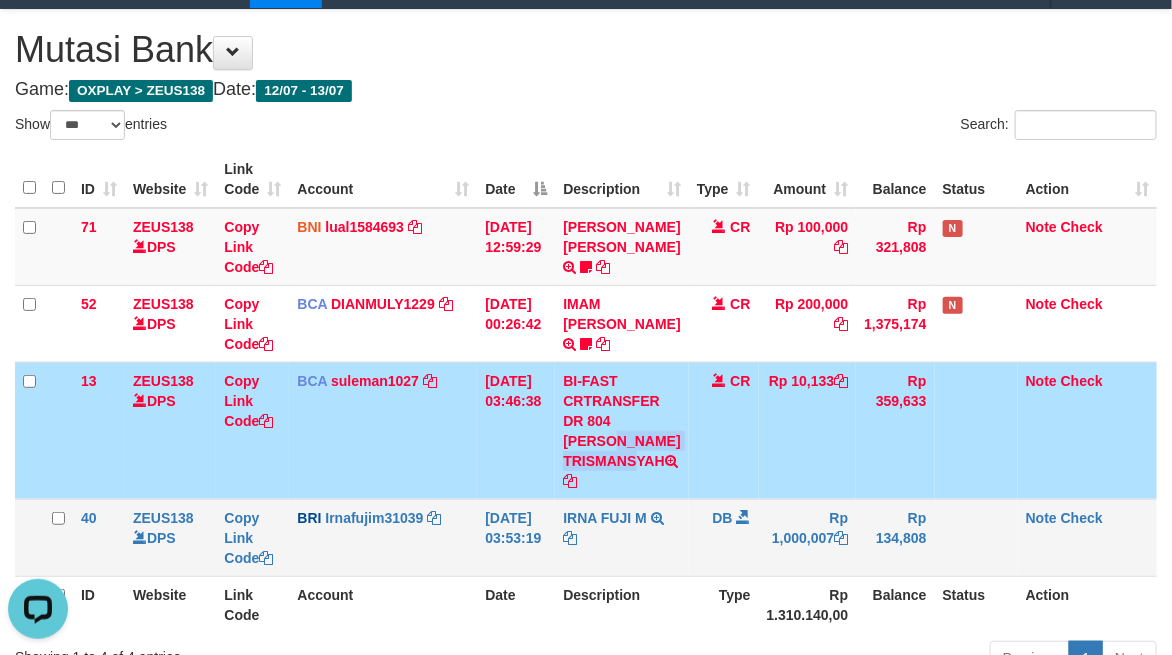 drag, startPoint x: 623, startPoint y: 437, endPoint x: 533, endPoint y: 508, distance: 114.6342 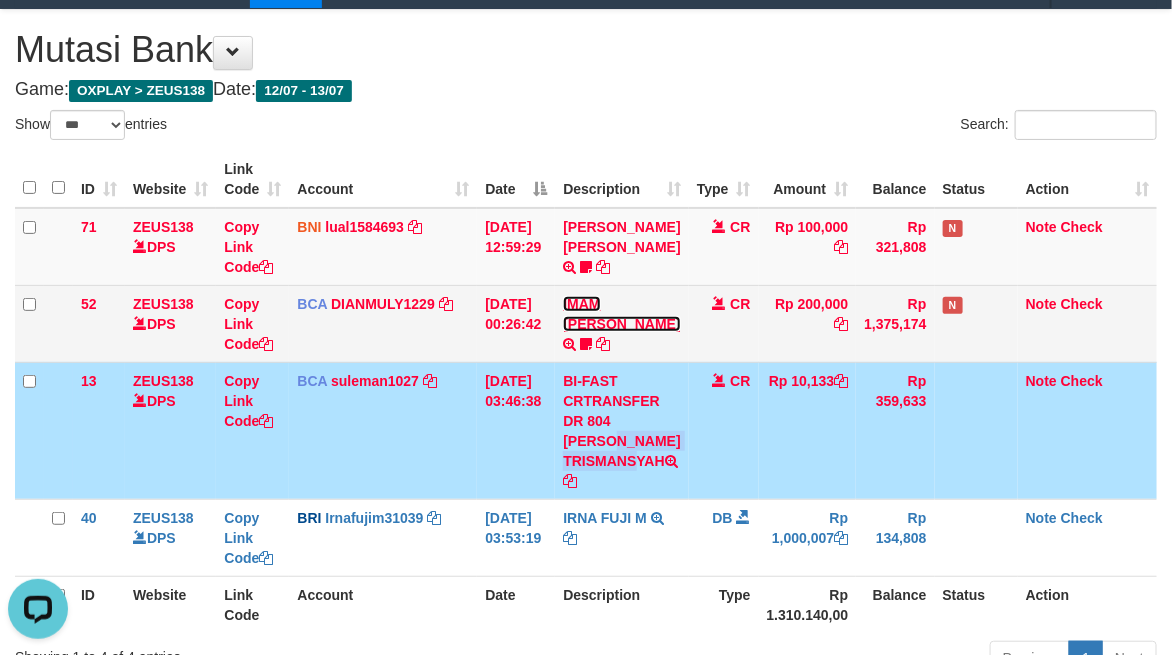 click on "IMAM SAMUJI" at bounding box center [621, 314] 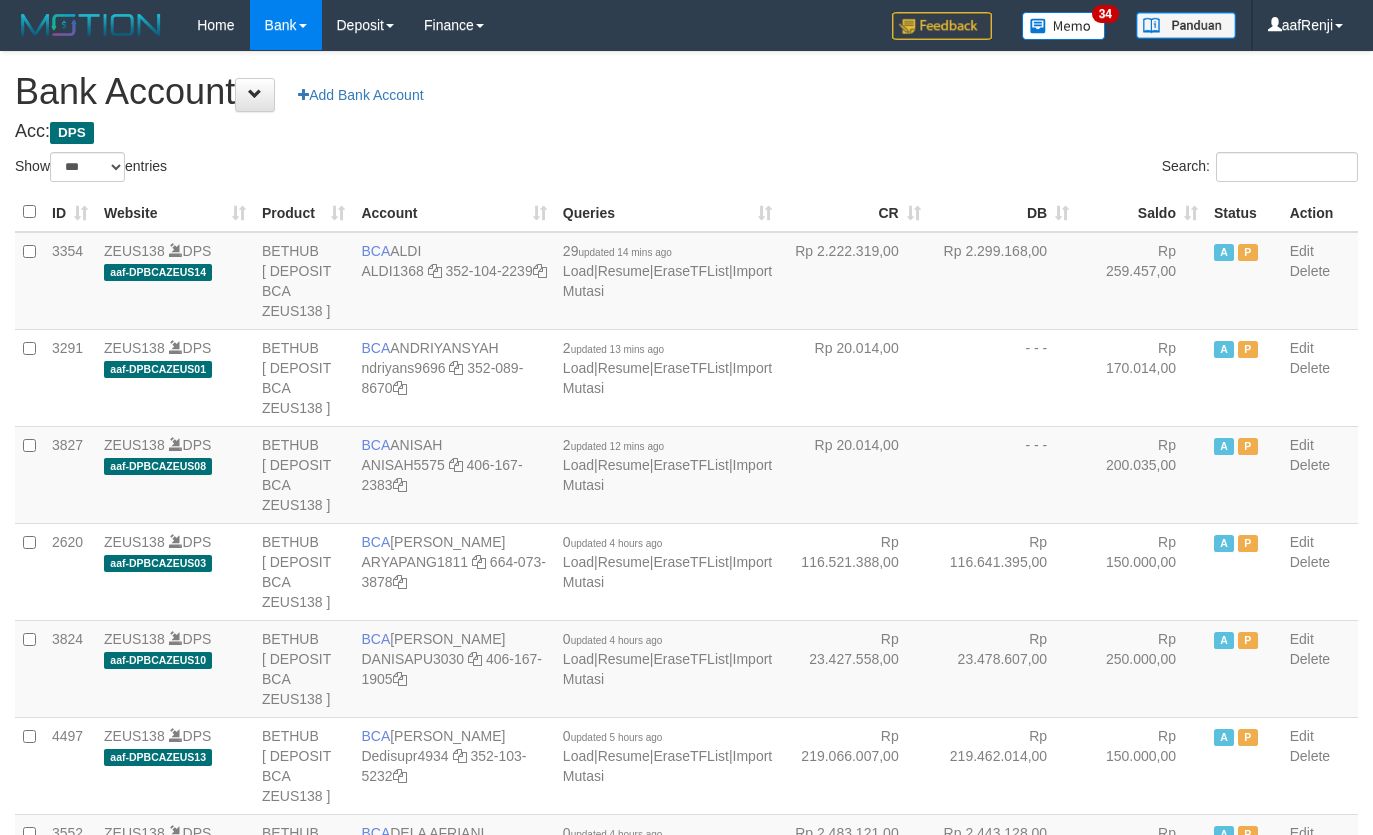 select on "***" 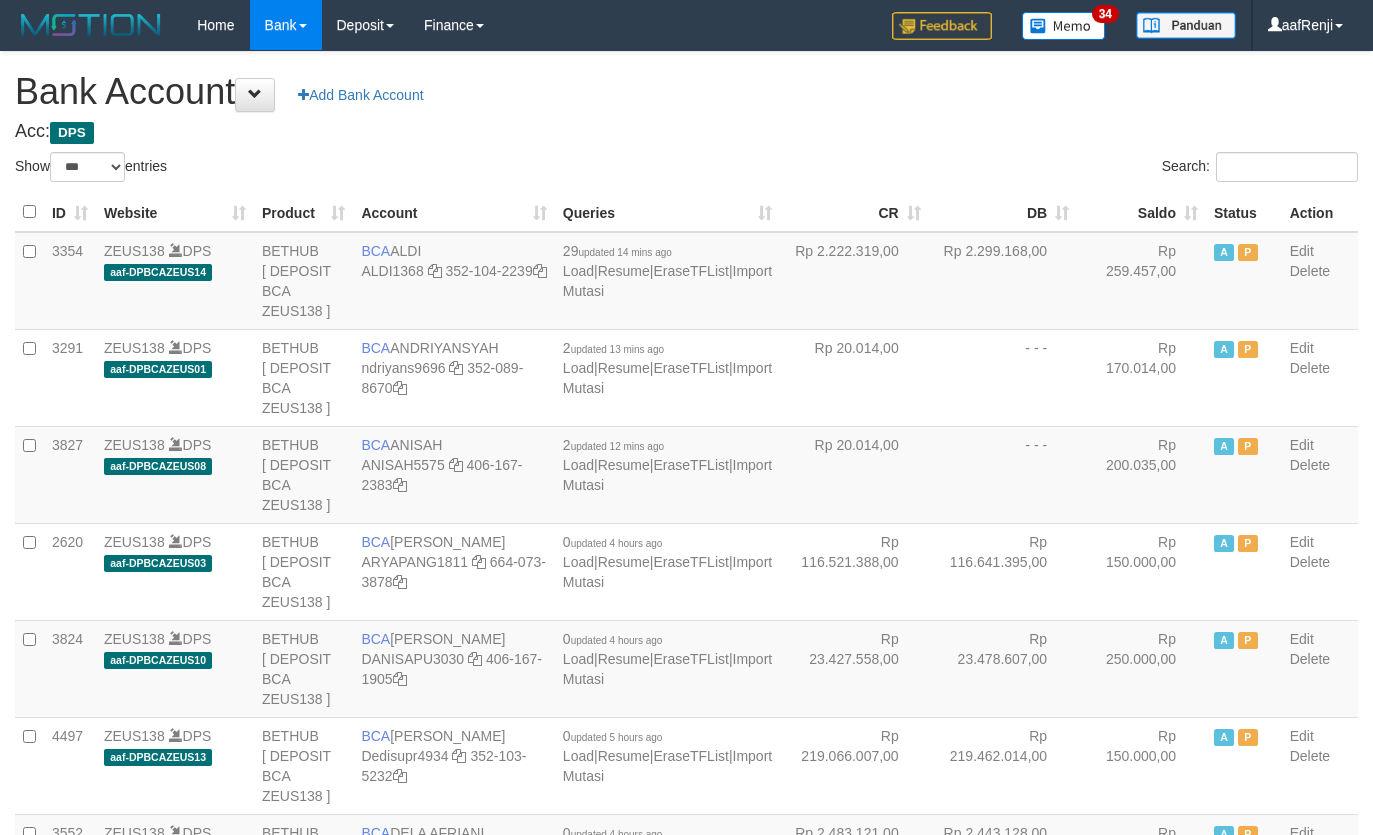 scroll, scrollTop: 0, scrollLeft: 0, axis: both 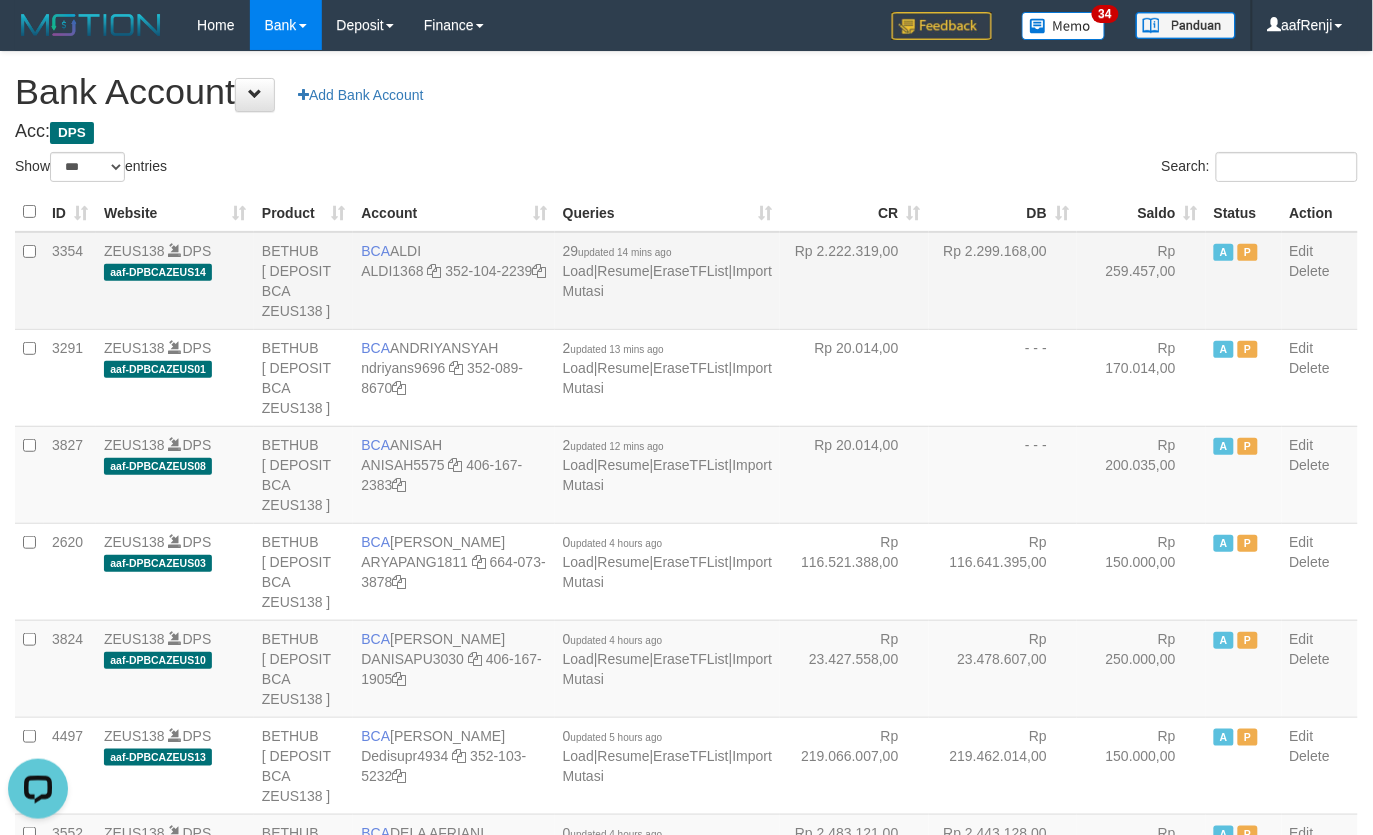 drag, startPoint x: 793, startPoint y: 277, endPoint x: 785, endPoint y: 260, distance: 18.788294 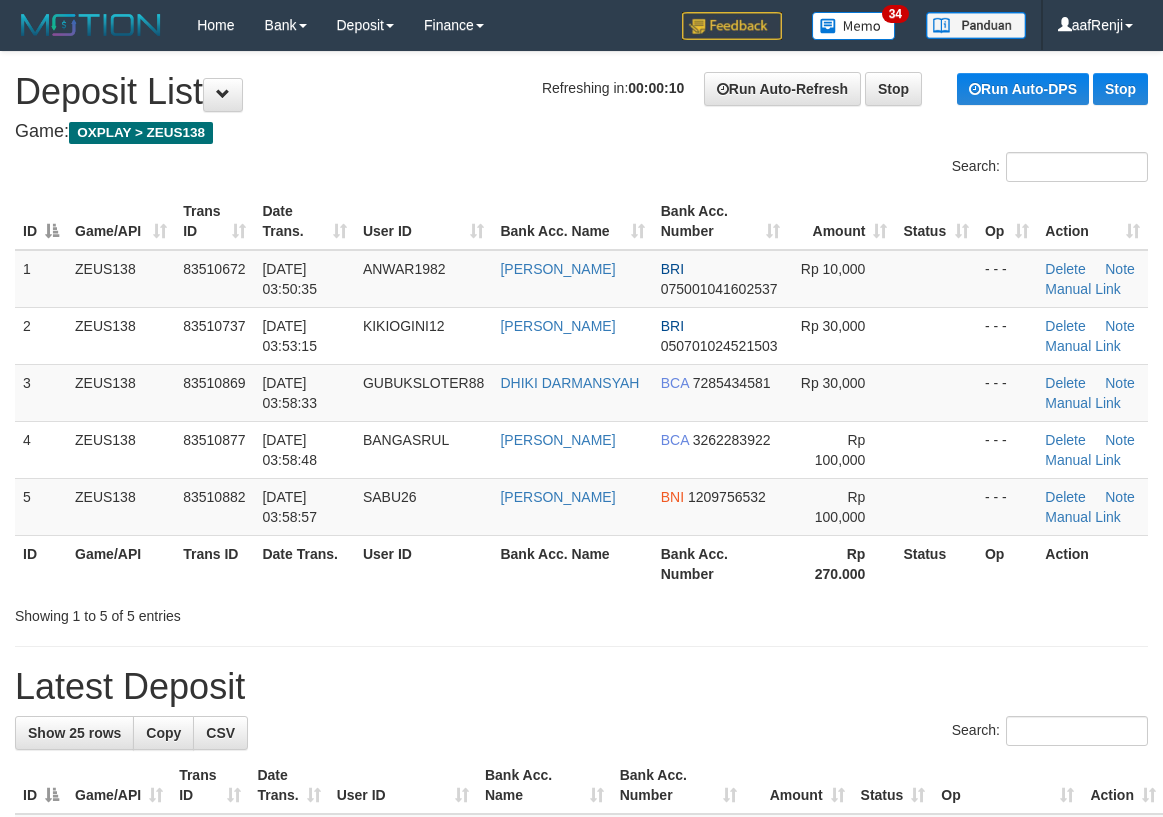 scroll, scrollTop: 0, scrollLeft: 0, axis: both 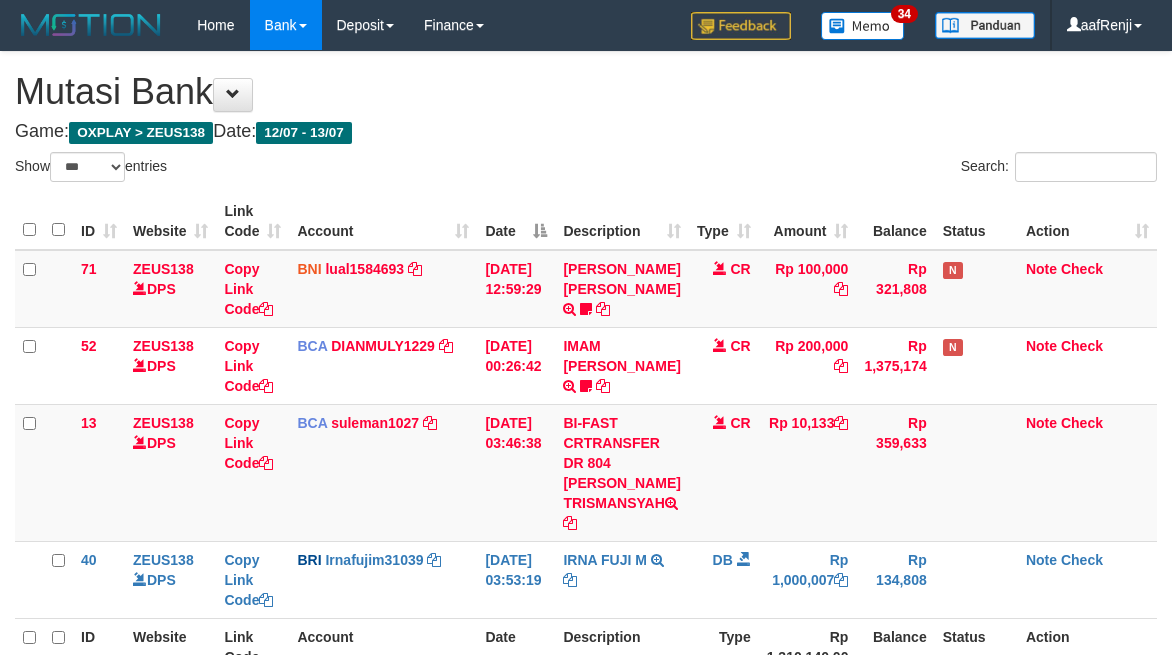 select on "***" 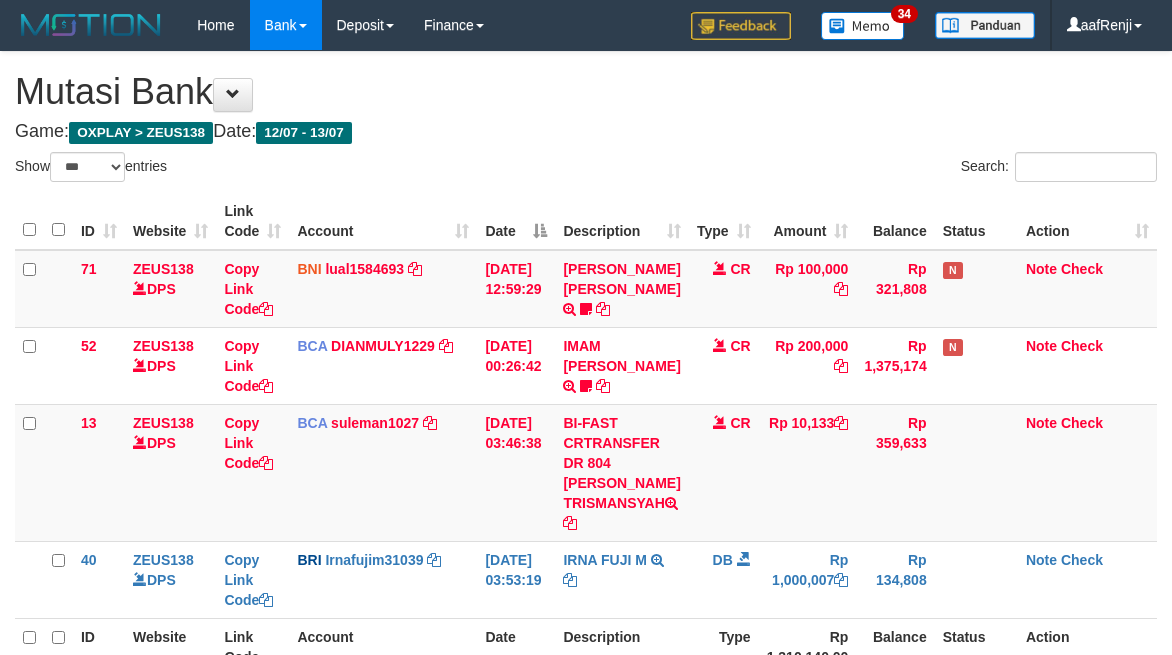 scroll, scrollTop: 42, scrollLeft: 0, axis: vertical 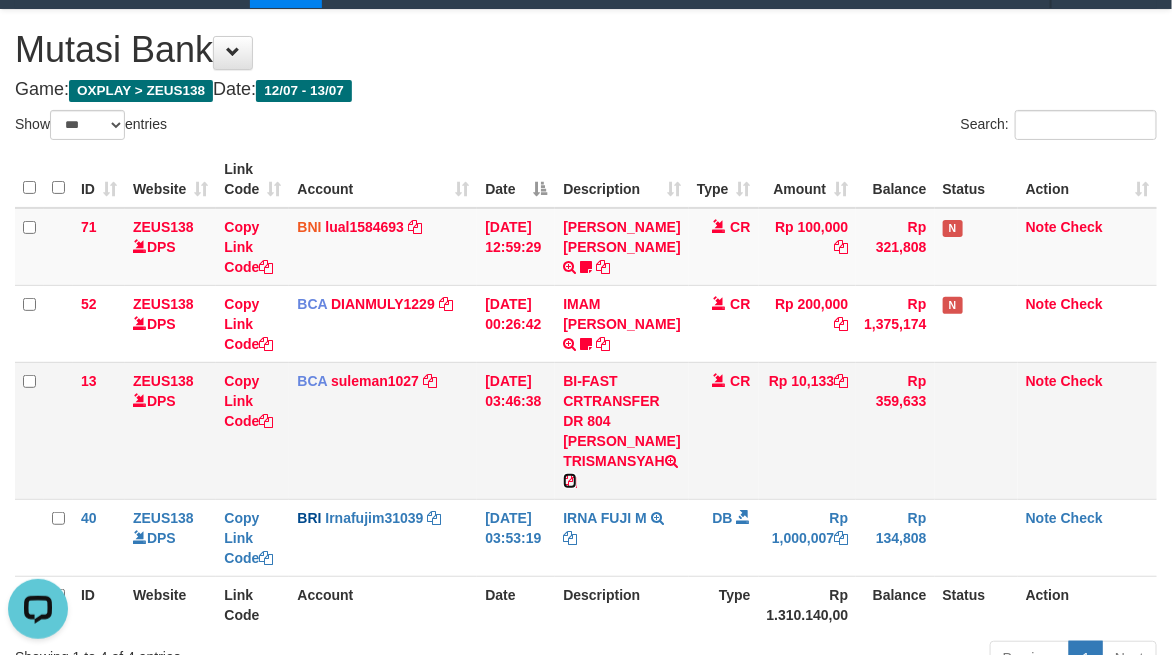 click at bounding box center [570, 481] 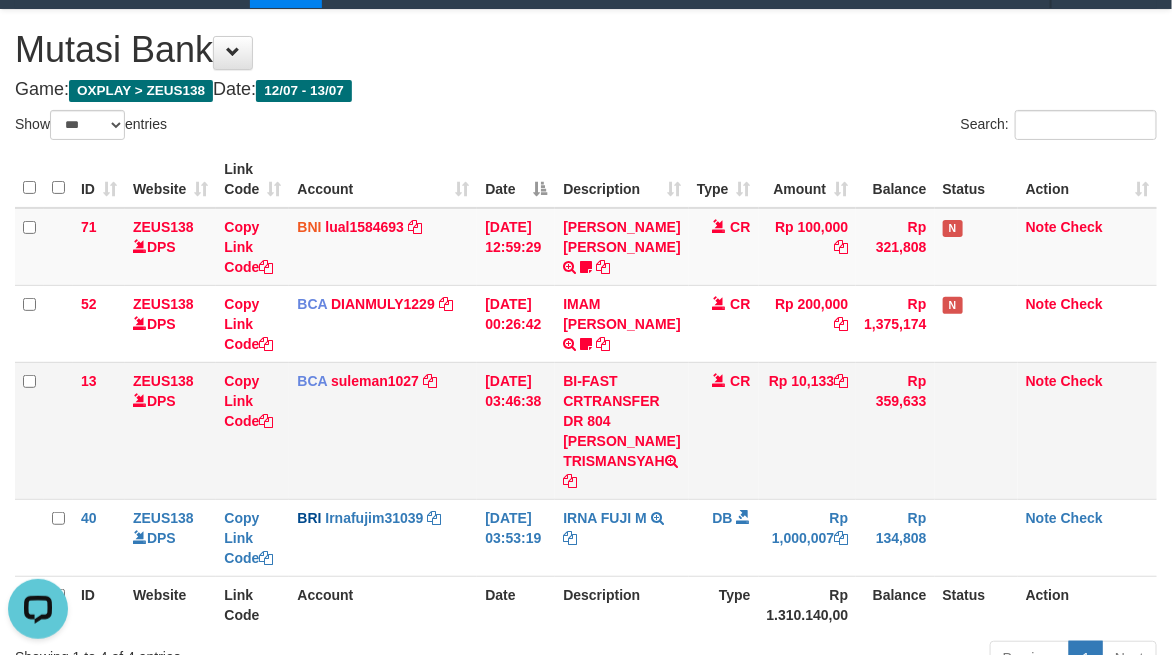 scroll, scrollTop: 45, scrollLeft: 0, axis: vertical 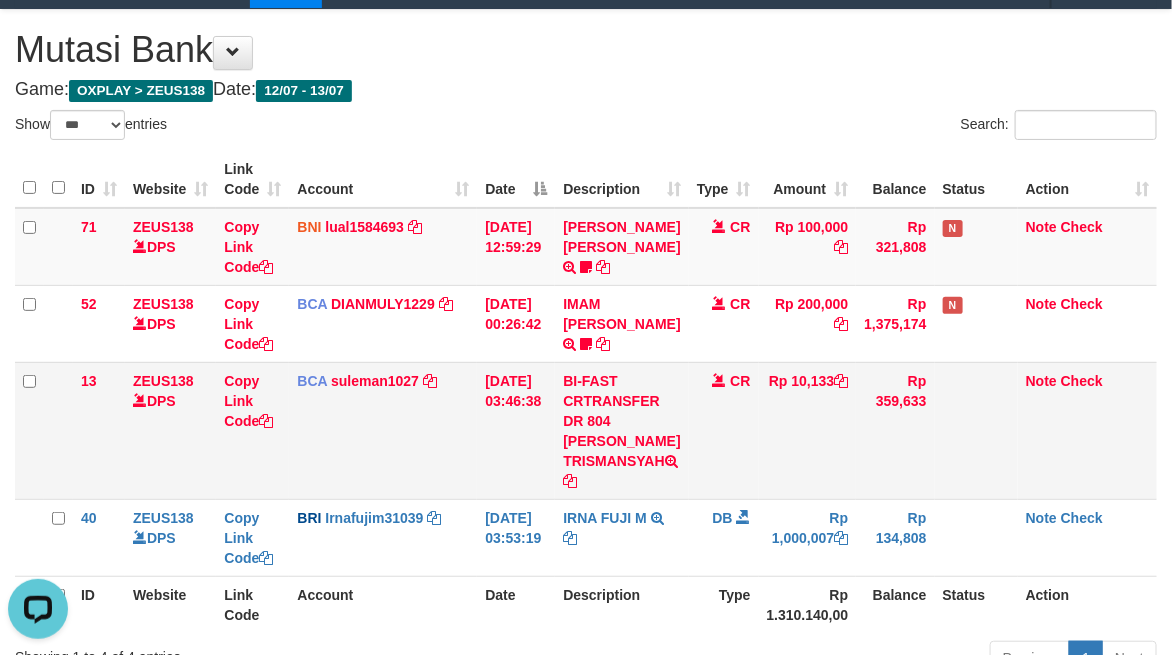 click on "BI-FAST CRTRANSFER DR 804 DERY TRISMANSYAH" at bounding box center (621, 430) 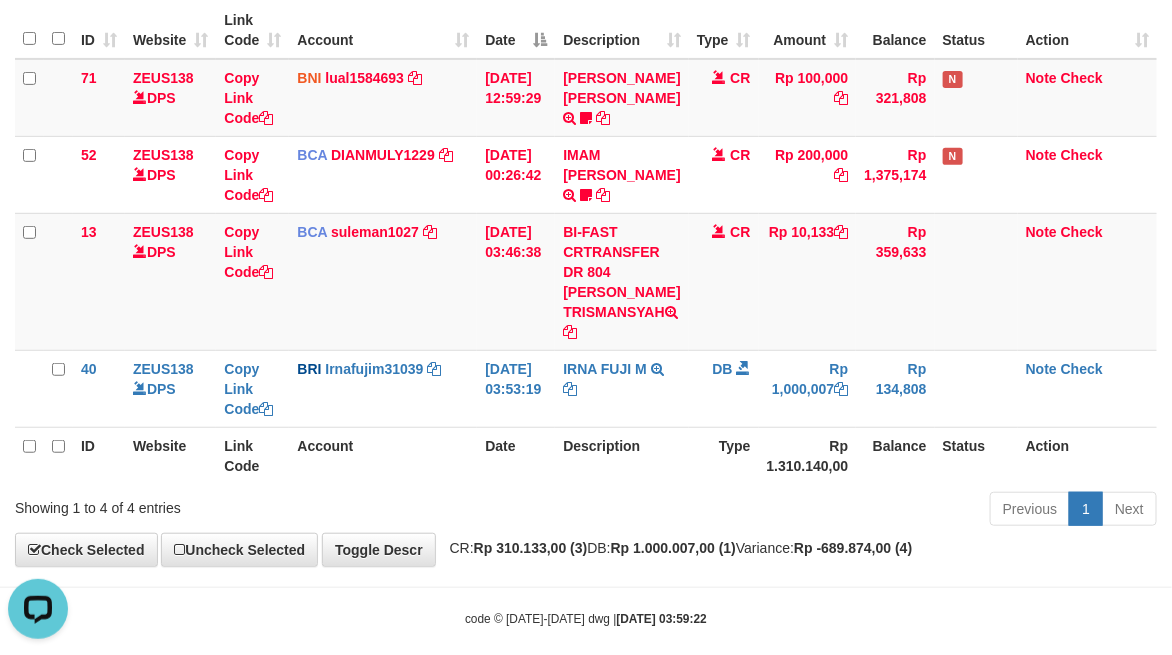 scroll, scrollTop: 215, scrollLeft: 0, axis: vertical 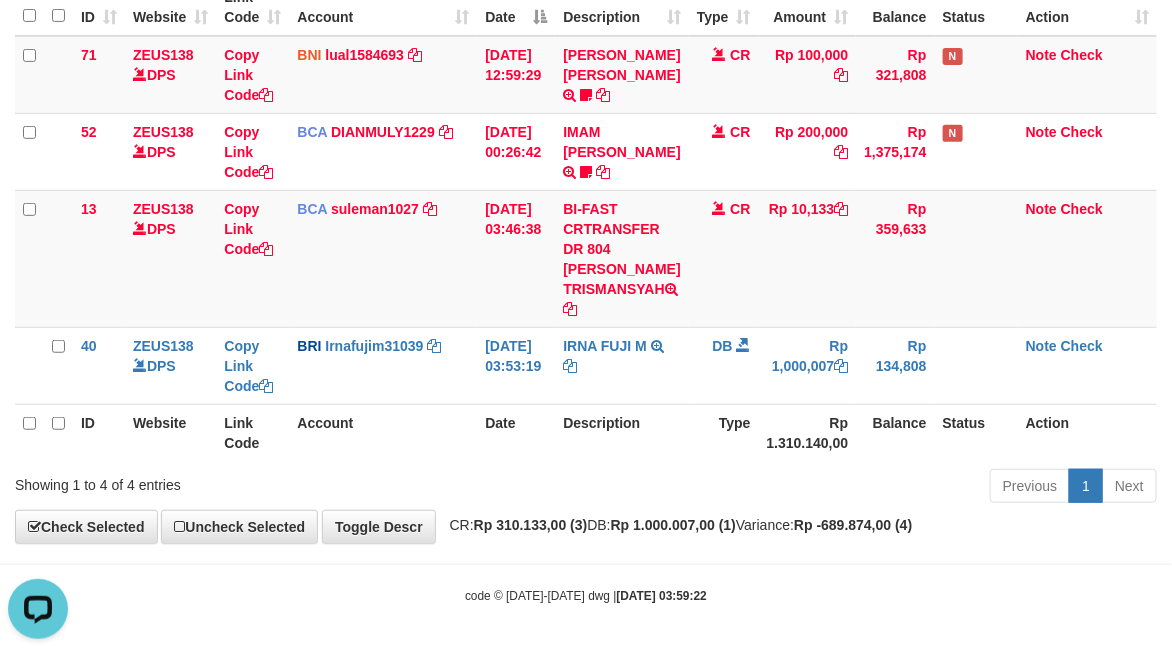 click on "Previous 1 Next" at bounding box center [830, 488] 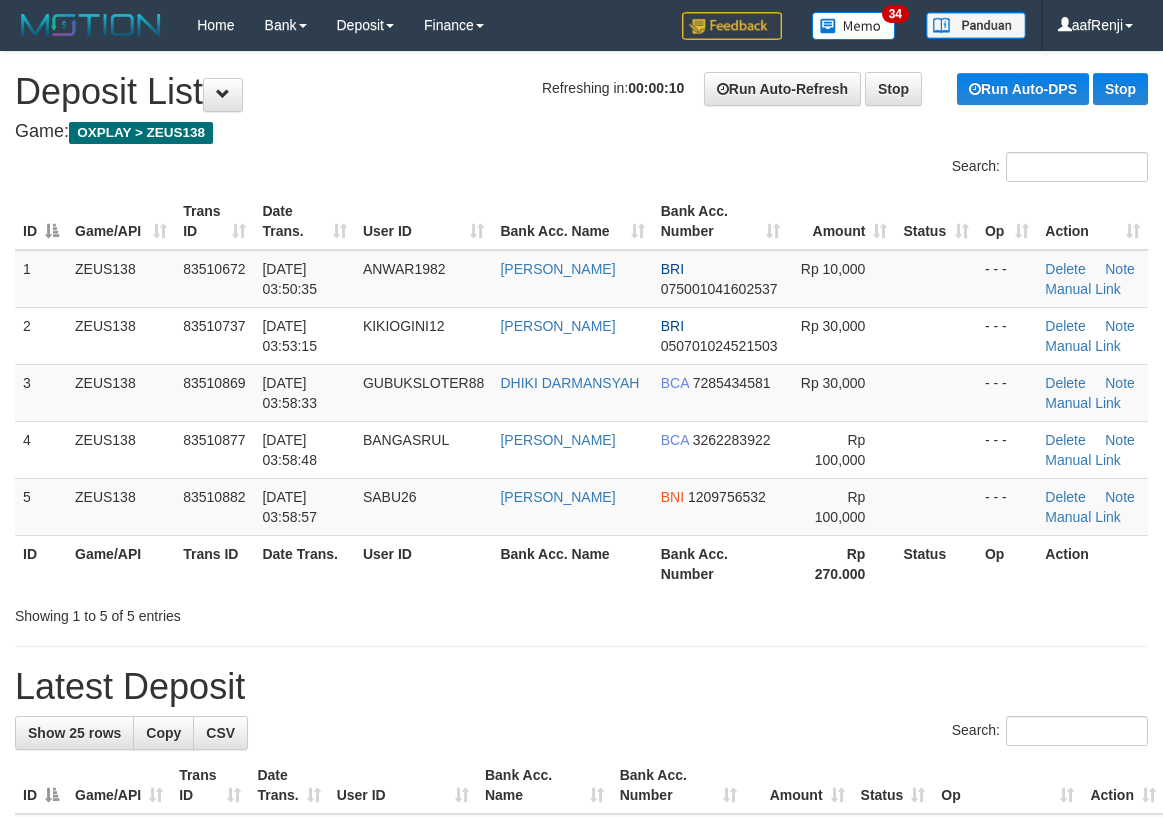 scroll, scrollTop: 0, scrollLeft: 0, axis: both 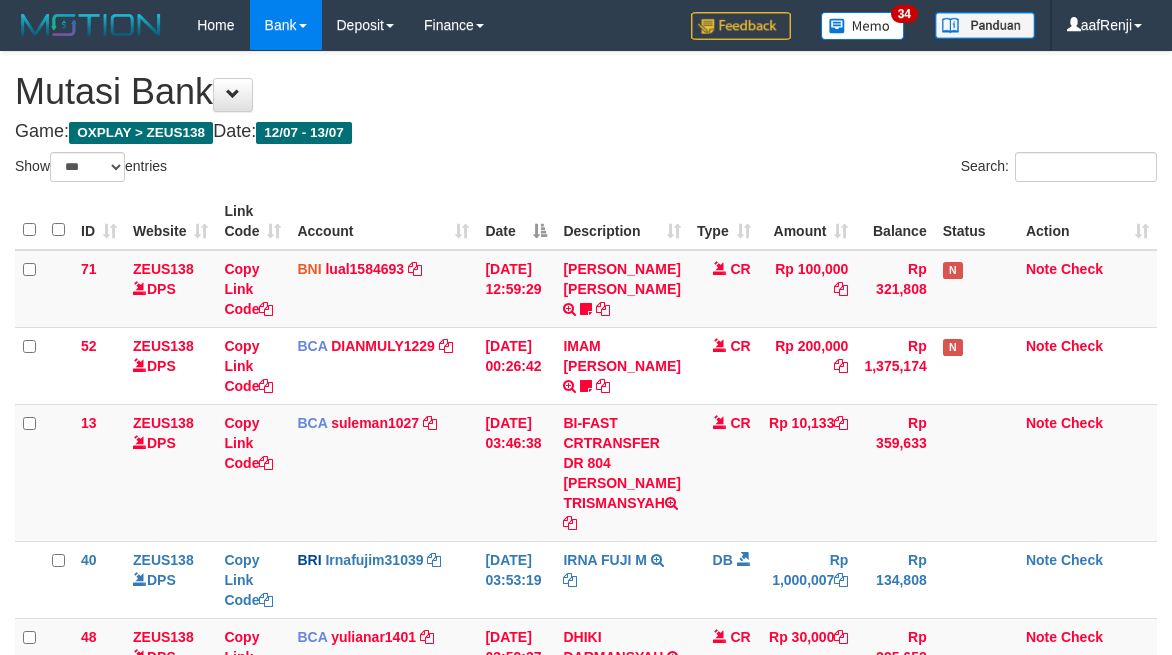 select on "***" 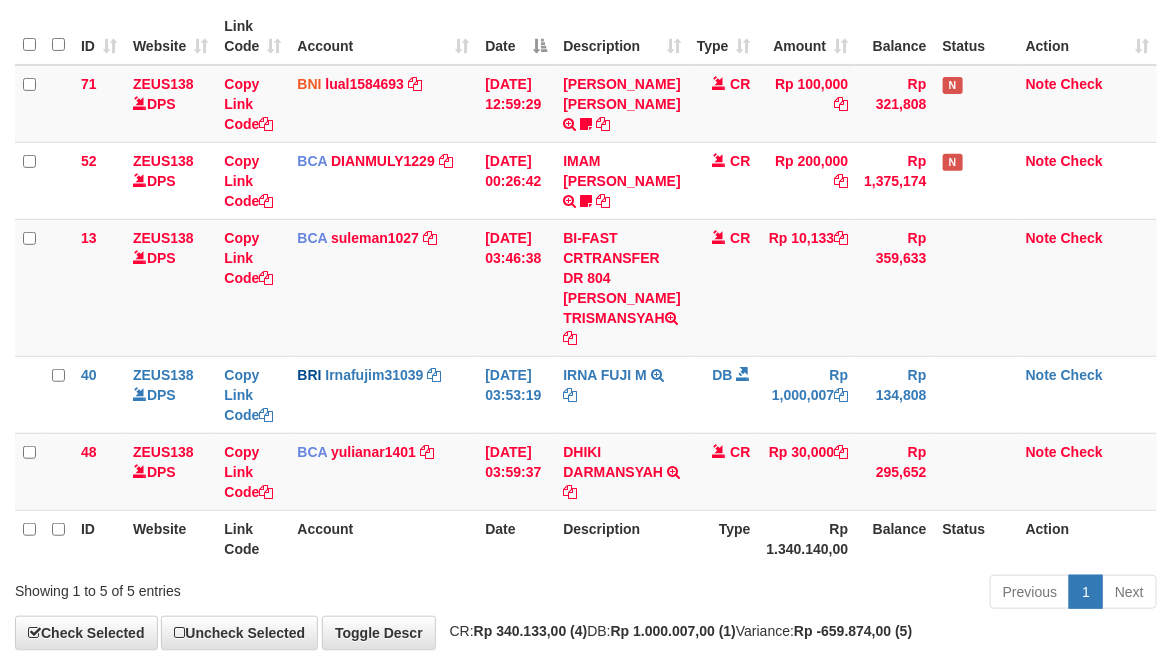 scroll, scrollTop: 215, scrollLeft: 0, axis: vertical 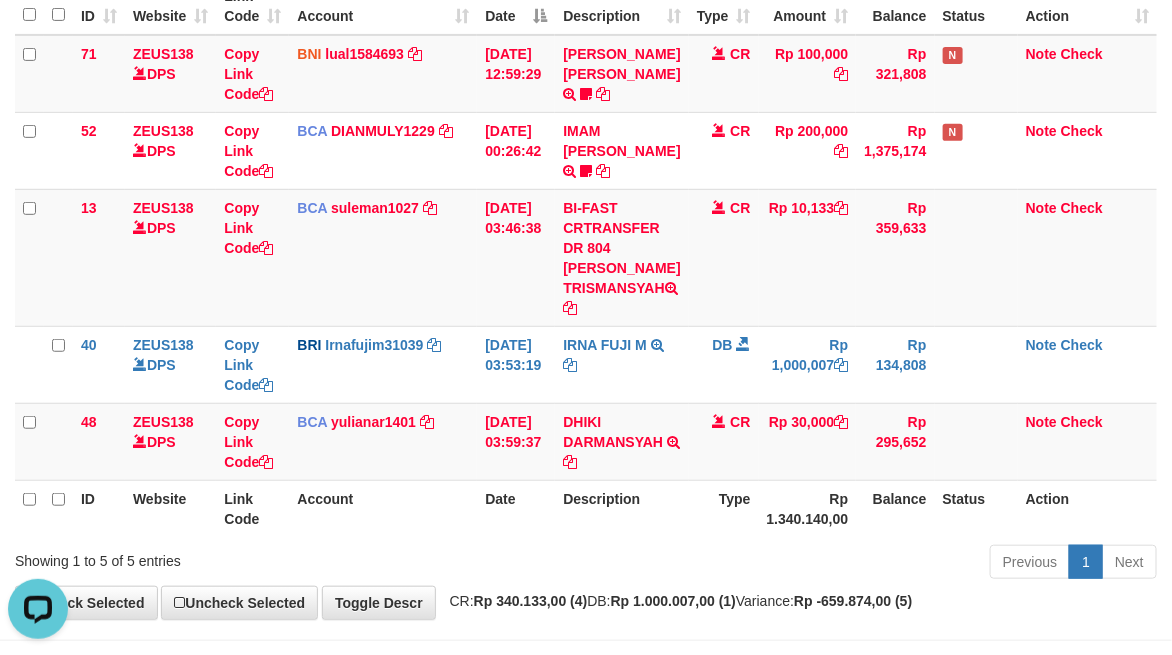 click on "Description" at bounding box center [621, 508] 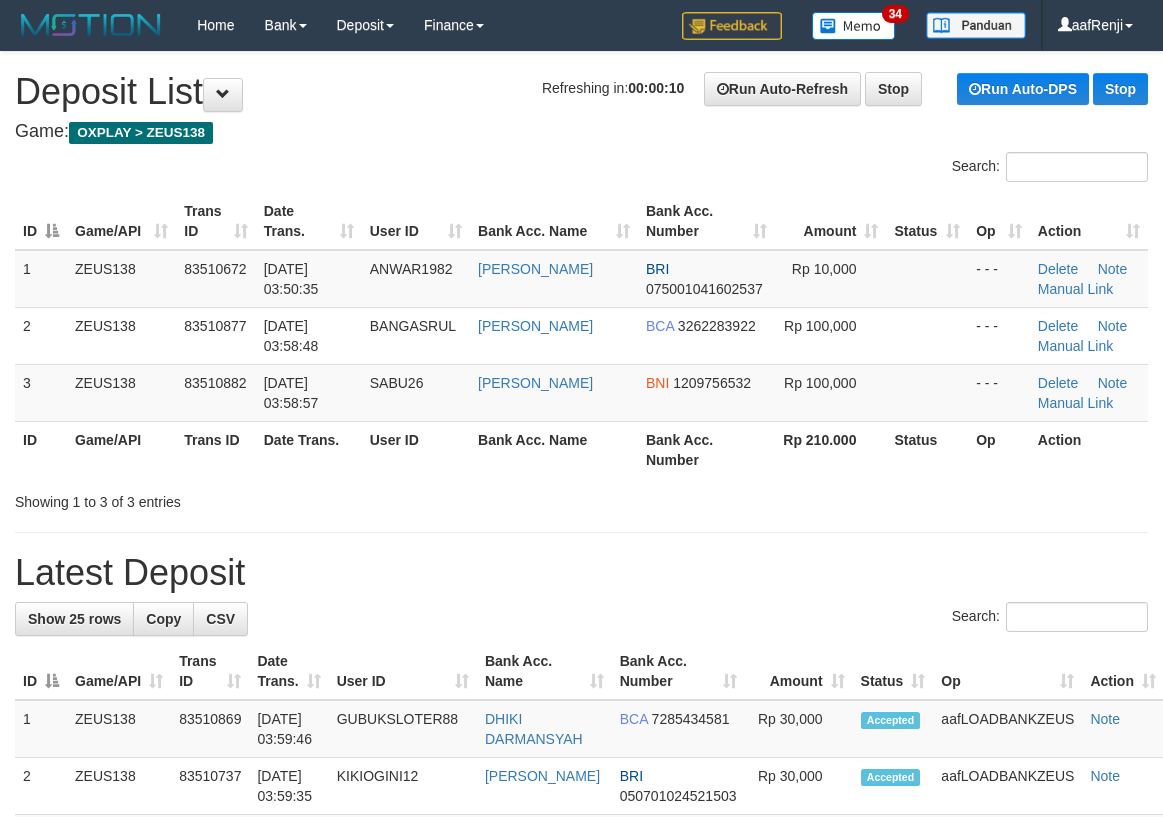 scroll, scrollTop: 0, scrollLeft: 0, axis: both 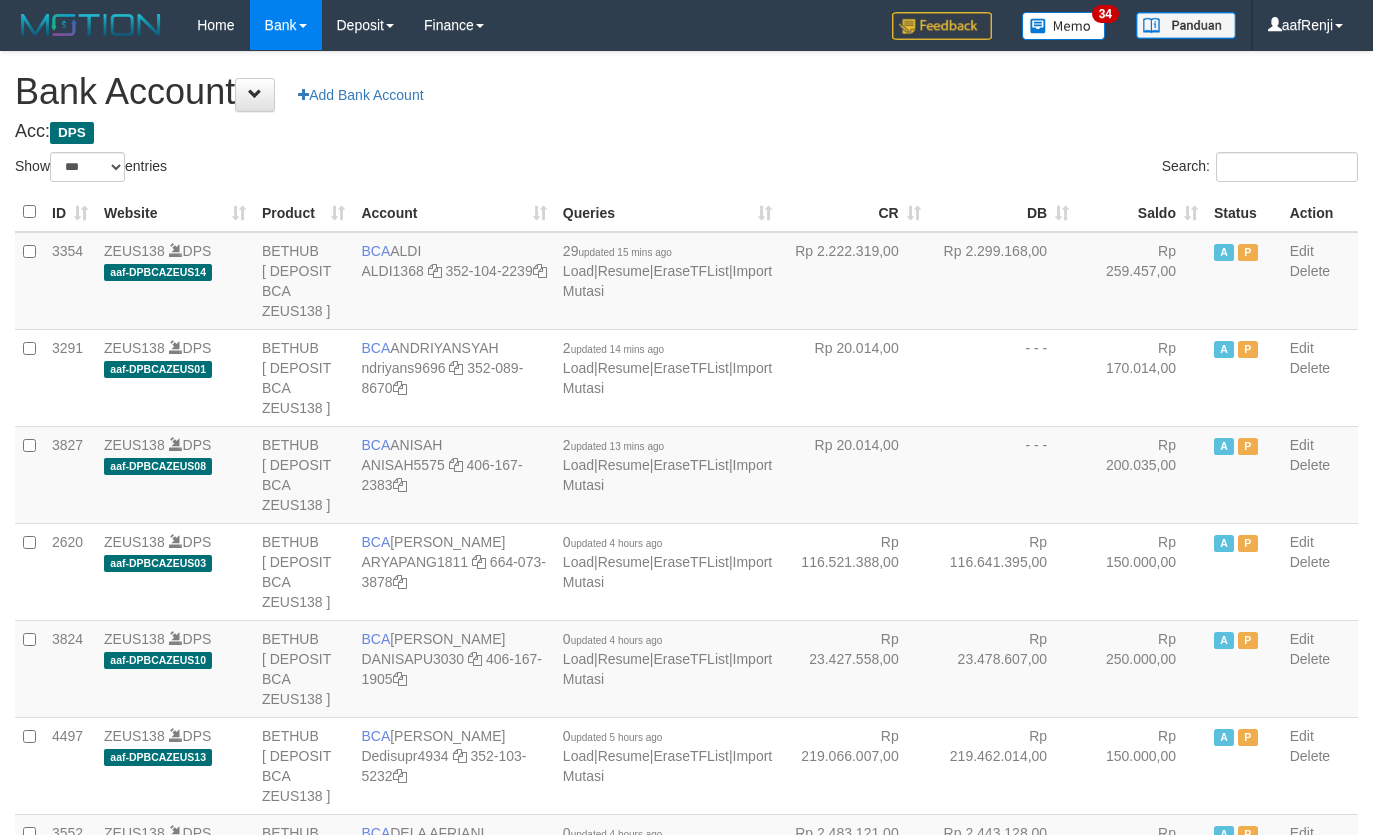 select on "***" 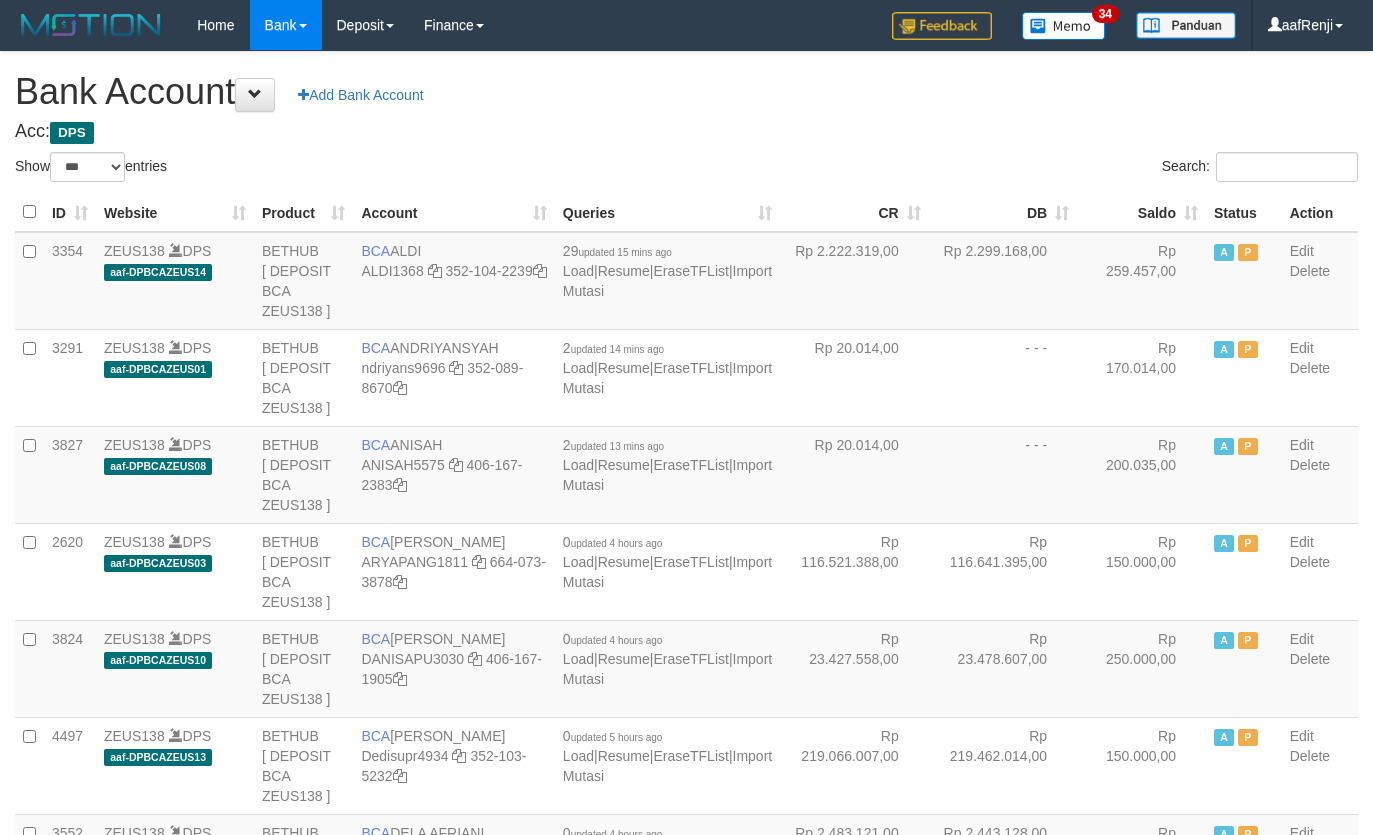 scroll, scrollTop: 0, scrollLeft: 0, axis: both 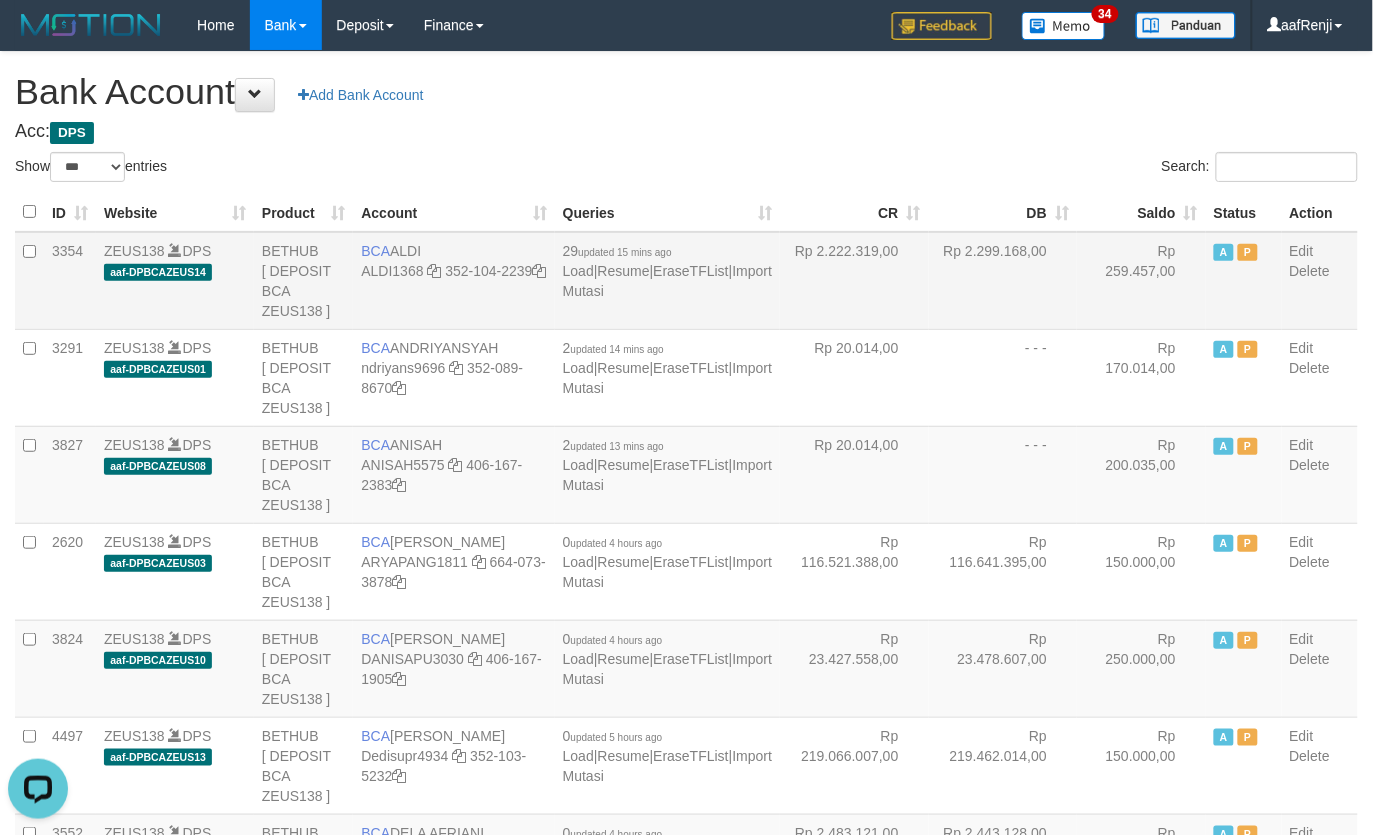 click on "Rp 2.222.319,00" at bounding box center [854, 281] 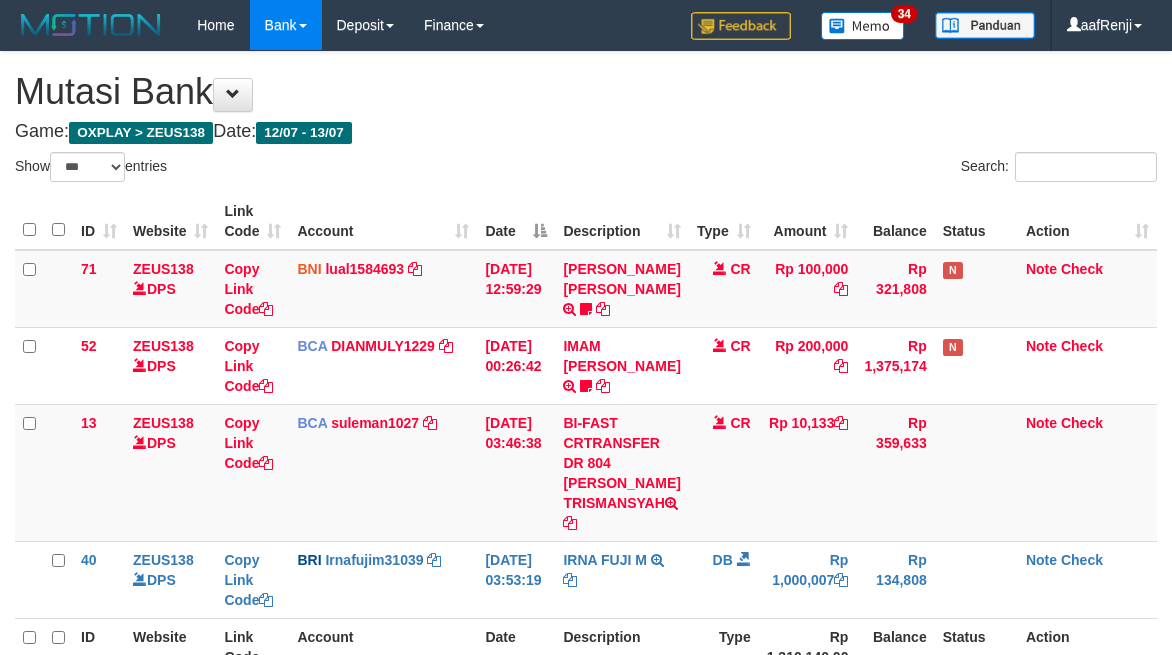select on "***" 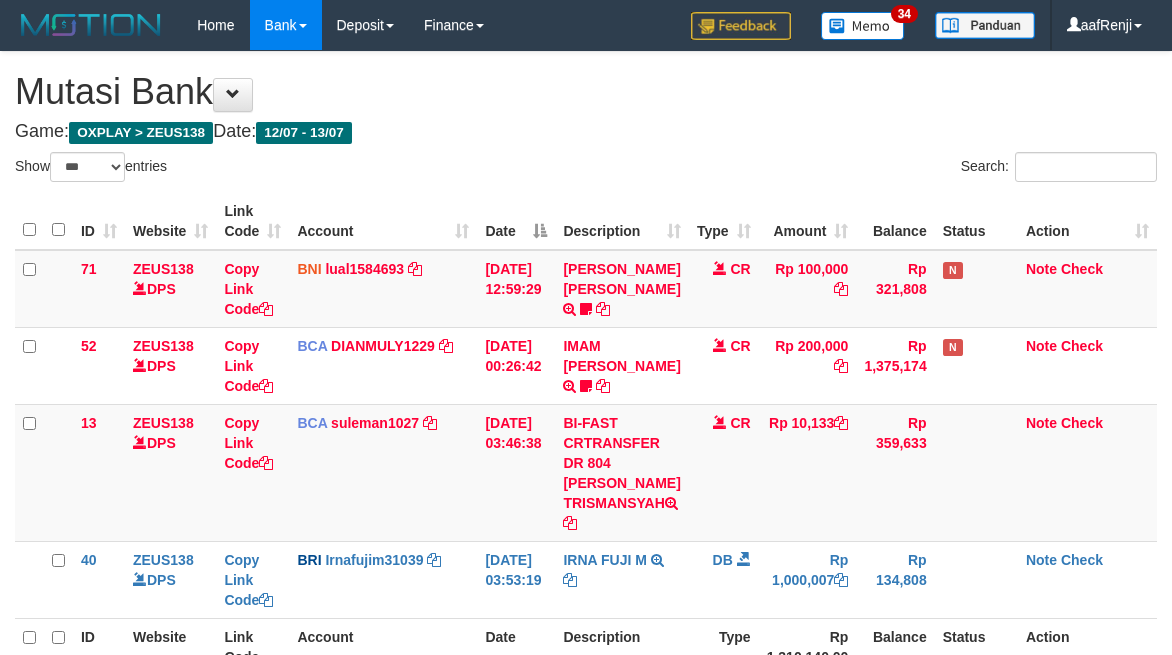 scroll, scrollTop: 215, scrollLeft: 0, axis: vertical 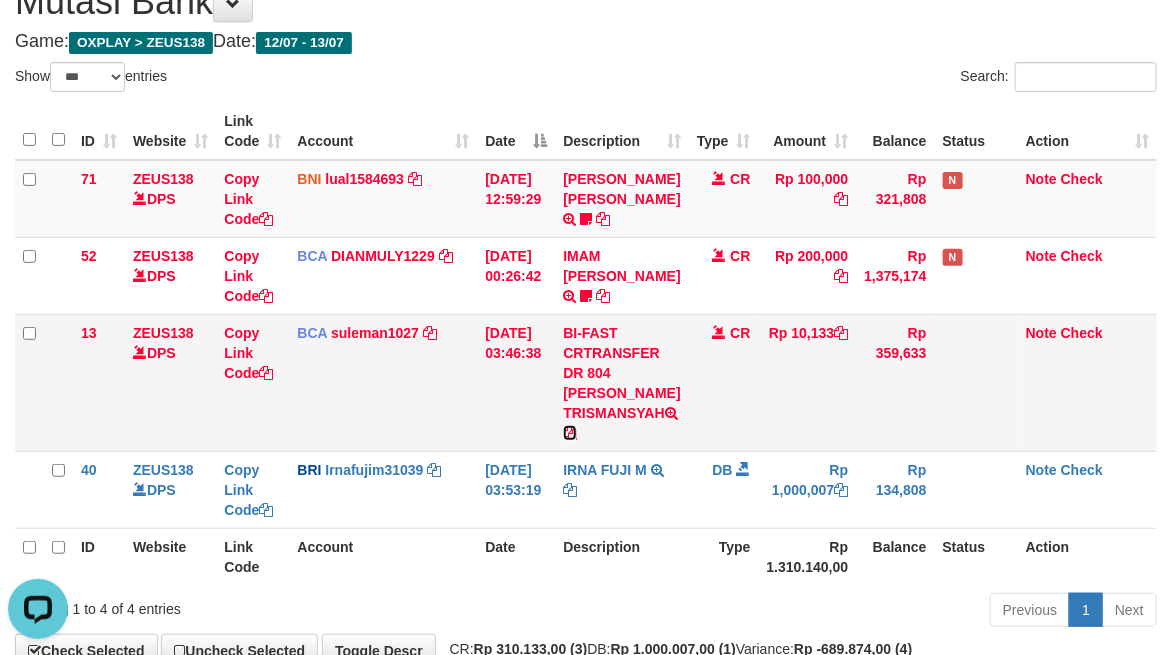 click at bounding box center [570, 433] 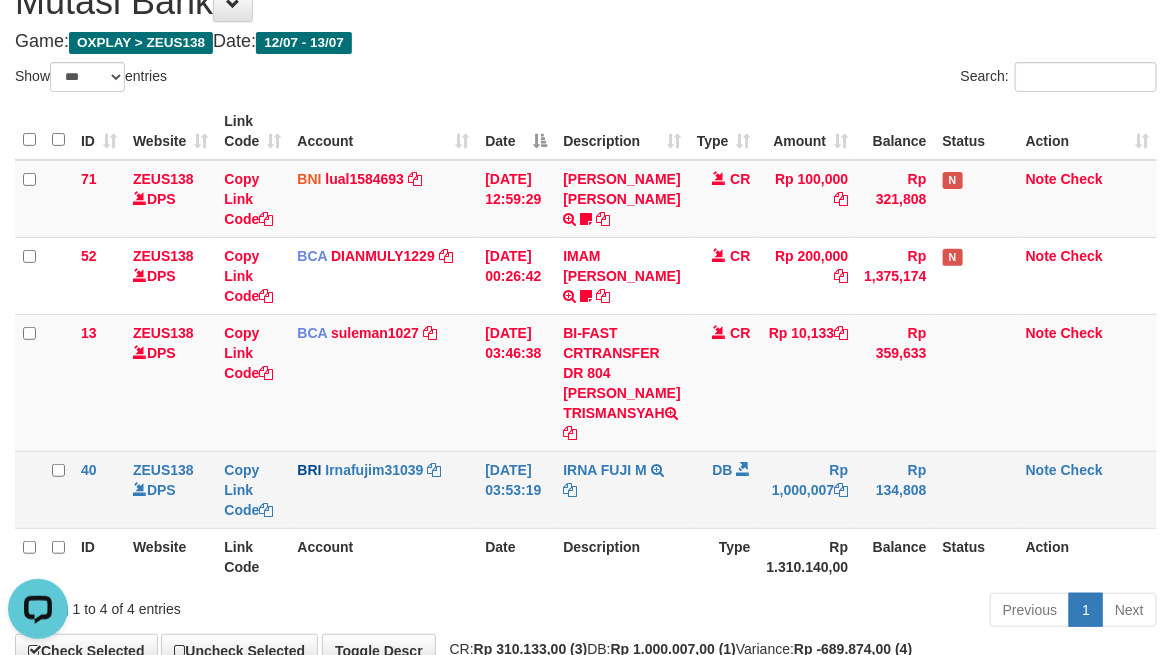 scroll, scrollTop: 45, scrollLeft: 0, axis: vertical 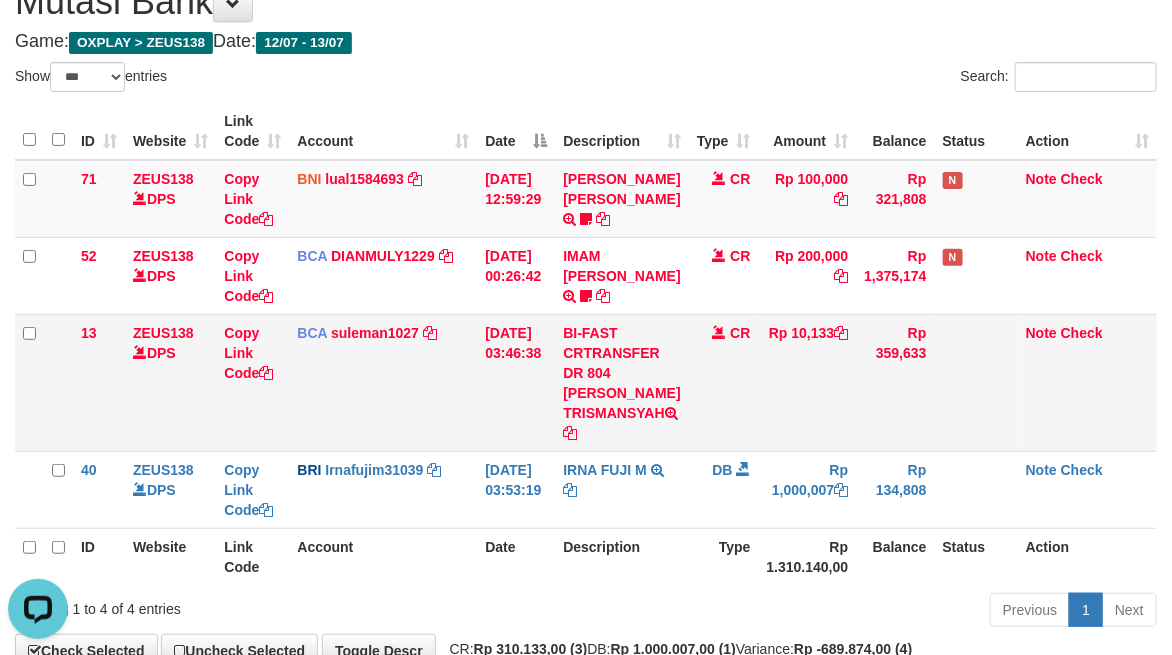 click on "BI-FAST CRTRANSFER DR 804 DERY TRISMANSYAH" at bounding box center [621, 382] 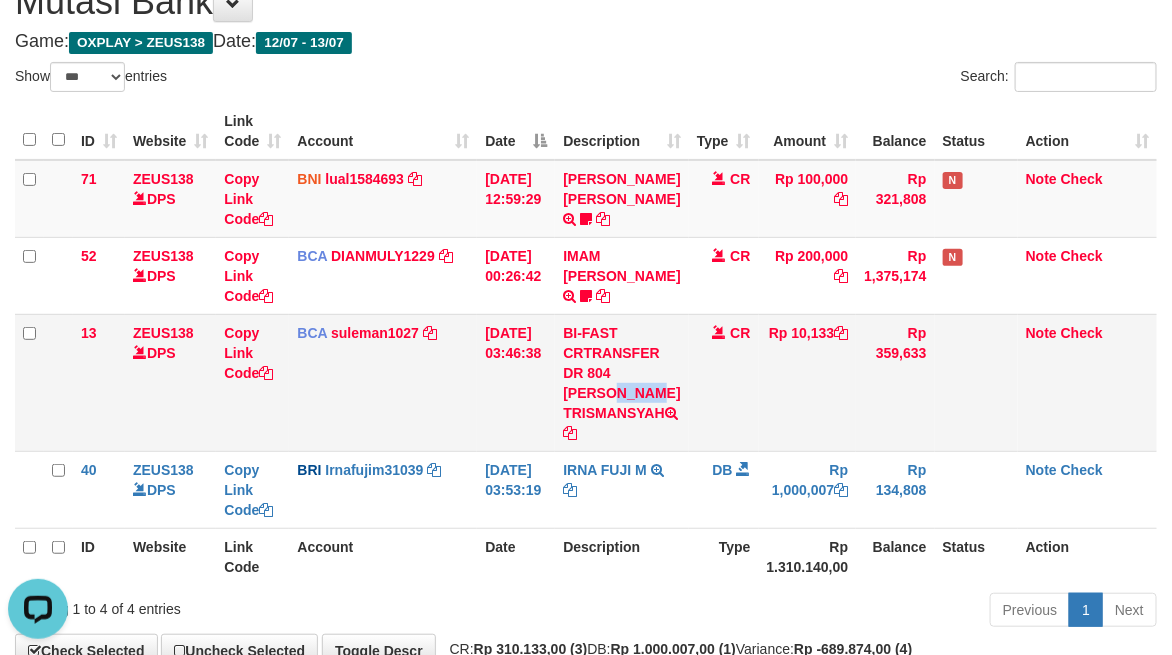click on "BI-FAST CRTRANSFER DR 804 DERY TRISMANSYAH" at bounding box center (621, 382) 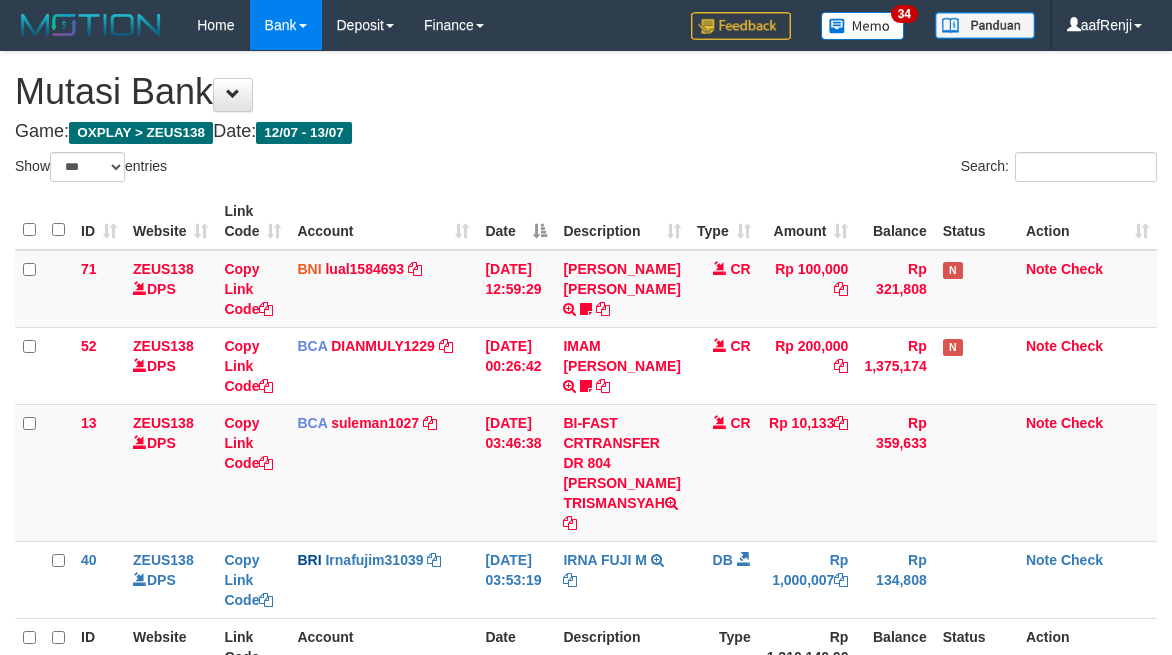 select on "***" 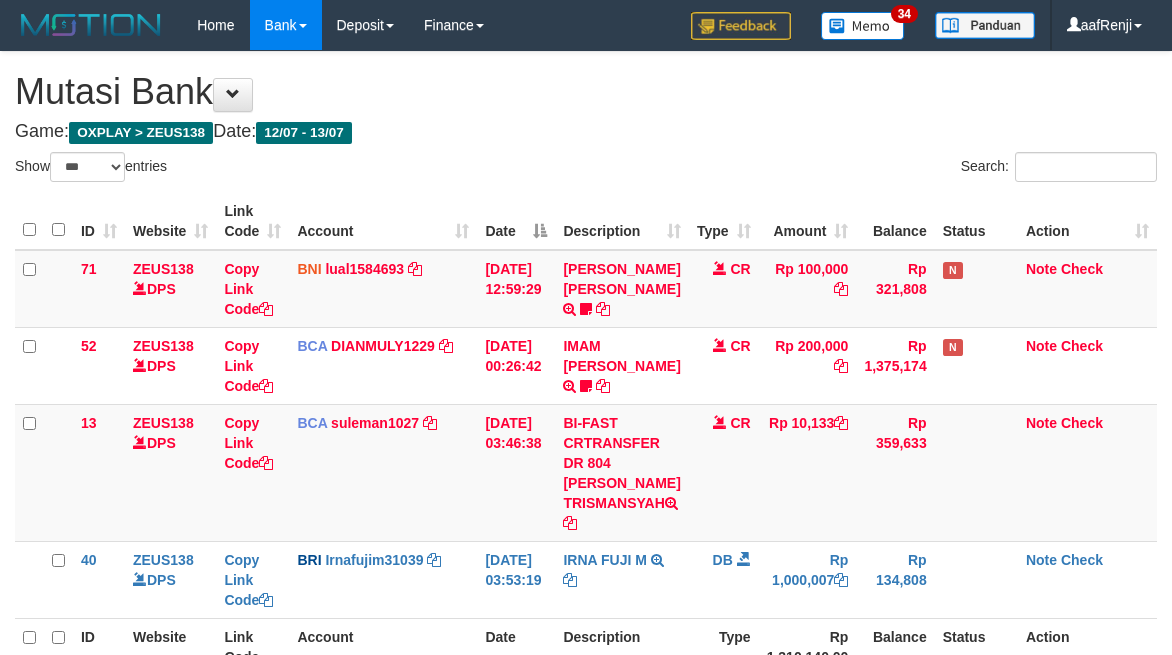 scroll, scrollTop: 91, scrollLeft: 0, axis: vertical 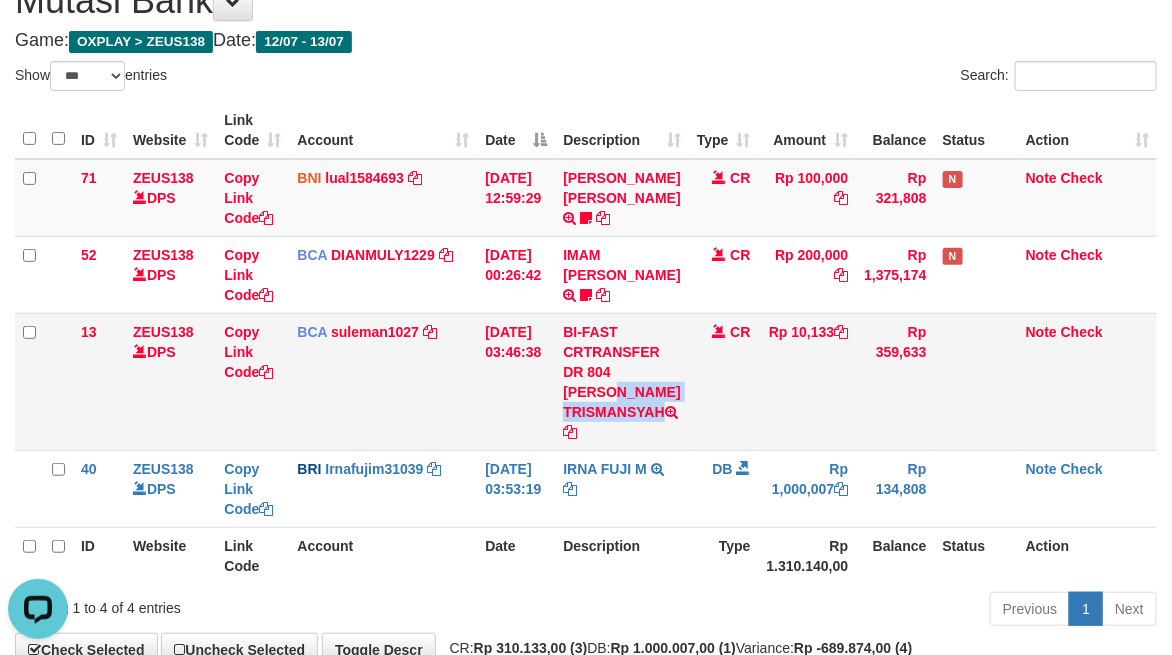 drag, startPoint x: 626, startPoint y: 391, endPoint x: 696, endPoint y: 432, distance: 81.12336 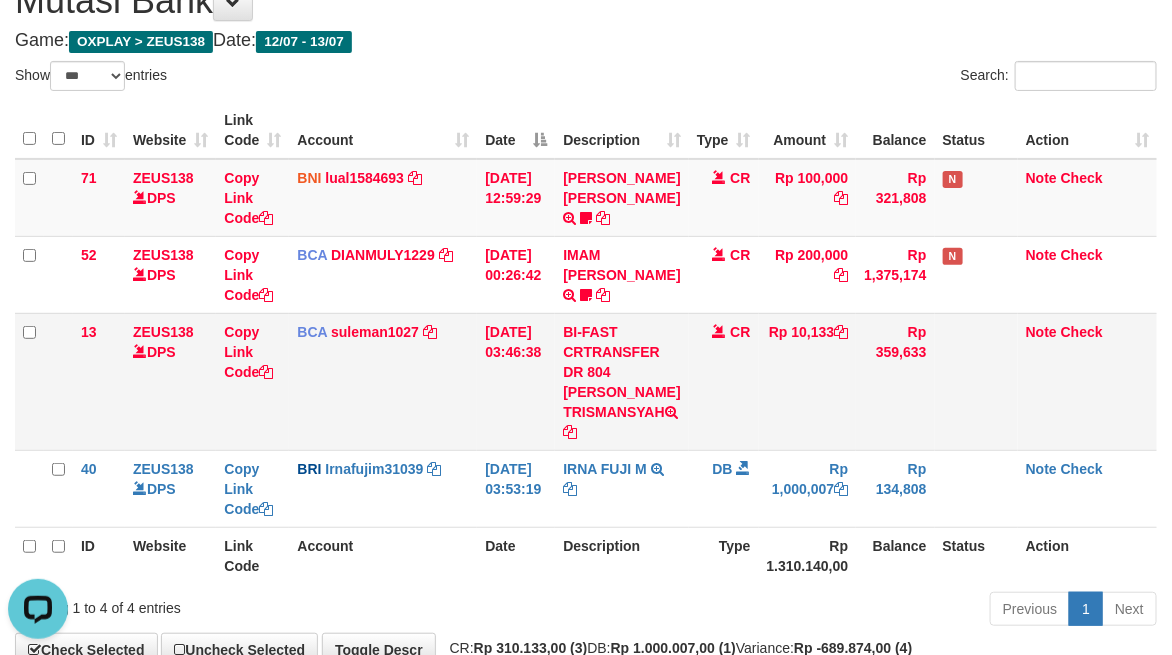 click on "Rp 10,133" at bounding box center (808, 381) 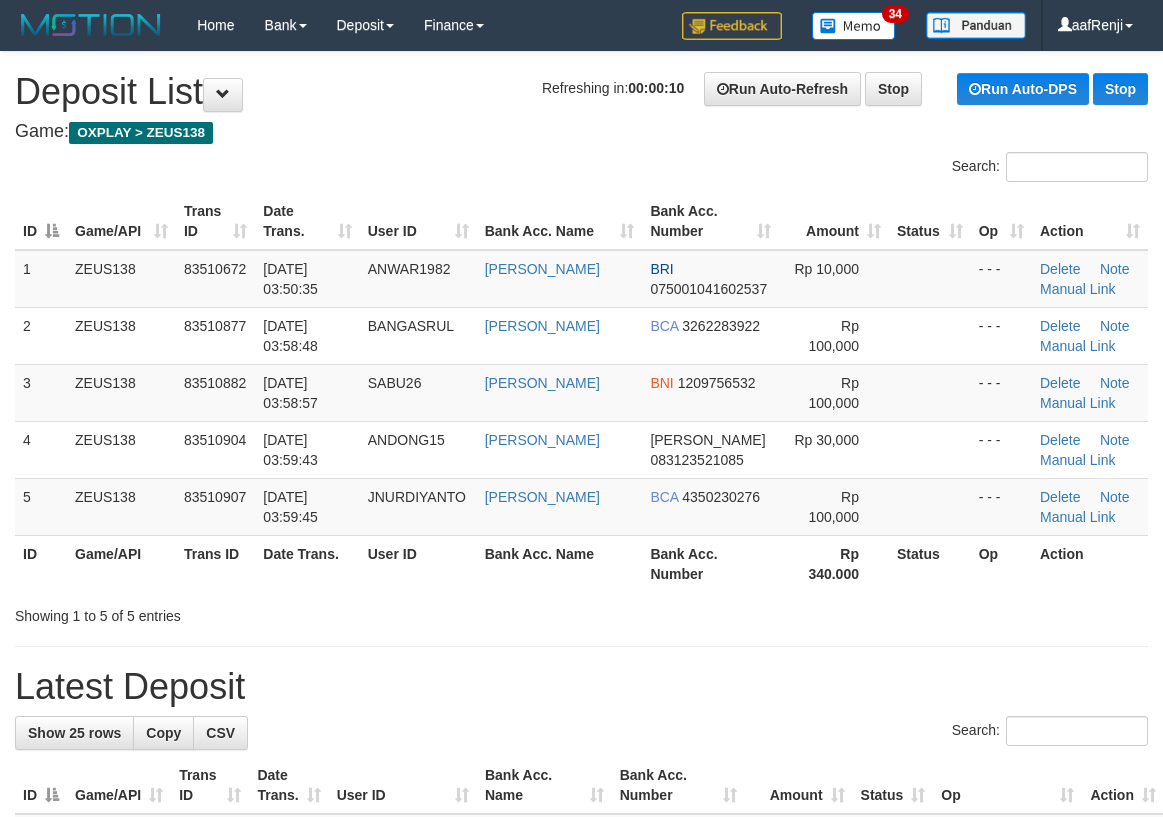 scroll, scrollTop: 0, scrollLeft: 0, axis: both 